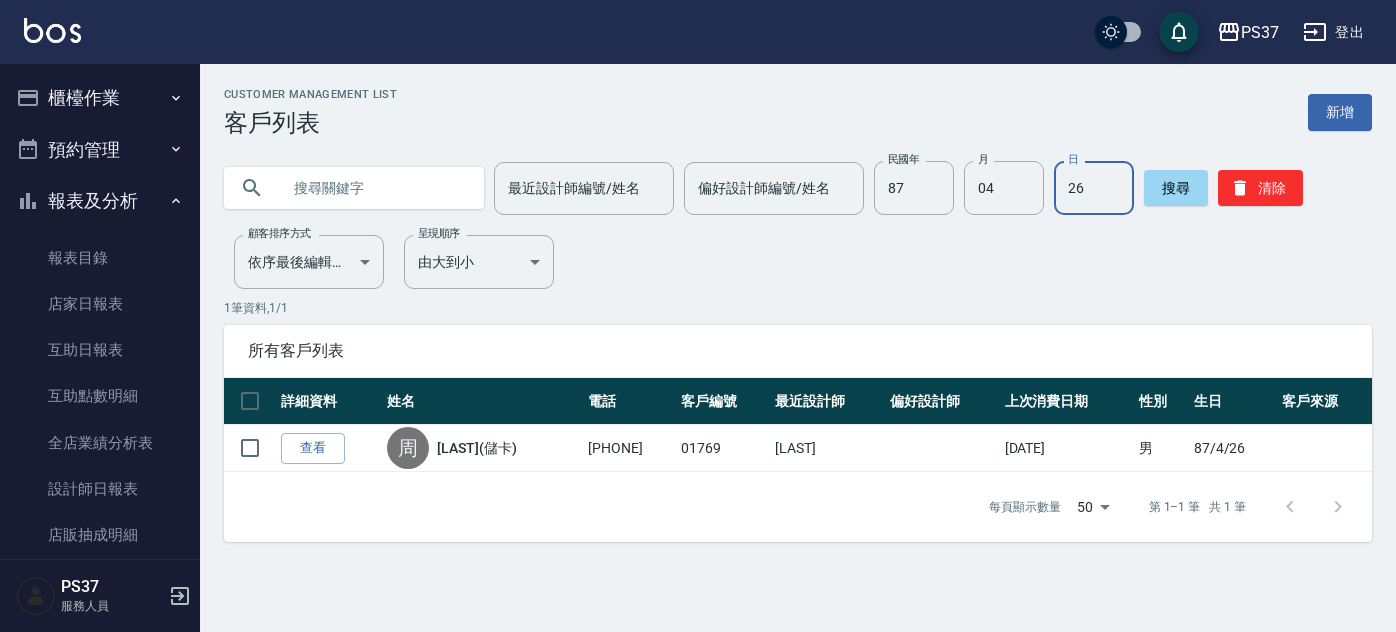 scroll, scrollTop: 0, scrollLeft: 0, axis: both 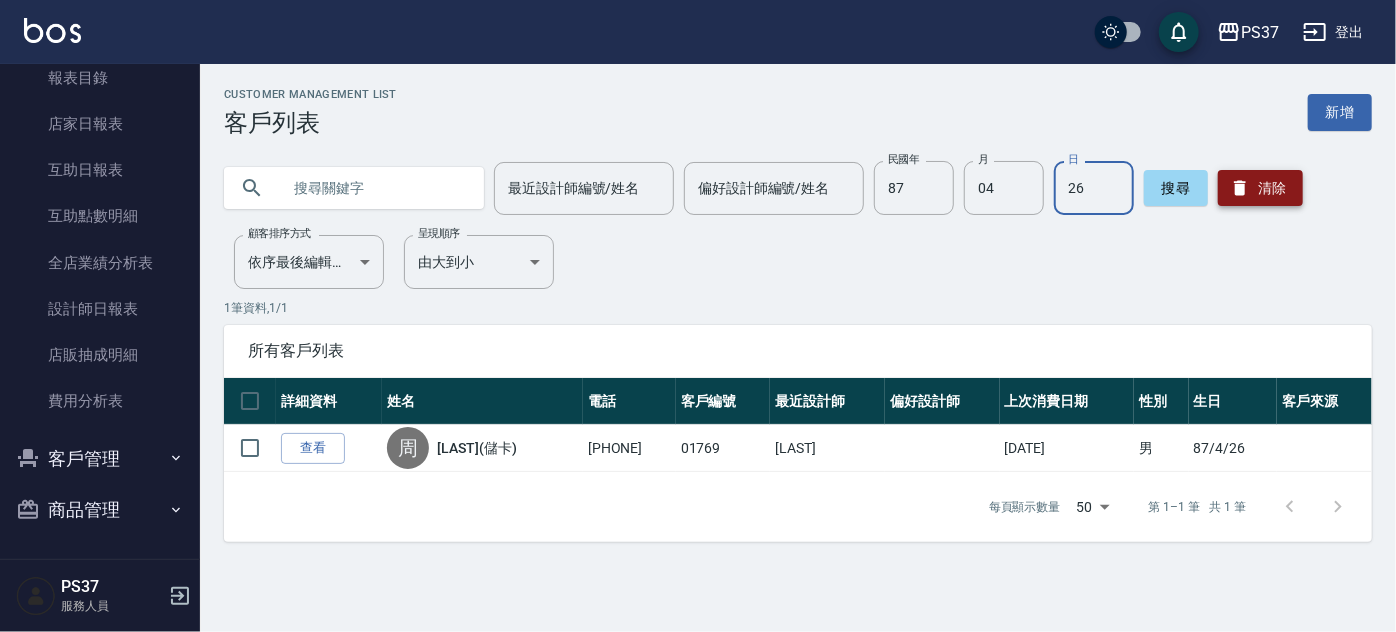 click 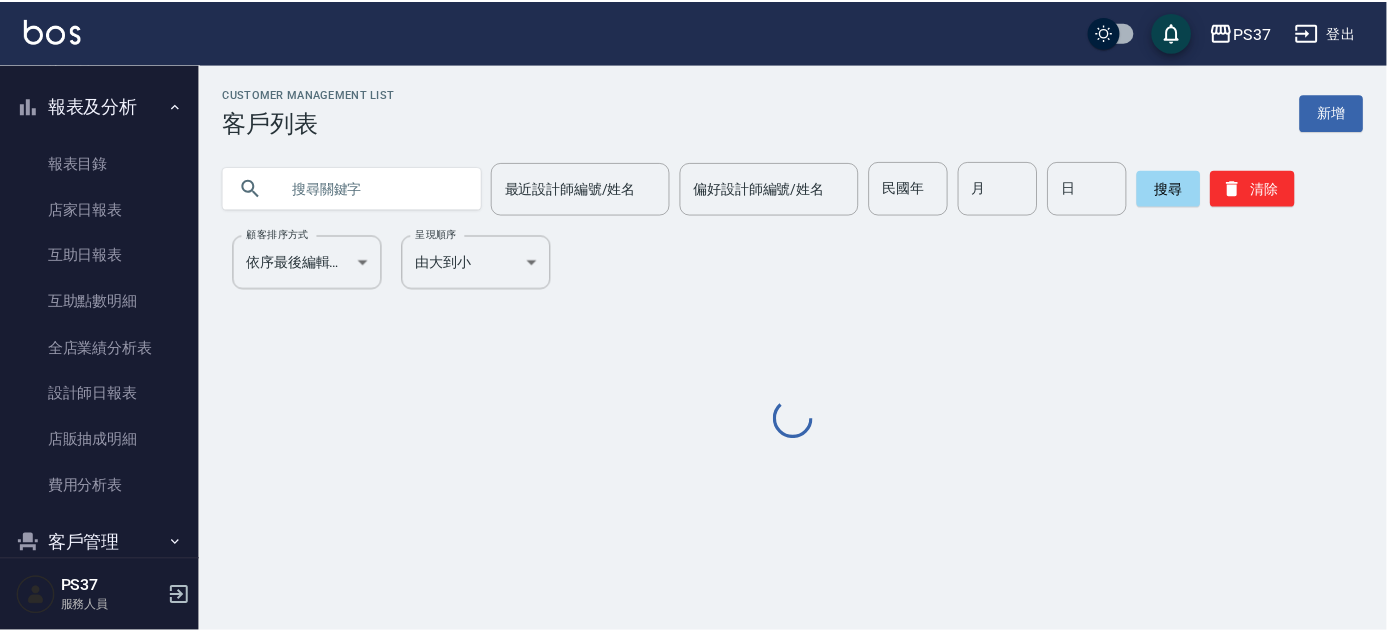 scroll, scrollTop: 0, scrollLeft: 0, axis: both 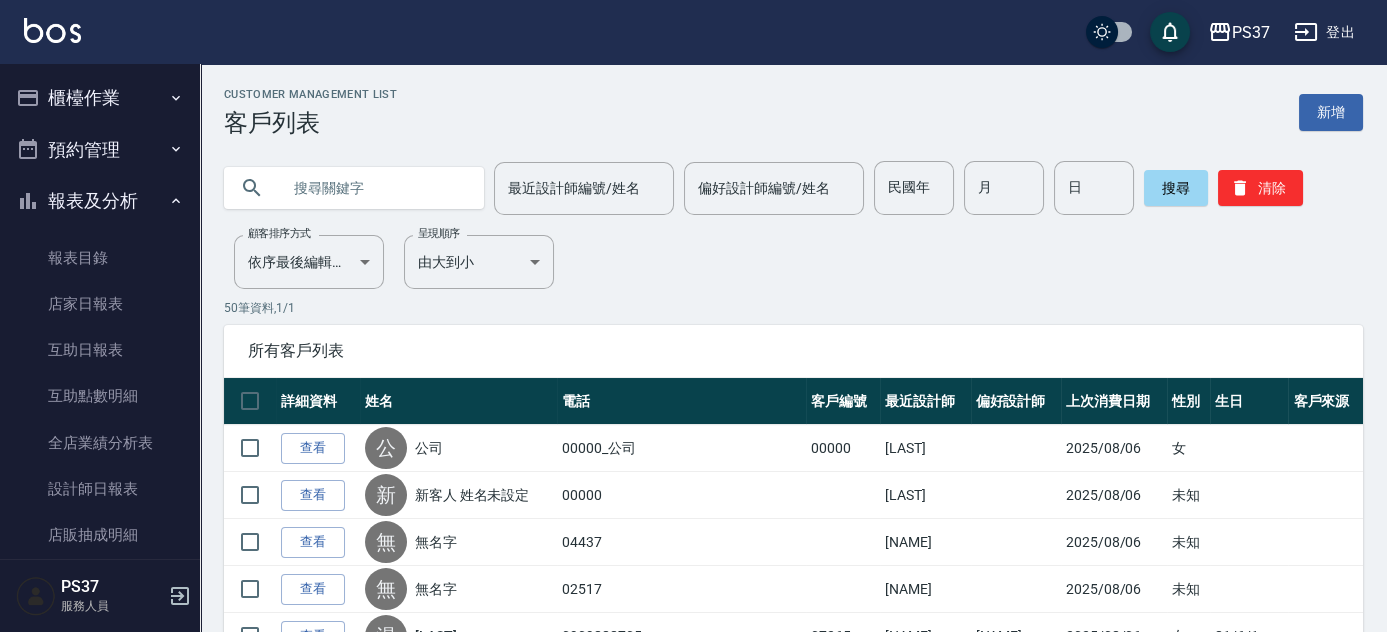 click on "櫃檯作業" at bounding box center [100, 98] 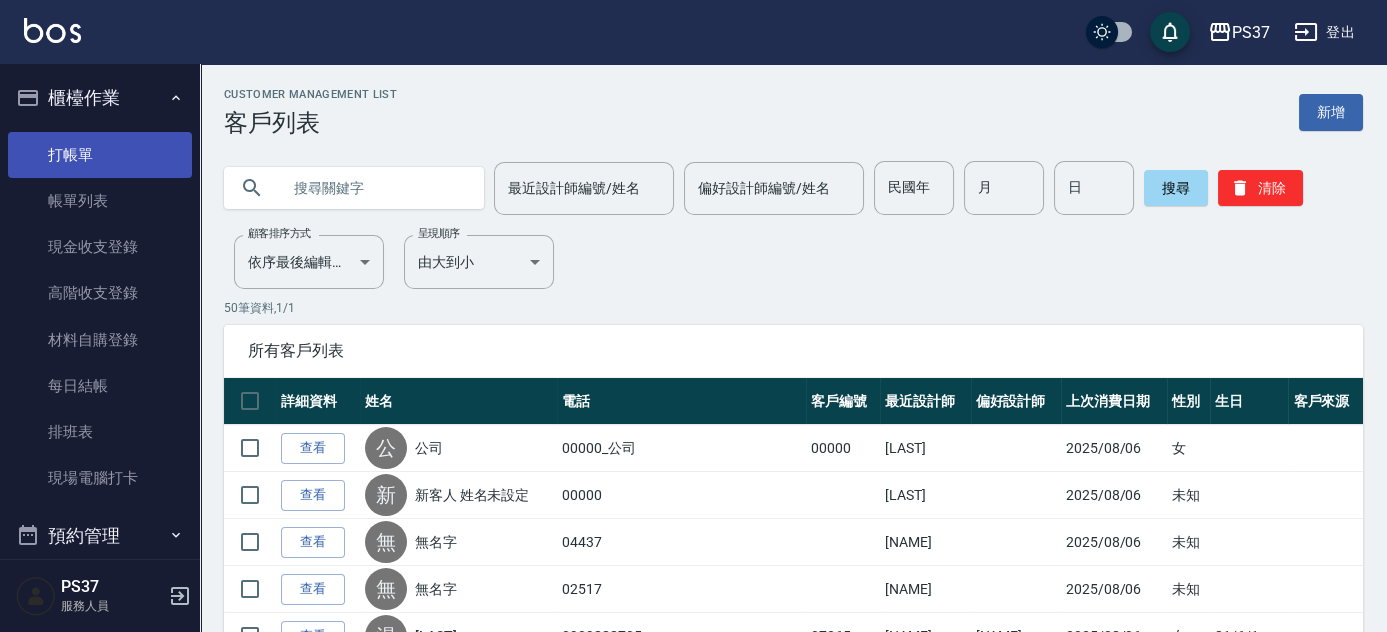 click on "打帳單" at bounding box center [100, 155] 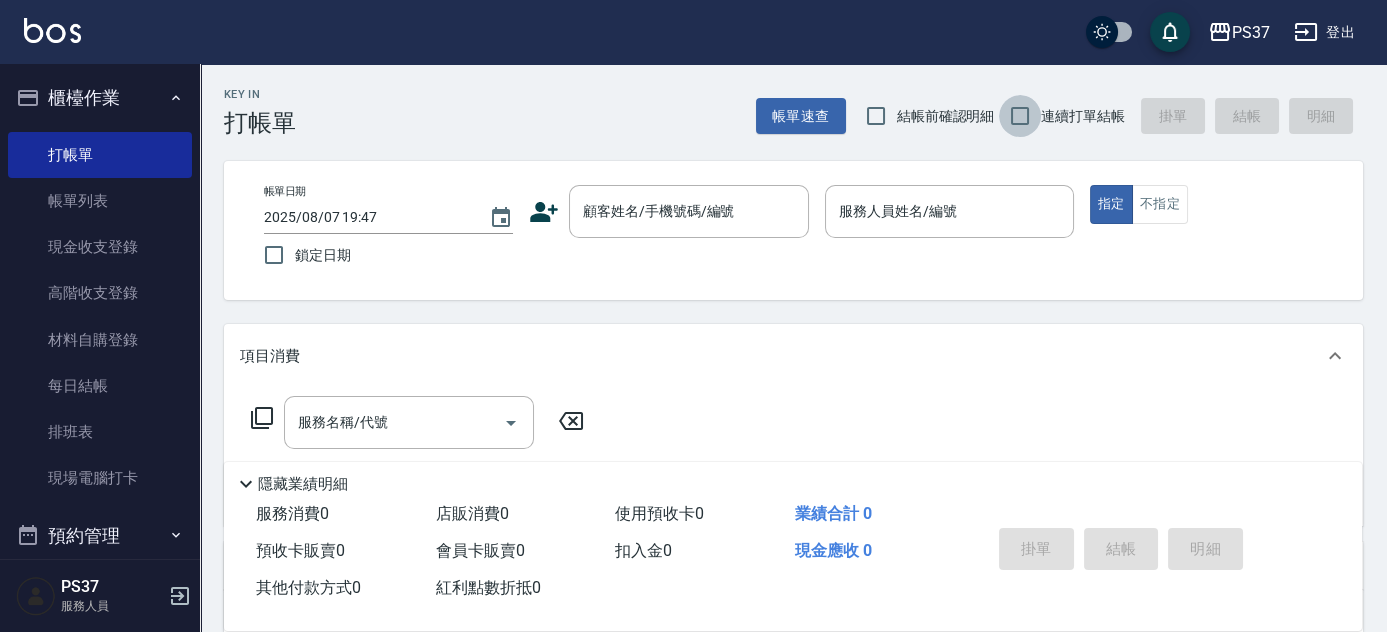 click on "連續打單結帳" at bounding box center (1020, 116) 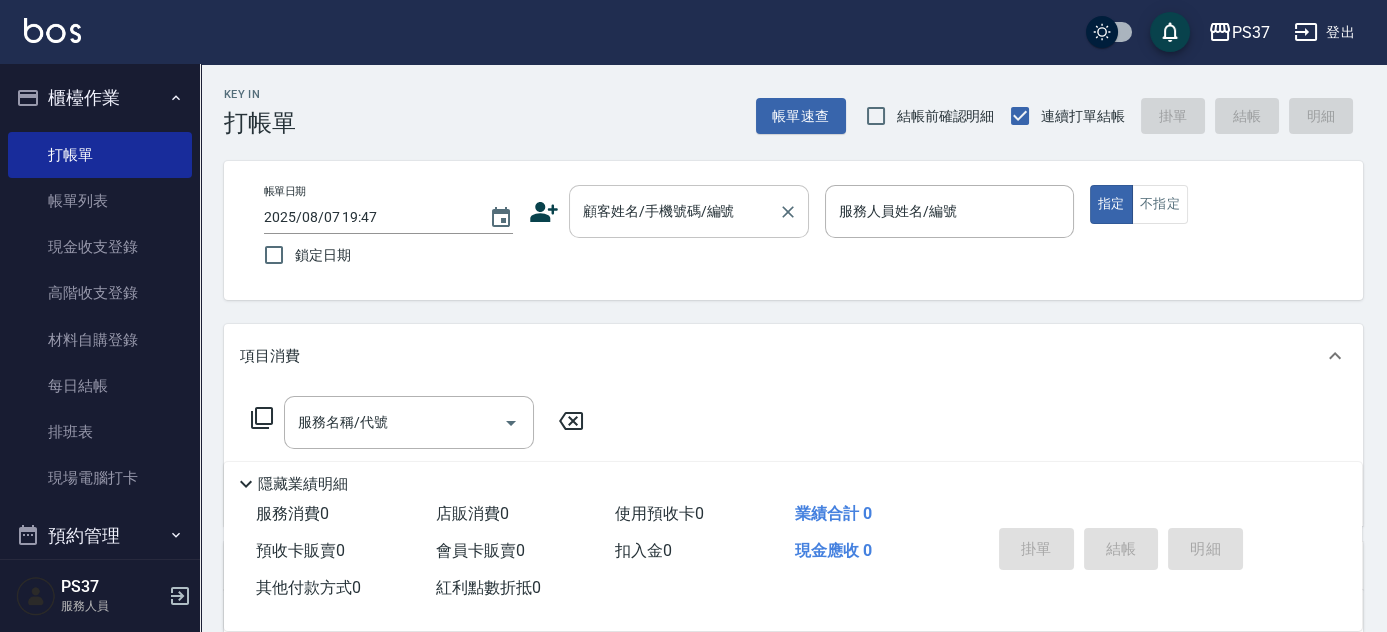 click on "顧客姓名/手機號碼/編號" at bounding box center (674, 211) 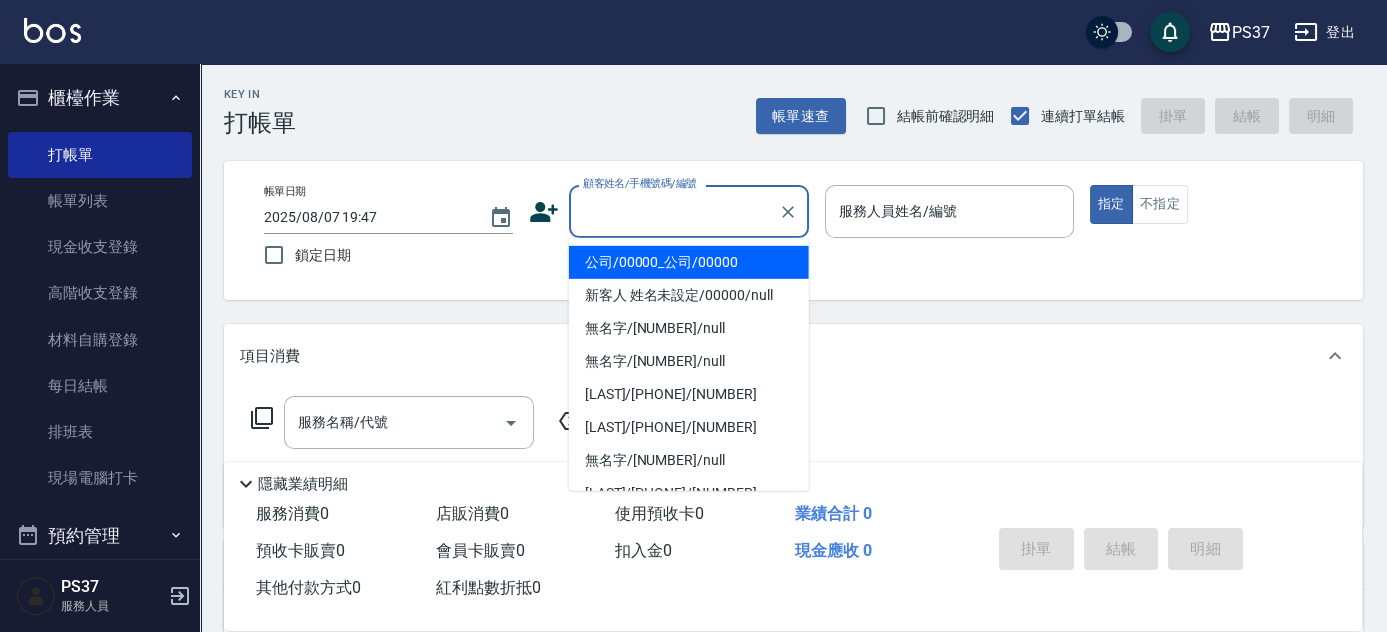 click on "公司/00000_公司/00000" at bounding box center (689, 262) 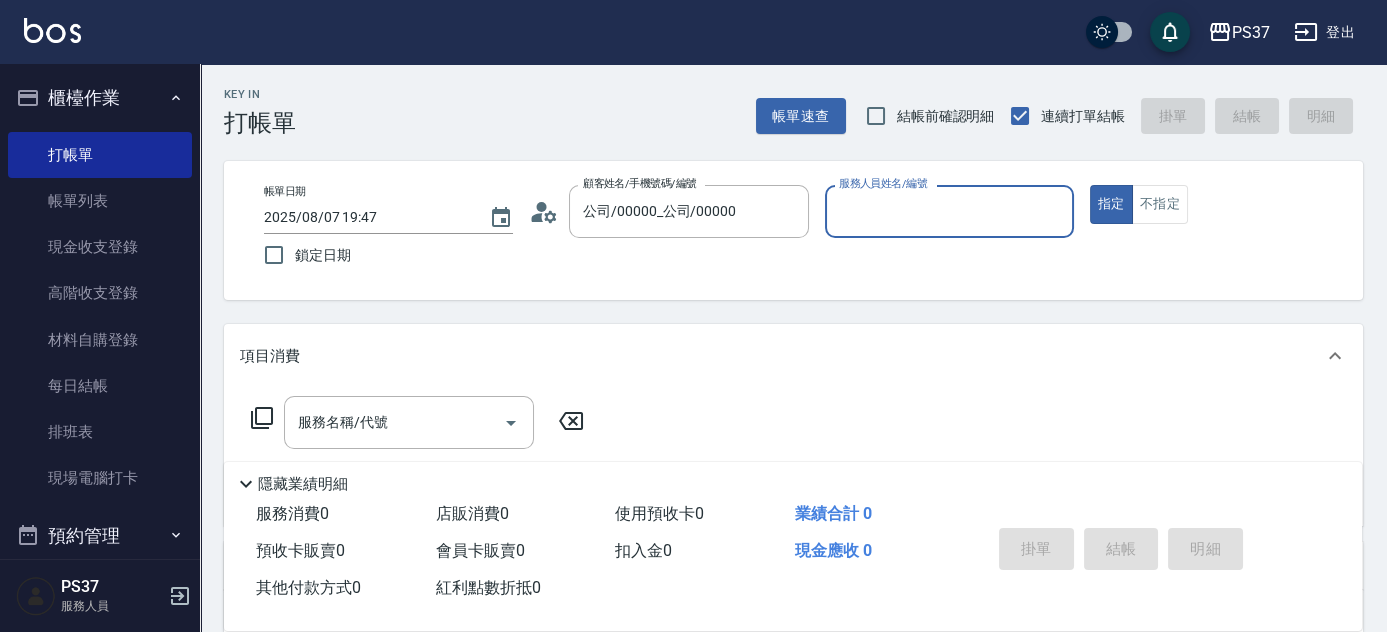 type on "公司/00000_公司/00000" 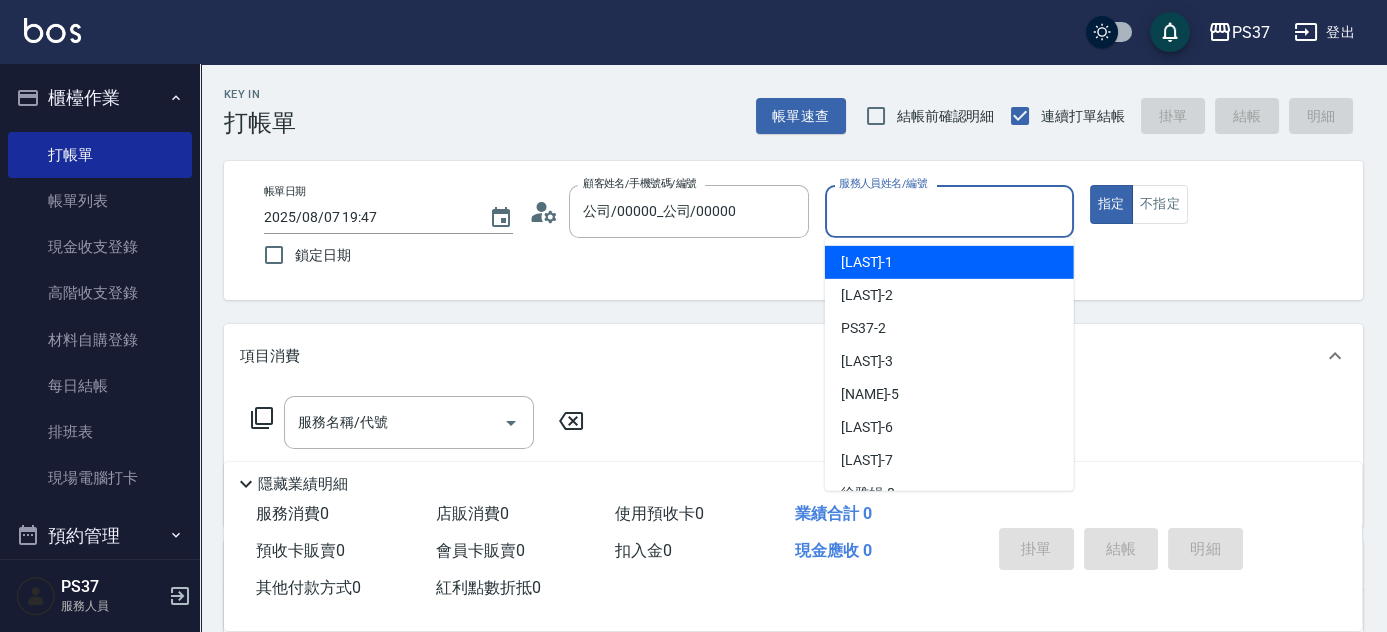 click on "服務人員姓名/編號" at bounding box center [949, 211] 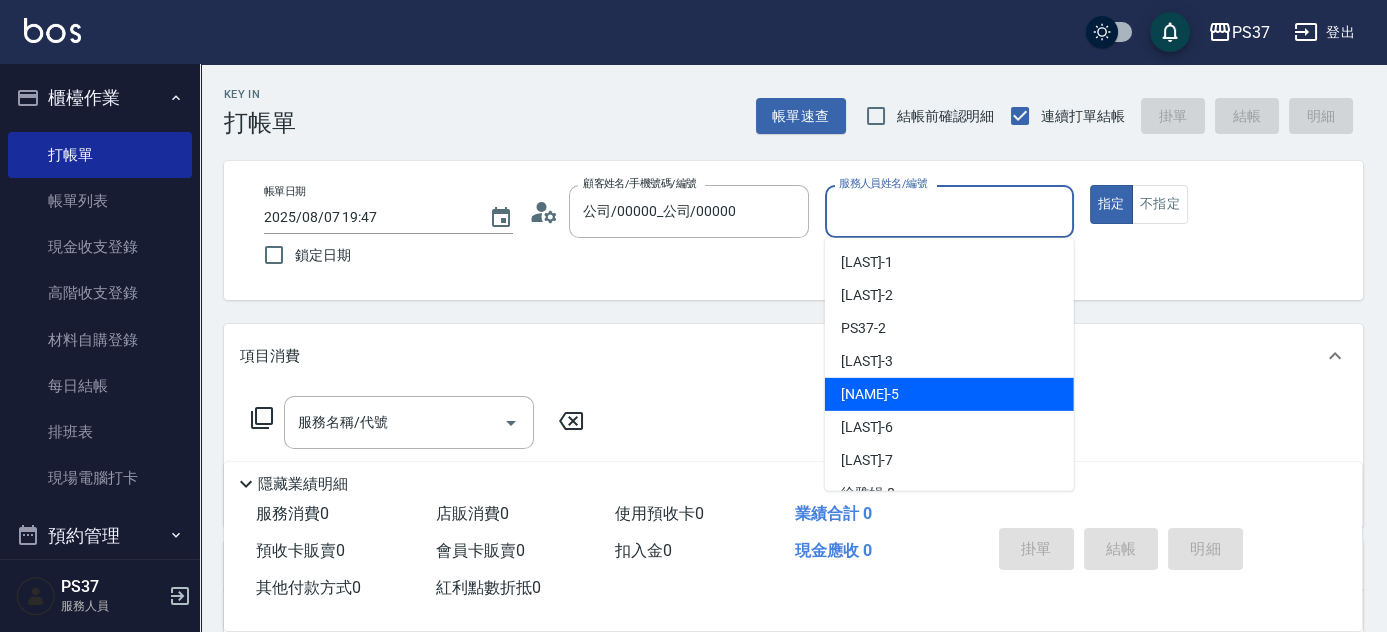 click on "[LAST]-5" at bounding box center [870, 394] 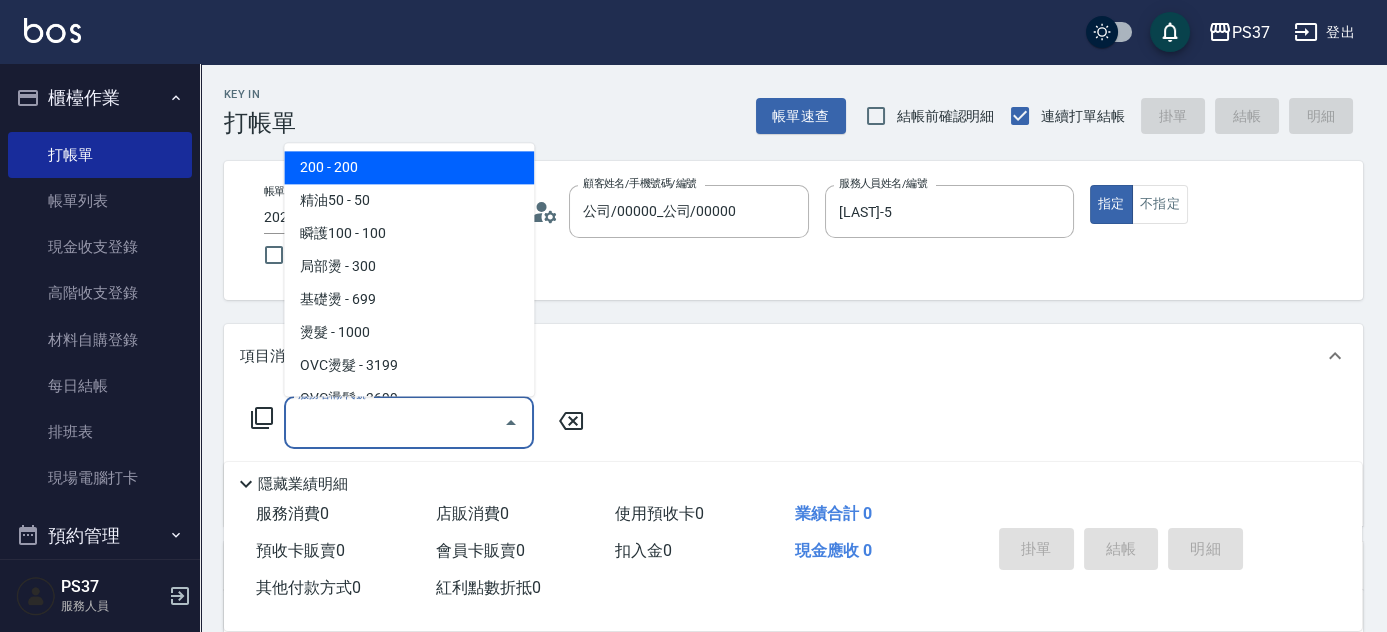click on "服務名稱/代號" at bounding box center (394, 422) 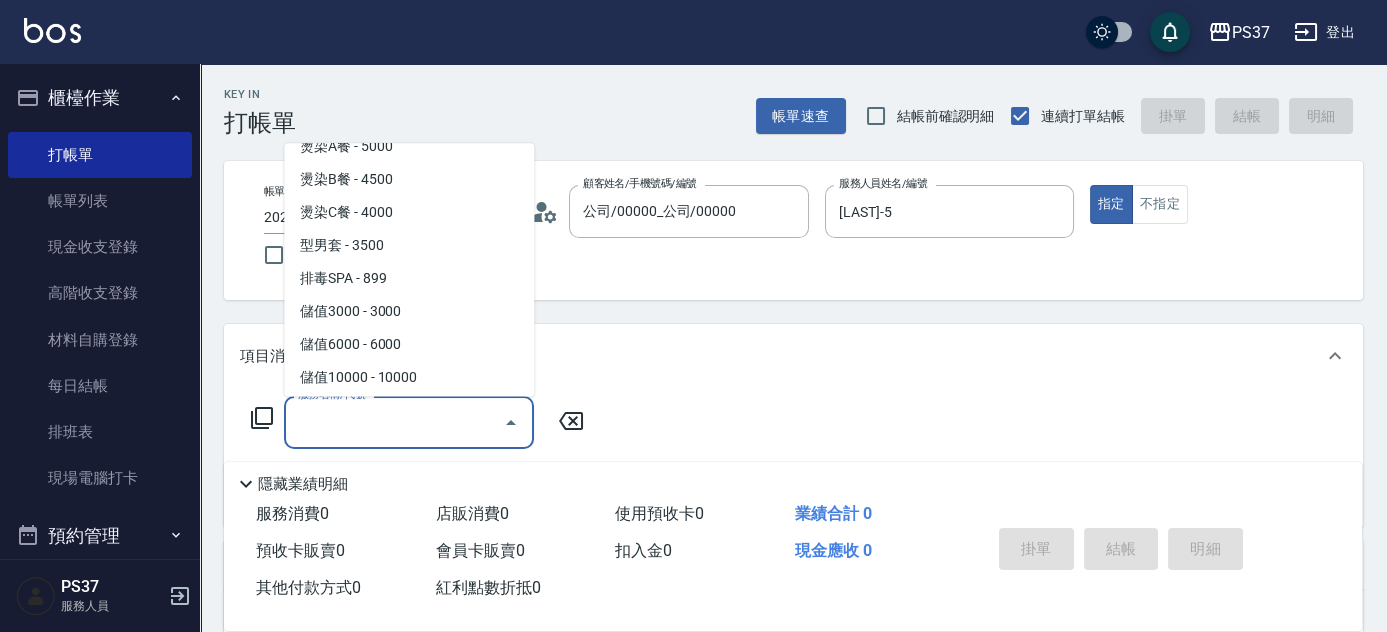 scroll, scrollTop: 2181, scrollLeft: 0, axis: vertical 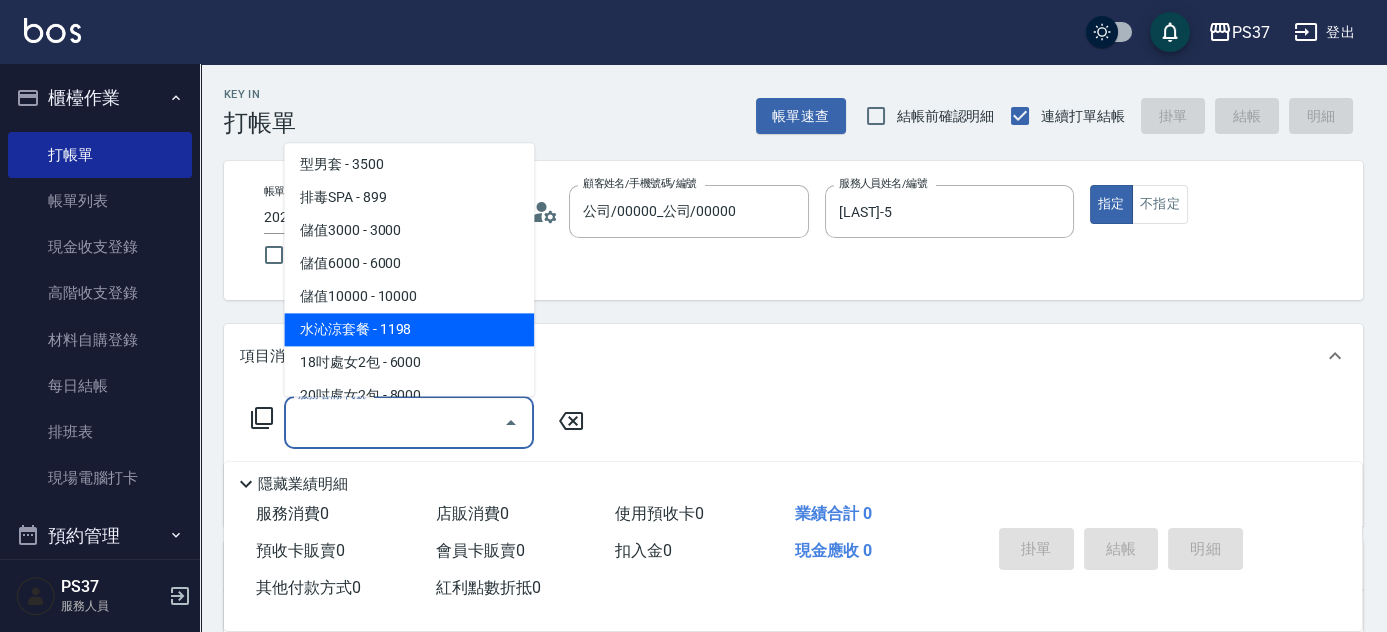 click on "水沁涼套餐 - 1198" at bounding box center [409, 330] 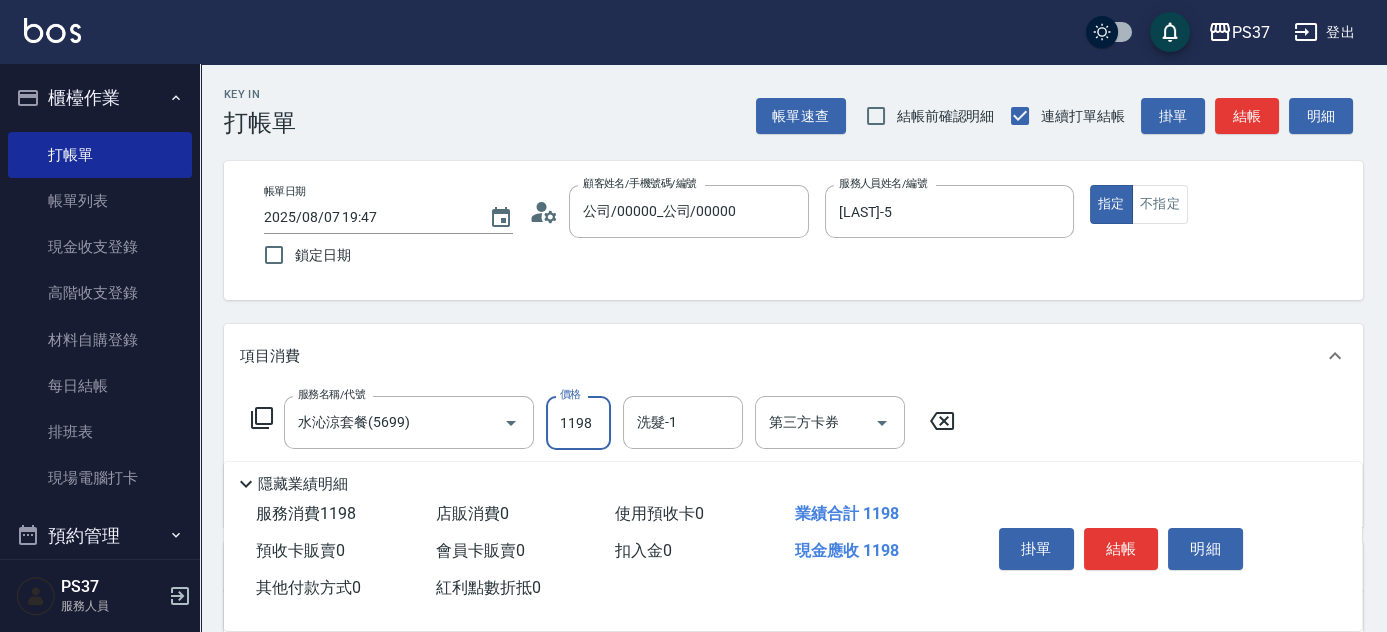 click on "1198" at bounding box center (578, 423) 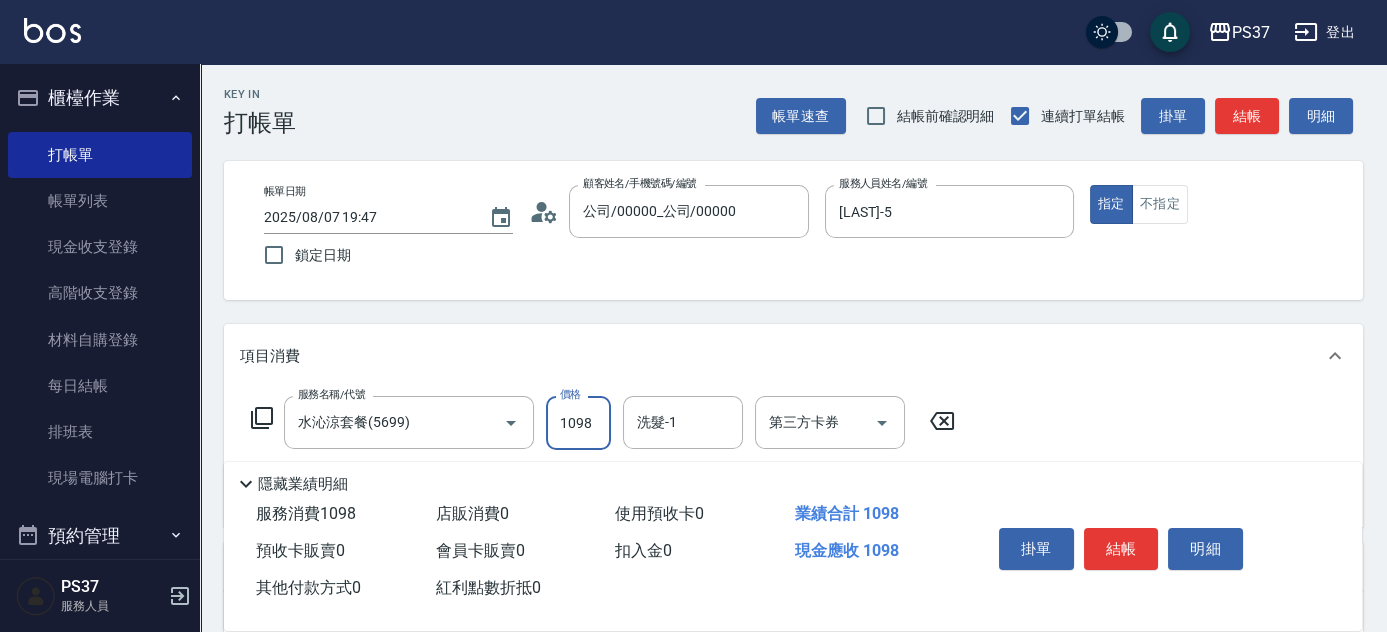 type on "1098" 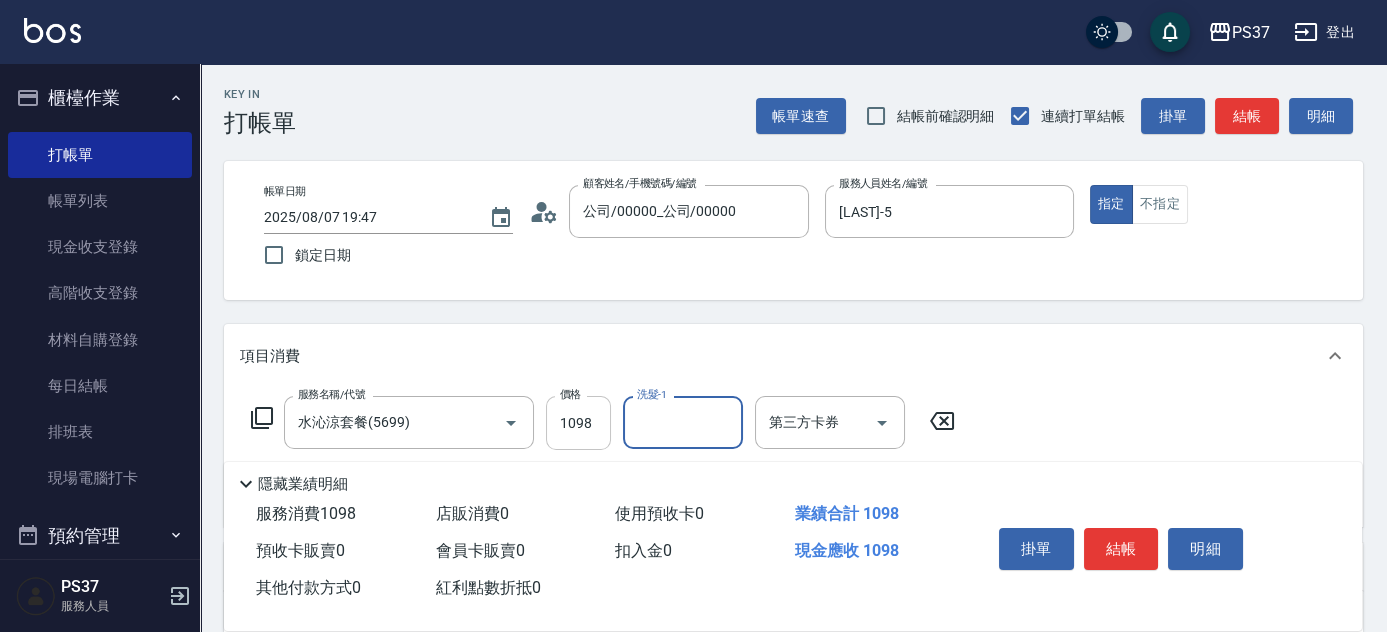 type on "1" 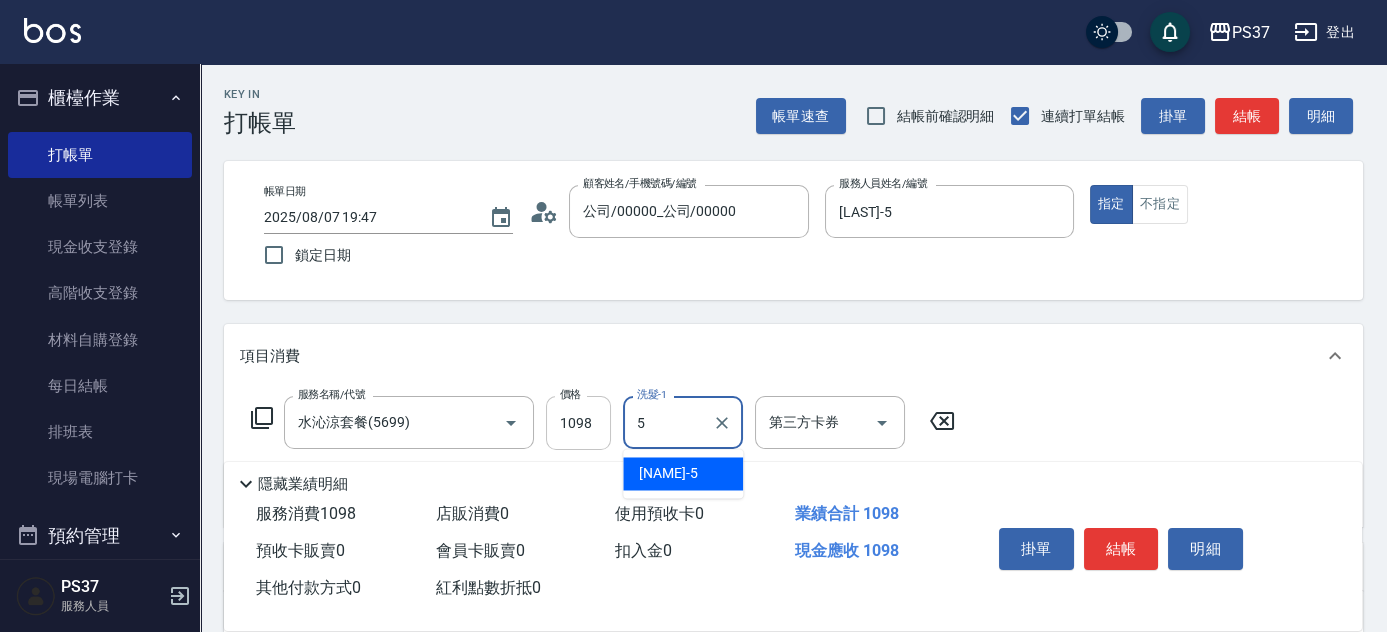 type on "[LAST]-5" 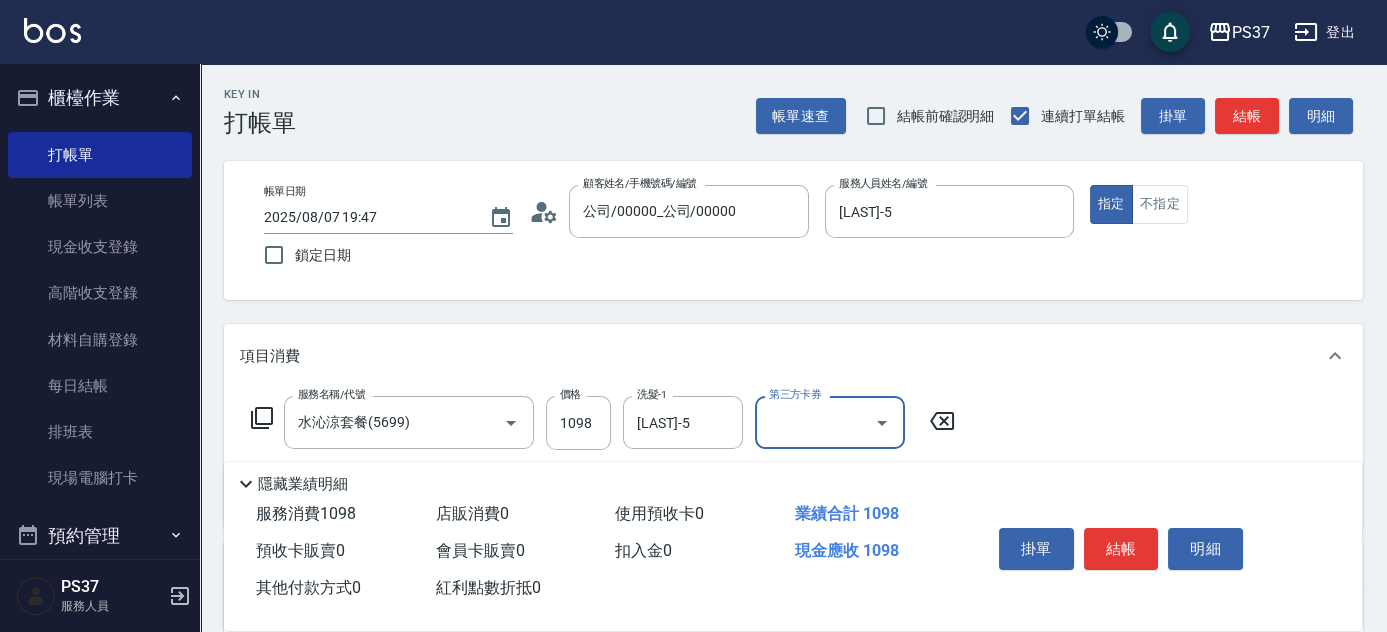 click 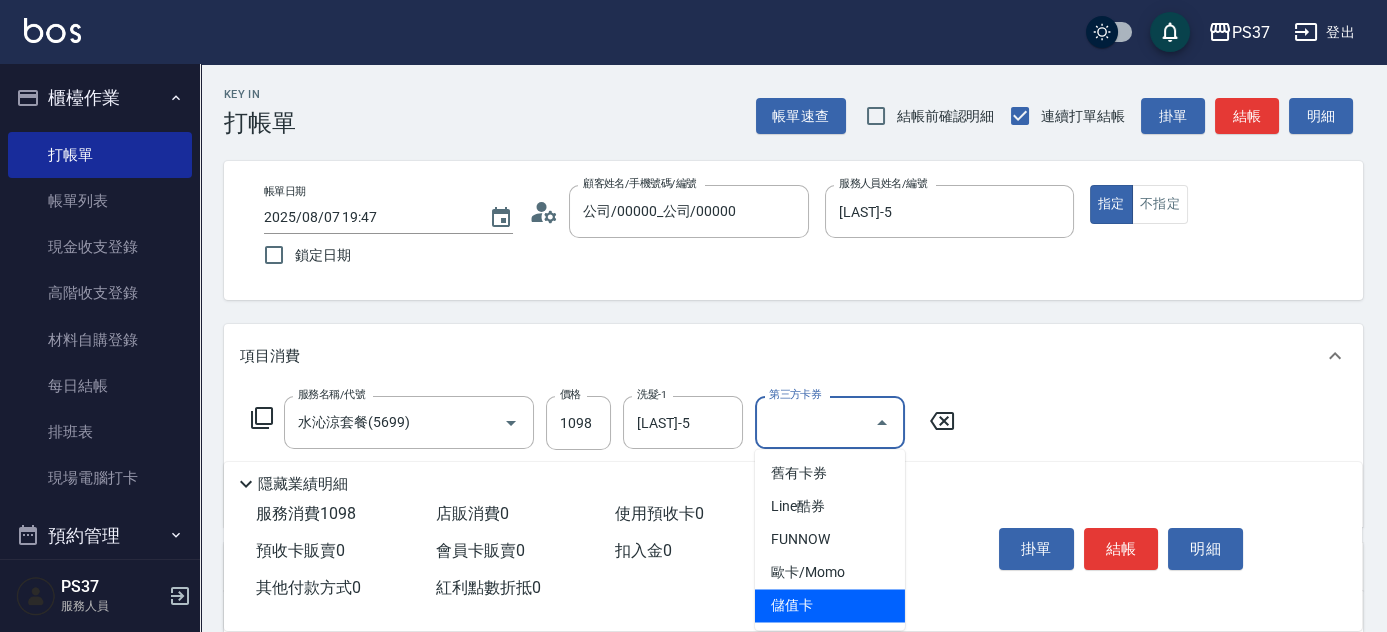 click on "儲值卡" at bounding box center (830, 605) 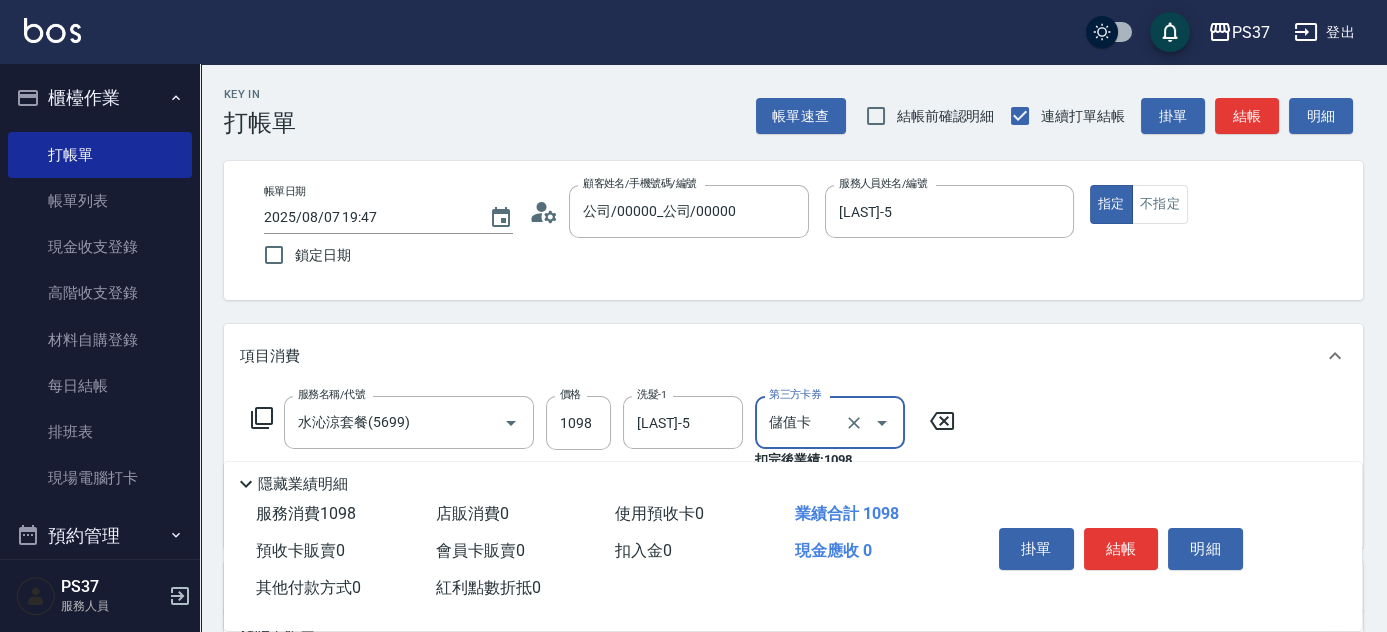 type on "儲值卡" 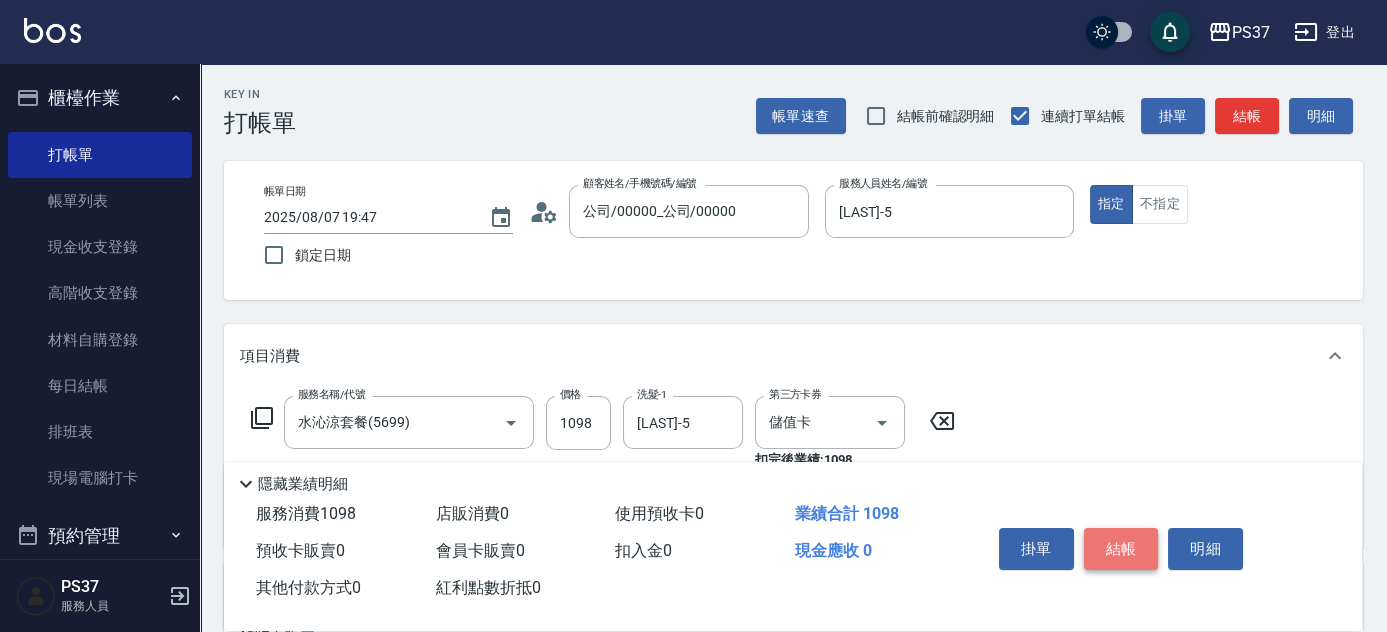 click on "結帳" at bounding box center (1121, 549) 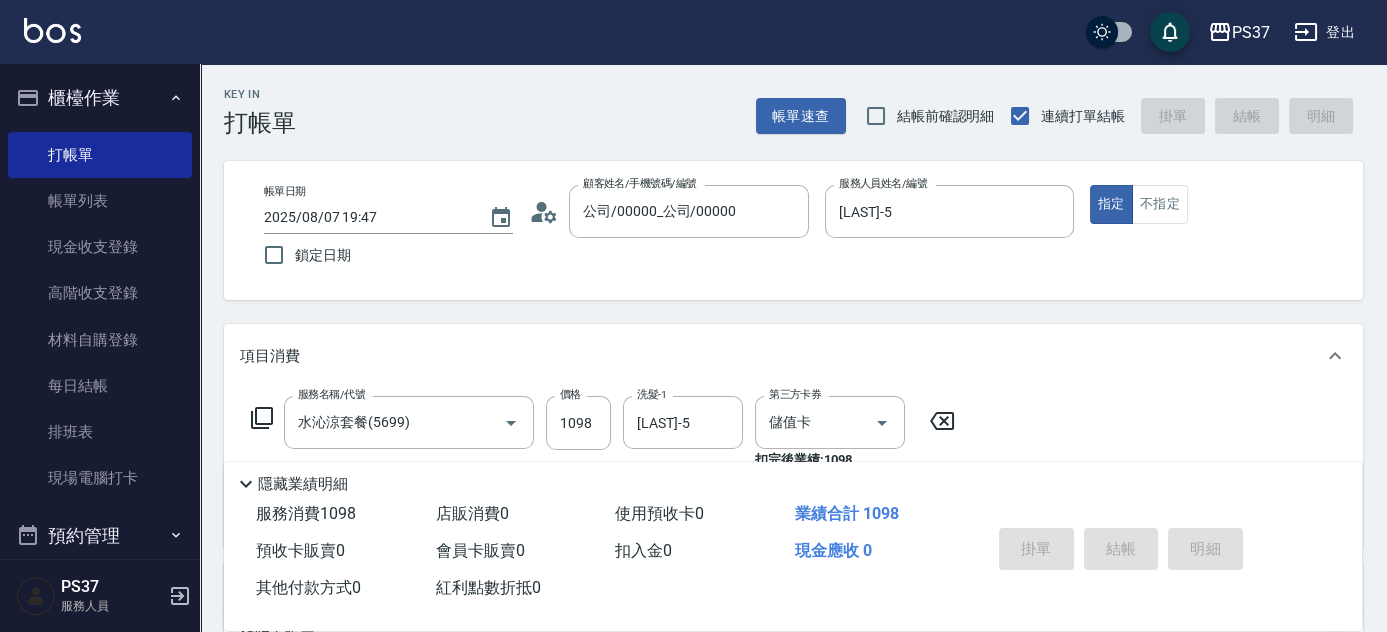 type on "2025/08/07 19:48" 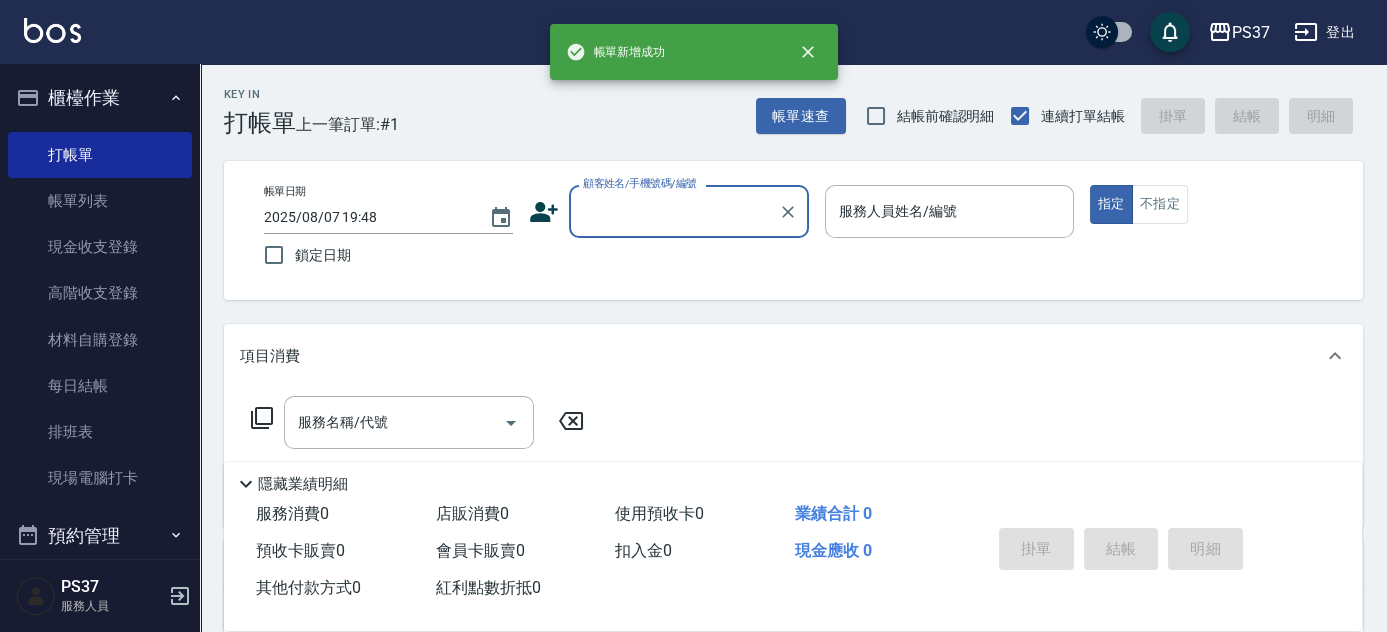 click on "顧客姓名/手機號碼/編號" at bounding box center [674, 211] 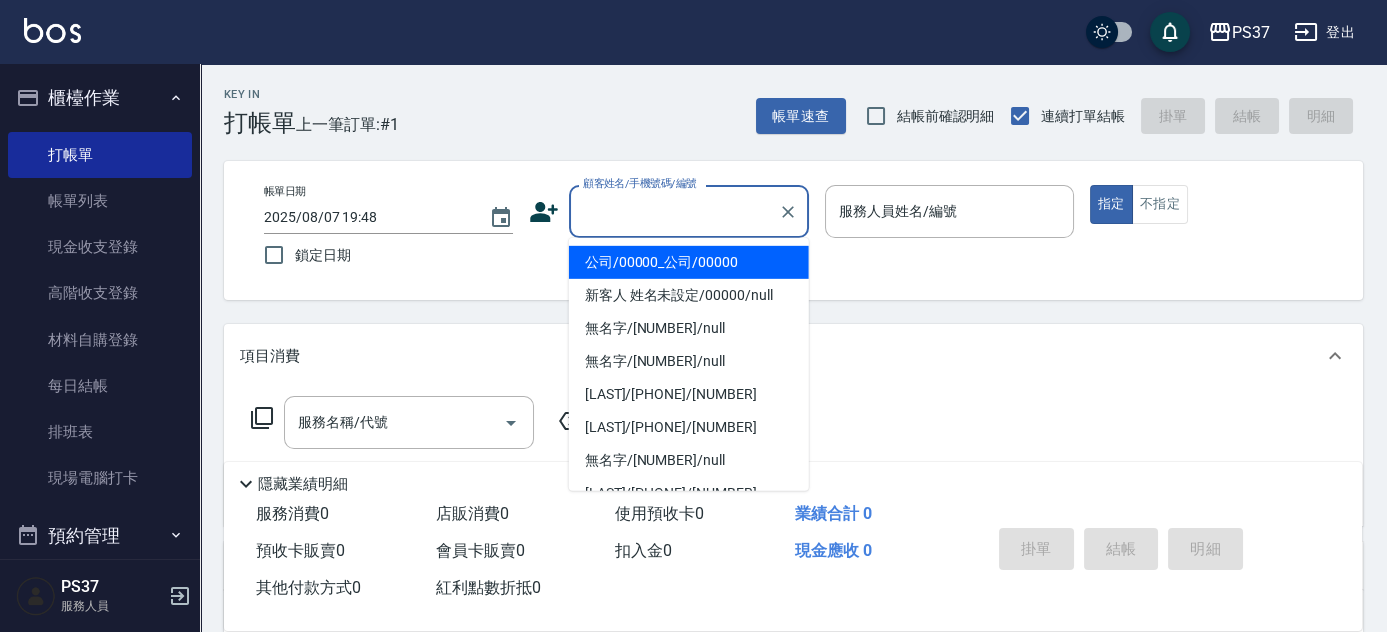 click on "公司/00000_公司/00000" at bounding box center (689, 262) 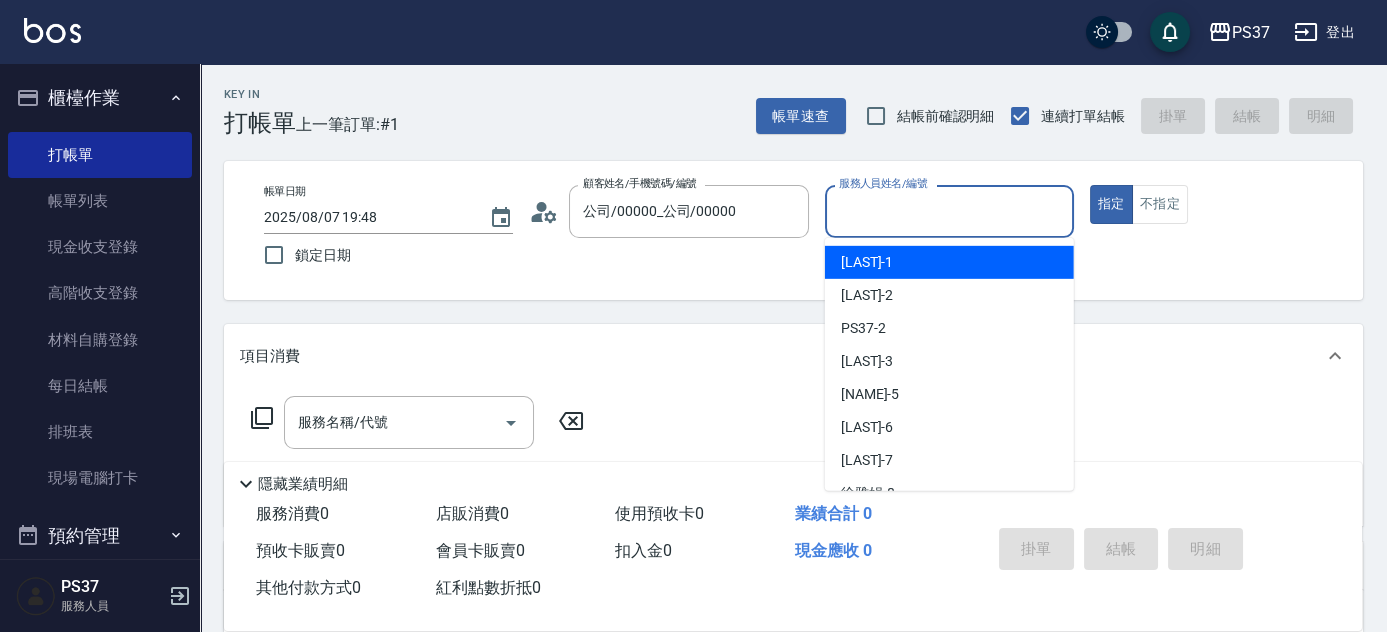 click on "服務人員姓名/編號" at bounding box center [949, 211] 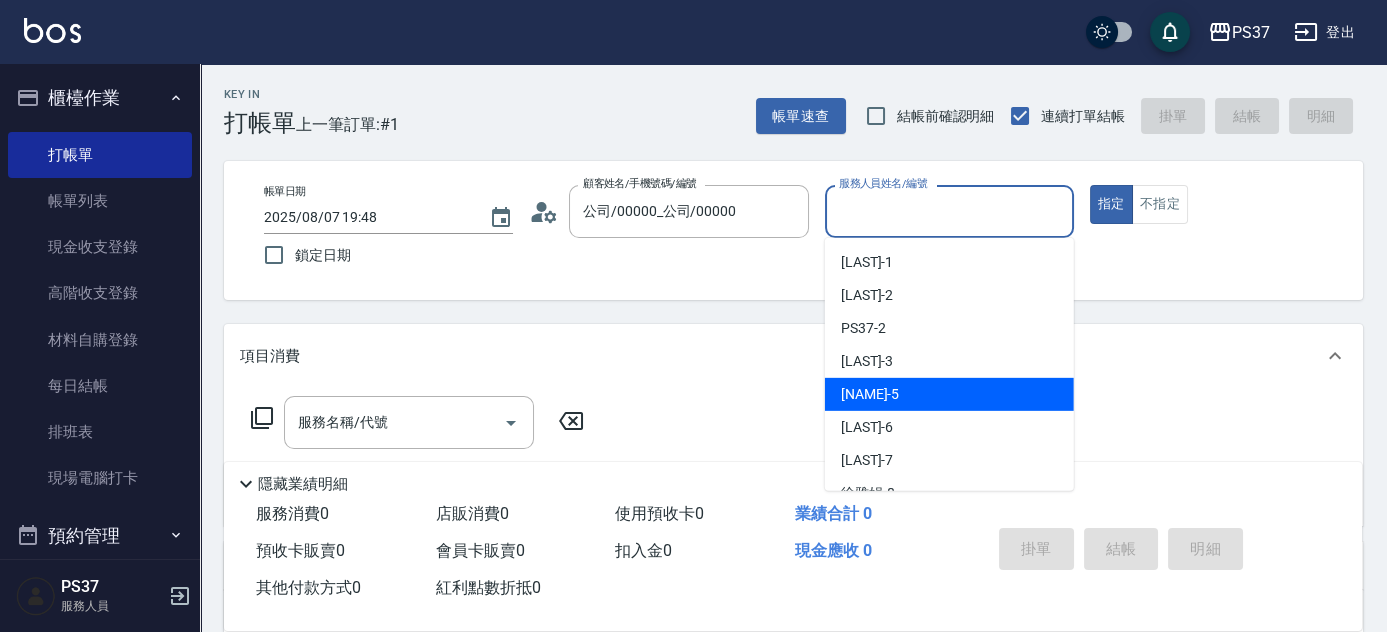 click on "[LAST]-5" at bounding box center [949, 394] 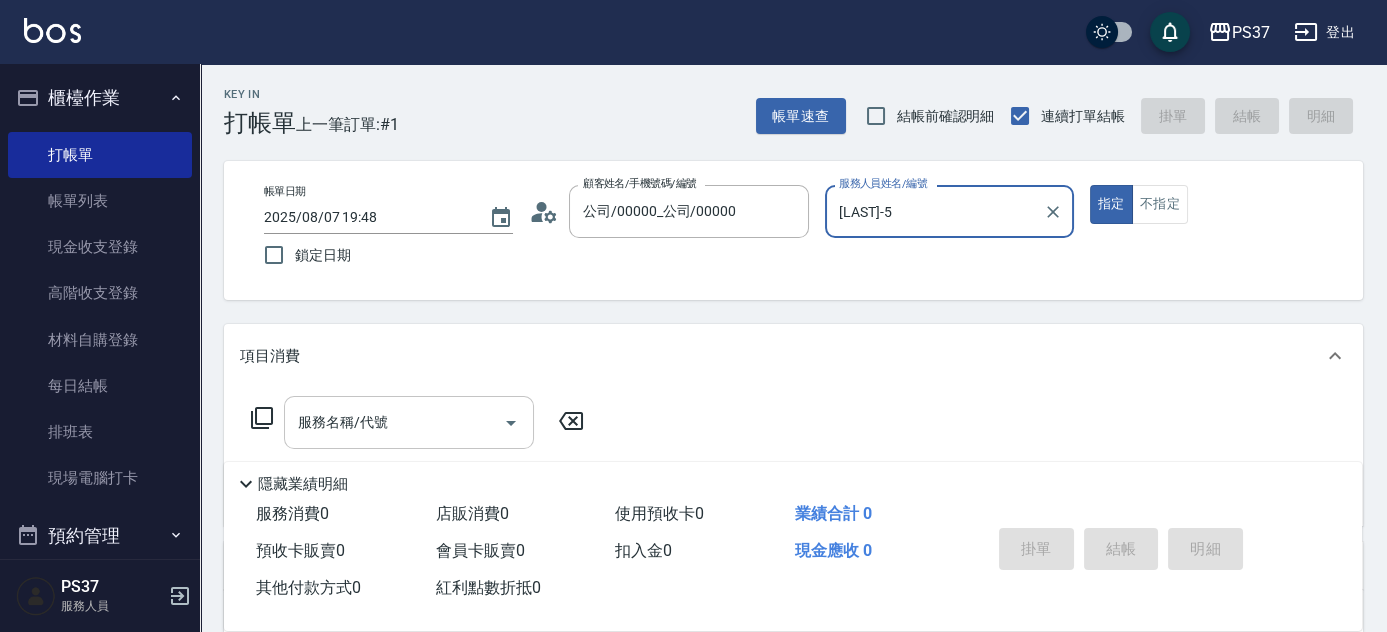 click on "服務名稱/代號" at bounding box center (394, 422) 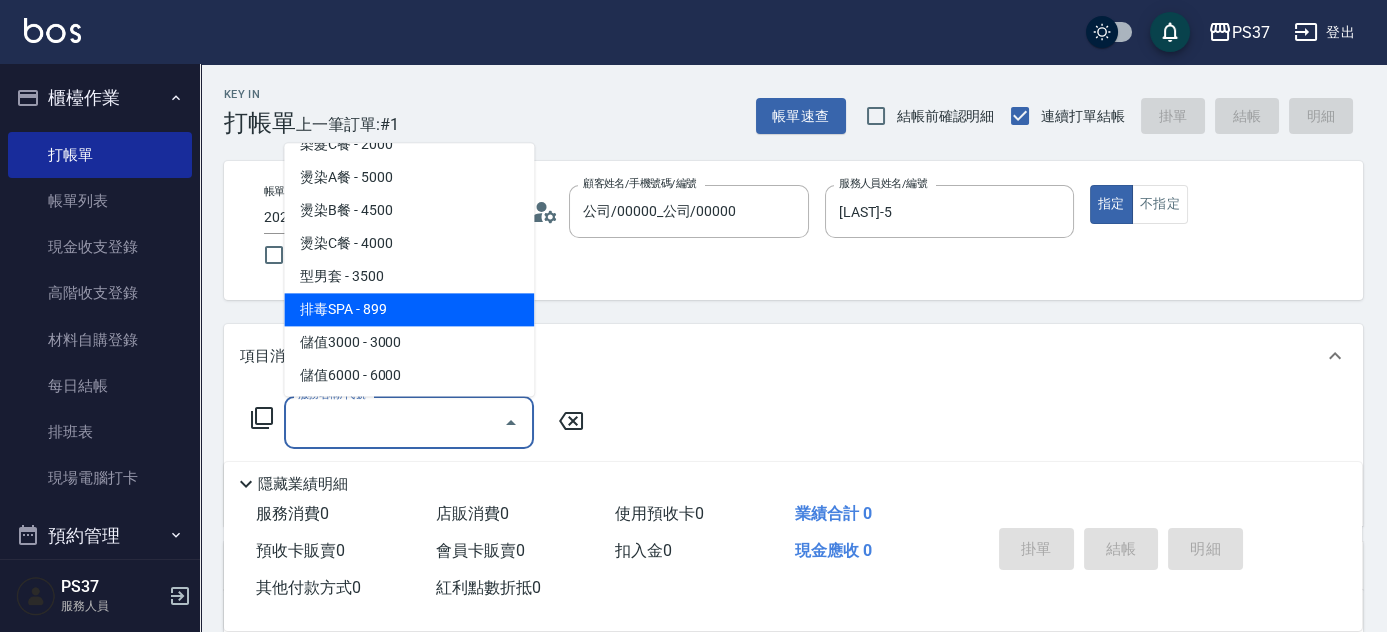 scroll, scrollTop: 2090, scrollLeft: 0, axis: vertical 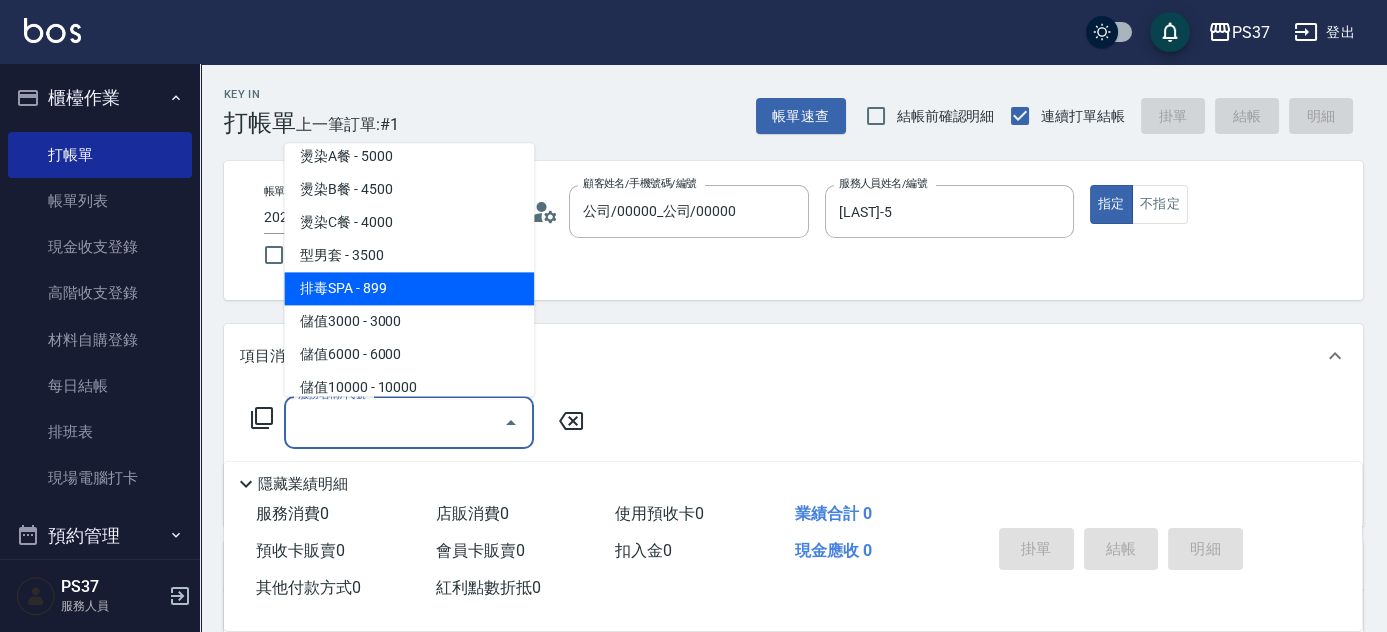 click on "儲值3000 - 3000" at bounding box center [409, 322] 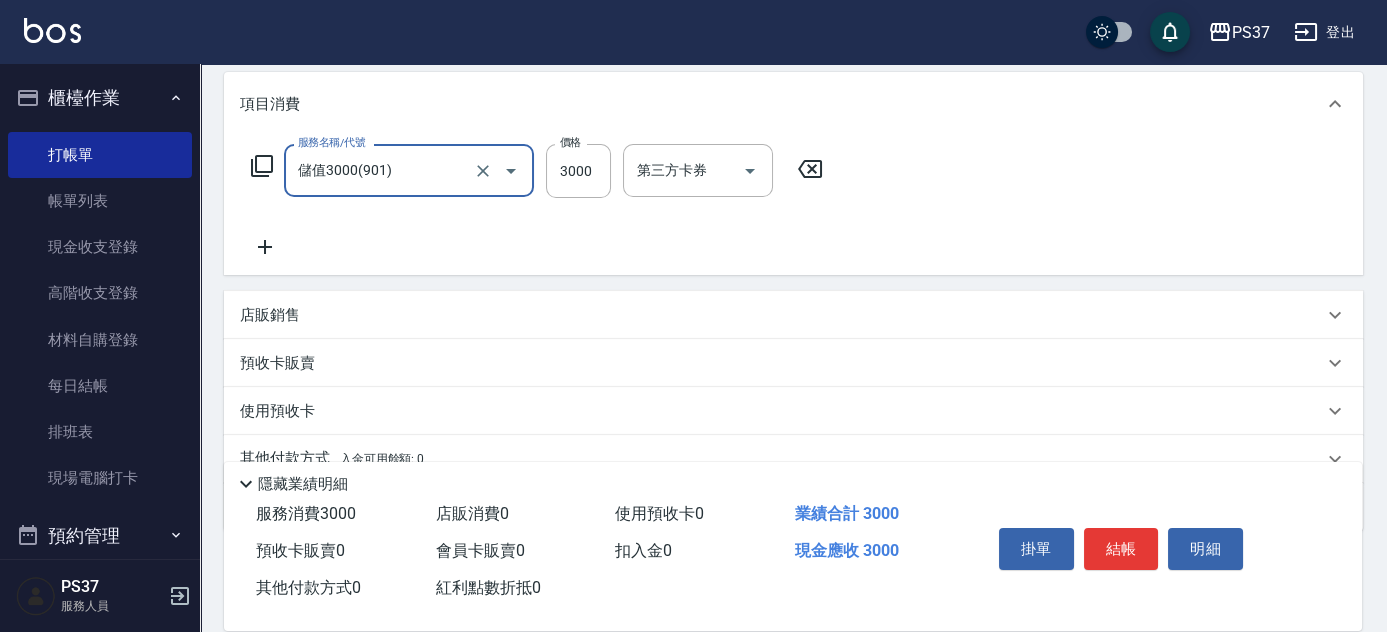 scroll, scrollTop: 341, scrollLeft: 0, axis: vertical 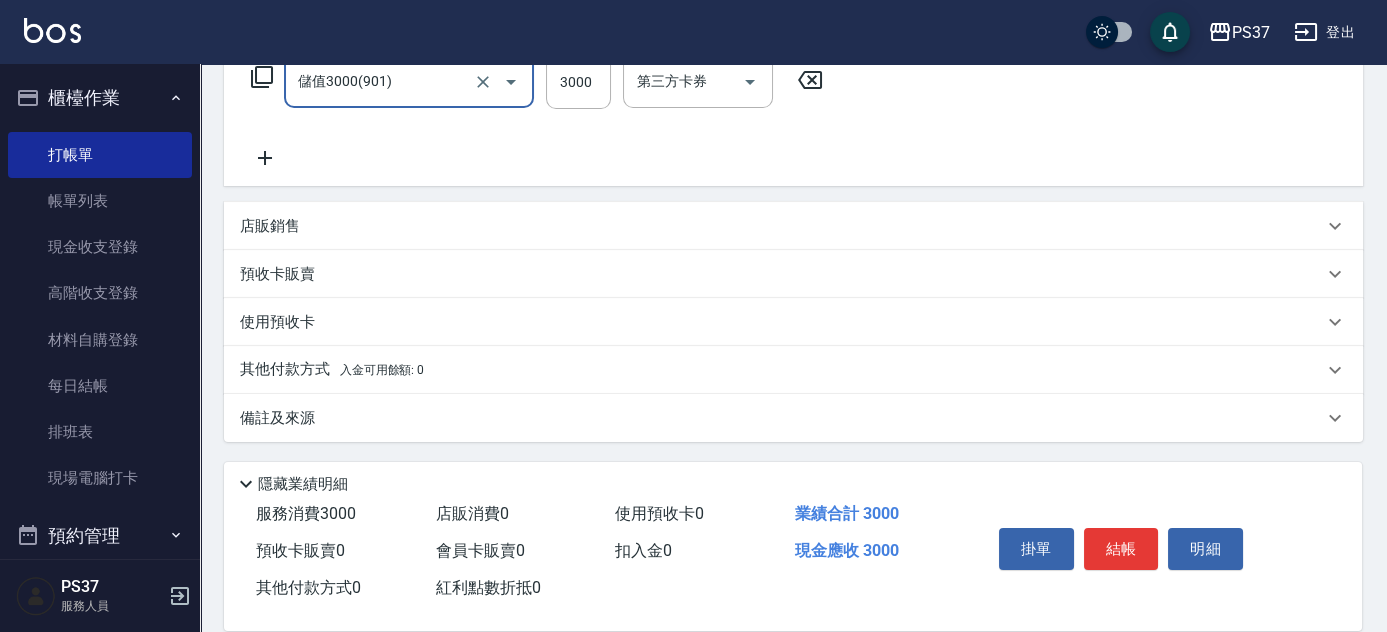 click on "儲值3000(901)" at bounding box center (381, 81) 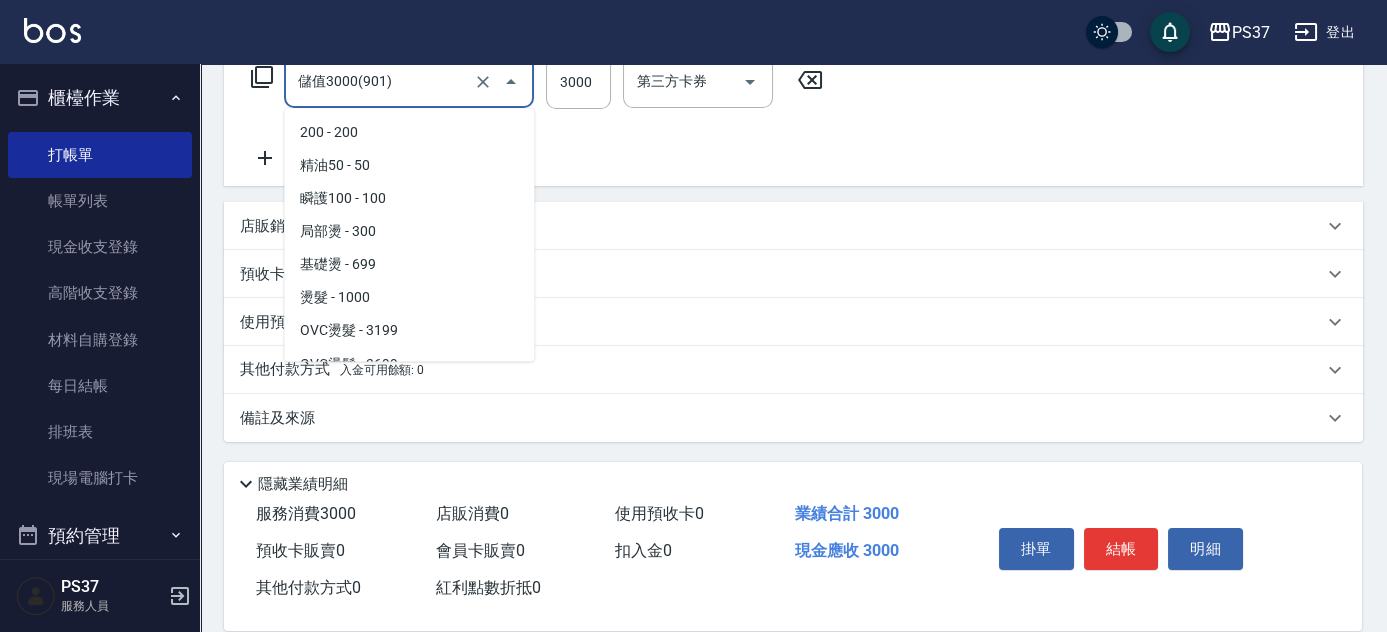 scroll, scrollTop: 2032, scrollLeft: 0, axis: vertical 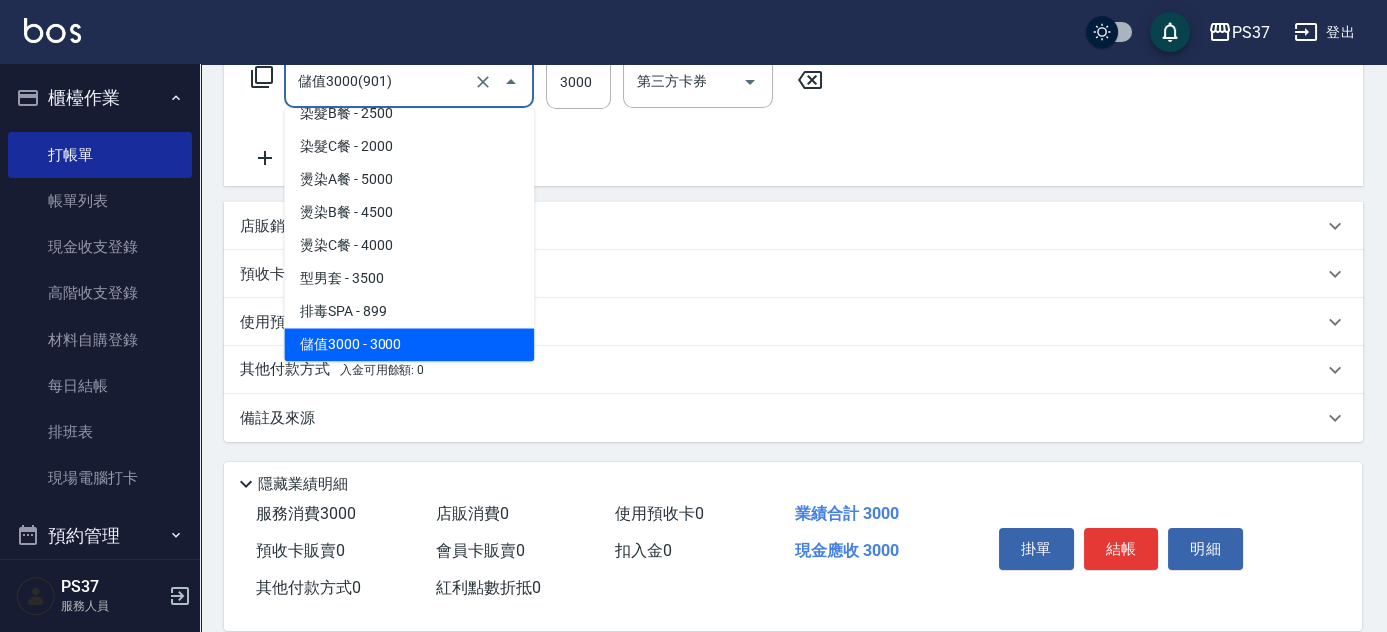 click on "排毒SPA - 899" at bounding box center (409, 311) 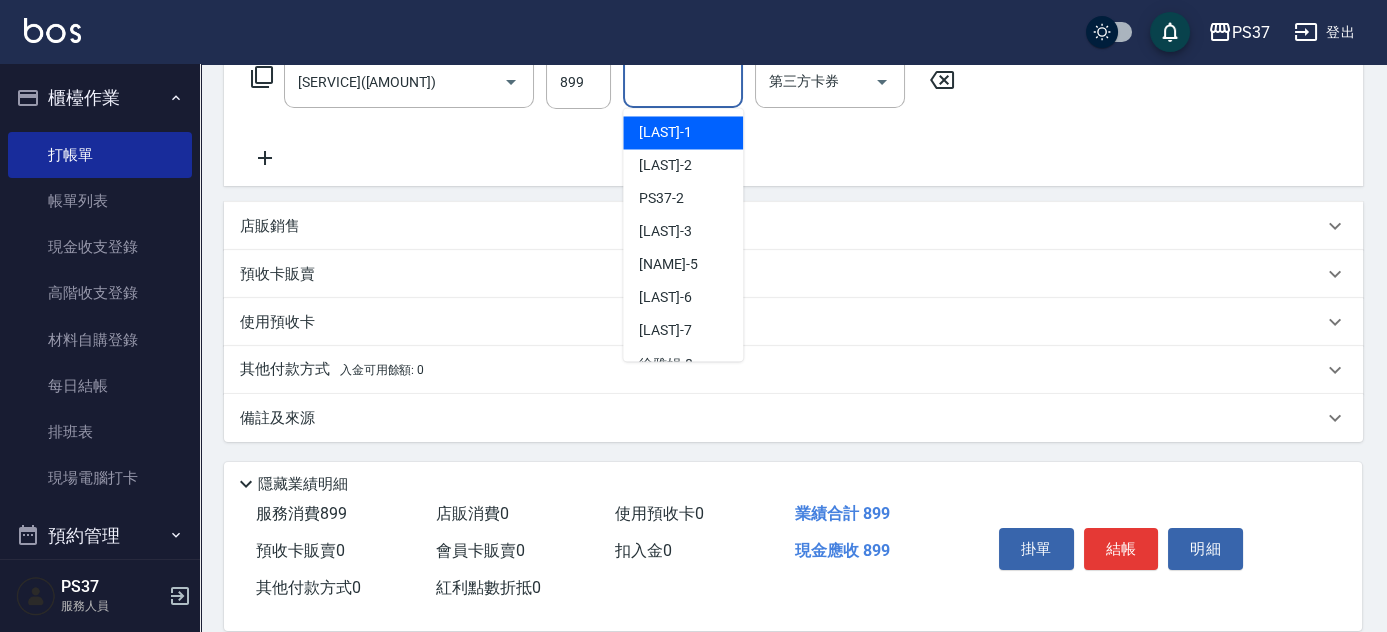 click on "洗髮-1" at bounding box center (683, 81) 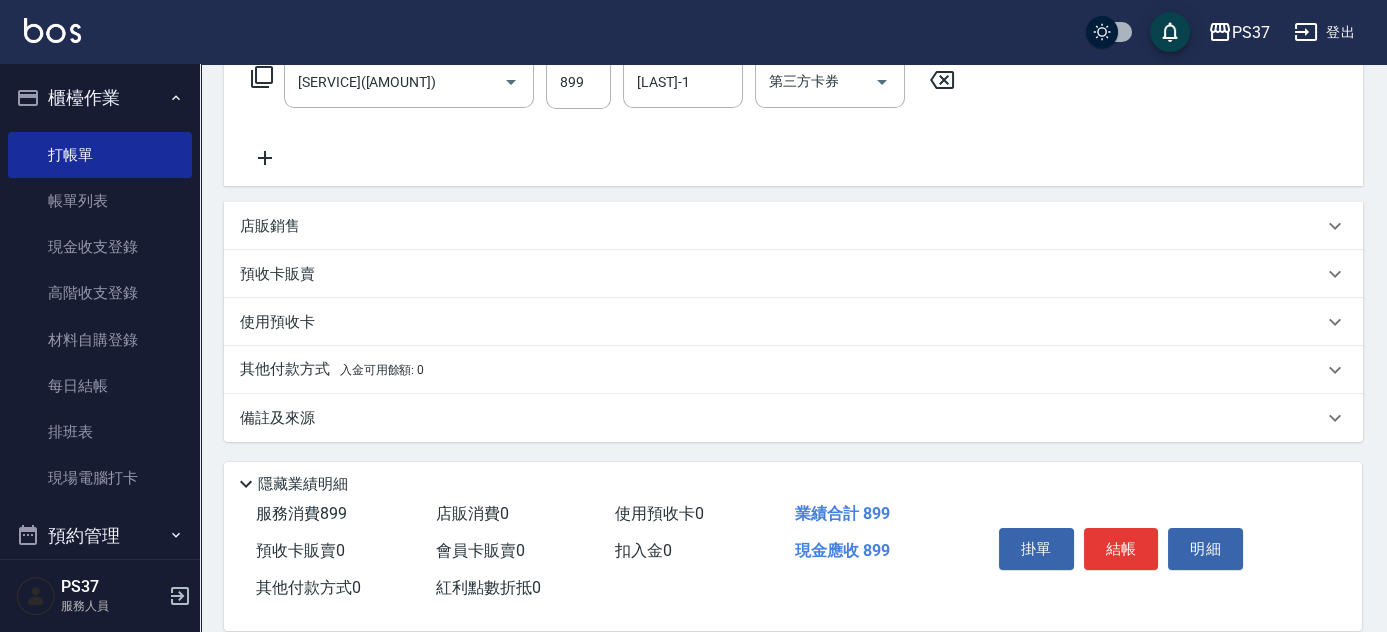click 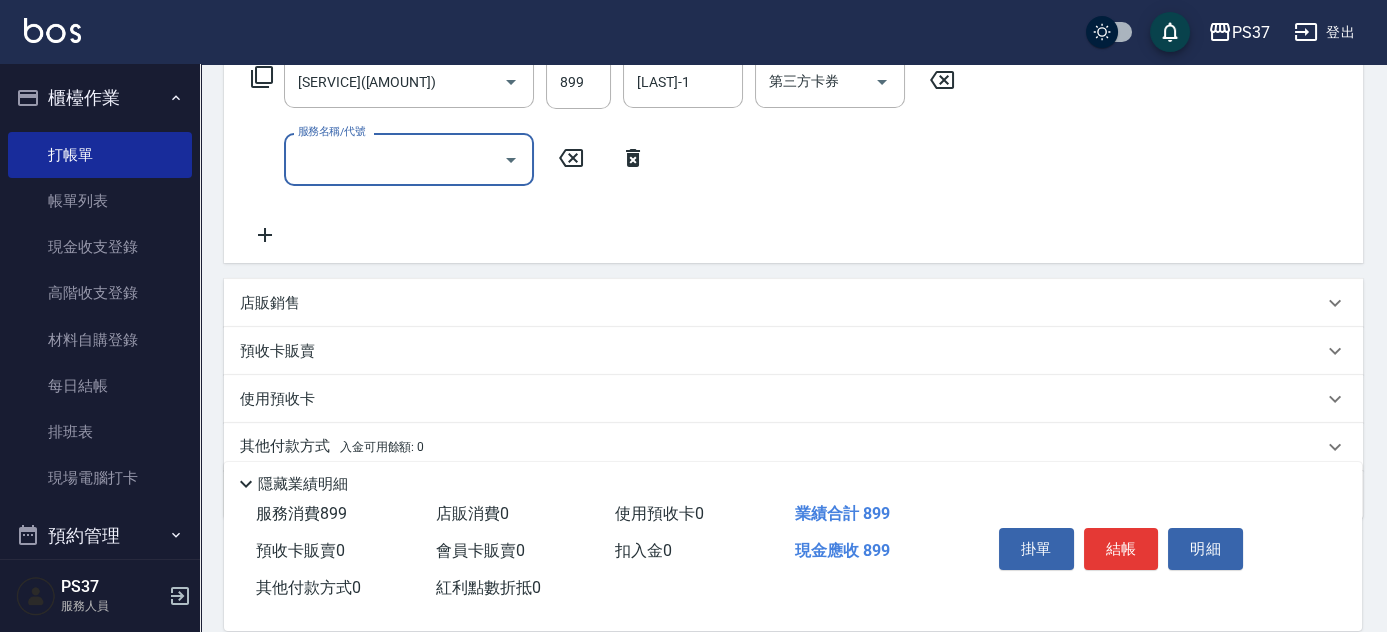 click on "服務名稱/代號" at bounding box center (394, 159) 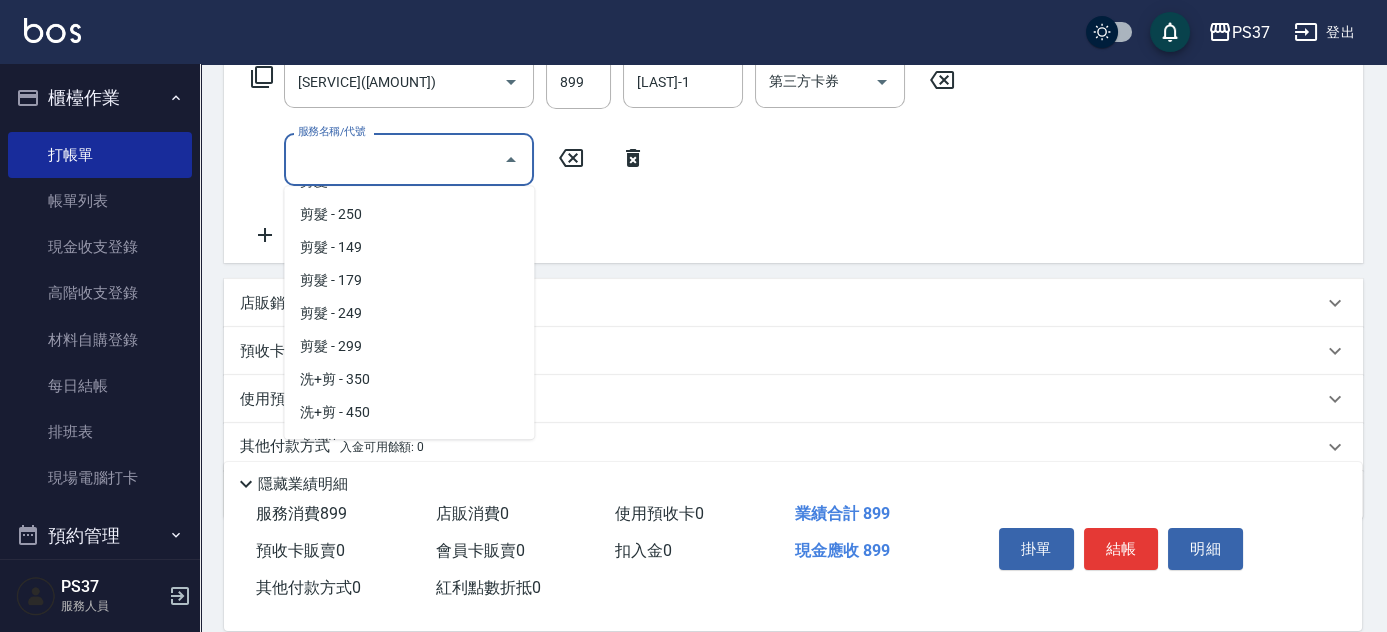 scroll, scrollTop: 272, scrollLeft: 0, axis: vertical 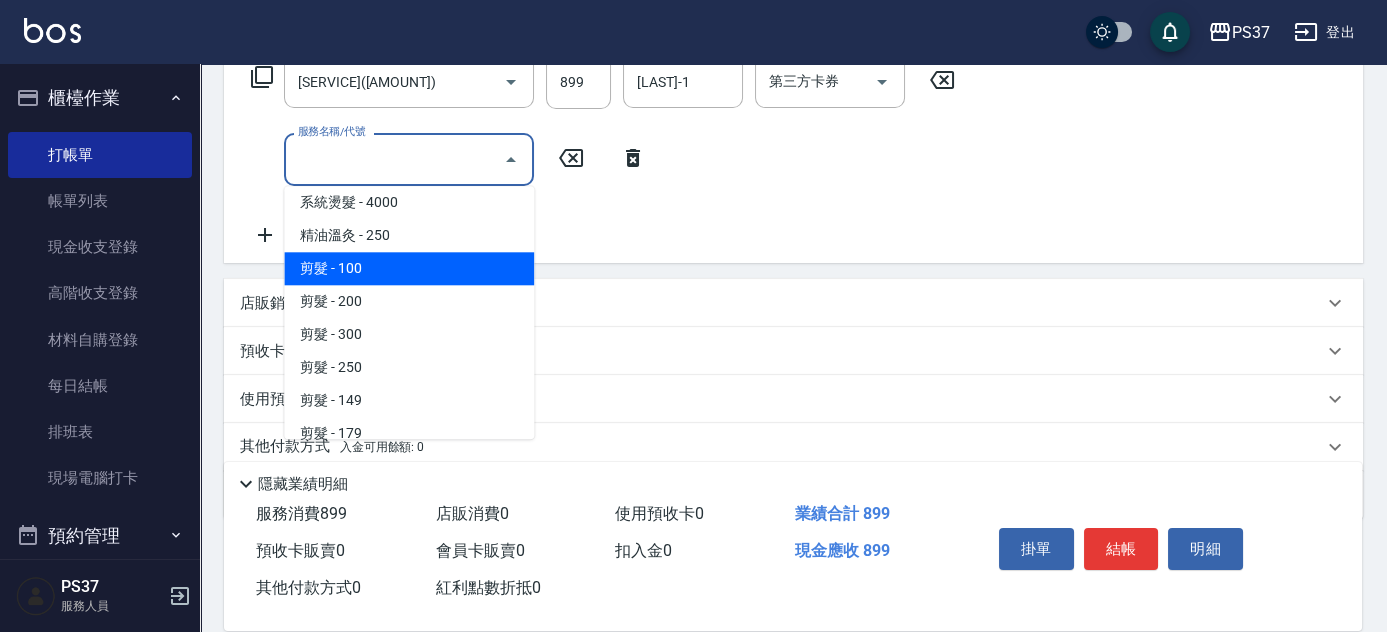 click on "剪髮 - 100" at bounding box center [409, 268] 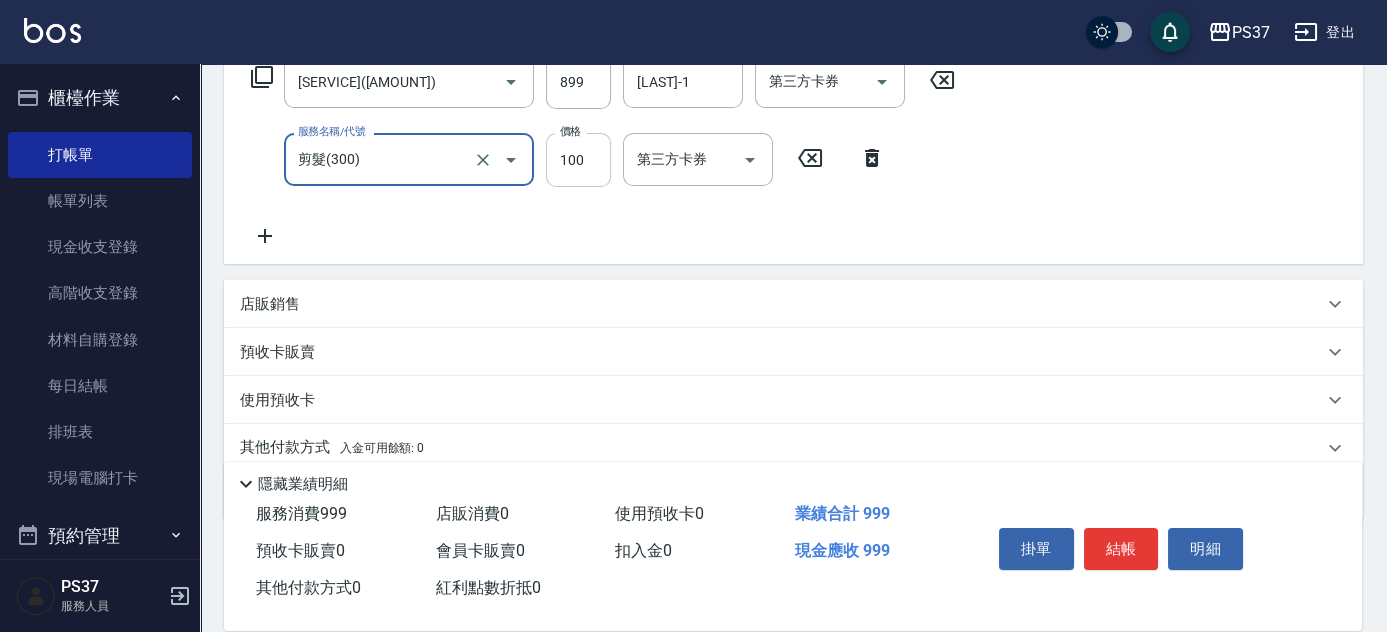 click on "100" at bounding box center [578, 160] 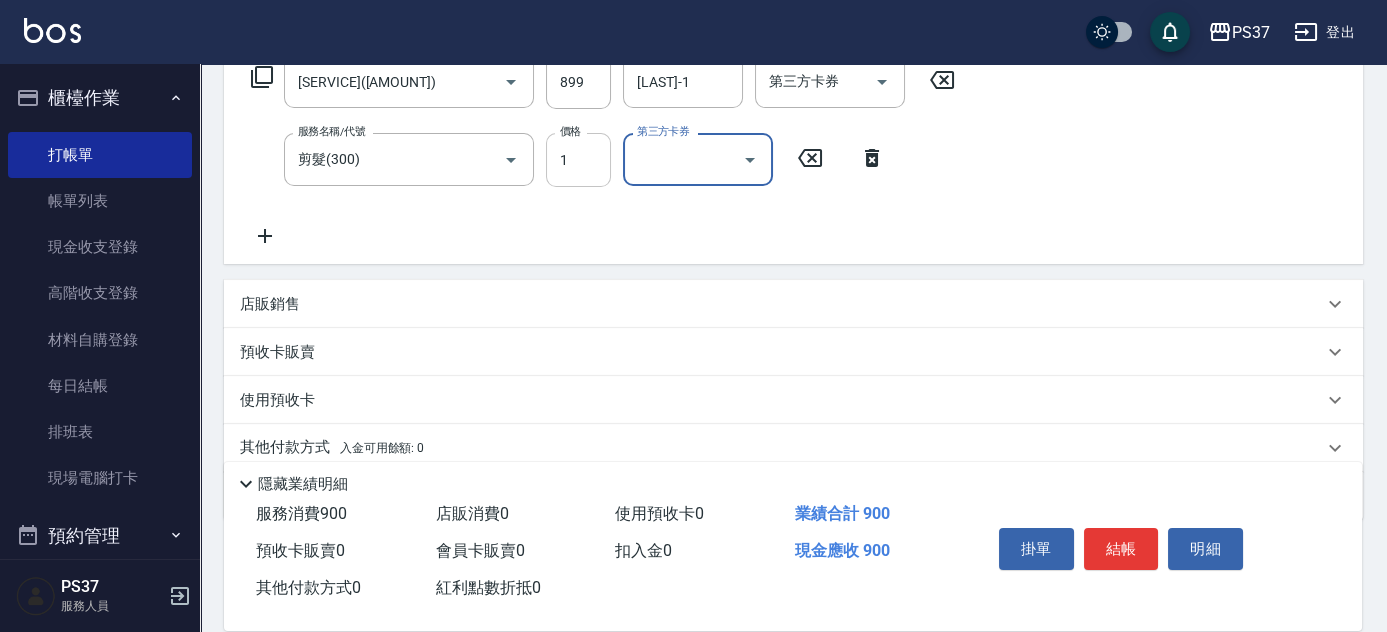 click on "1" at bounding box center [578, 160] 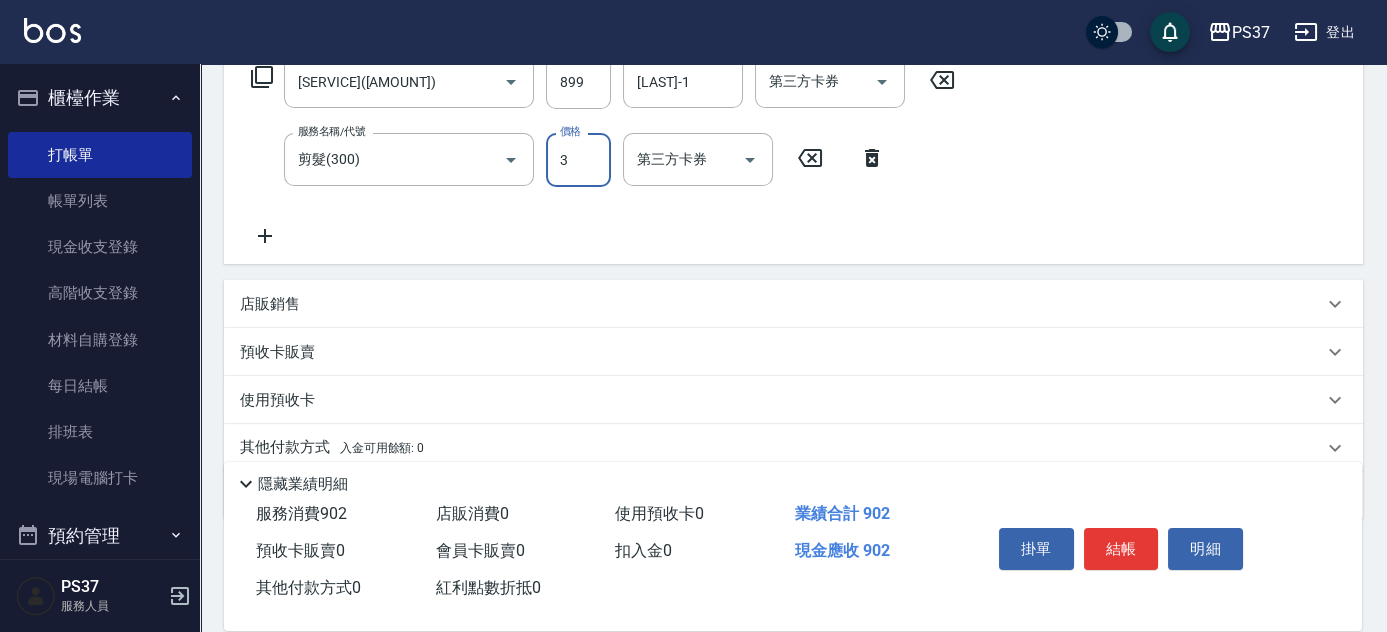 type on "3" 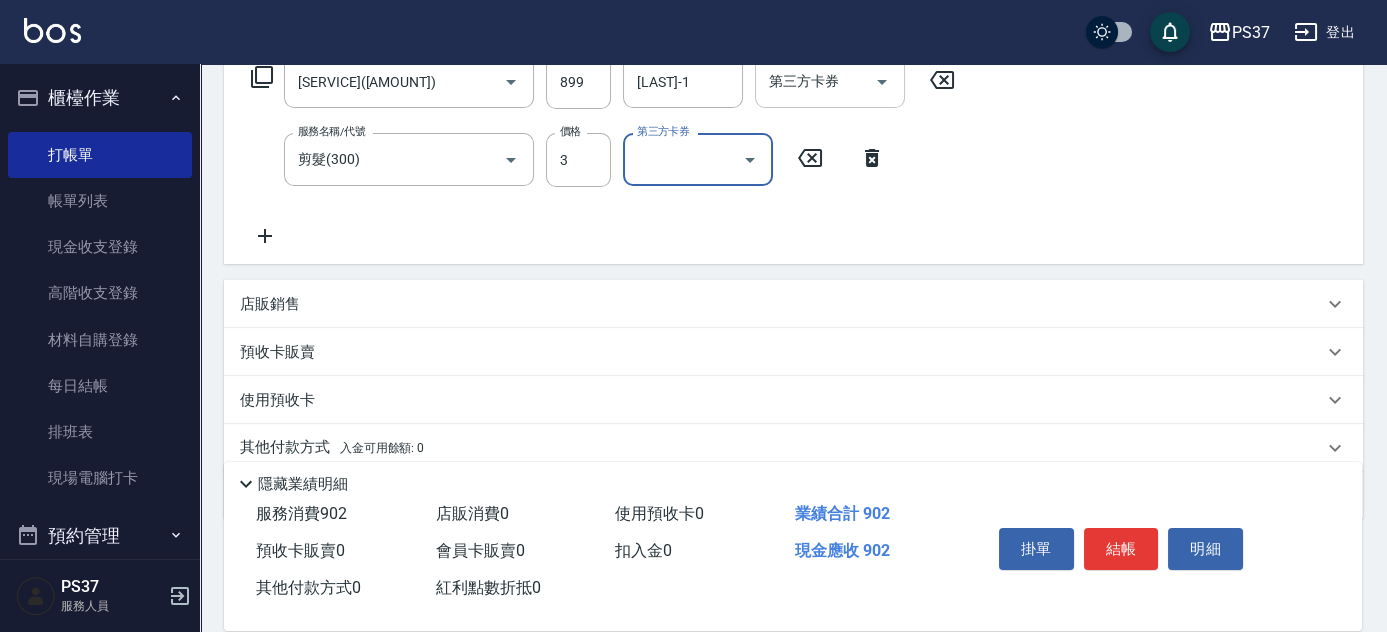 click 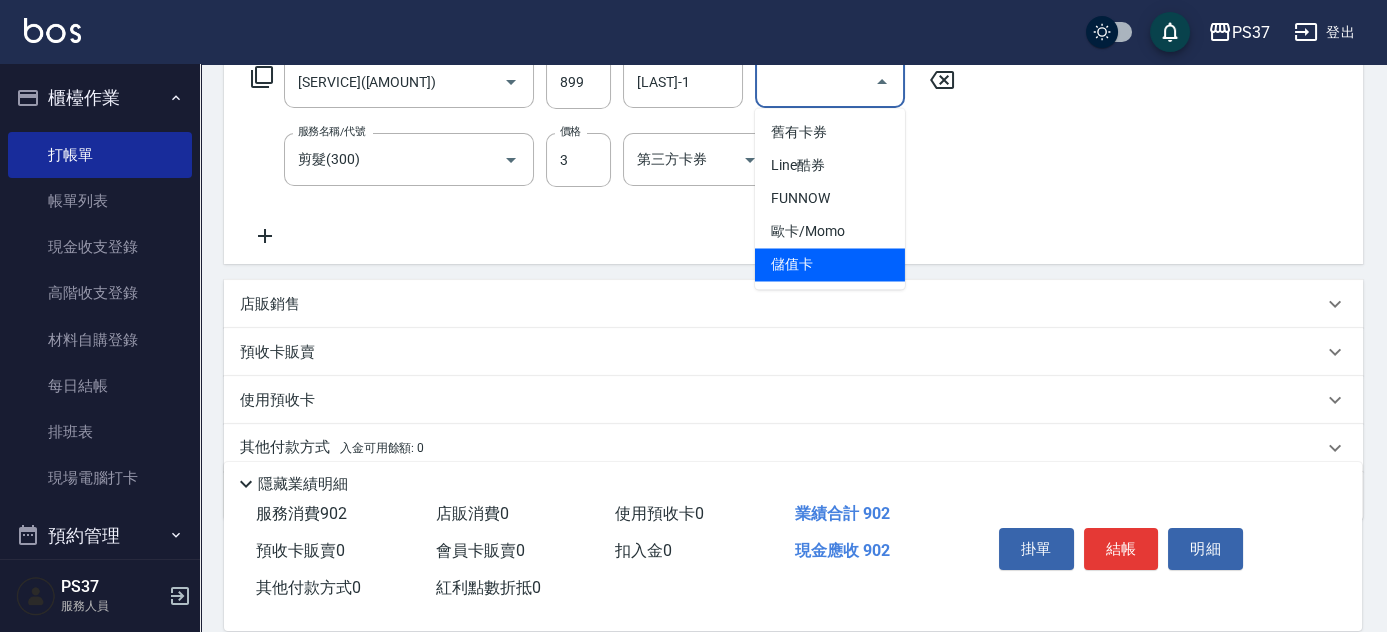 click on "儲值卡" at bounding box center (830, 264) 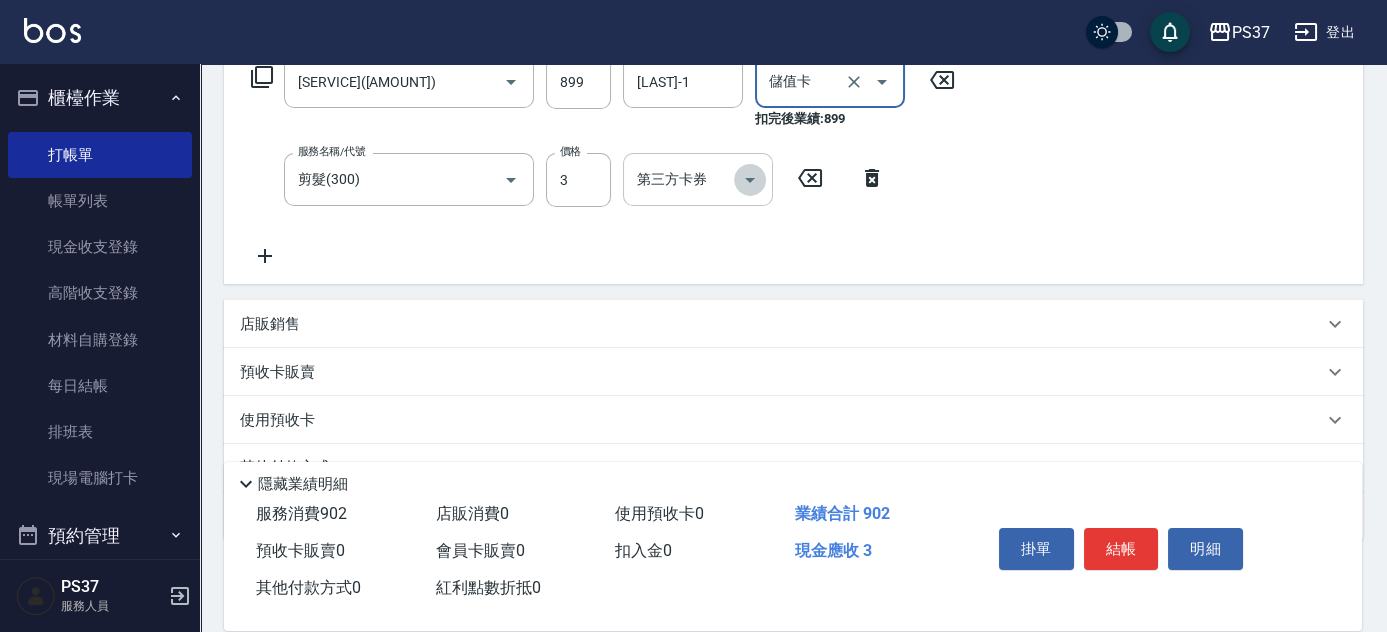 click 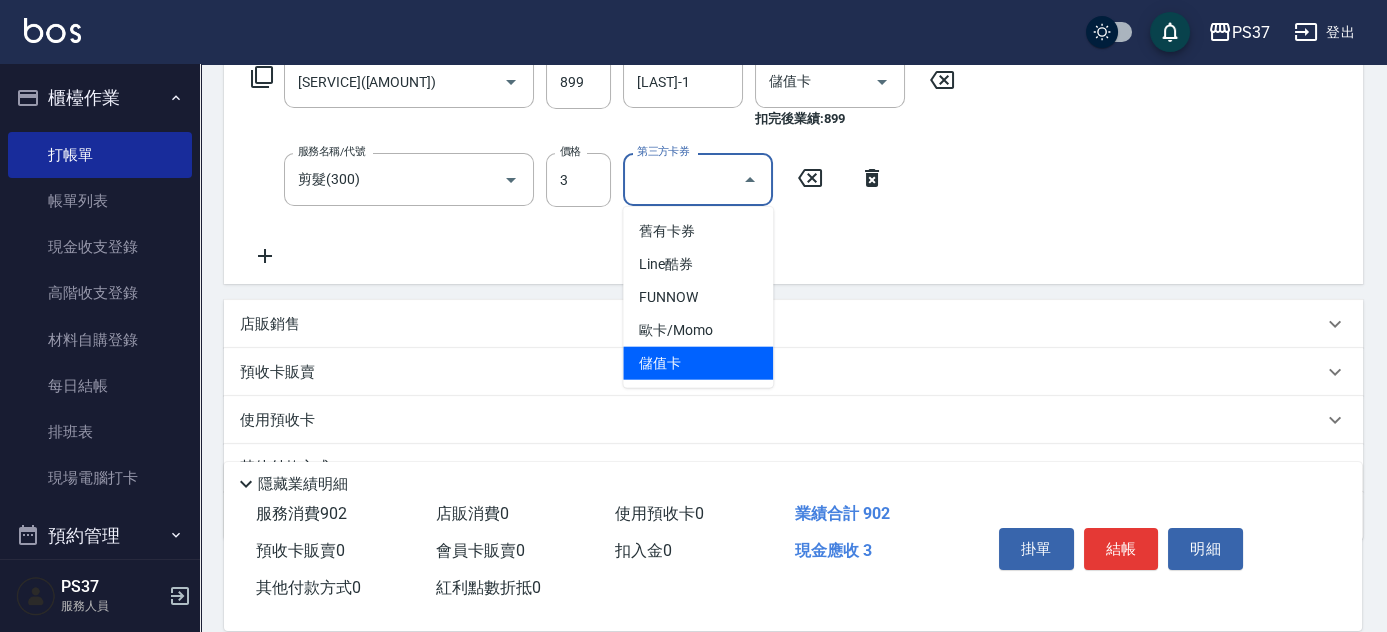 click on "儲值卡" at bounding box center [698, 363] 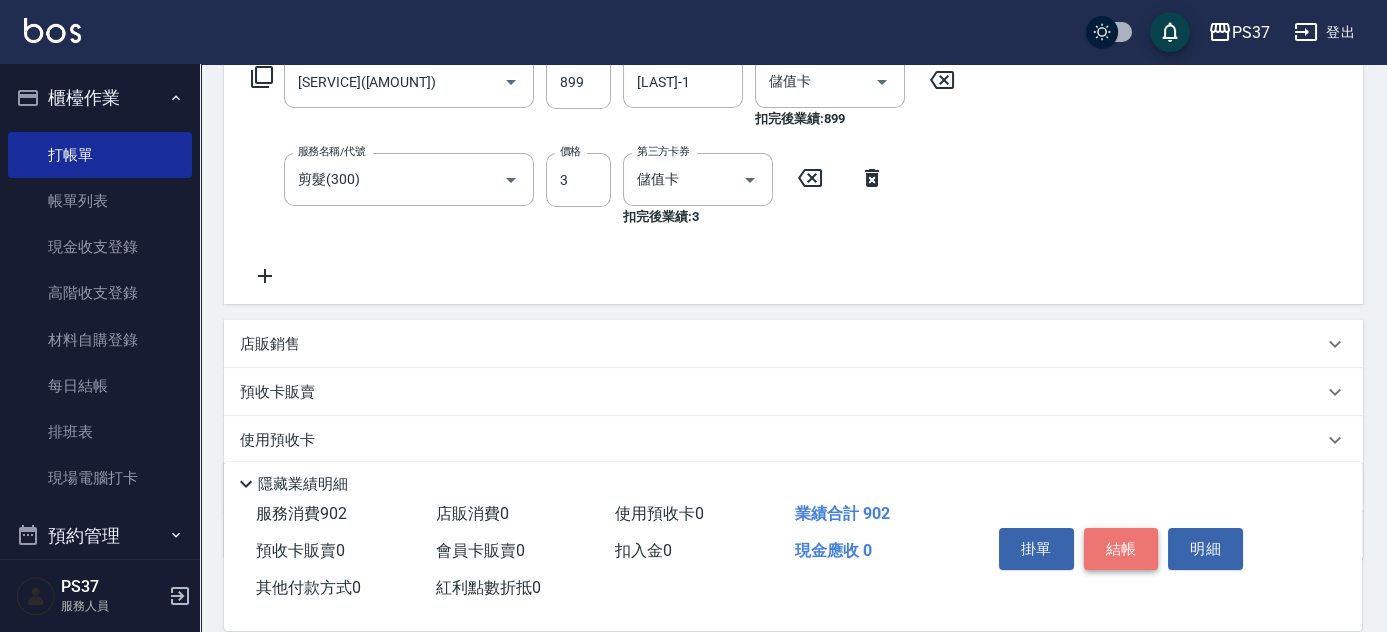 click on "結帳" at bounding box center (1121, 549) 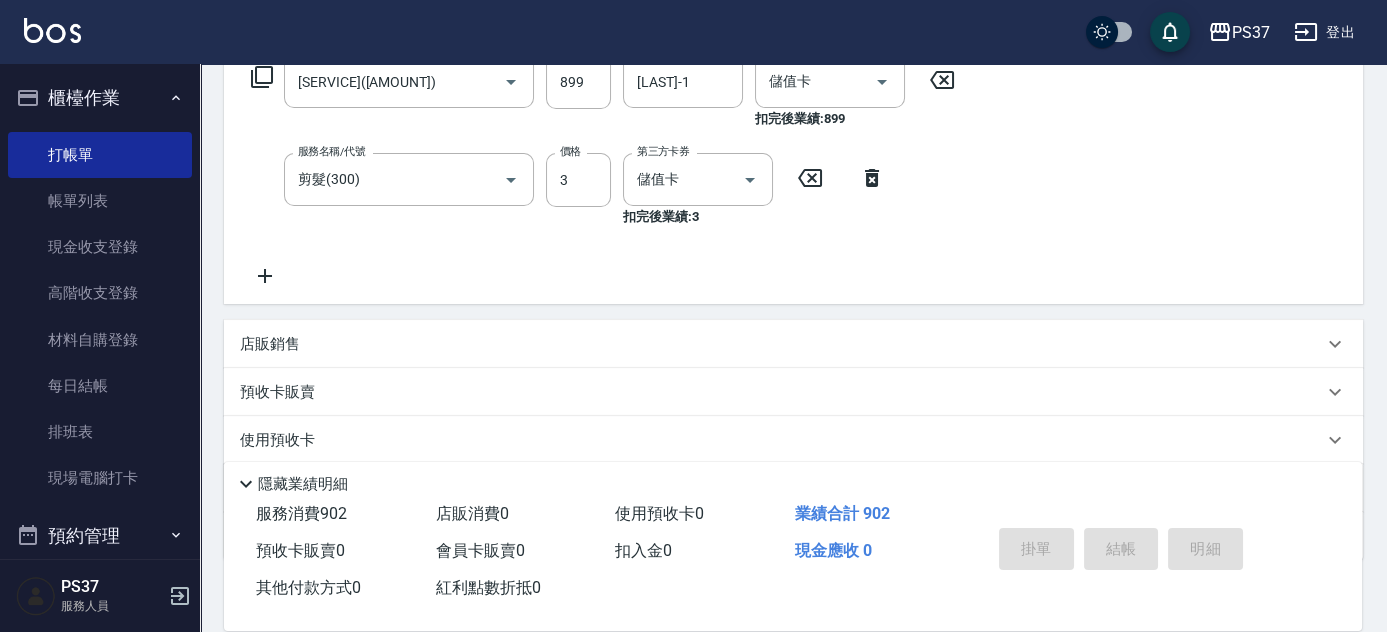 type on "2025/08/07 19:49" 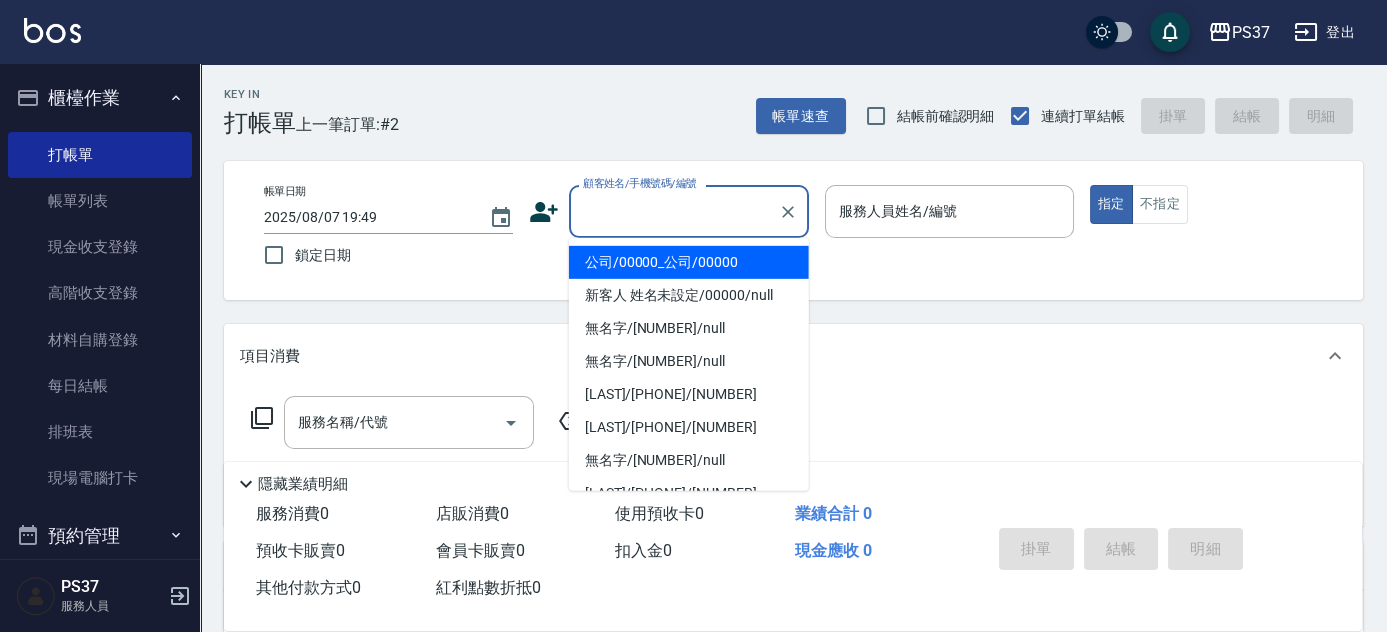 click on "顧客姓名/手機號碼/編號" at bounding box center (674, 211) 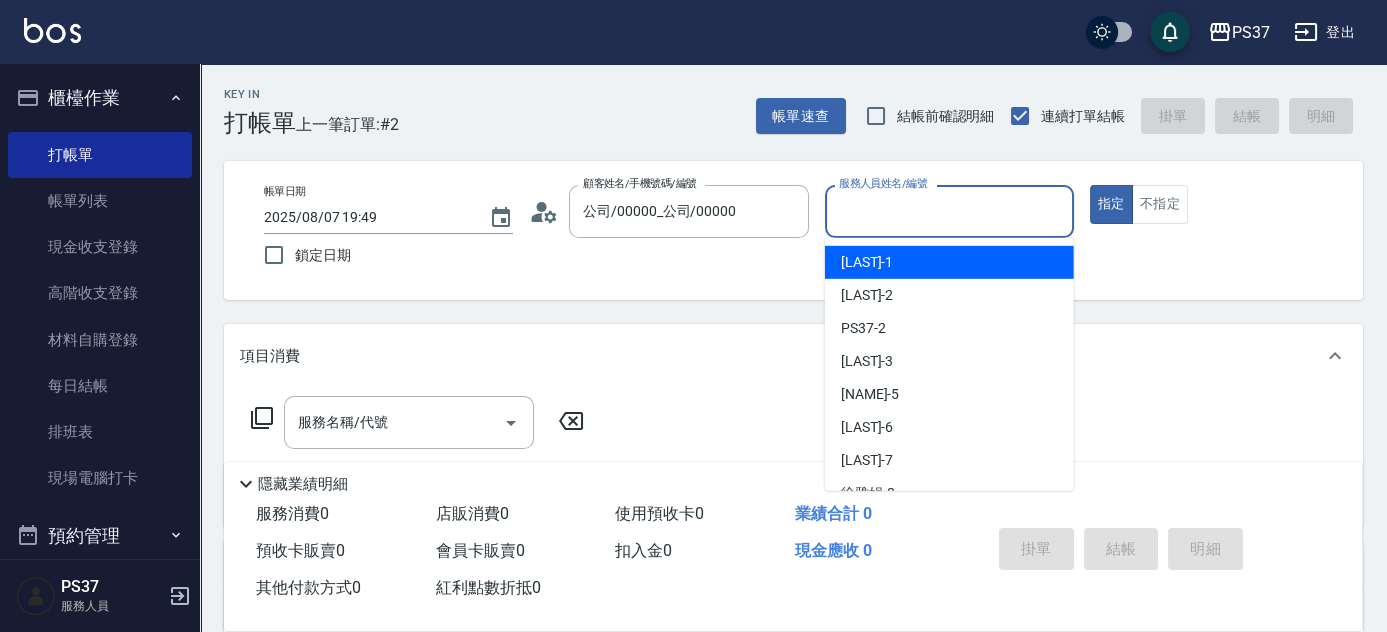 click on "服務人員姓名/編號" at bounding box center (949, 211) 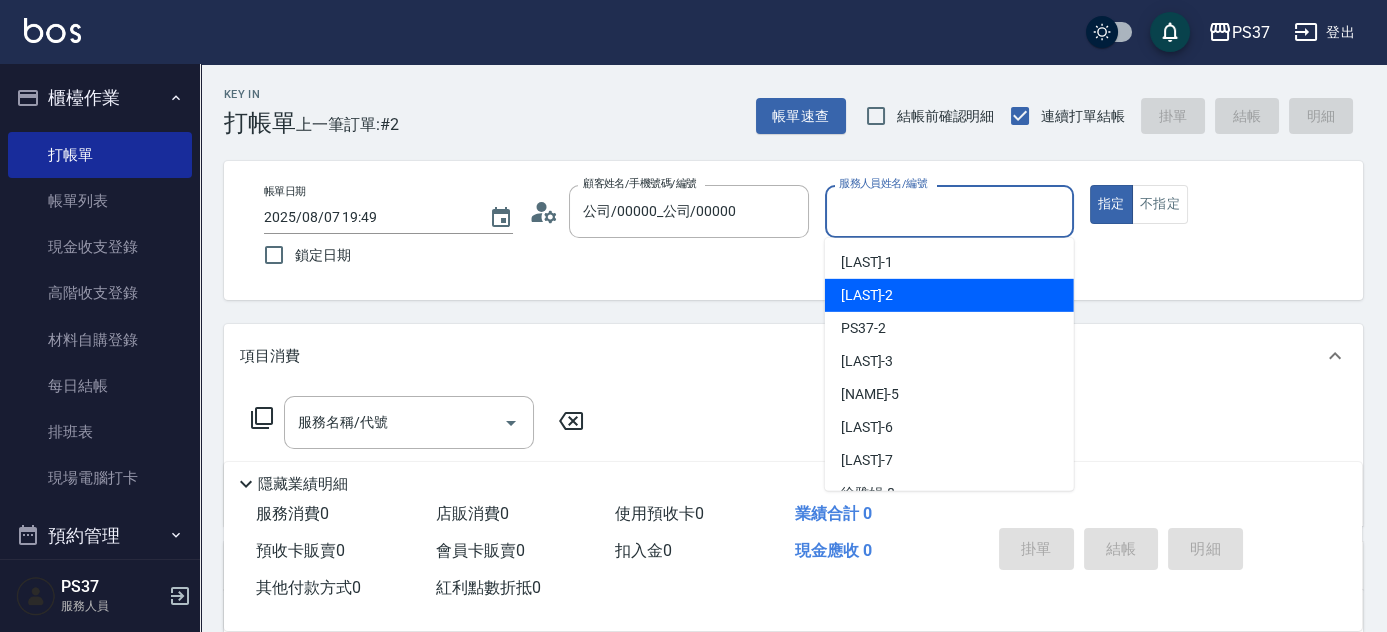 click on "[LAST] -2" at bounding box center [949, 295] 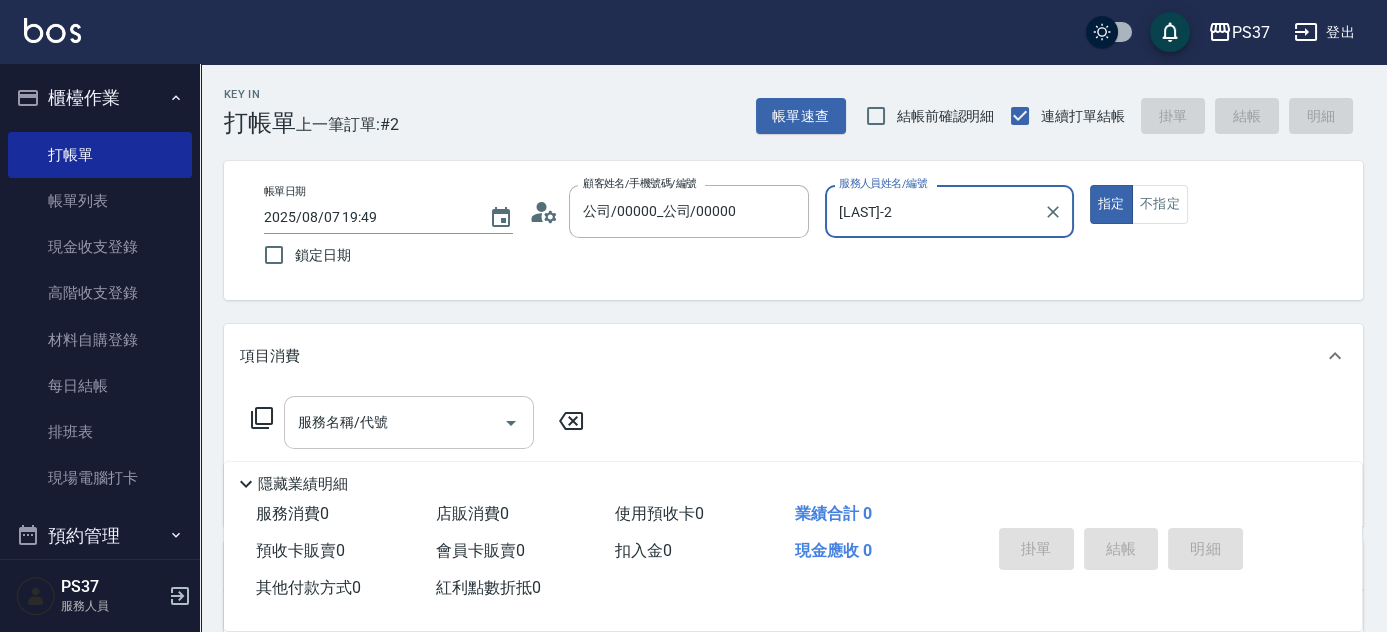 click on "服務名稱/代號" at bounding box center [394, 422] 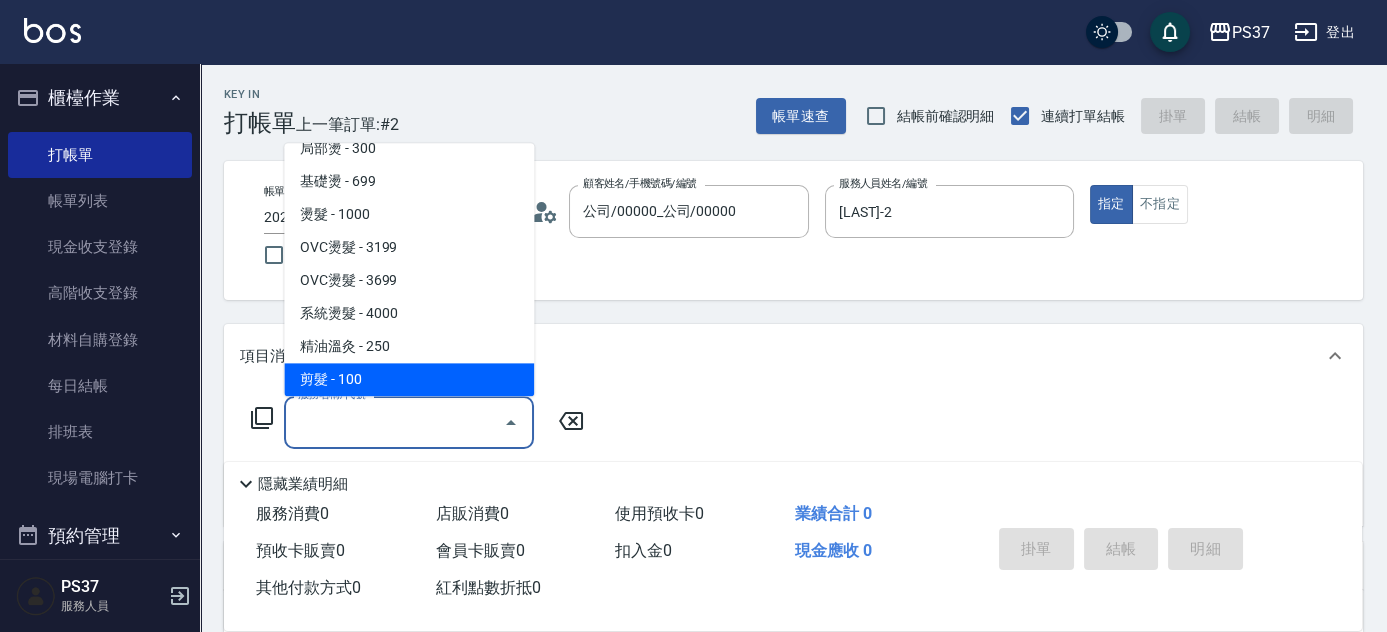scroll, scrollTop: 0, scrollLeft: 0, axis: both 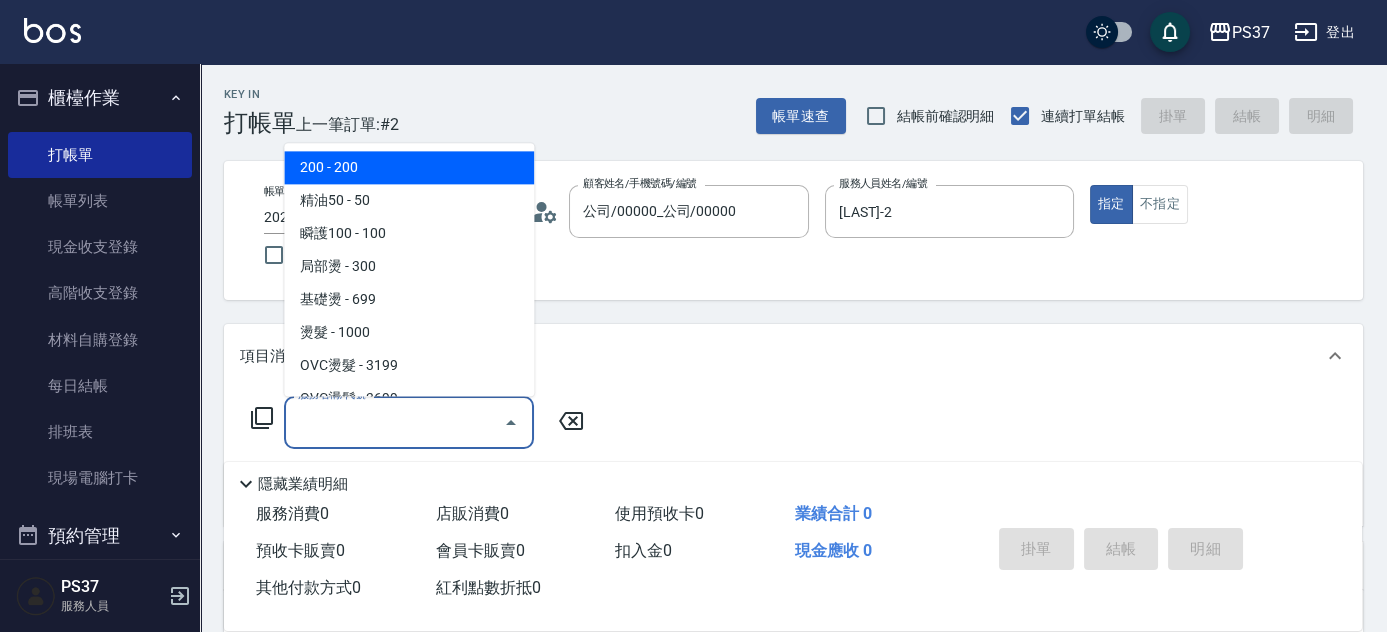 click on "200 - 200" at bounding box center (409, 168) 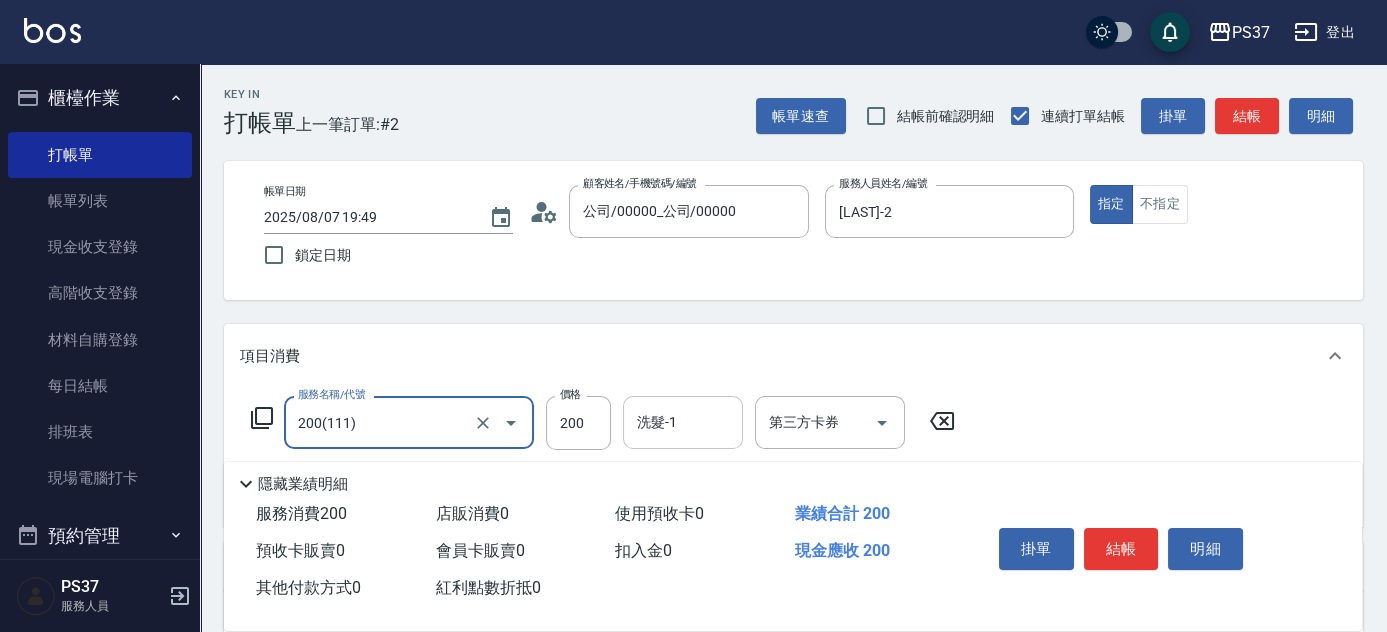 click on "洗髮-1" at bounding box center (683, 422) 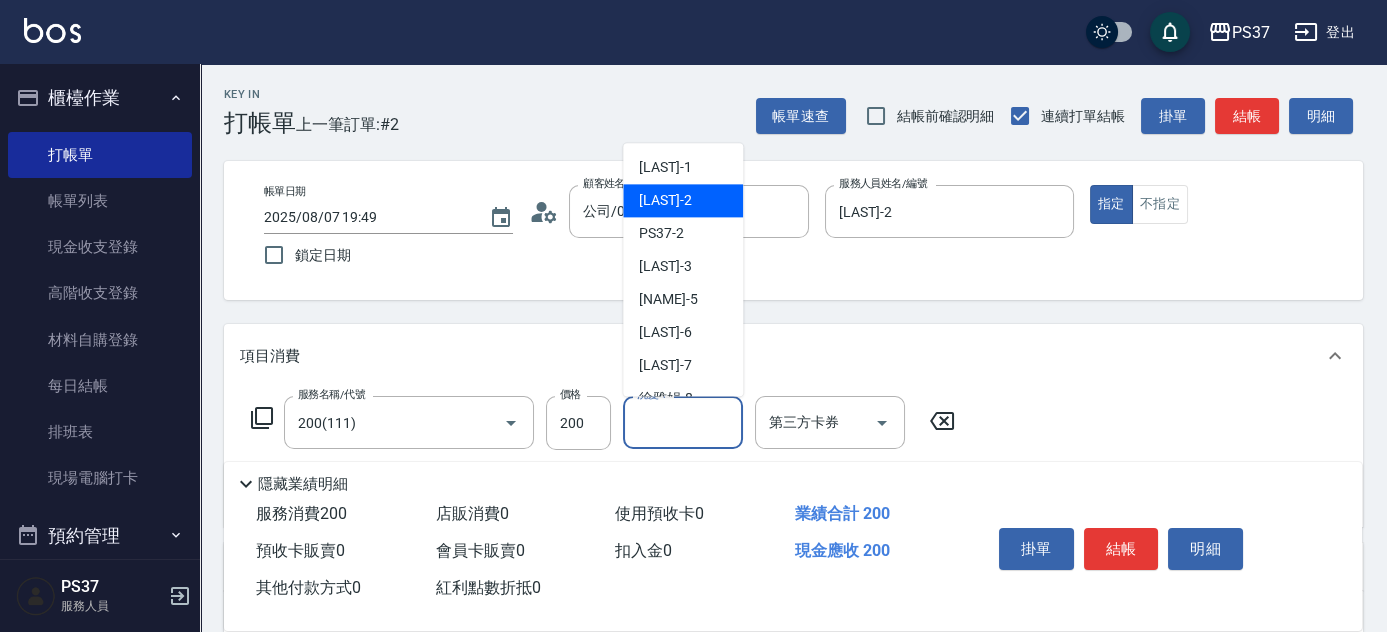 click on "[LAST] -2" at bounding box center [665, 201] 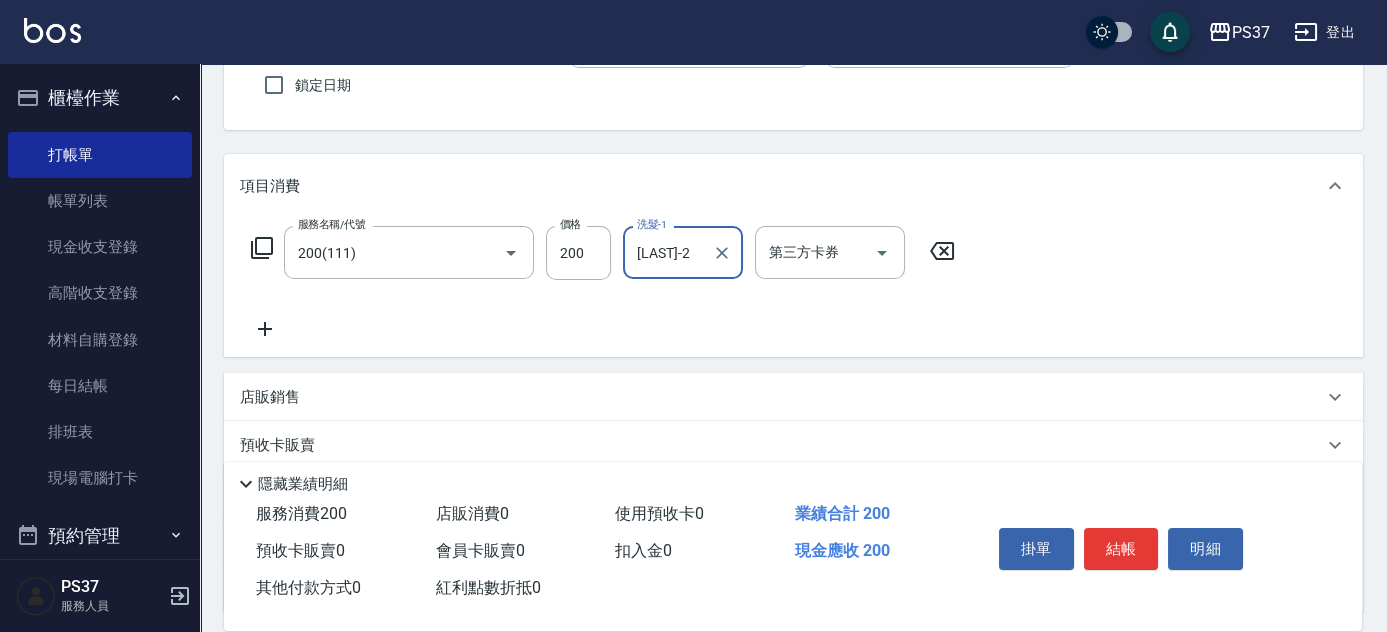 scroll, scrollTop: 272, scrollLeft: 0, axis: vertical 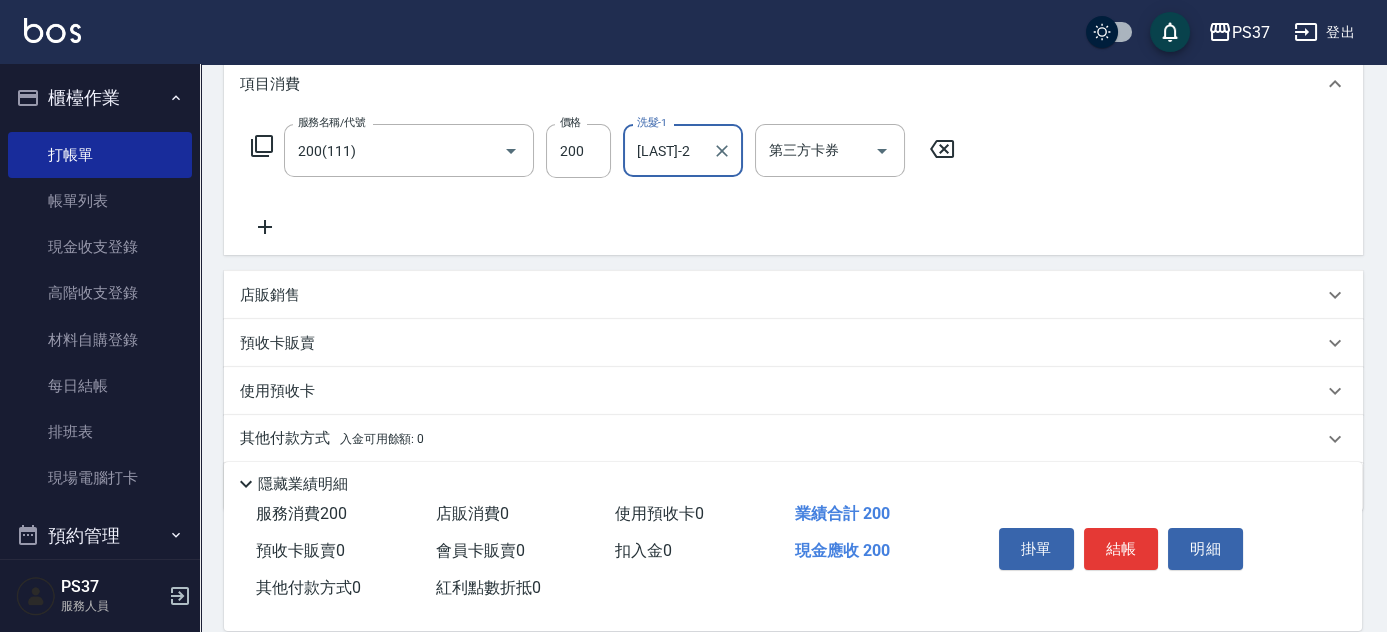 click 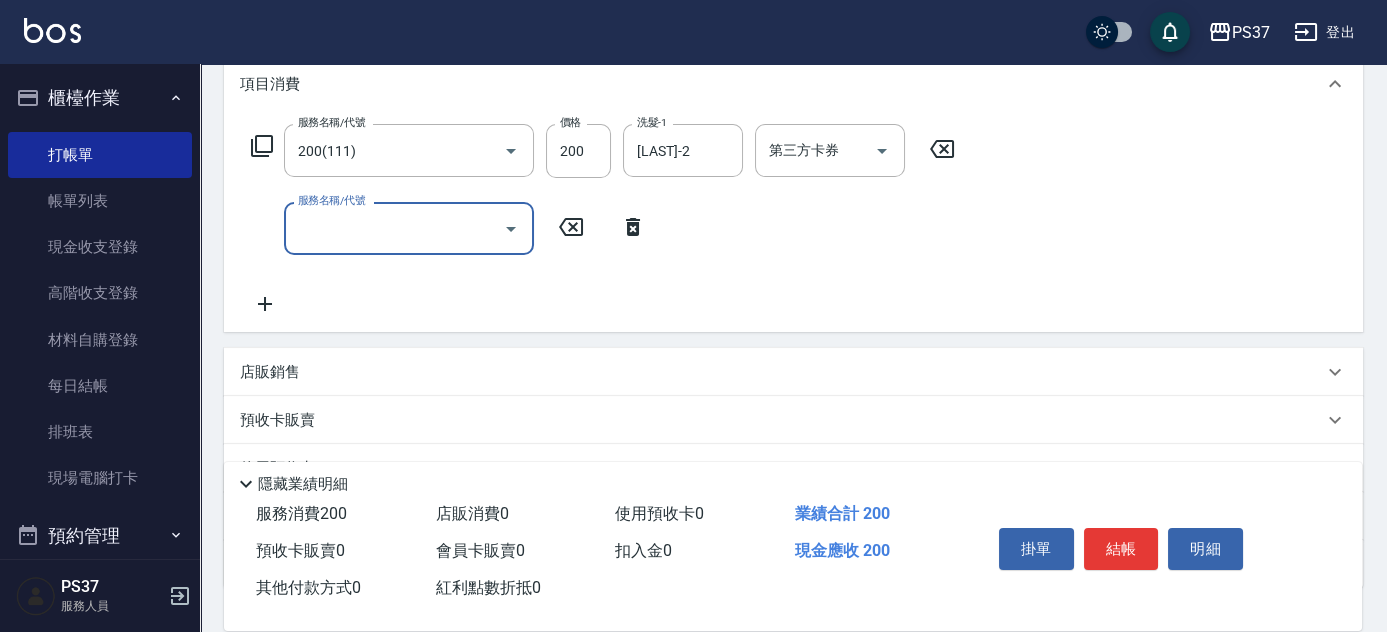 click on "服務名稱/代號" at bounding box center [394, 228] 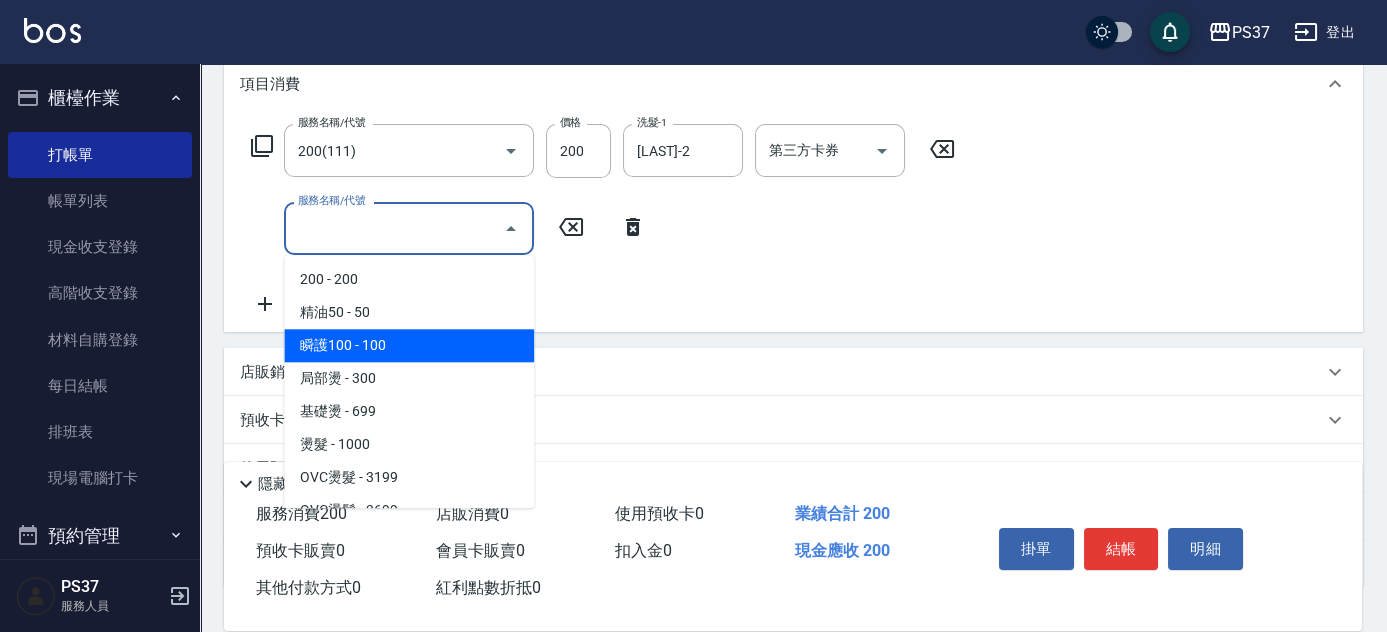 click on "瞬護100 - 100" at bounding box center [409, 345] 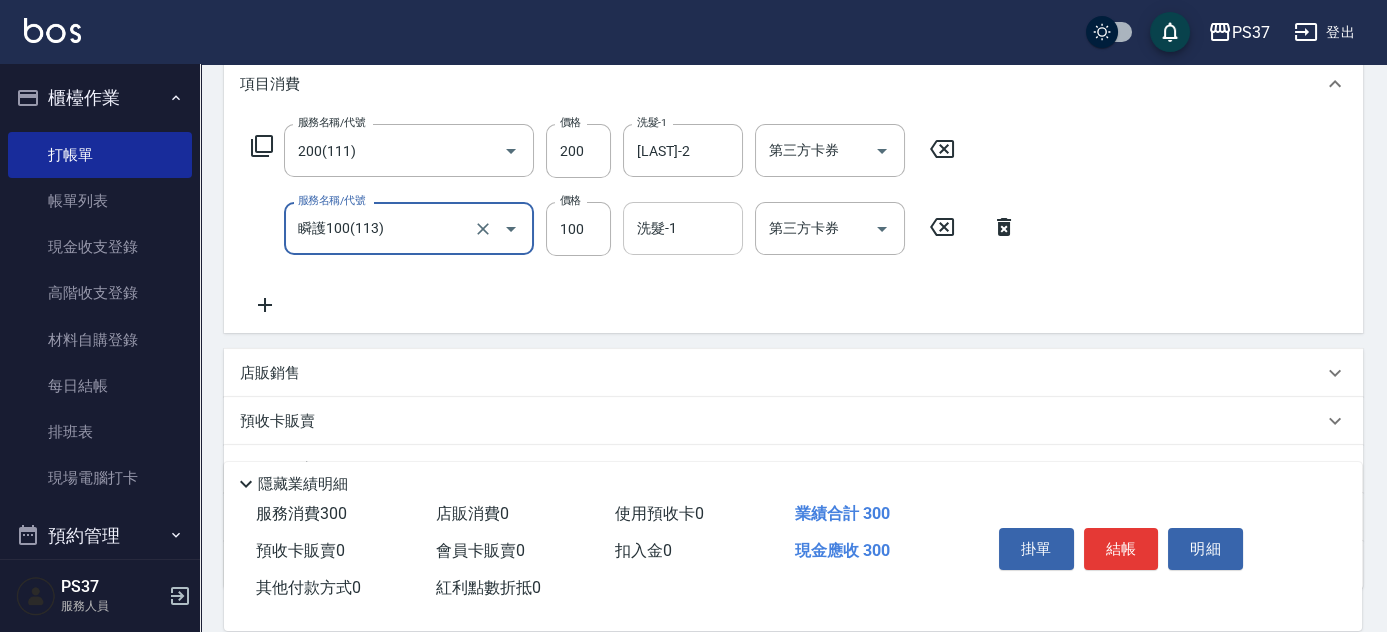 click on "洗髮-1" at bounding box center [683, 228] 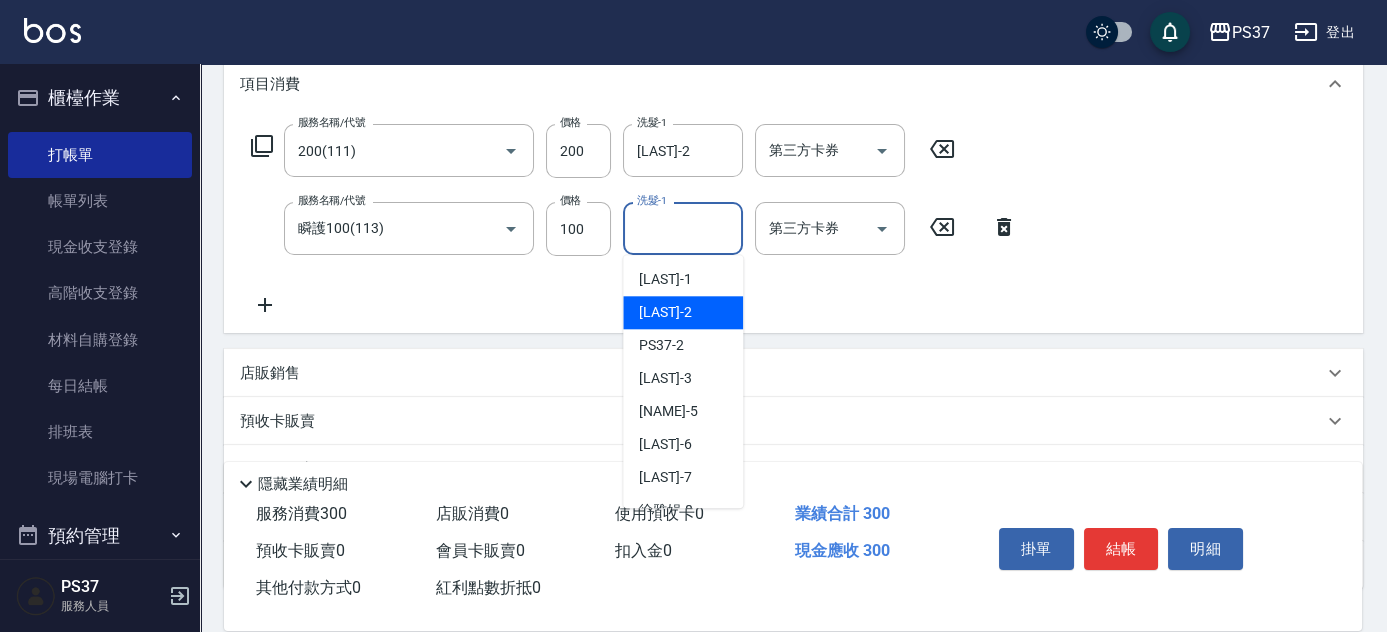 click on "[LAST] -2" at bounding box center [683, 312] 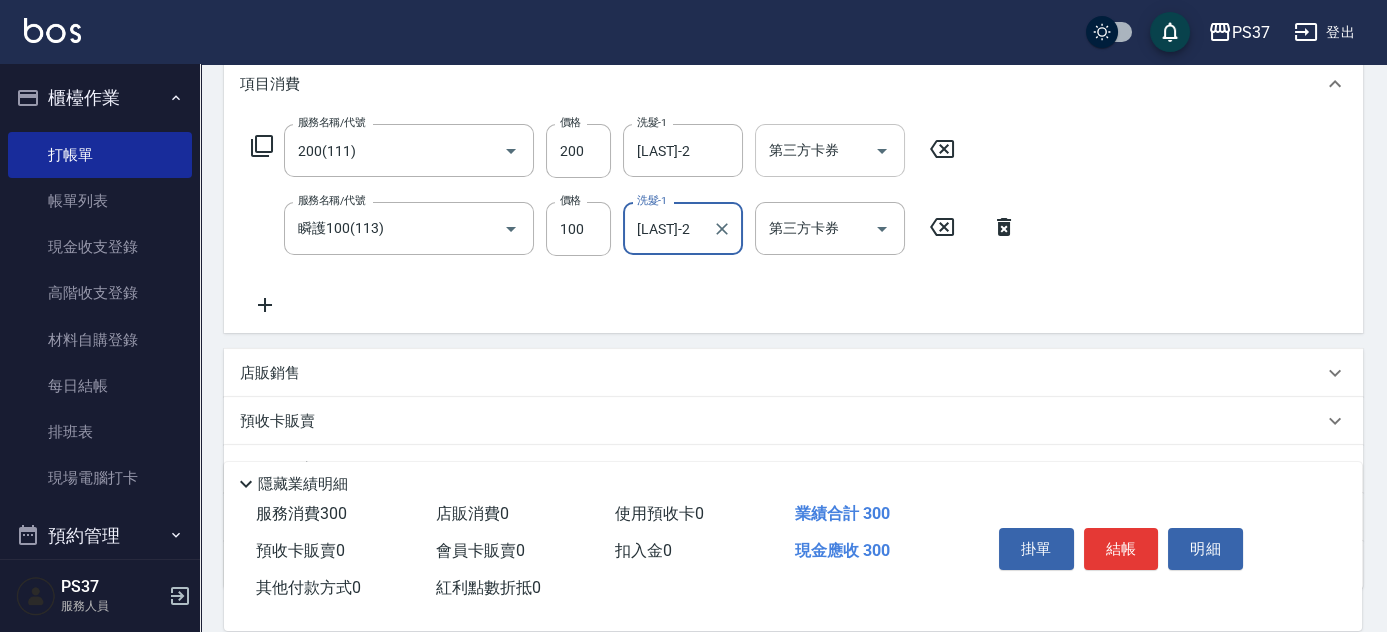 click at bounding box center (882, 151) 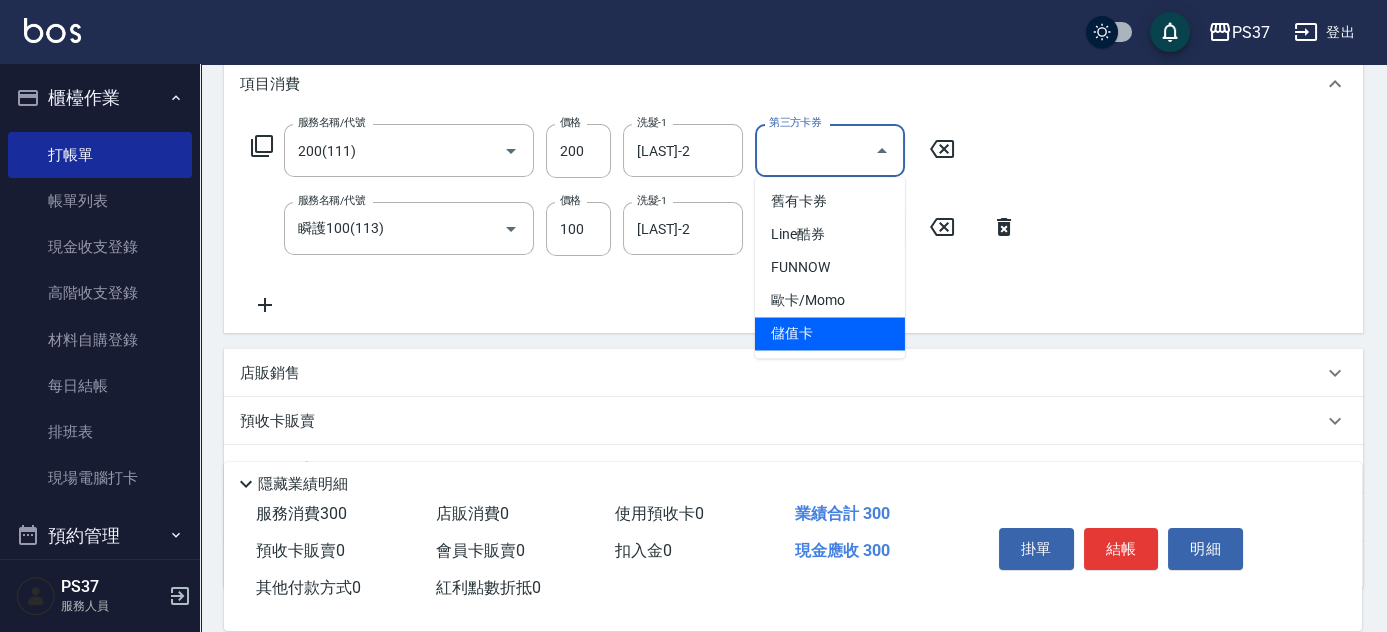 click on "儲值卡" at bounding box center [830, 333] 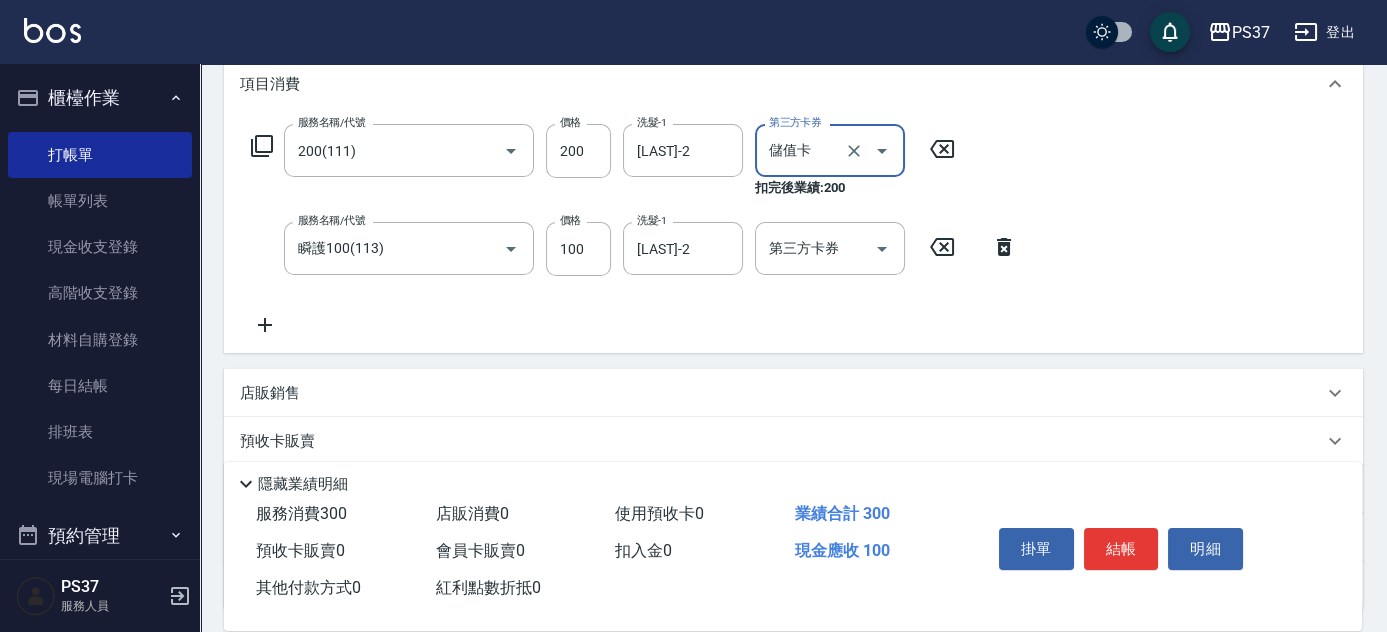 type on "儲值卡" 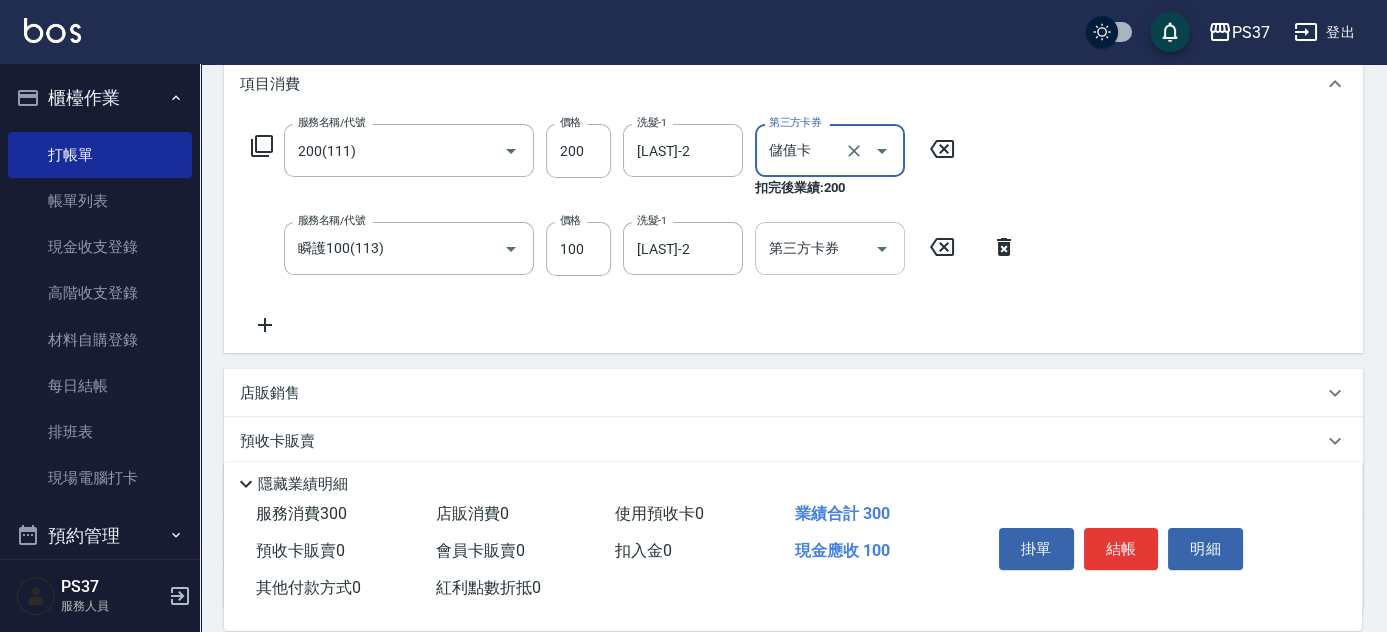 click 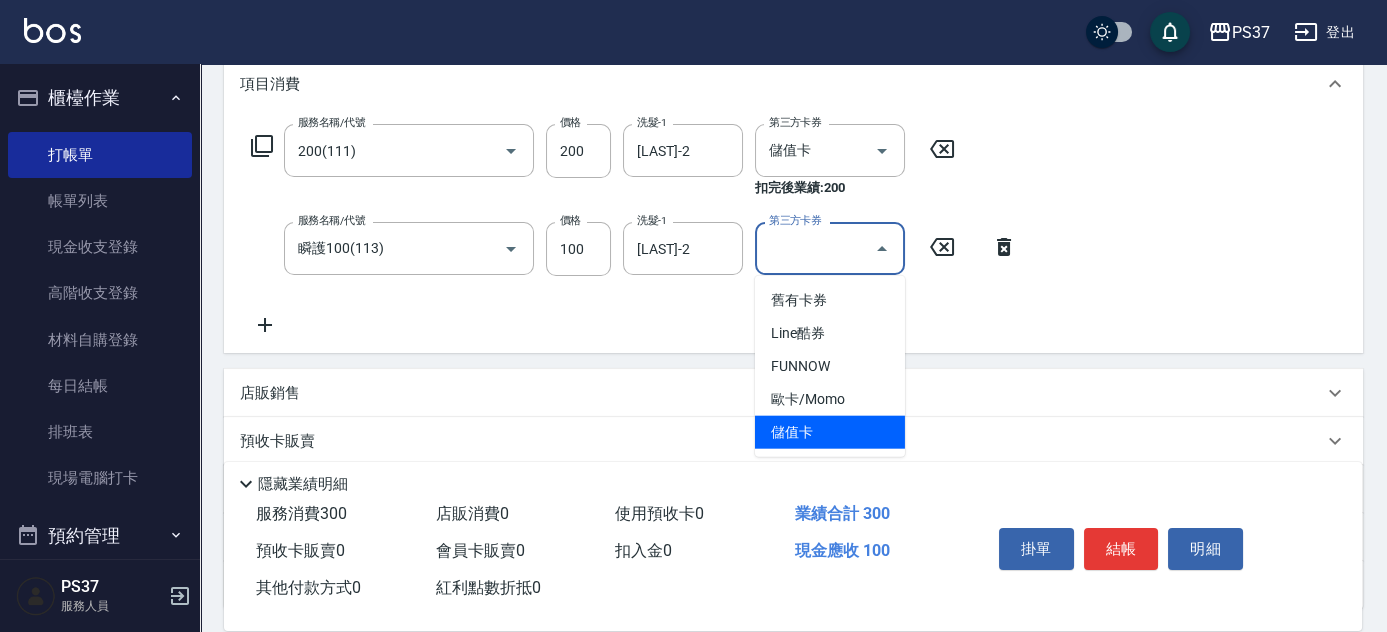 click on "儲值卡" at bounding box center [830, 432] 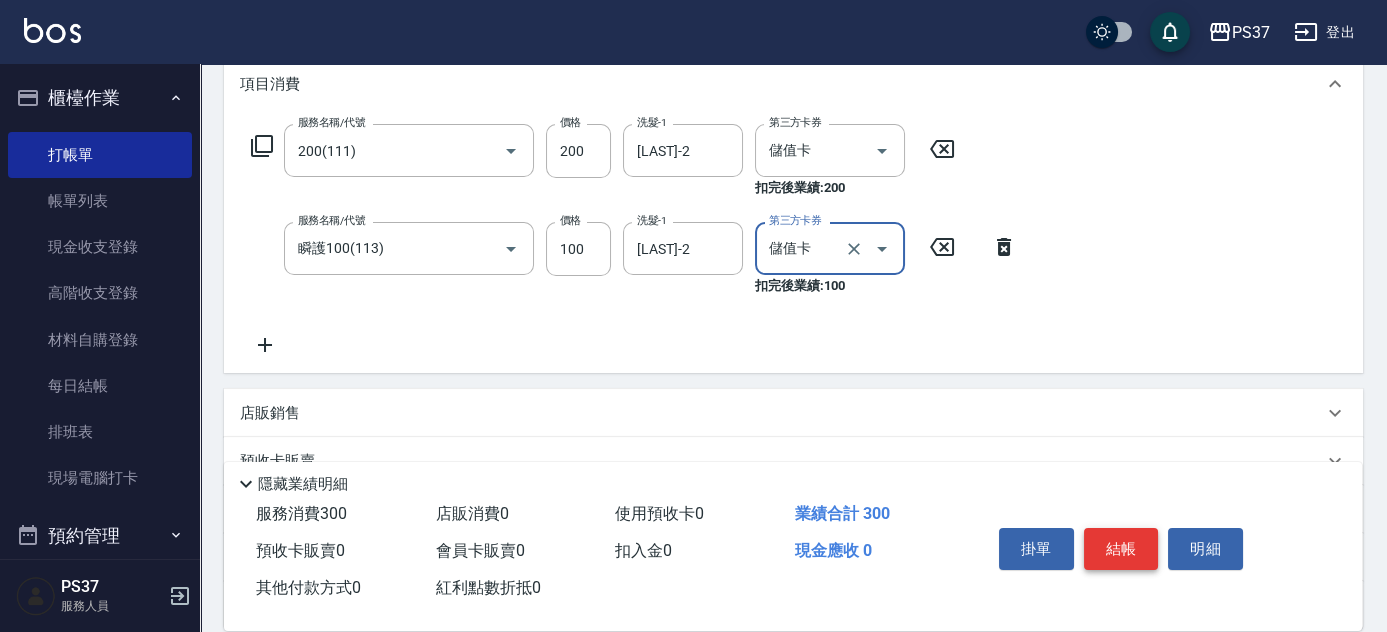 click on "結帳" at bounding box center [1121, 549] 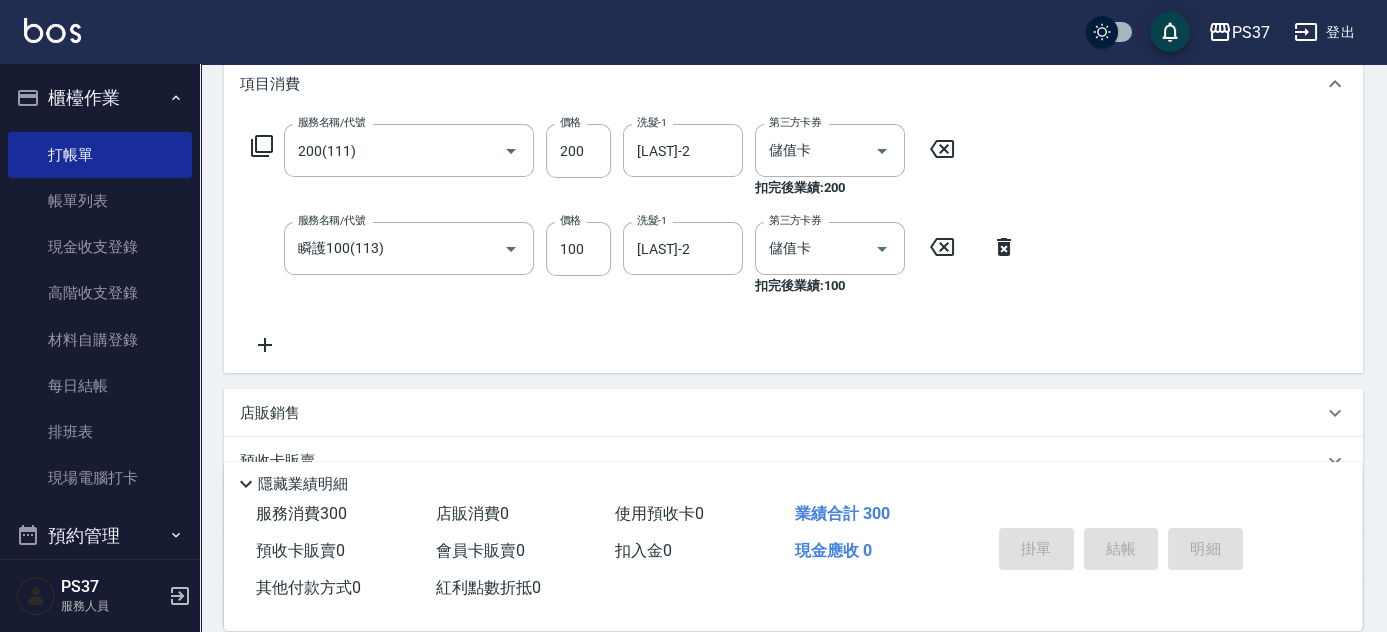 type on "2025/08/07 19:50" 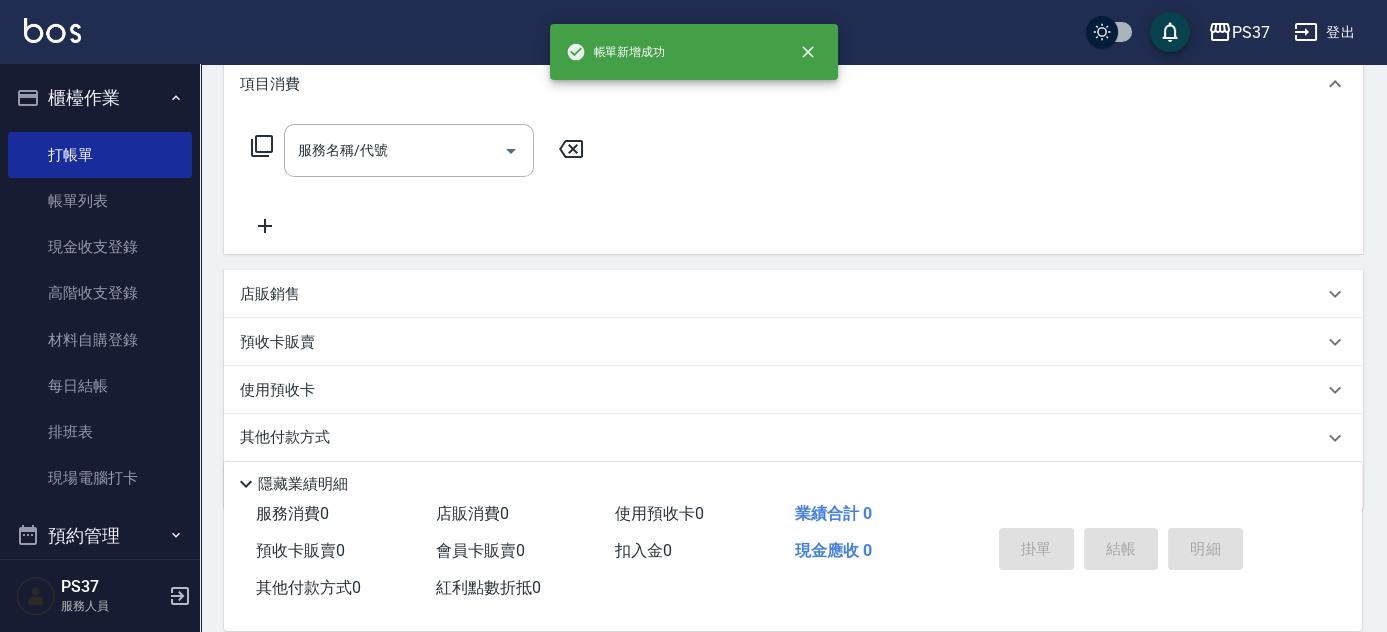 scroll, scrollTop: 0, scrollLeft: 0, axis: both 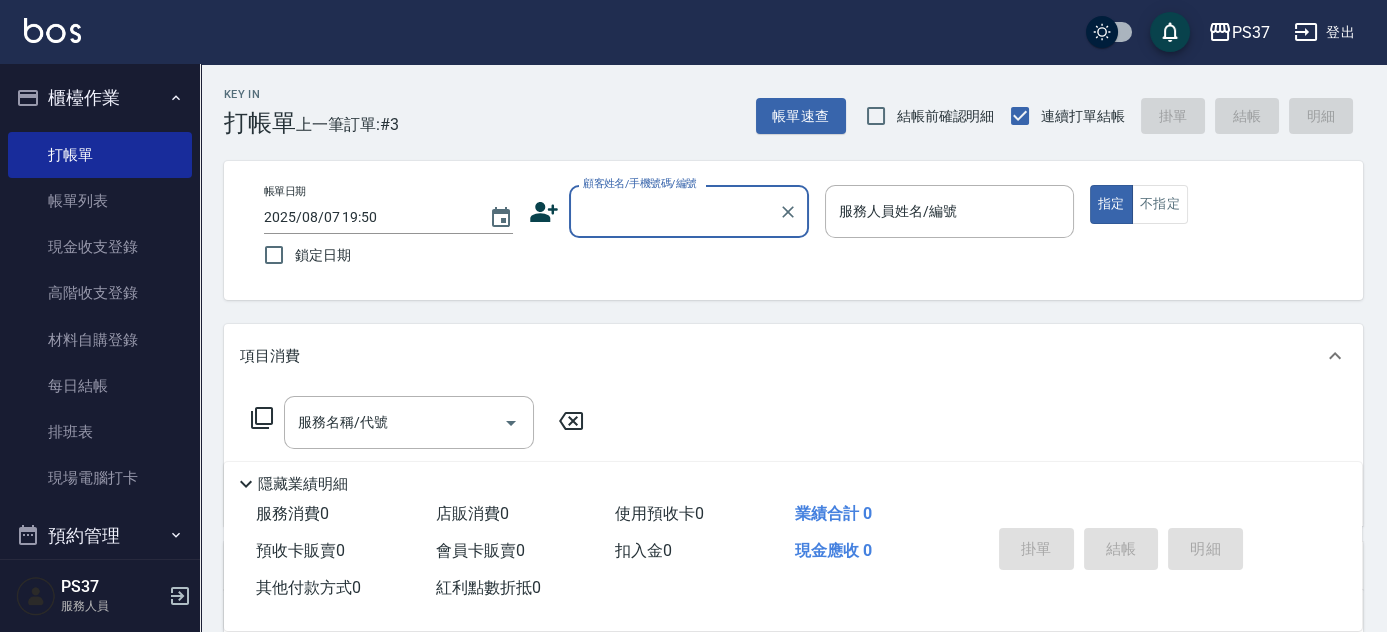click on "顧客姓名/手機號碼/編號" at bounding box center [674, 211] 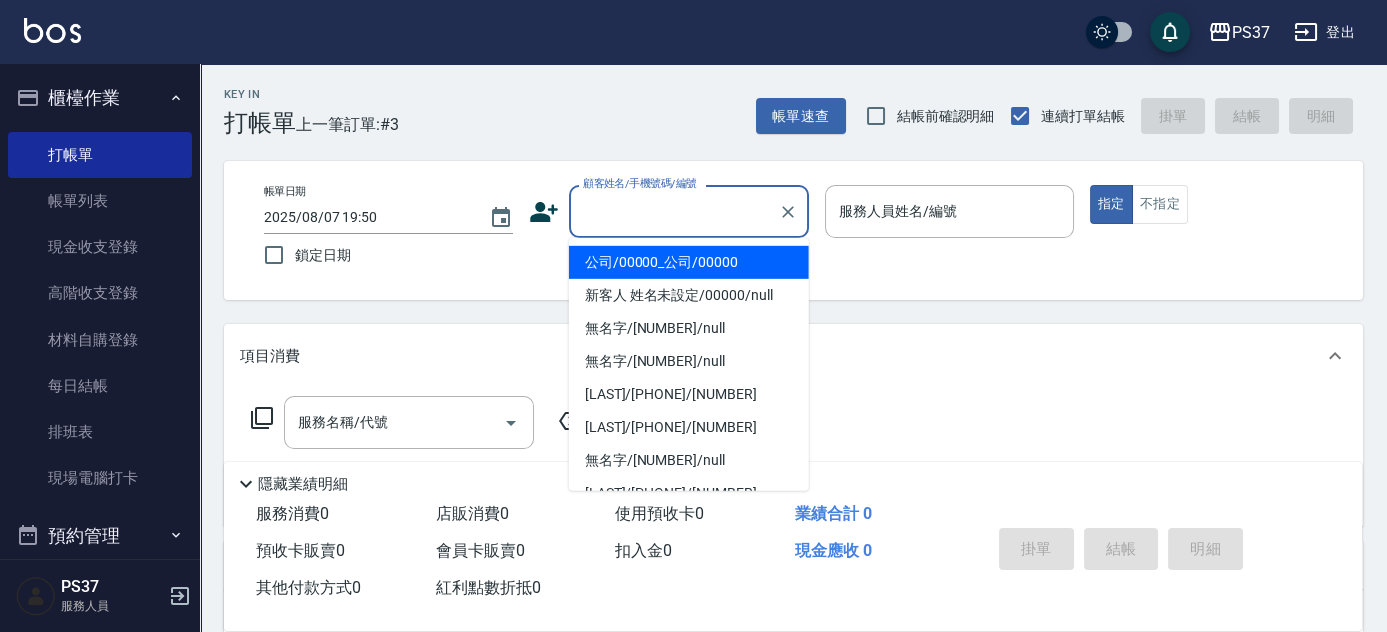 click on "公司/00000_公司/00000" at bounding box center (689, 262) 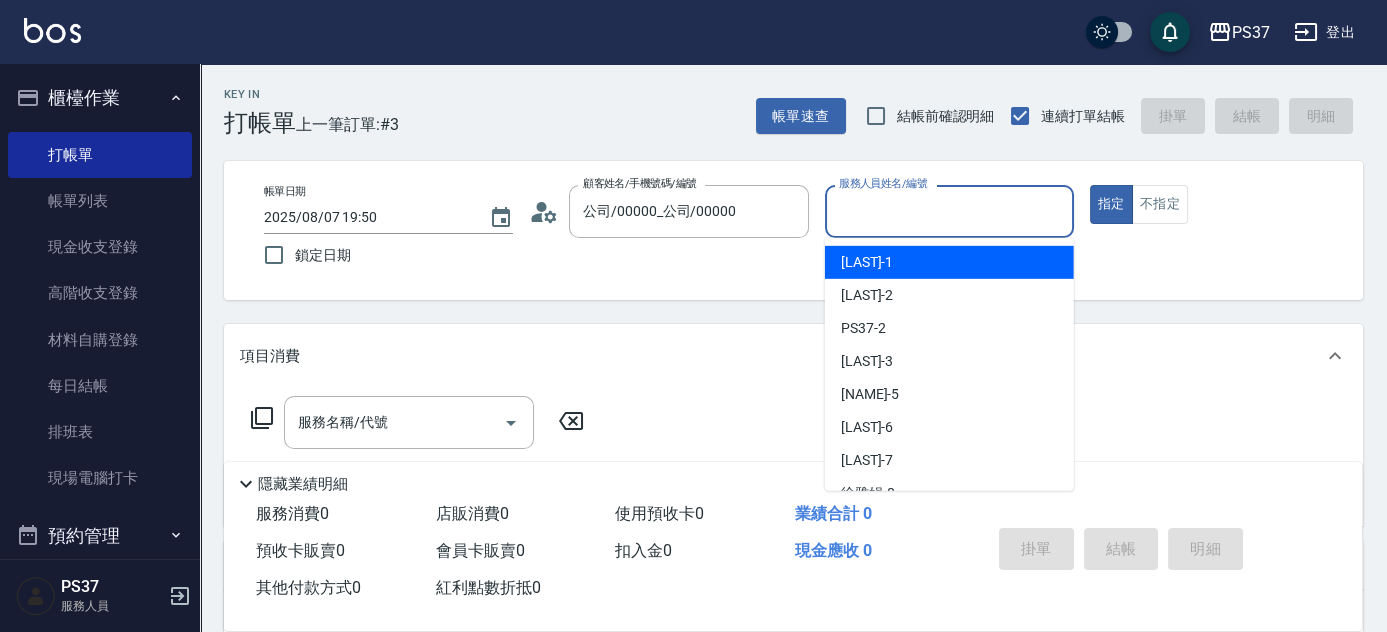 click on "服務人員姓名/編號" at bounding box center (949, 211) 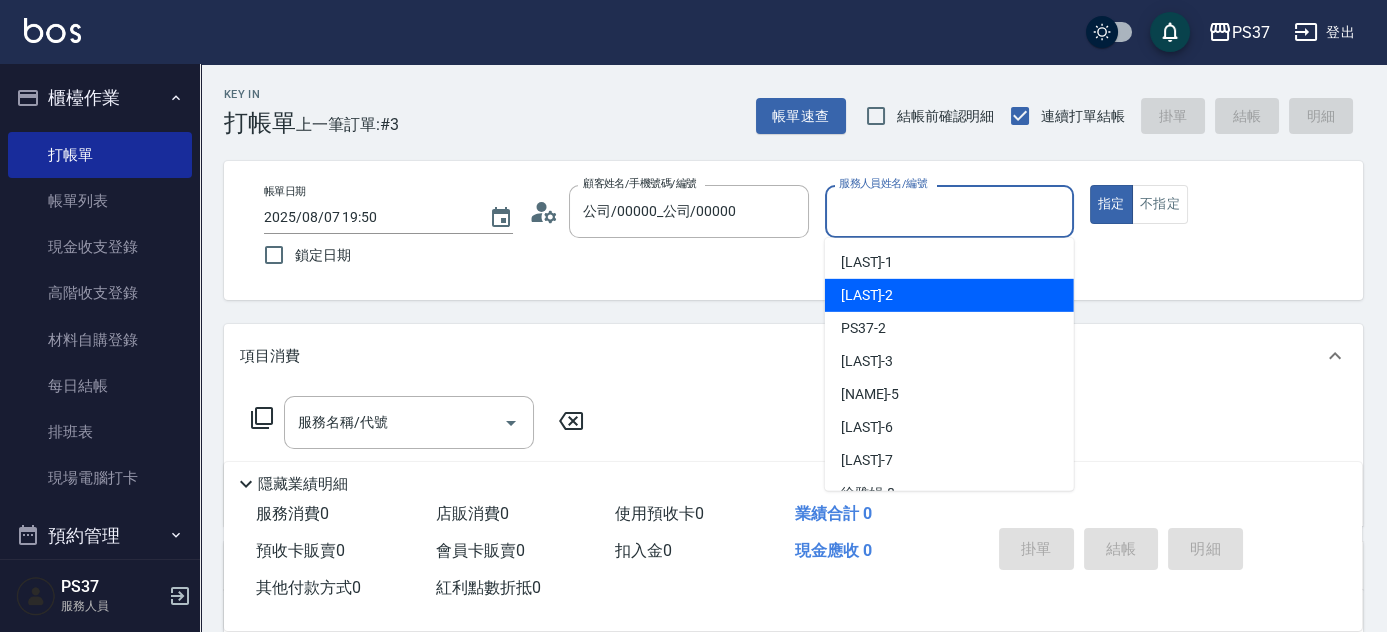click on "[LAST] -2" at bounding box center (867, 295) 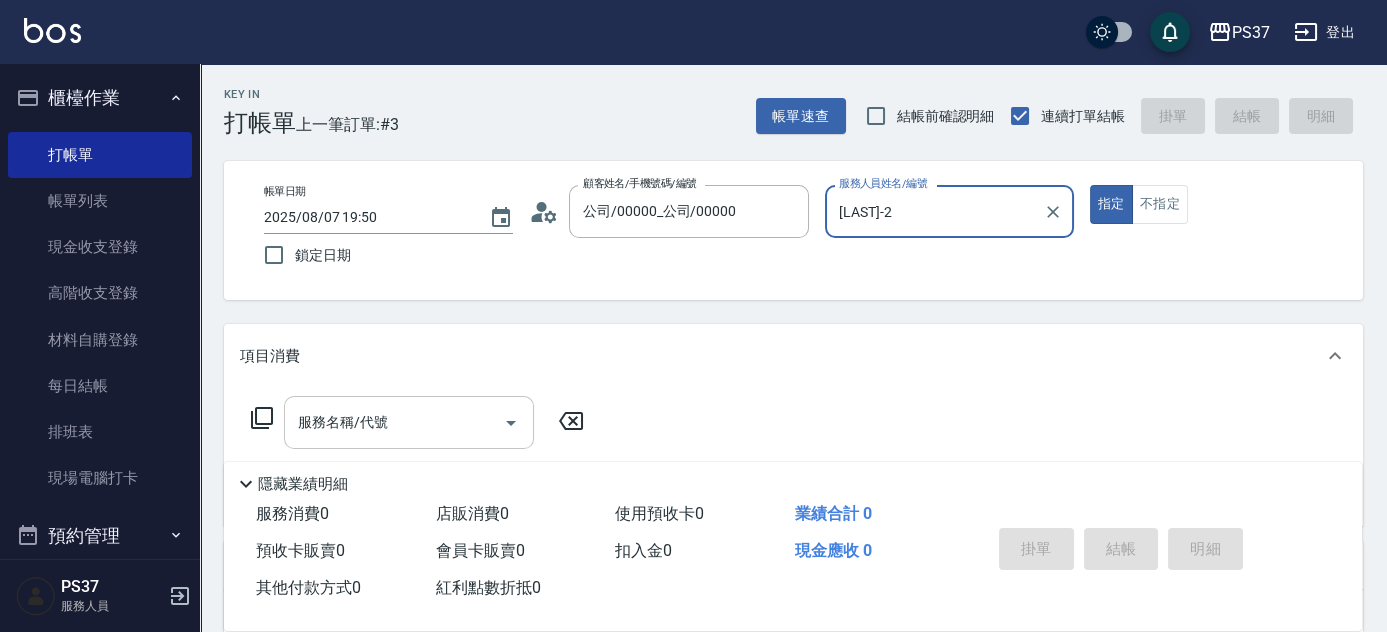 click on "服務名稱/代號" at bounding box center (394, 422) 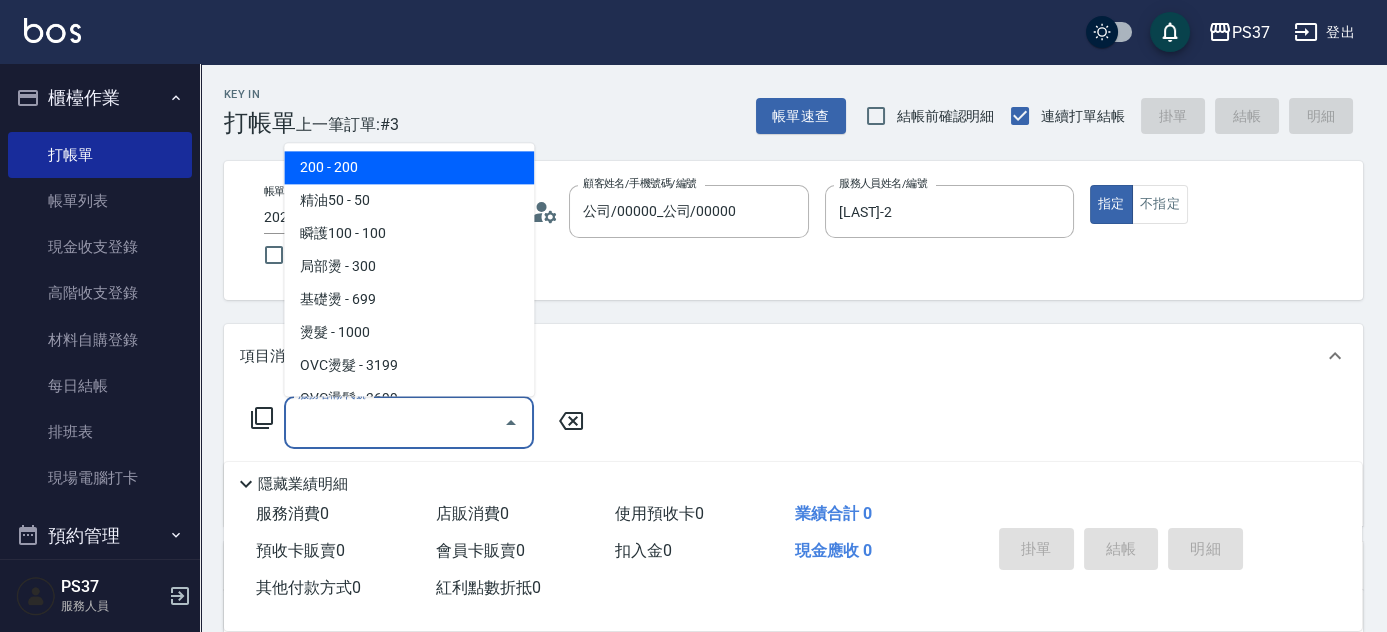 click on "200 - 200" at bounding box center (409, 168) 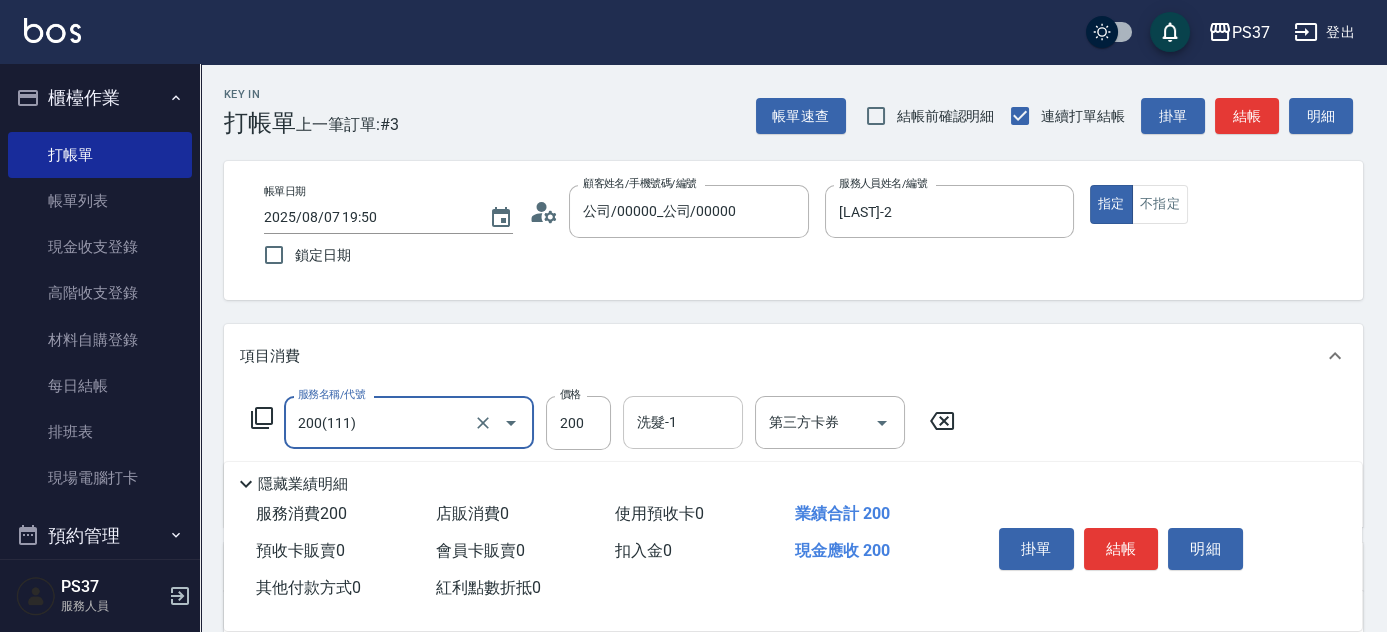 click on "洗髮-1" at bounding box center [683, 422] 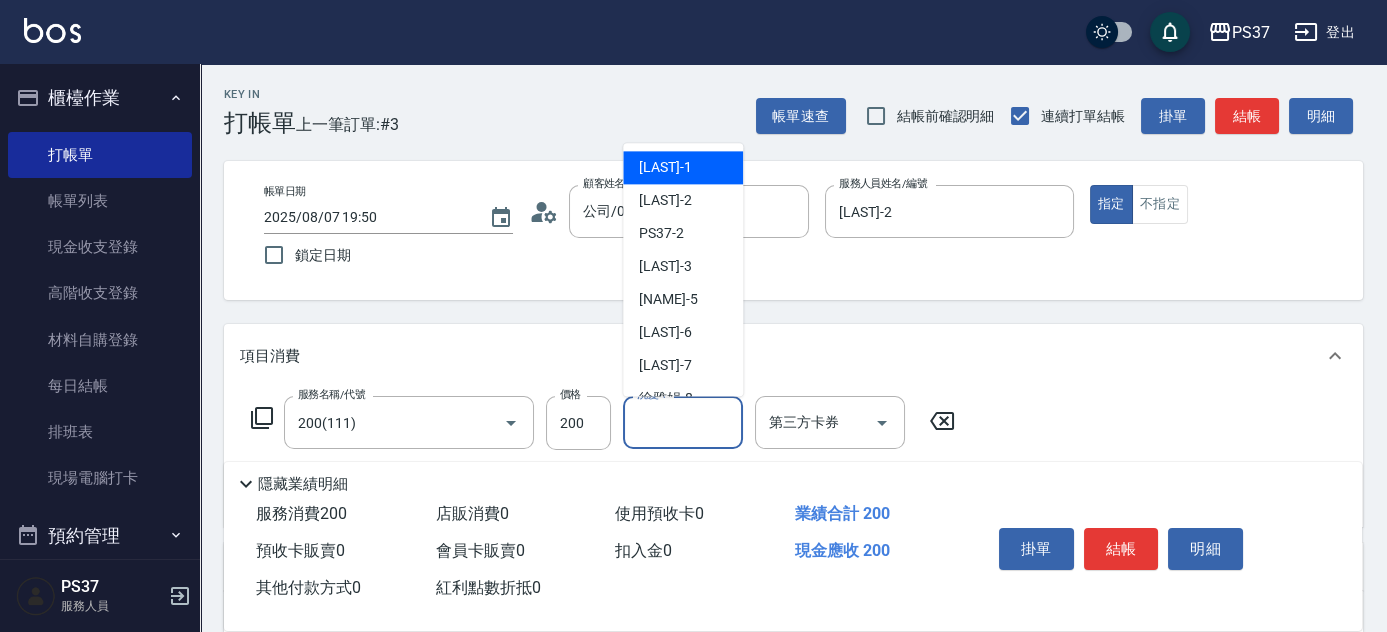click on "[LAST] -1" at bounding box center [665, 168] 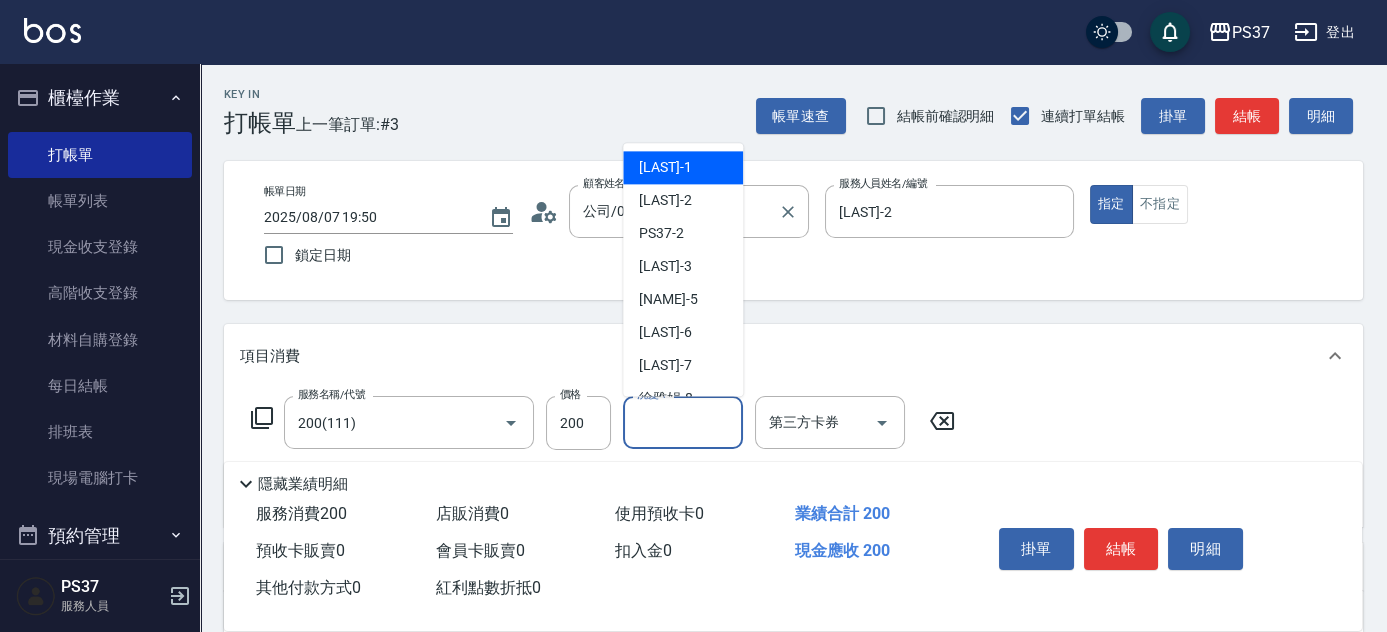 type on "[LAST]-1" 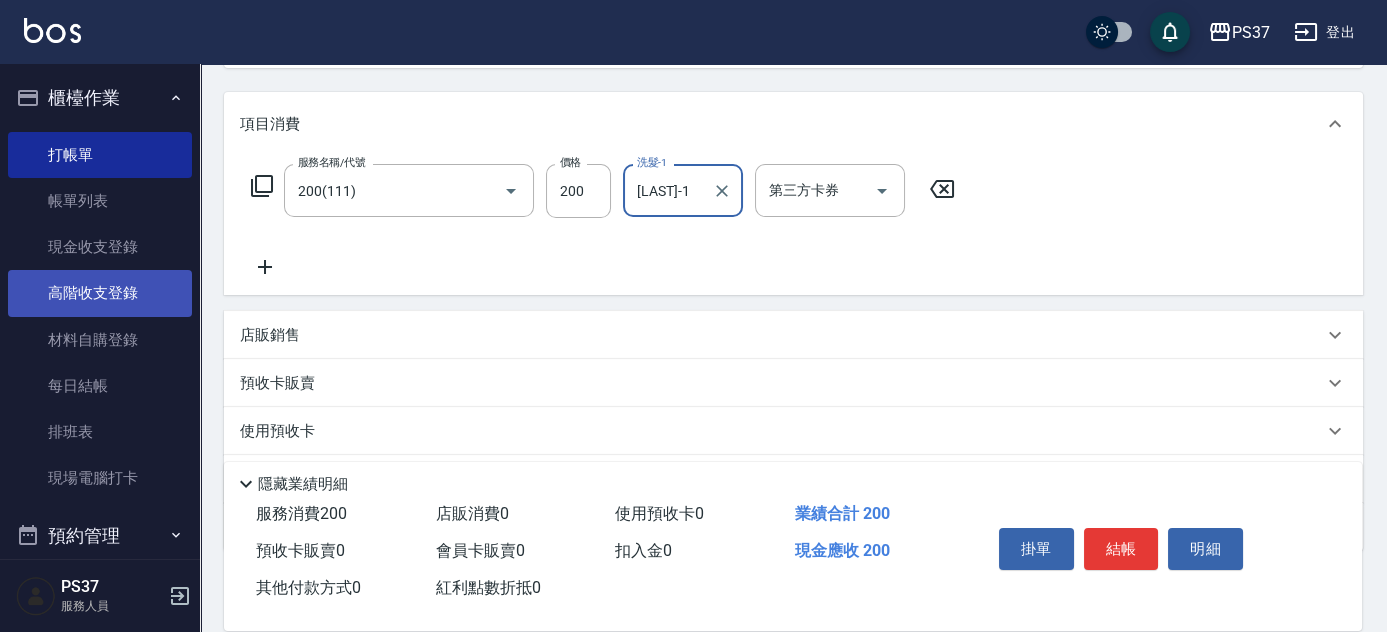 scroll, scrollTop: 272, scrollLeft: 0, axis: vertical 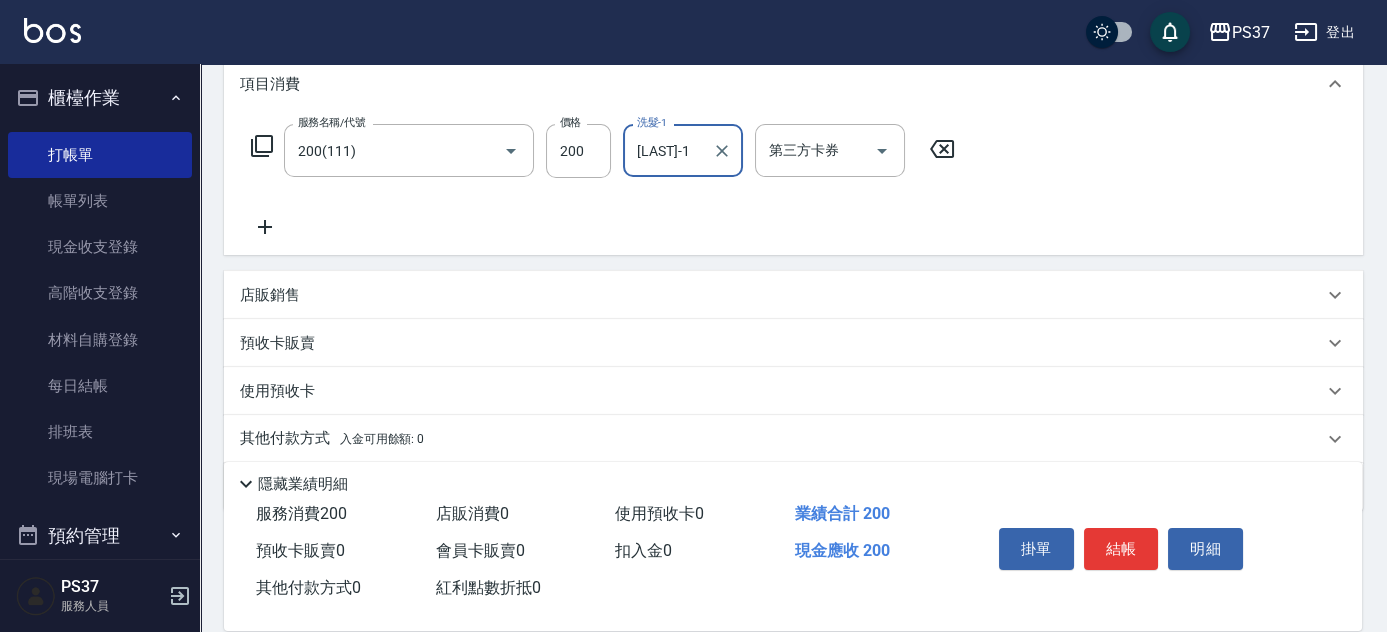 click 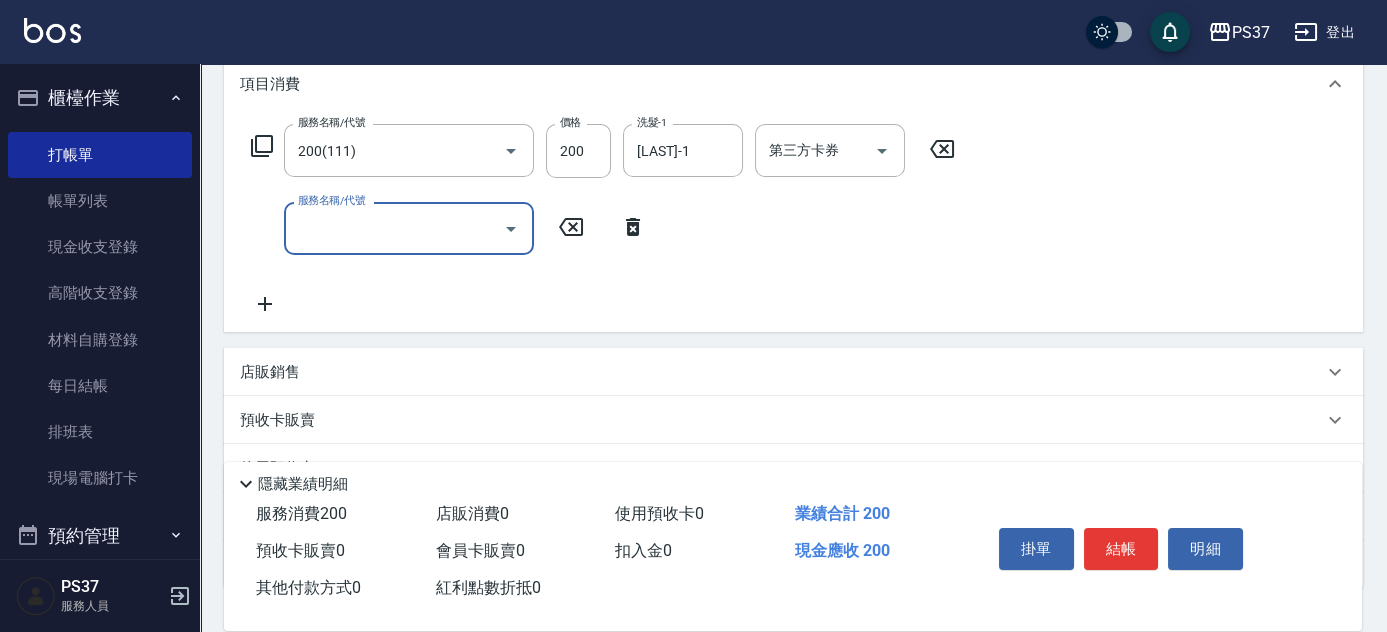 click on "服務名稱/代號" at bounding box center [394, 228] 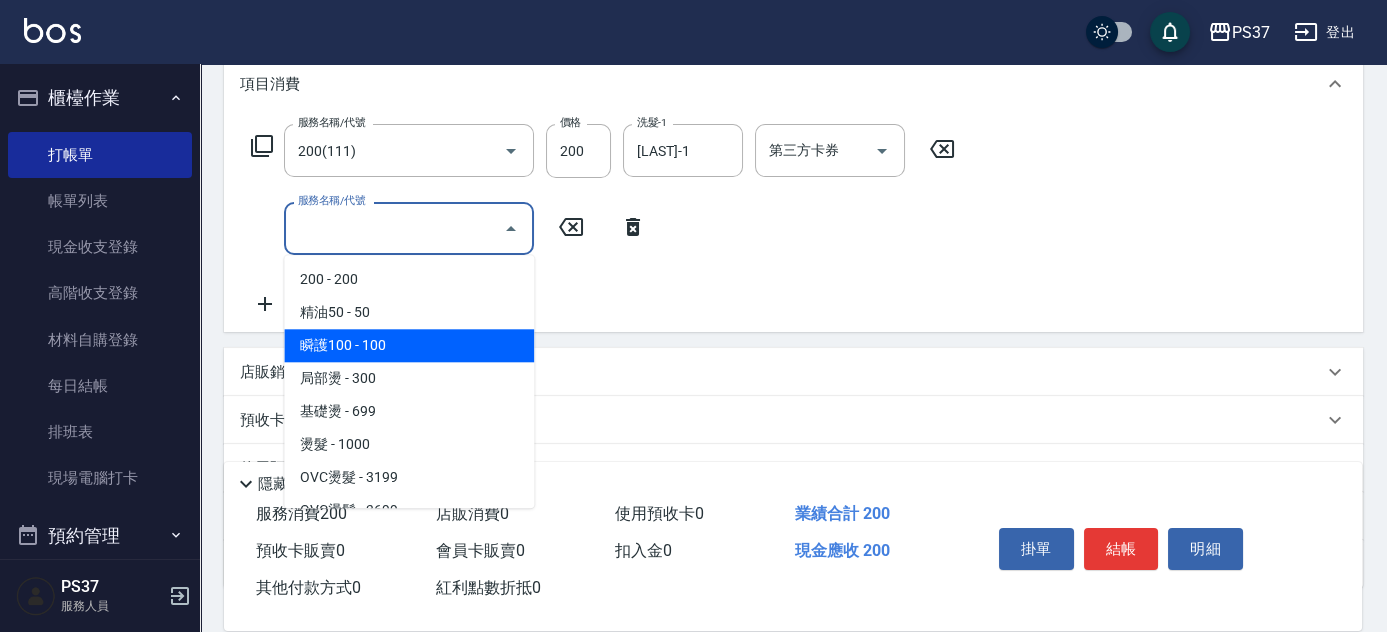 click on "瞬護100 - 100" at bounding box center (409, 345) 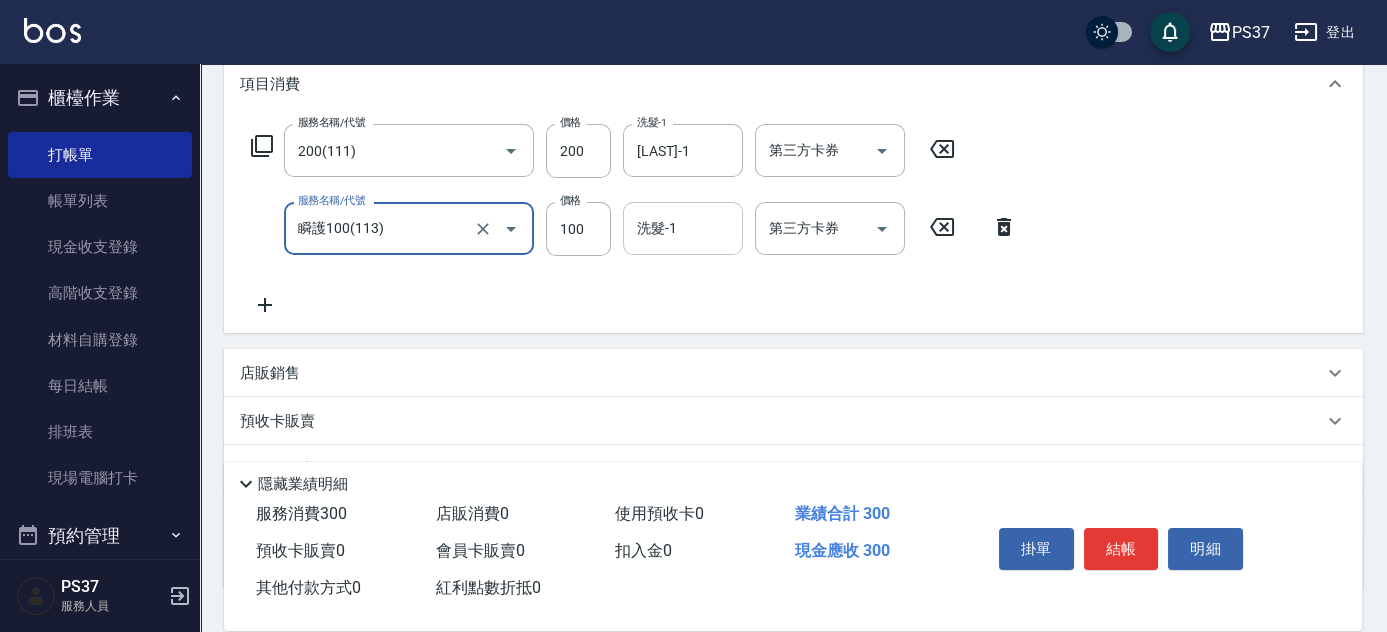 click on "洗髮-1" at bounding box center [683, 228] 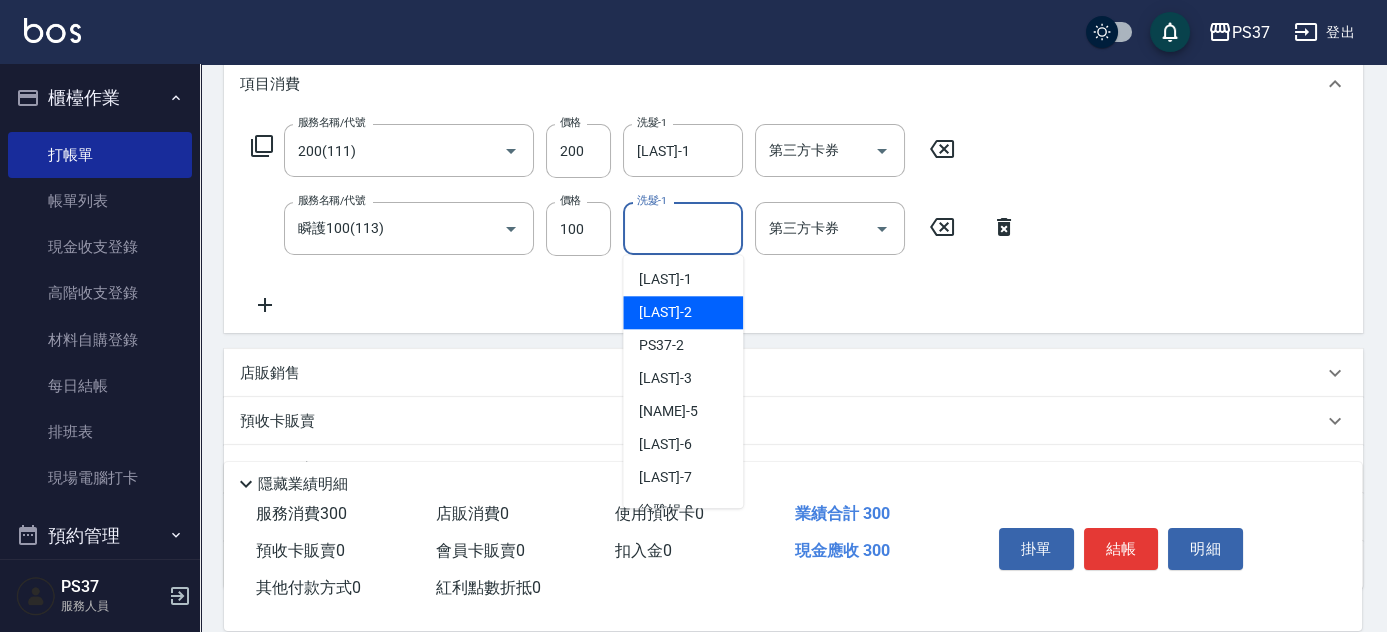 click on "[LAST] -2" at bounding box center (665, 312) 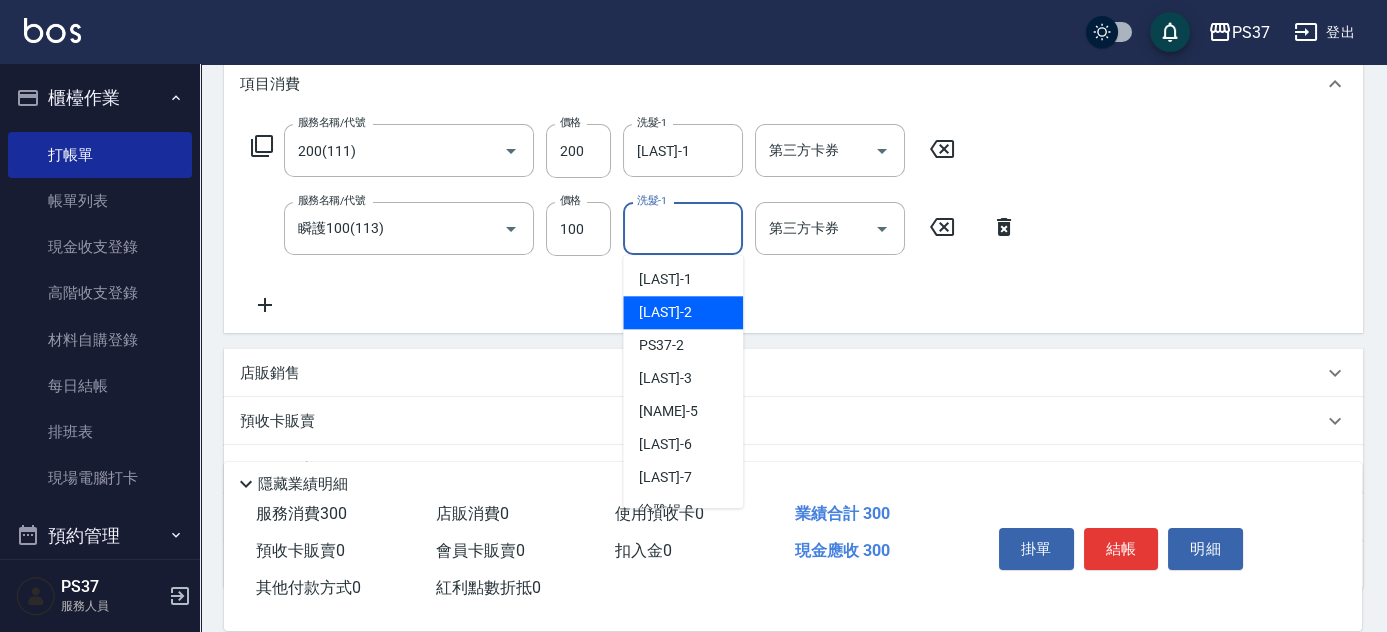 type on "[LAST]-2" 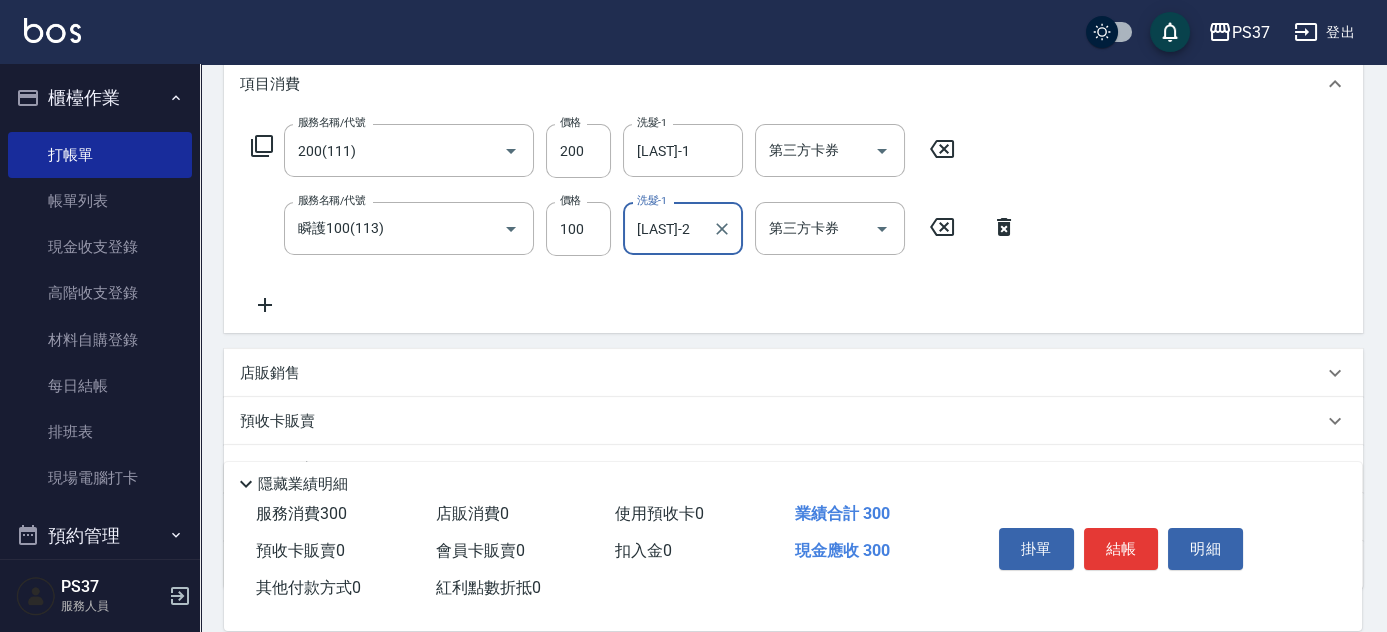 click 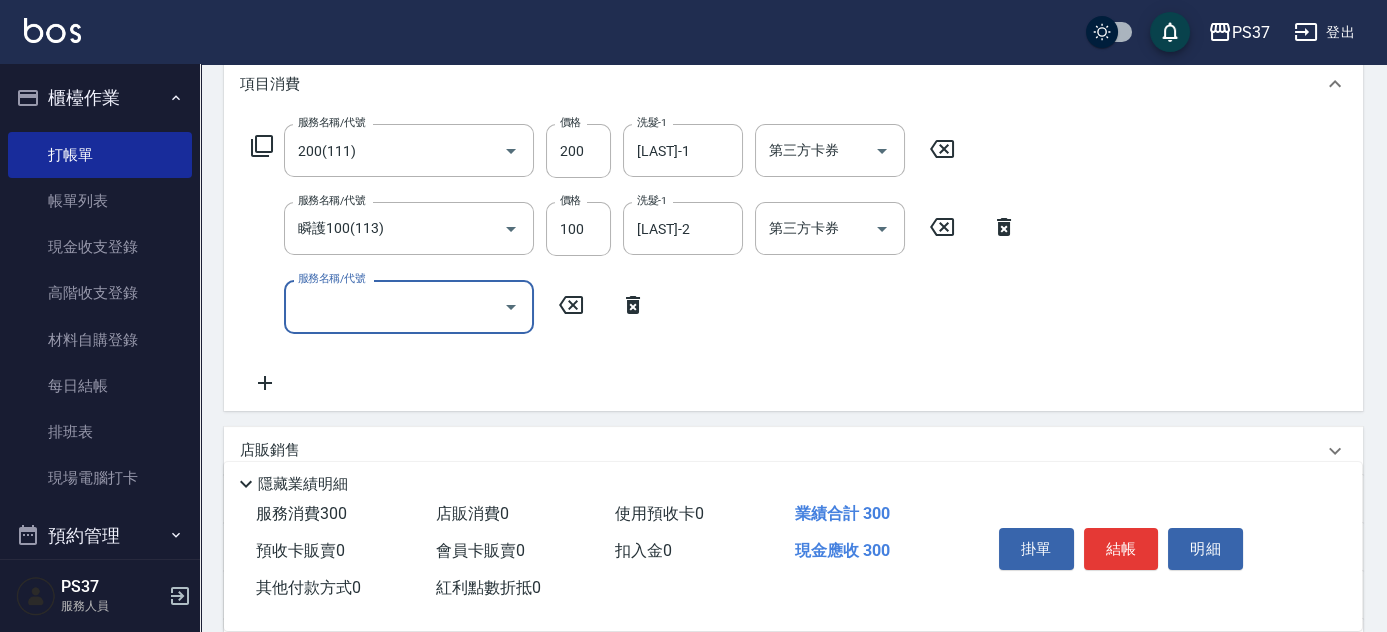 click on "服務名稱/代號" at bounding box center [394, 306] 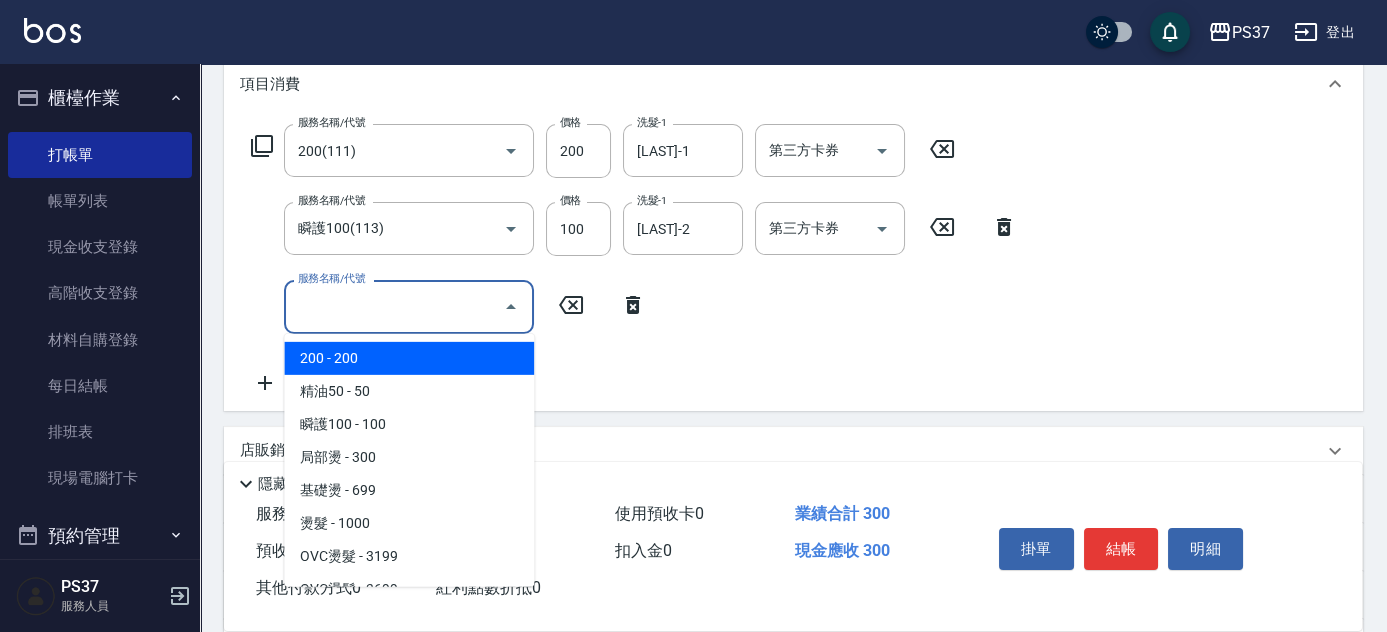 click on "精油50 - 50" at bounding box center [409, 391] 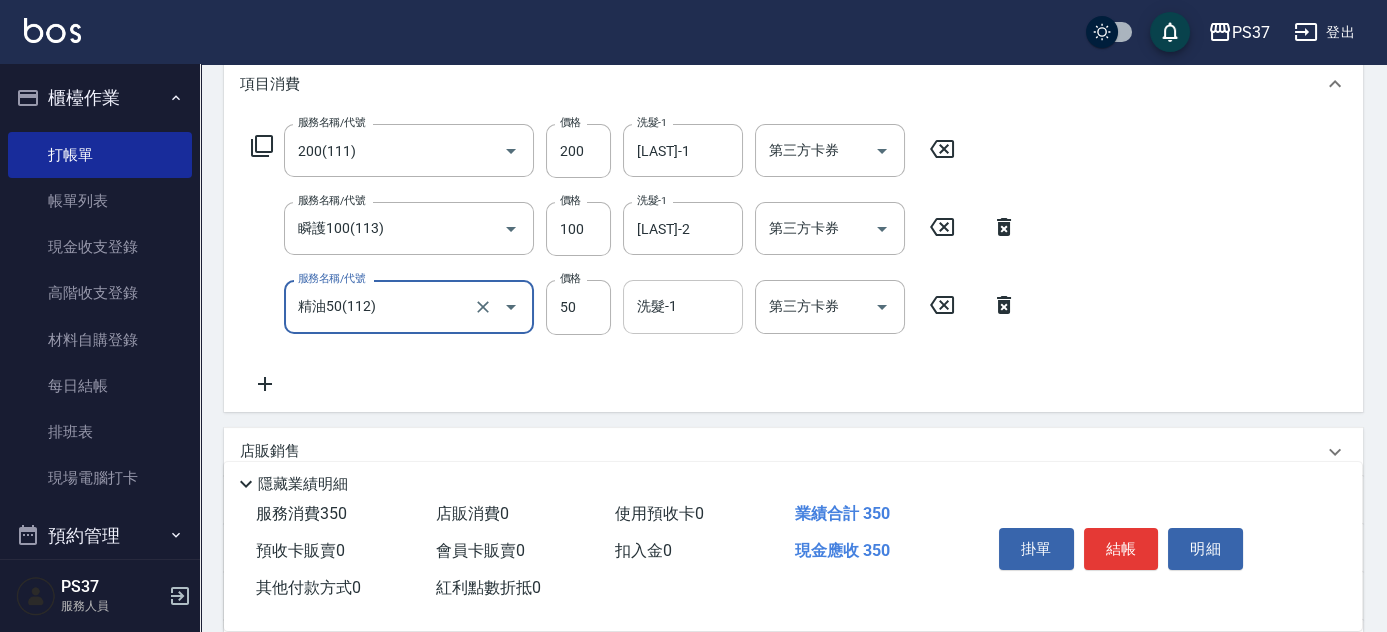 click on "洗髮-1" at bounding box center [683, 306] 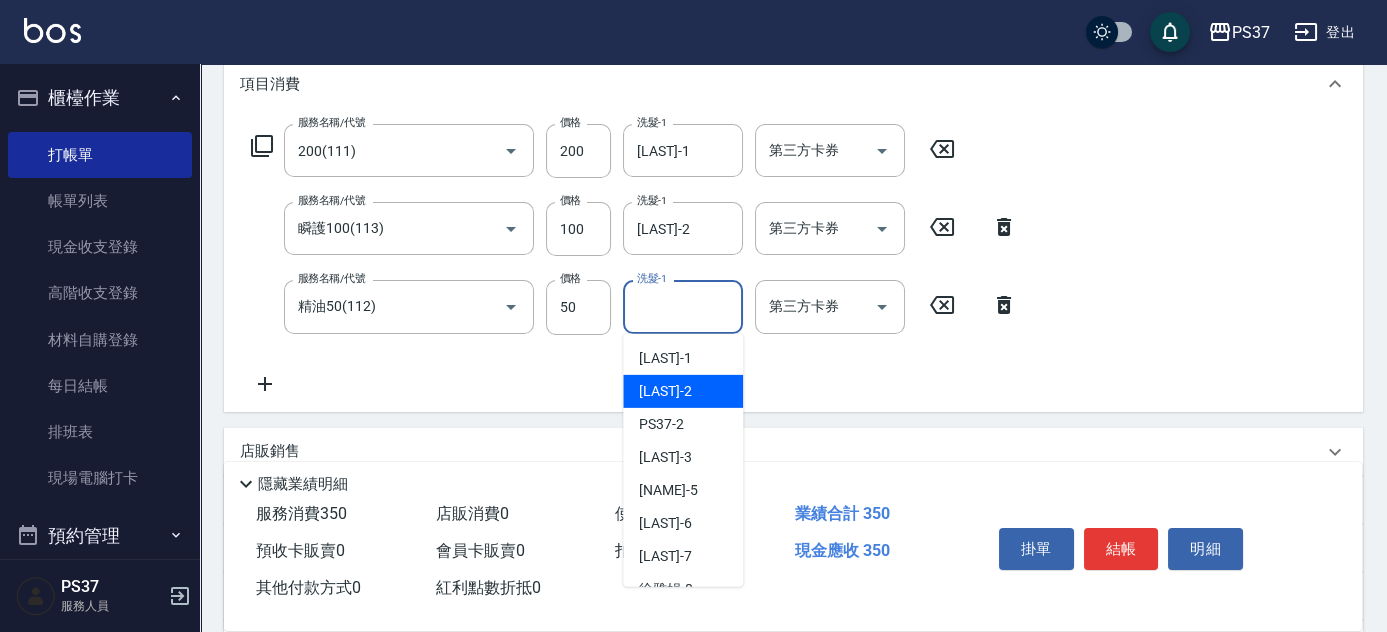 click on "[LAST] -2" at bounding box center [683, 391] 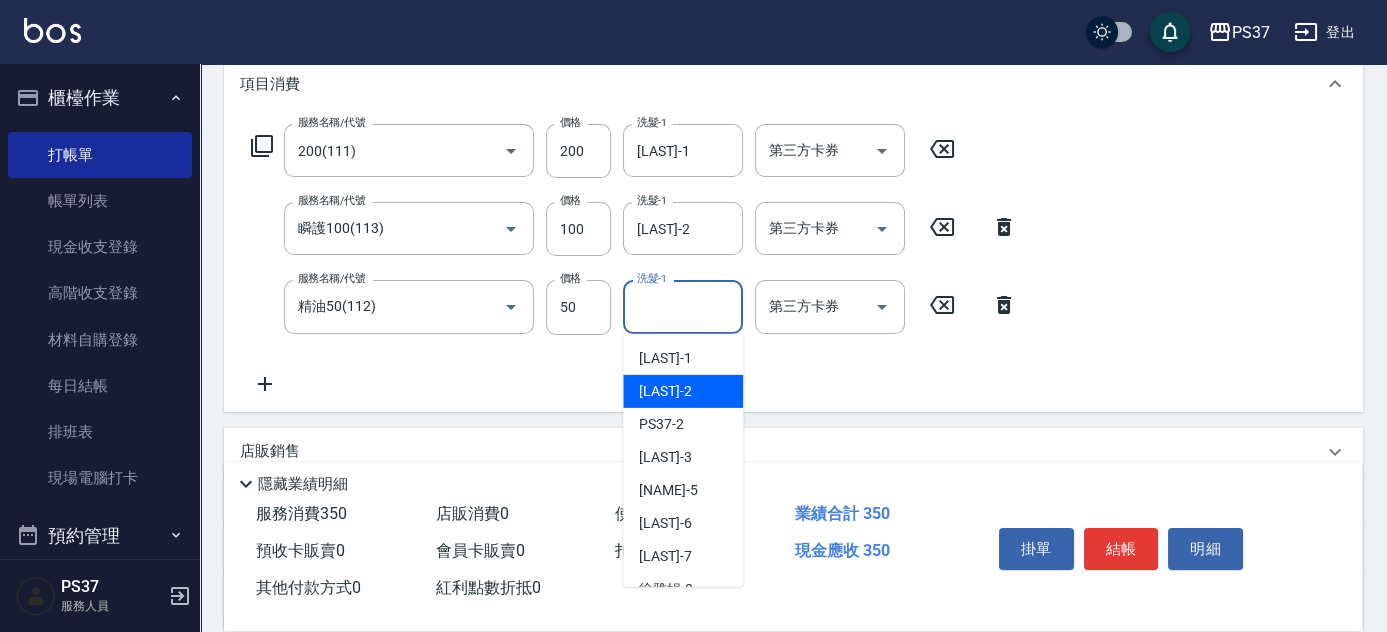 type on "[LAST]-2" 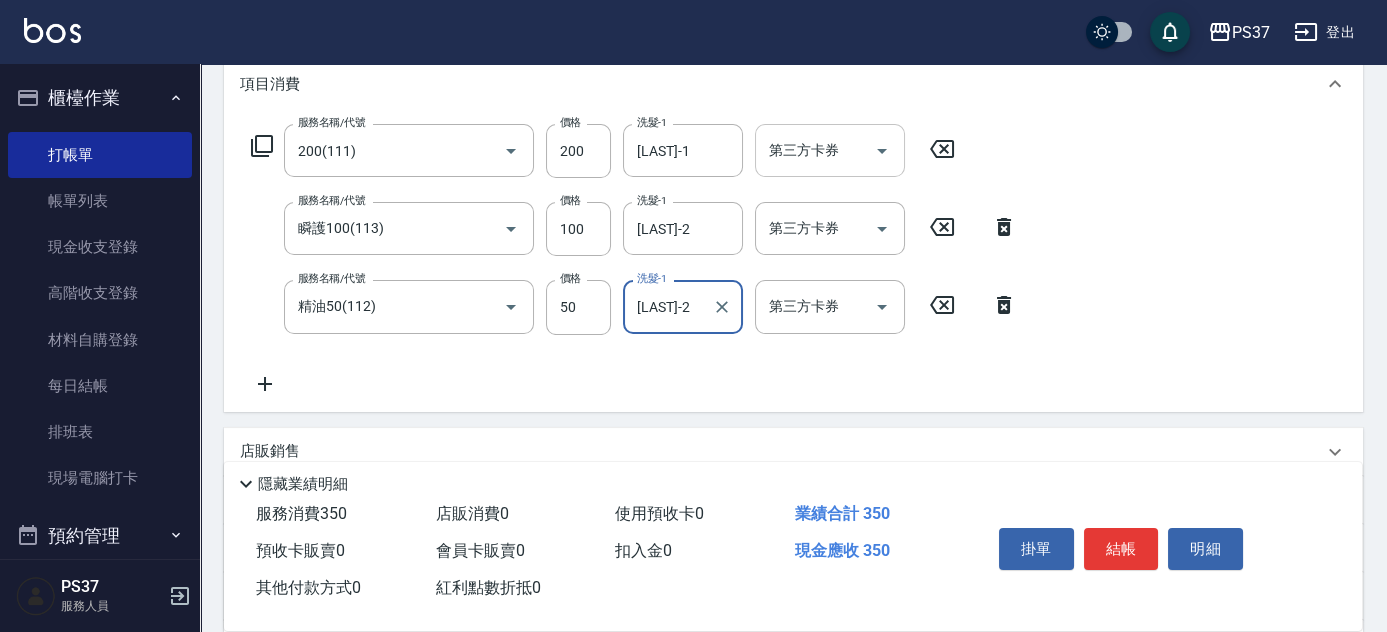 click 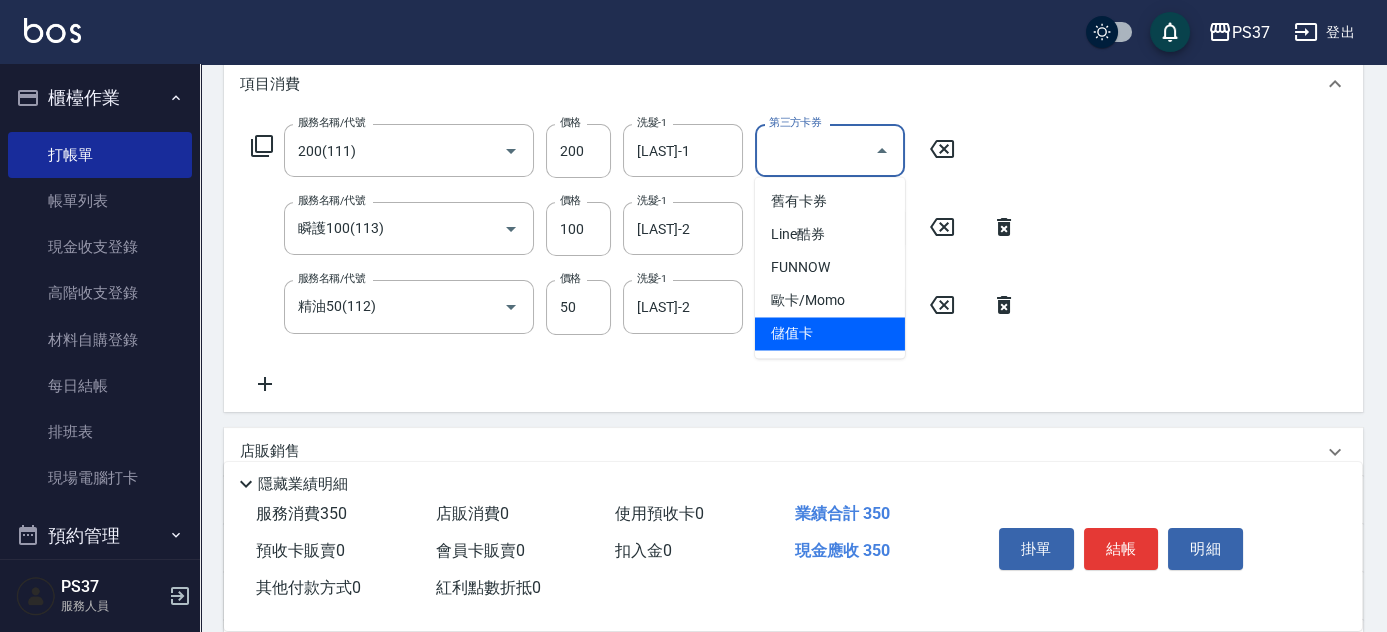 click on "儲值卡" at bounding box center [830, 333] 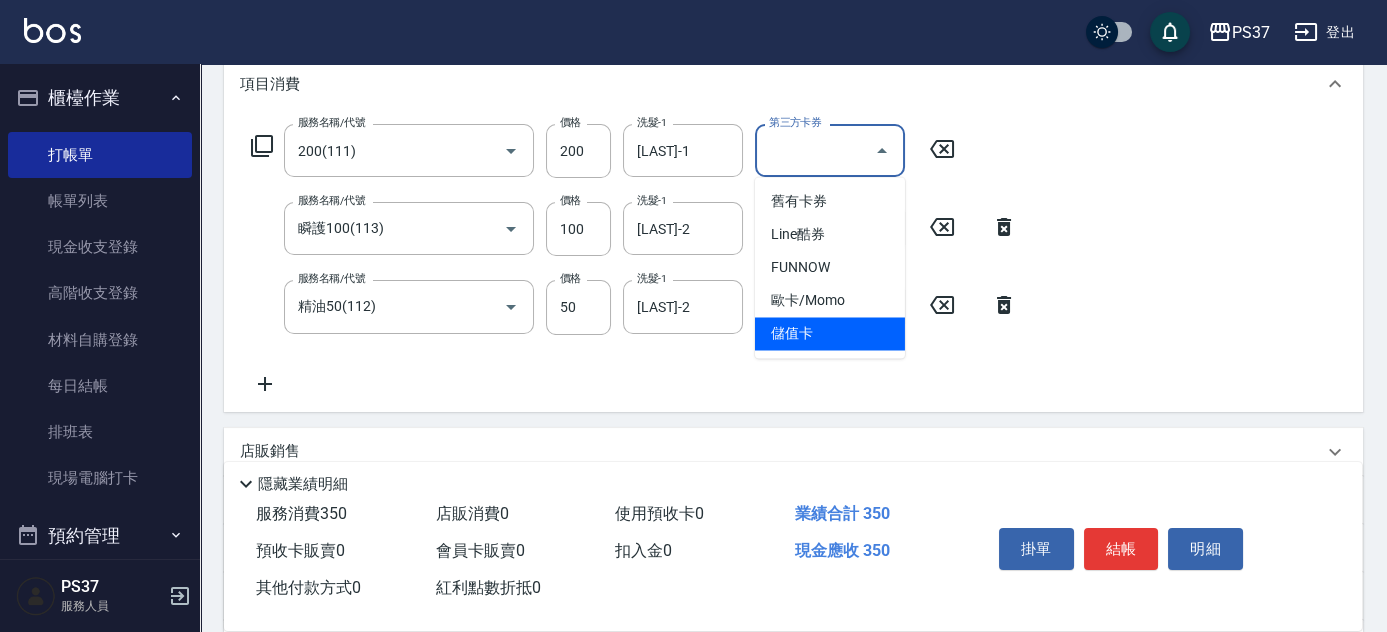 type on "儲值卡" 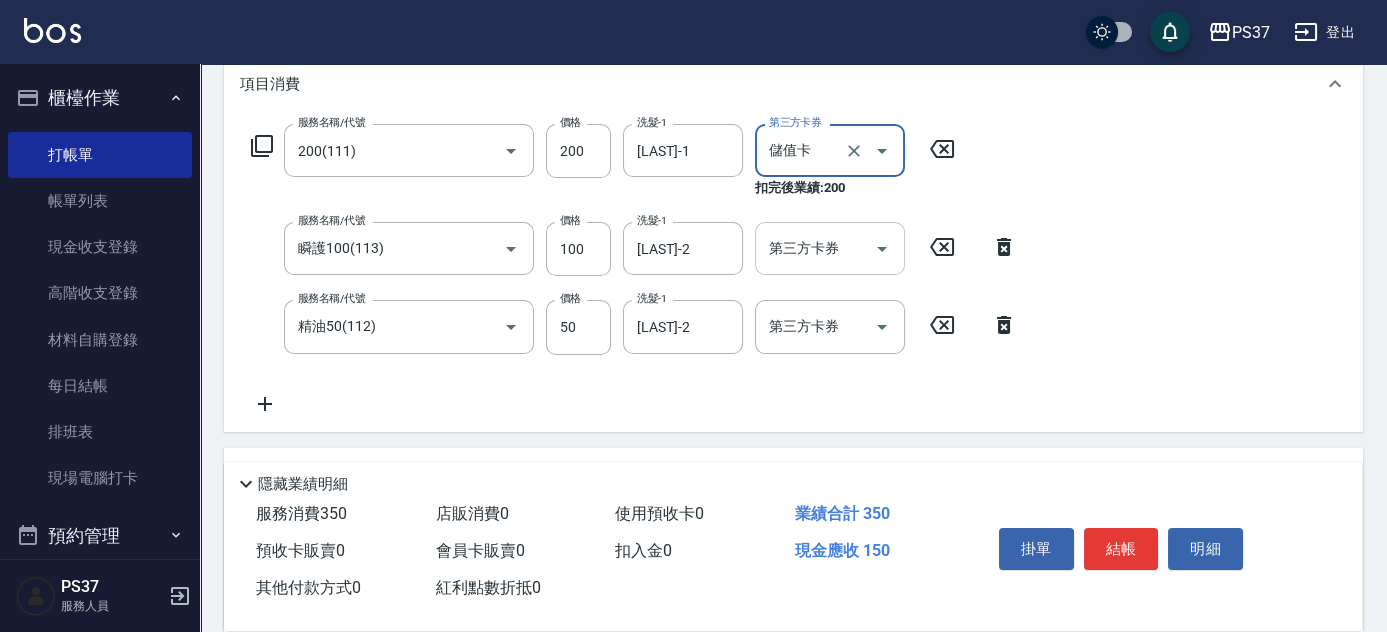 click 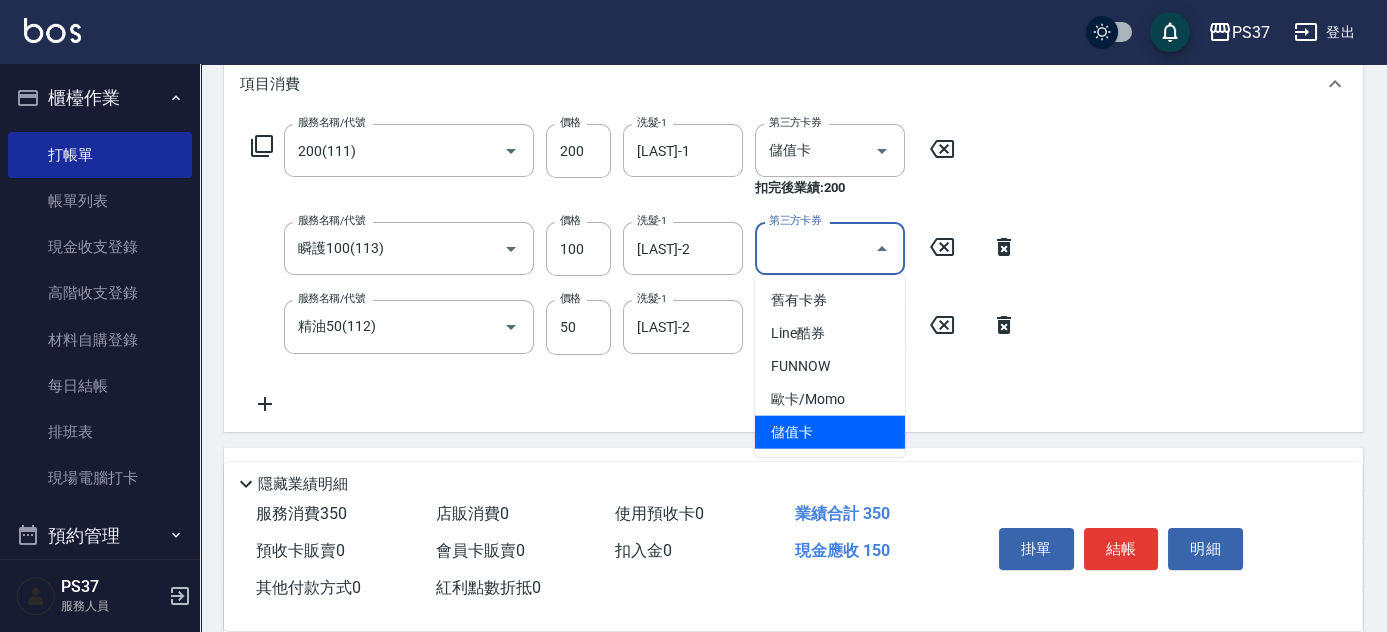 click on "儲值卡" at bounding box center [830, 432] 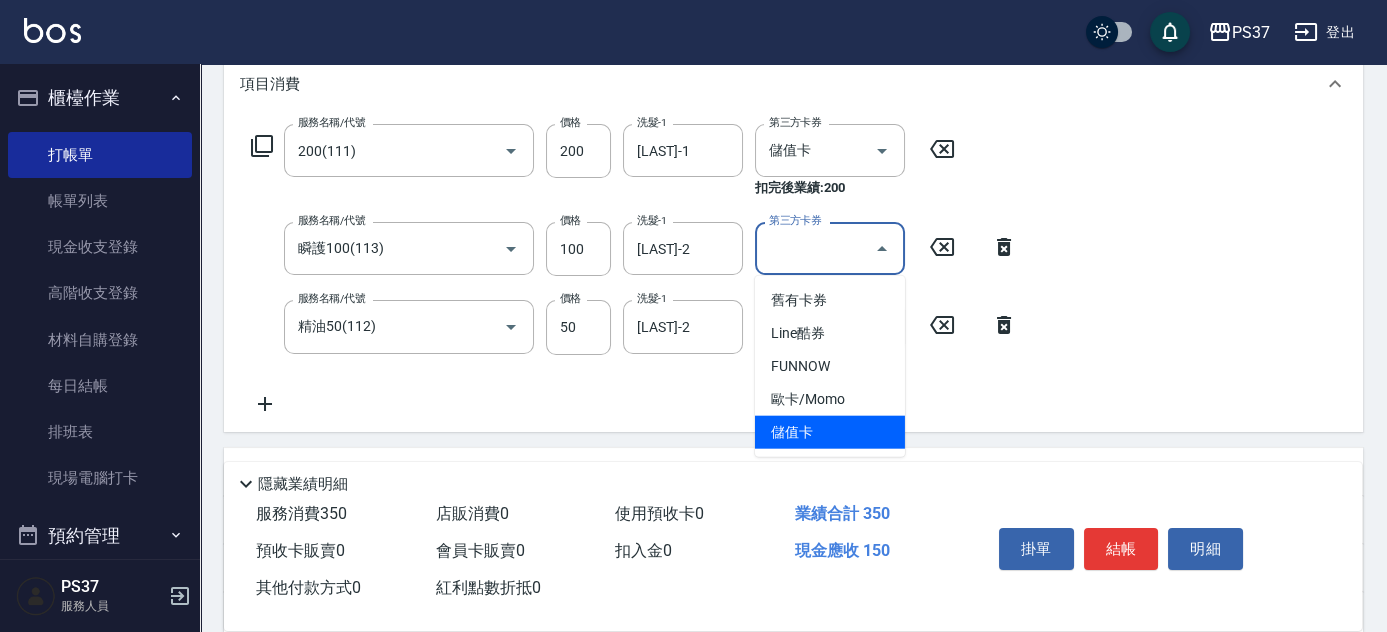 type on "儲值卡" 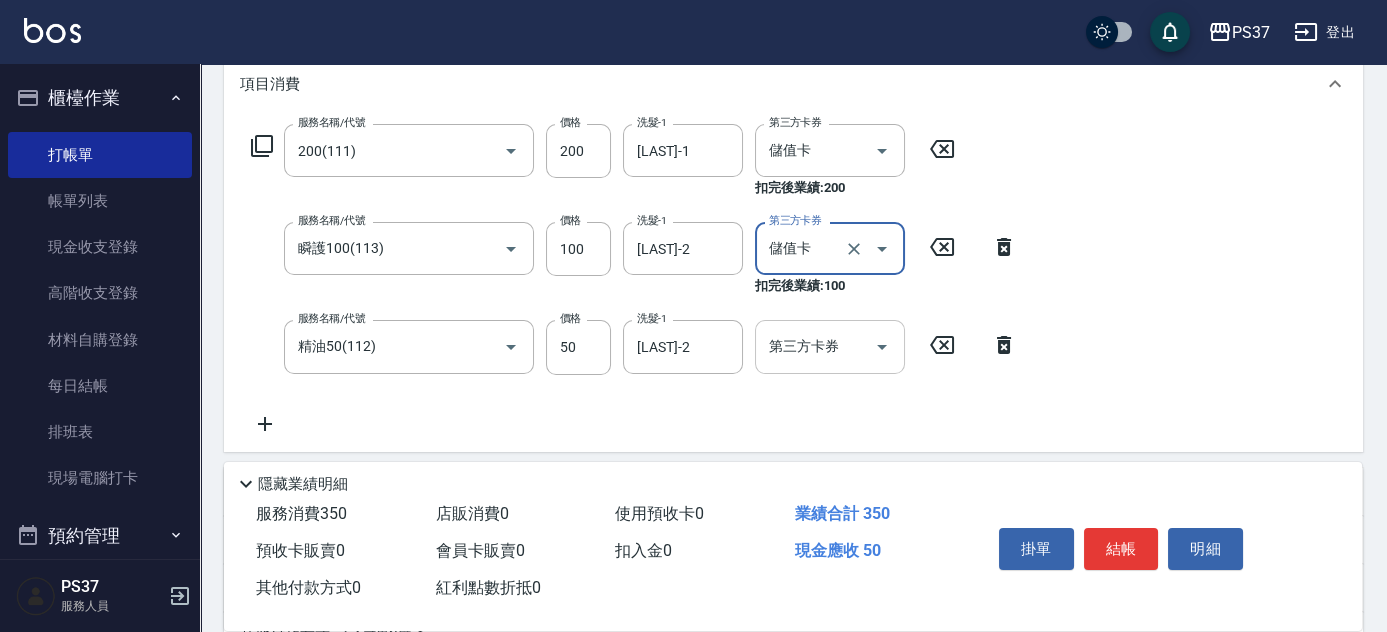 click 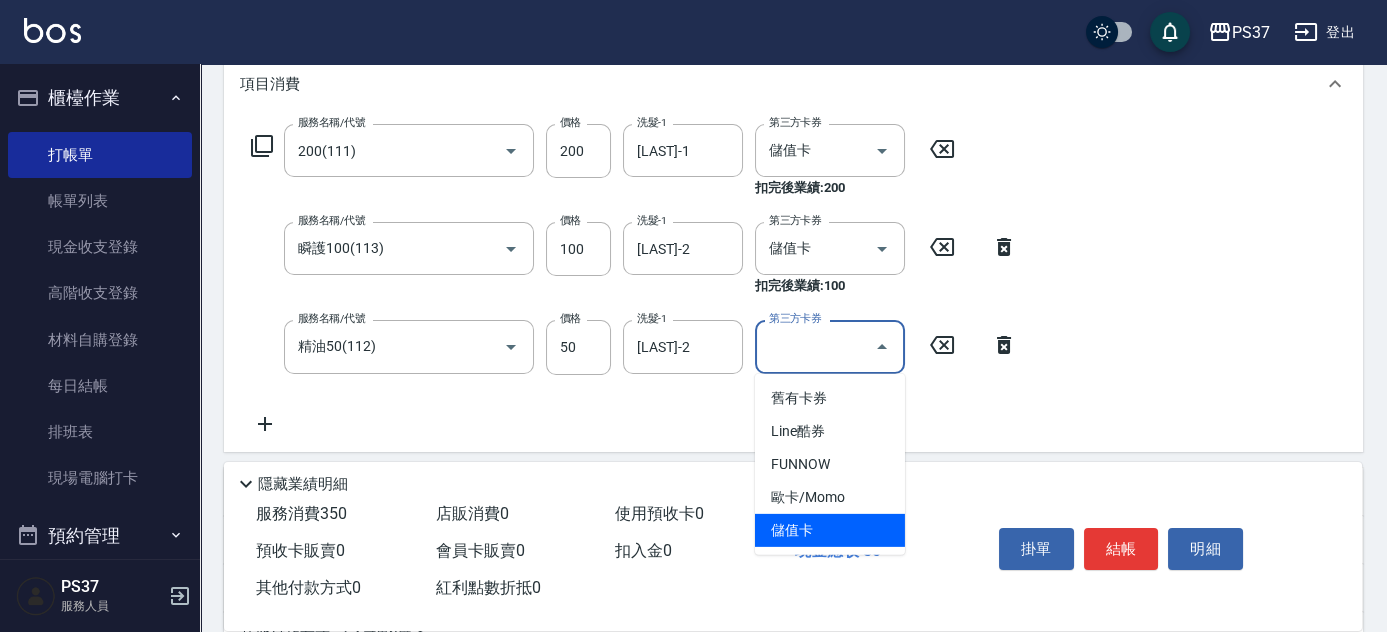 drag, startPoint x: 831, startPoint y: 533, endPoint x: 861, endPoint y: 528, distance: 30.413813 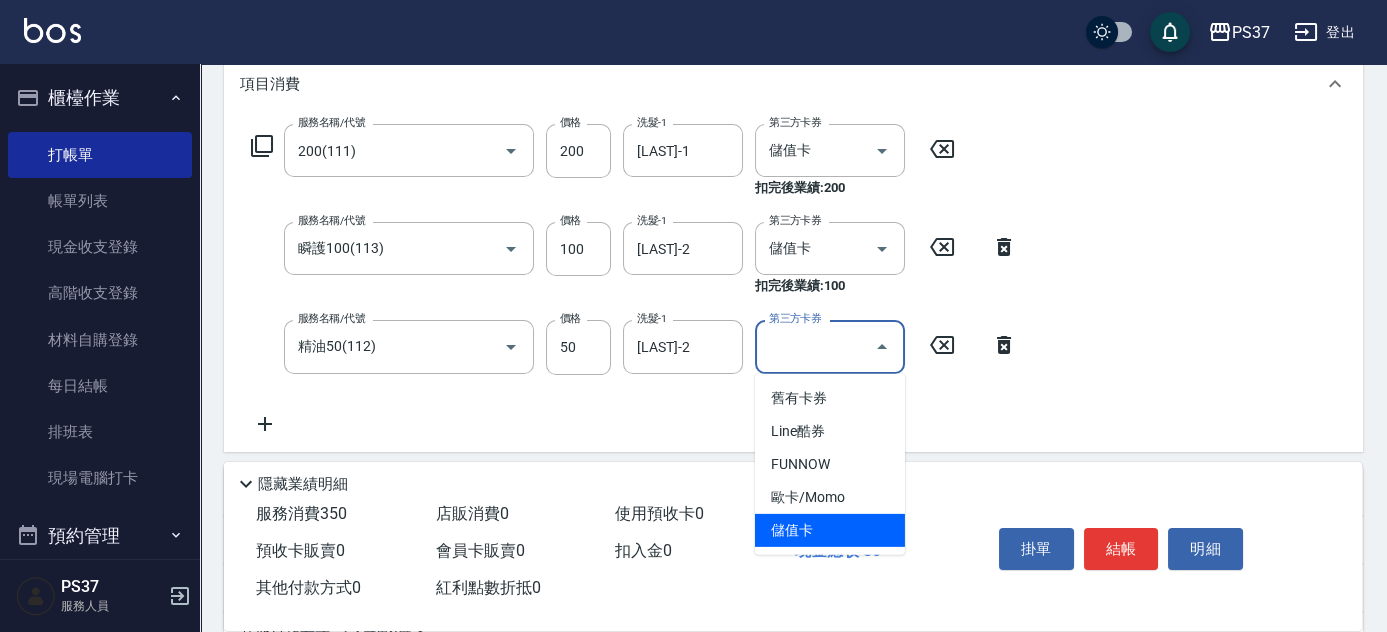 click on "儲值卡" at bounding box center [830, 530] 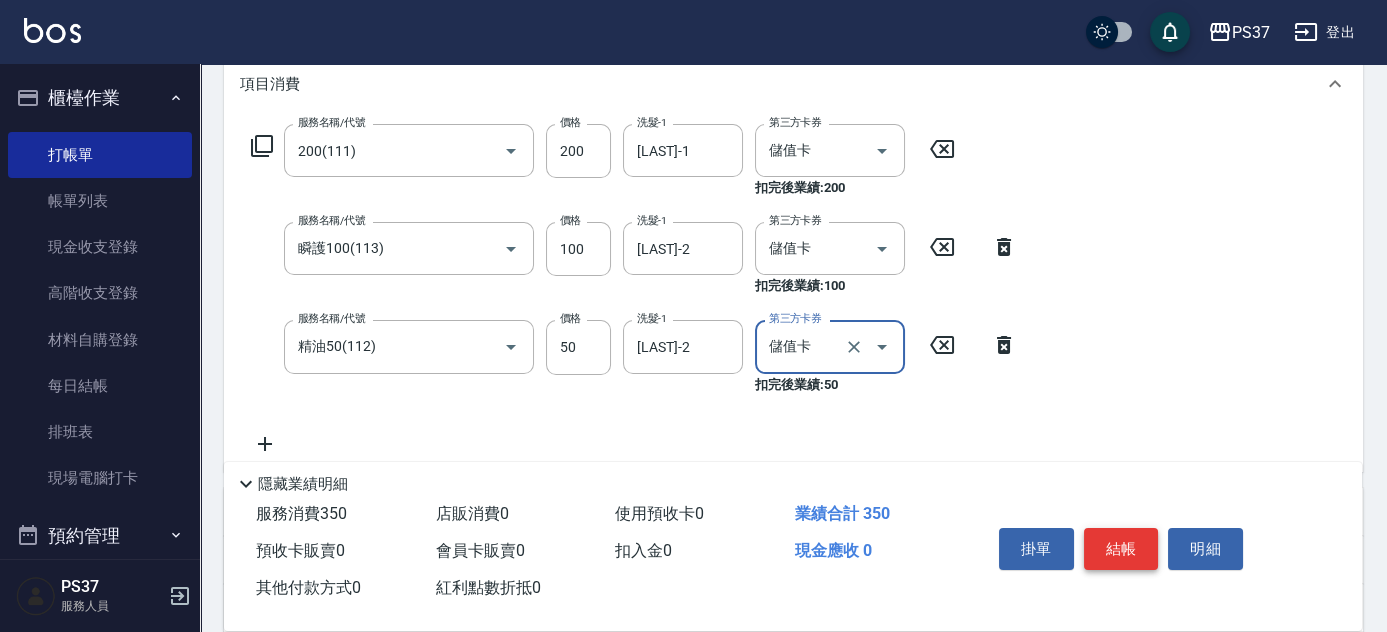 drag, startPoint x: 1106, startPoint y: 535, endPoint x: 1081, endPoint y: 522, distance: 28.178005 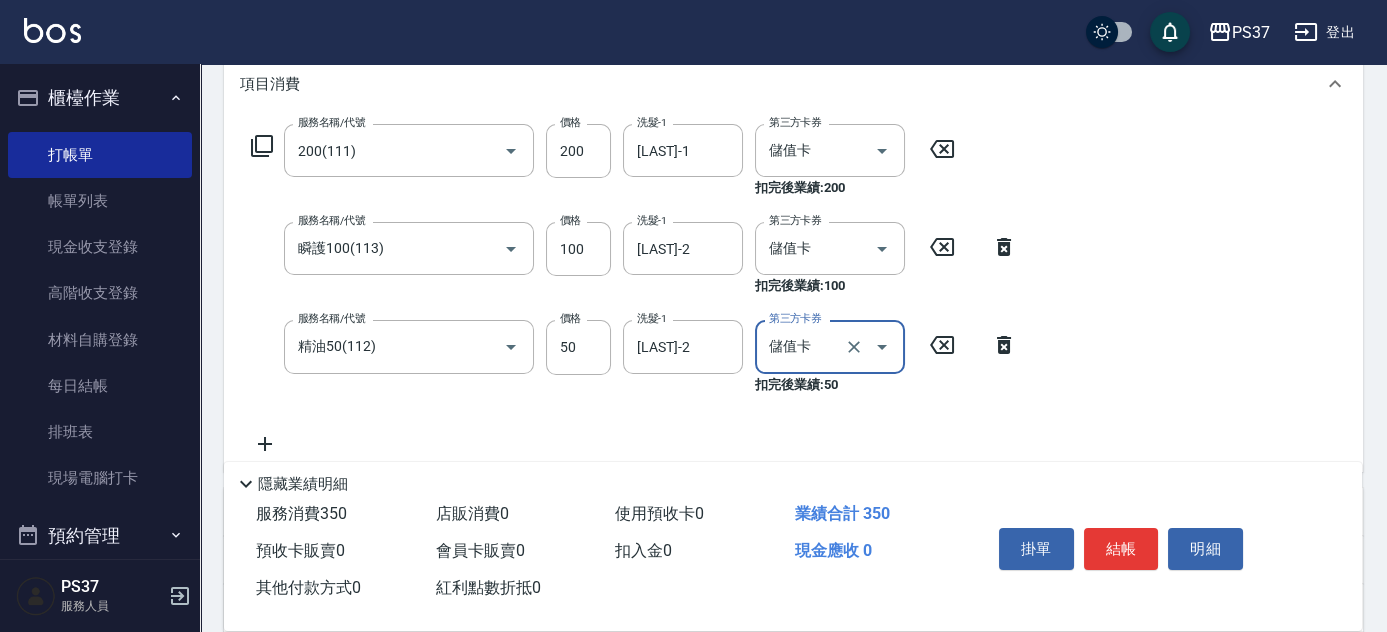 click on "結帳" at bounding box center [1121, 549] 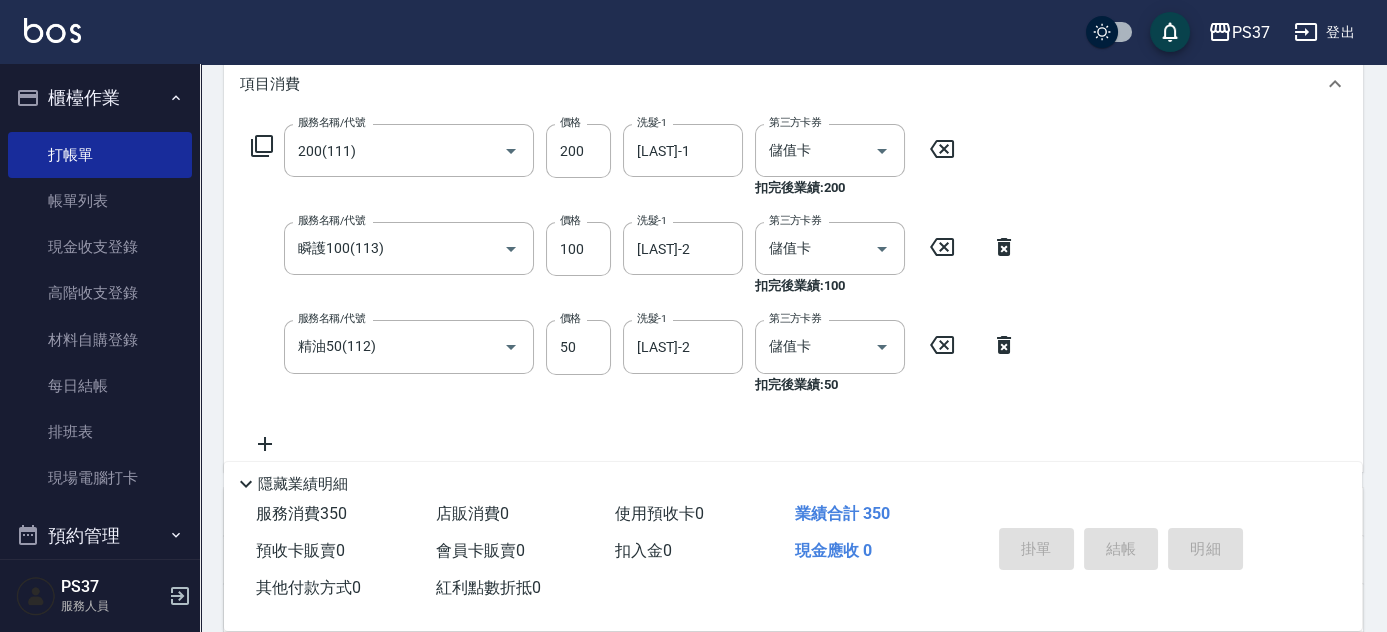 type 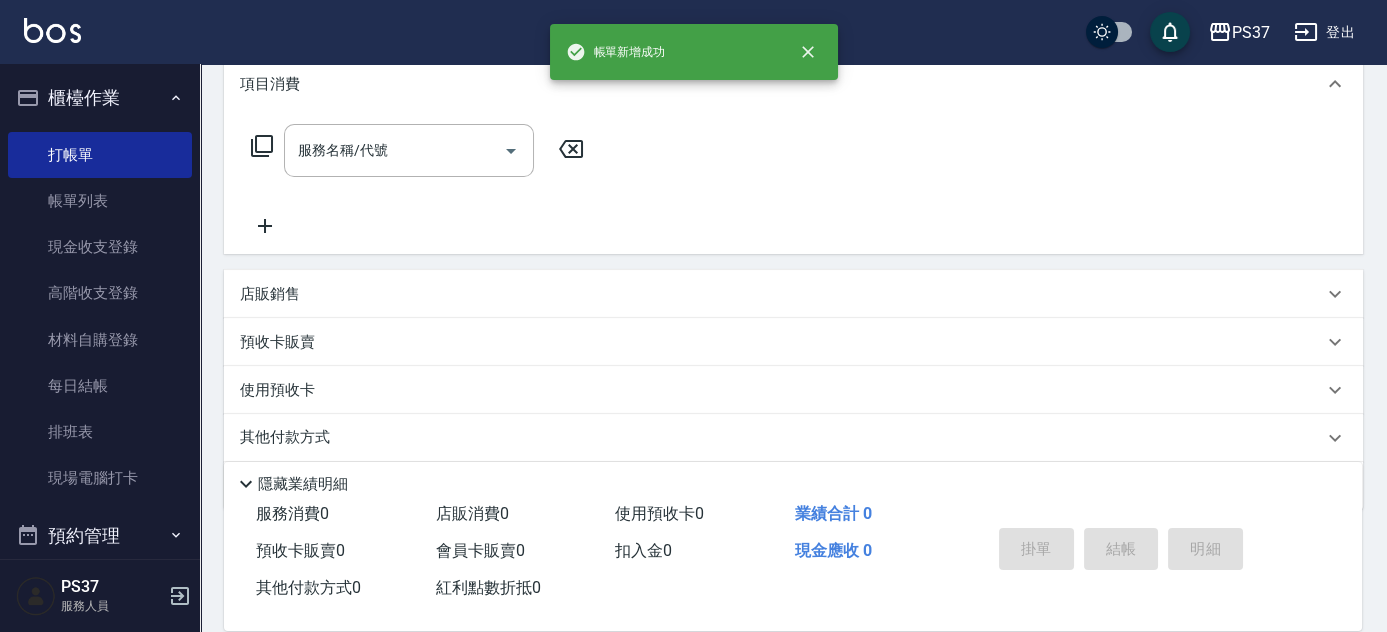 scroll, scrollTop: 0, scrollLeft: 0, axis: both 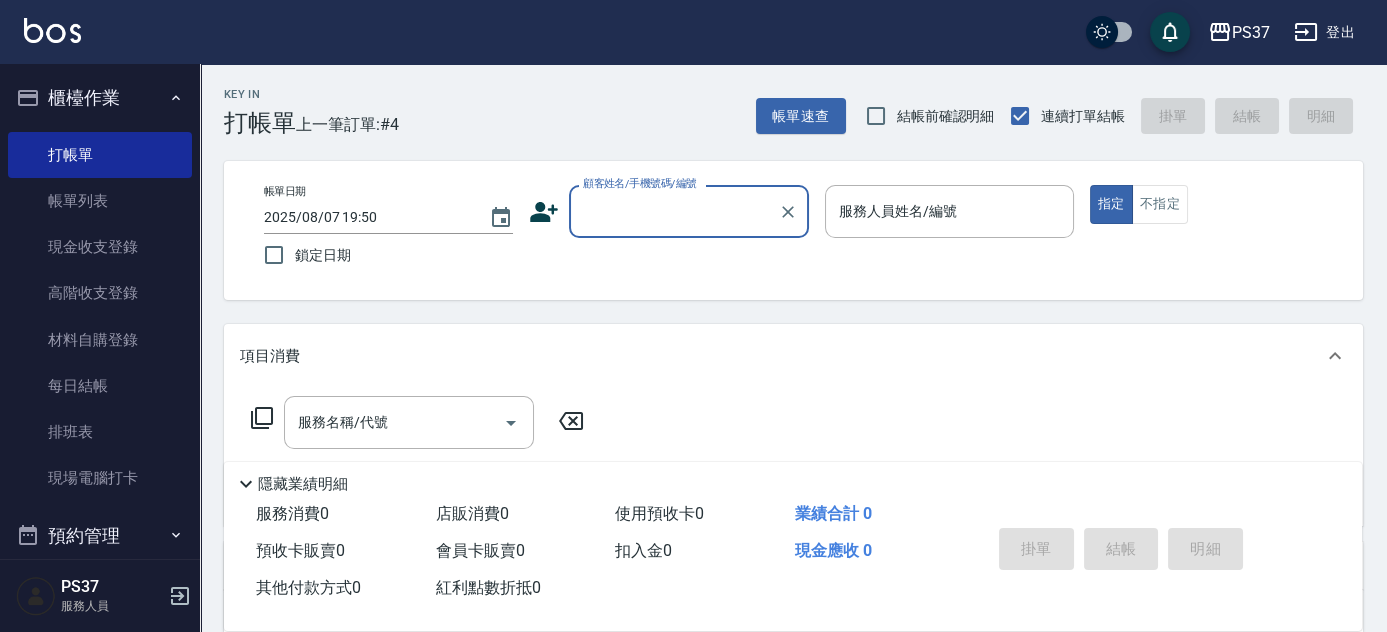 click on "顧客姓名/手機號碼/編號" at bounding box center [674, 211] 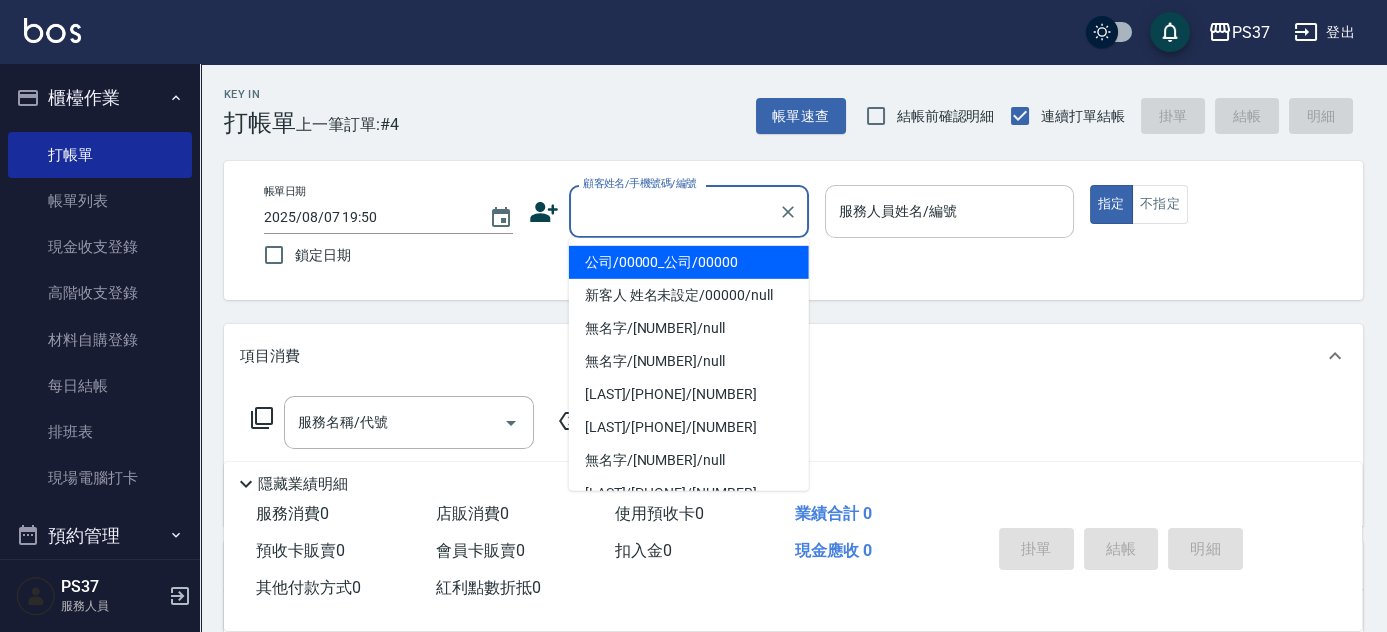 drag, startPoint x: 682, startPoint y: 266, endPoint x: 845, endPoint y: 224, distance: 168.3241 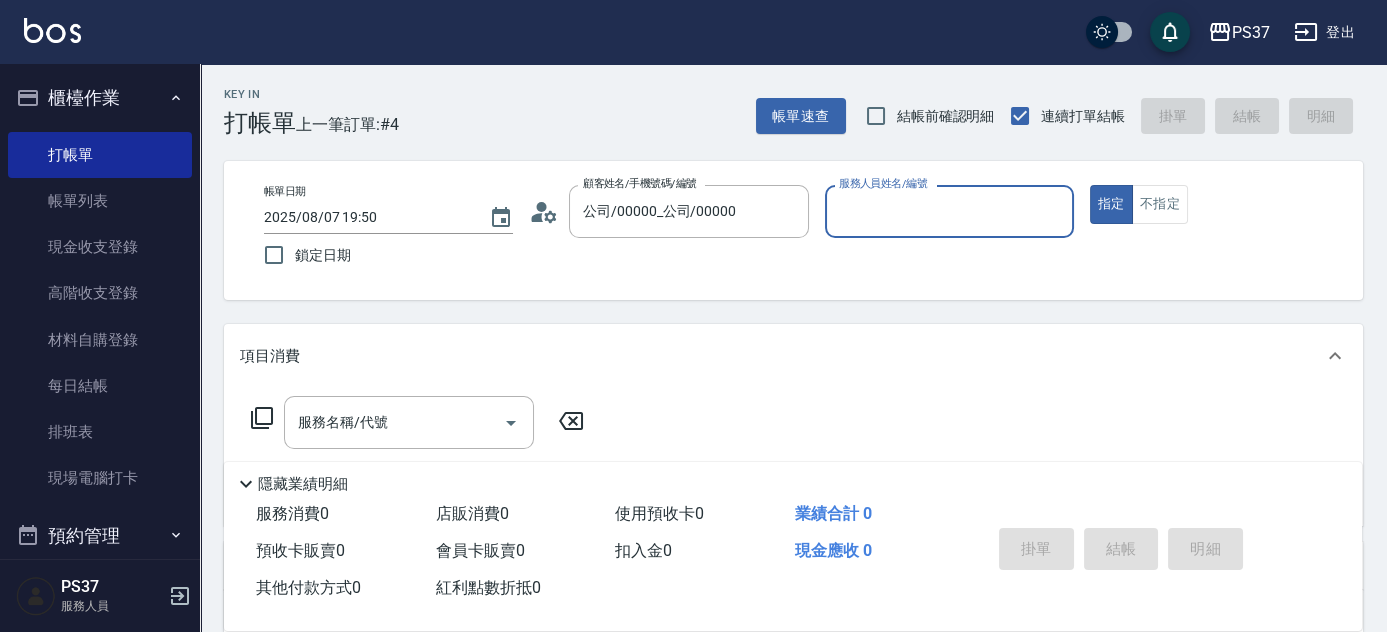 click on "服務人員姓名/編號" at bounding box center [949, 211] 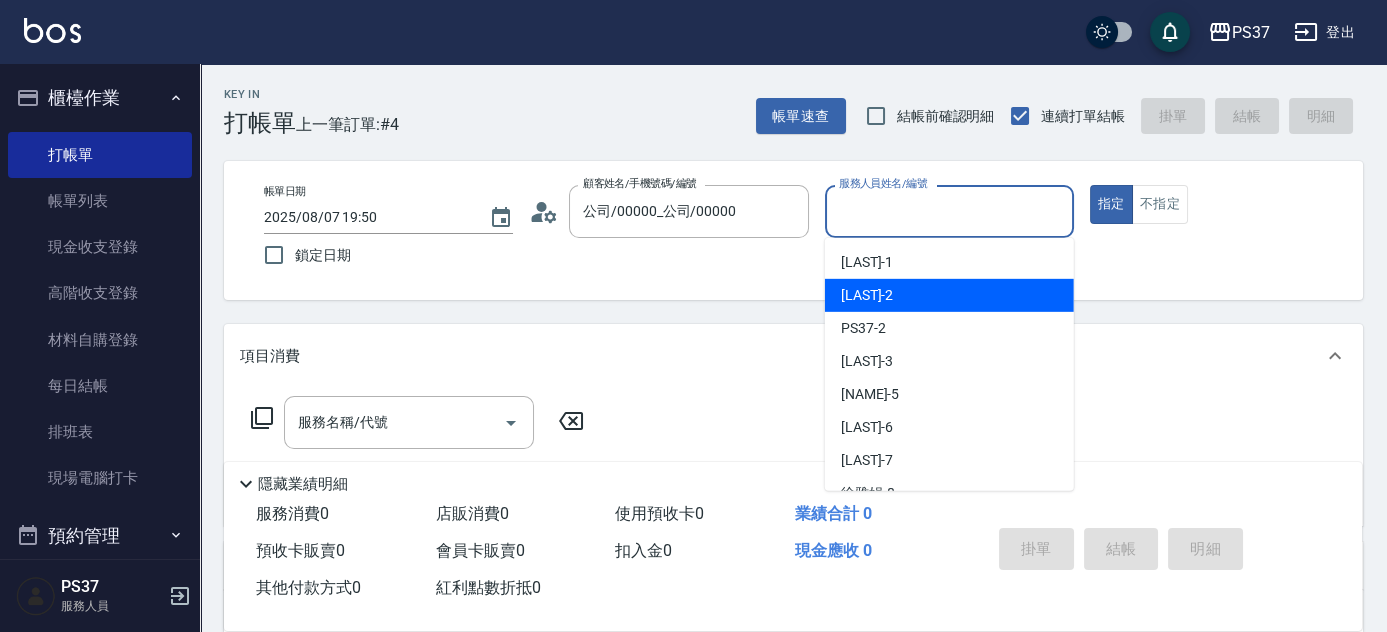 click on "[LAST] -2" at bounding box center [949, 295] 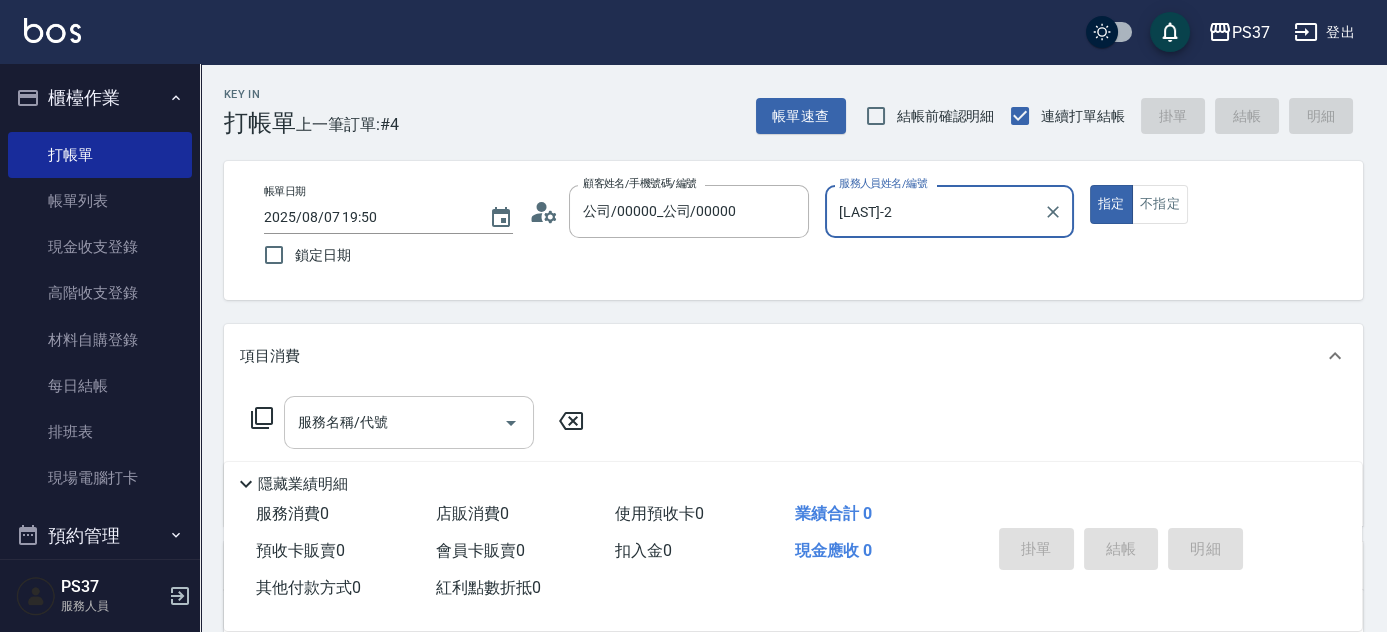 click on "服務名稱/代號" at bounding box center [394, 422] 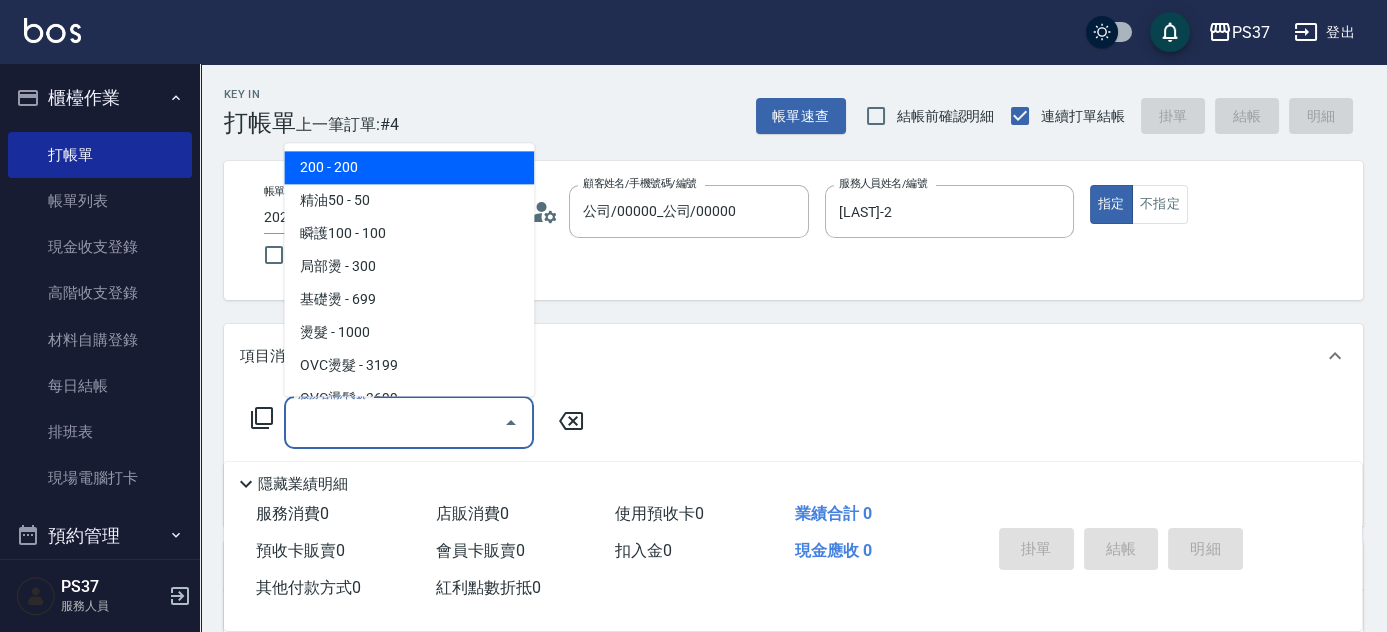 click on "200 - 200 精油50 - 50 瞬護100 - 100 局部燙 - 300 基礎燙 - 699 燙髮 - 1000 OVC燙髮 - 3199 OVC燙髮 - 3699 系統燙髮 - 4000 精油溫灸 - 250 剪髮 - 100 剪髮 - 200 剪髮 - 300 剪髮 - 250 剪髮 - 149 剪髮 - 179 剪髮 - 249 剪髮 - 299 洗+剪 - 350 洗+剪 - 450 剪瀏海 - 50 海鹽399 - 399 接髮洗 - 399 自備護髮 - 200 300護 - 300 500護 - 500 750護 - 750 1000護 - 1000 1200護 - 1200 鏡面二劑 - 1800 護髮A - 2600 護髮B - 1600 護髮C - 1100 伊黛莉499 - 499 去色 - 500 染髮 - 999 精油SPA - 699 20吋鑽石2包 - 4500 22吋鑽石2包 - 5000 24吋鑽石2包 - 5500 26吋鑽石2包 - 6000 20-22鑽石一包 - 2999 24-26鑽石一包 - 4999 太空槍 - 15000 增量1000根 - 15000 20吋雙珠零觸感 - 14999 22吋雙珠零觸感 - 15999 24吋雙珠零觸感 - 16999 26吋雙珠零觸感 - 17999   重整 - 3000 單-接卸貼 - 1500 燙染A - 4800 燙染B - 3800 燙A - 3000 燙B - 2200 染A - 2600 染B - 2200 燙髮A餐 - 3500 燙髮B餐 - 3000 燙髮C餐 - 2500" at bounding box center (409, 270) 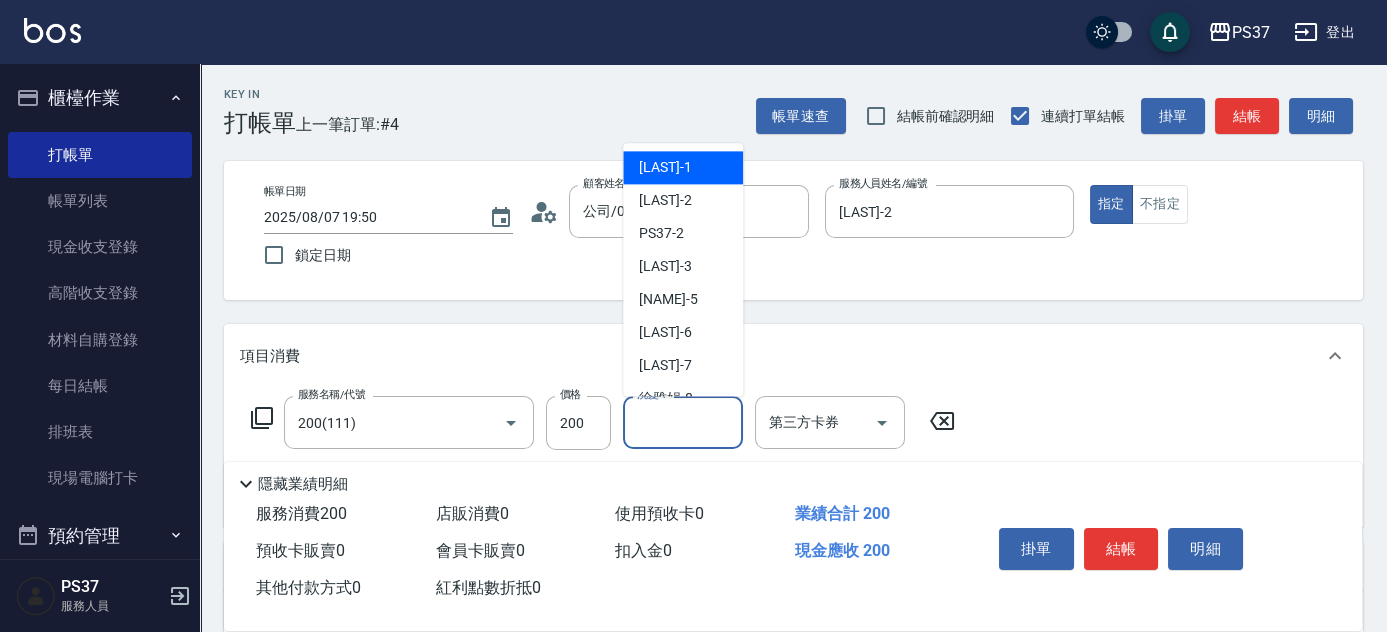 click on "洗髮-1" at bounding box center [683, 422] 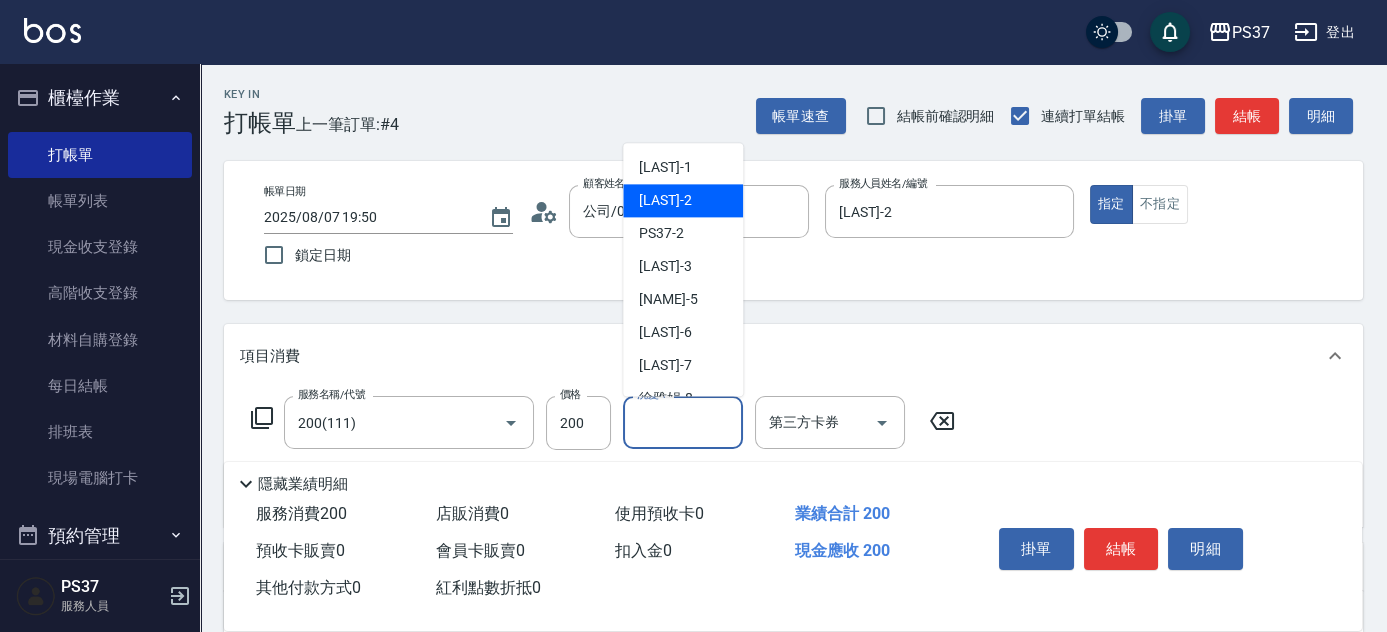 click on "[LAST] -2" at bounding box center (665, 201) 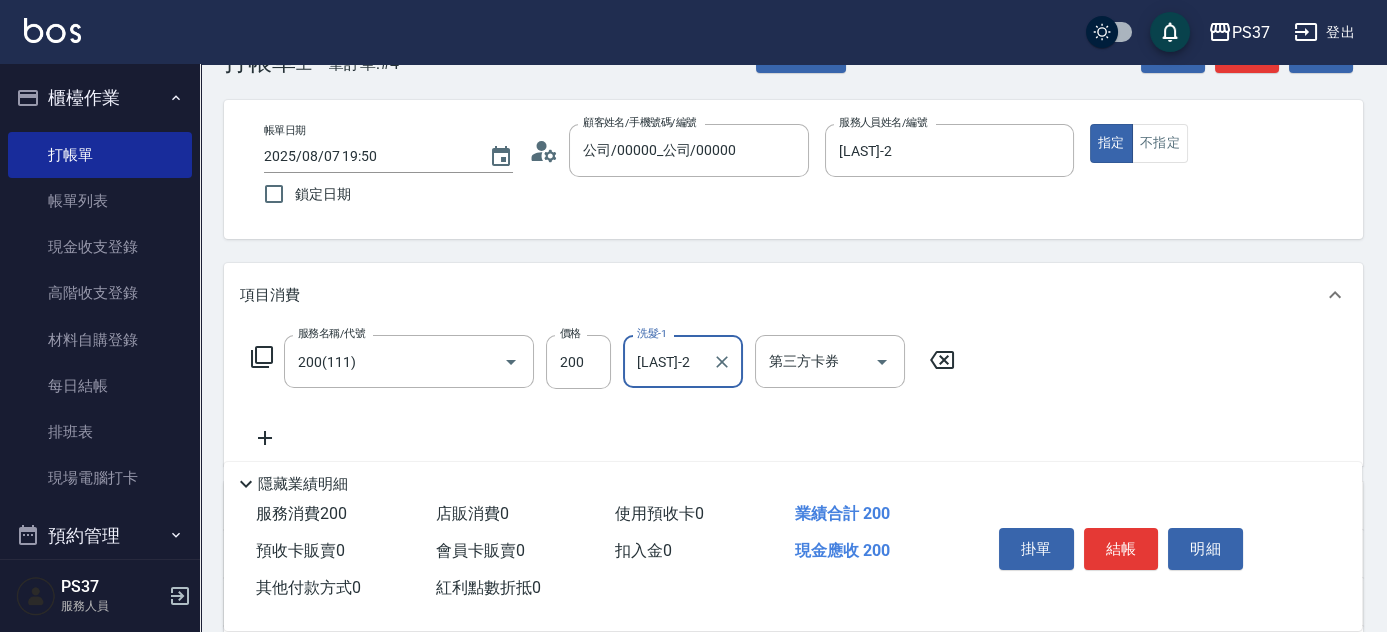 scroll, scrollTop: 90, scrollLeft: 0, axis: vertical 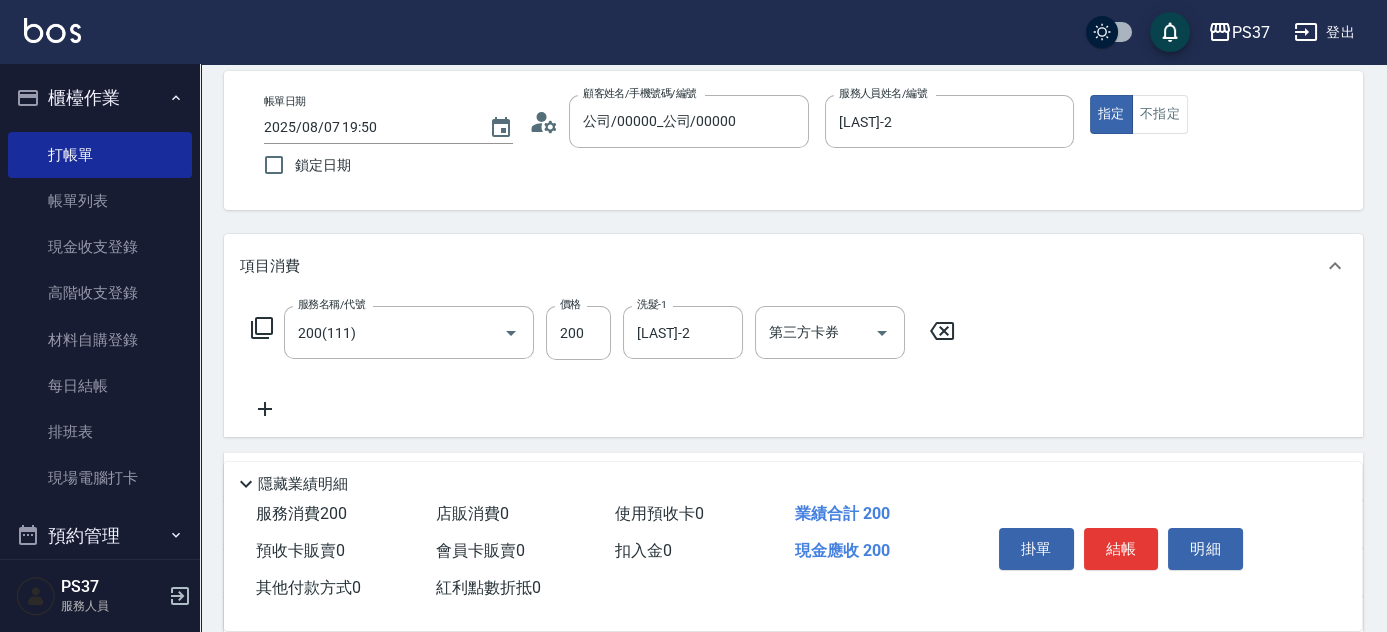 click 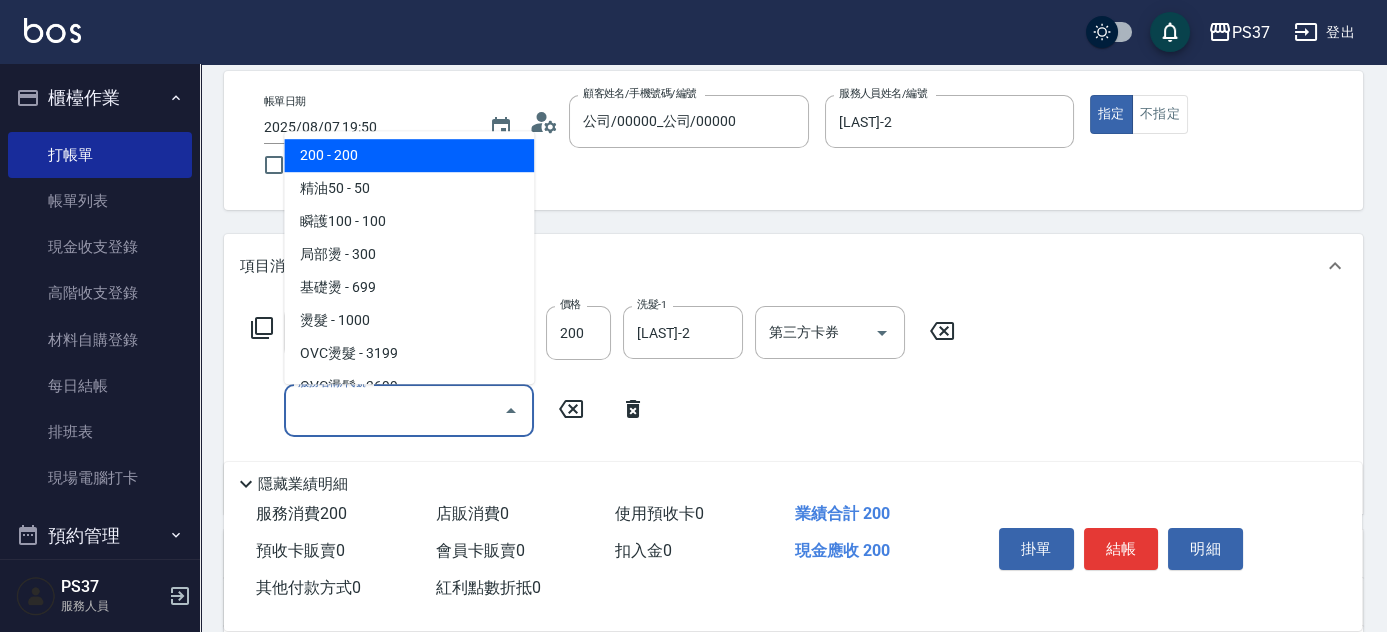 click on "服務名稱/代號" at bounding box center (394, 410) 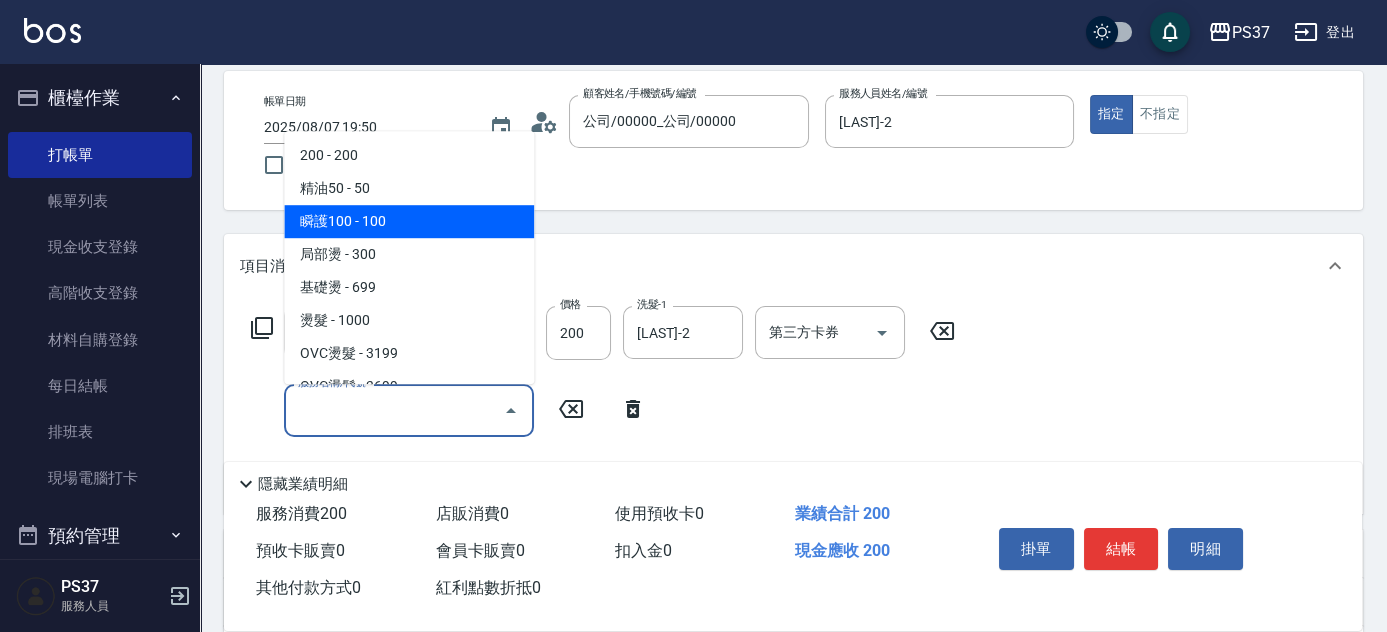 click on "瞬護100 - 100" at bounding box center (409, 221) 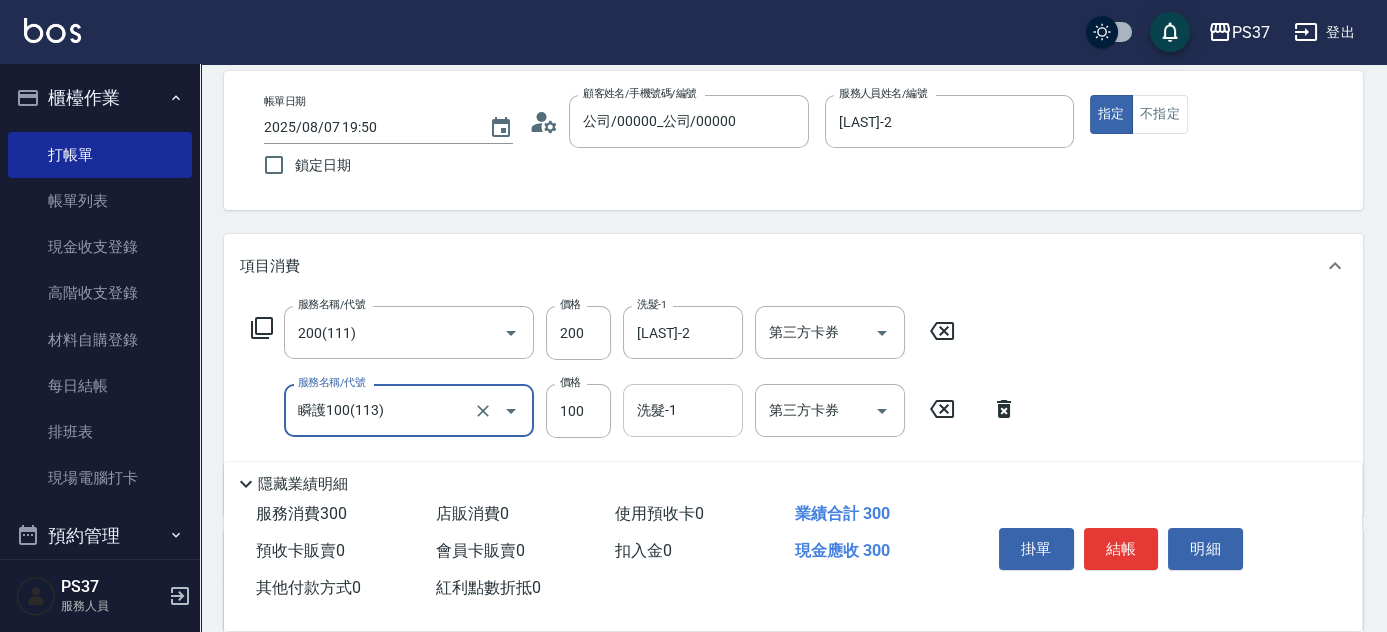 click on "洗髮-1" at bounding box center (683, 410) 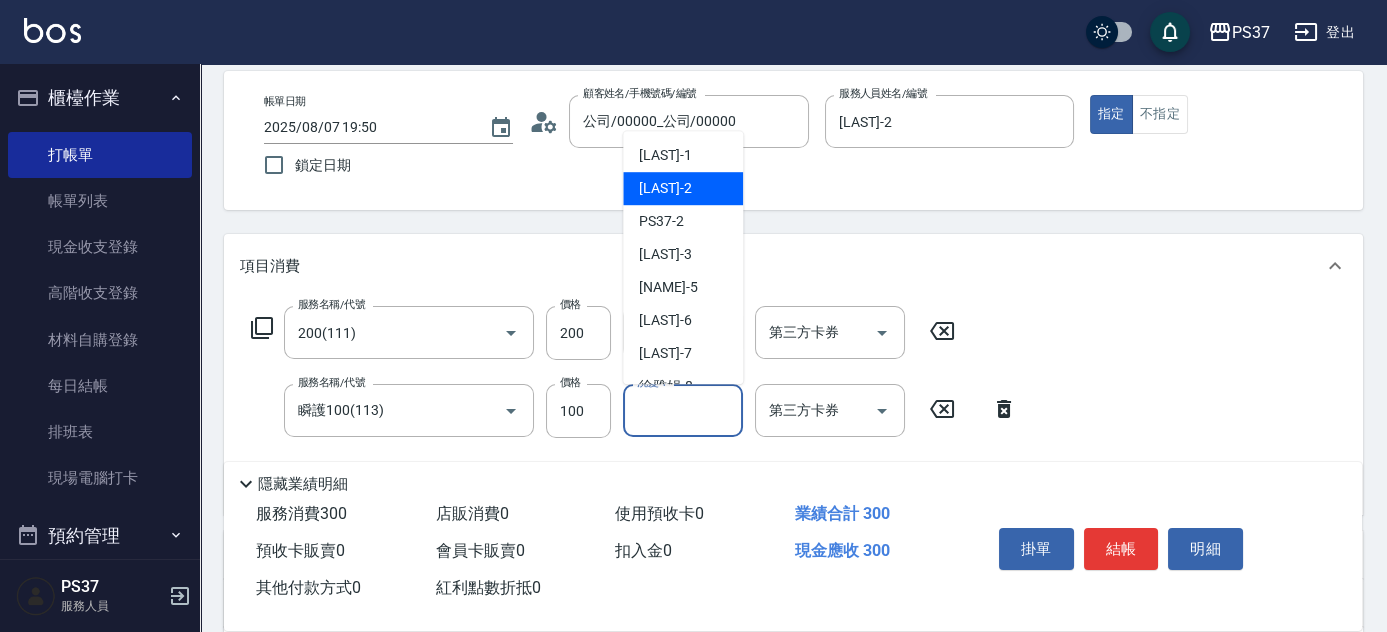 click on "[LAST] -2" at bounding box center (665, 188) 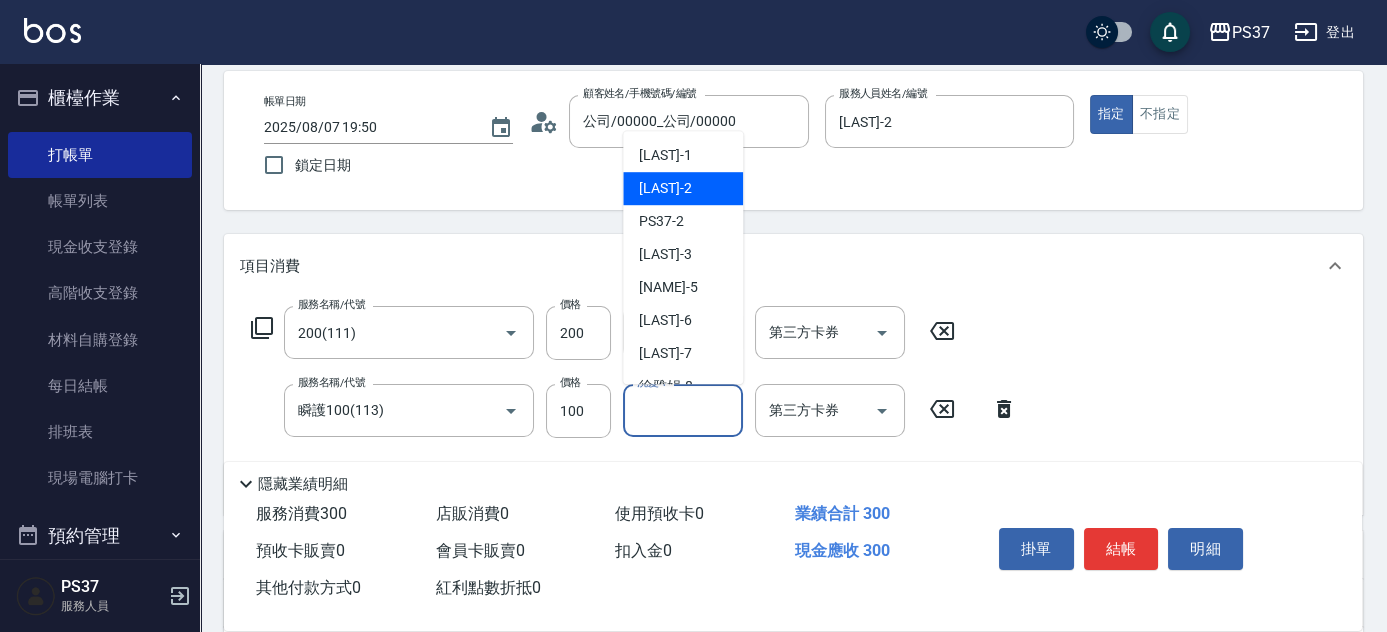 type on "[LAST]-2" 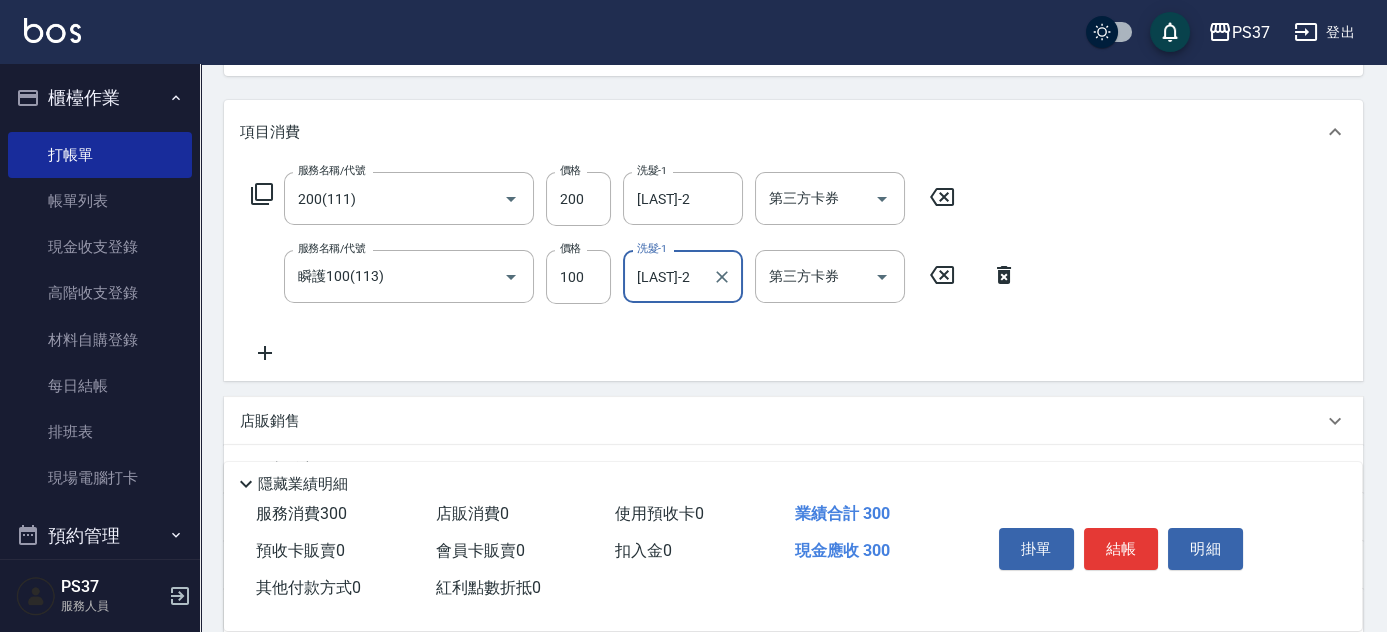 scroll, scrollTop: 363, scrollLeft: 0, axis: vertical 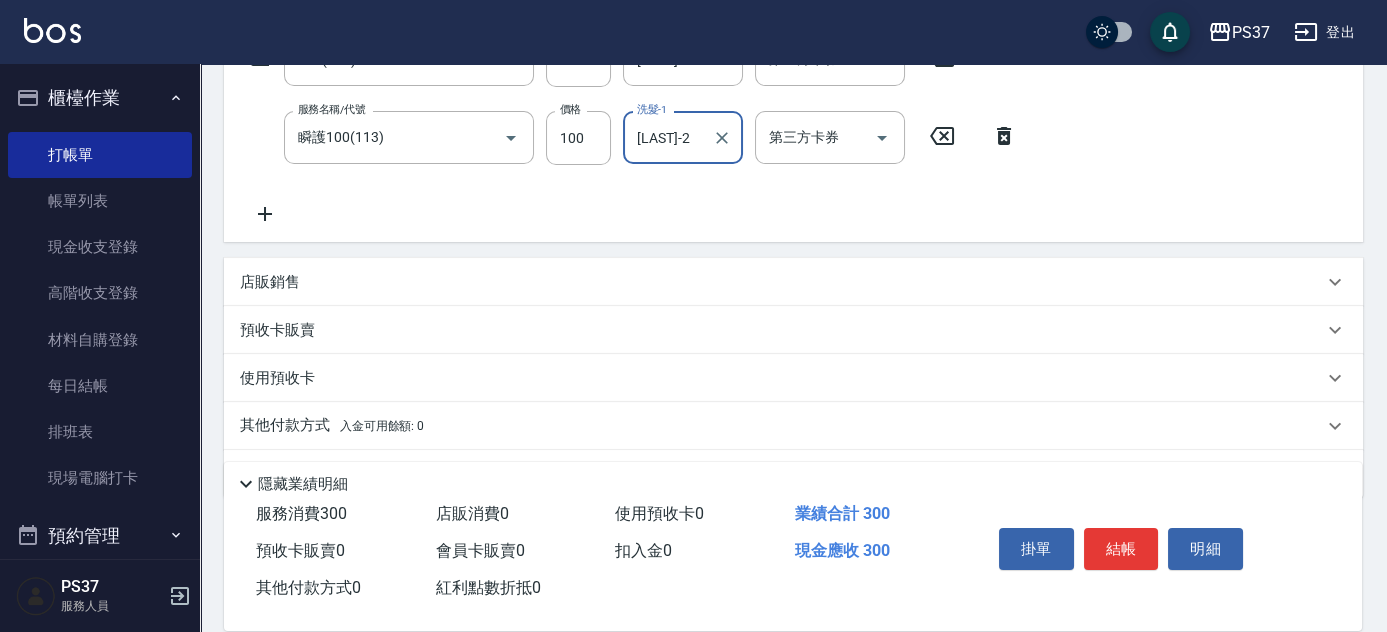 click 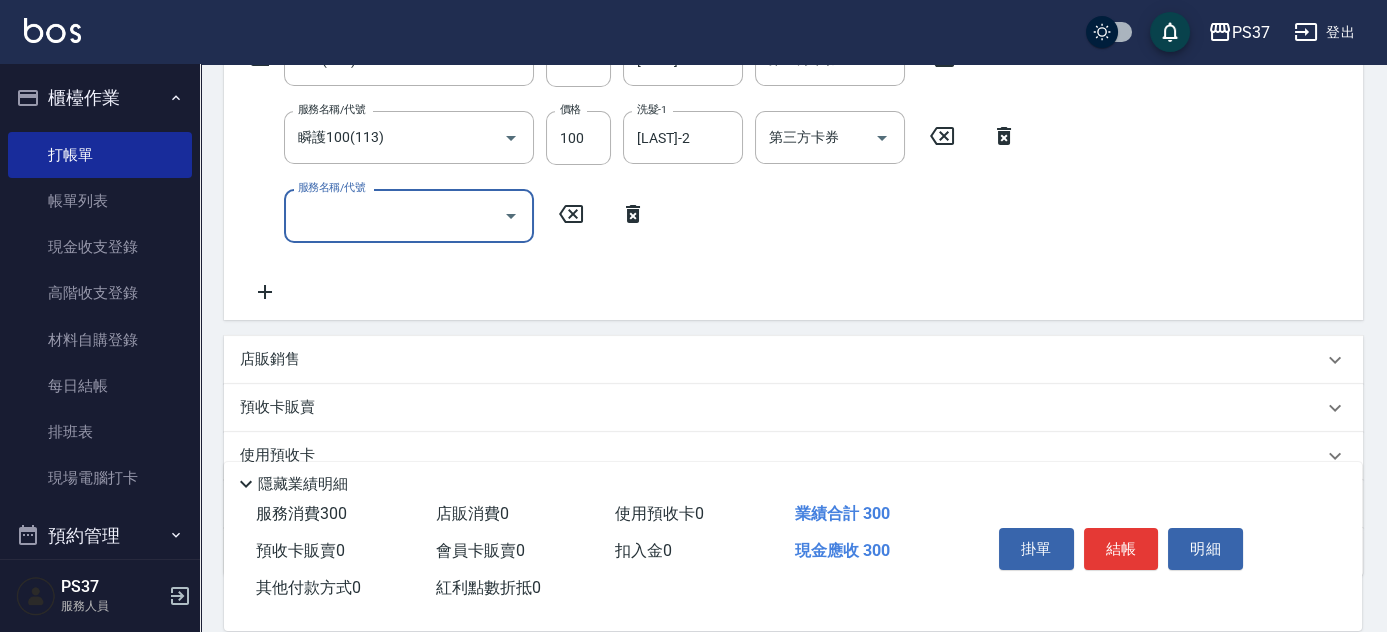 click on "服務名稱/代號 200(111) 服務名稱/代號 價格 200 價格 洗髮-1 [LAST]-2 洗髮-1 第三方卡券 第三方卡券 服務名稱/代號 瞬護100(113) 服務名稱/代號 價格 100 價格 洗髮-1 [LAST]-2 洗髮-1 第三方卡券 第三方卡券 服務名稱/代號 服務名稱/代號" at bounding box center [634, 168] 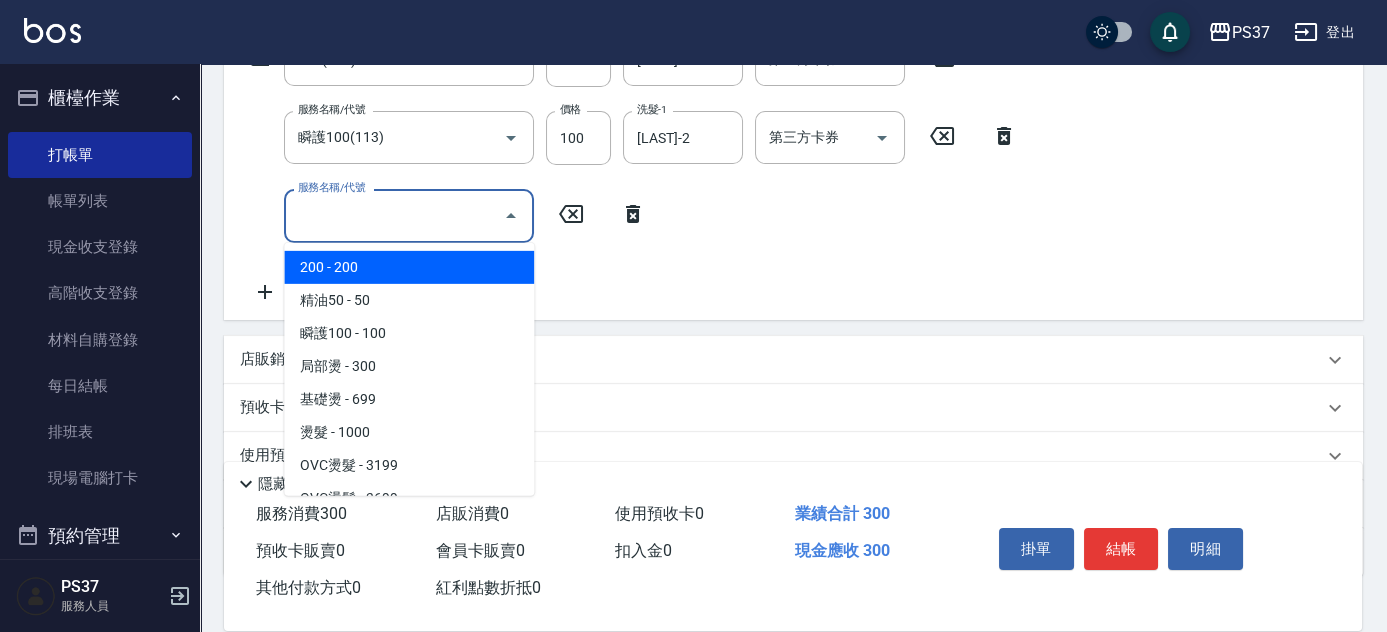 click on "服務名稱/代號" at bounding box center (394, 215) 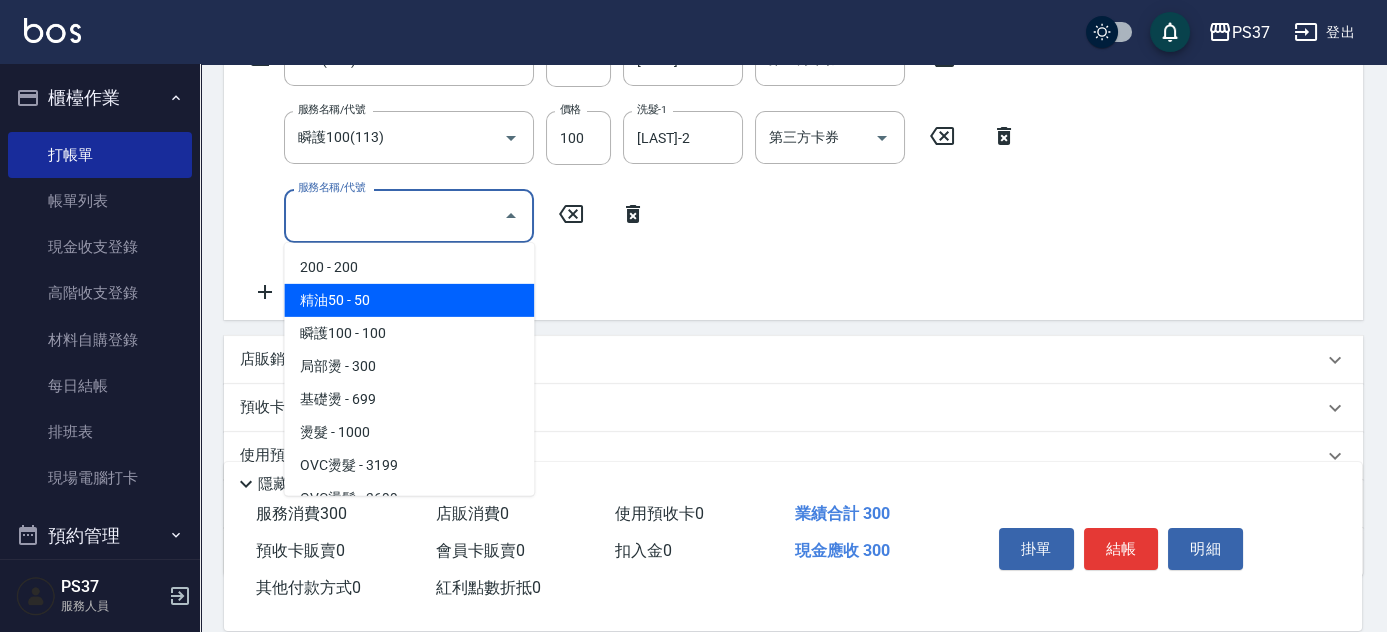 click on "精油50 - 50" at bounding box center [409, 300] 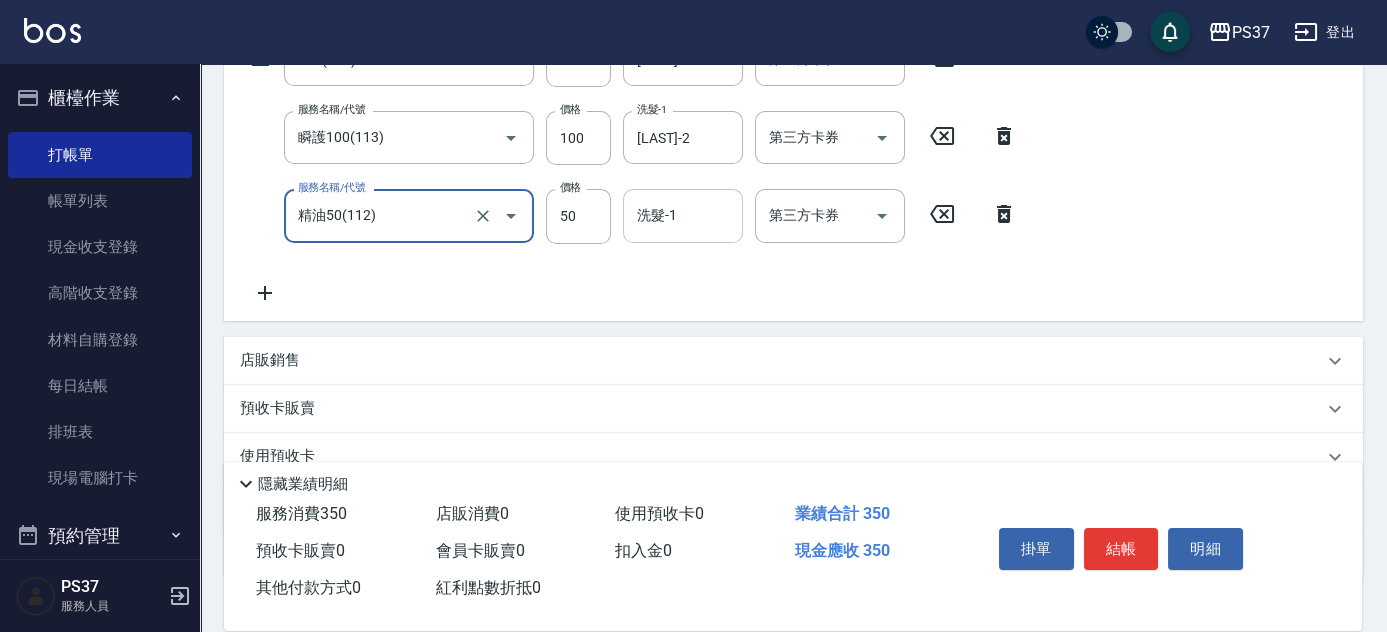 click on "洗髮-1" at bounding box center [683, 215] 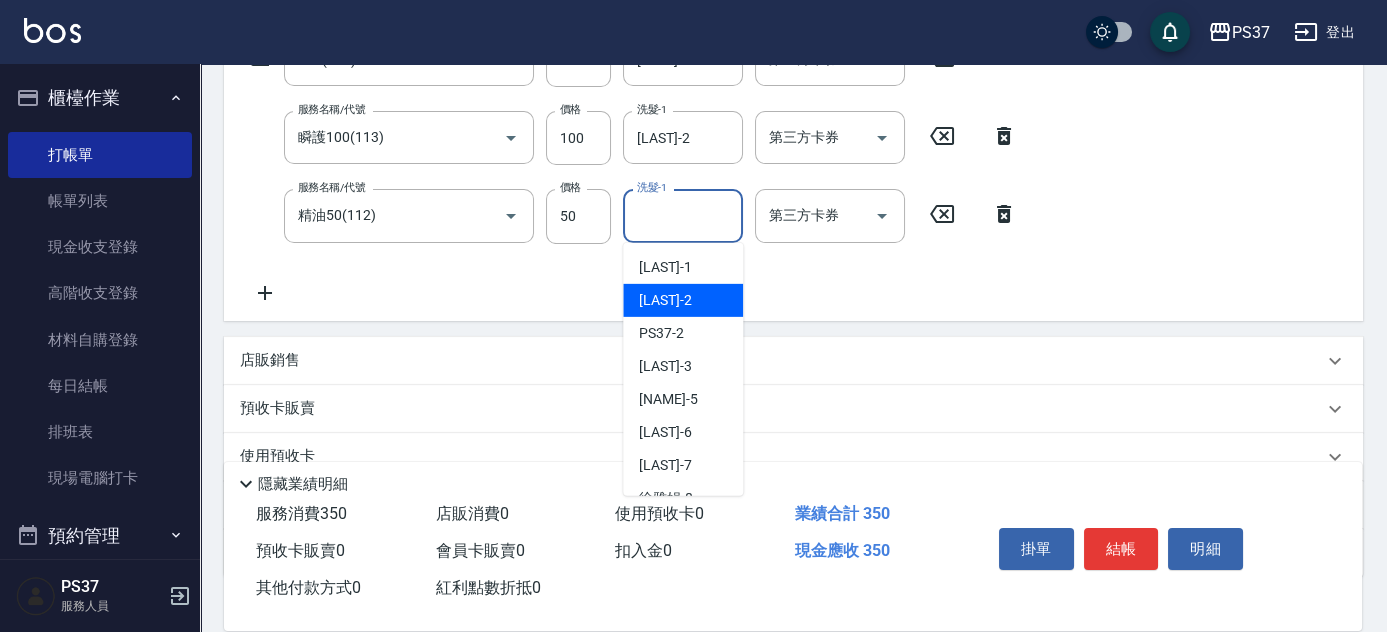 click on "[LAST] -2" at bounding box center (665, 300) 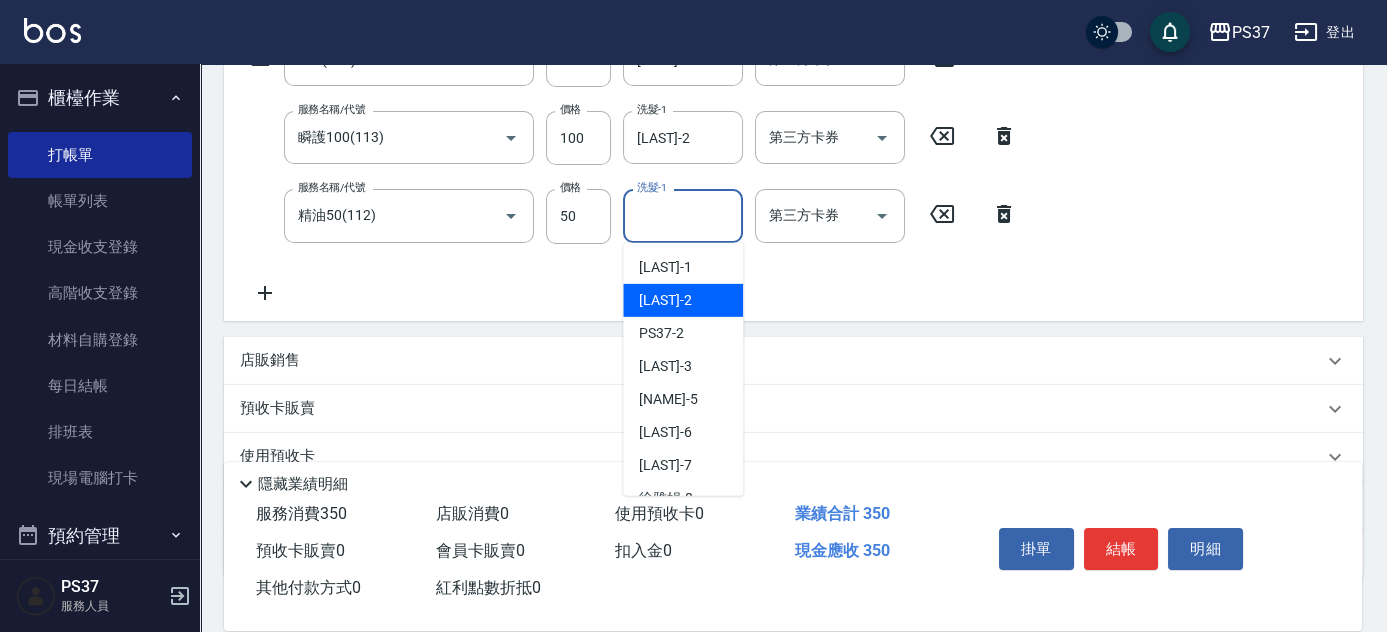 type on "[LAST]-2" 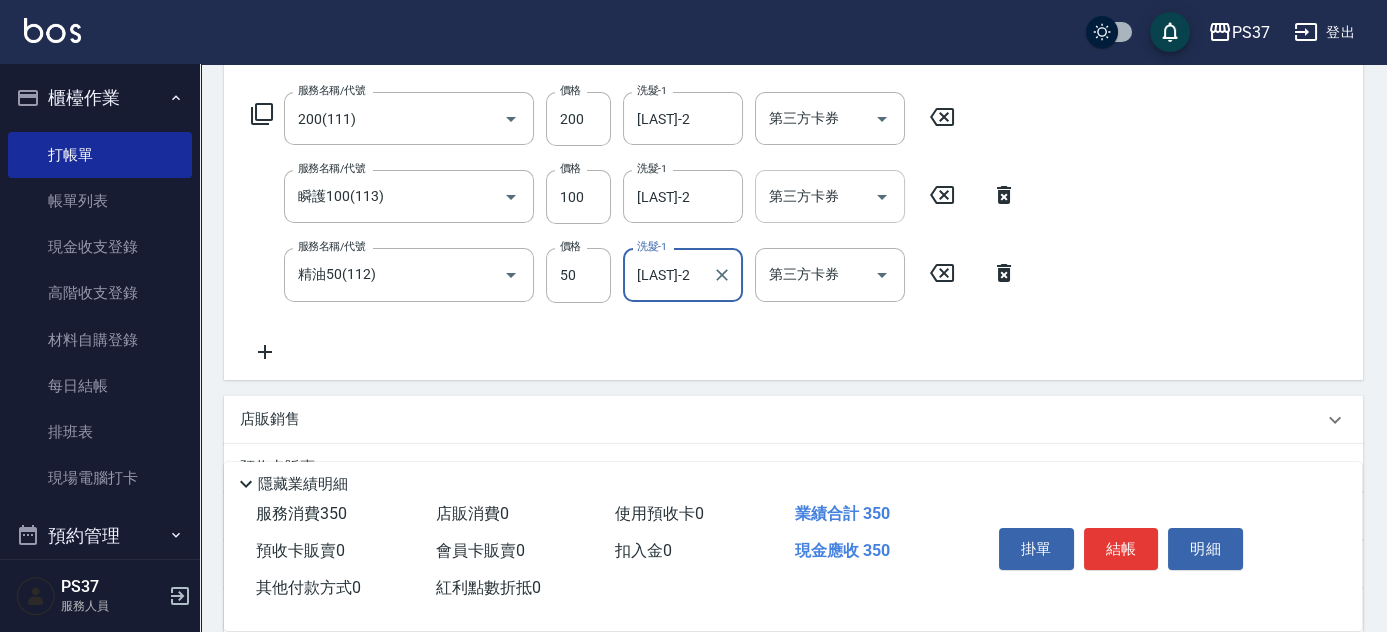 scroll, scrollTop: 272, scrollLeft: 0, axis: vertical 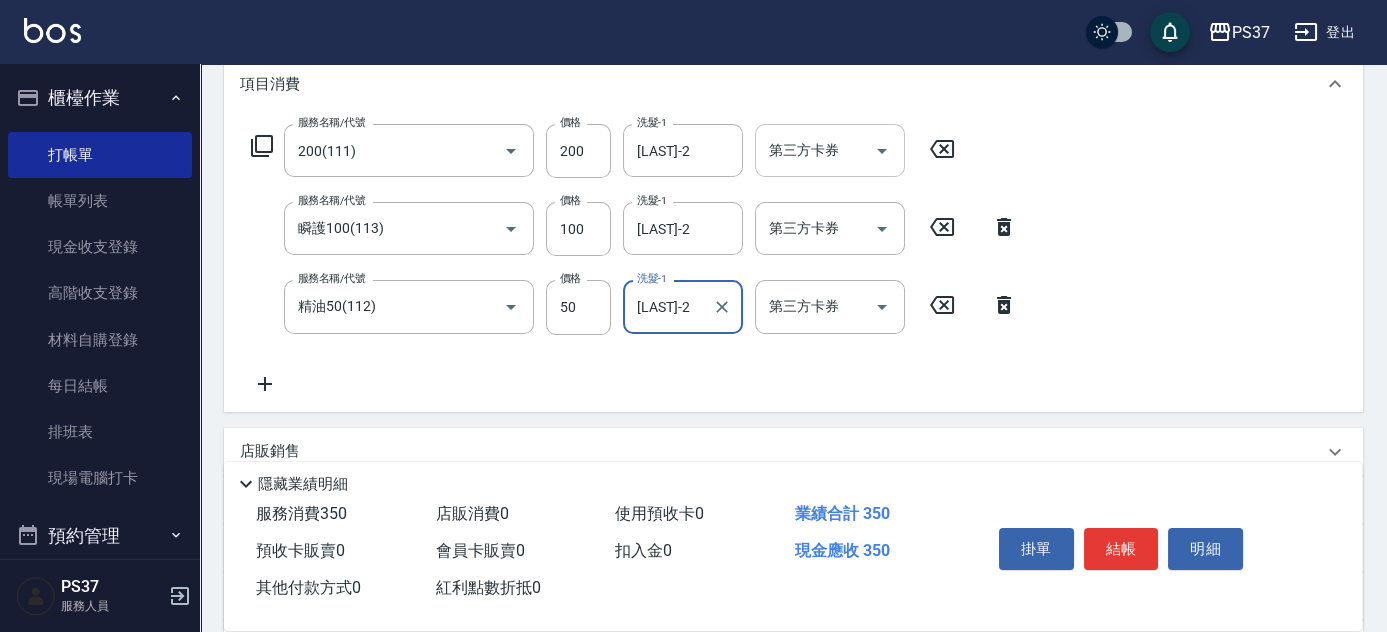 click at bounding box center (882, 151) 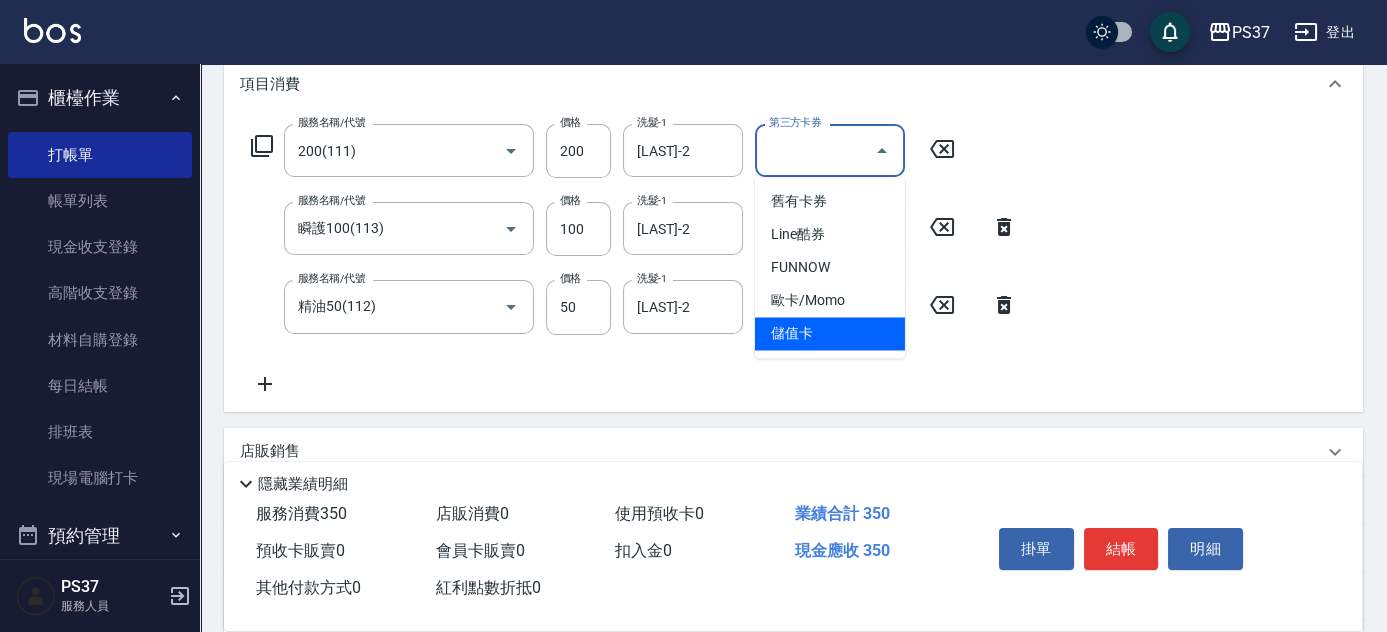 click on "儲值卡" at bounding box center (830, 333) 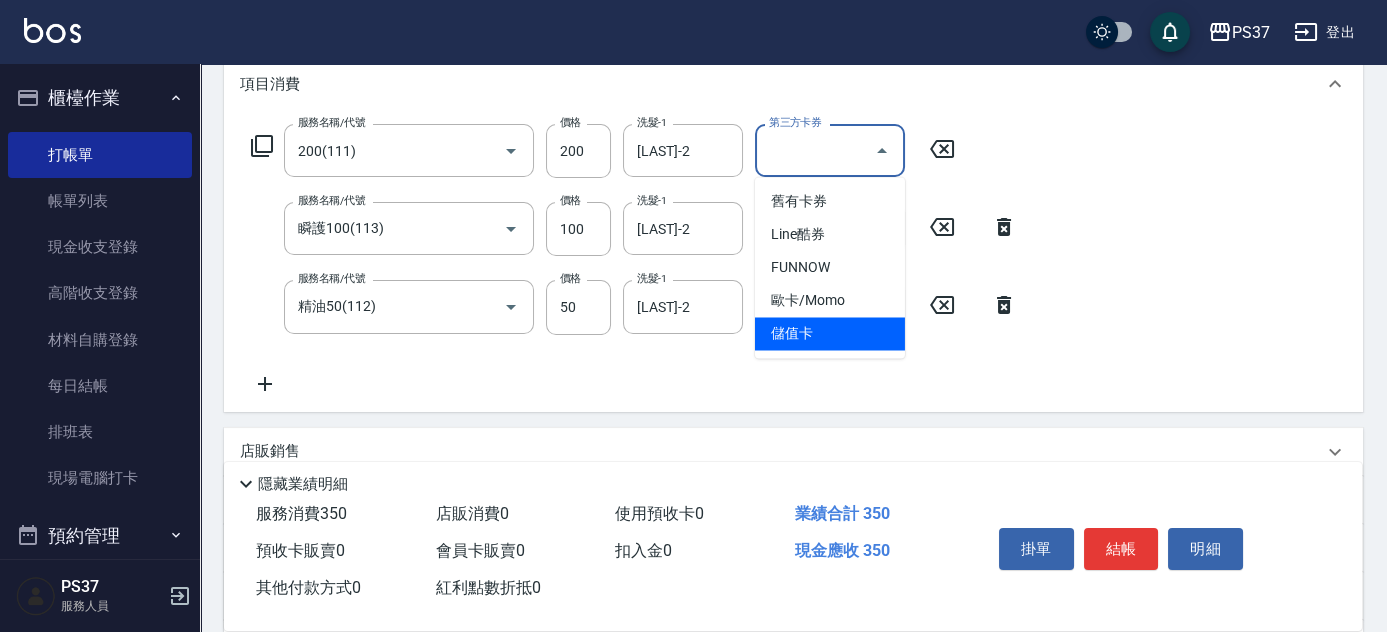 type on "儲值卡" 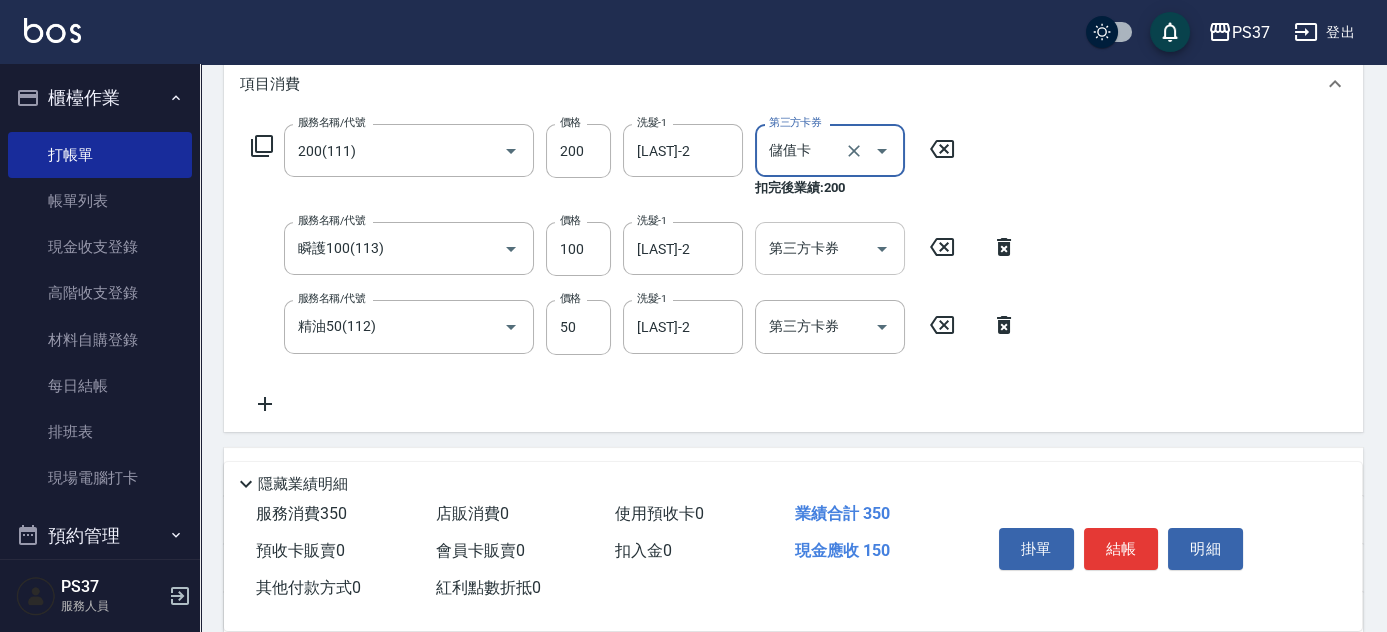 click 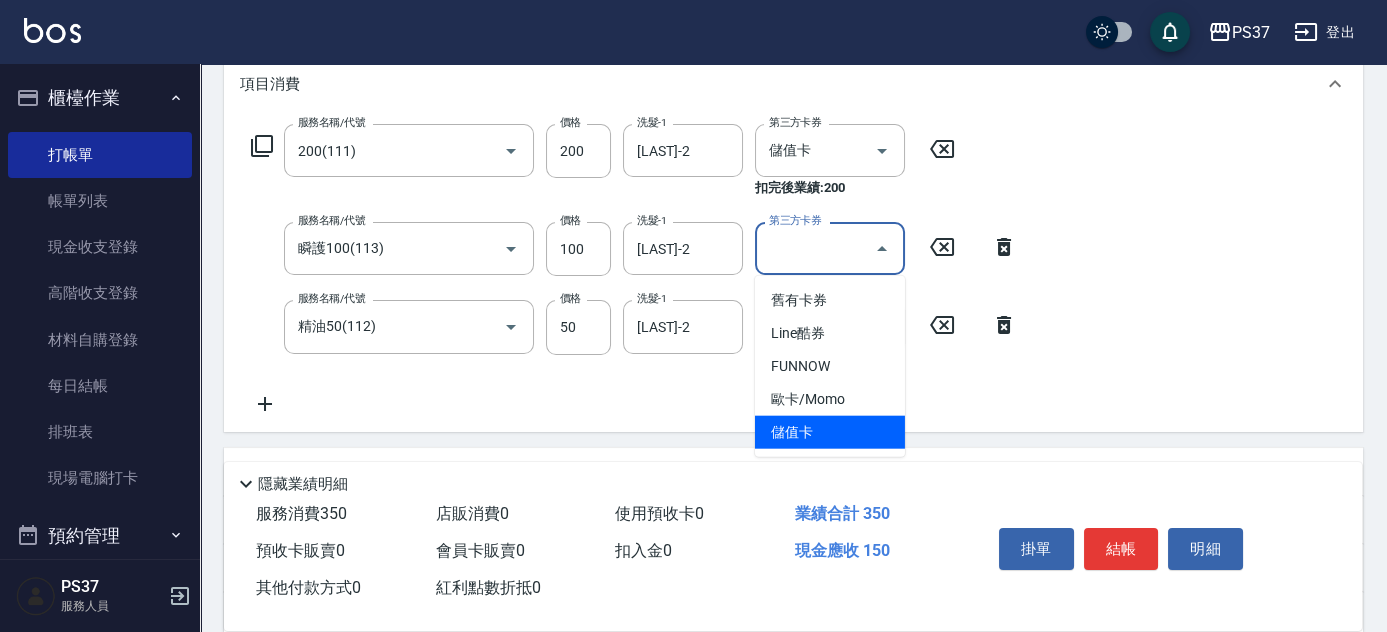click on "儲值卡" at bounding box center [830, 432] 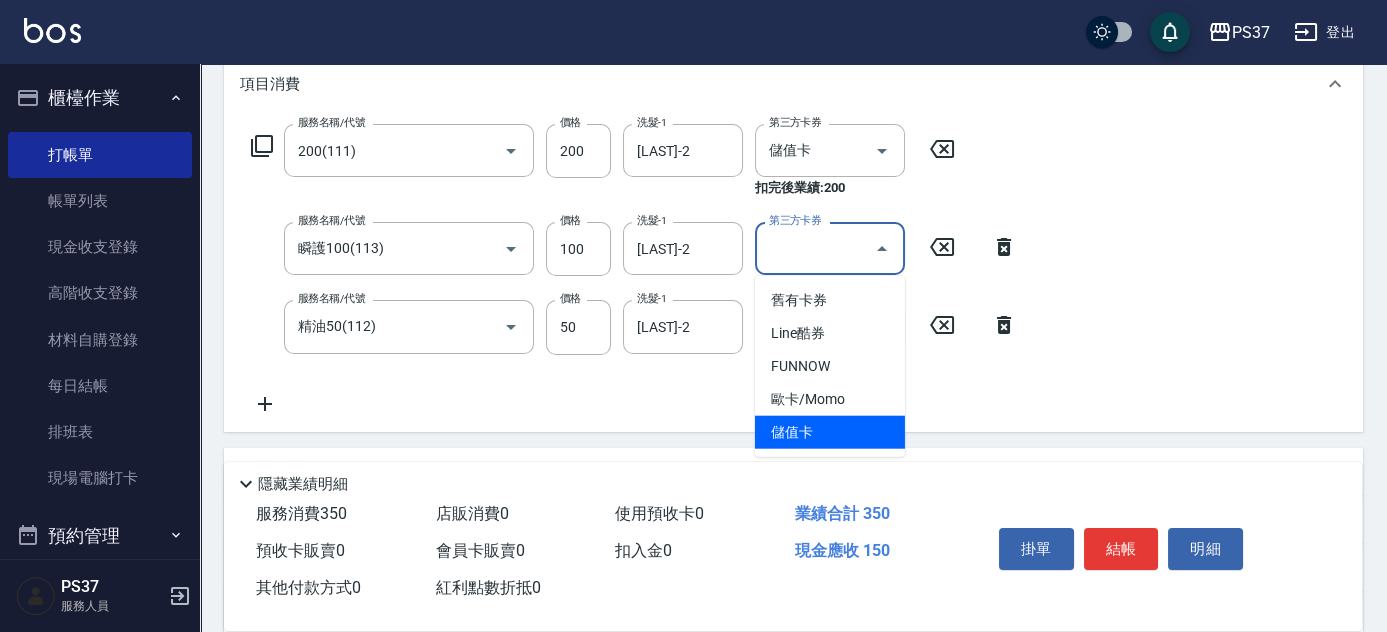 type on "儲值卡" 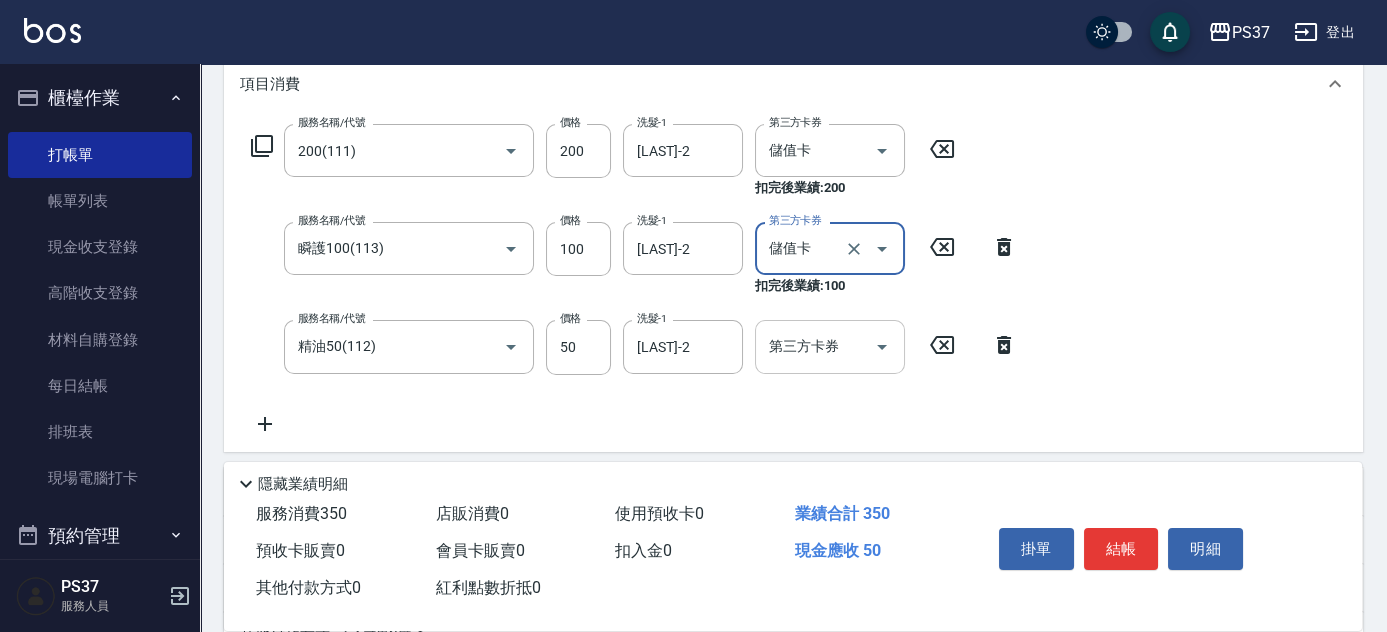 click 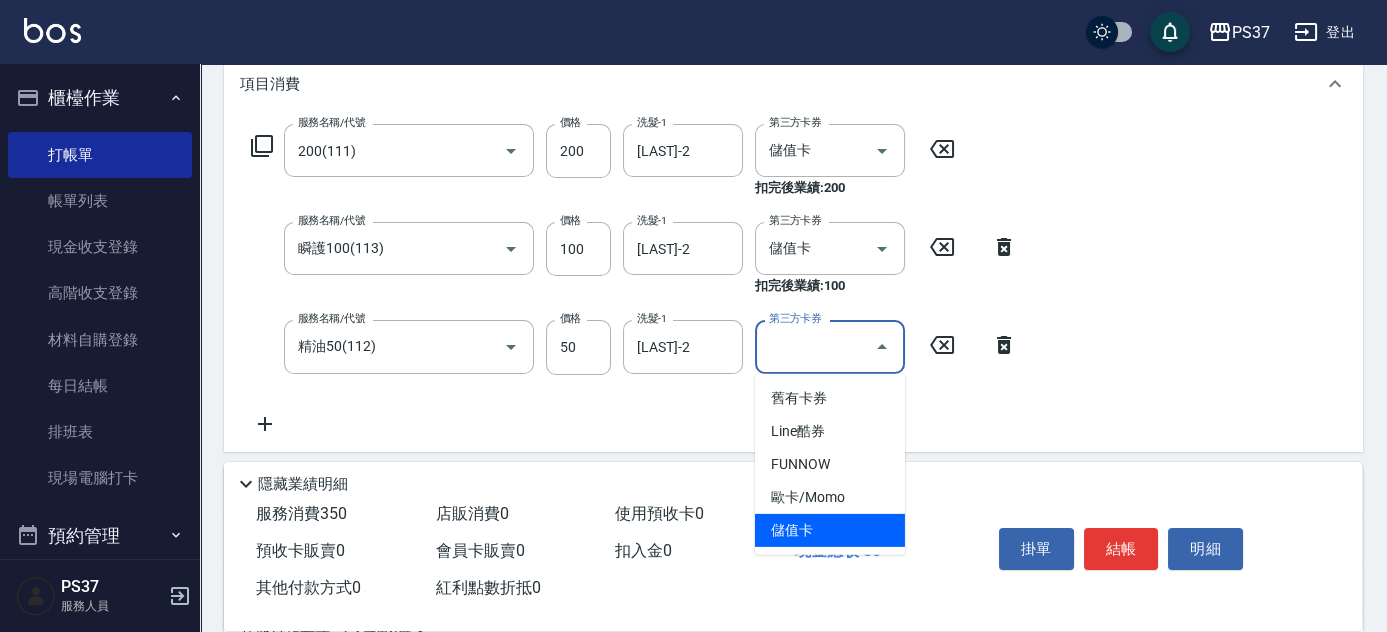 click on "儲值卡" at bounding box center (830, 530) 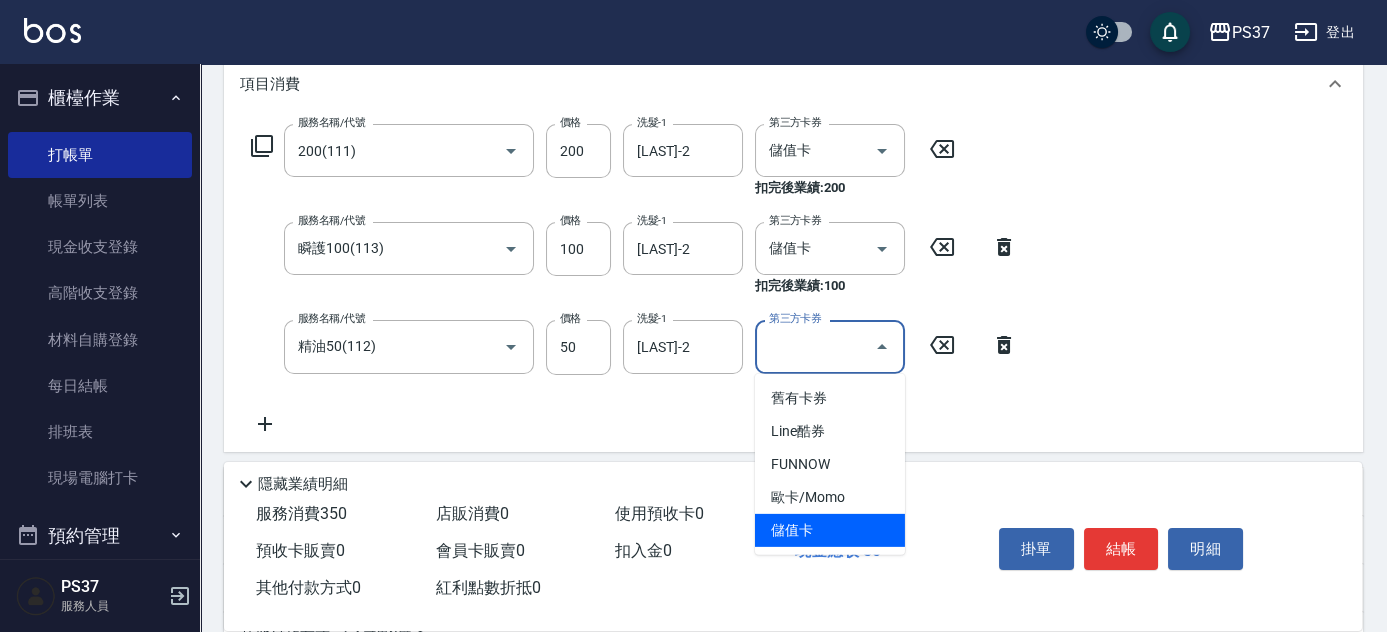 type on "儲值卡" 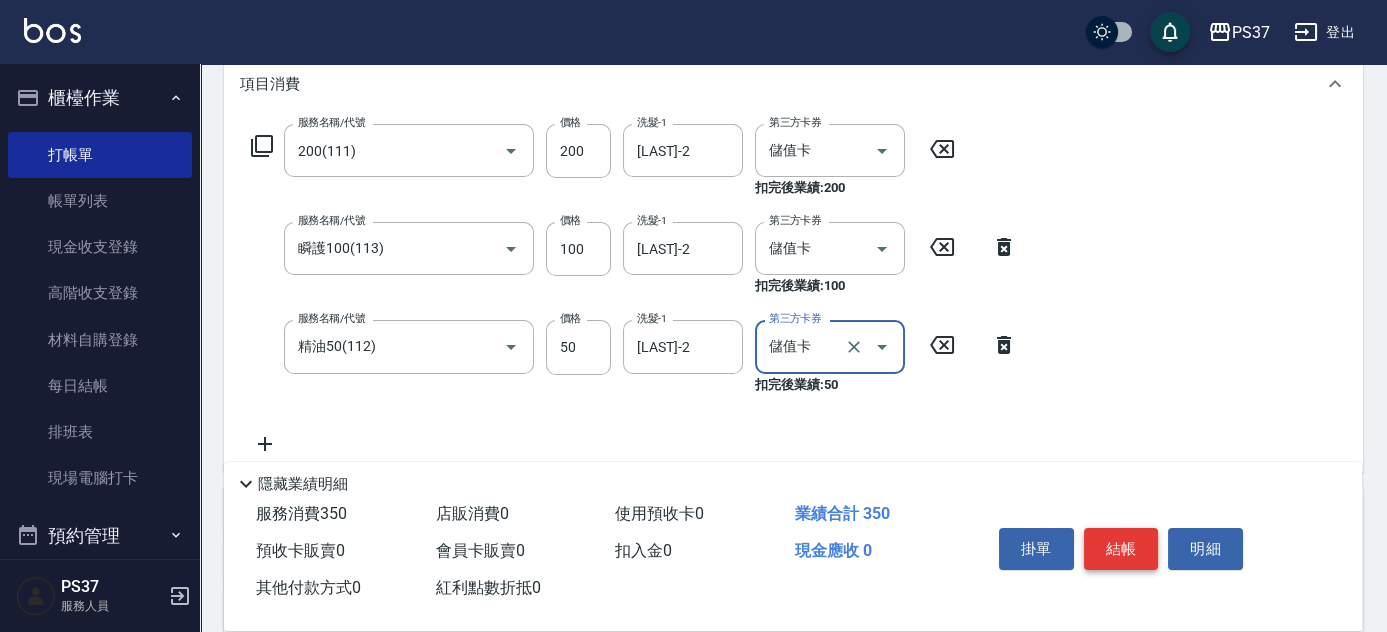 click on "結帳" at bounding box center (1121, 549) 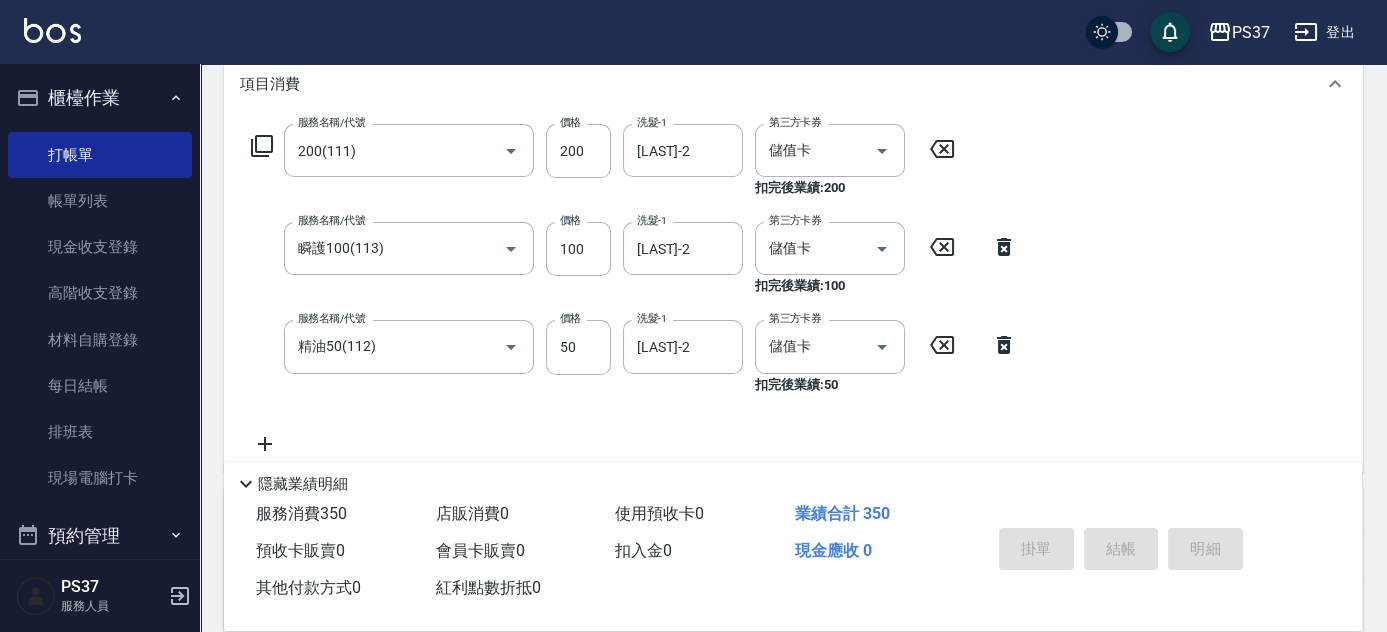 type on "2025/08/07 19:51" 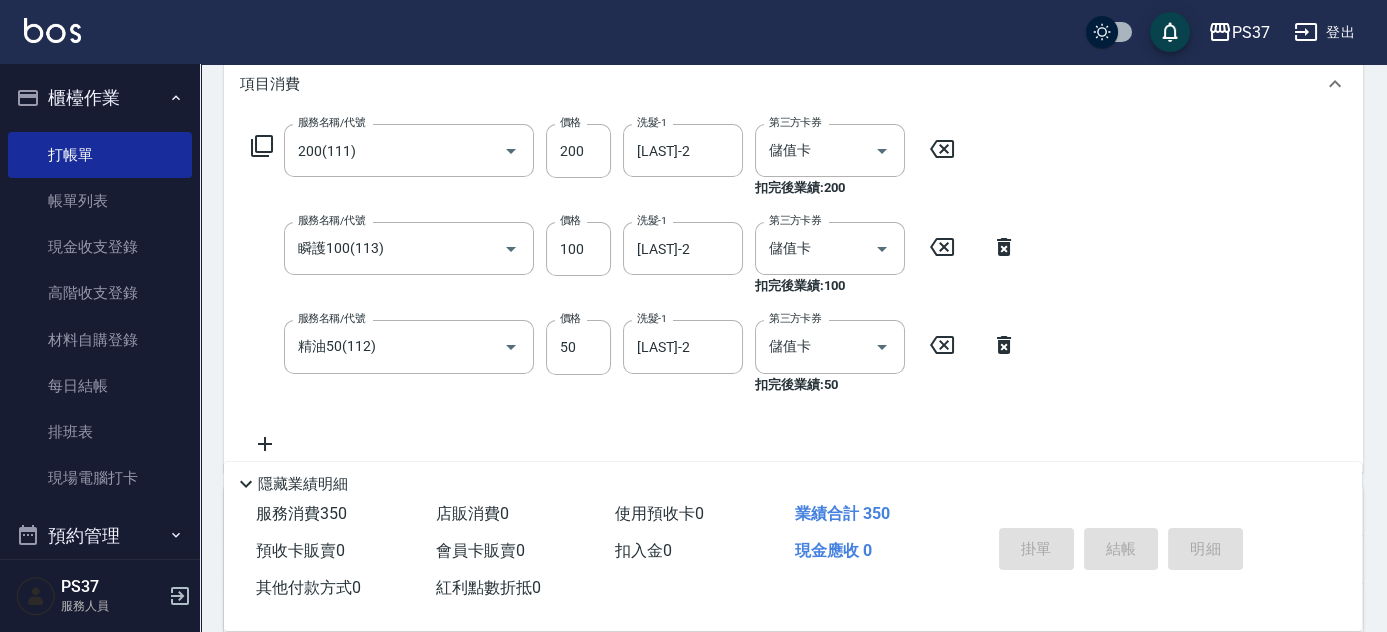 type 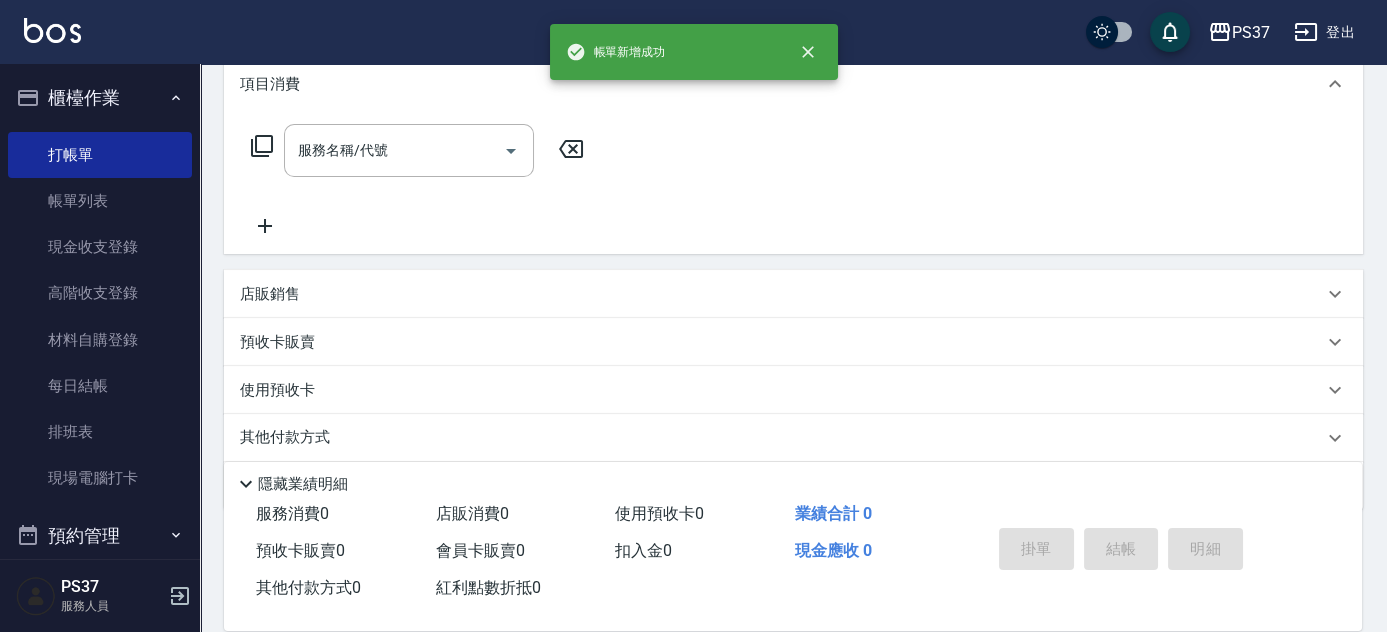 scroll, scrollTop: 0, scrollLeft: 0, axis: both 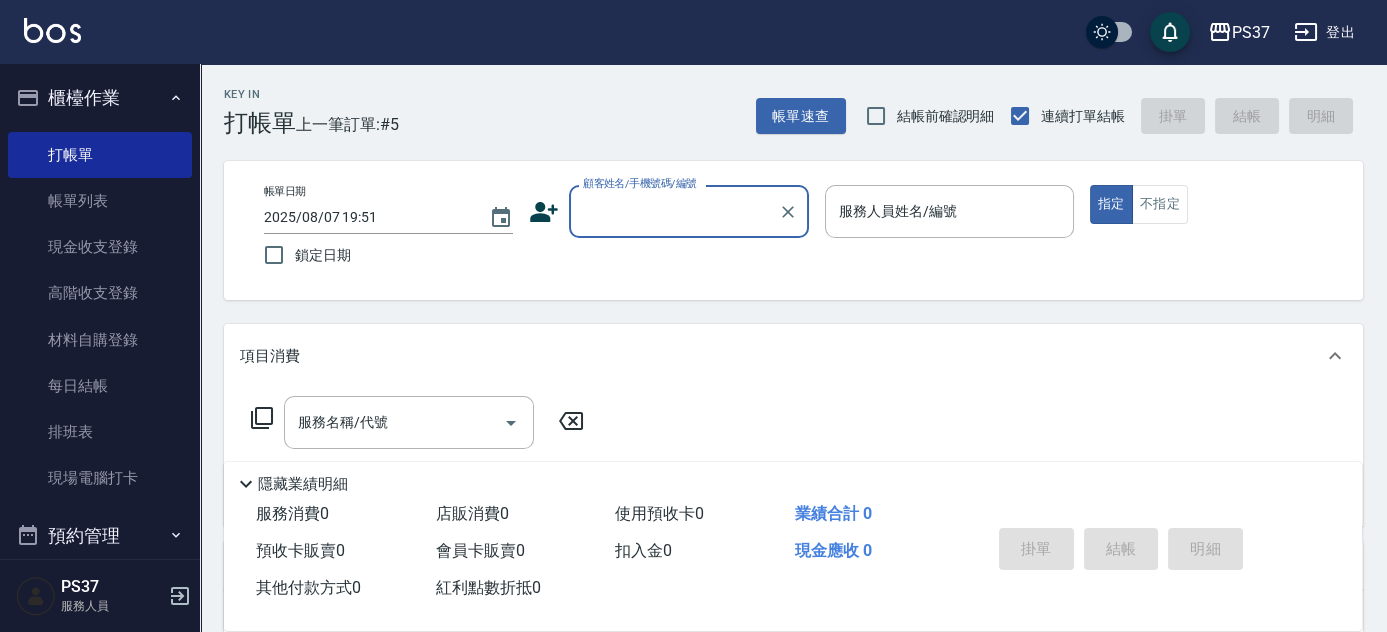 click on "顧客姓名/手機號碼/編號" at bounding box center [640, 183] 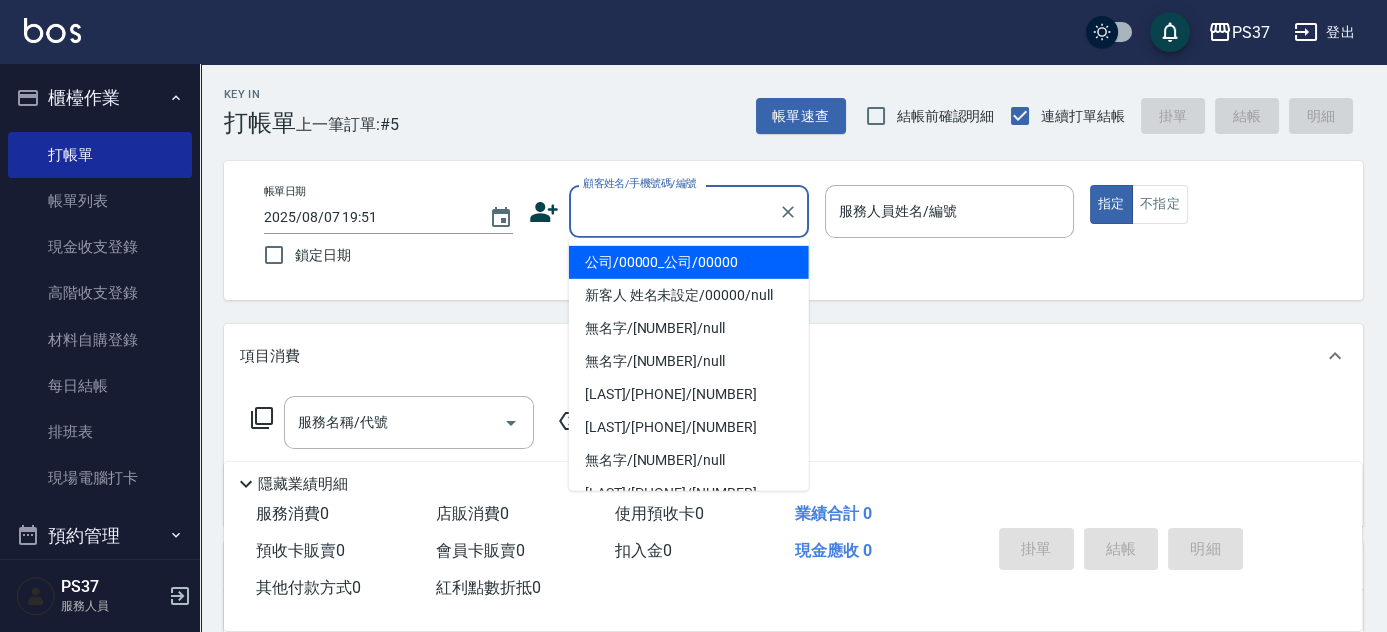 click on "顧客姓名/手機號碼/編號" at bounding box center [674, 211] 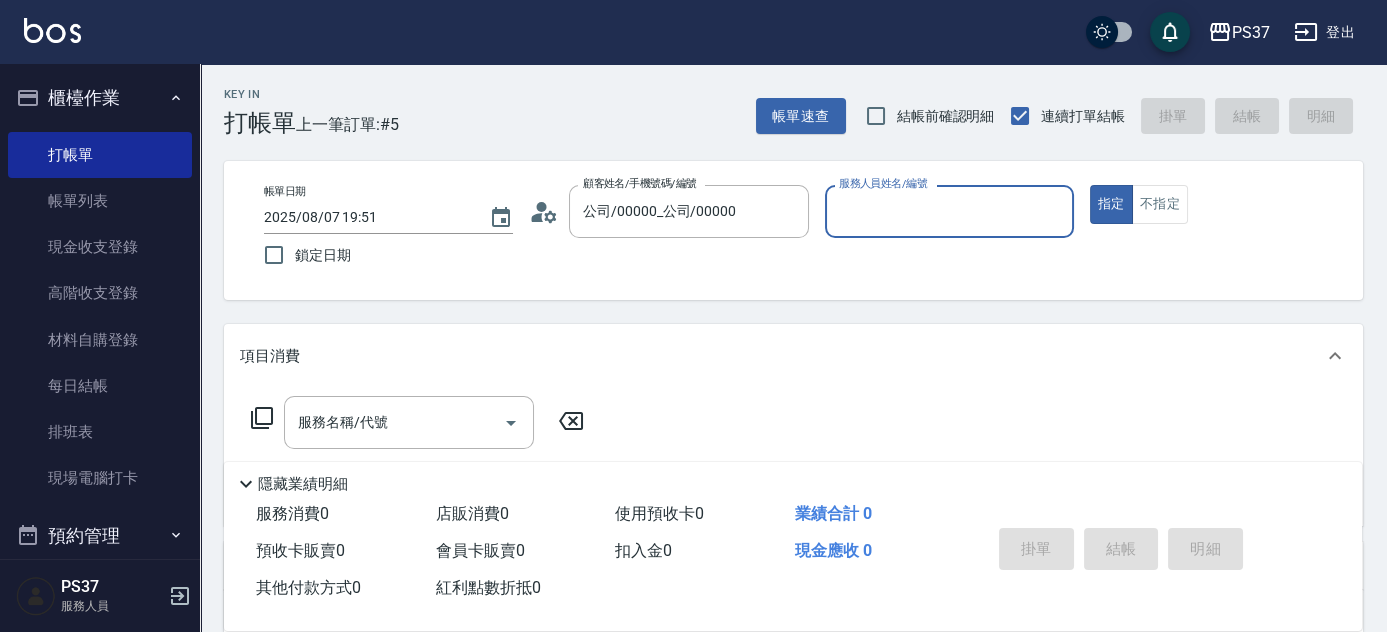 click on "服務人員姓名/編號" at bounding box center (949, 211) 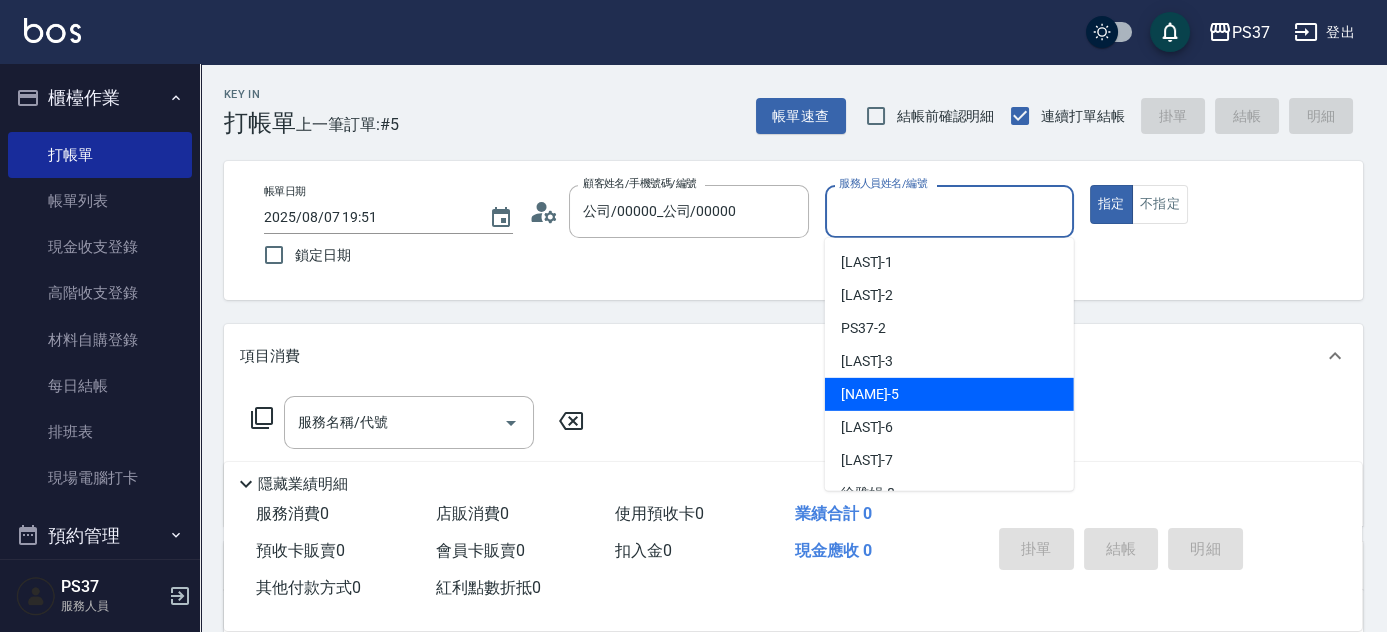 click on "[LAST]-5" at bounding box center (949, 394) 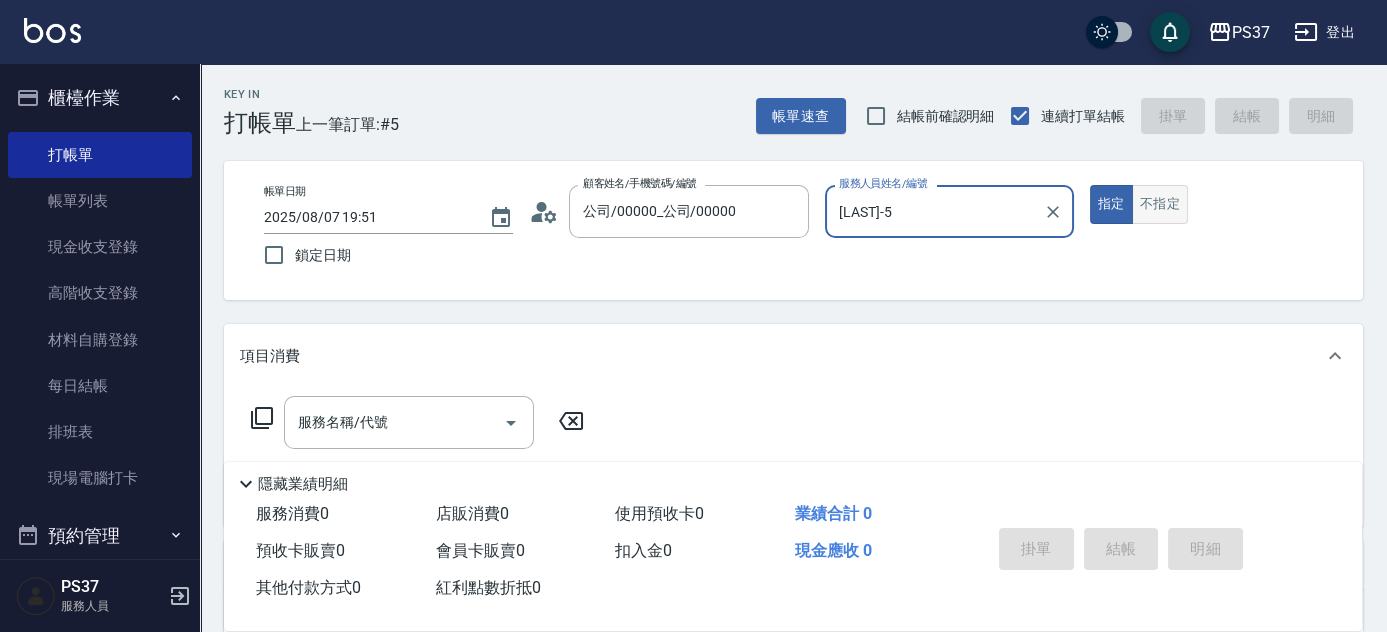 click on "不指定" at bounding box center (1160, 204) 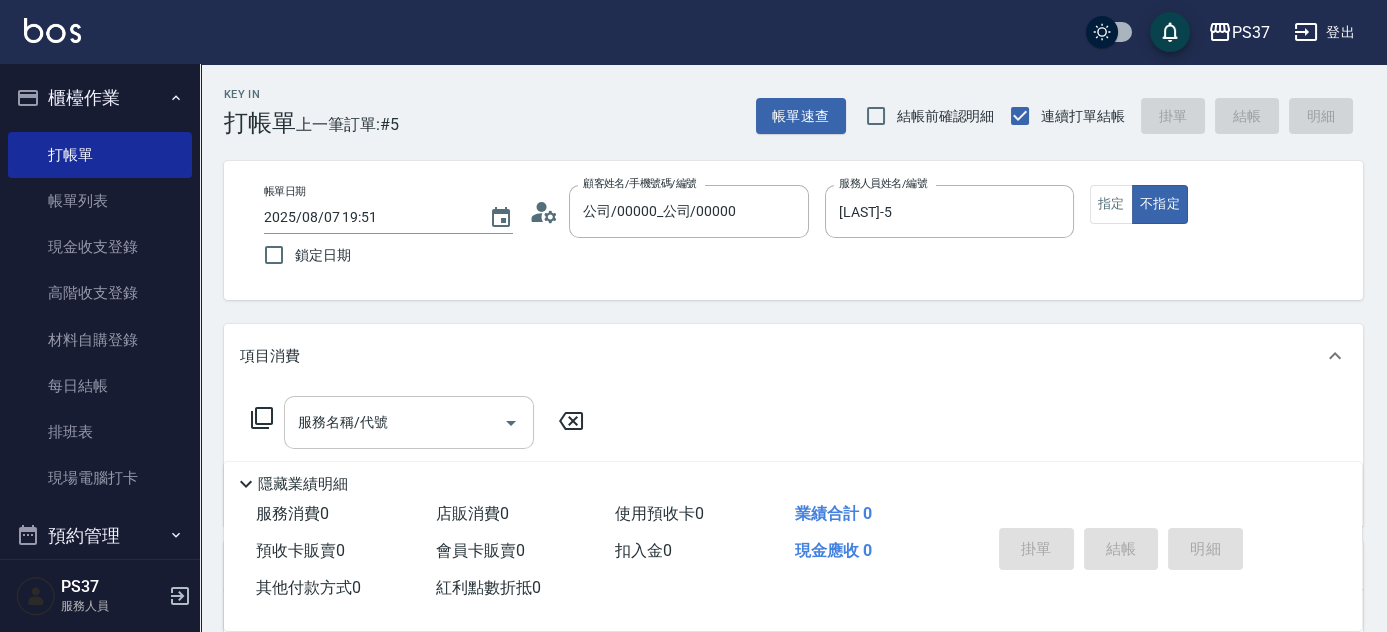 drag, startPoint x: 444, startPoint y: 429, endPoint x: 450, endPoint y: 415, distance: 15.231546 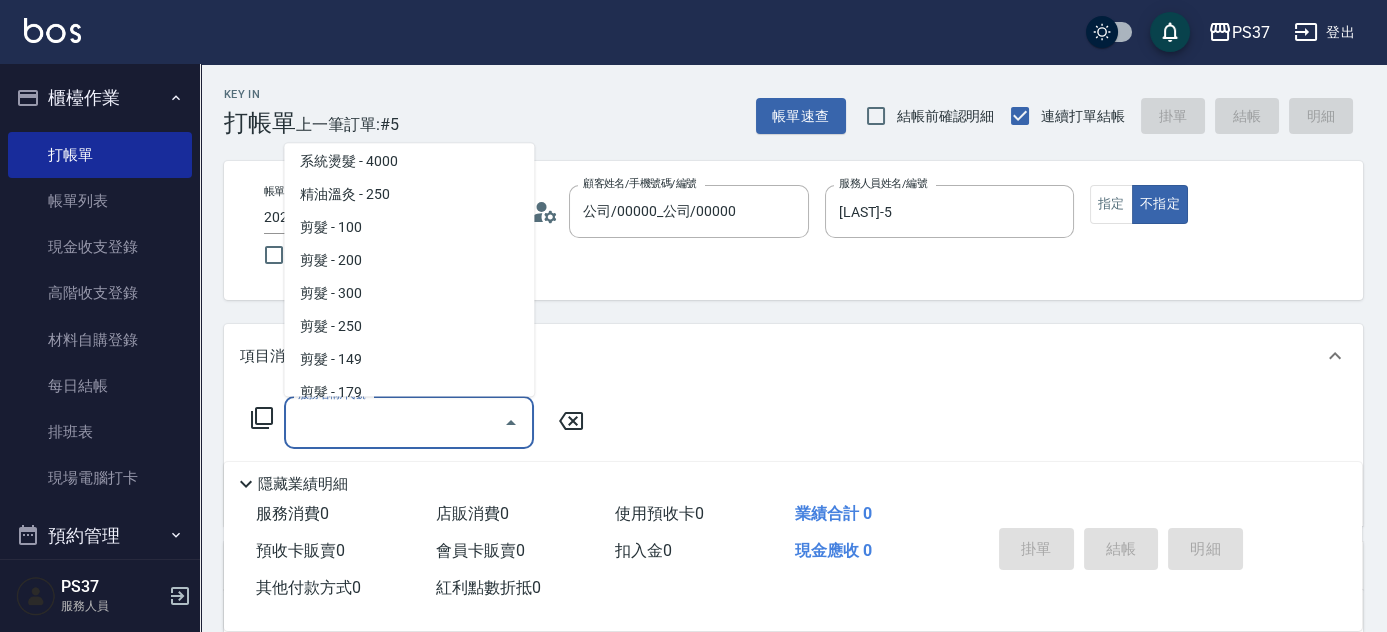 scroll, scrollTop: 272, scrollLeft: 0, axis: vertical 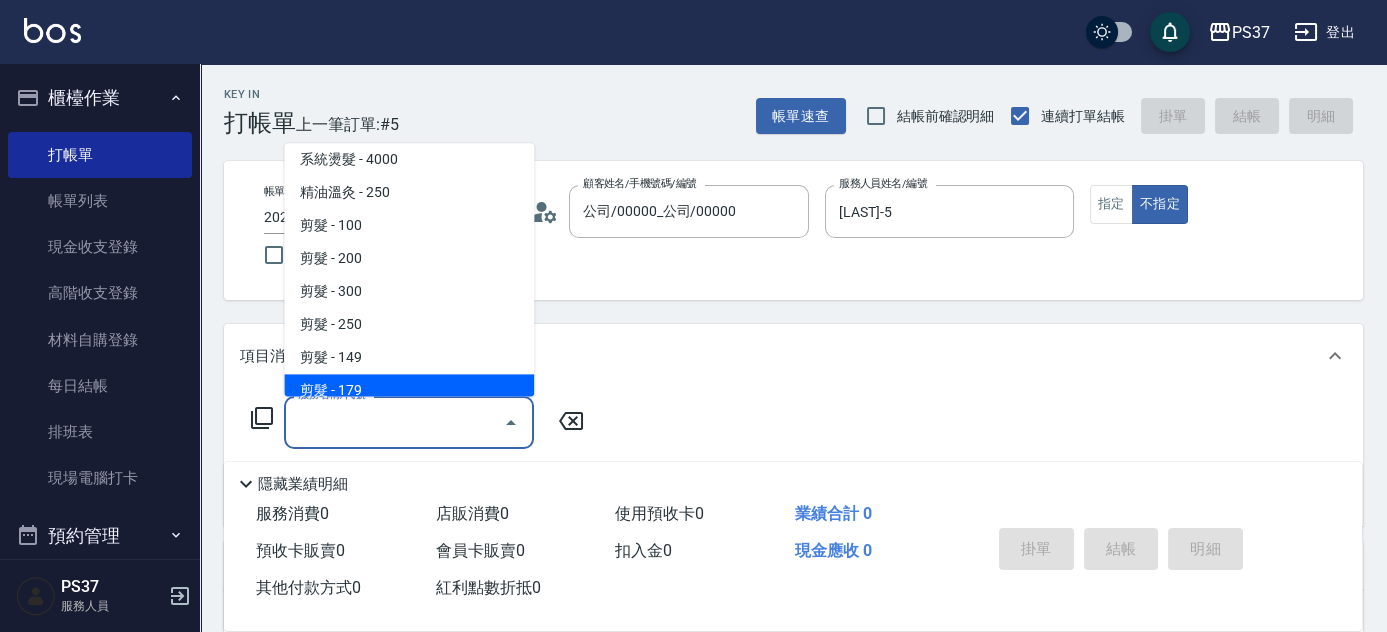 click on "剪髮 - 179" at bounding box center (409, 391) 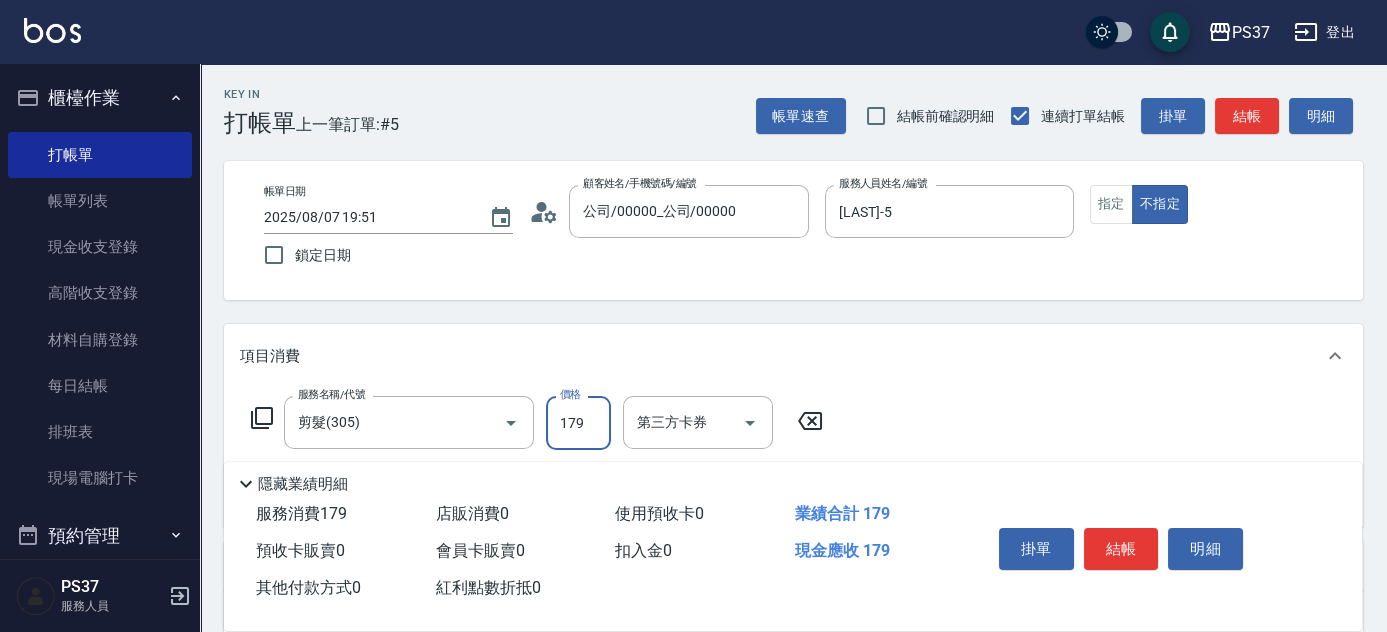 click on "179" at bounding box center [578, 423] 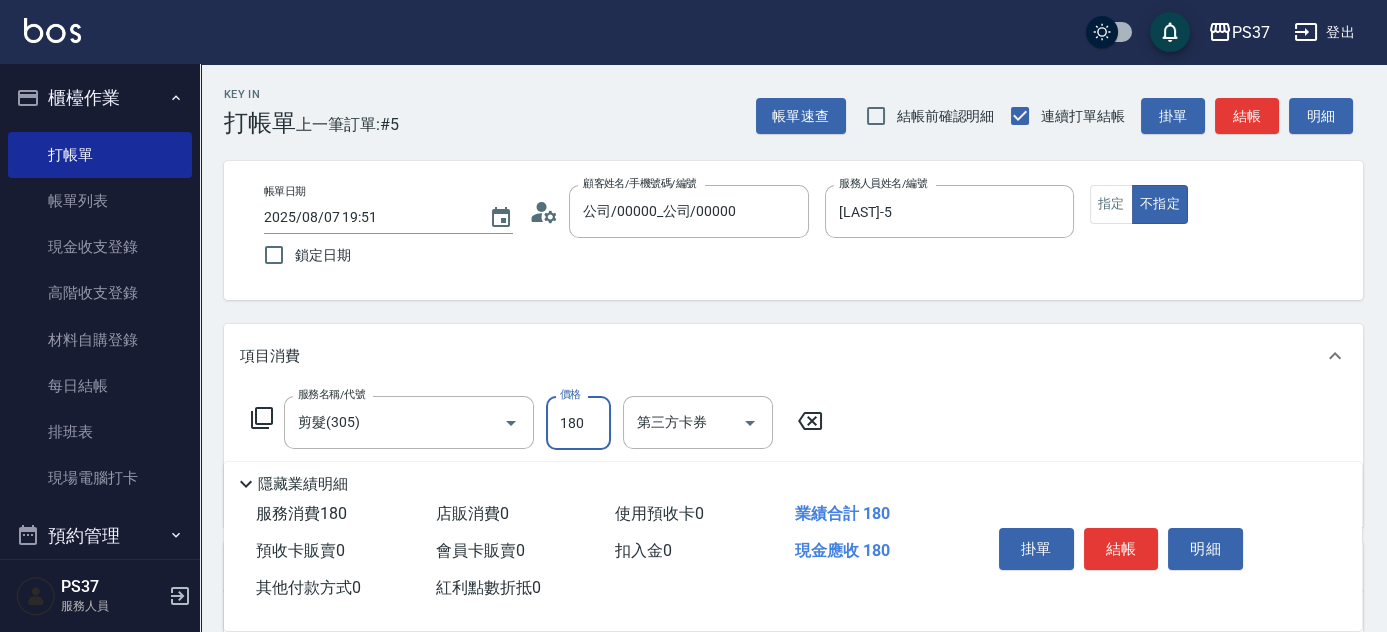 type on "180" 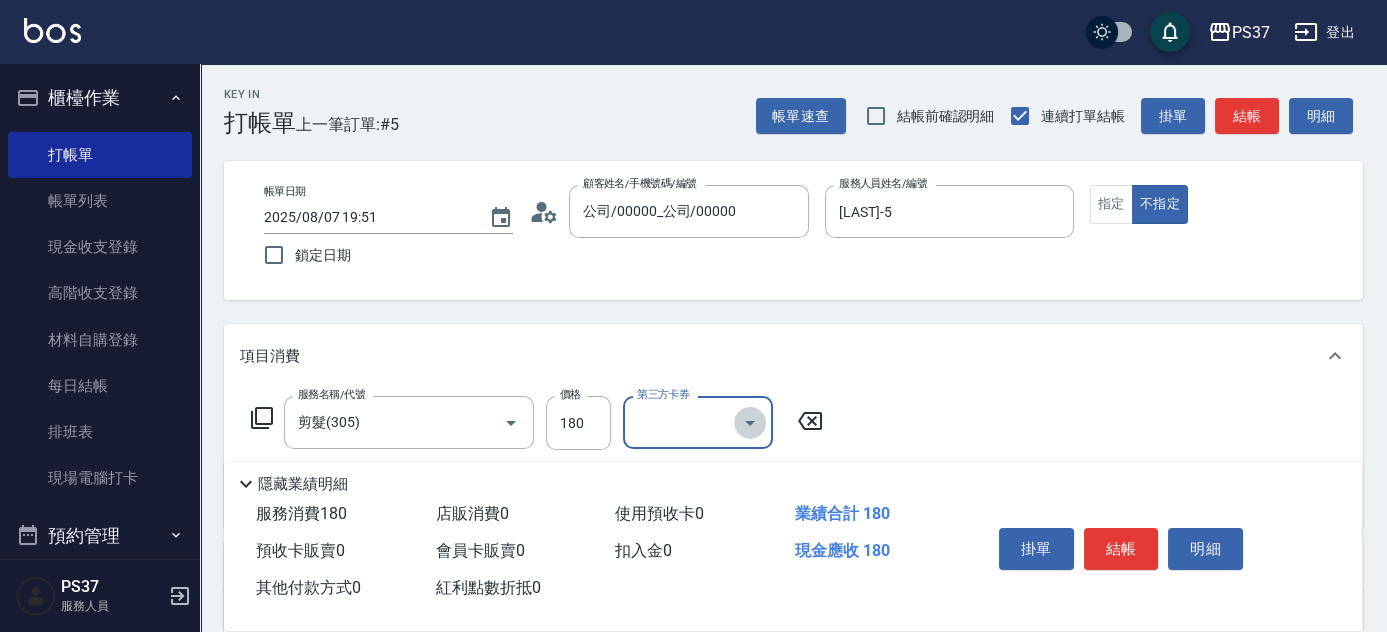 click 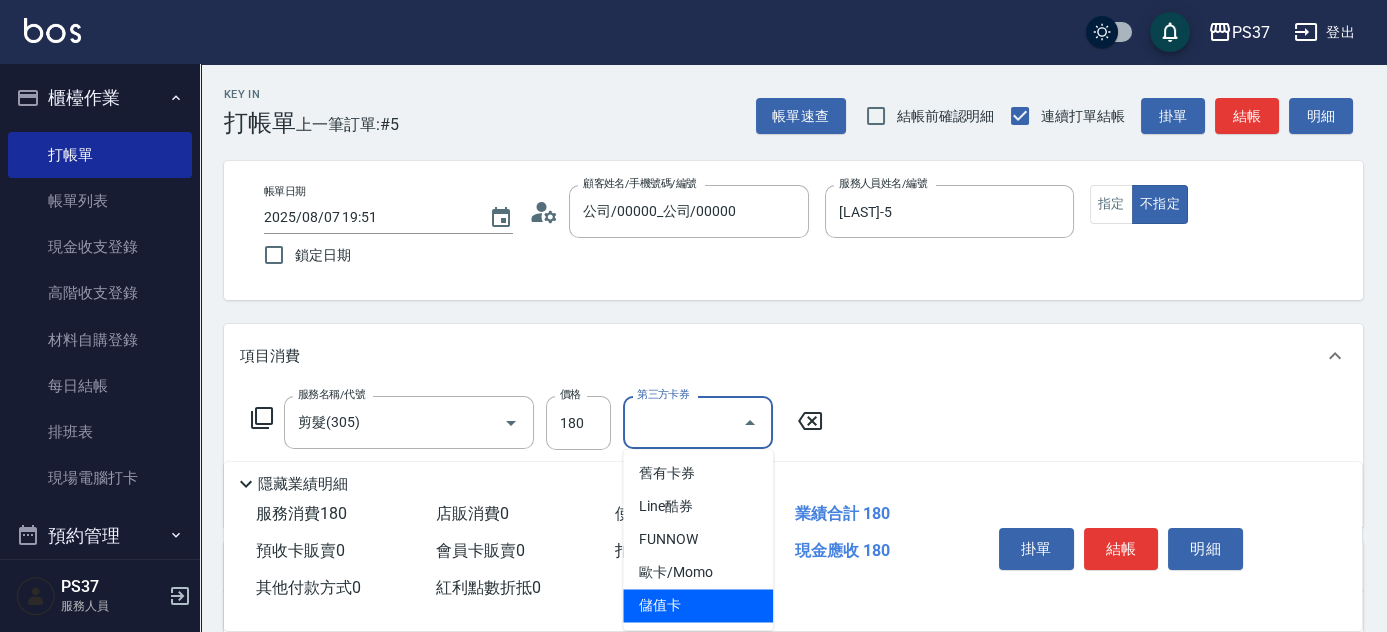 click on "儲值卡" at bounding box center [698, 605] 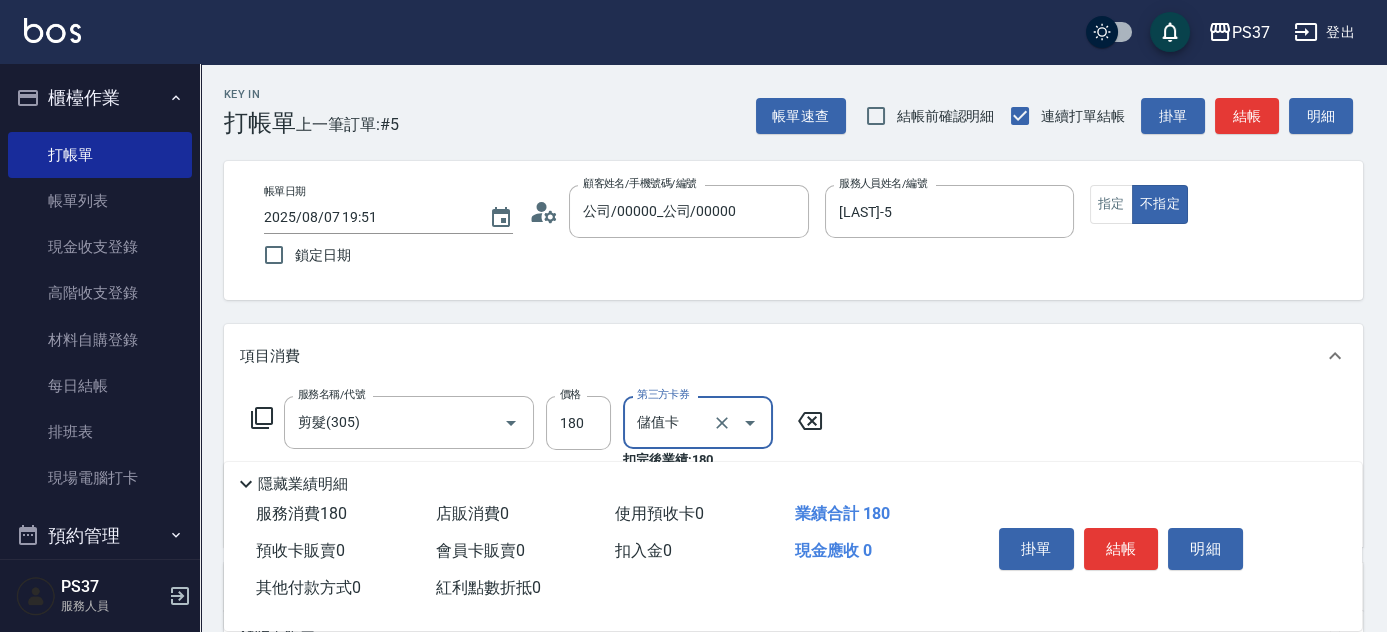 type on "儲值卡" 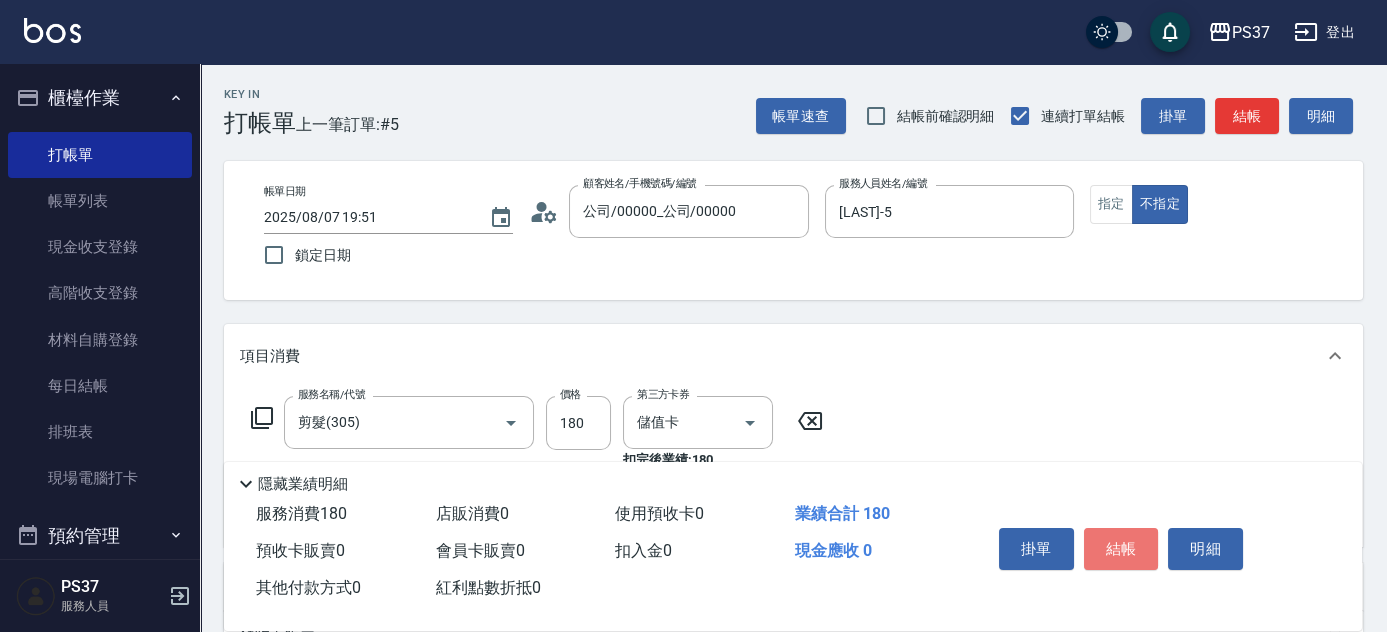 drag, startPoint x: 1157, startPoint y: 548, endPoint x: 1141, endPoint y: 546, distance: 16.124516 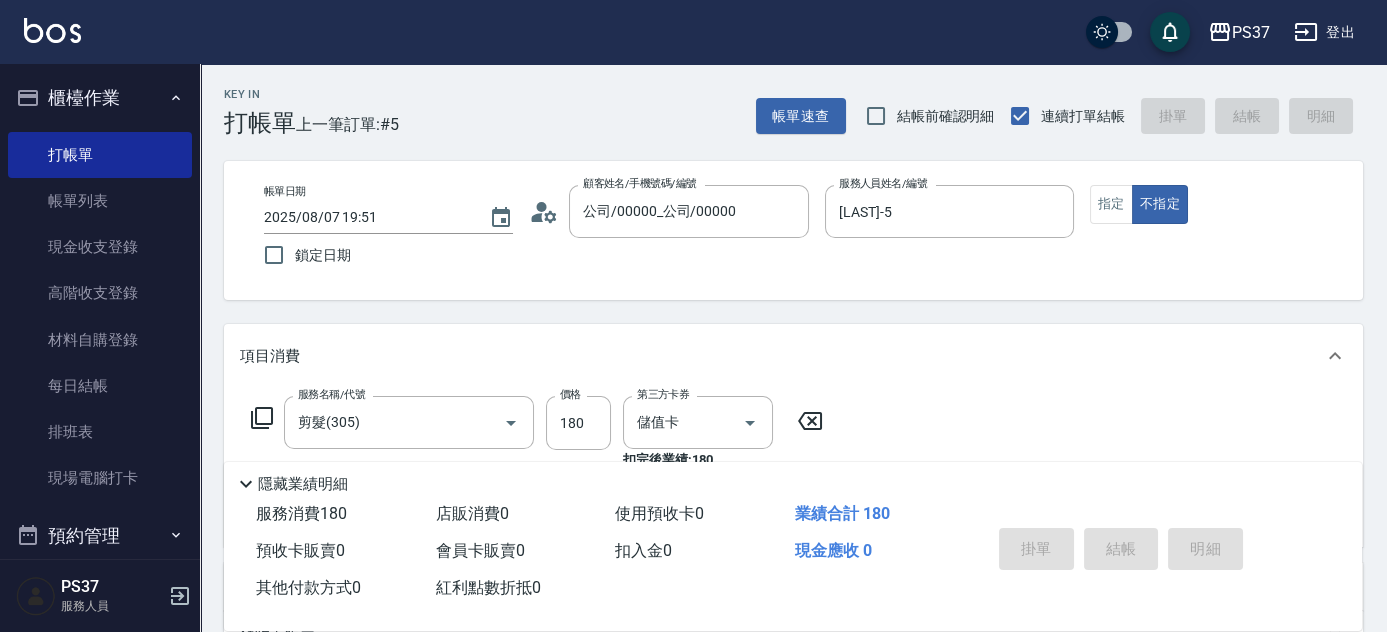 click on "掛單 結帳 明細" at bounding box center [1121, 551] 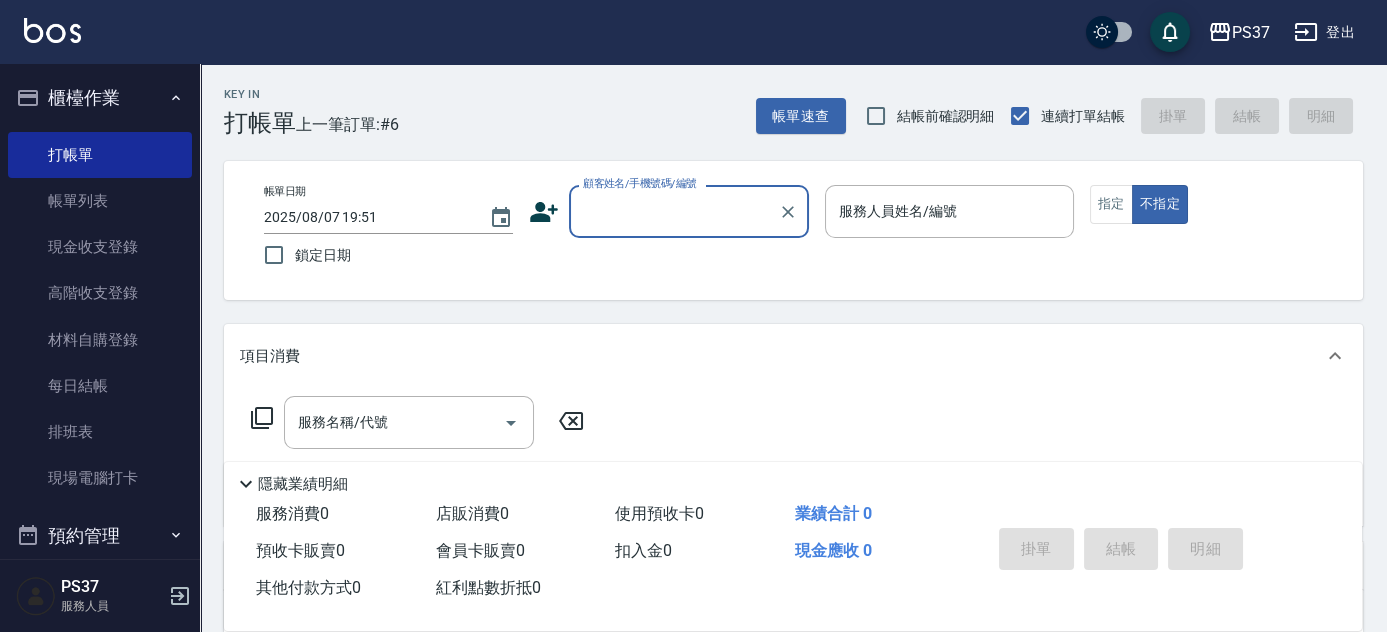 click on "顧客姓名/手機號碼/編號" at bounding box center (674, 211) 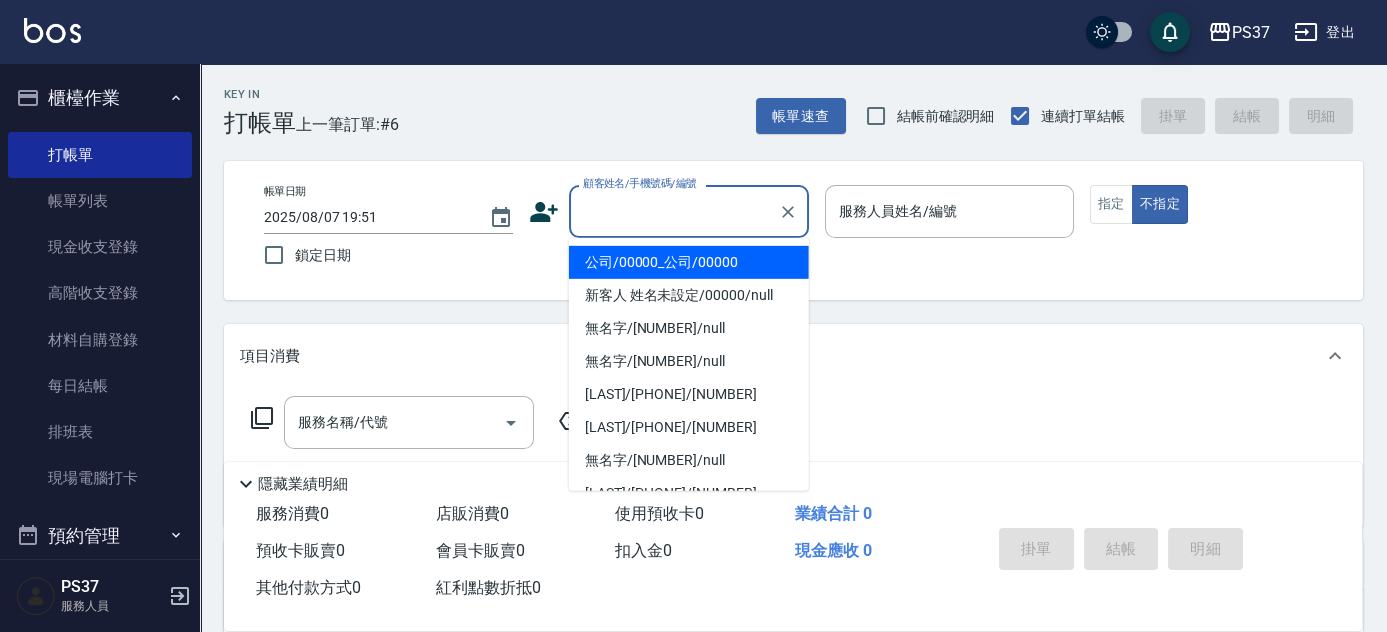 click on "公司/00000_公司/00000" at bounding box center [689, 262] 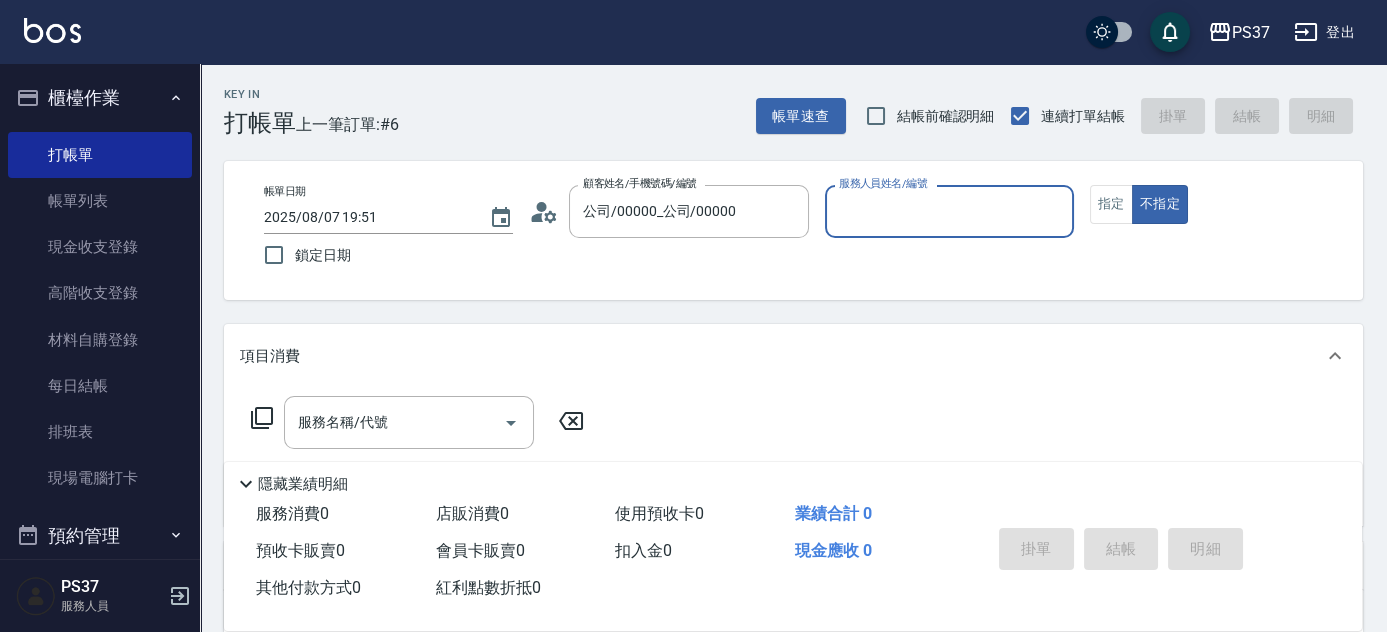 click on "服務人員姓名/編號" at bounding box center [949, 211] 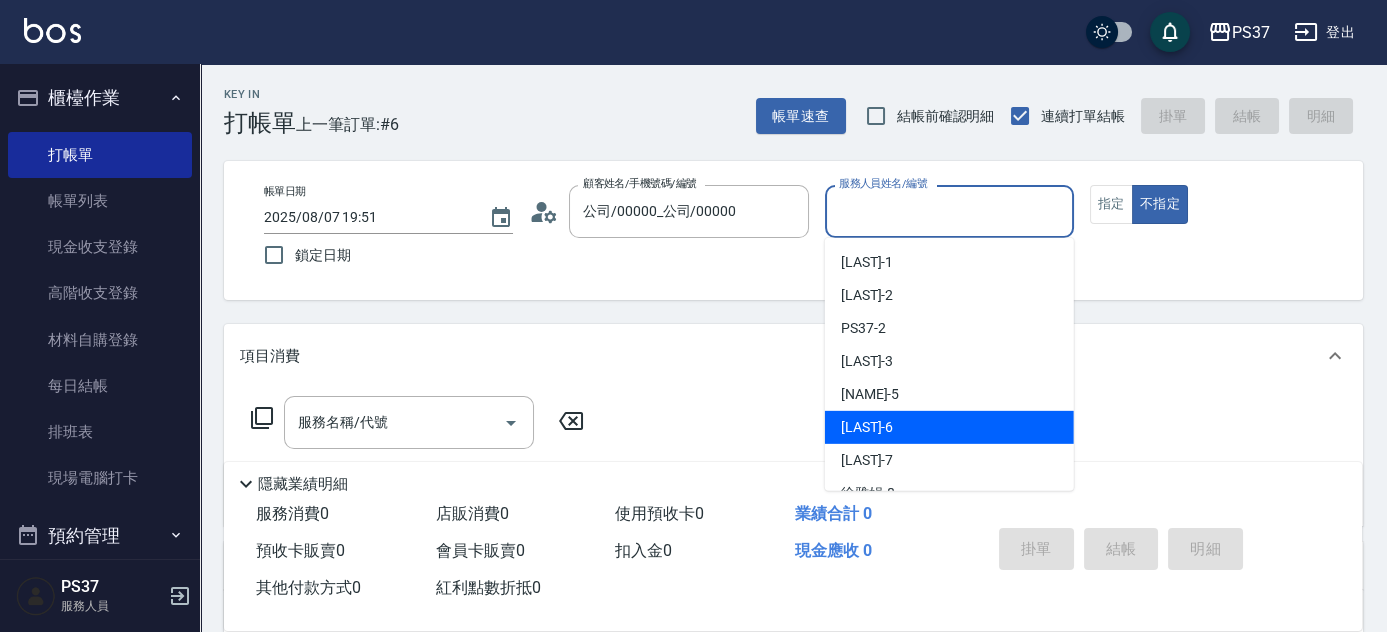 click on "[LAST]-7" at bounding box center [949, 460] 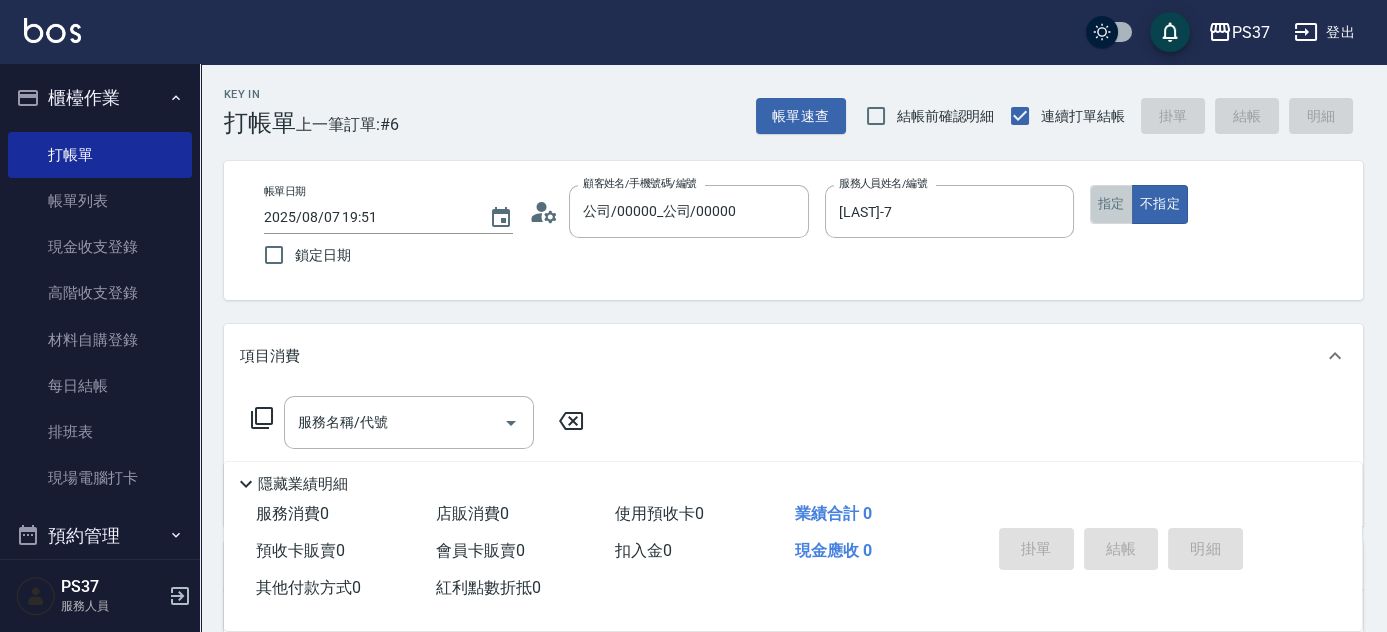 click on "指定" at bounding box center (1111, 204) 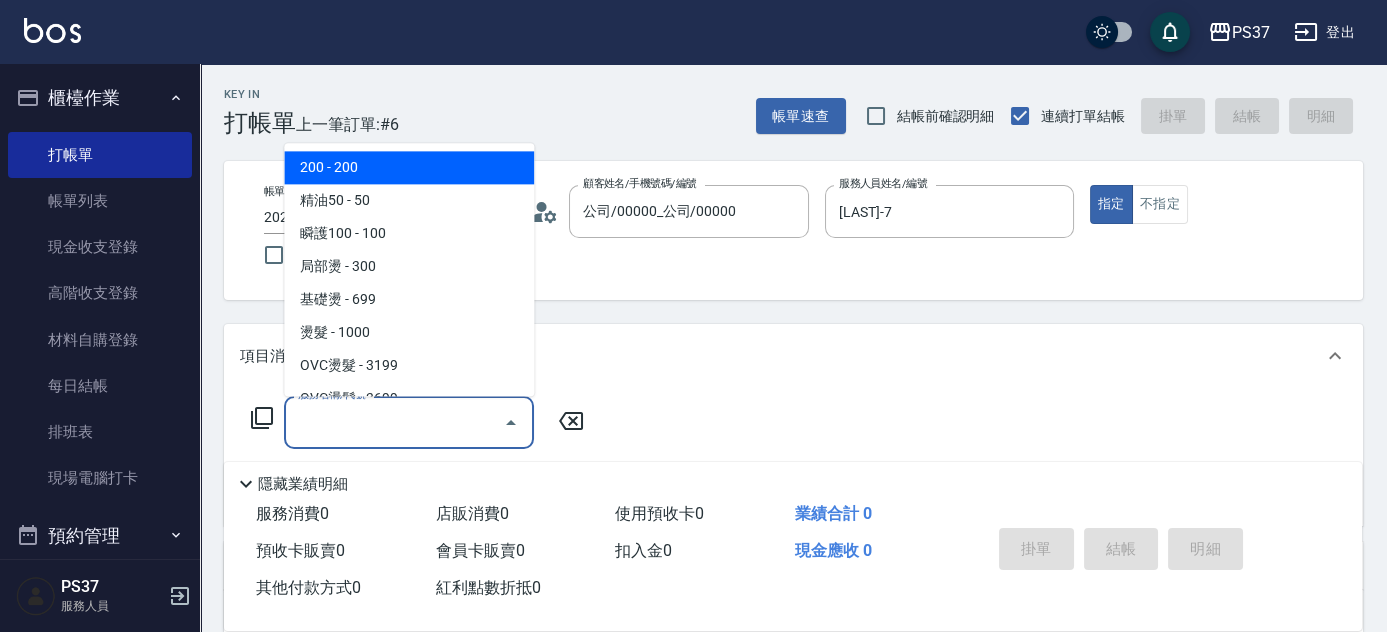 click on "服務名稱/代號" at bounding box center (394, 422) 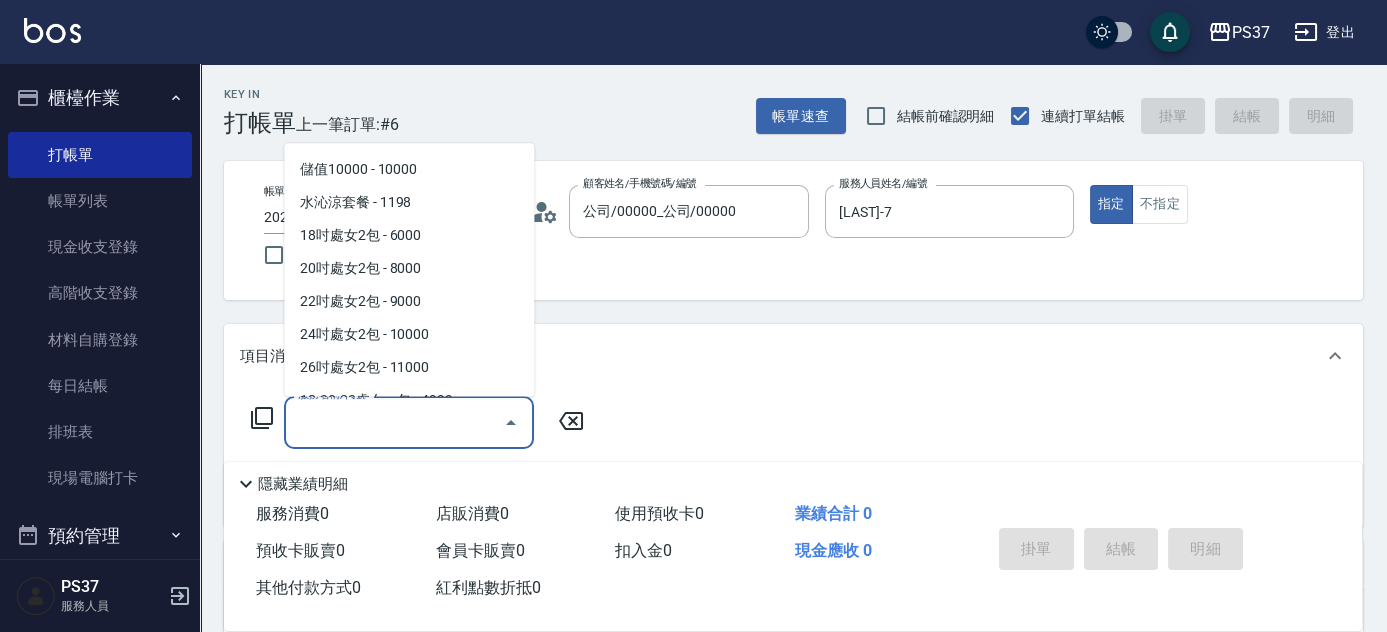 scroll, scrollTop: 2370, scrollLeft: 0, axis: vertical 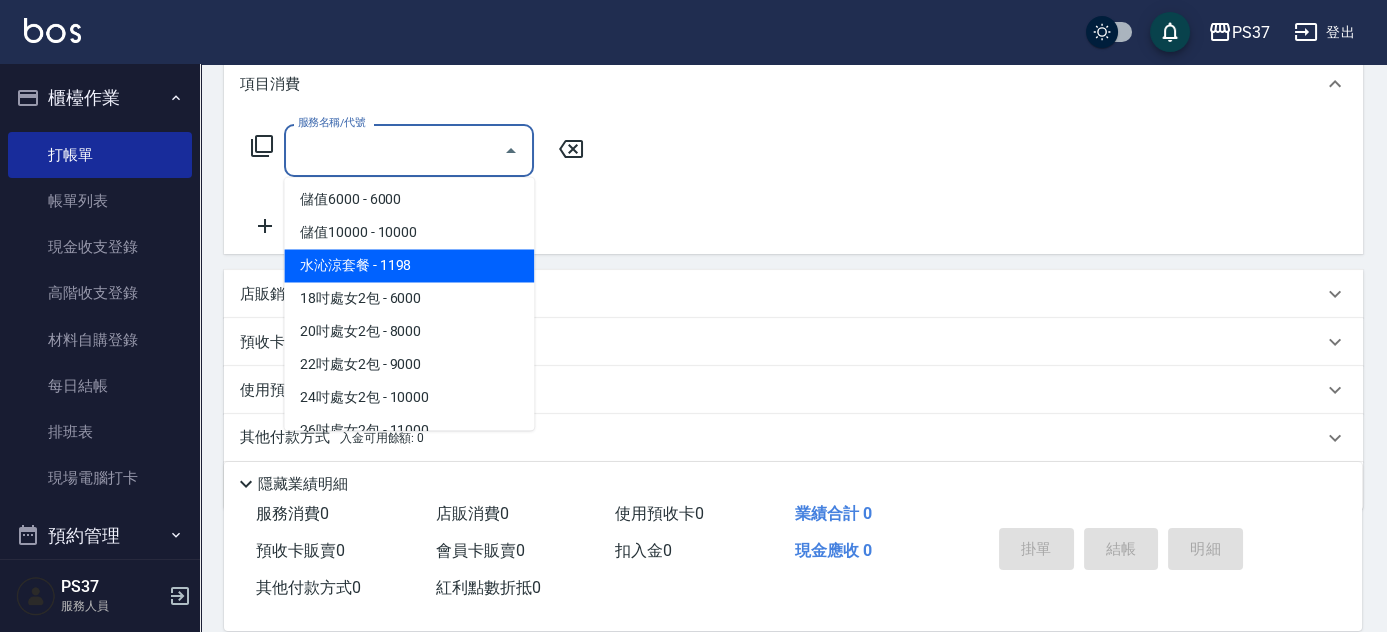 click on "水沁涼套餐 - 1198" at bounding box center [409, 265] 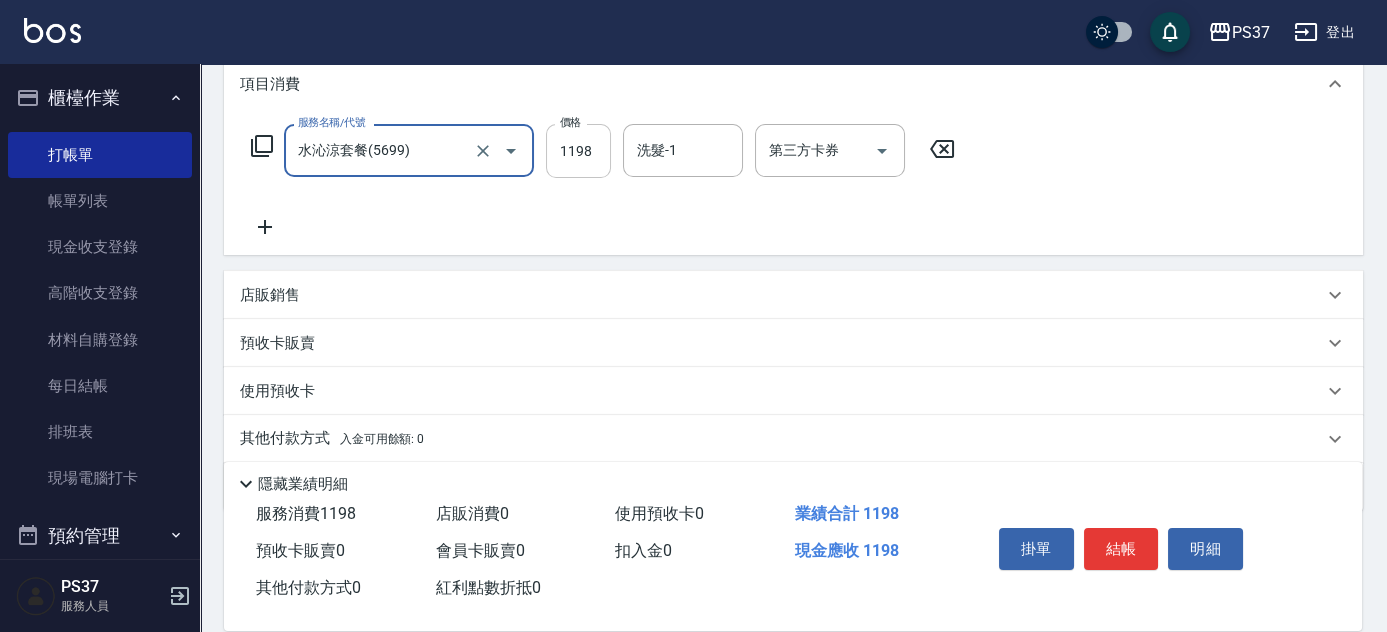 click on "1198" at bounding box center (578, 151) 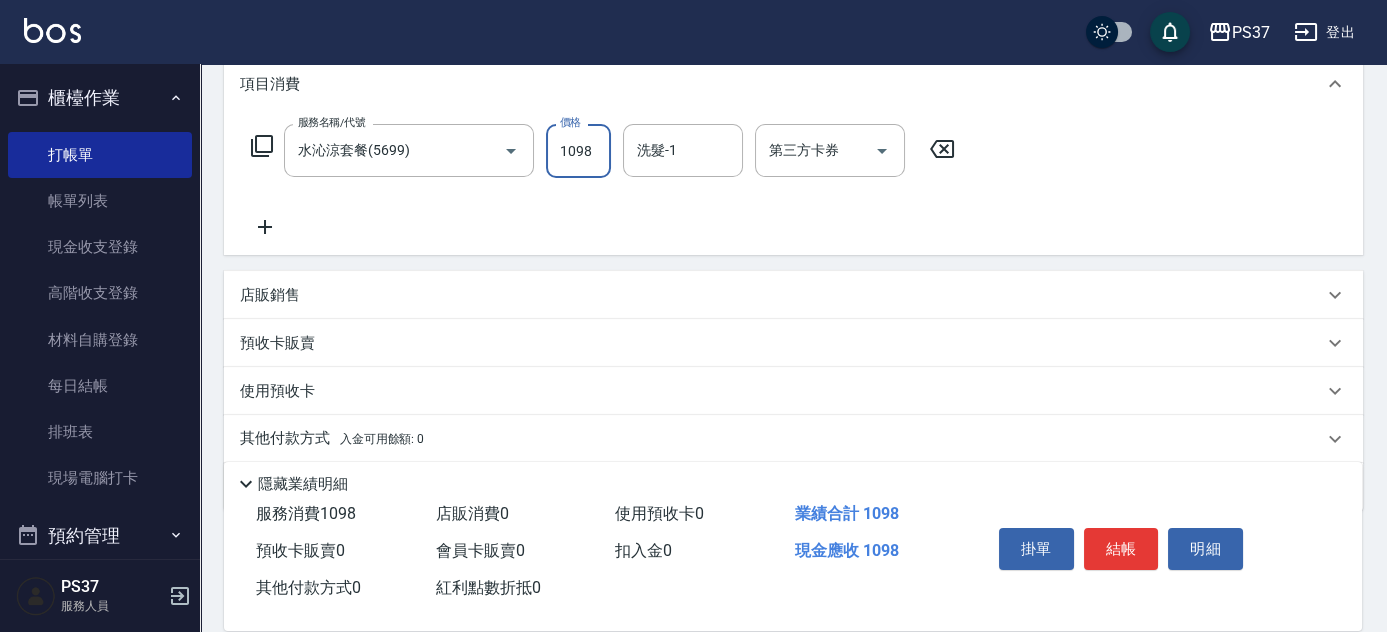 type on "1098" 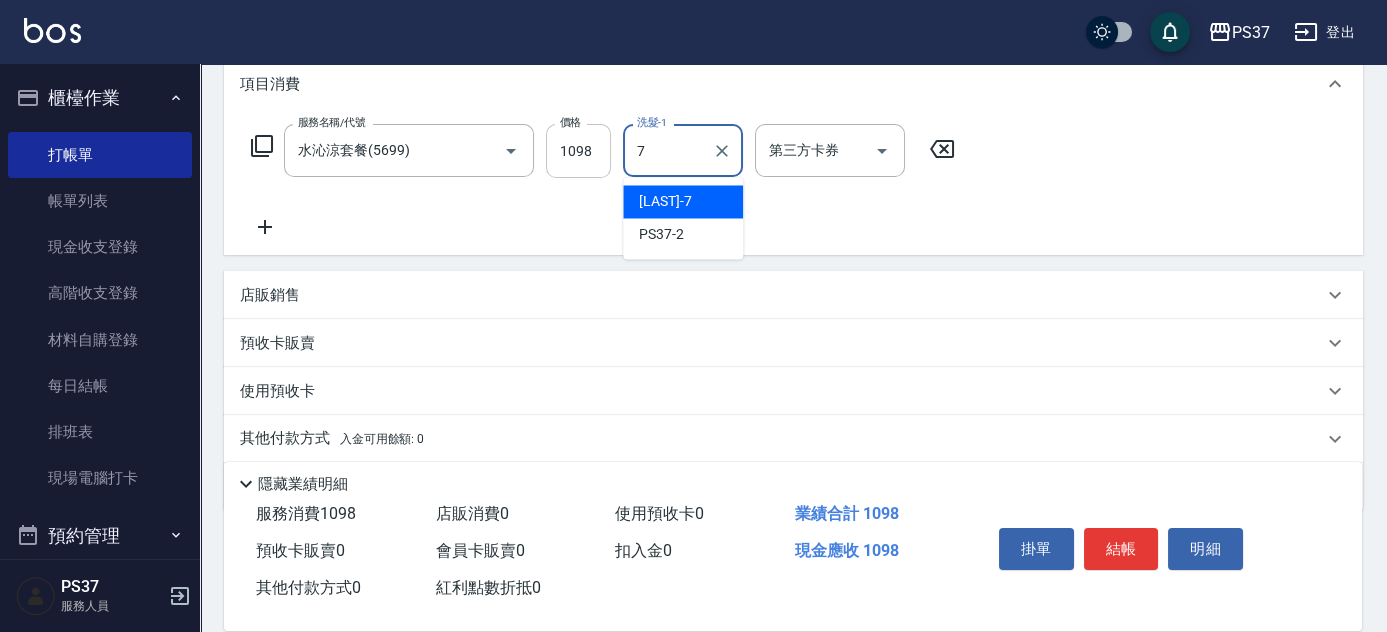 type on "[LAST]-7" 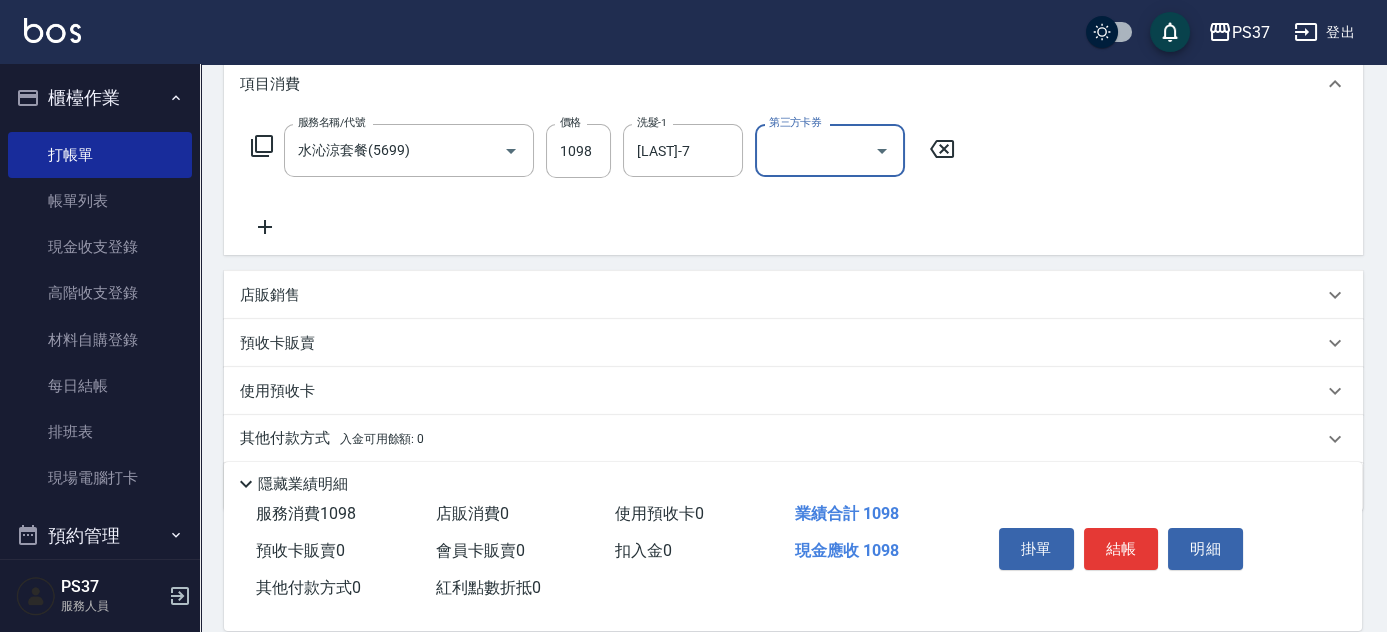 click 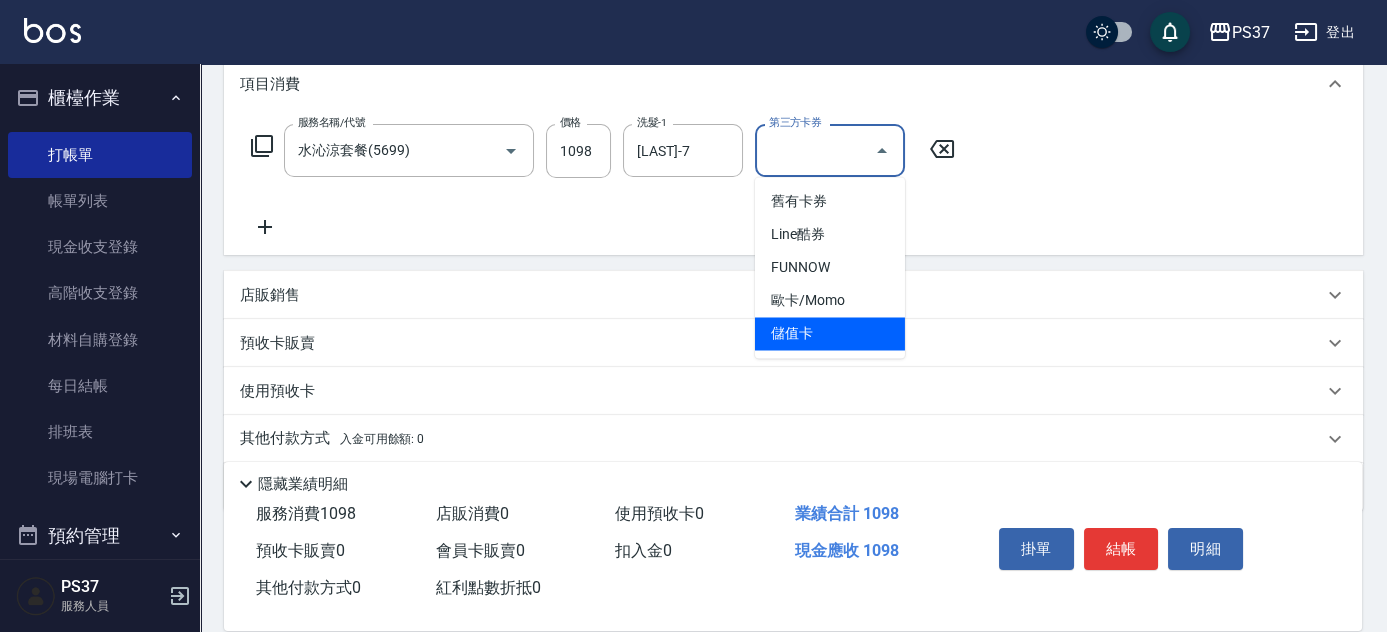 click on "儲值卡" at bounding box center [830, 333] 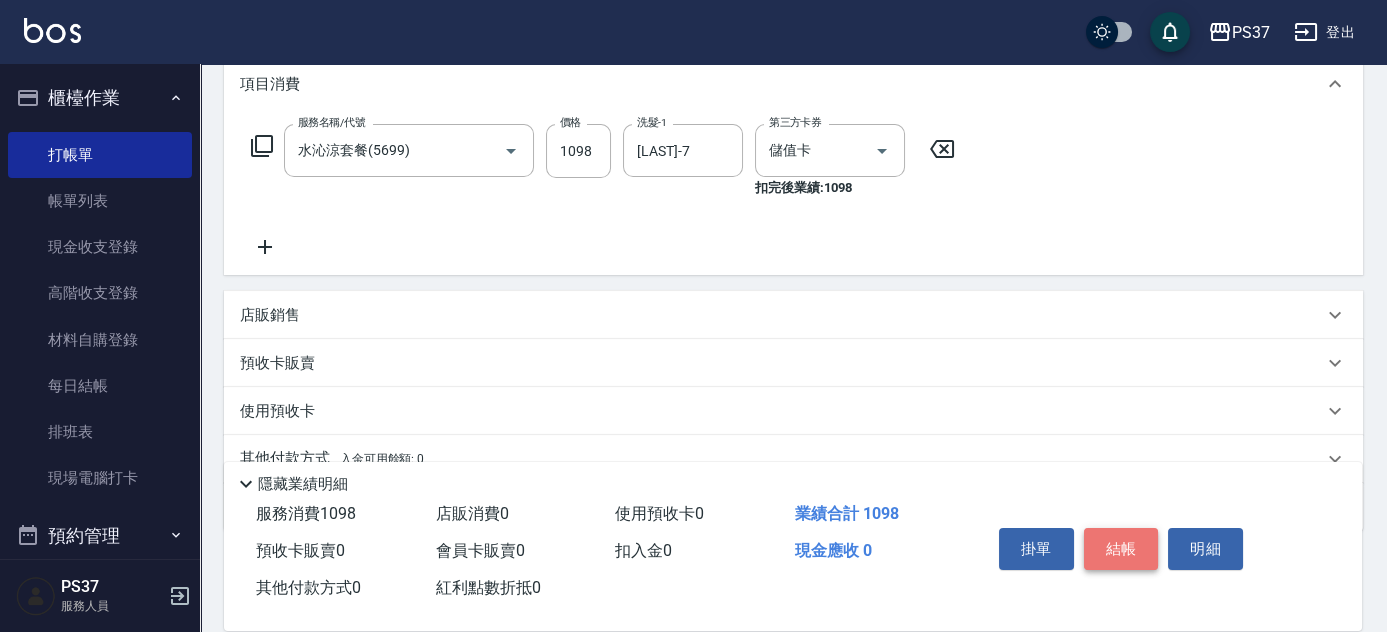 click on "結帳" at bounding box center (1121, 549) 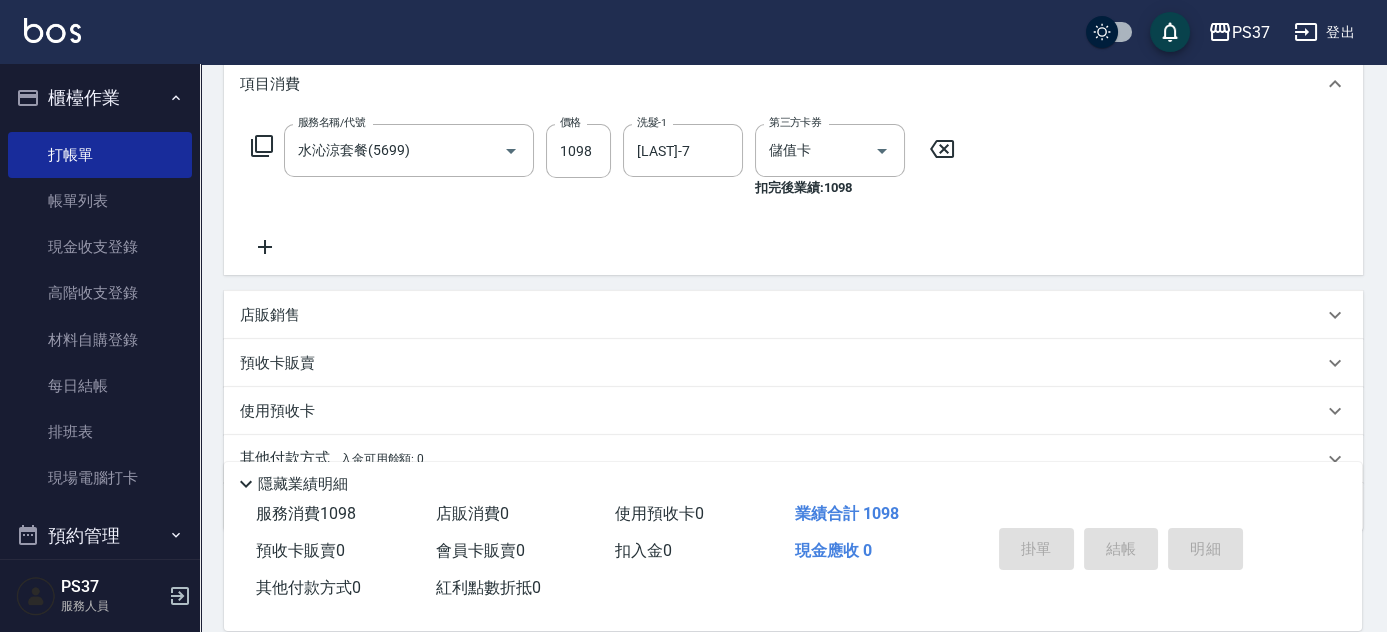 type on "2025/08/07 19:52" 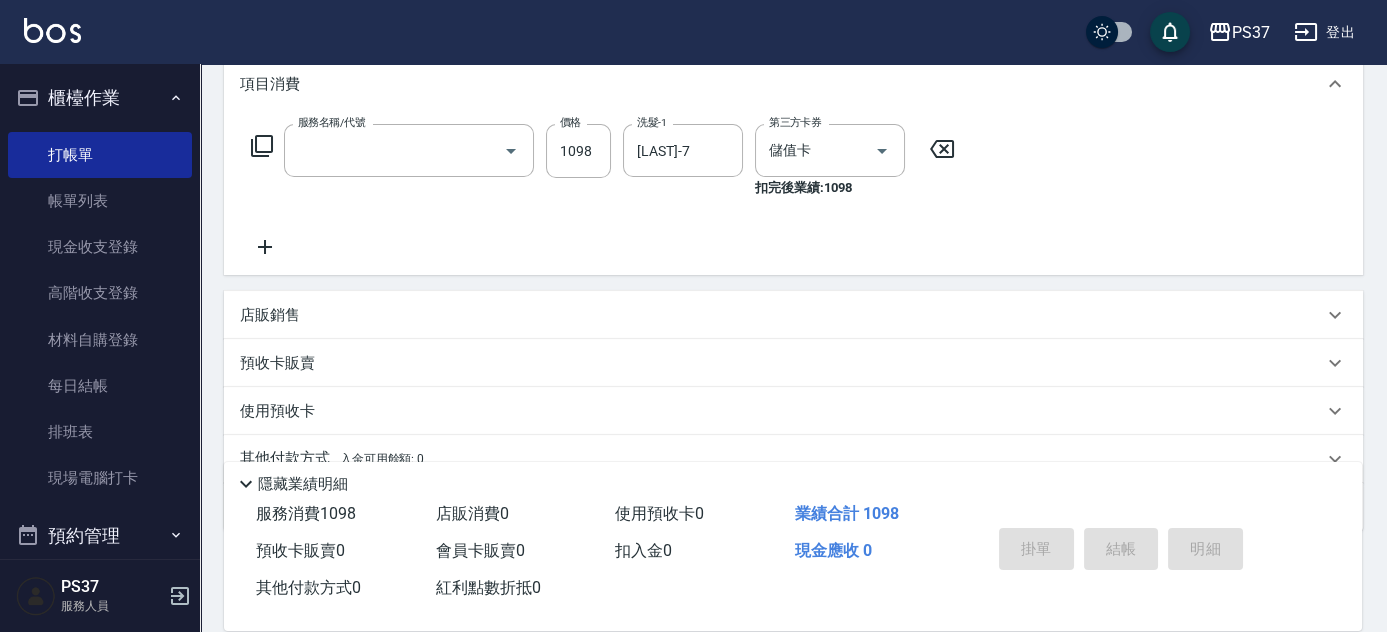 scroll, scrollTop: 0, scrollLeft: 0, axis: both 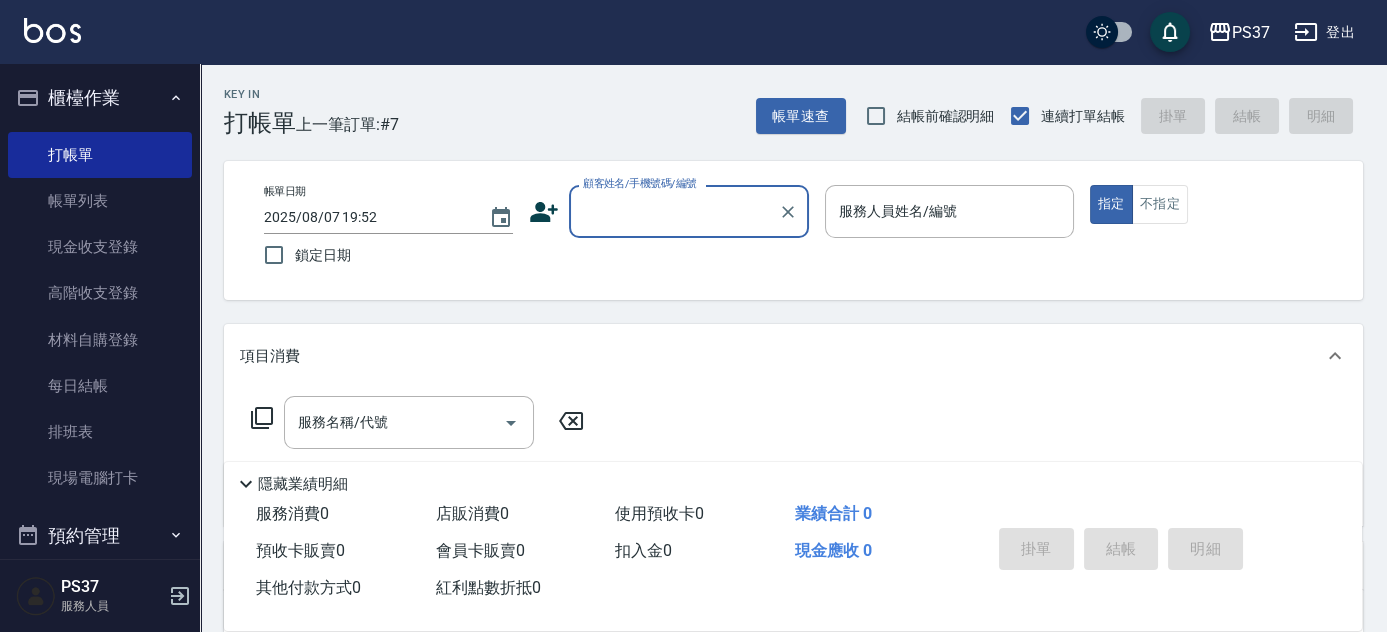 click on "顧客姓名/手機號碼/編號" at bounding box center [674, 211] 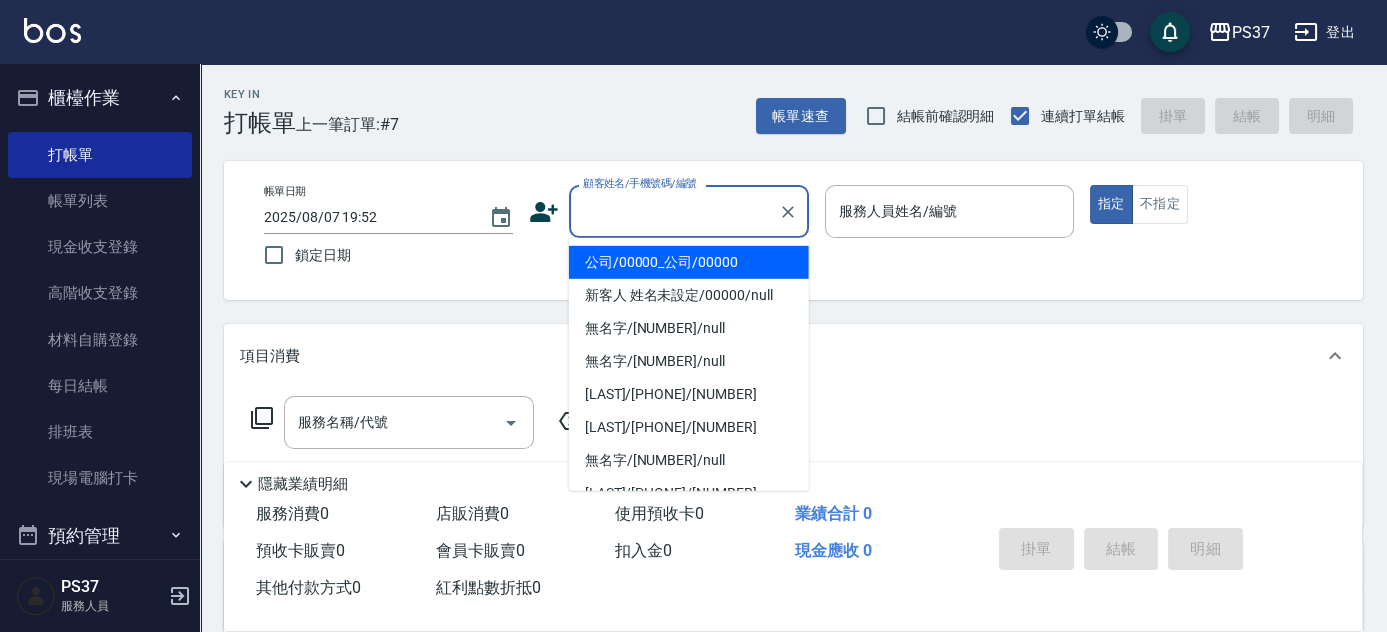 click on "公司/00000_公司/00000" at bounding box center (689, 262) 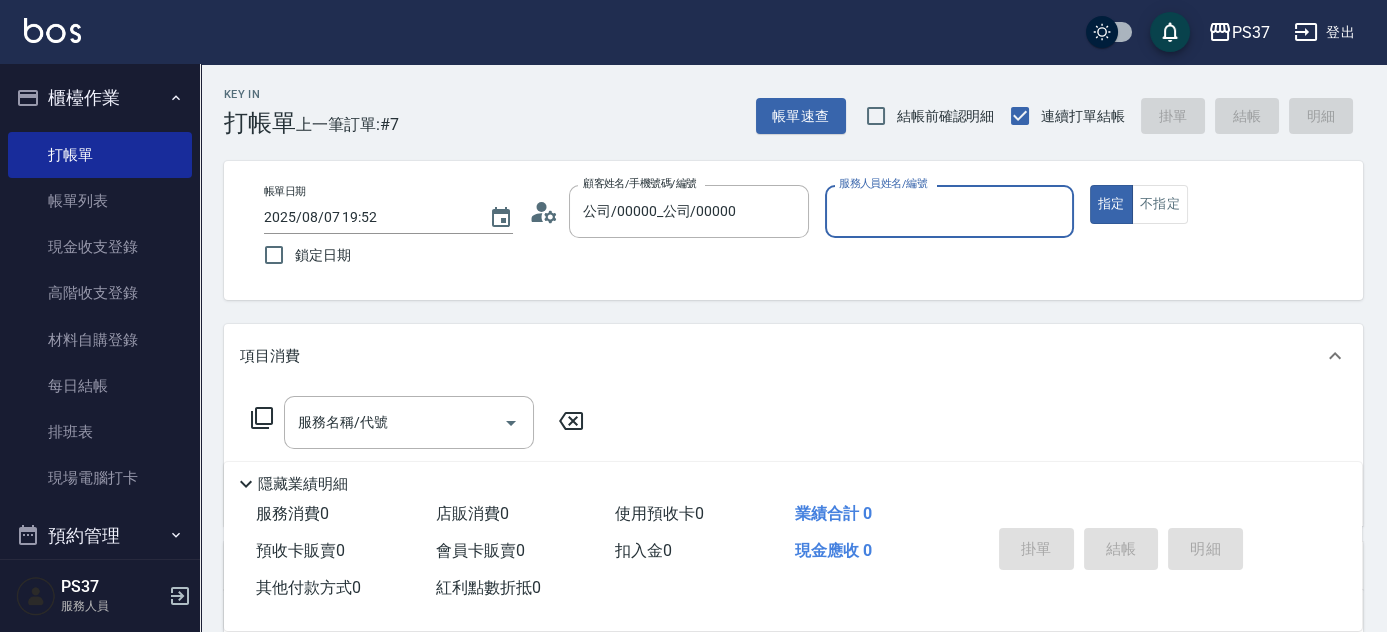 click on "服務人員姓名/編號" at bounding box center (949, 211) 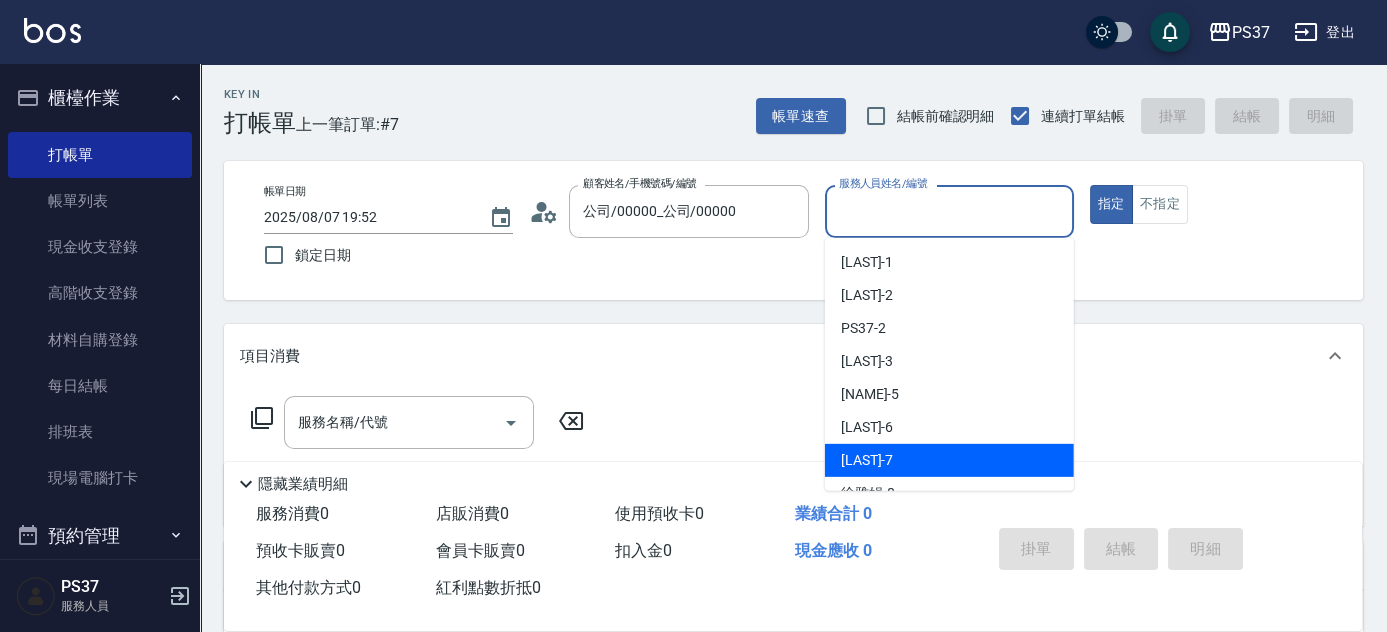click on "[LAST]-7" at bounding box center [949, 460] 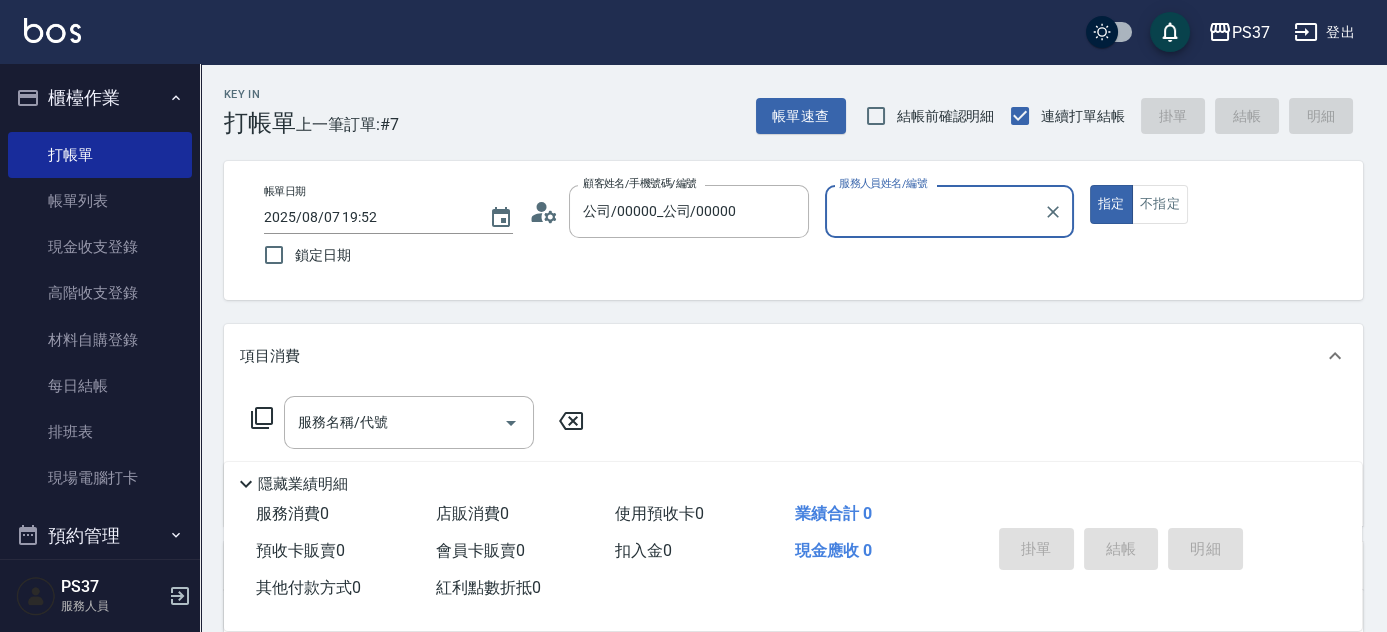 type on "[LAST]-7" 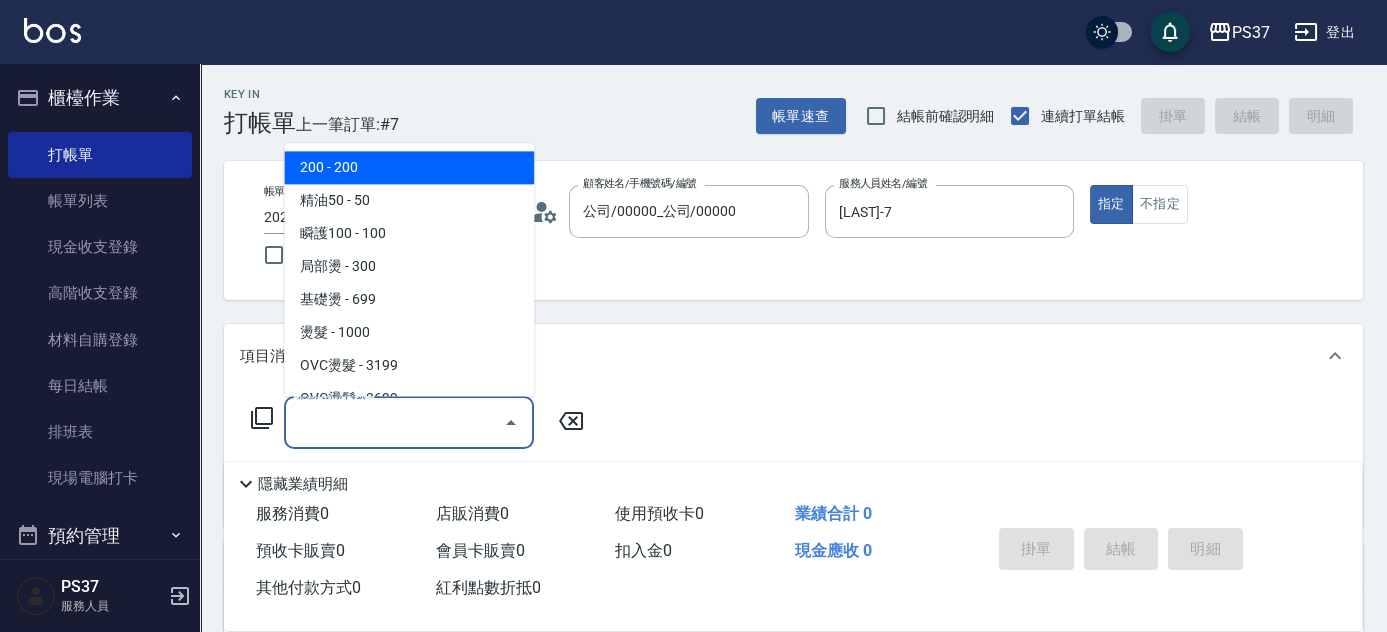 click on "服務名稱/代號" at bounding box center (394, 422) 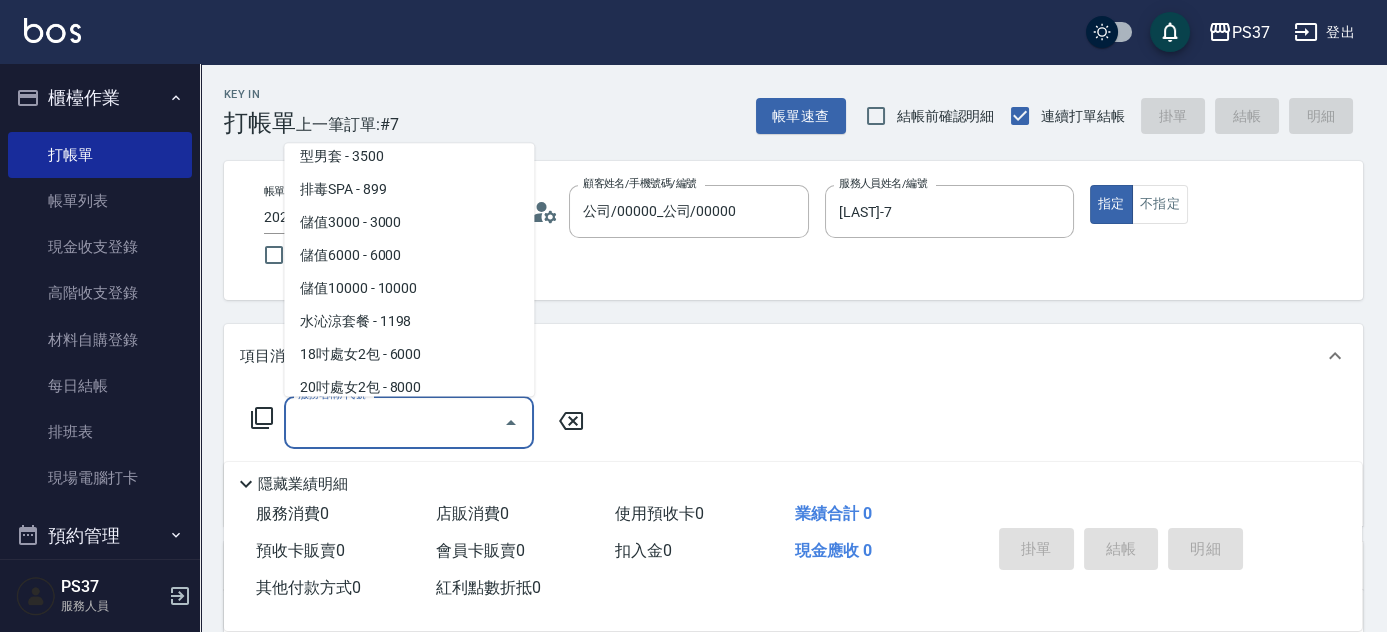 scroll, scrollTop: 2188, scrollLeft: 0, axis: vertical 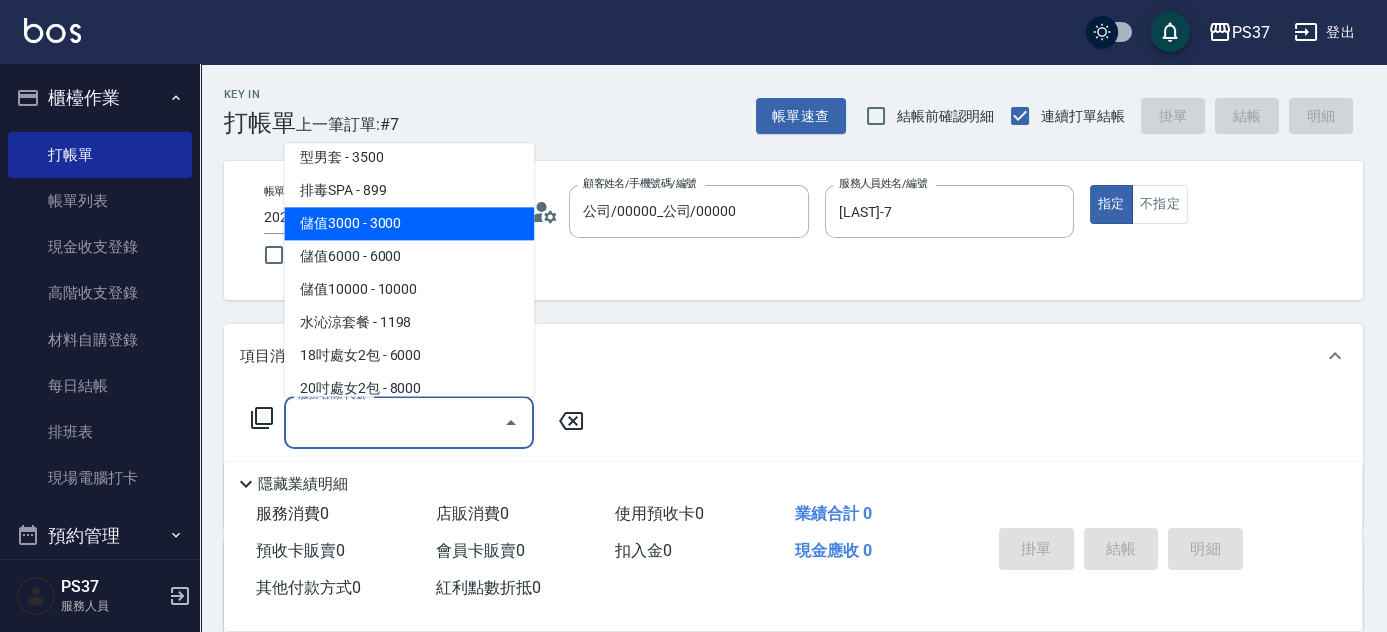 click on "儲值3000 - 3000" at bounding box center (409, 224) 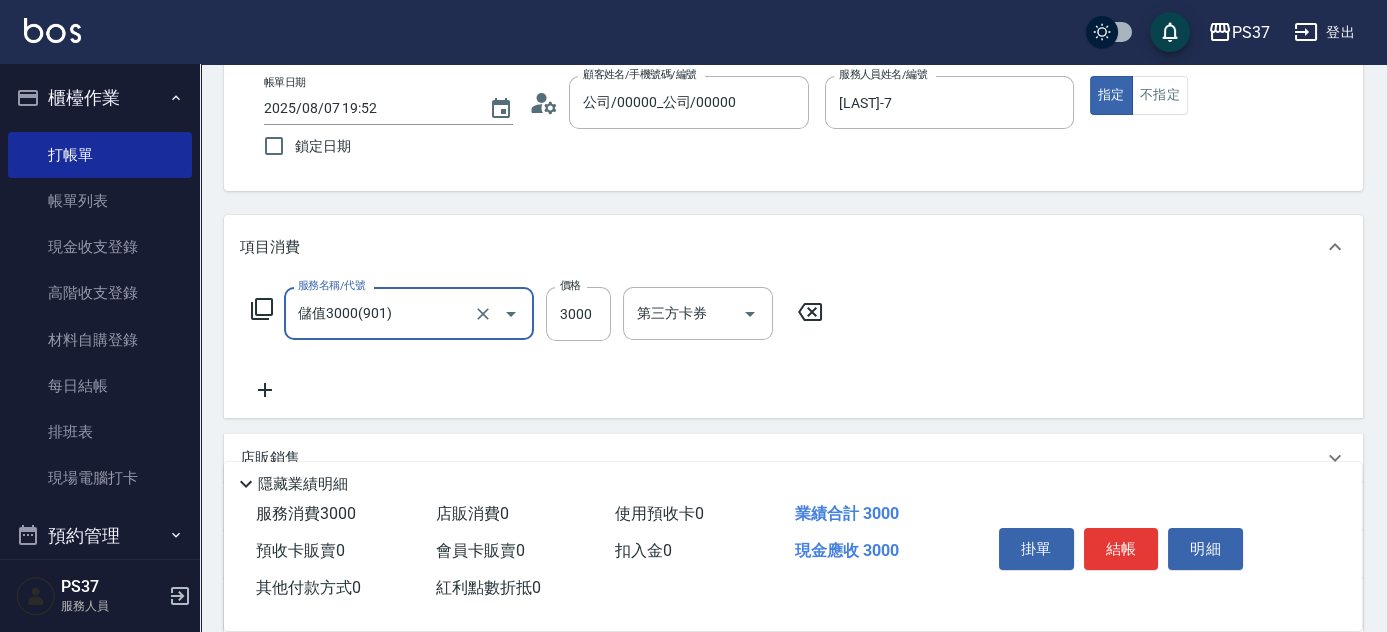 scroll, scrollTop: 181, scrollLeft: 0, axis: vertical 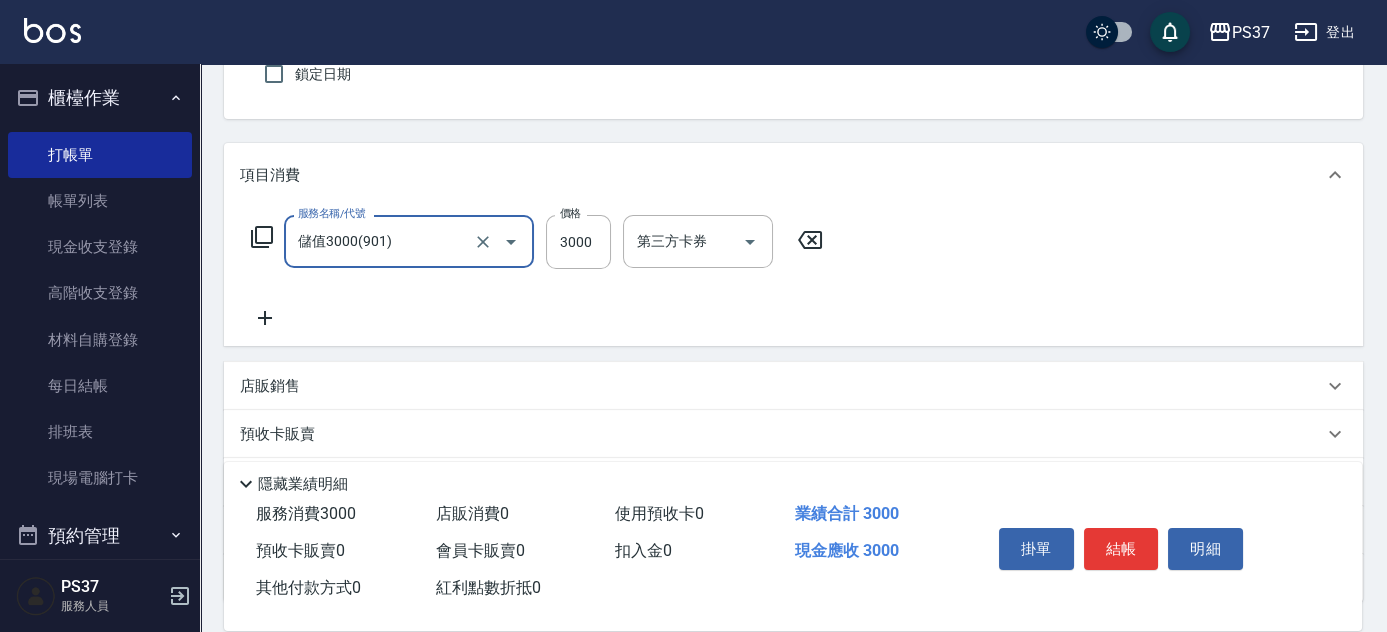 click 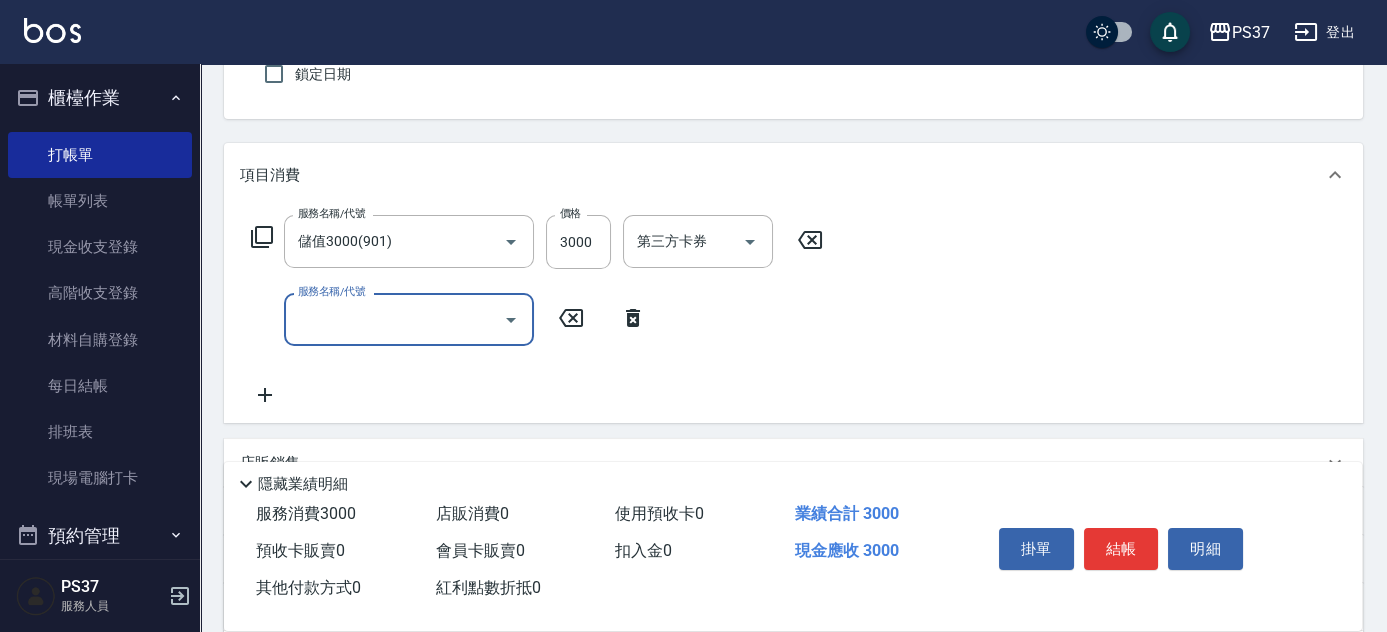 click on "服務名稱/代號" at bounding box center (394, 319) 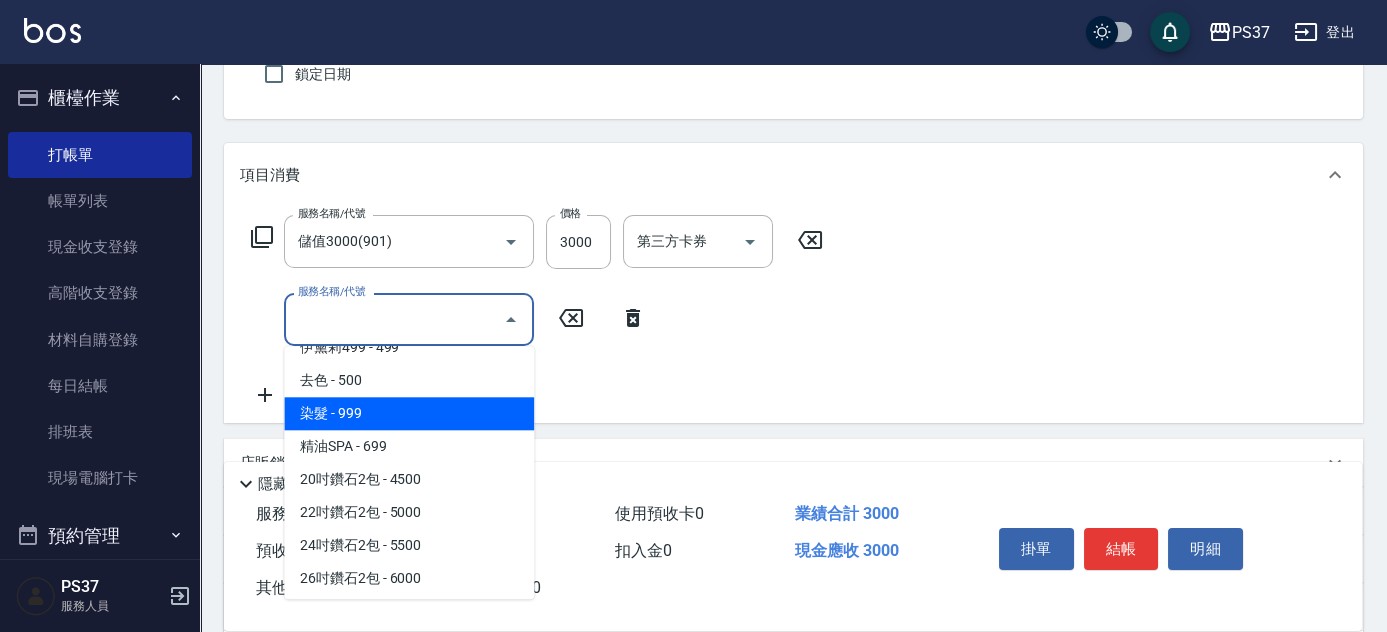 scroll, scrollTop: 1181, scrollLeft: 0, axis: vertical 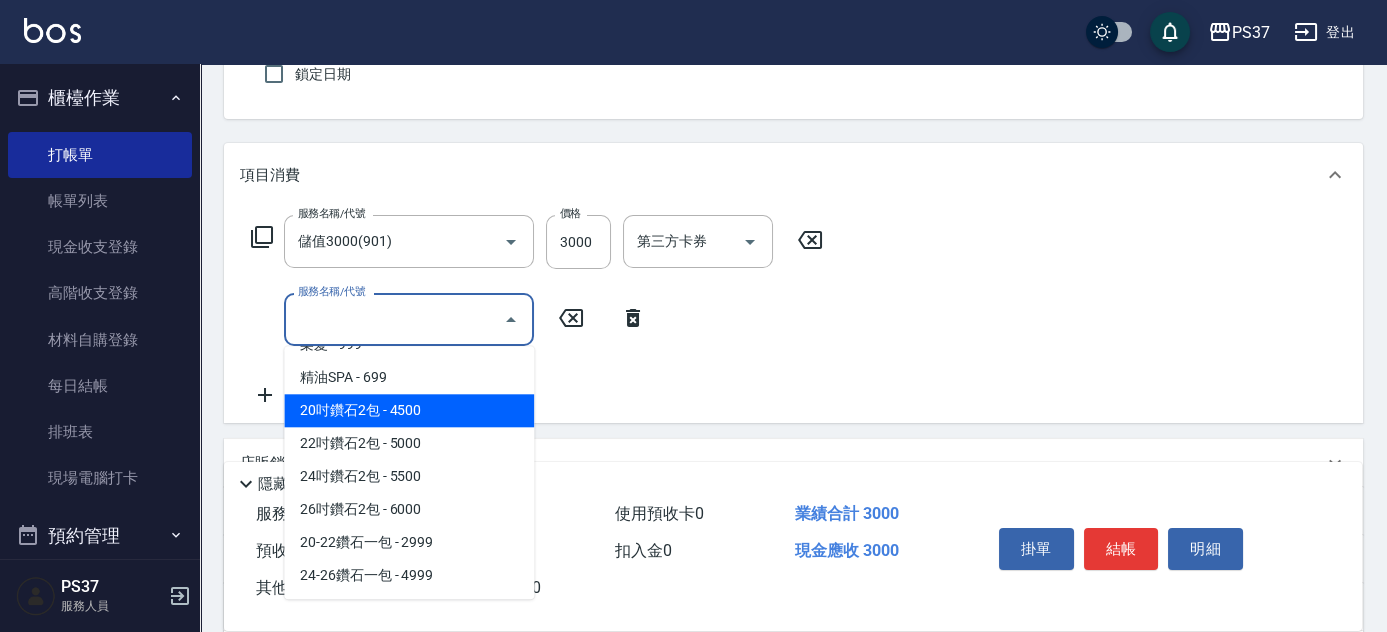 click on "20吋鑽石2包 - 4500" at bounding box center (409, 410) 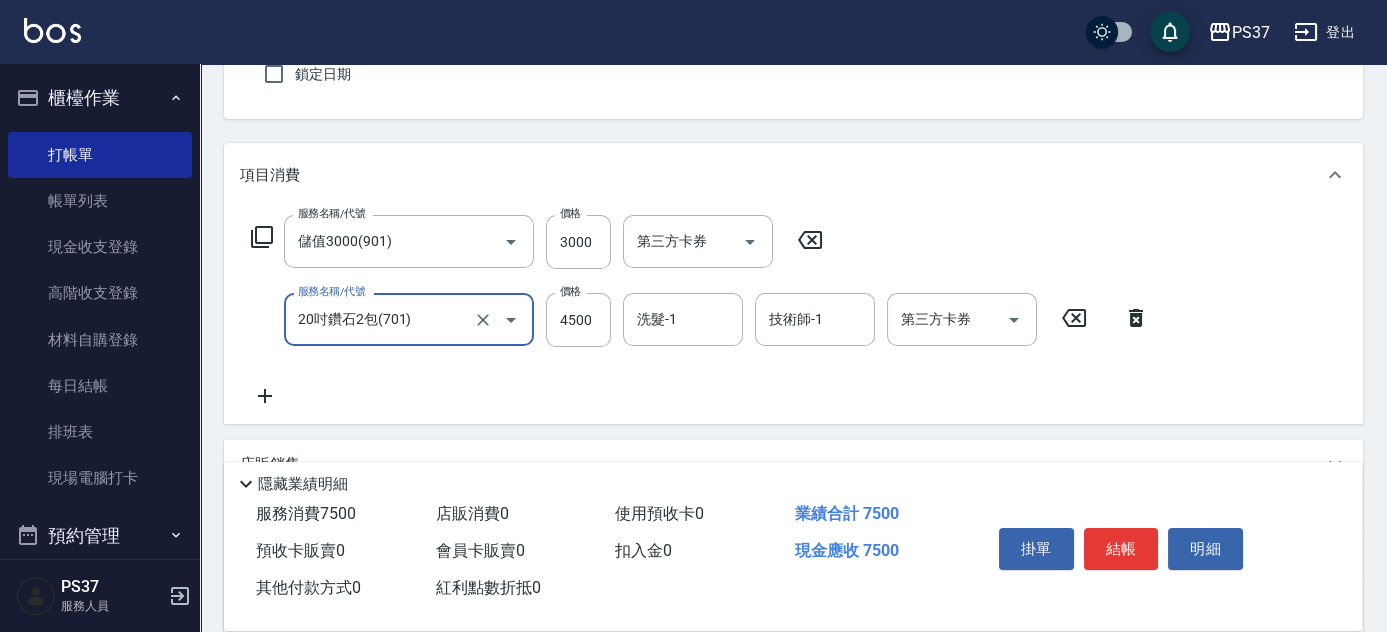 click on "20吋鑽石2包(701)" at bounding box center (381, 319) 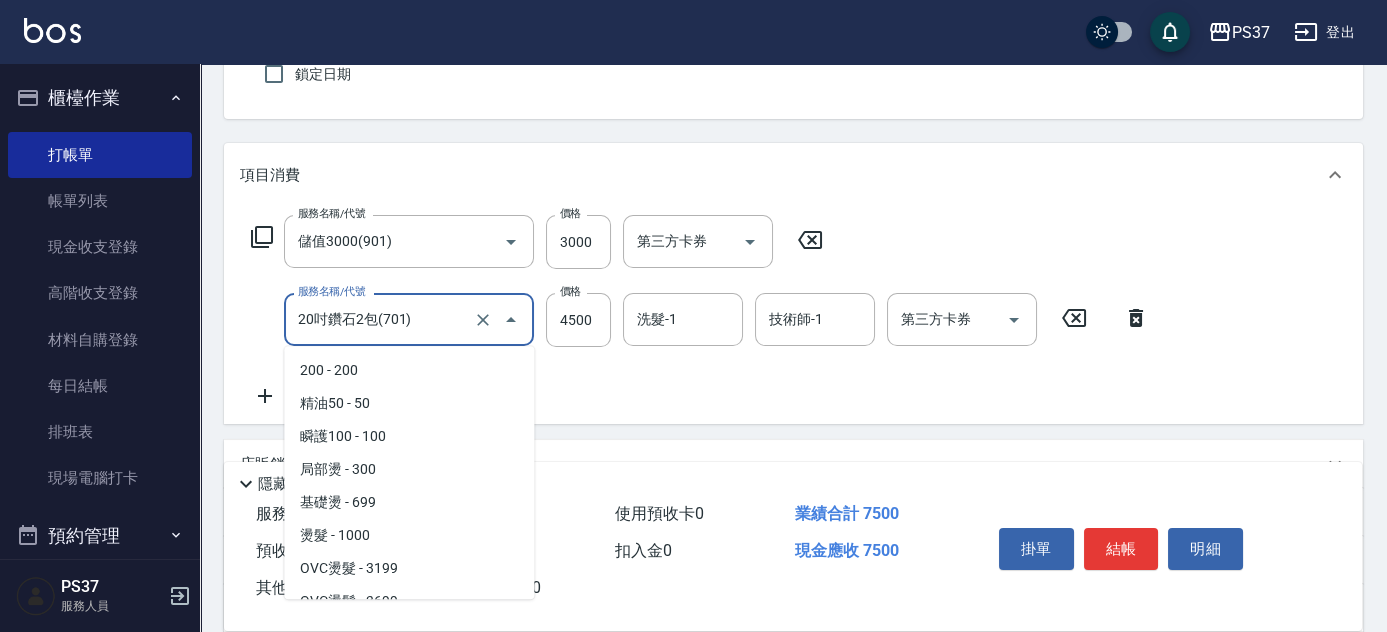 scroll, scrollTop: 1008, scrollLeft: 0, axis: vertical 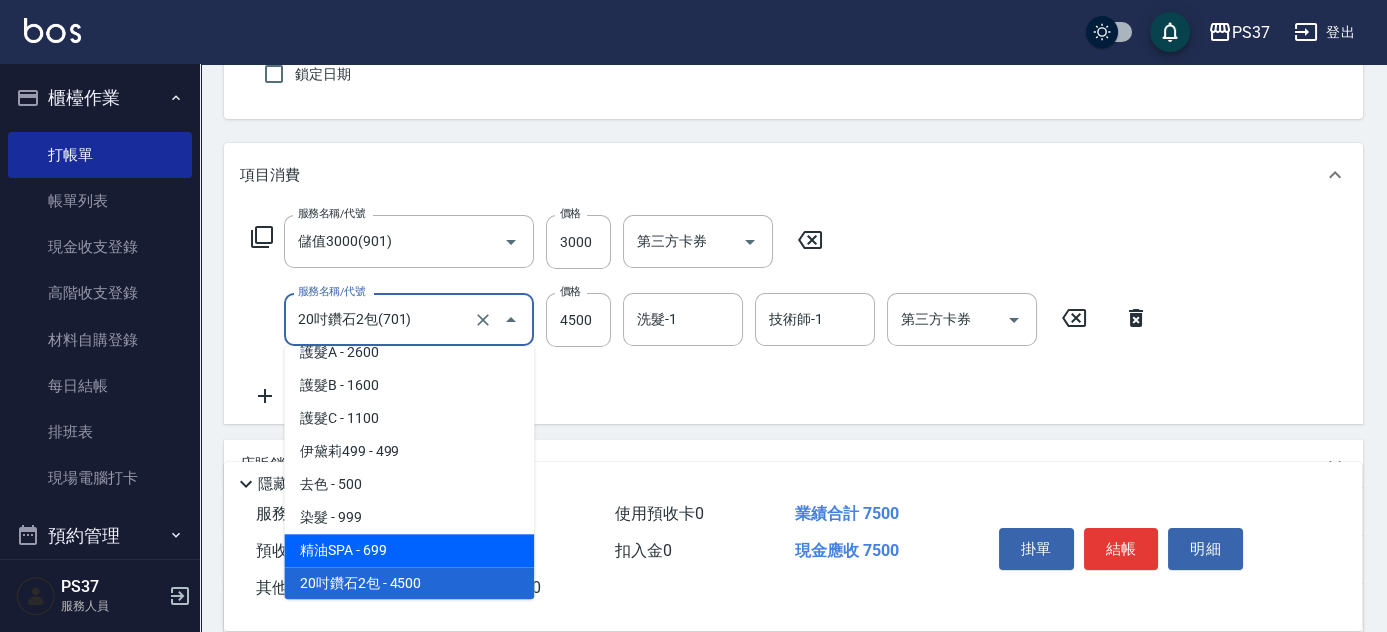 click on "精油SPA - 699" at bounding box center [409, 550] 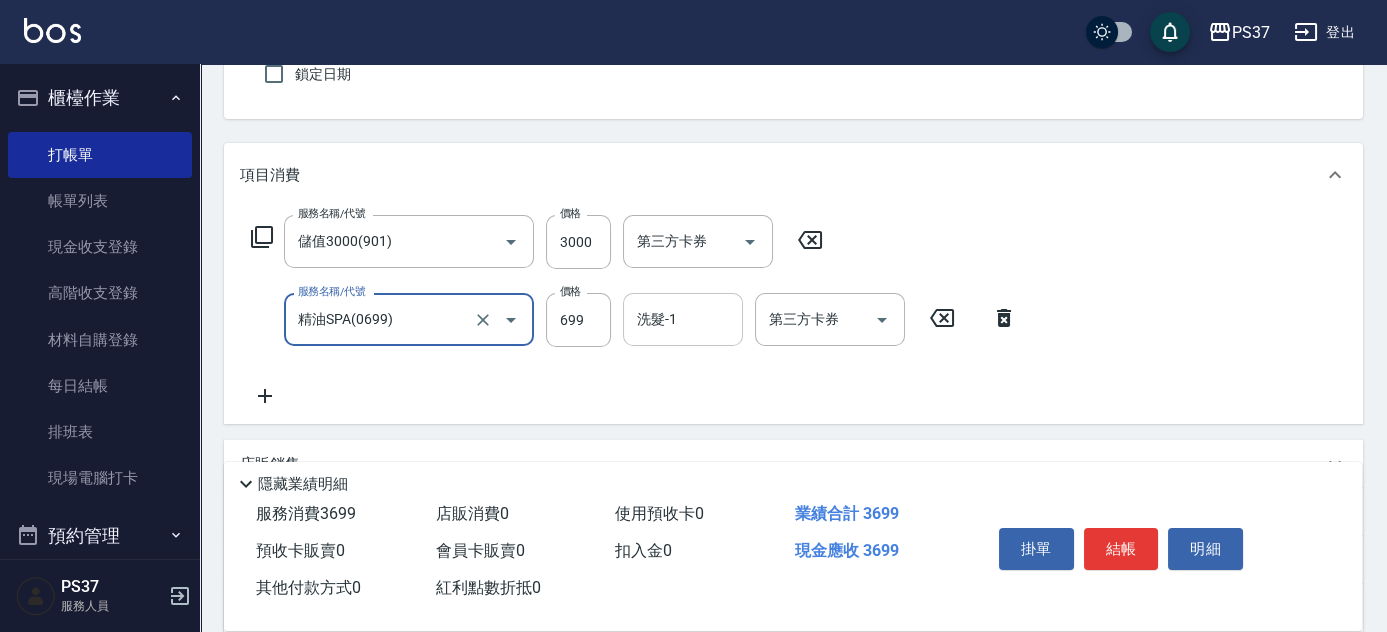 click on "洗髮-1" at bounding box center [683, 319] 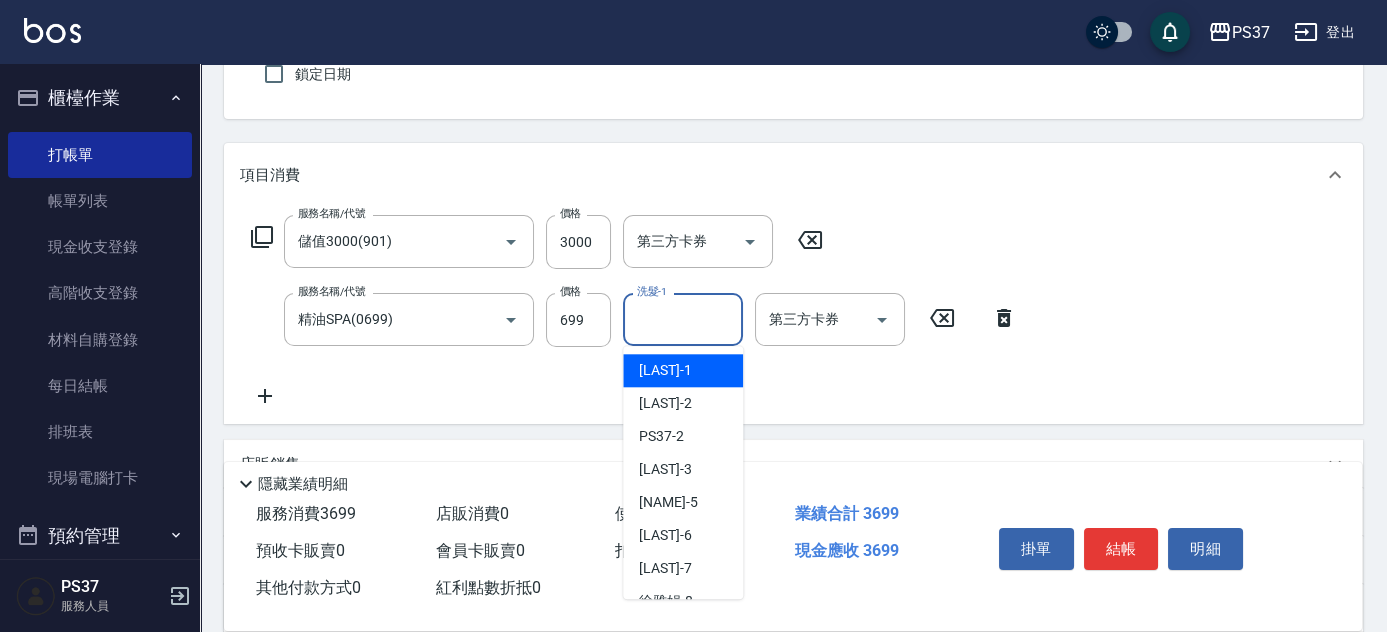 click on "[LAST] -1" at bounding box center [665, 370] 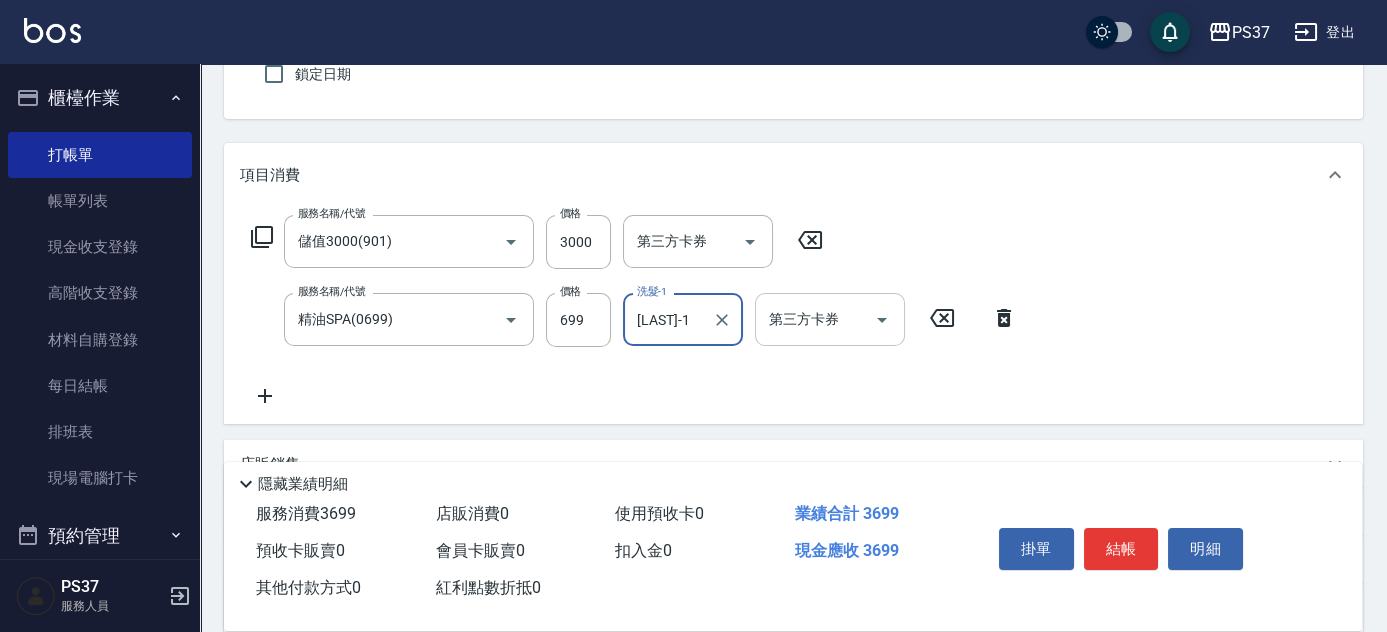 click 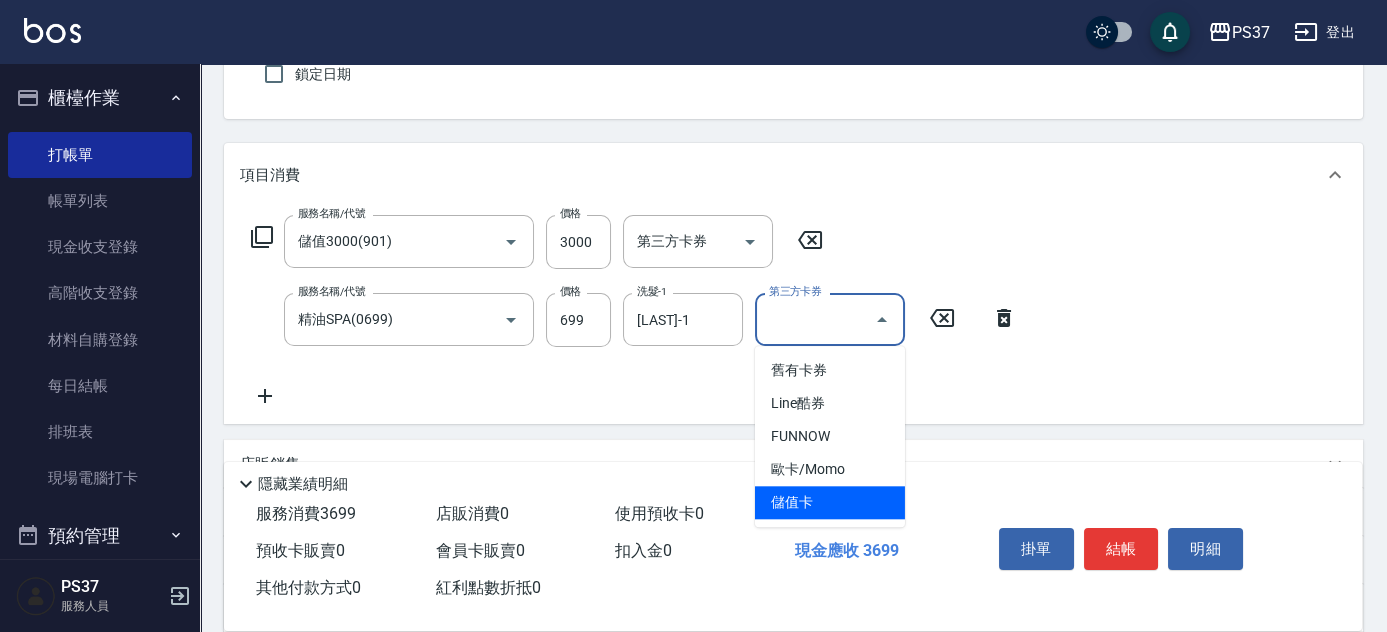 click on "儲值卡" at bounding box center [830, 502] 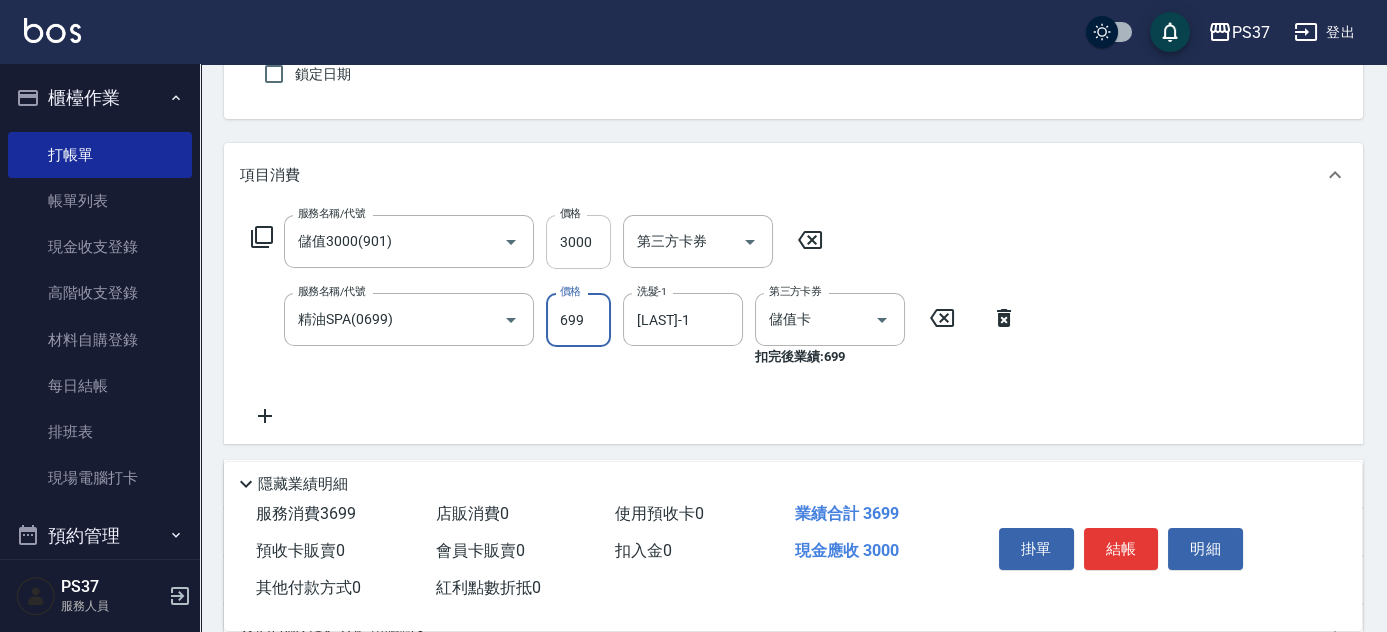 click on "3000" at bounding box center (578, 242) 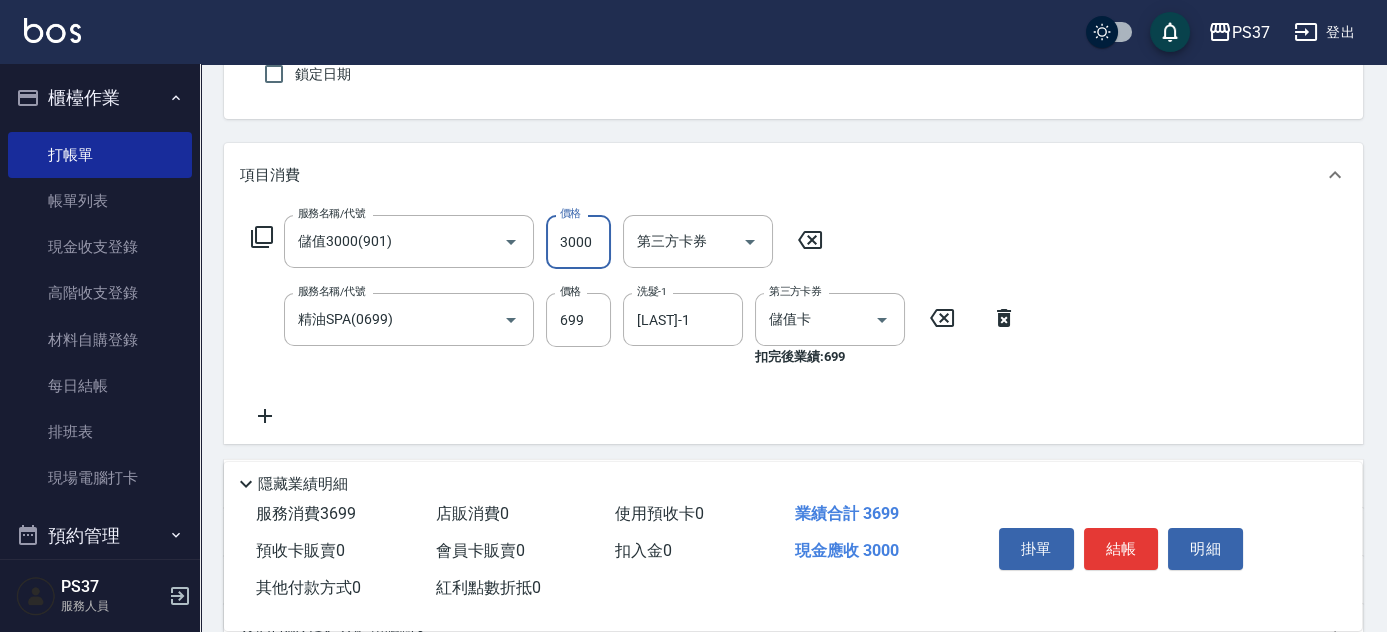 click on "3000" at bounding box center (578, 242) 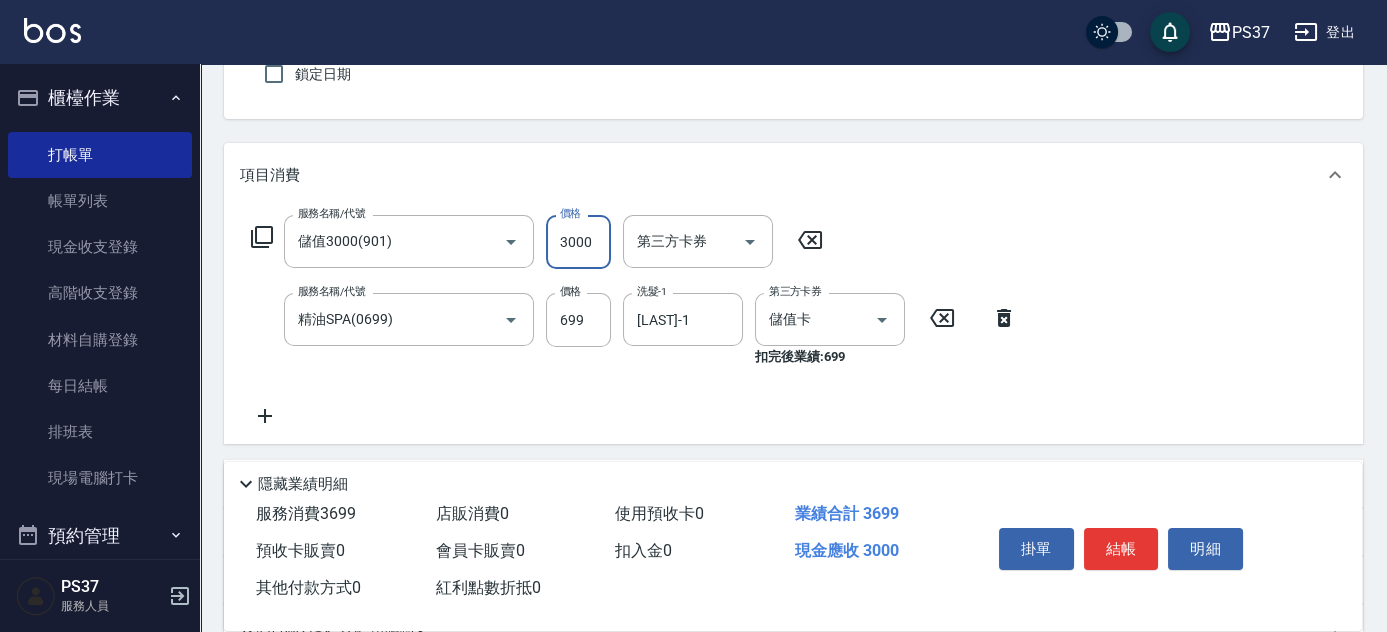 click 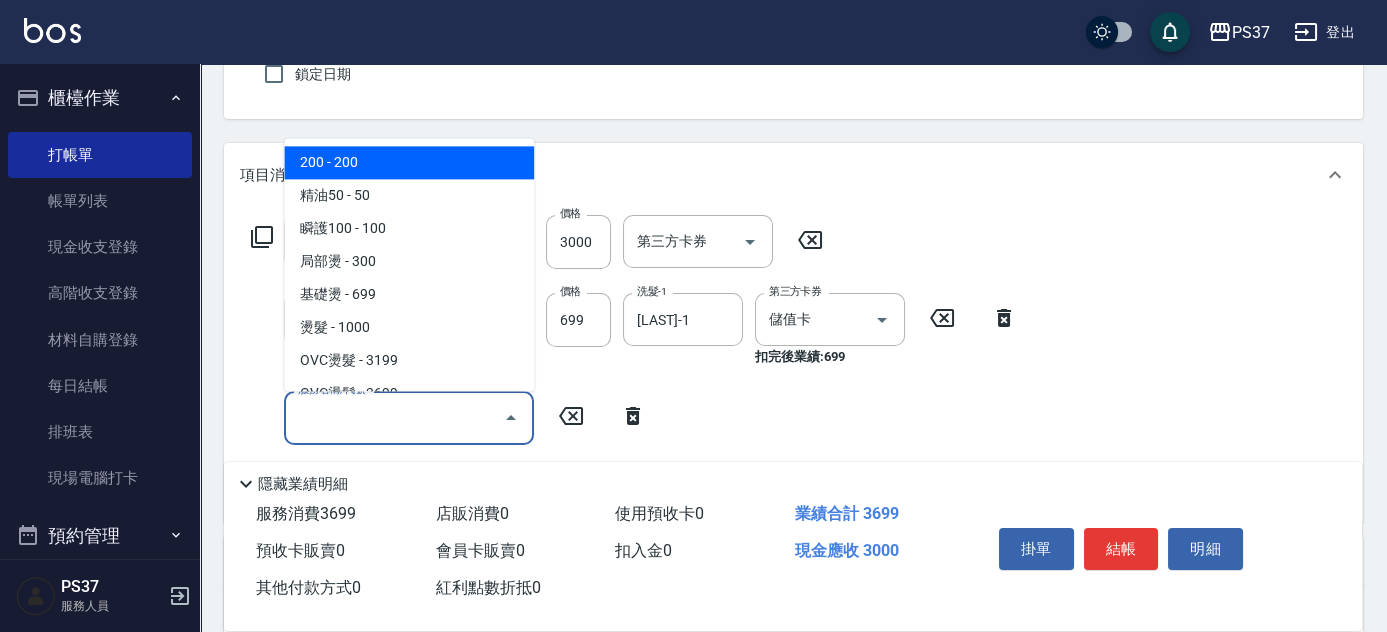 click on "服務名稱/代號" at bounding box center [394, 417] 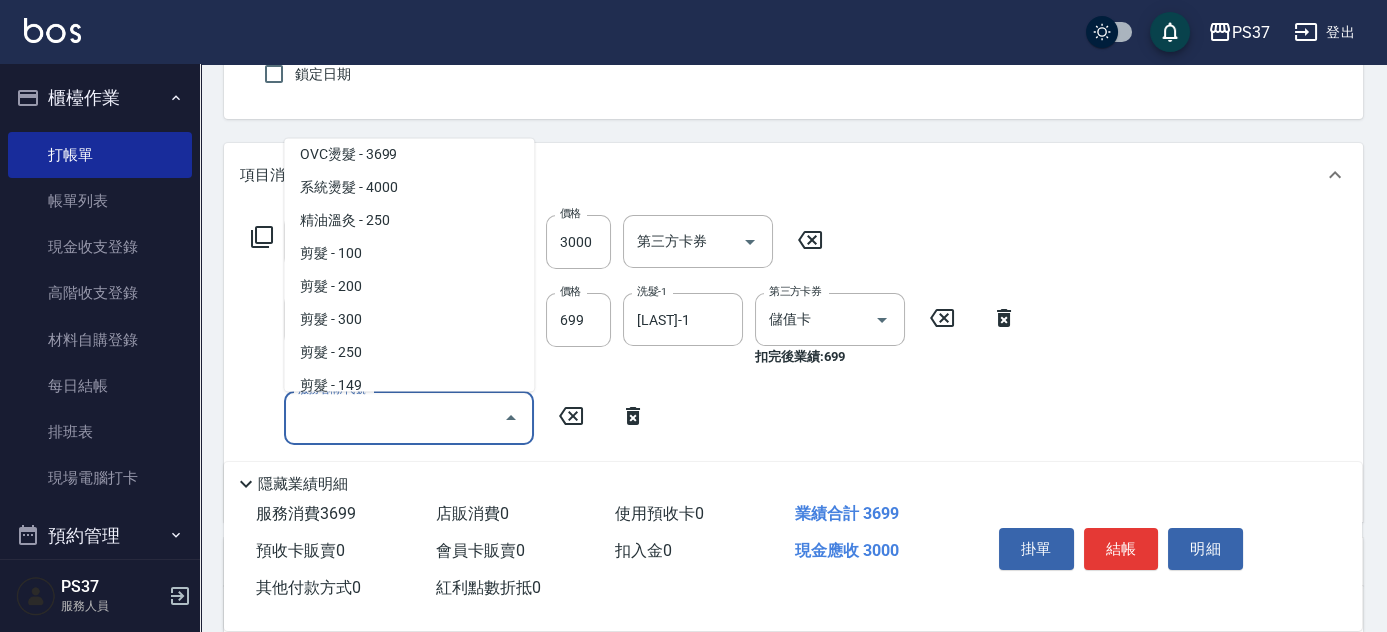 scroll, scrollTop: 272, scrollLeft: 0, axis: vertical 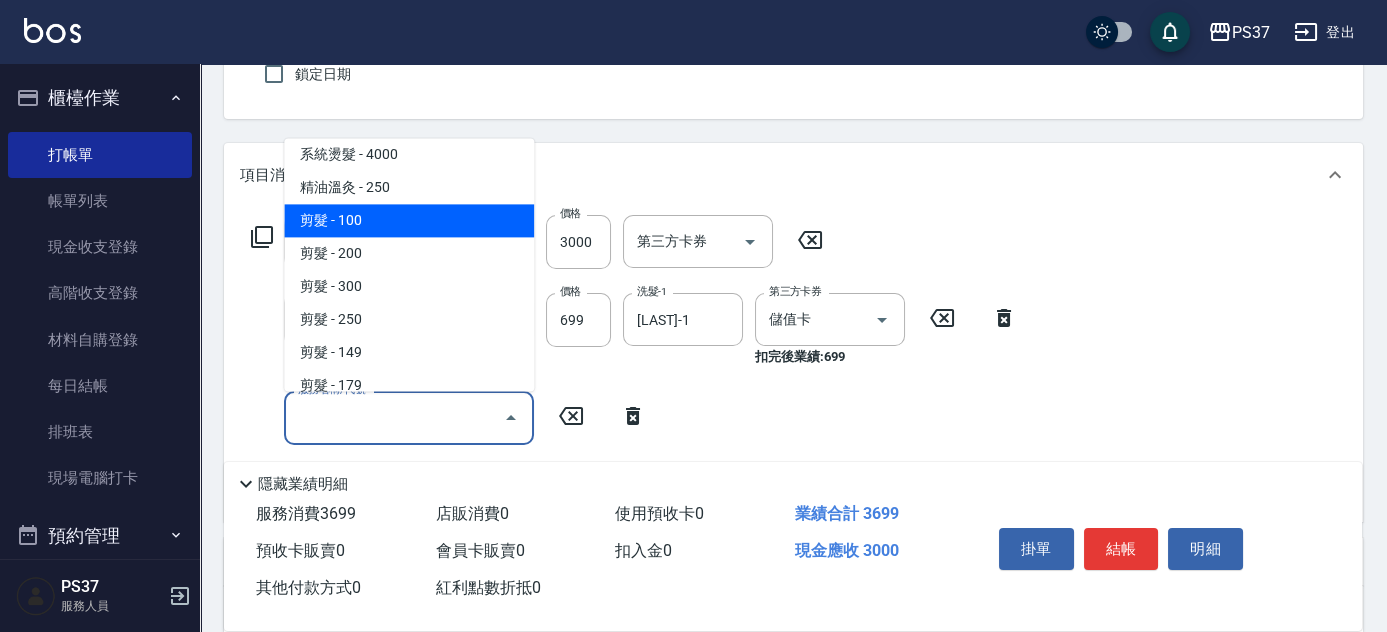 click on "剪髮 - 100" at bounding box center (409, 221) 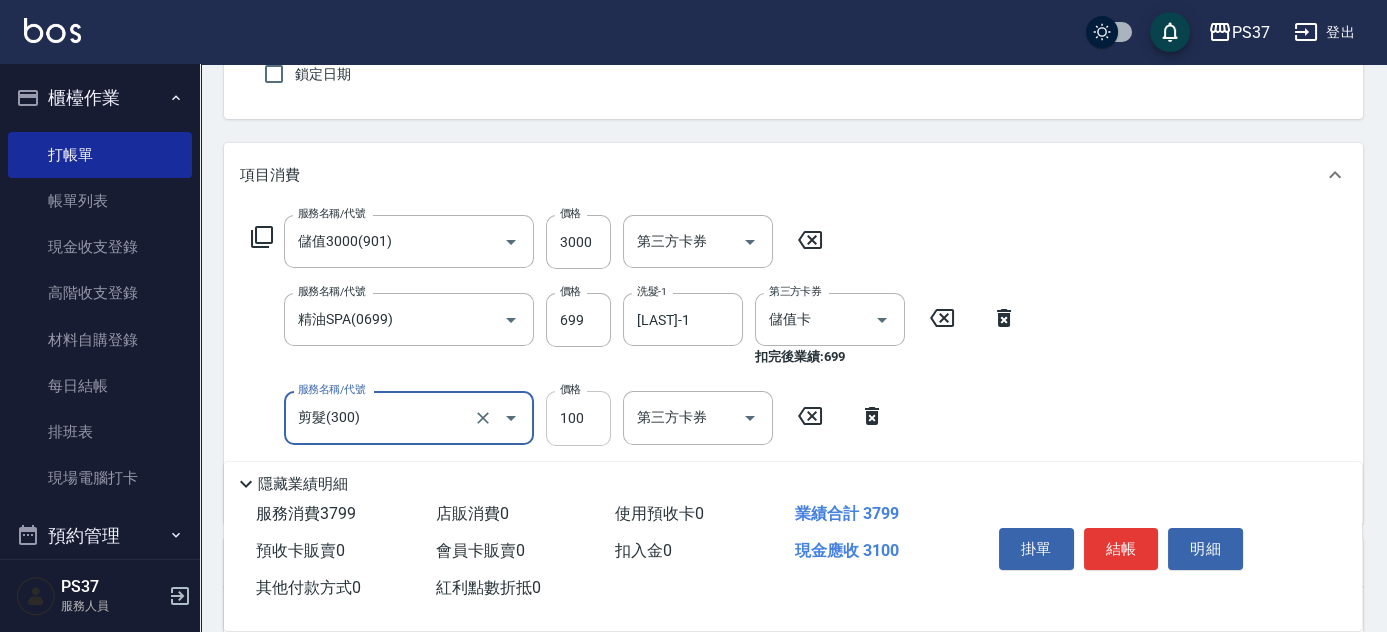 click on "100" at bounding box center [578, 418] 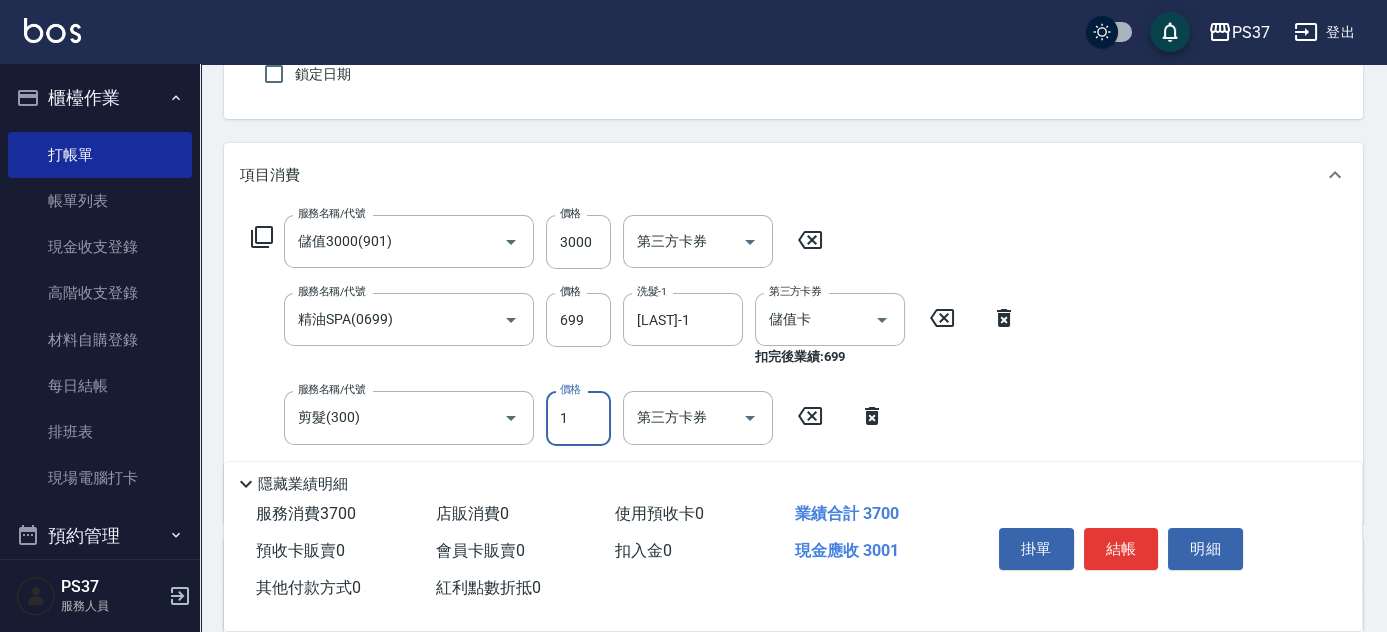 type on "1" 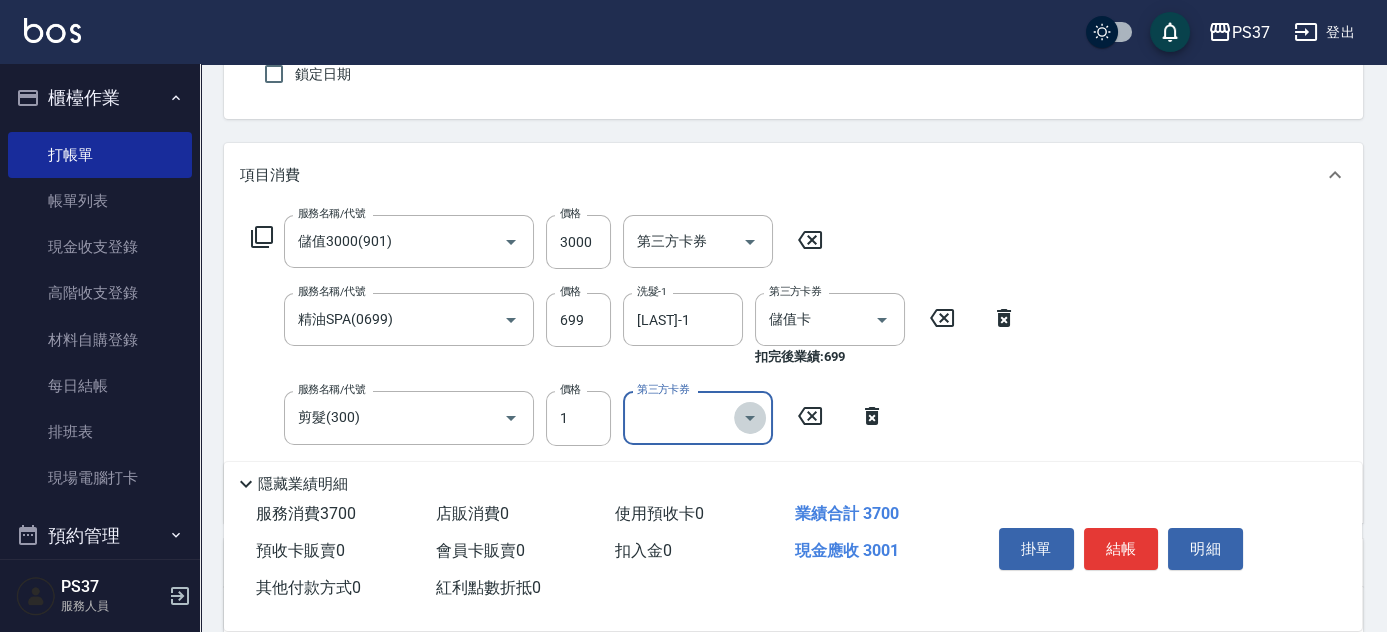 click 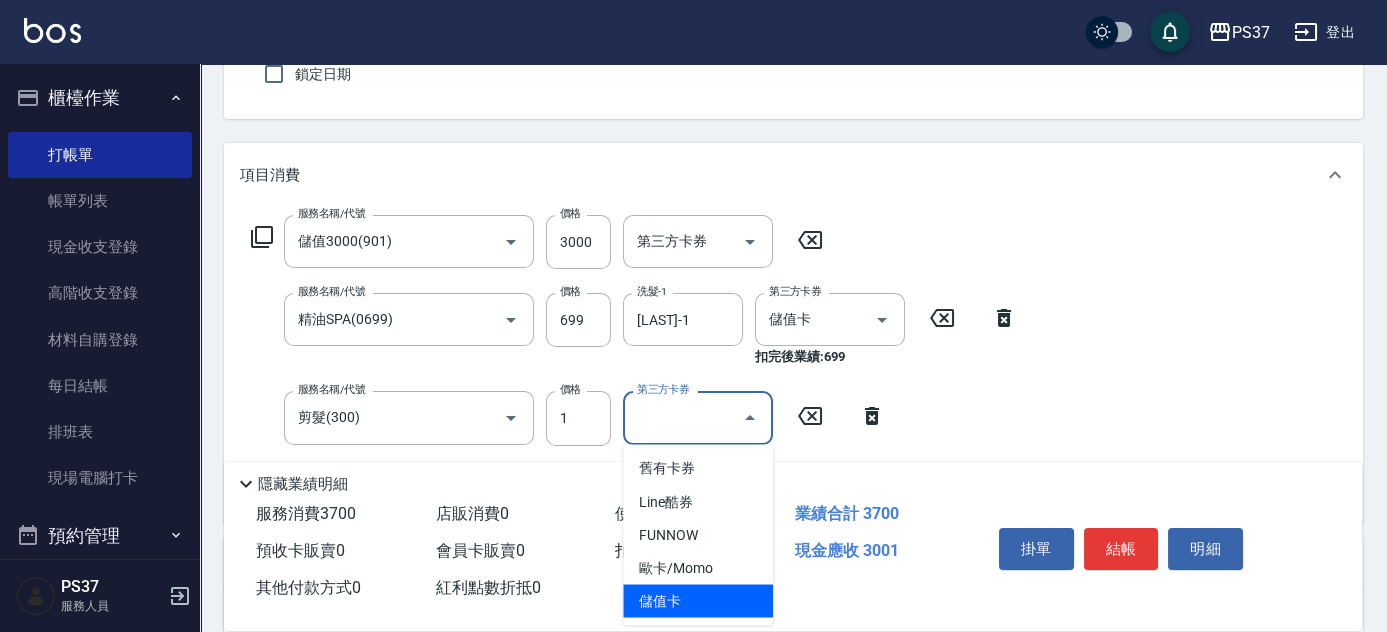 click on "儲值卡" at bounding box center (698, 600) 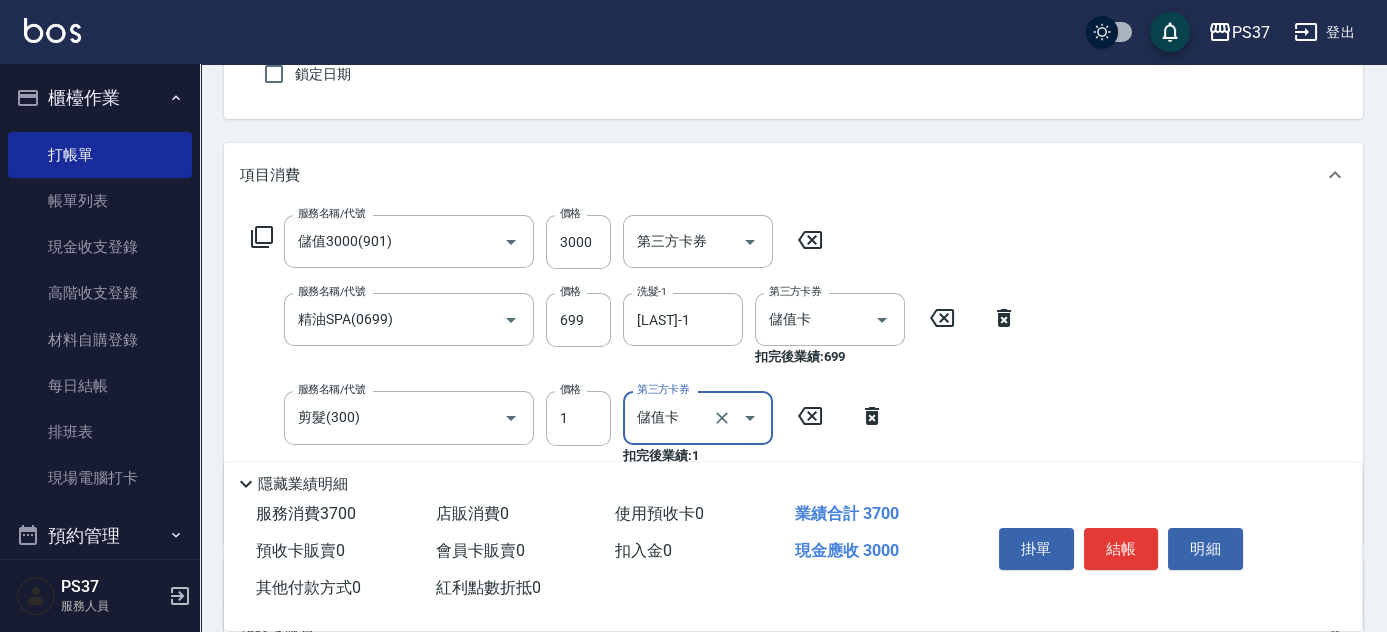 type on "儲值卡" 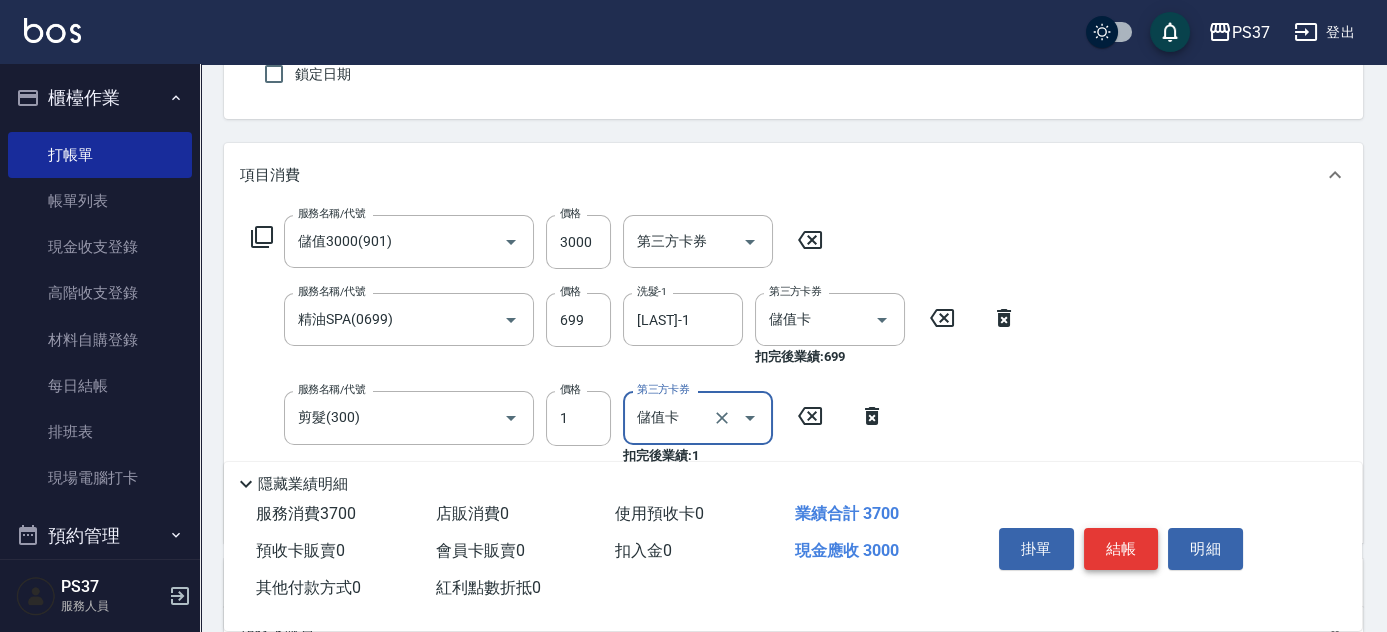 click on "結帳" at bounding box center (1121, 549) 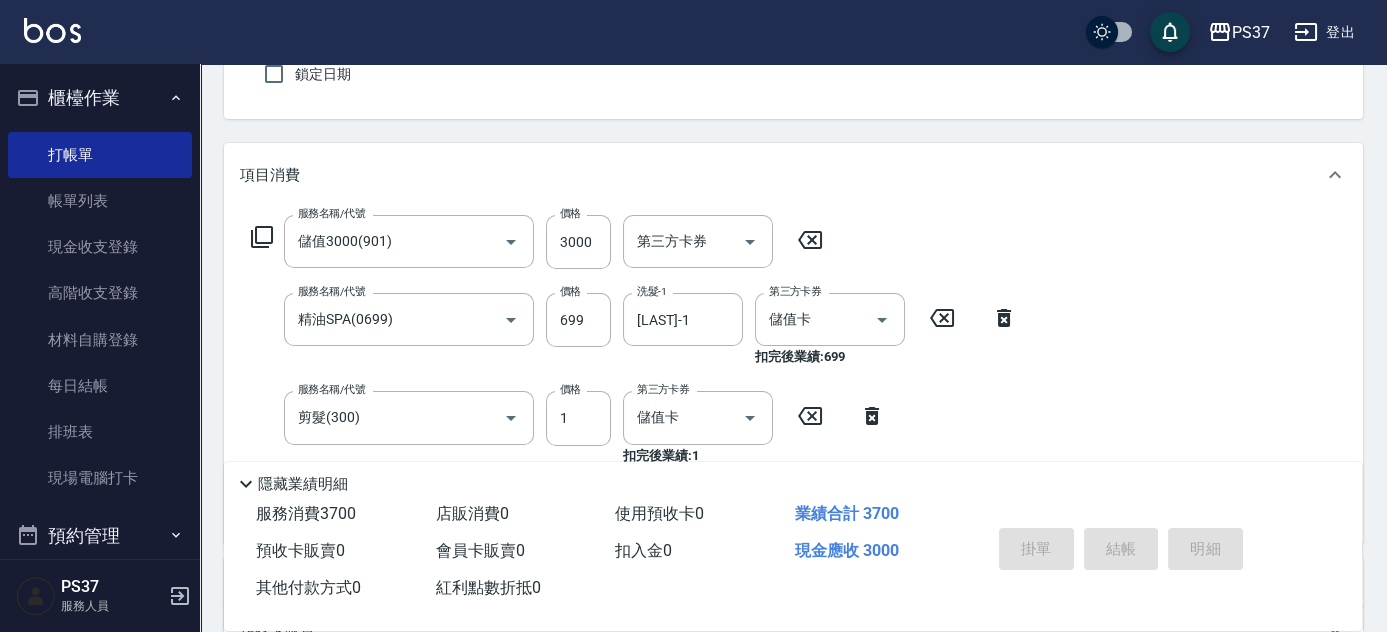 type on "[DATE] [TIME]" 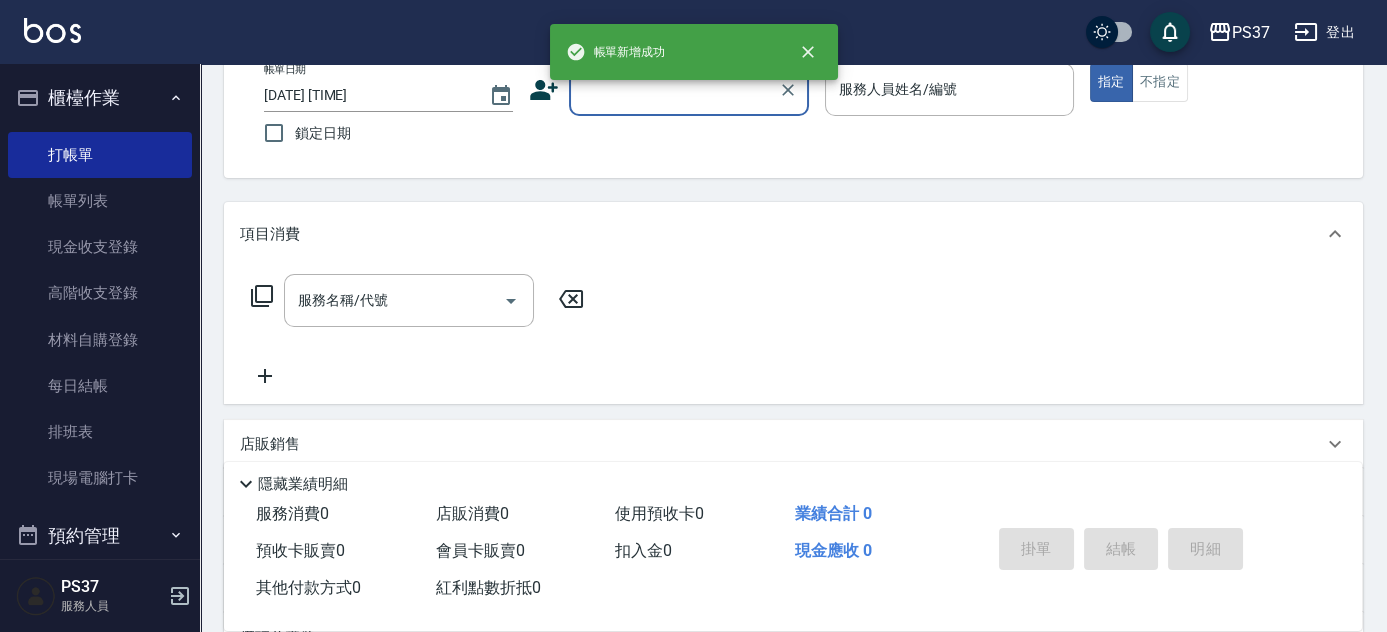 scroll, scrollTop: 0, scrollLeft: 0, axis: both 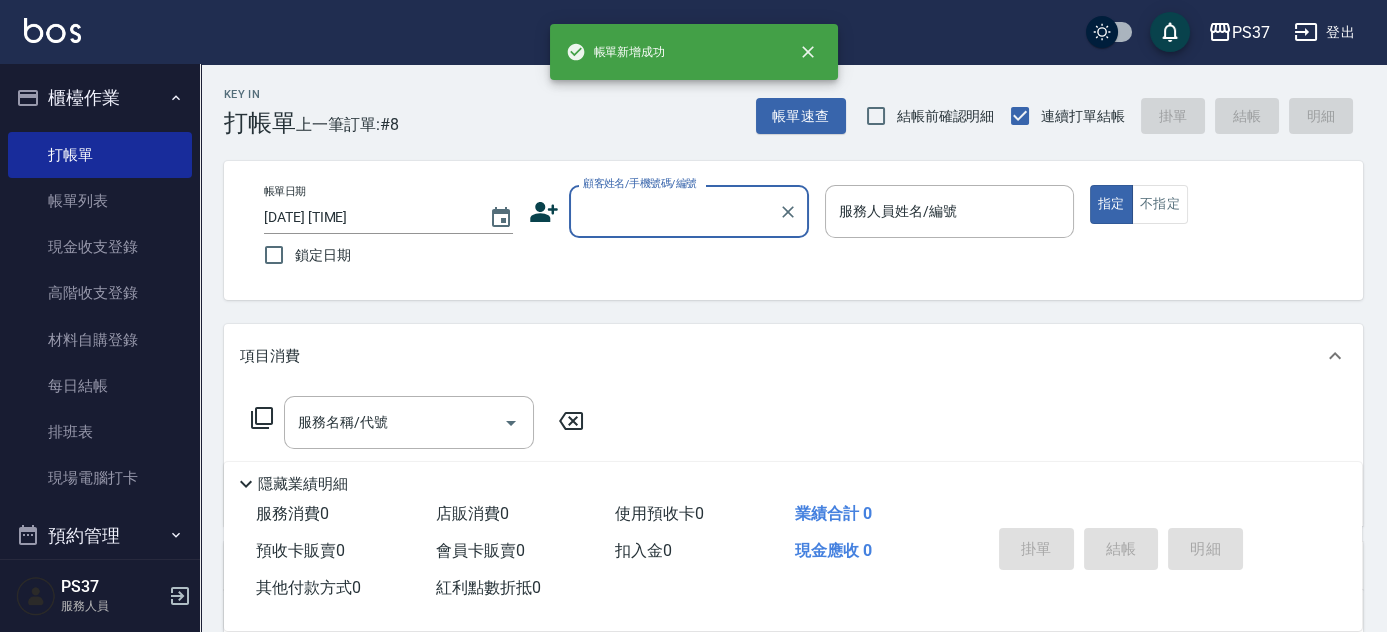 click on "顧客姓名/手機號碼/編號" at bounding box center [674, 211] 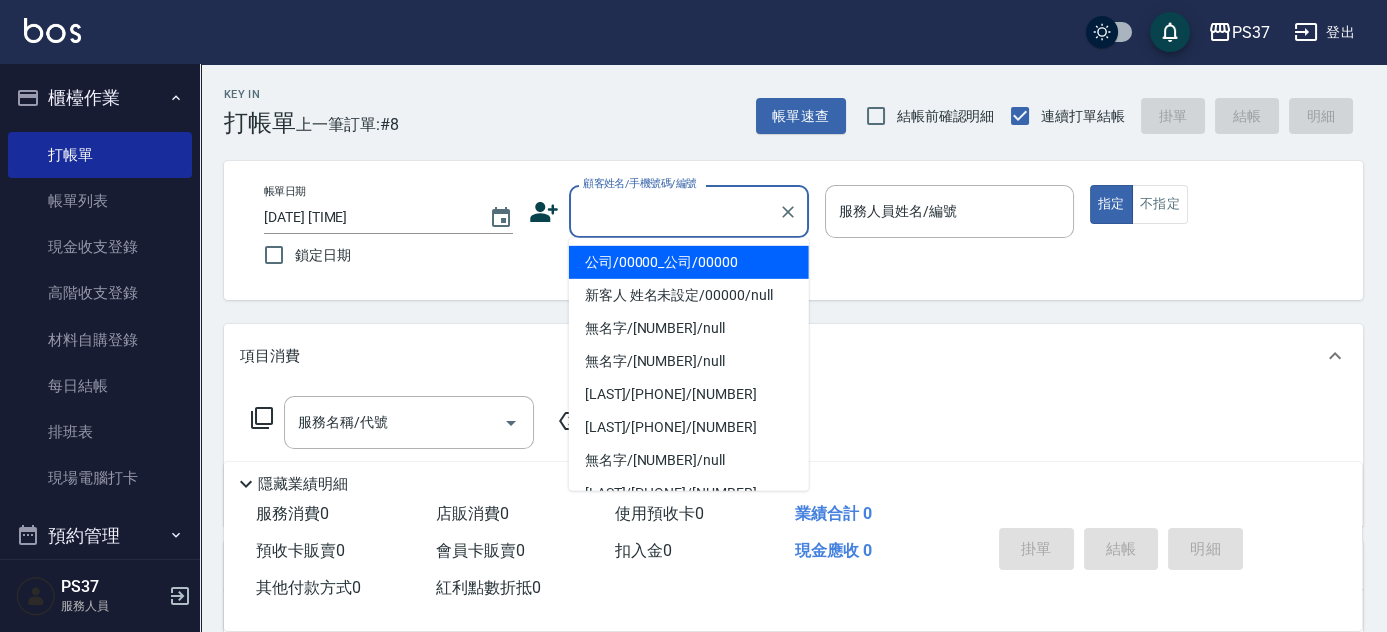 click on "公司/00000_公司/00000" at bounding box center [689, 262] 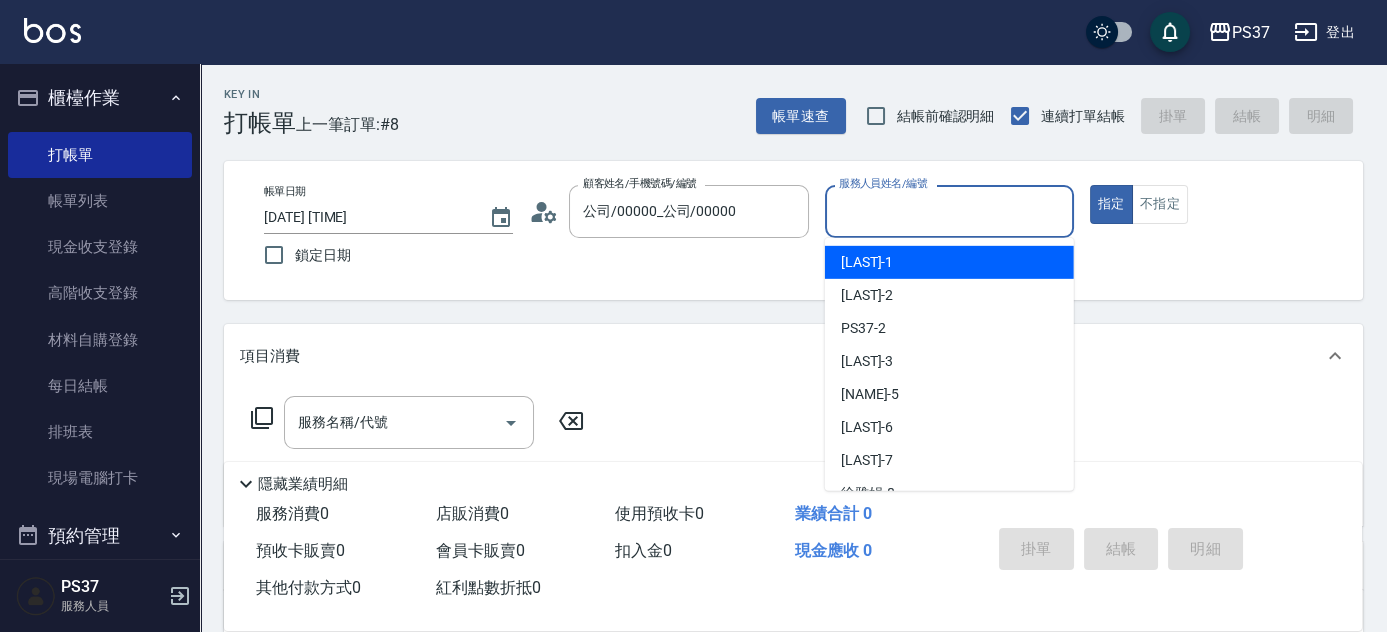click on "服務人員姓名/編號" at bounding box center (949, 211) 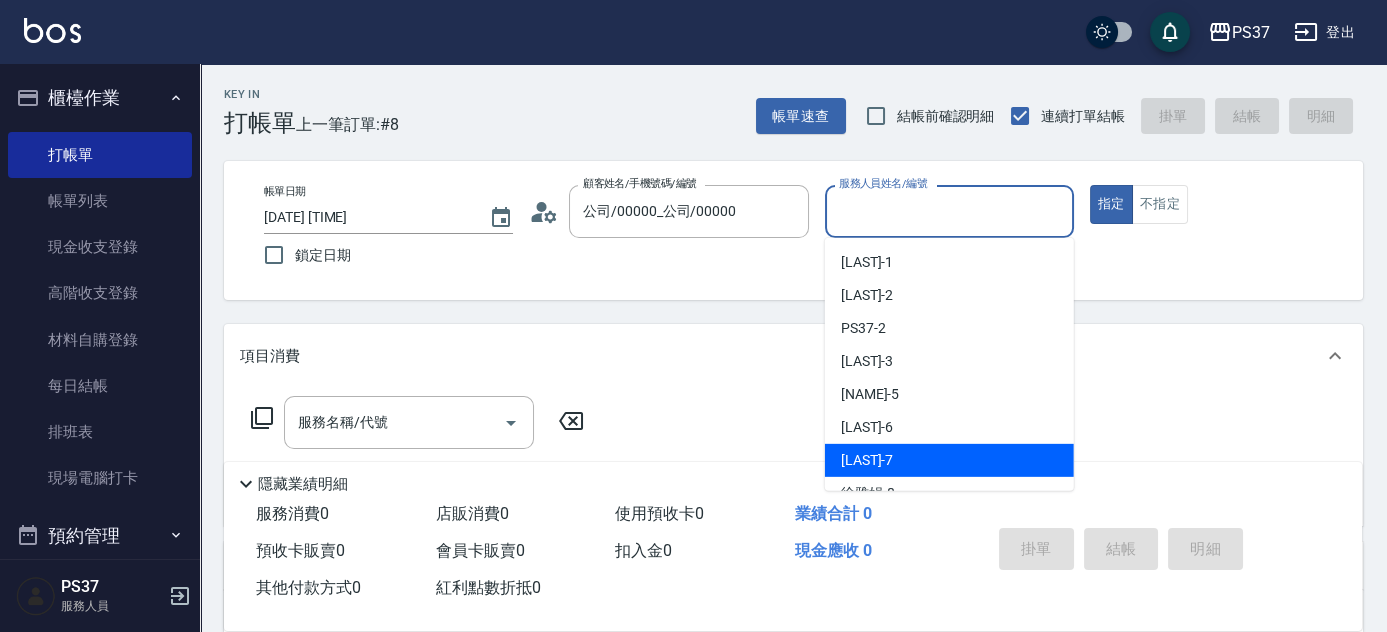click on "[LAST]-7" at bounding box center [949, 460] 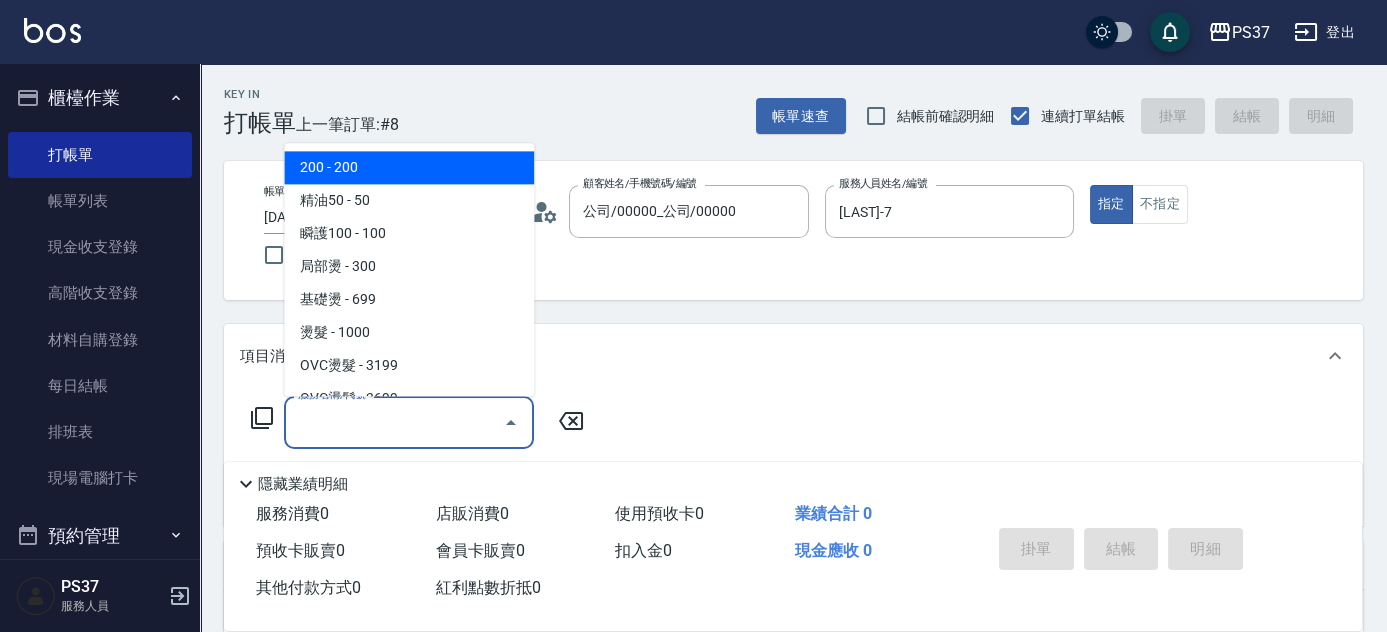 click on "服務名稱/代號" at bounding box center [394, 422] 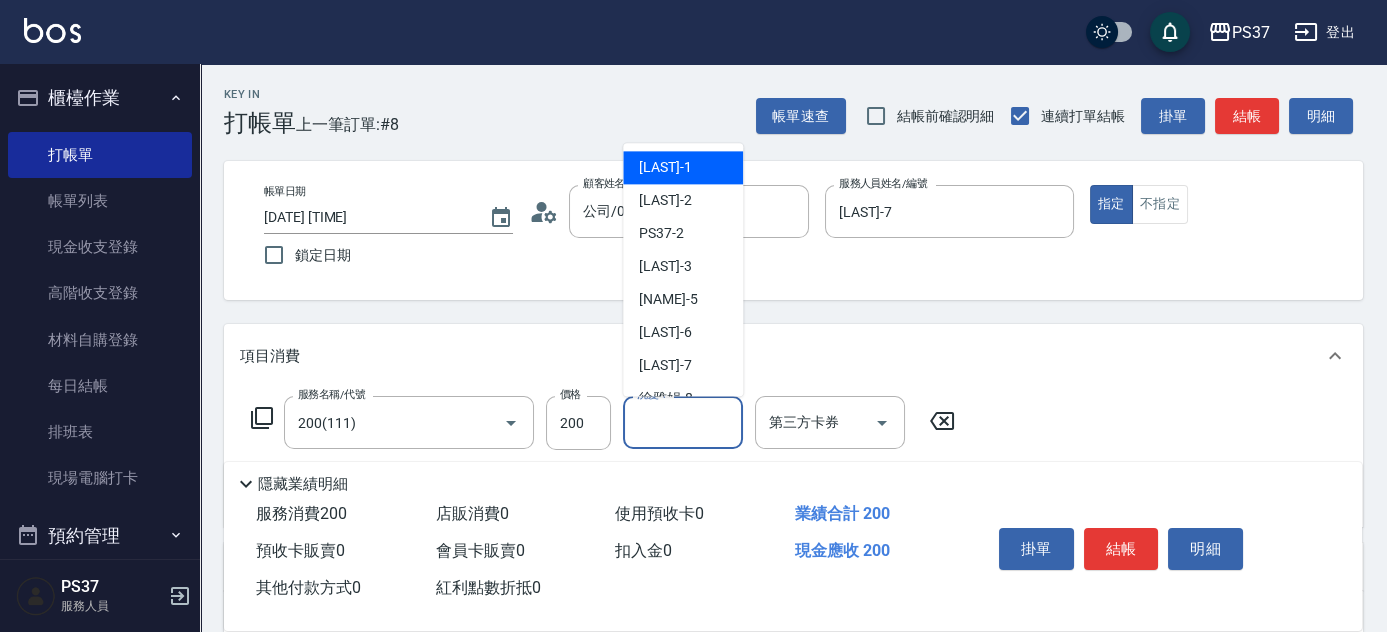 click on "洗髮-1" at bounding box center (683, 422) 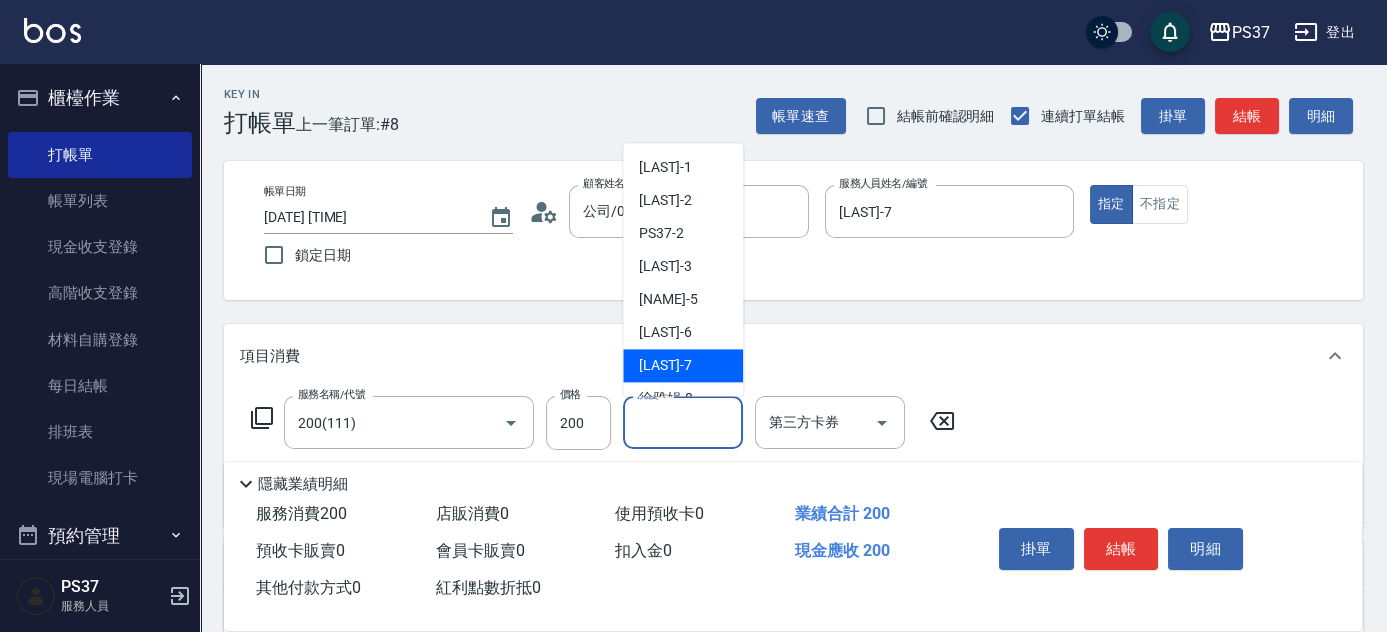 click on "[LAST]-7" at bounding box center [665, 366] 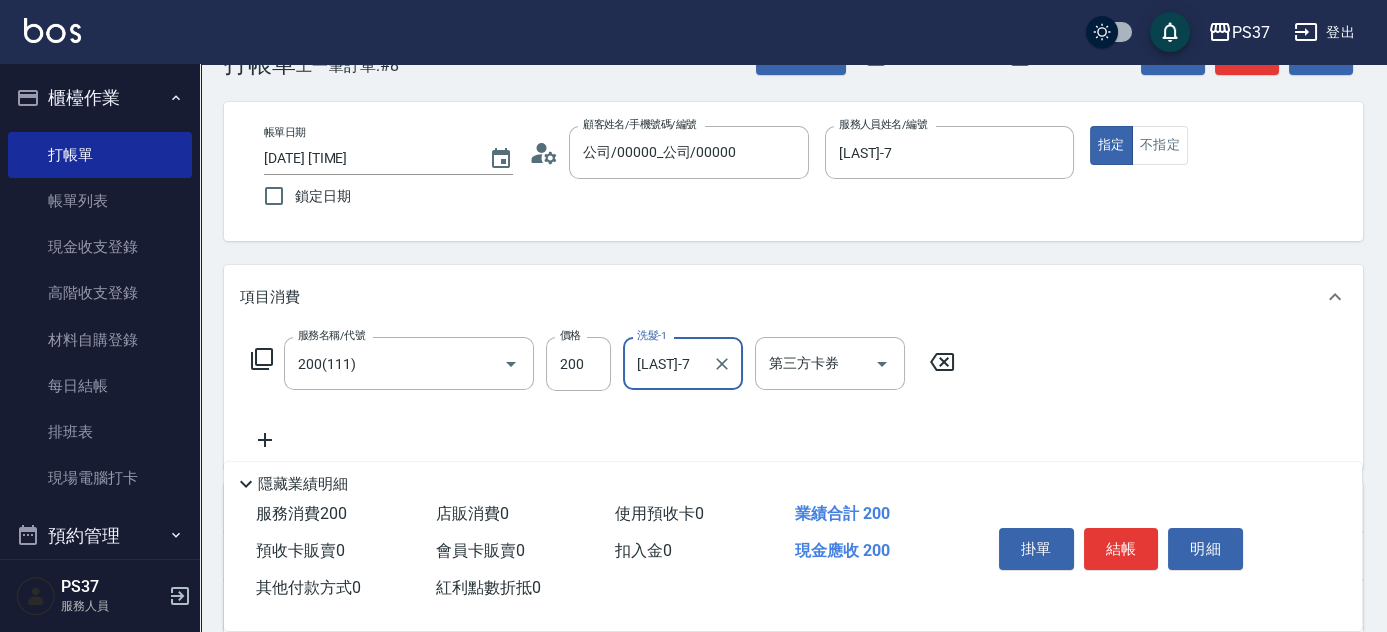 scroll, scrollTop: 90, scrollLeft: 0, axis: vertical 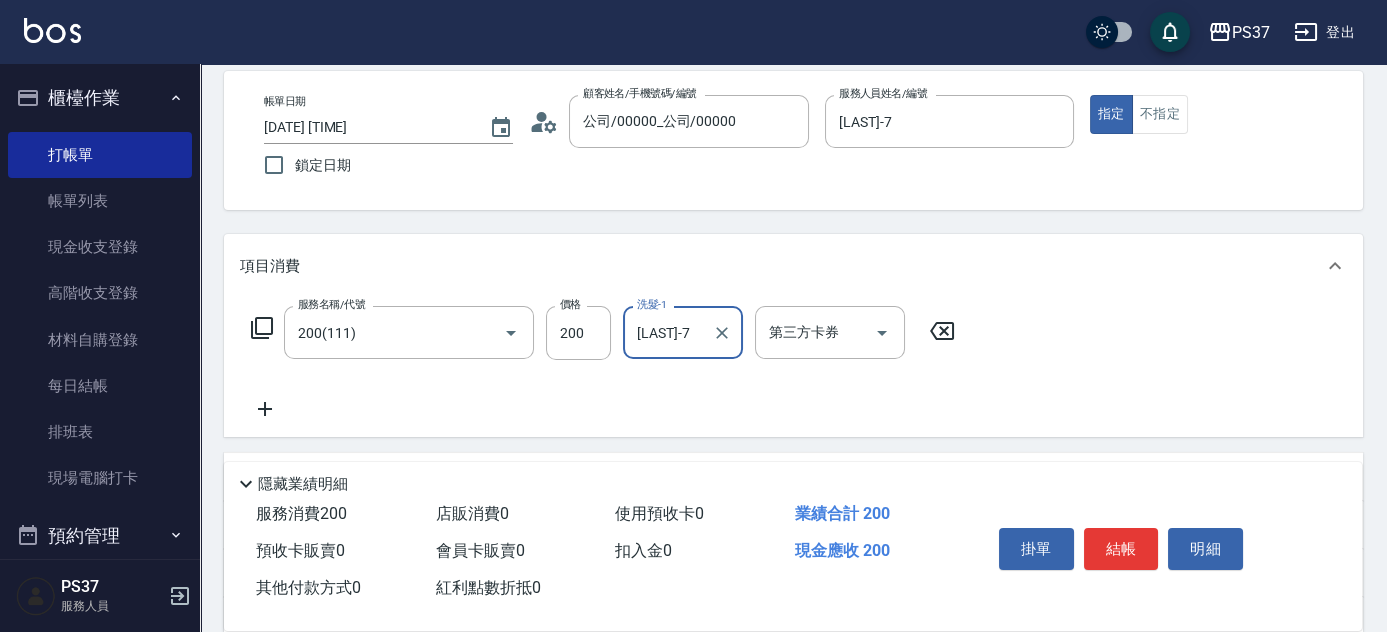 click 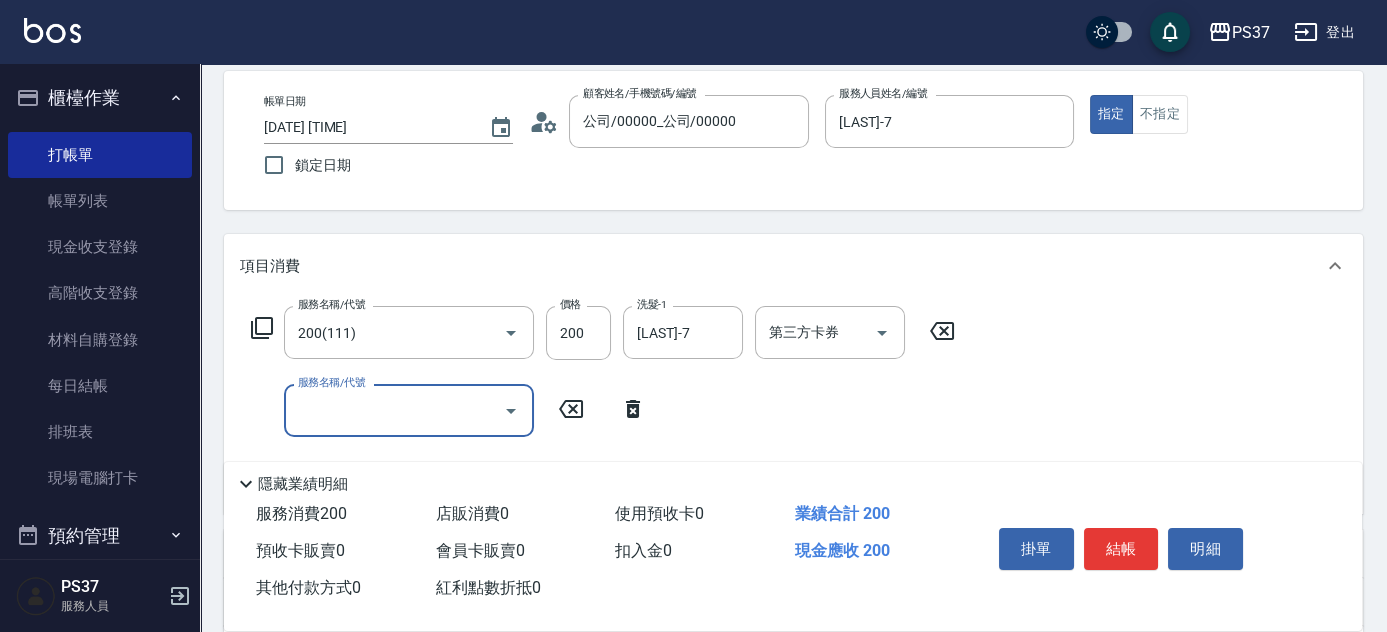 click on "服務名稱/代號" at bounding box center (394, 410) 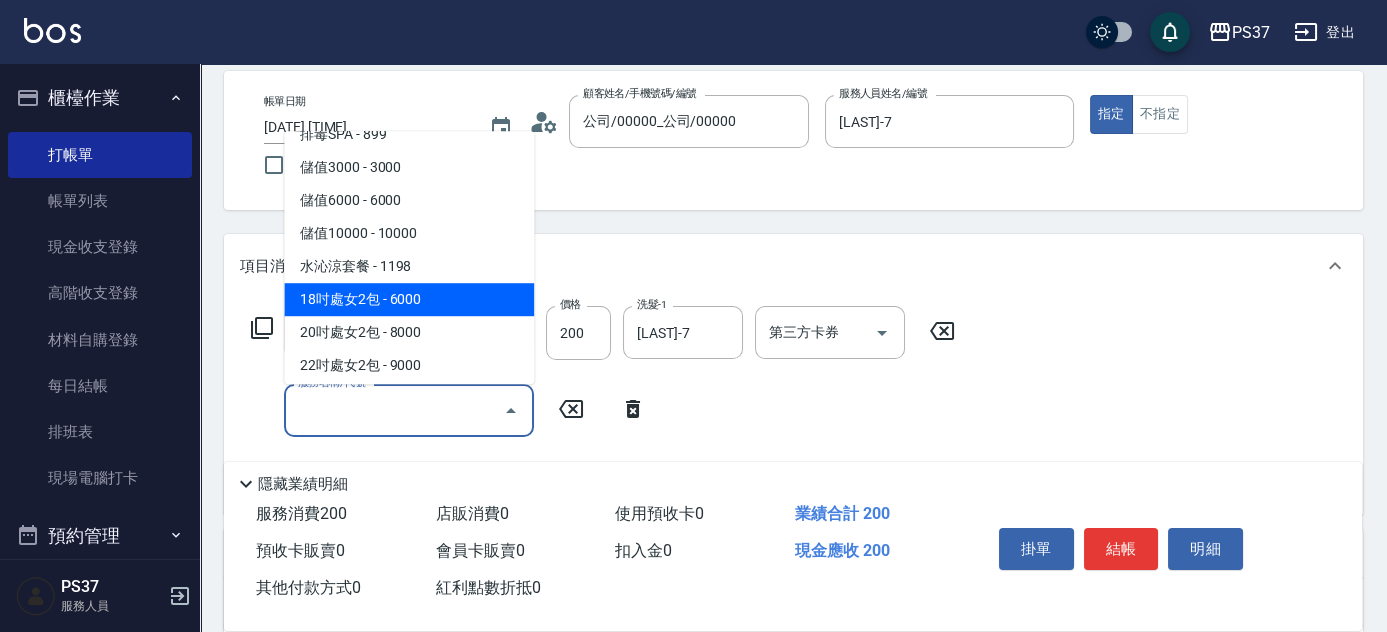 scroll, scrollTop: 2188, scrollLeft: 0, axis: vertical 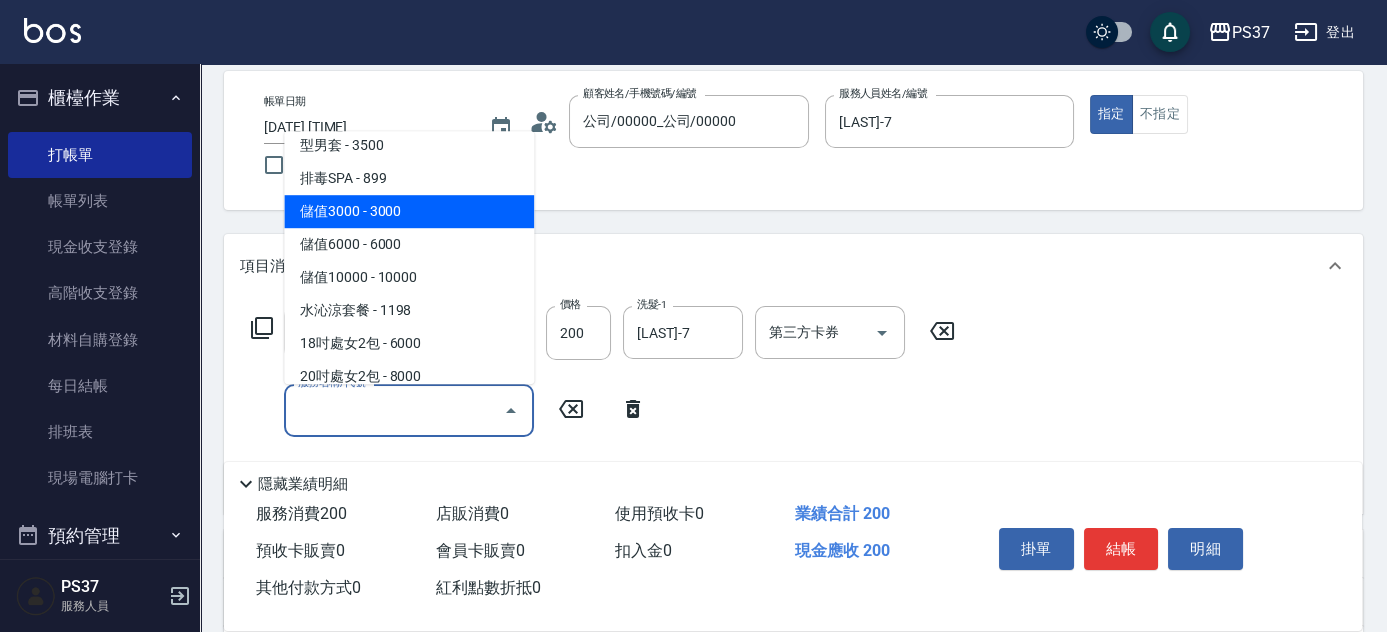 click on "儲值3000 - 3000" at bounding box center [409, 211] 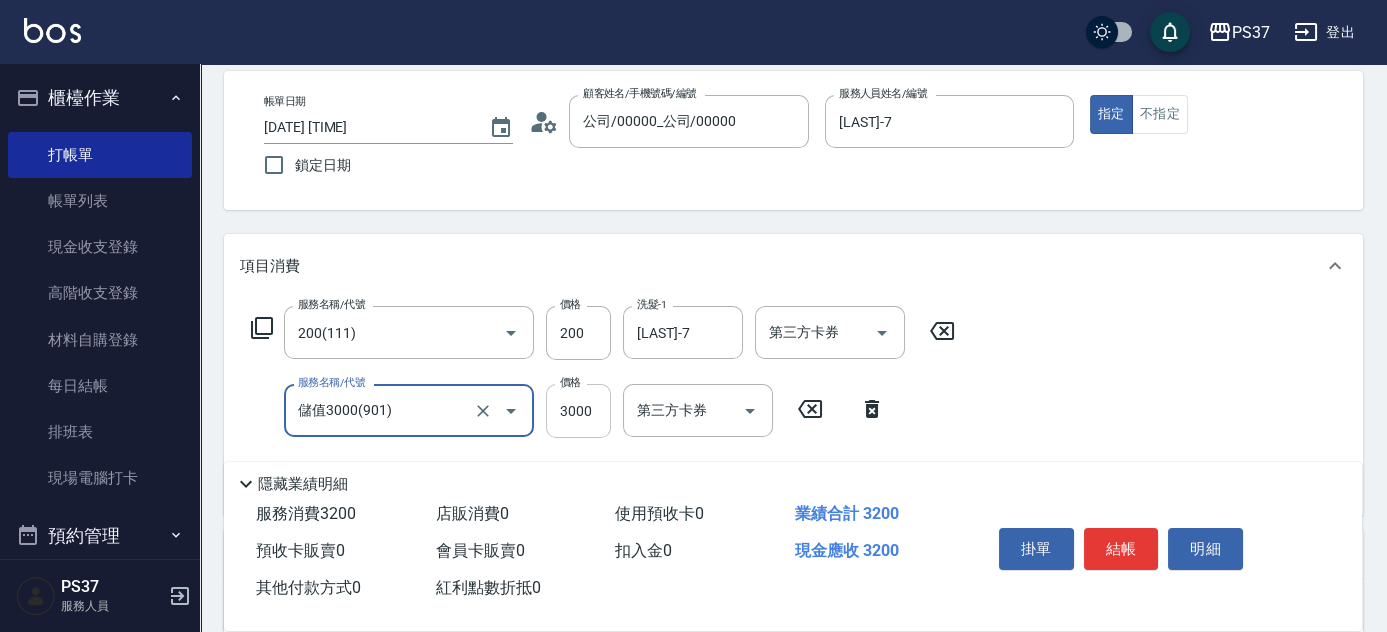click on "3000" at bounding box center (578, 411) 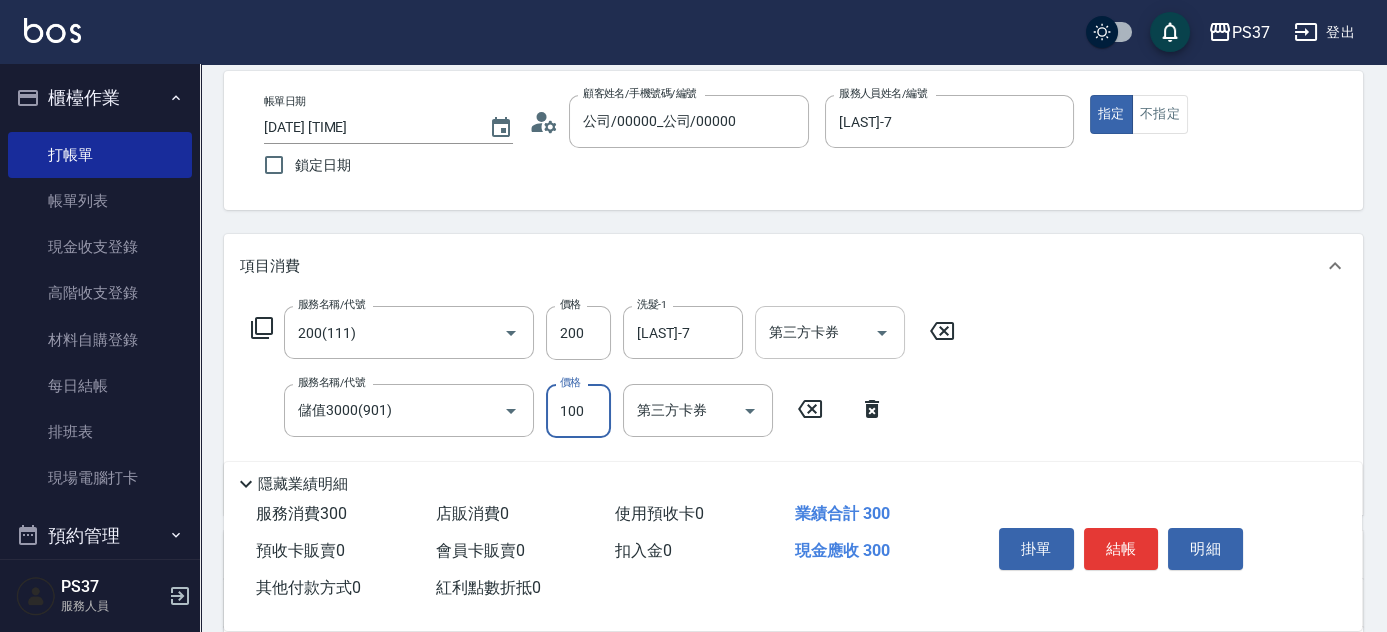 click 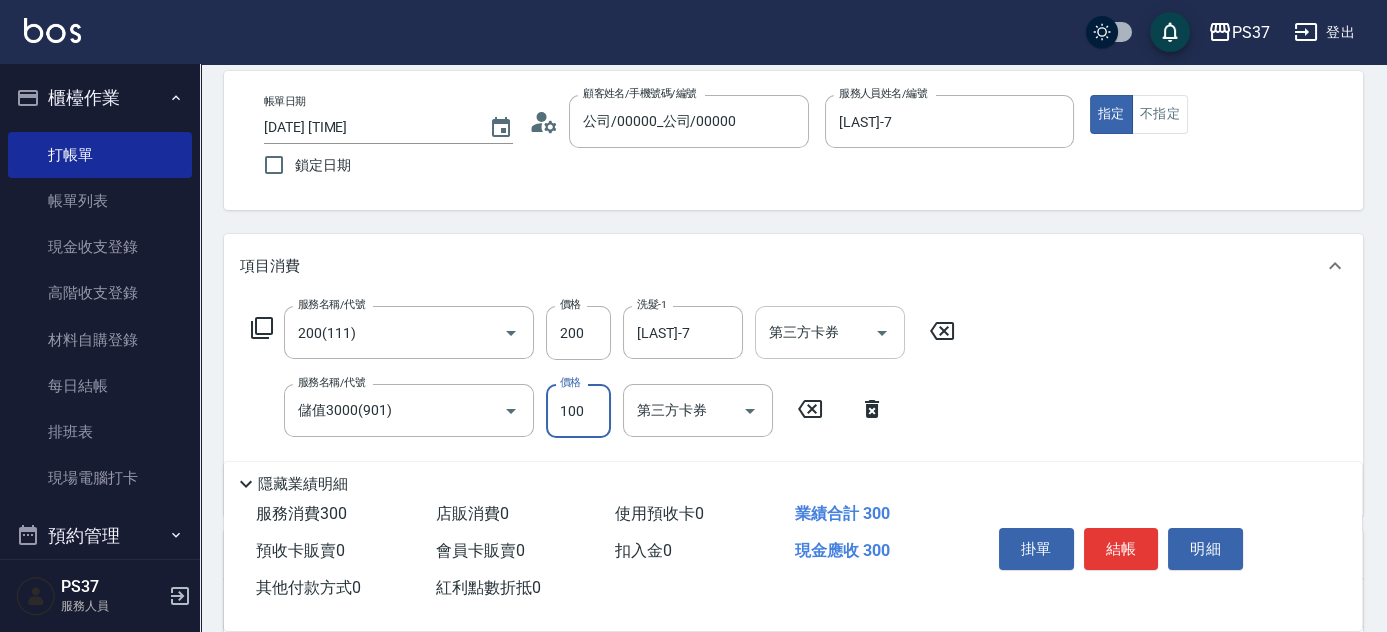 type on "100" 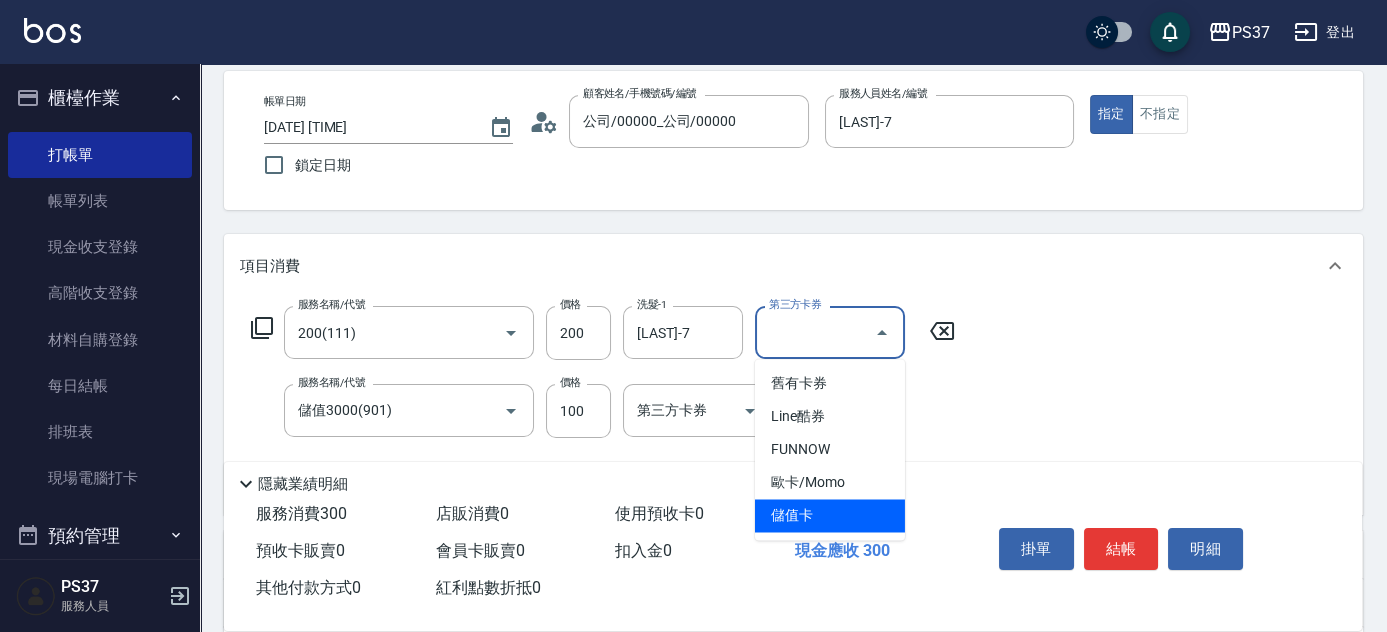 click on "儲值卡" at bounding box center (830, 515) 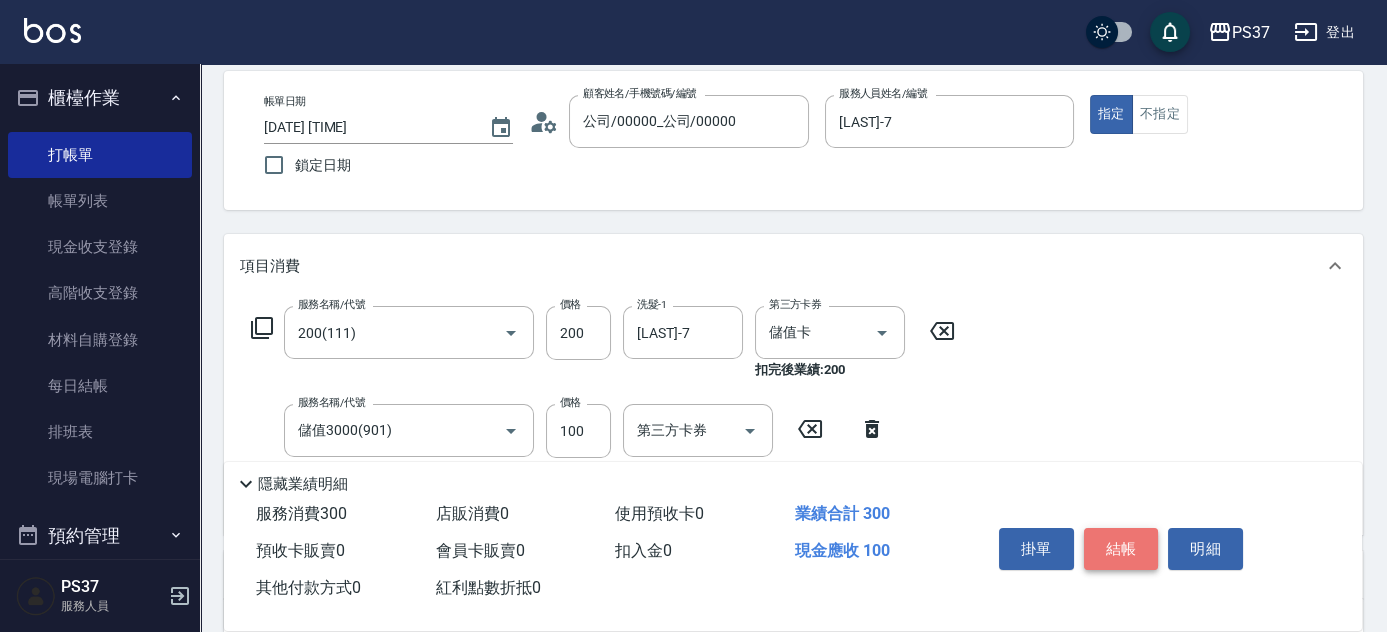 click on "結帳" at bounding box center (1121, 549) 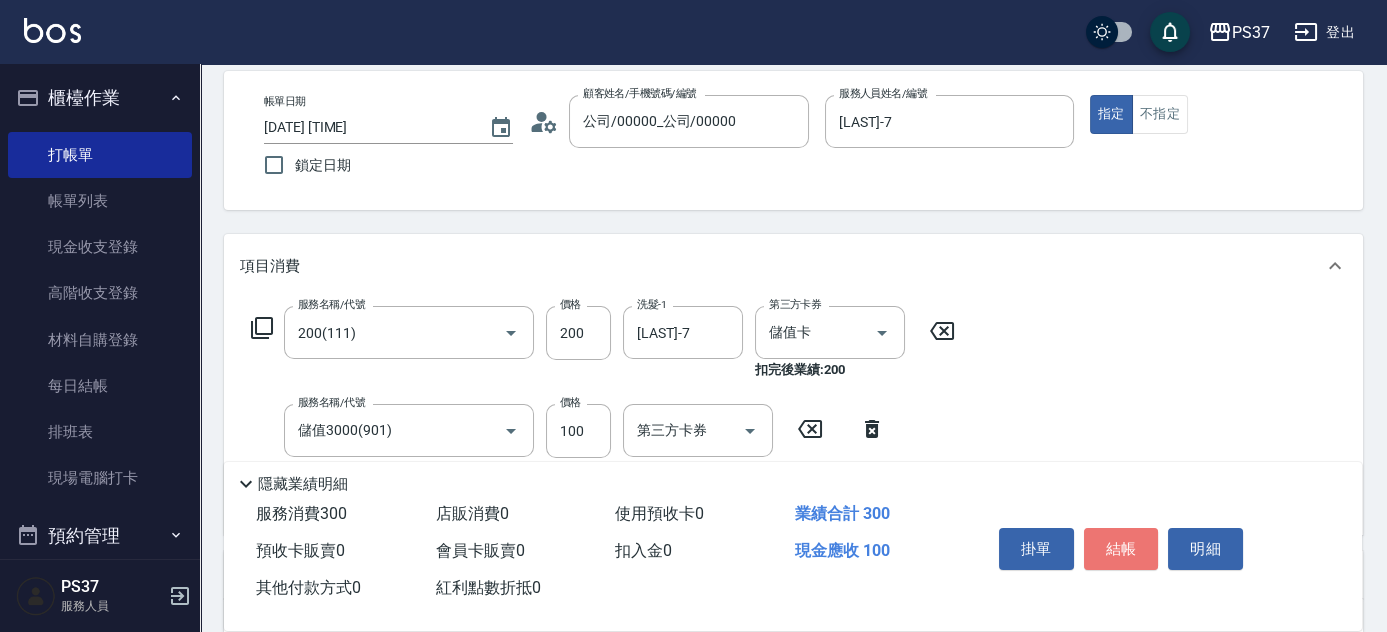 type 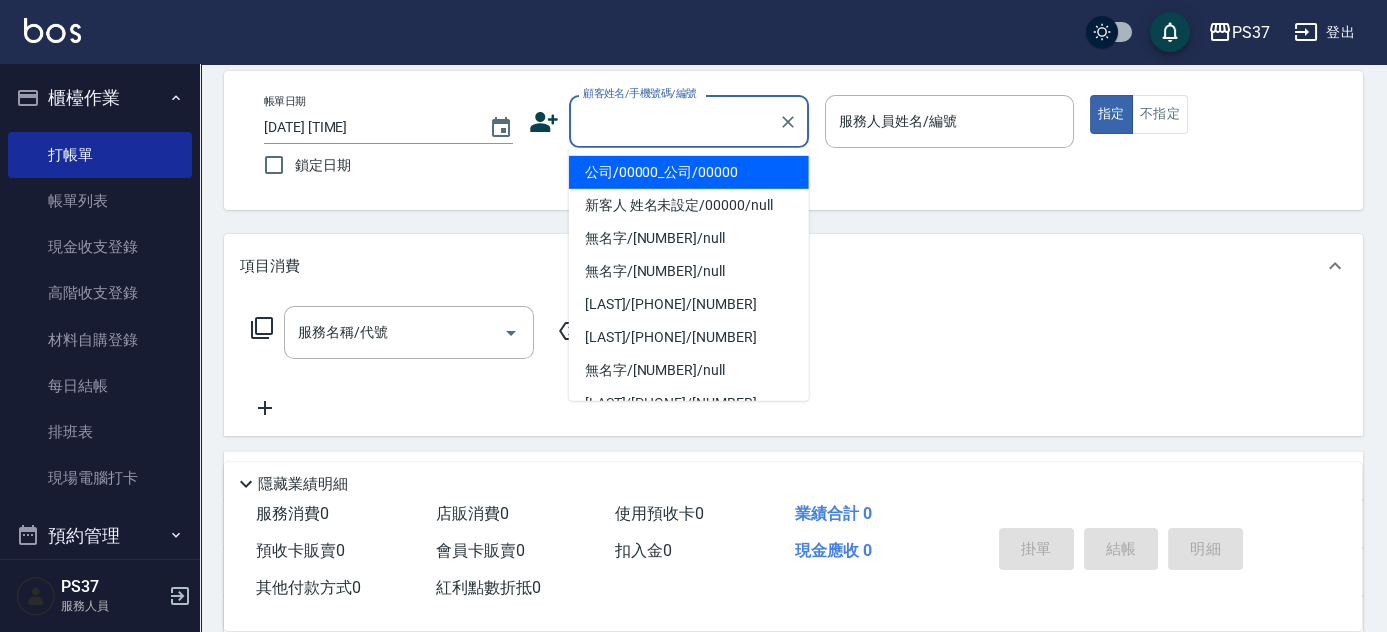 click on "顧客姓名/手機號碼/編號" at bounding box center (674, 121) 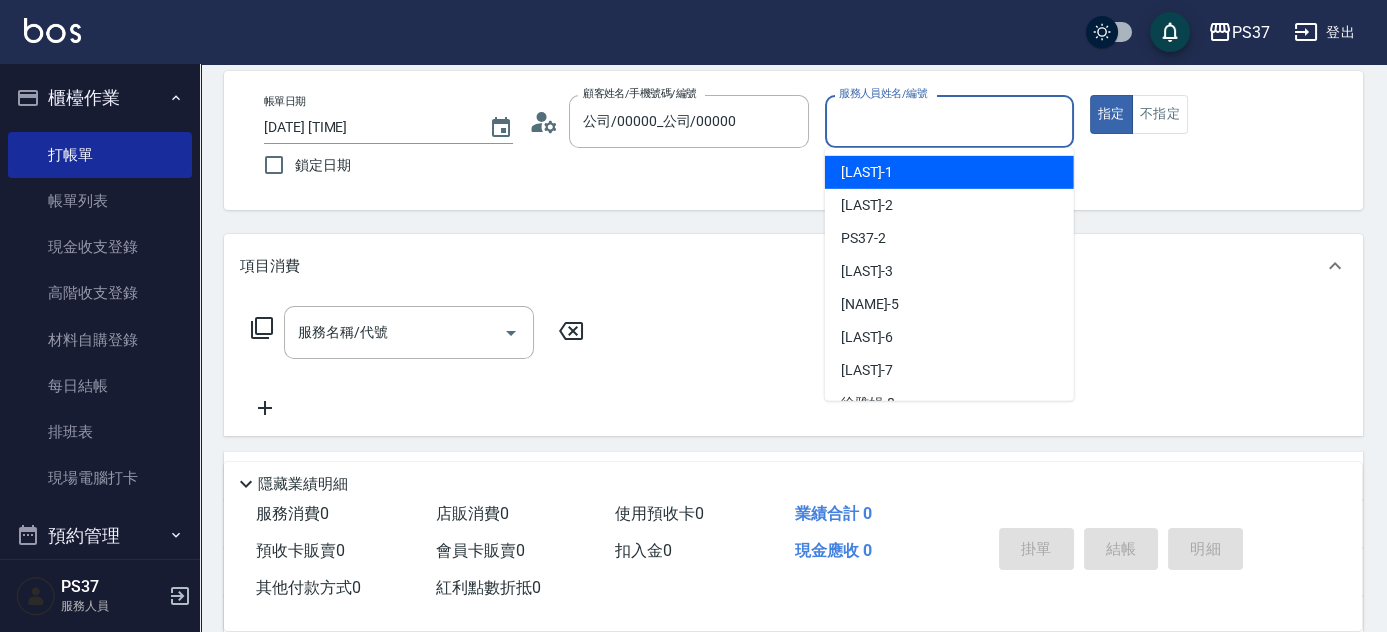 click on "服務人員姓名/編號" at bounding box center [949, 121] 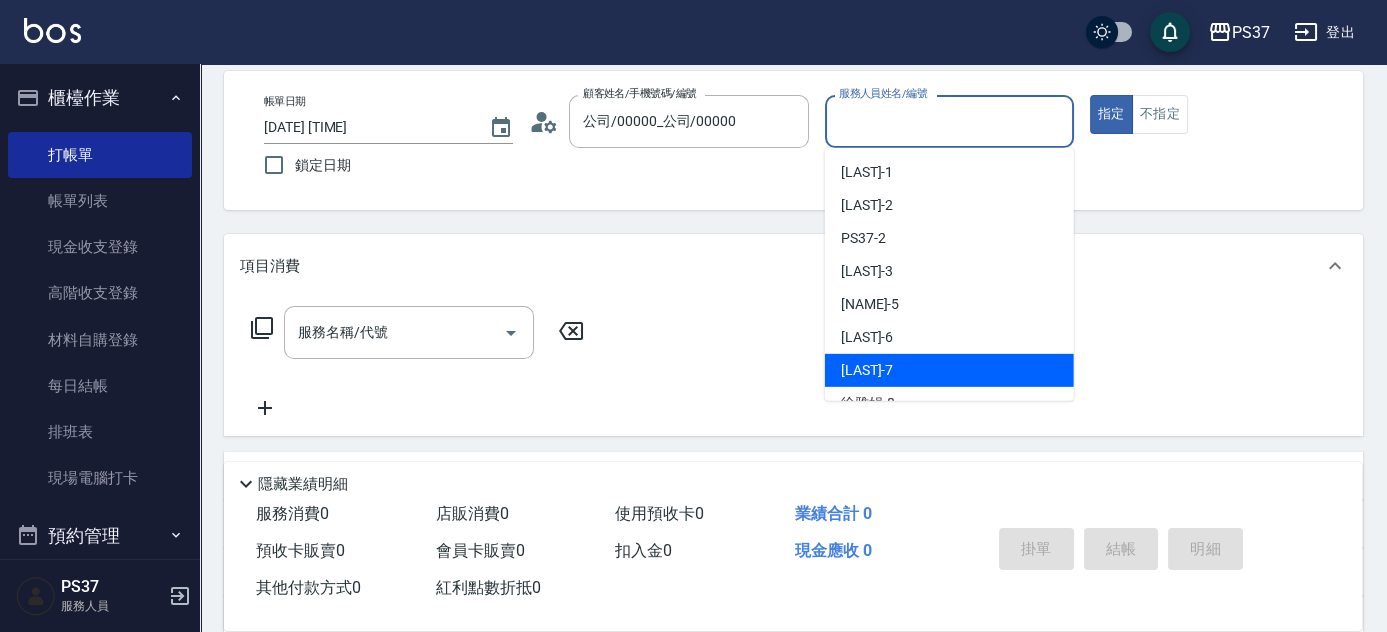 click on "[LAST]-7" at bounding box center (867, 370) 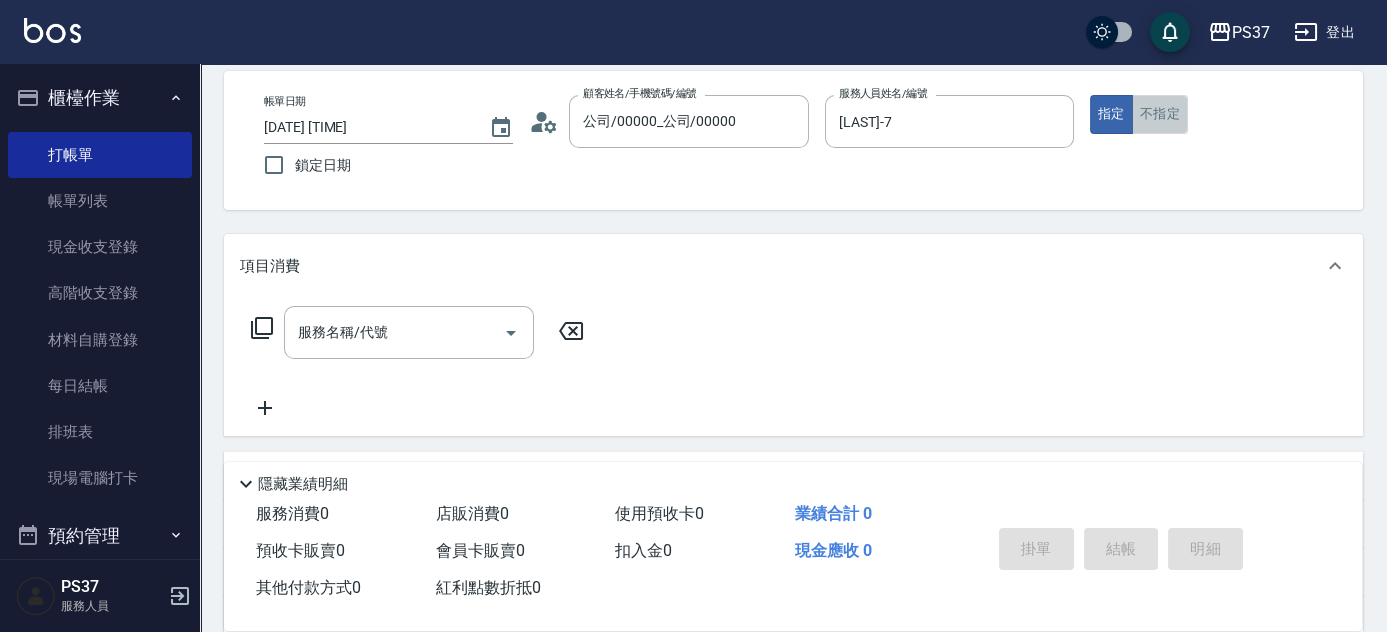 drag, startPoint x: 1176, startPoint y: 114, endPoint x: 842, endPoint y: 243, distance: 358.04608 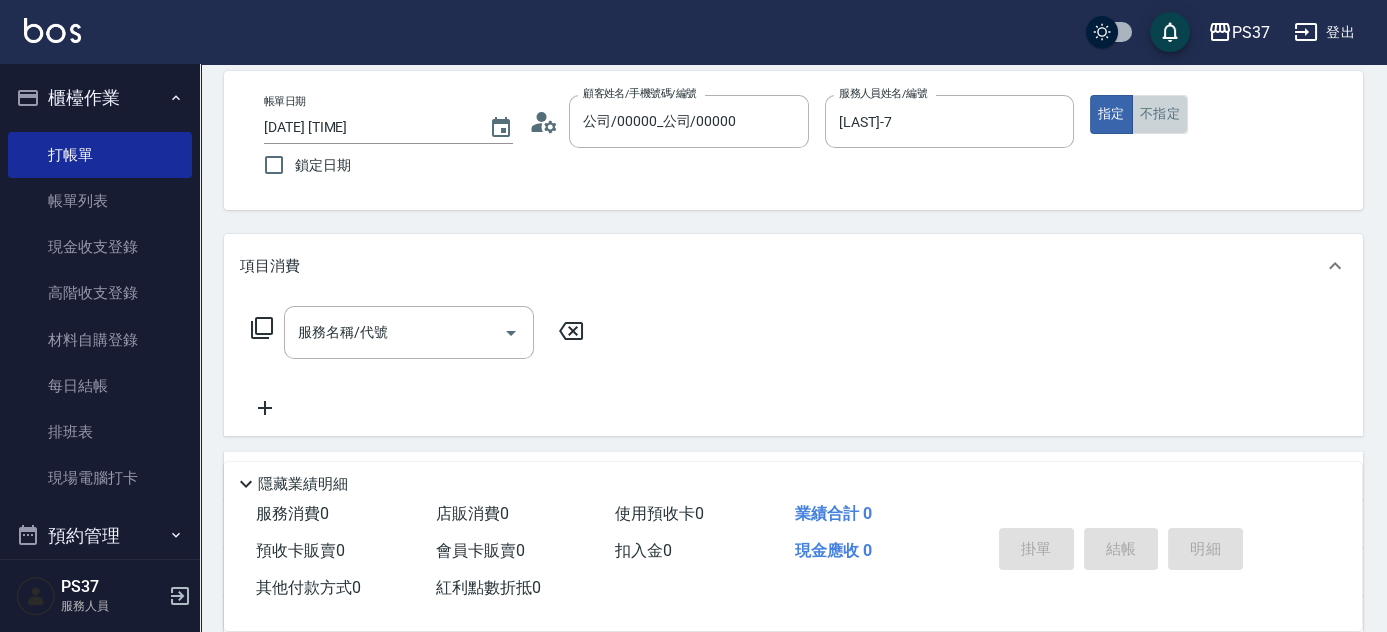 click on "不指定" at bounding box center [1160, 114] 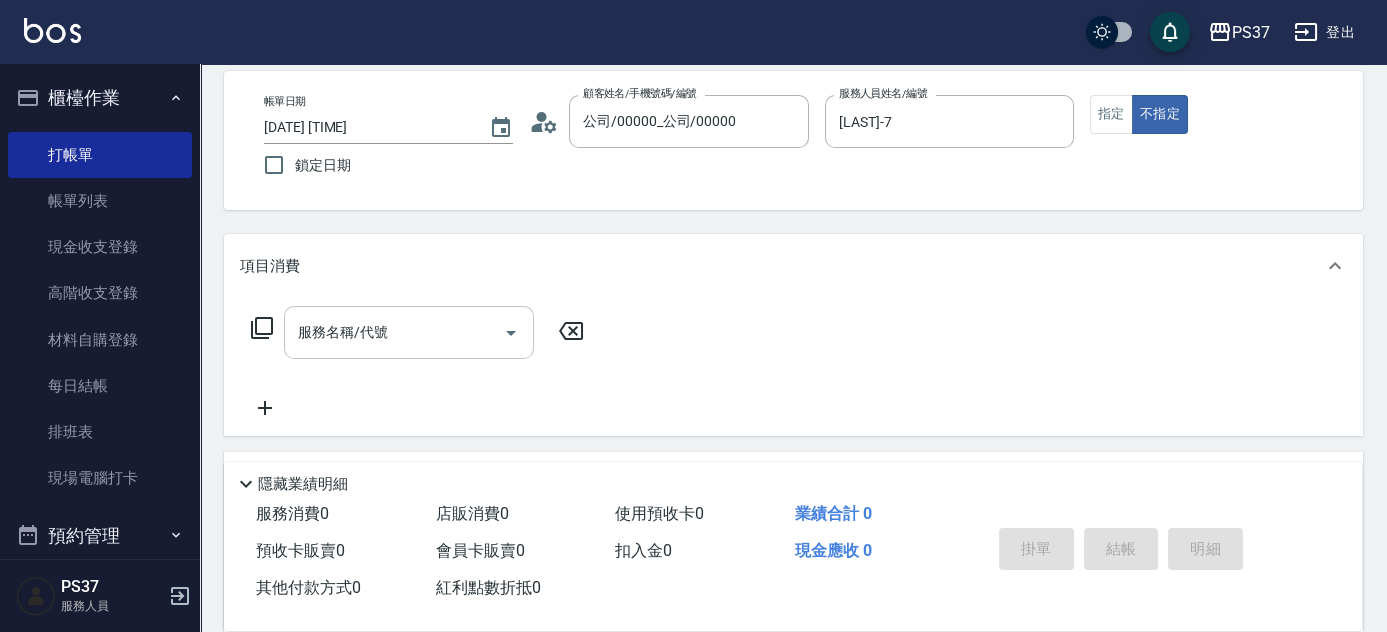 click on "服務名稱/代號" at bounding box center [394, 332] 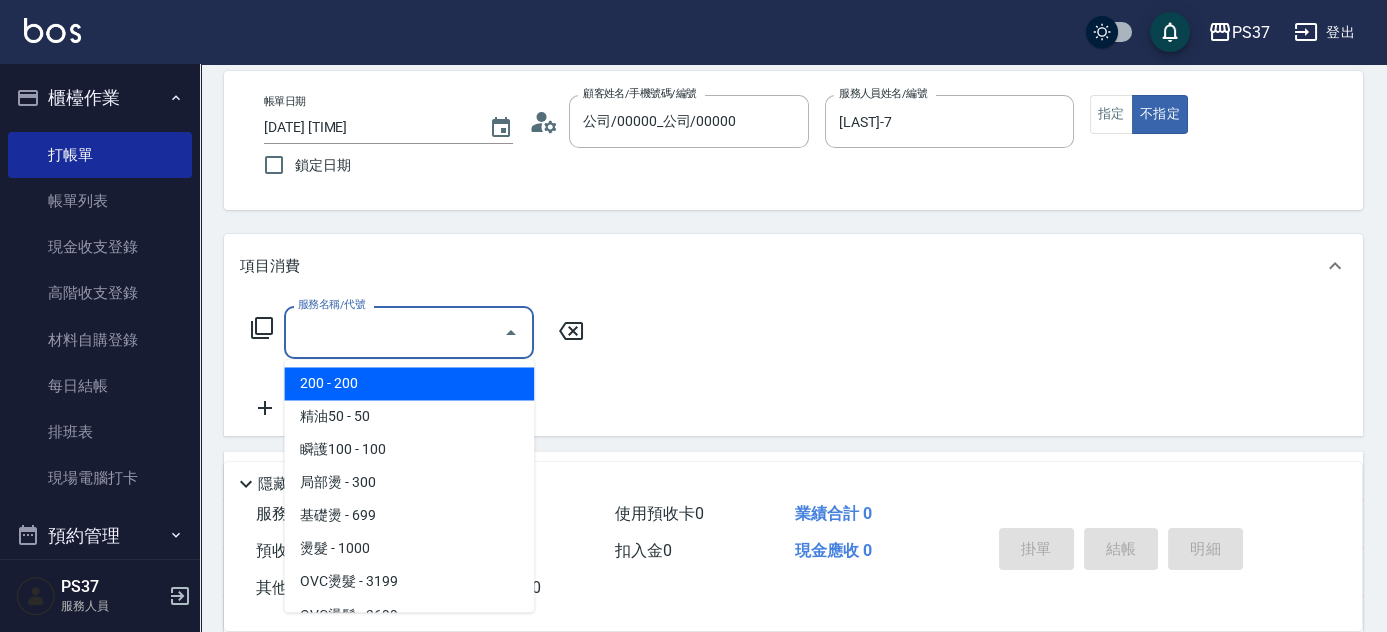 click on "200 - 200" at bounding box center [409, 383] 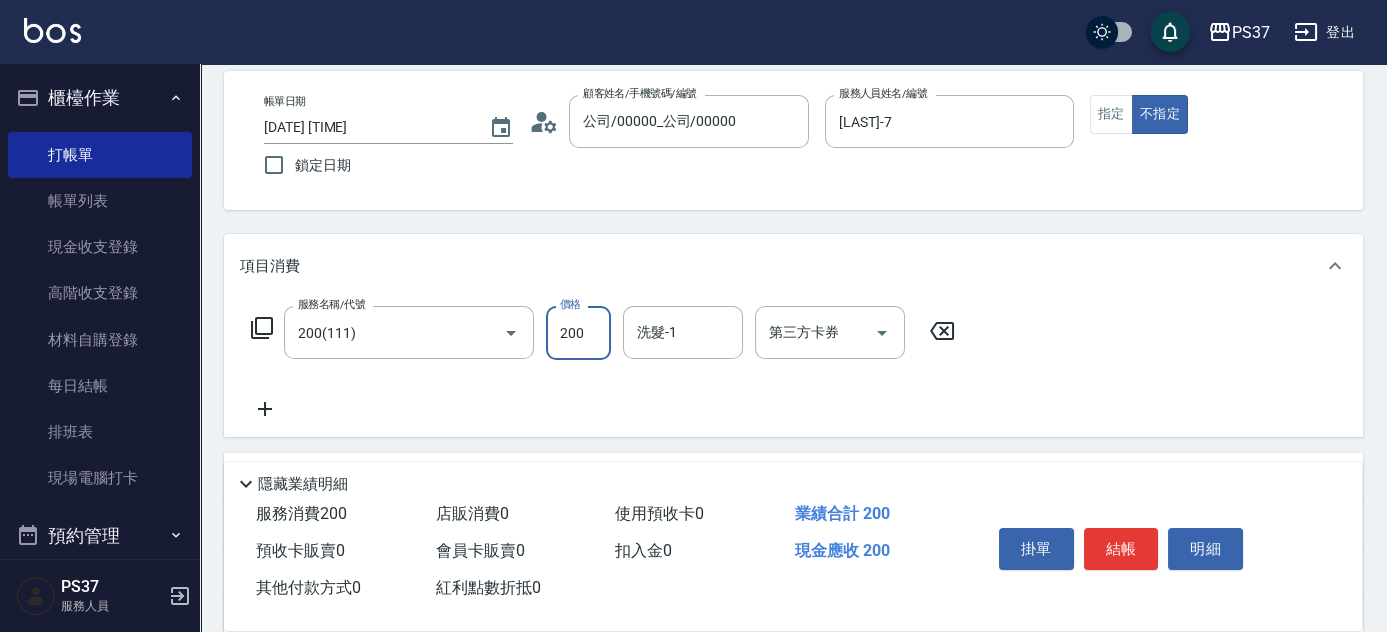 click on "200" at bounding box center (578, 333) 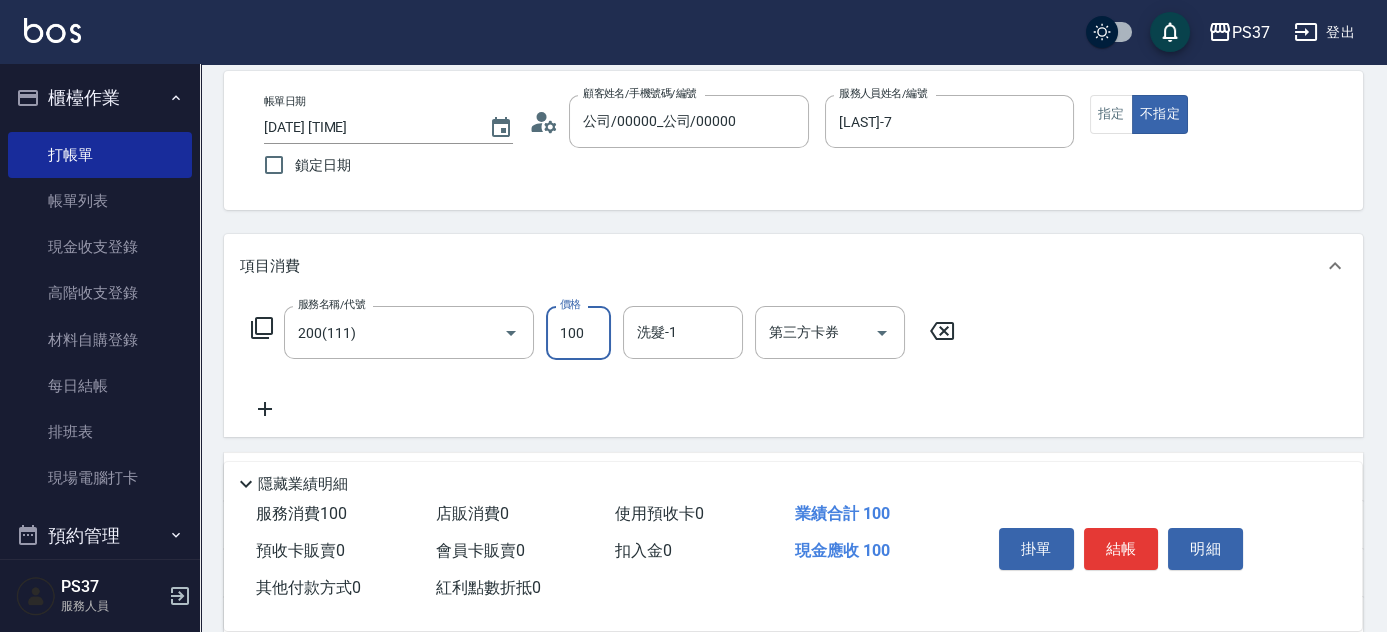 type on "100" 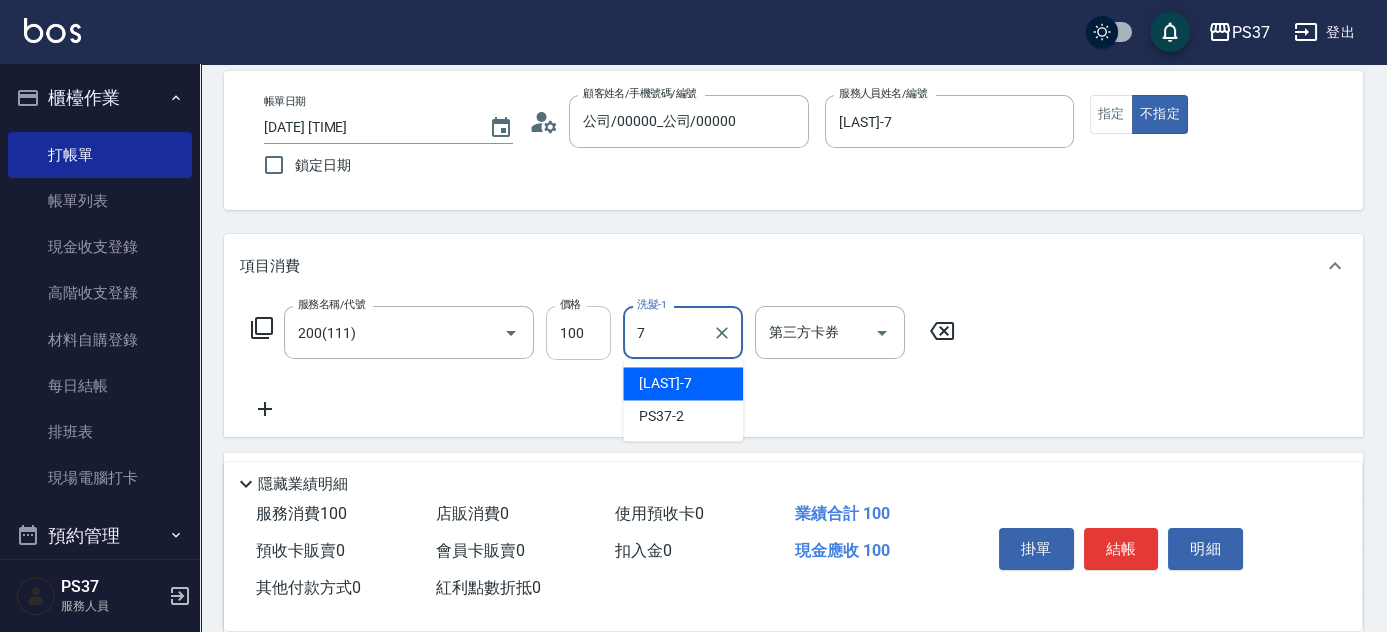type on "[LAST]-7" 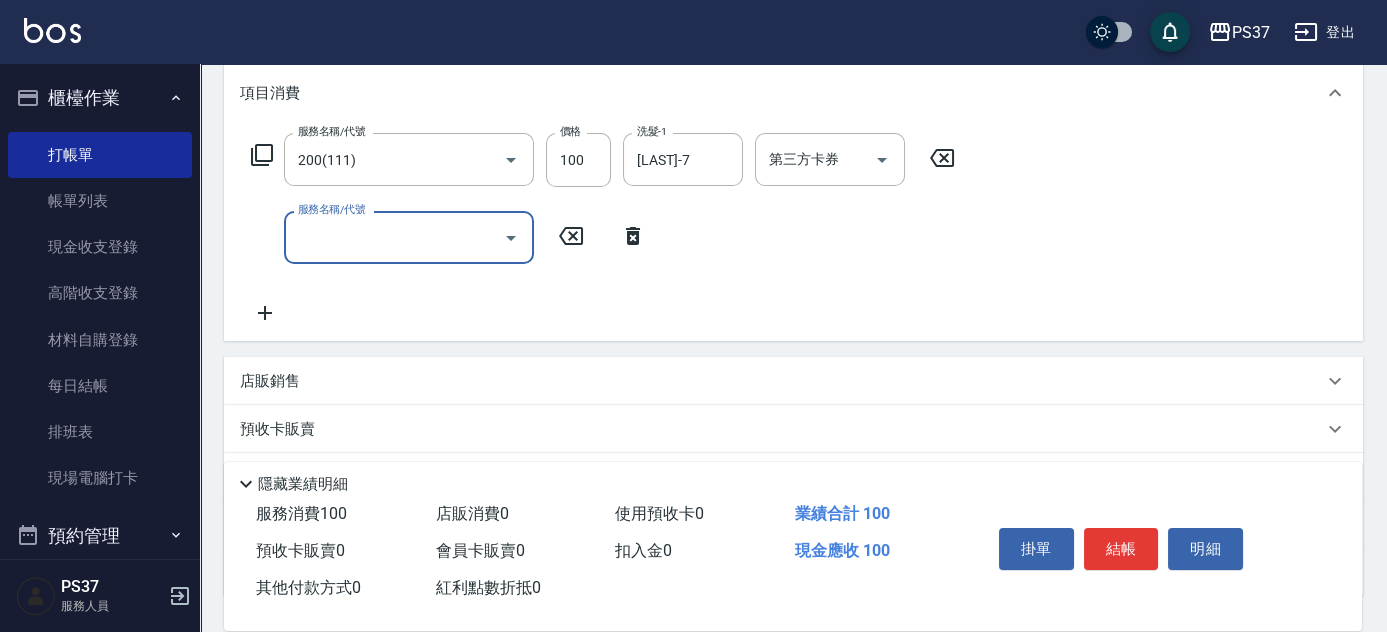 scroll, scrollTop: 272, scrollLeft: 0, axis: vertical 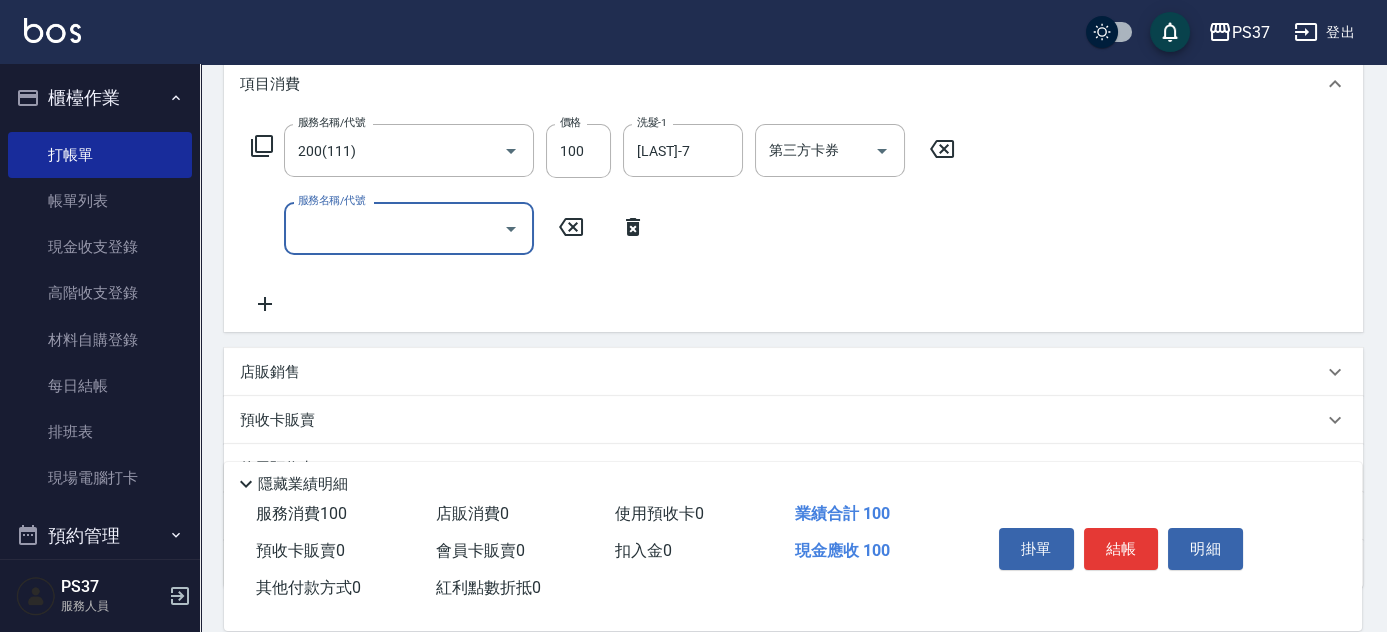 click on "服務名稱/代號" at bounding box center [394, 228] 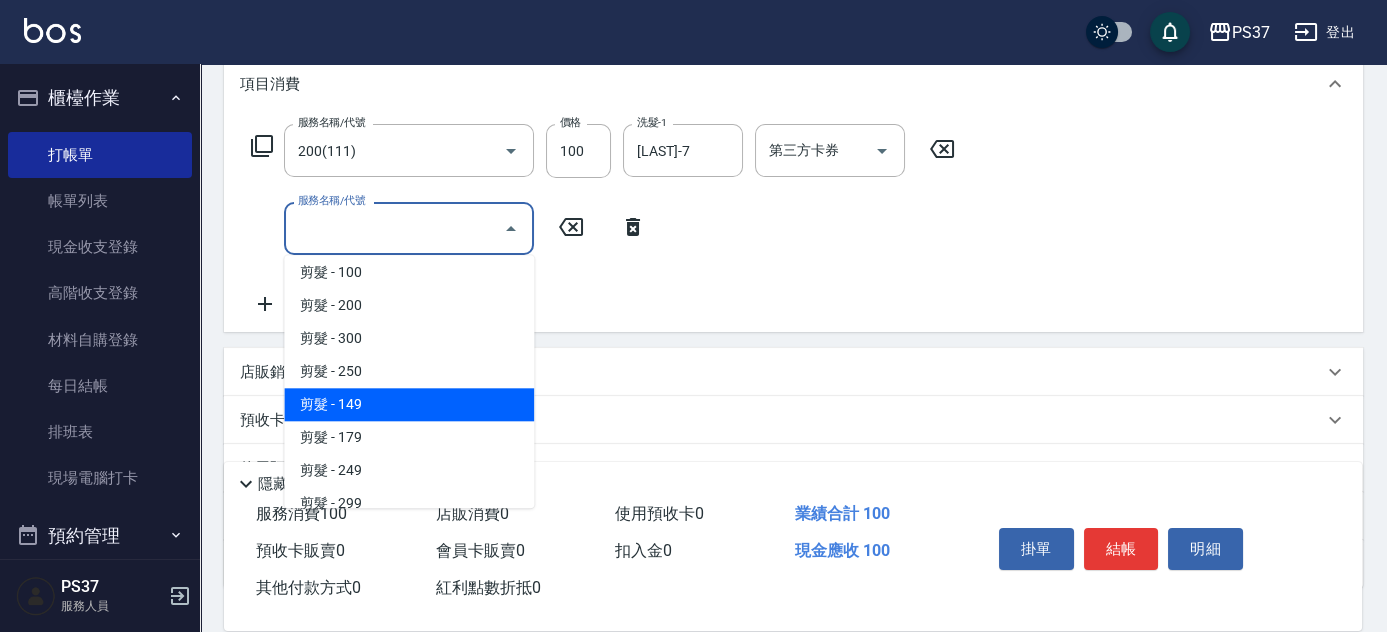 scroll, scrollTop: 363, scrollLeft: 0, axis: vertical 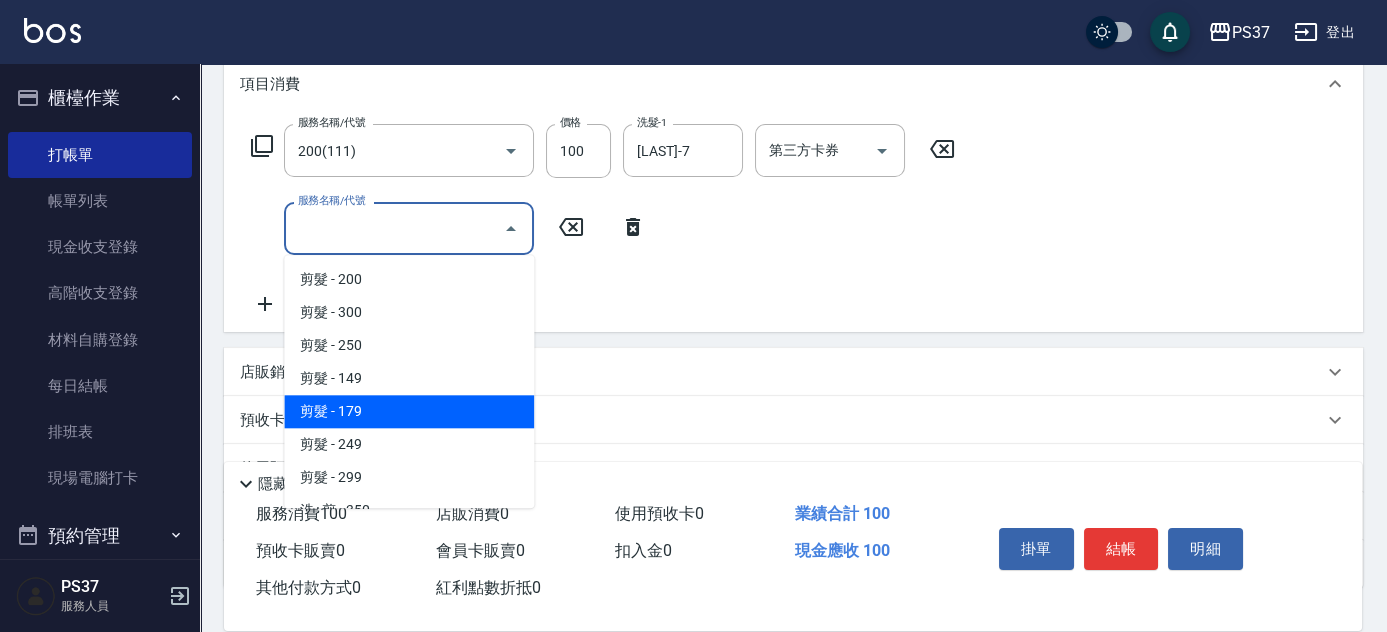 click on "剪髮 - 179" at bounding box center (409, 411) 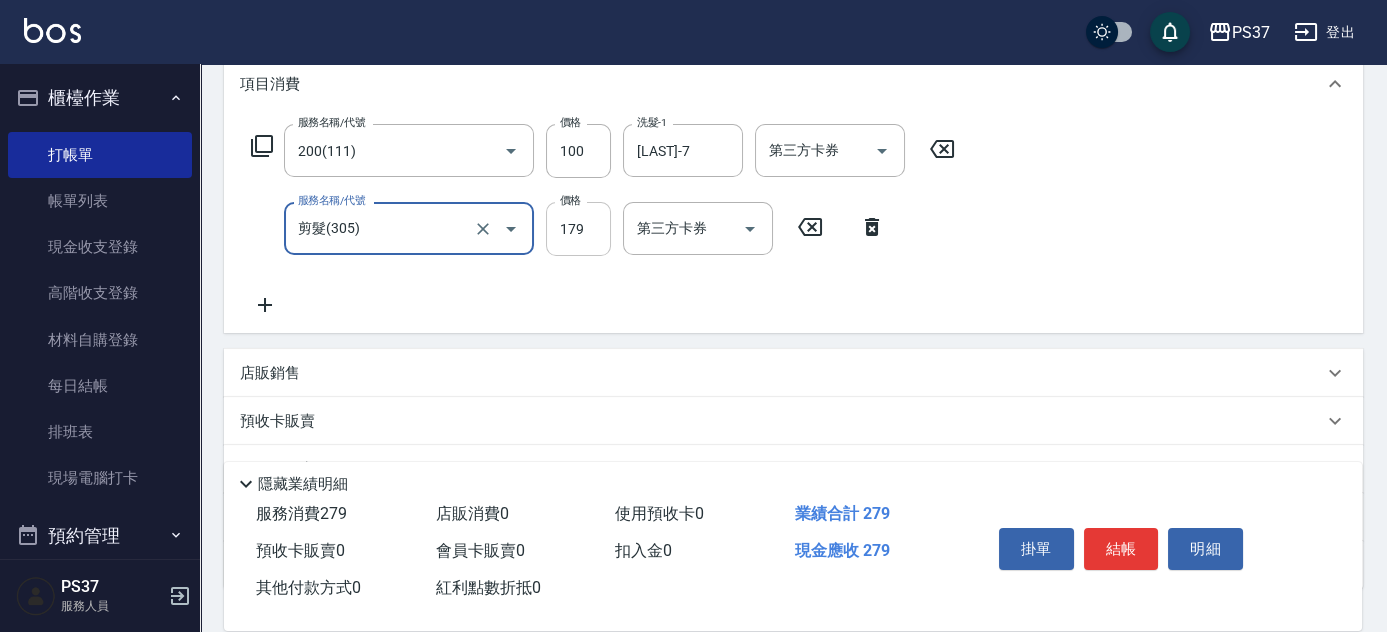 click on "179" at bounding box center (578, 229) 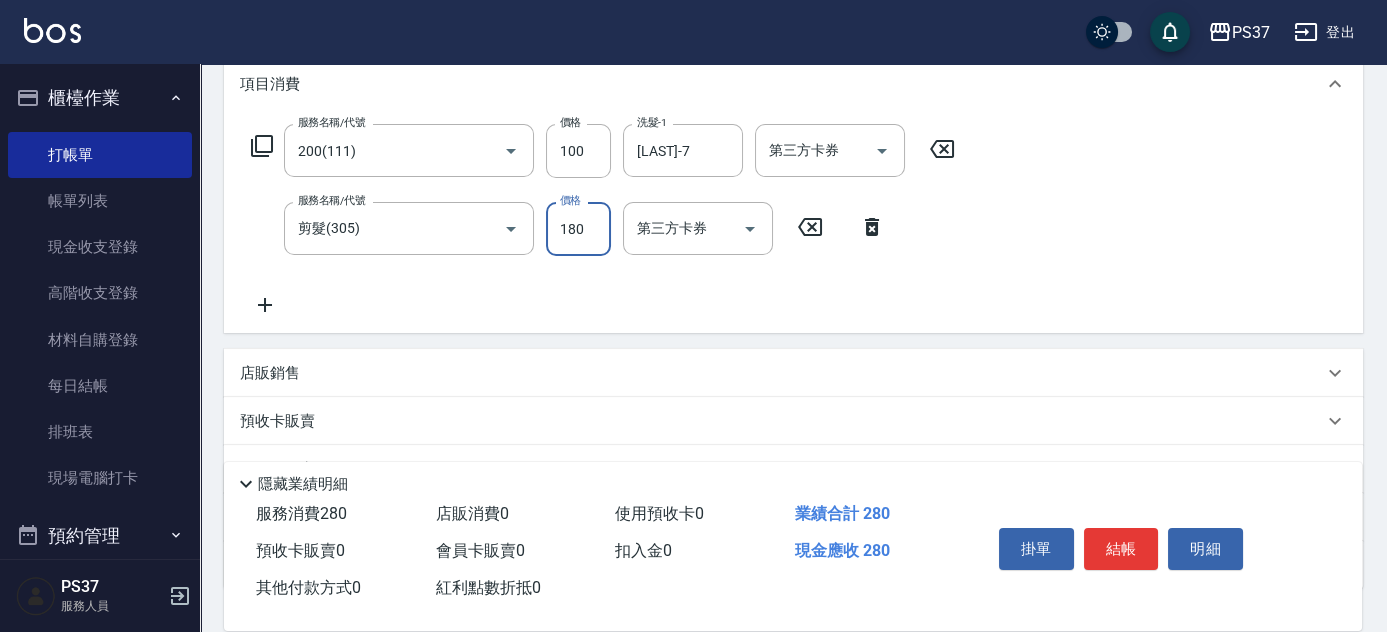 type on "180" 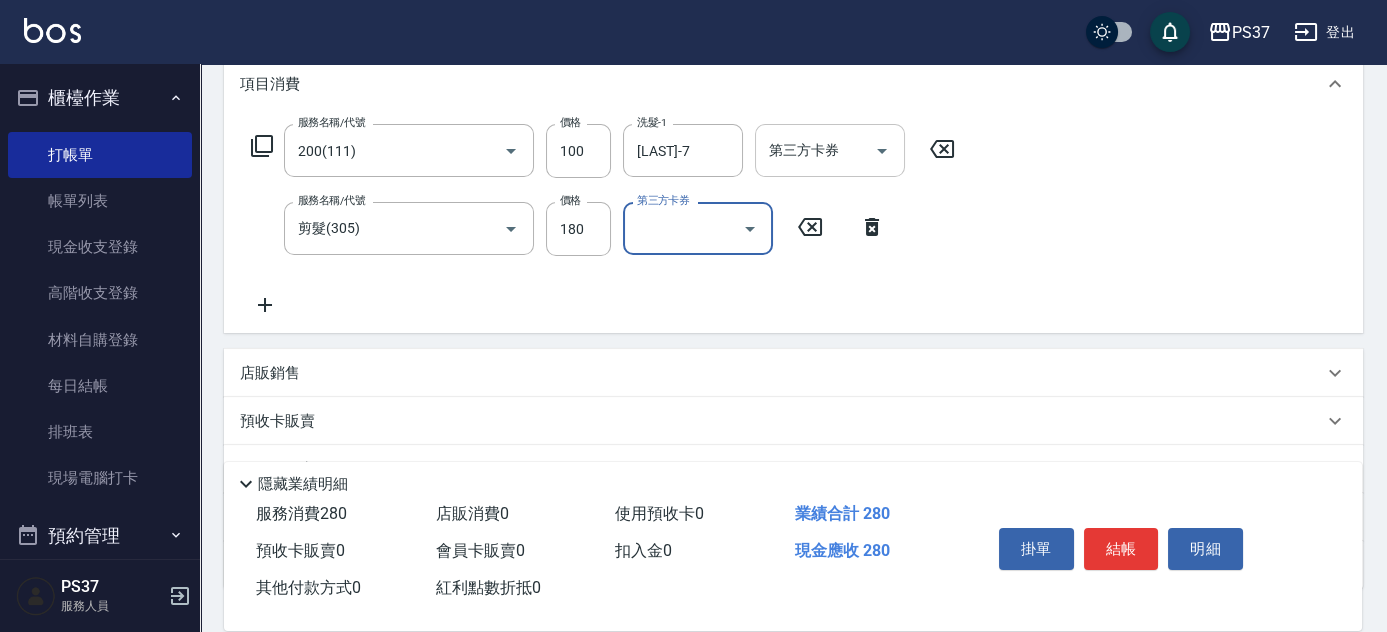 click 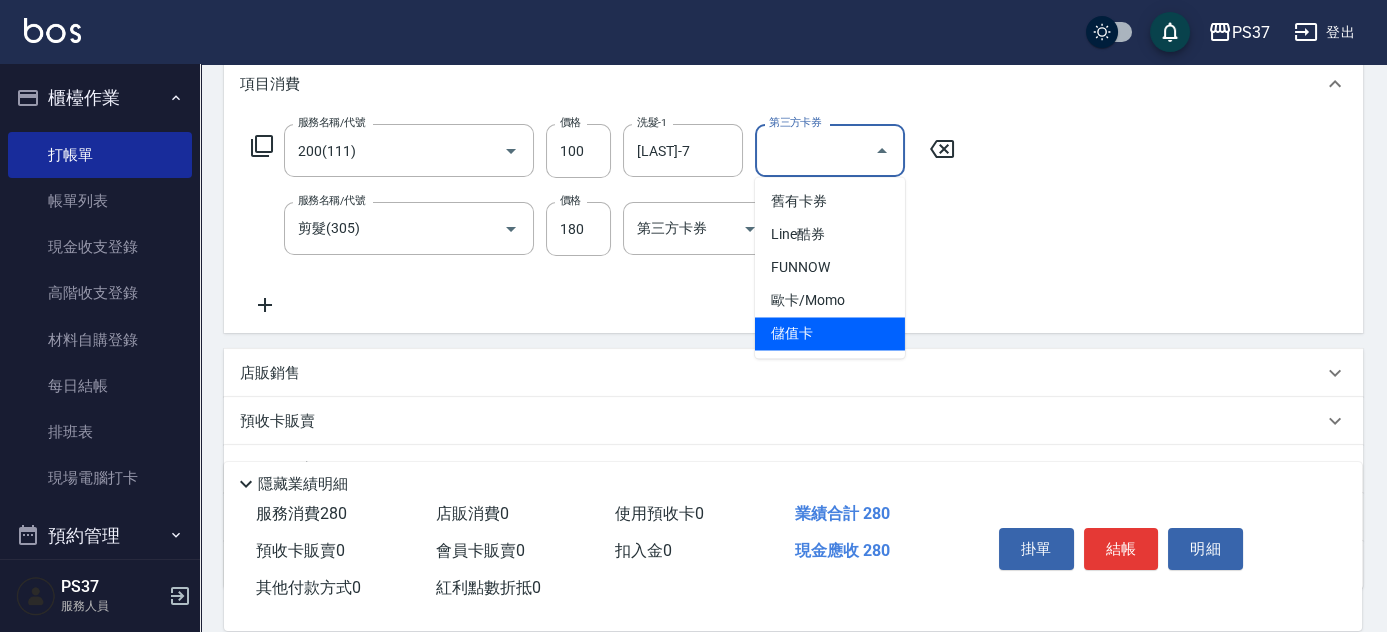 click on "儲值卡" at bounding box center (830, 333) 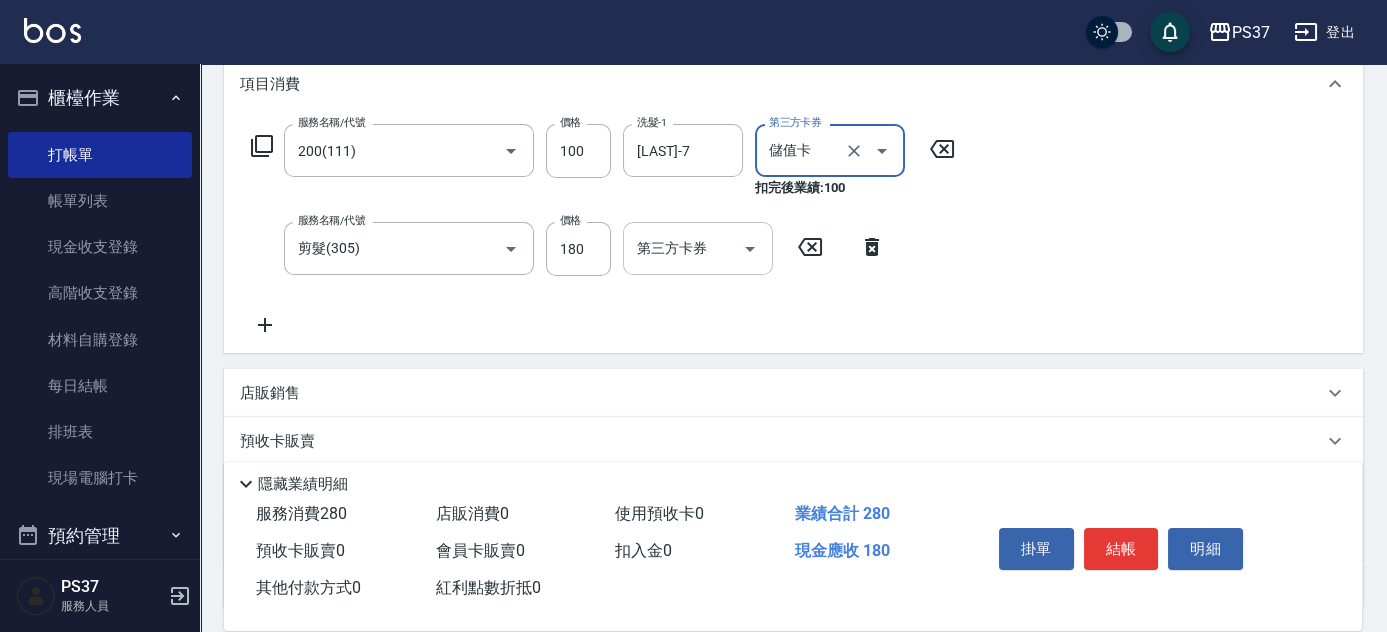 drag, startPoint x: 741, startPoint y: 254, endPoint x: 742, endPoint y: 271, distance: 17.029387 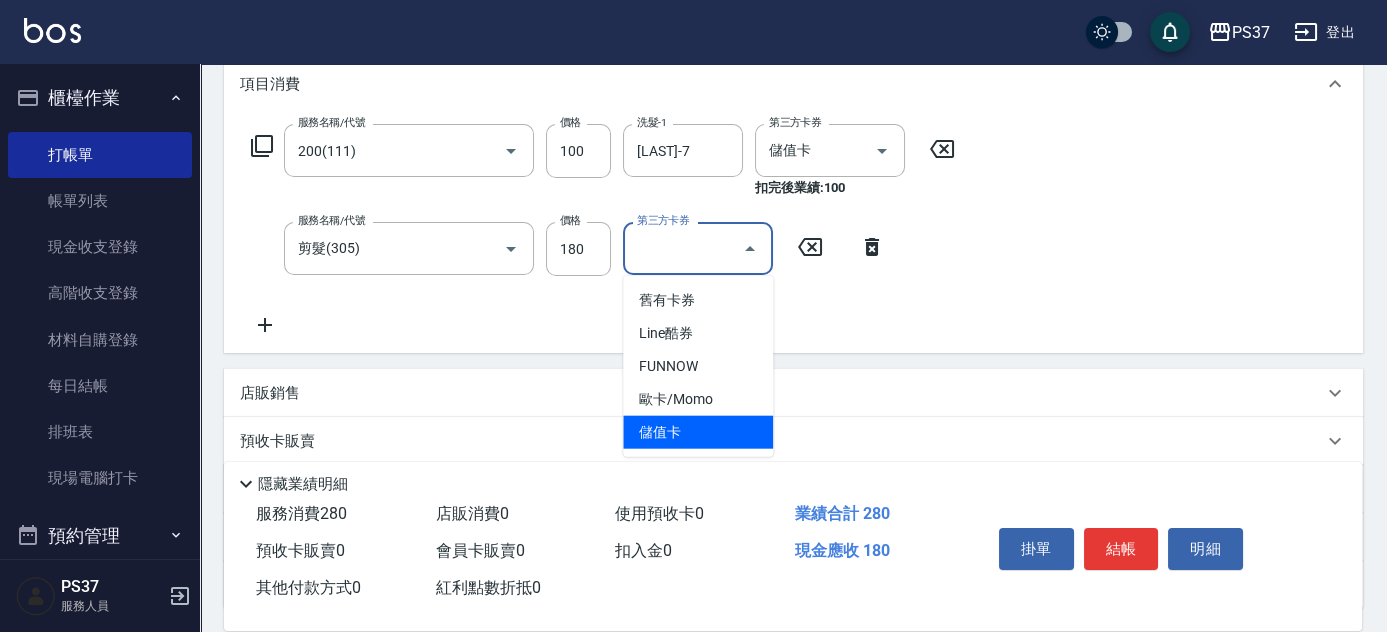 click on "儲值卡" at bounding box center [698, 432] 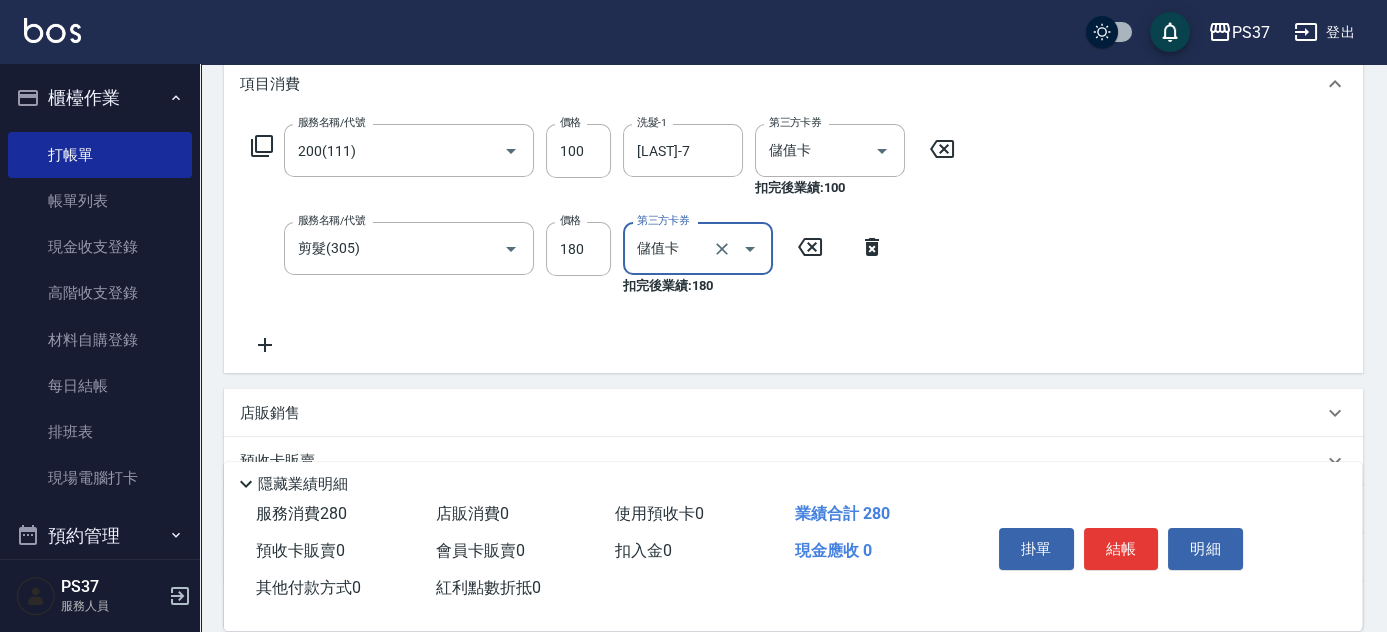 type on "儲值卡" 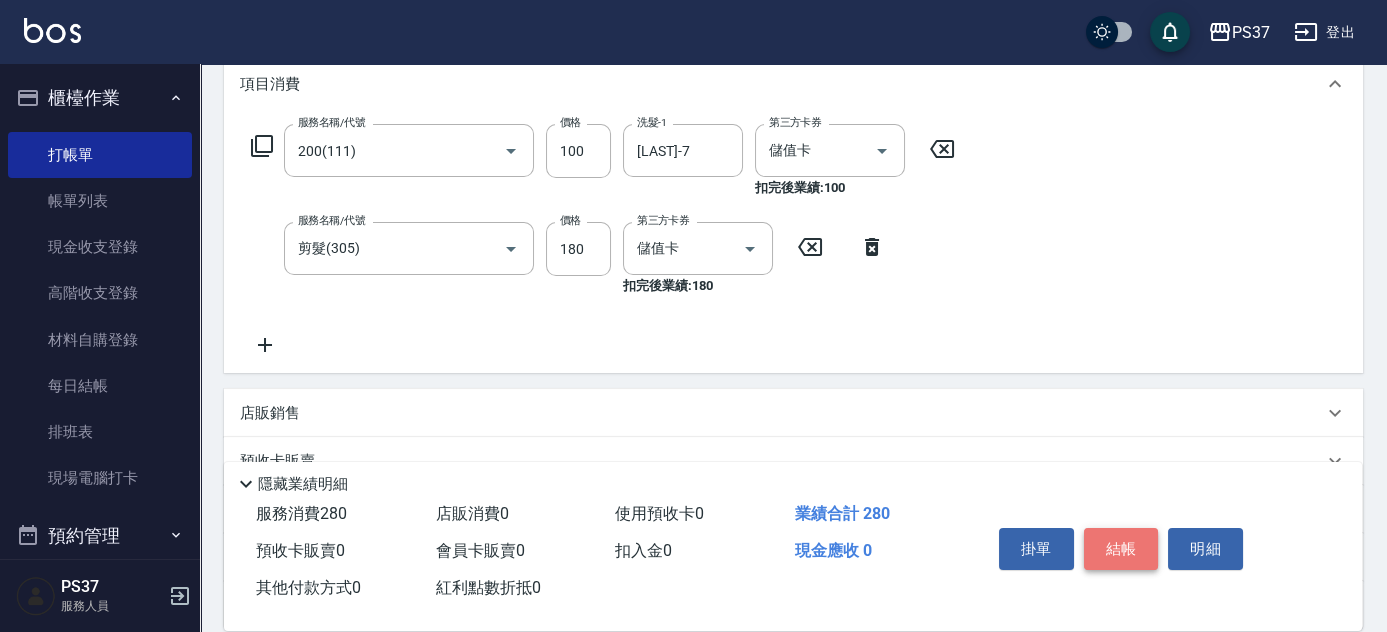 click on "結帳" at bounding box center (1121, 549) 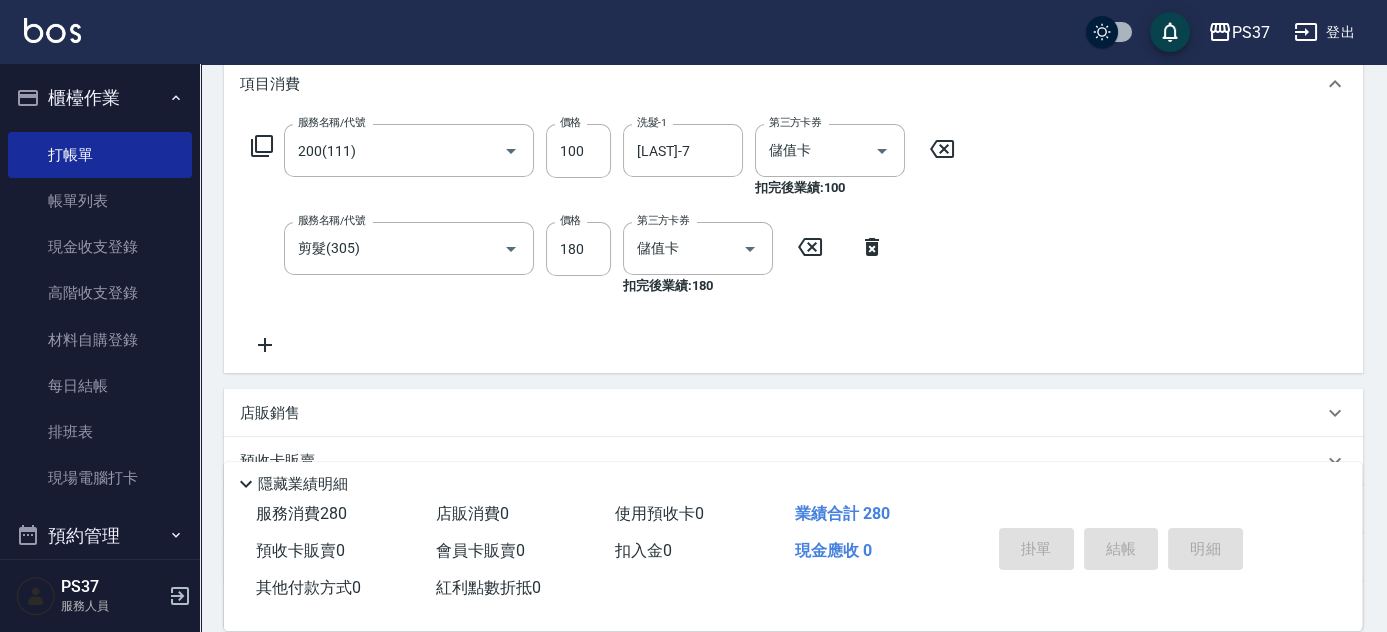 type on "2025/08/07 20:08" 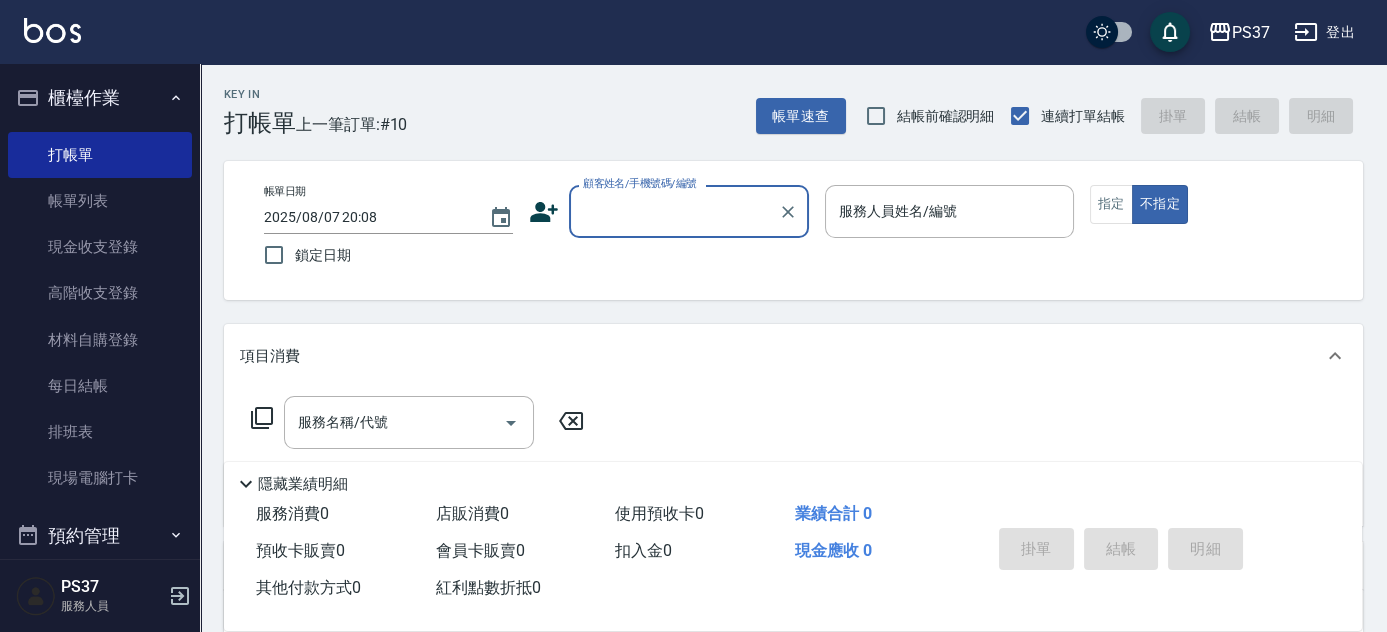click on "顧客姓名/手機號碼/編號" at bounding box center (674, 211) 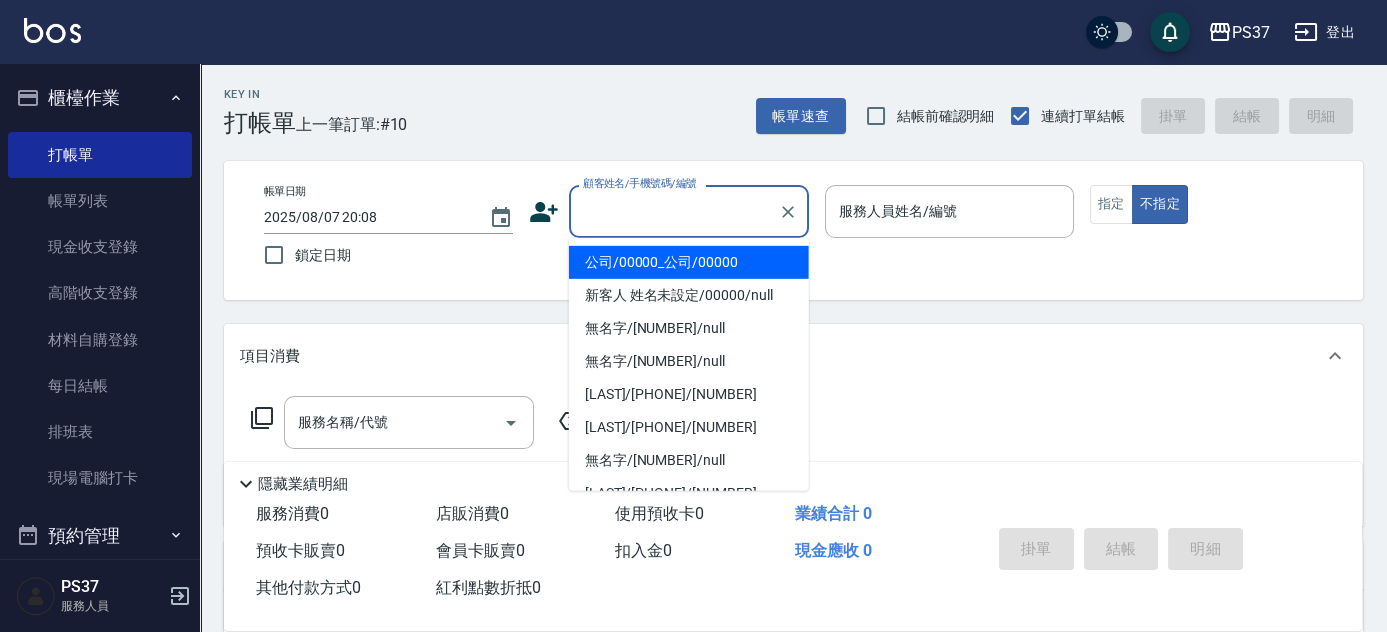click on "公司/00000_公司/00000" at bounding box center [689, 262] 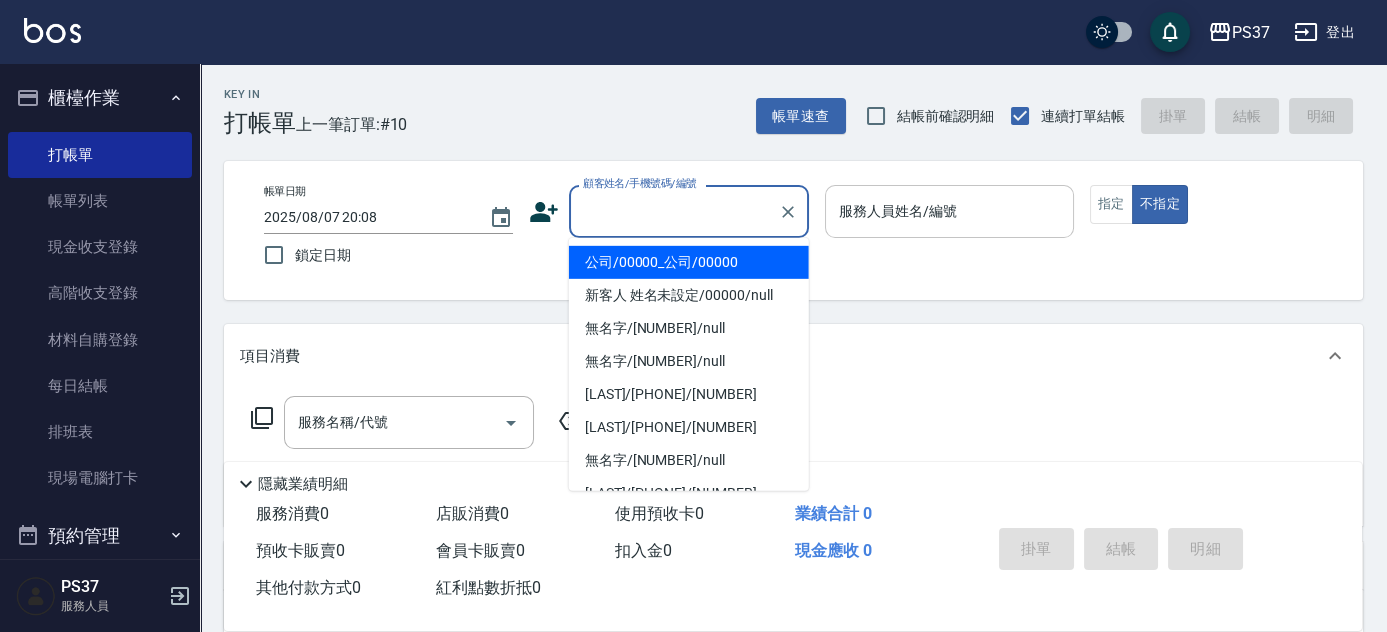type on "公司/00000_公司/00000" 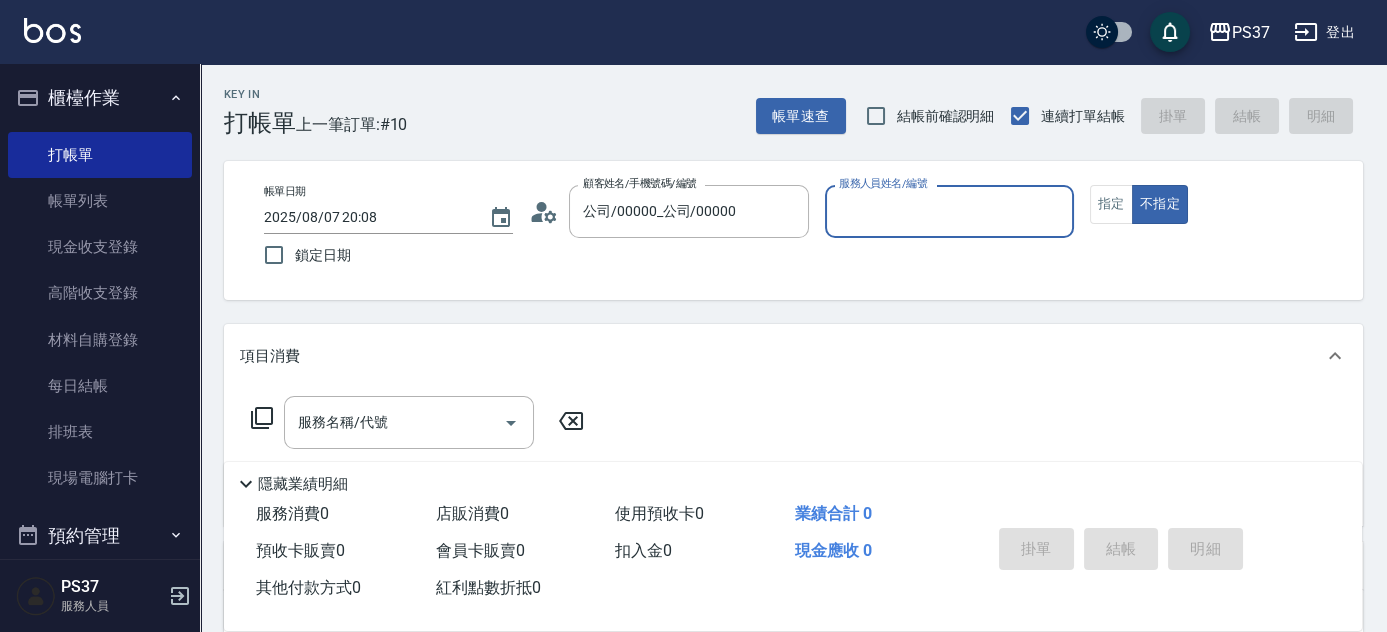 click on "服務人員姓名/編號" at bounding box center (949, 211) 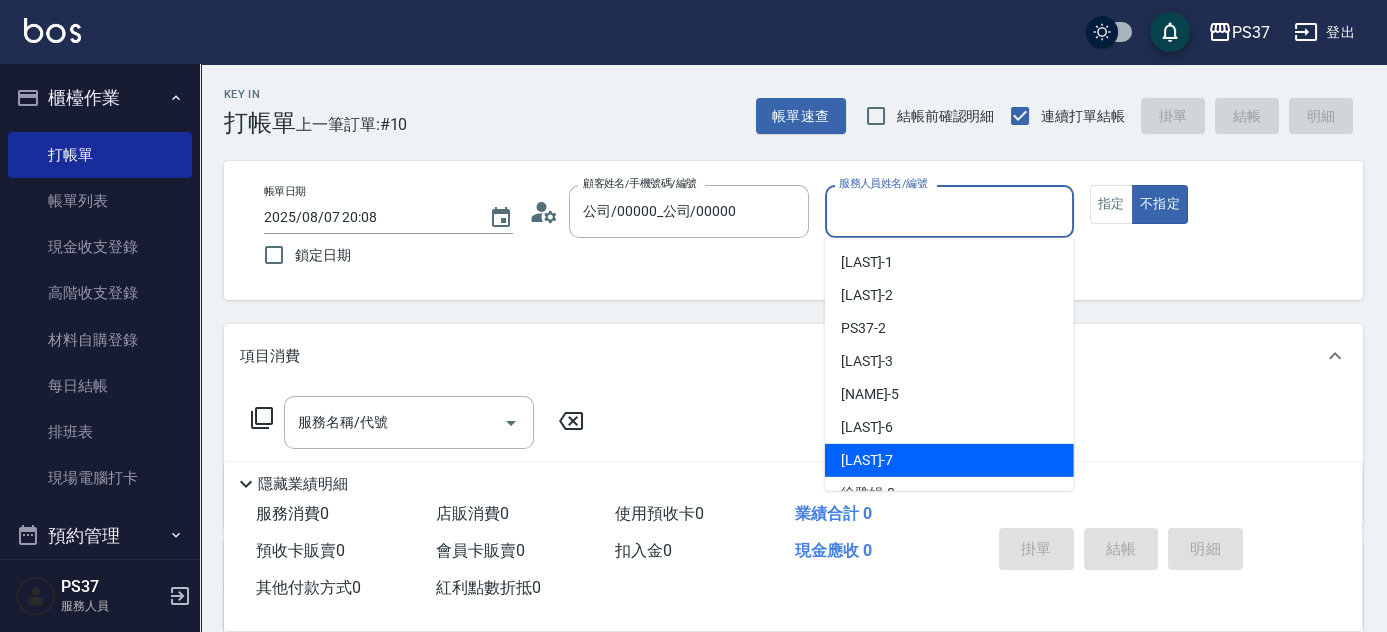 click on "[LAST]-7" at bounding box center [949, 460] 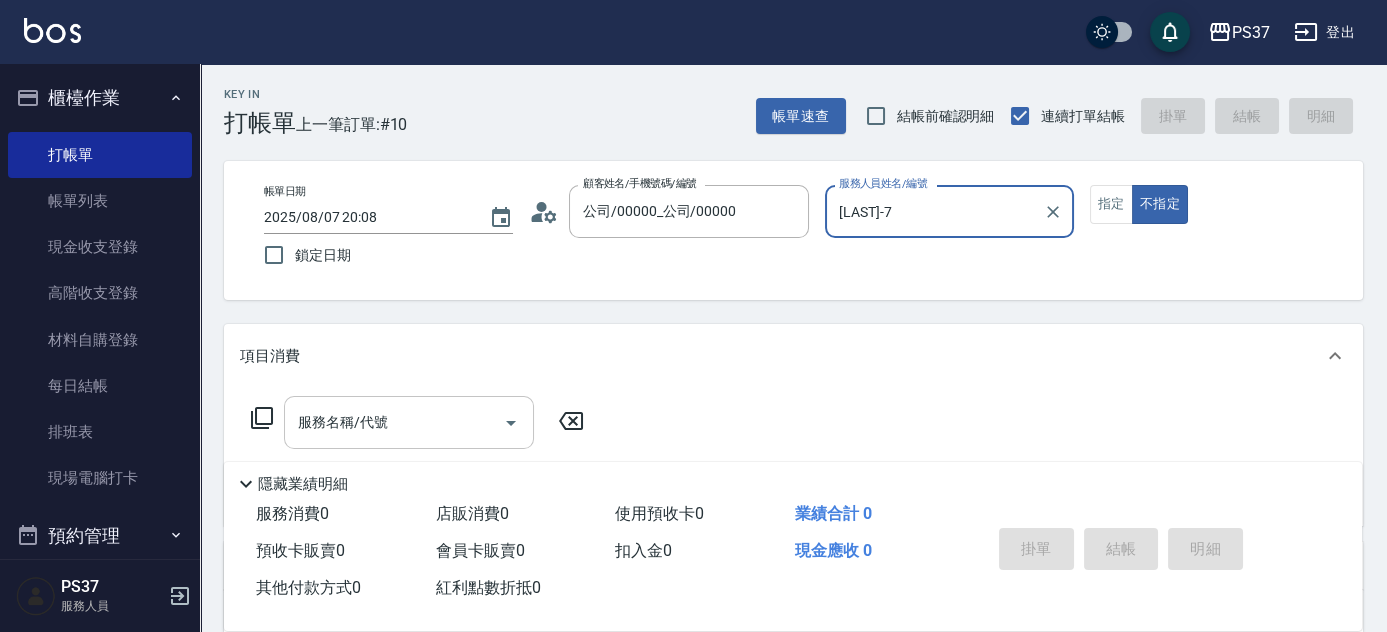drag, startPoint x: 418, startPoint y: 437, endPoint x: 416, endPoint y: 419, distance: 18.110771 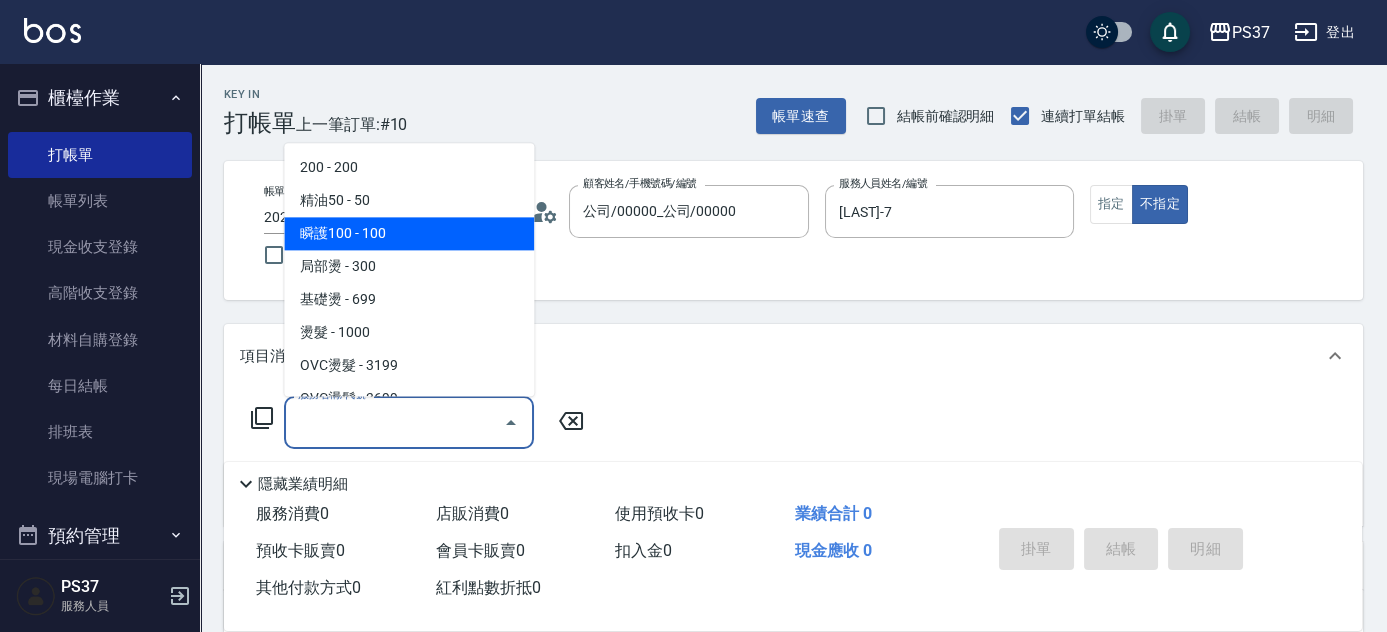 click on "瞬護100 - 100" at bounding box center (409, 234) 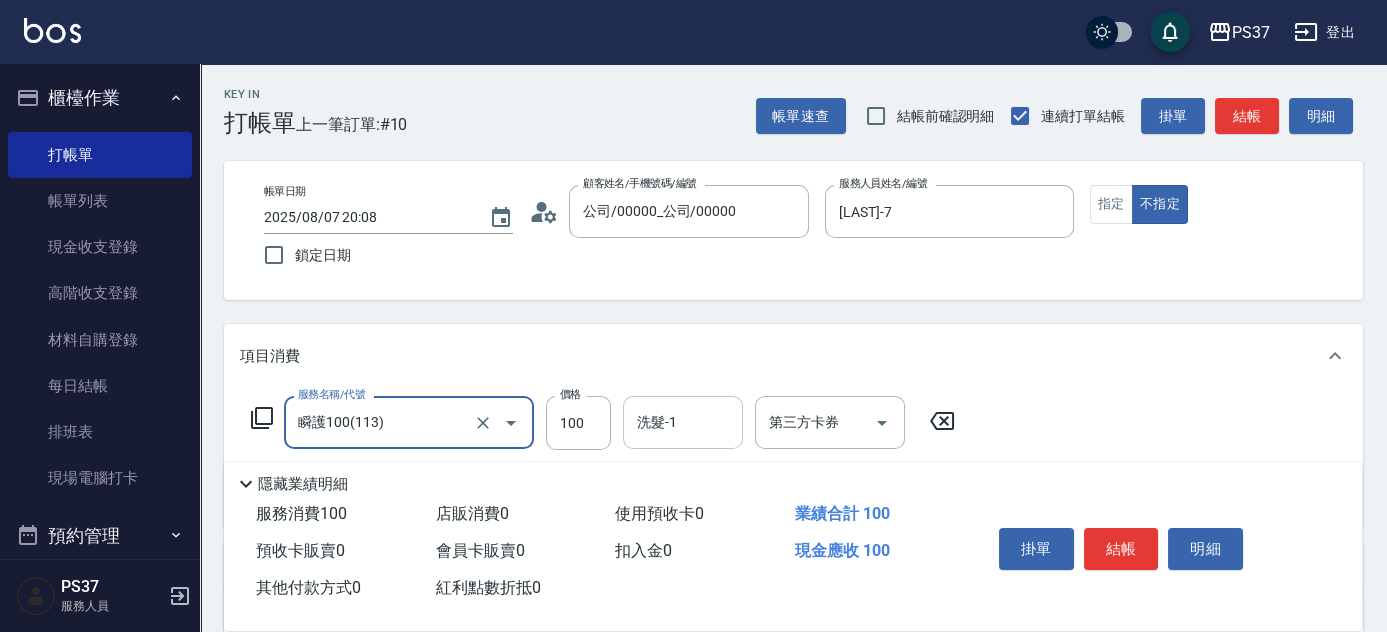 click on "洗髮-1" at bounding box center [683, 422] 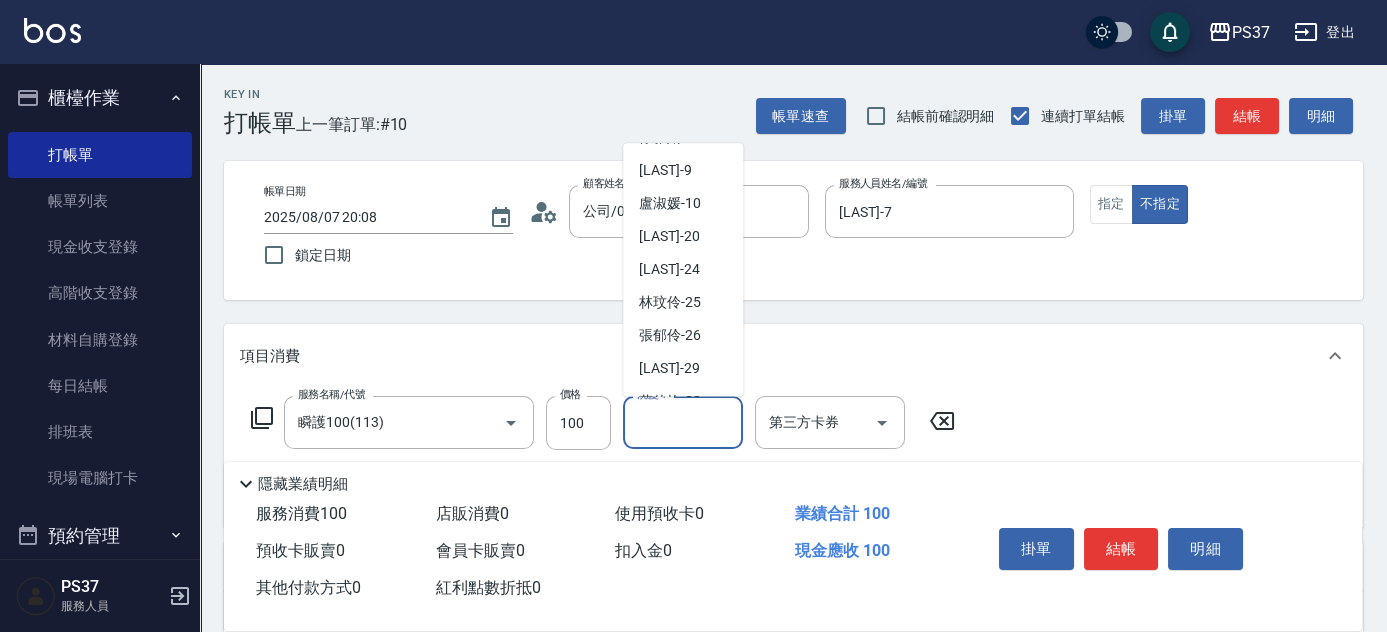 scroll, scrollTop: 323, scrollLeft: 0, axis: vertical 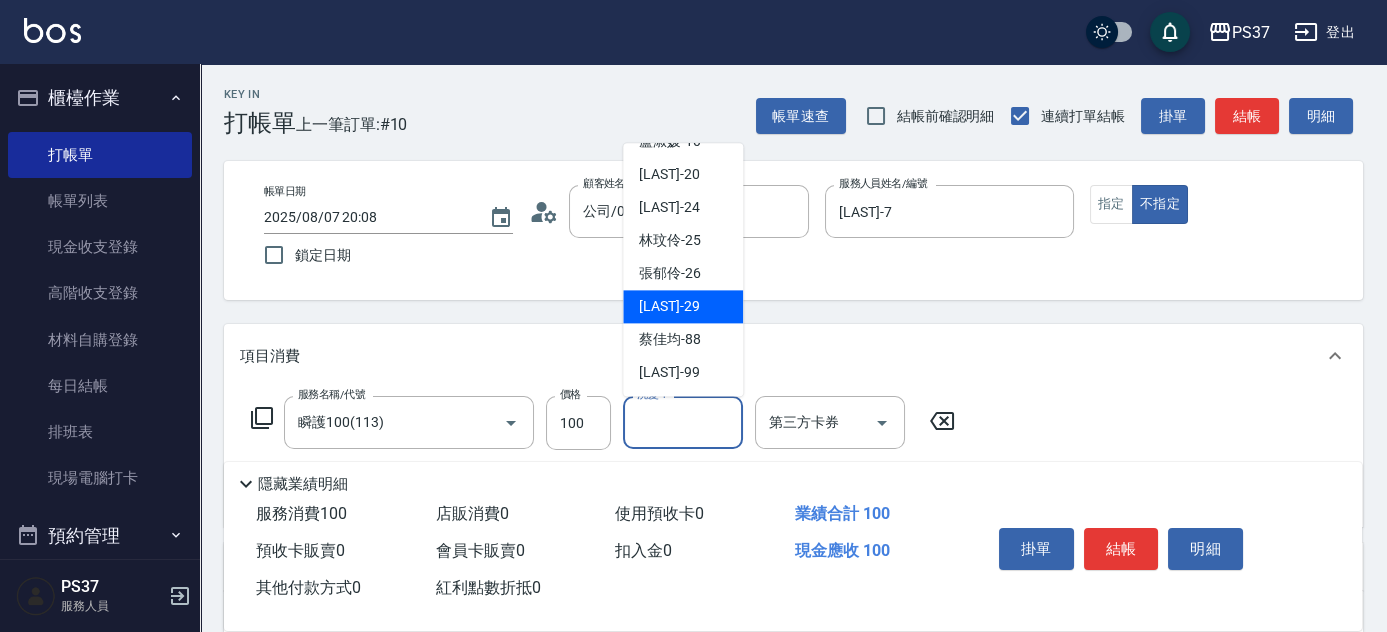 click on "[LAST] -29" at bounding box center [669, 307] 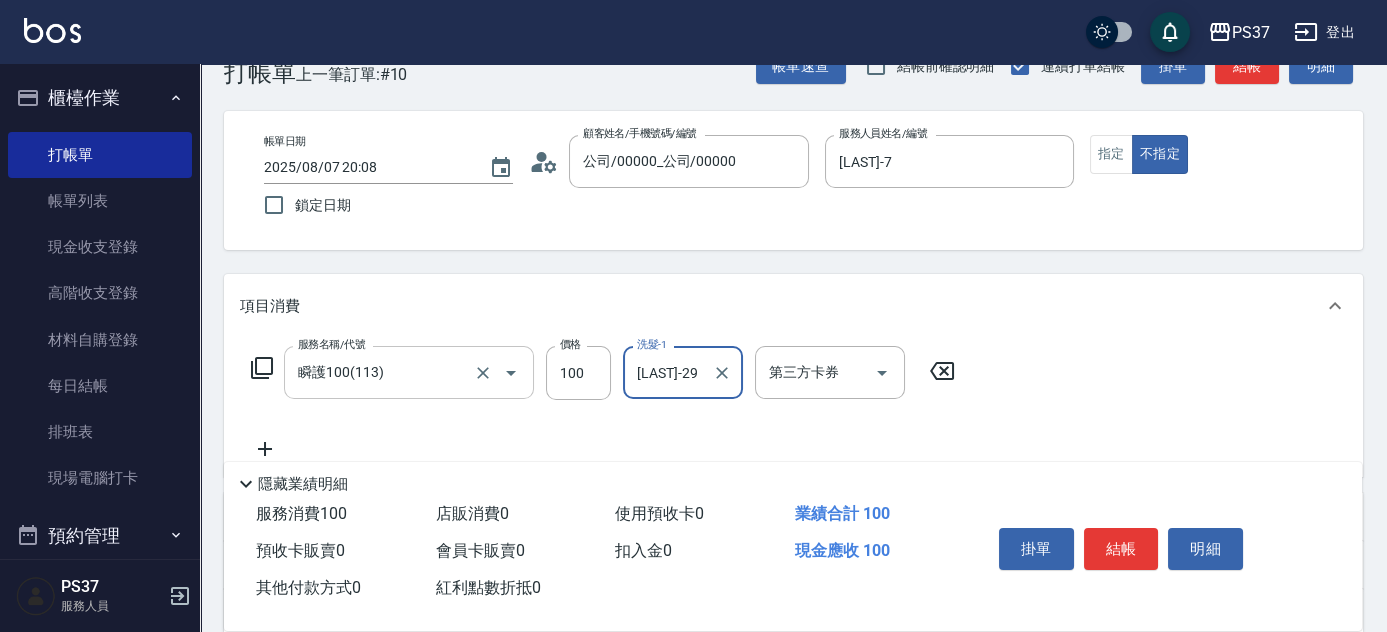 scroll, scrollTop: 90, scrollLeft: 0, axis: vertical 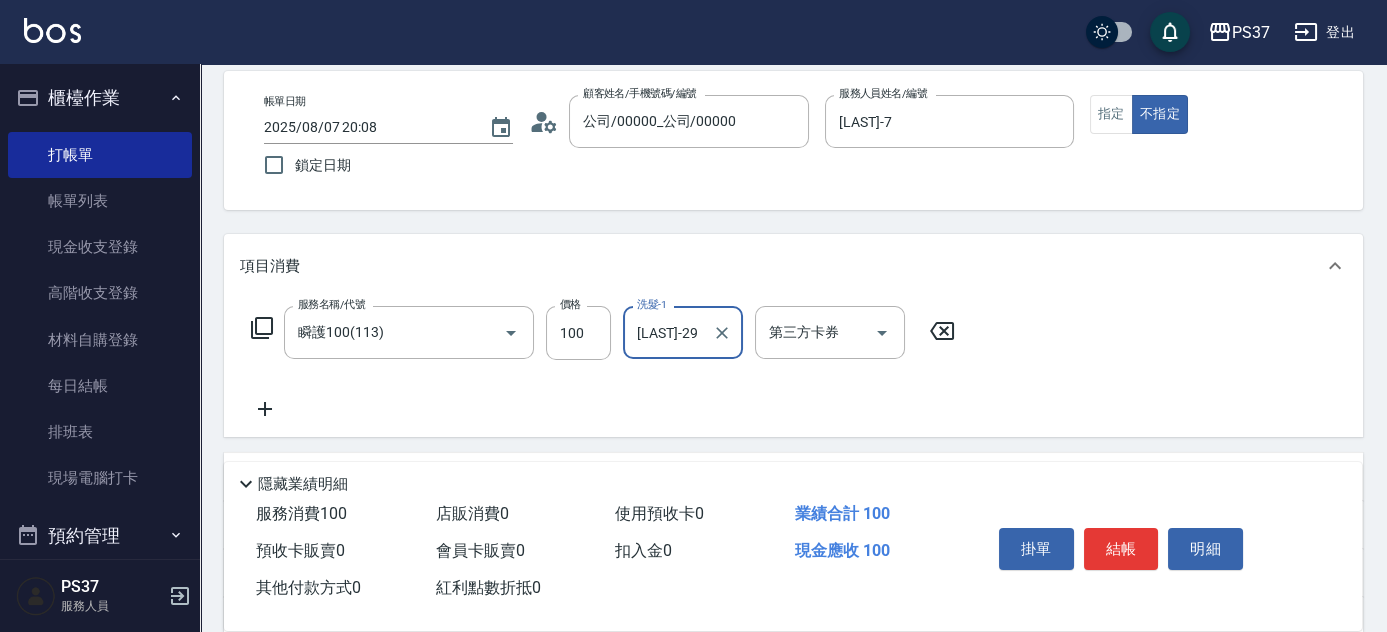 click 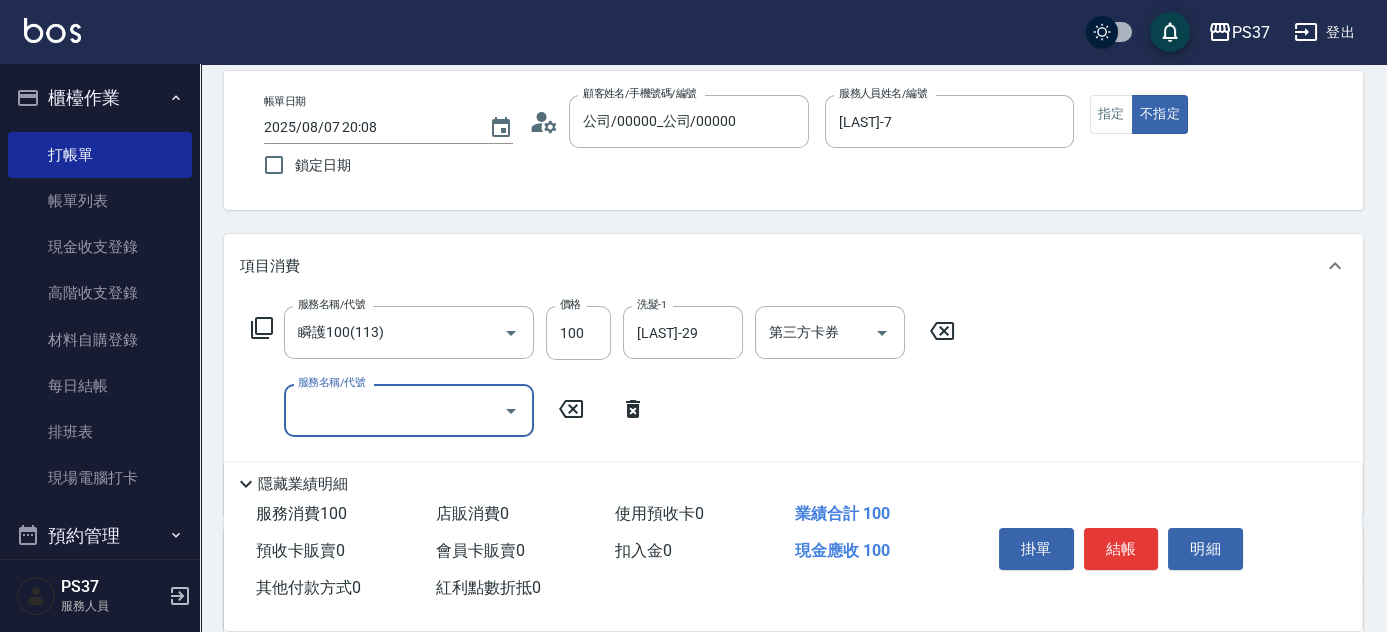 click on "服務名稱/代號" at bounding box center [394, 410] 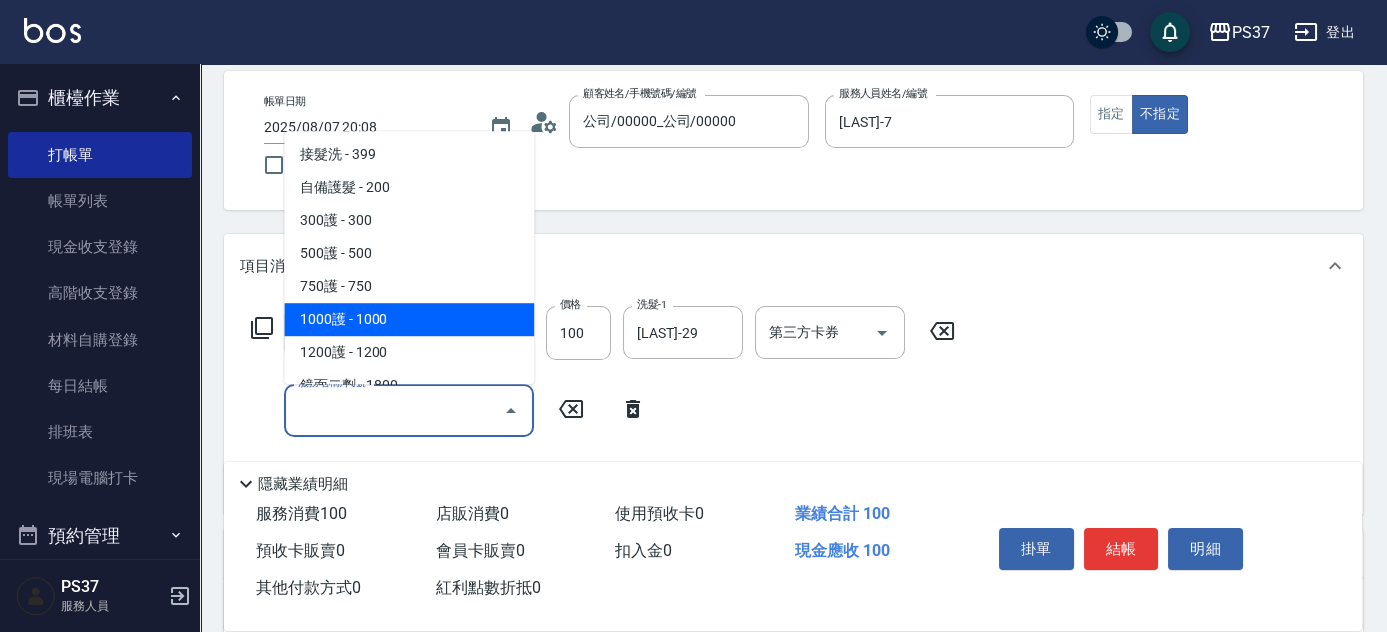 scroll, scrollTop: 1090, scrollLeft: 0, axis: vertical 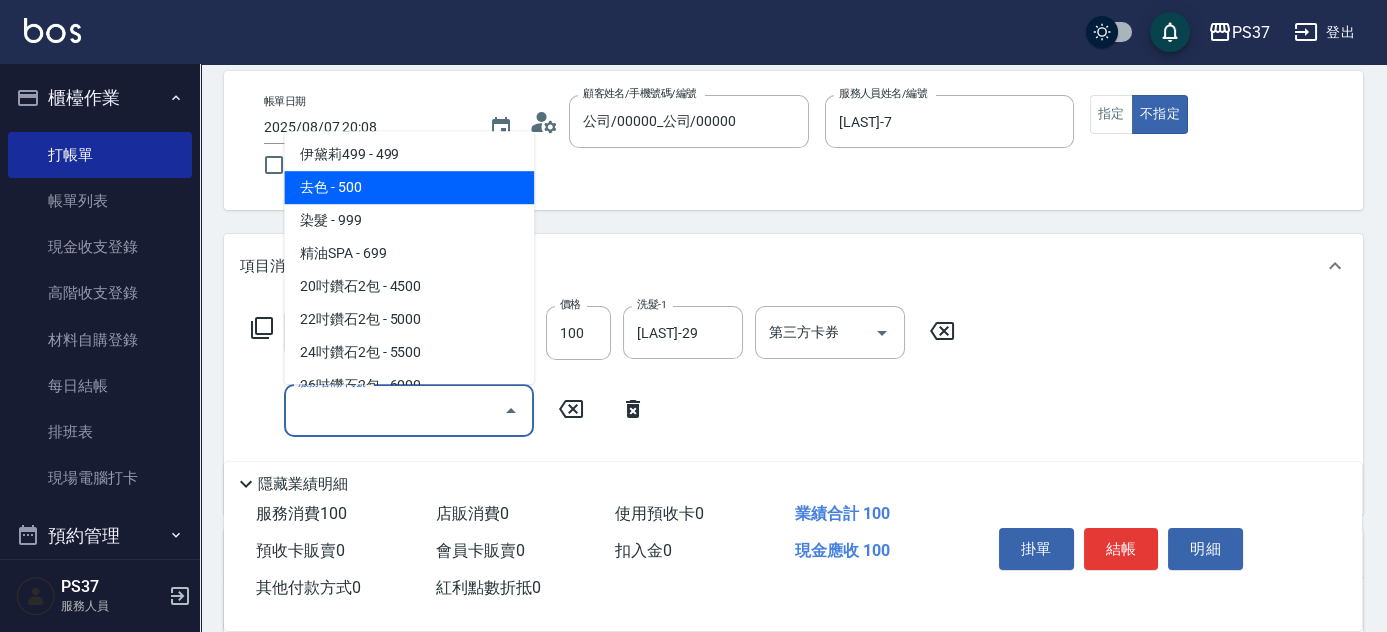 click on "伊黛莉499 - 499" at bounding box center [409, 154] 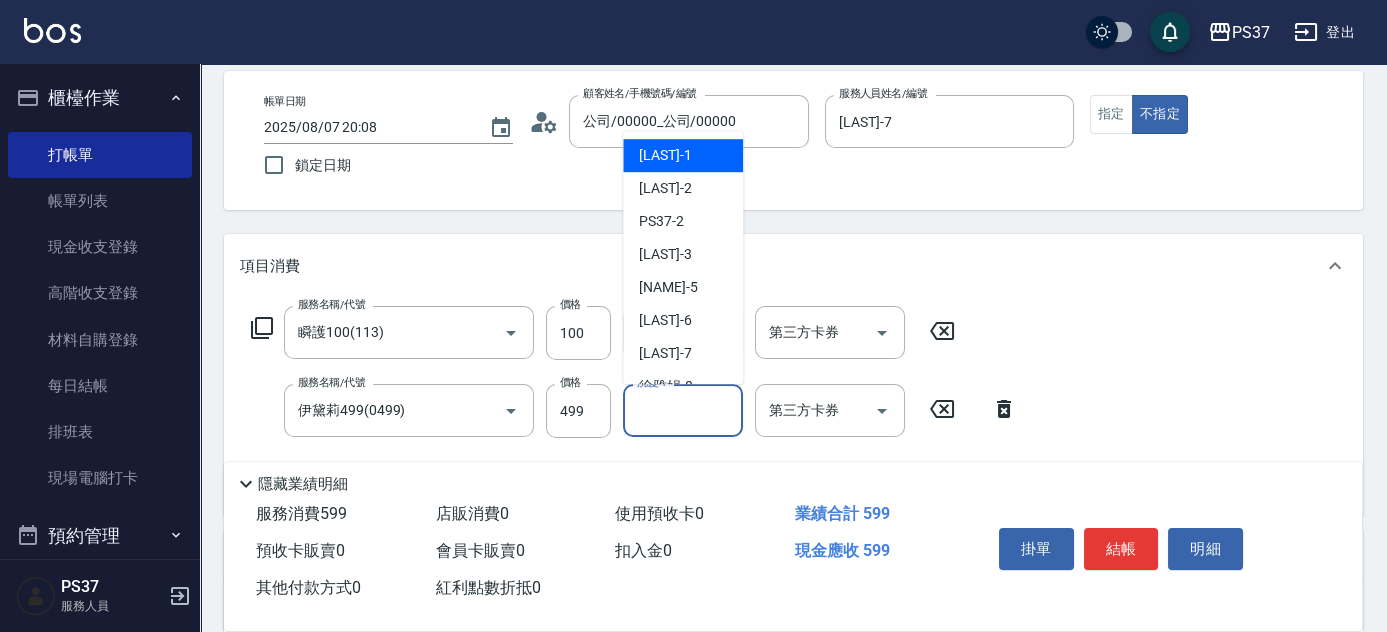 click on "洗髮-1" at bounding box center [683, 410] 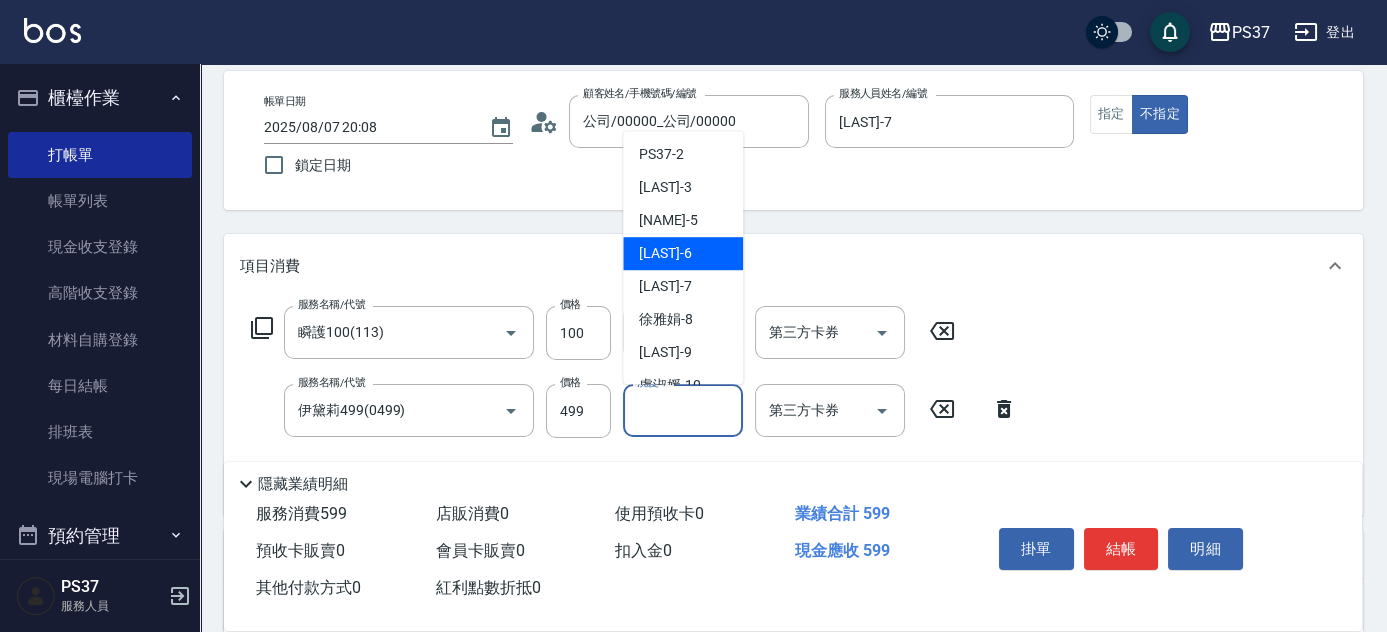 scroll, scrollTop: 323, scrollLeft: 0, axis: vertical 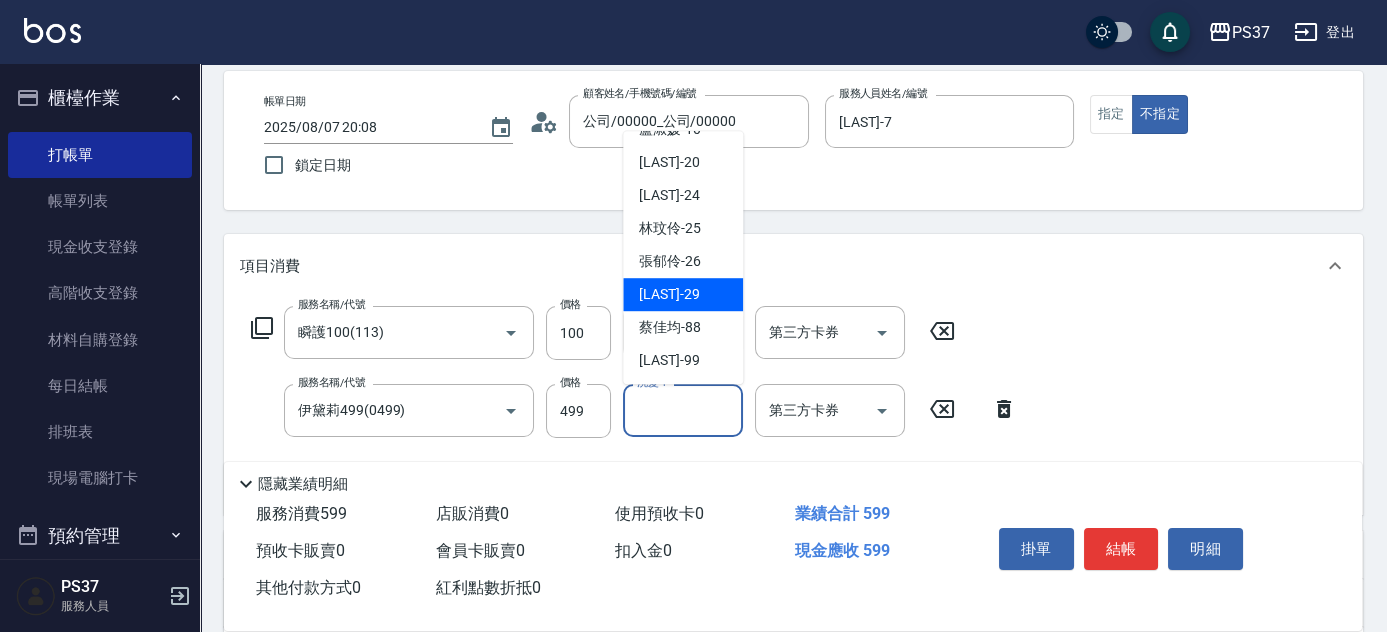 click on "[LAST] -29" at bounding box center [669, 294] 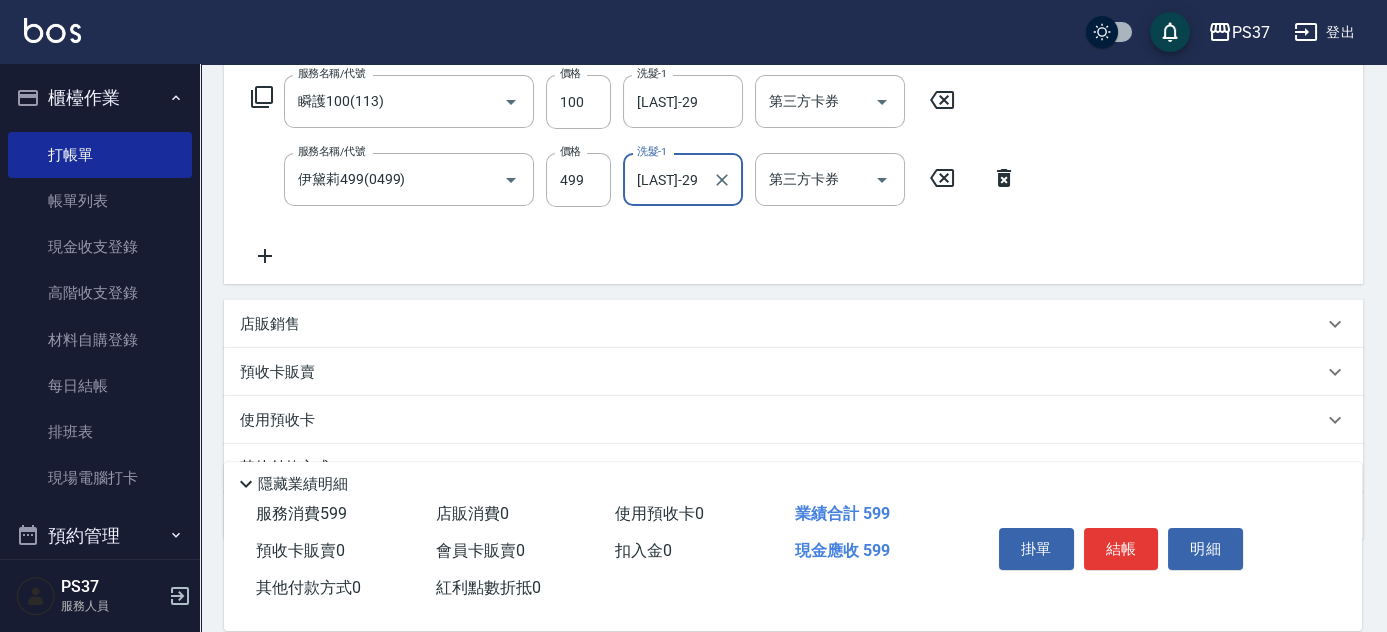 scroll, scrollTop: 363, scrollLeft: 0, axis: vertical 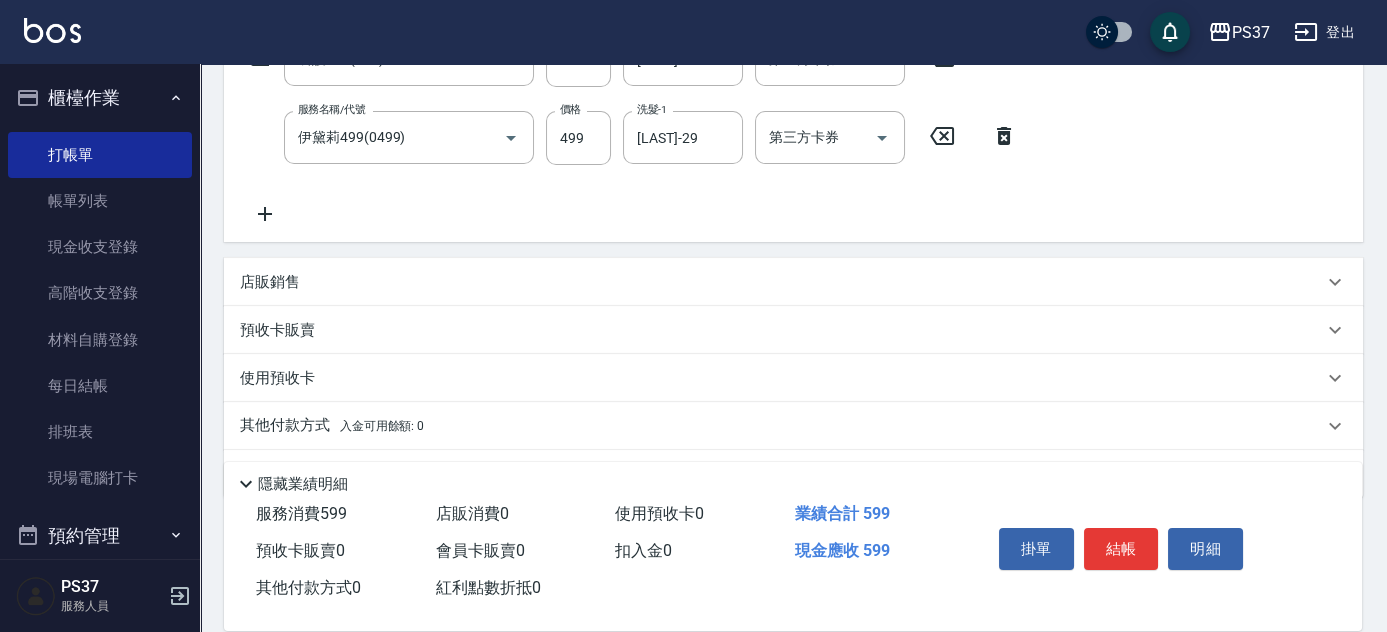 click 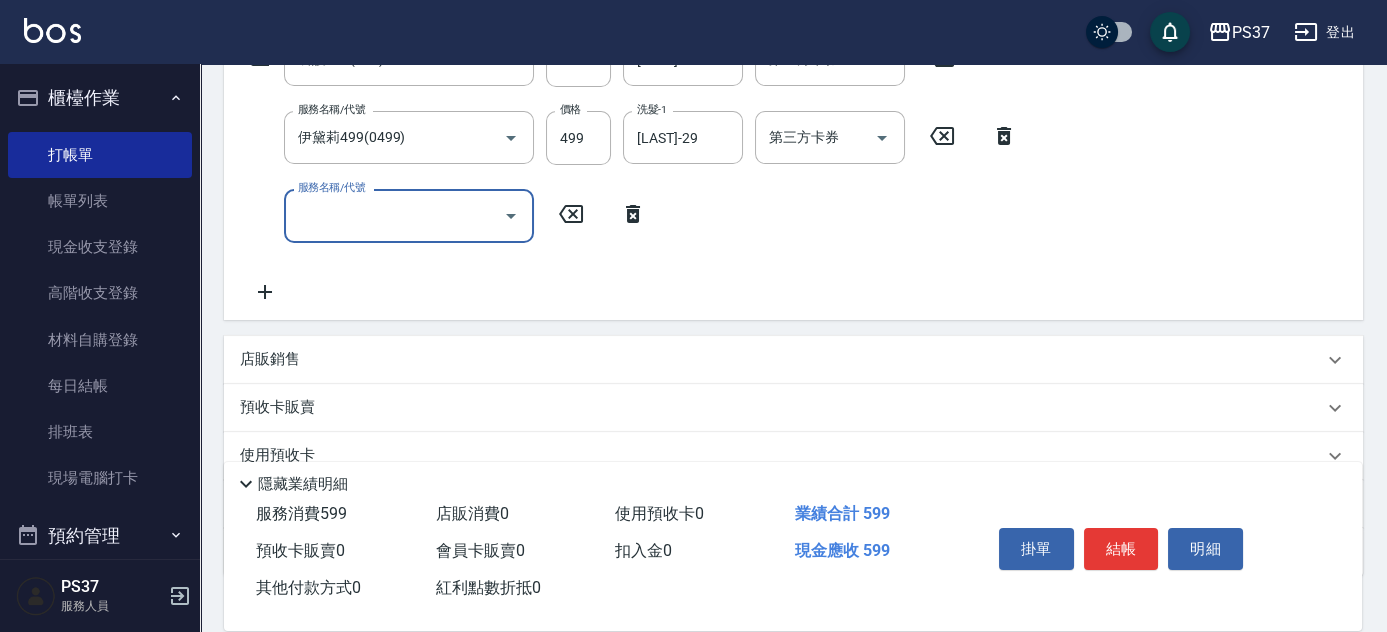 click on "服務名稱/代號" at bounding box center (409, 215) 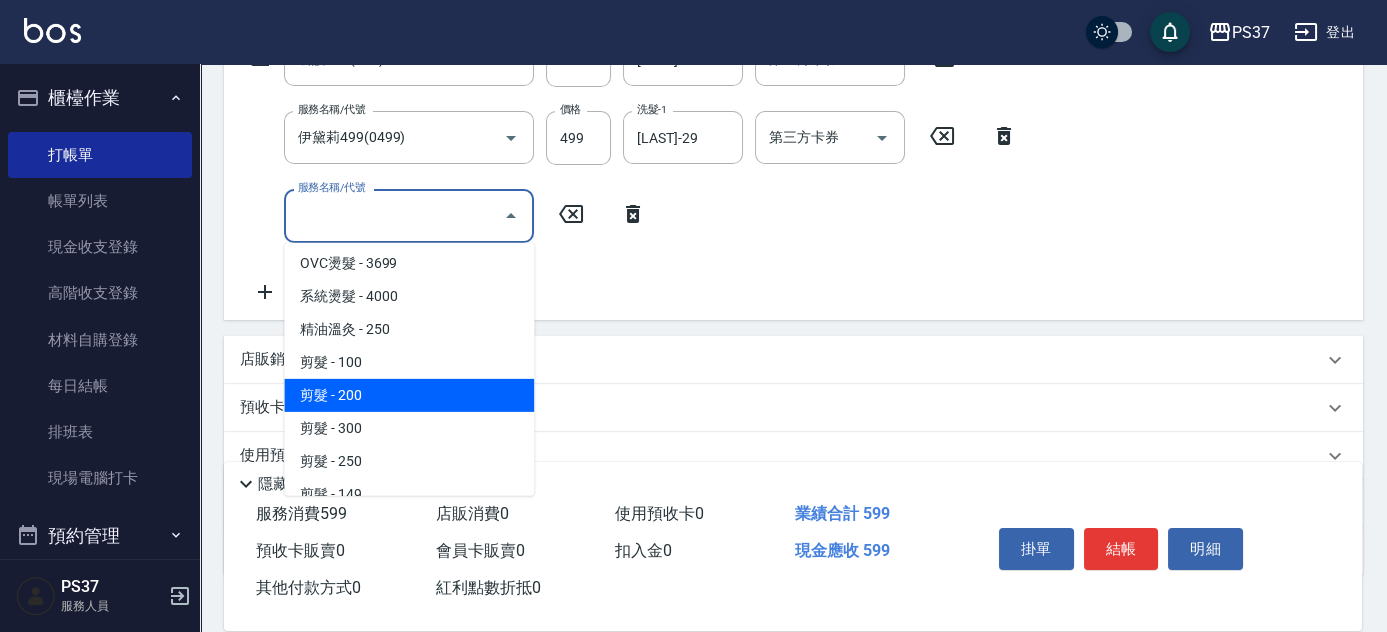 scroll, scrollTop: 181, scrollLeft: 0, axis: vertical 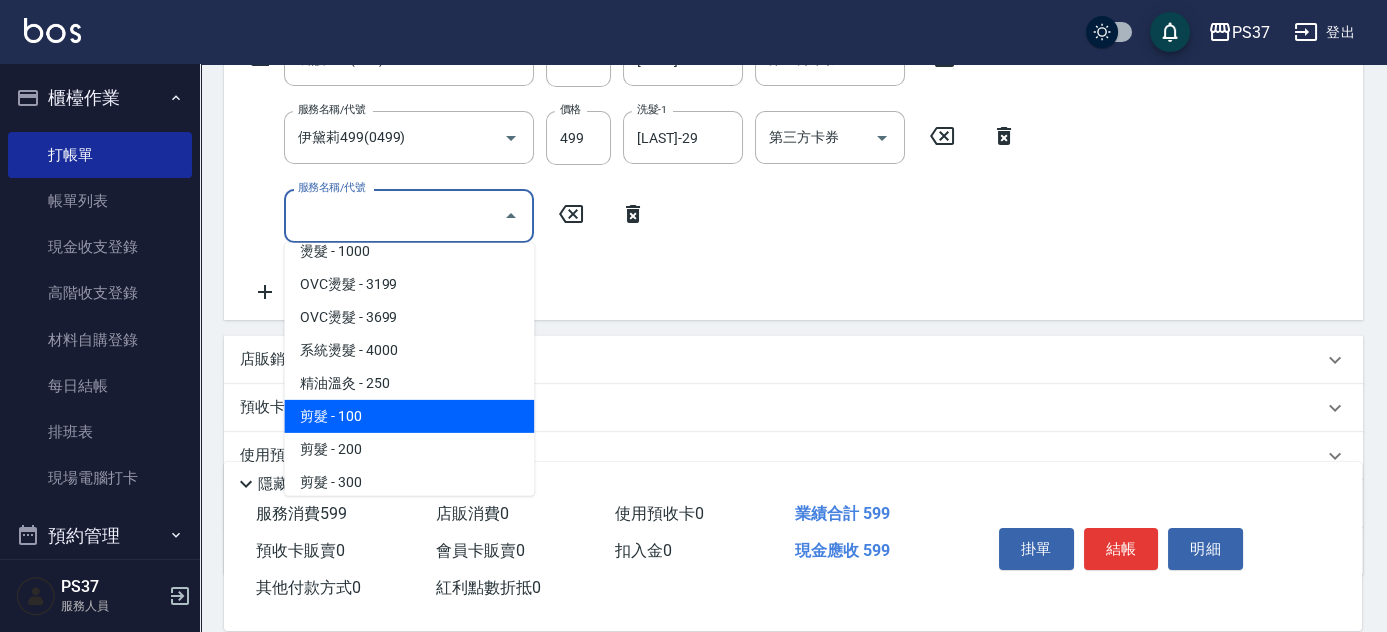 click on "剪髮 - 100" at bounding box center [409, 416] 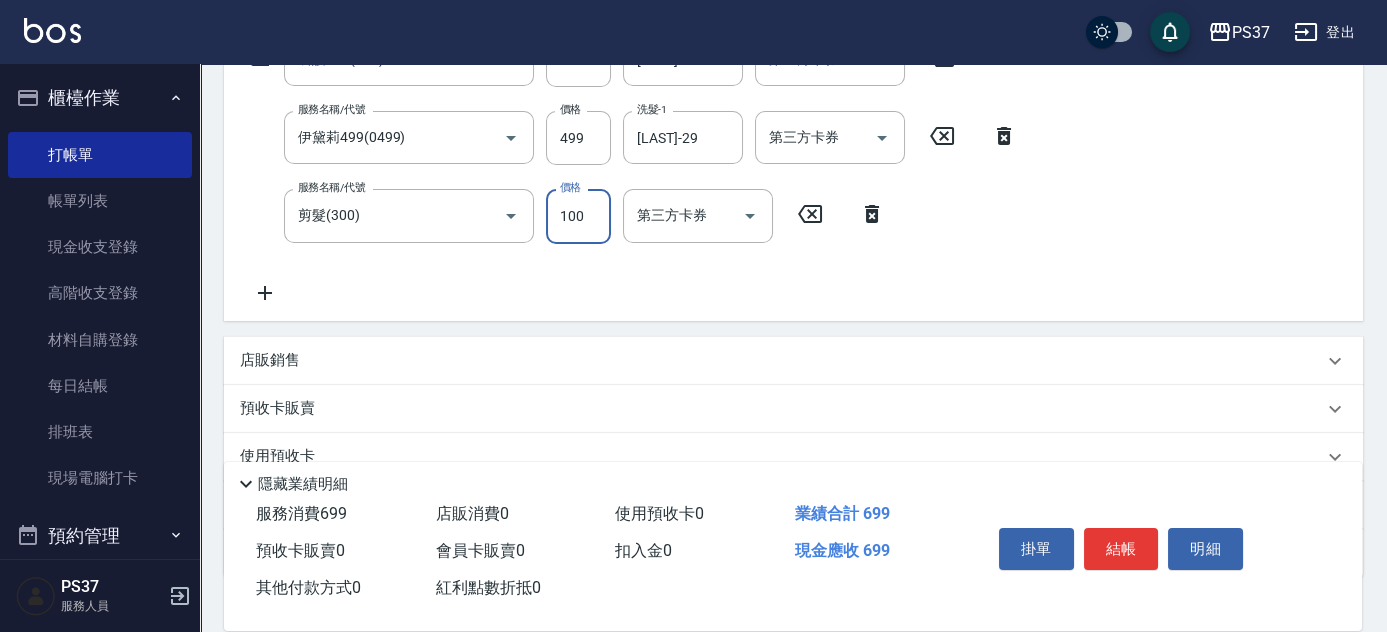 click on "100" at bounding box center (578, 216) 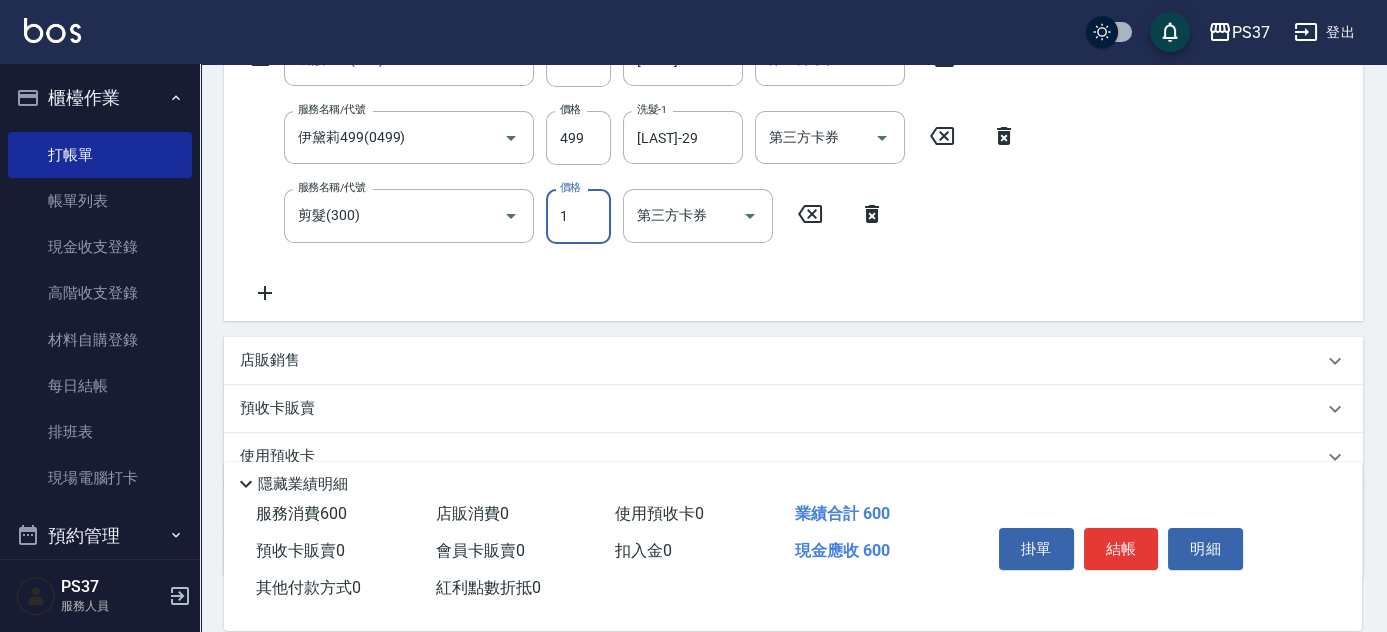 type on "1" 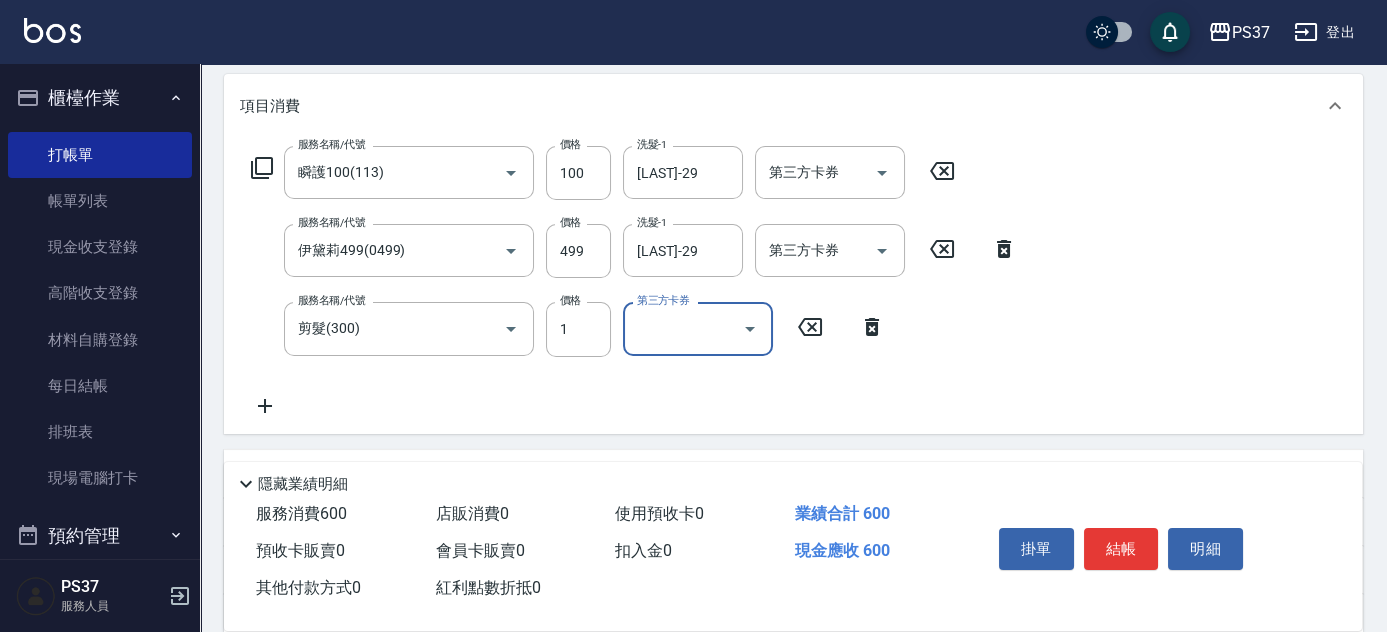 scroll, scrollTop: 181, scrollLeft: 0, axis: vertical 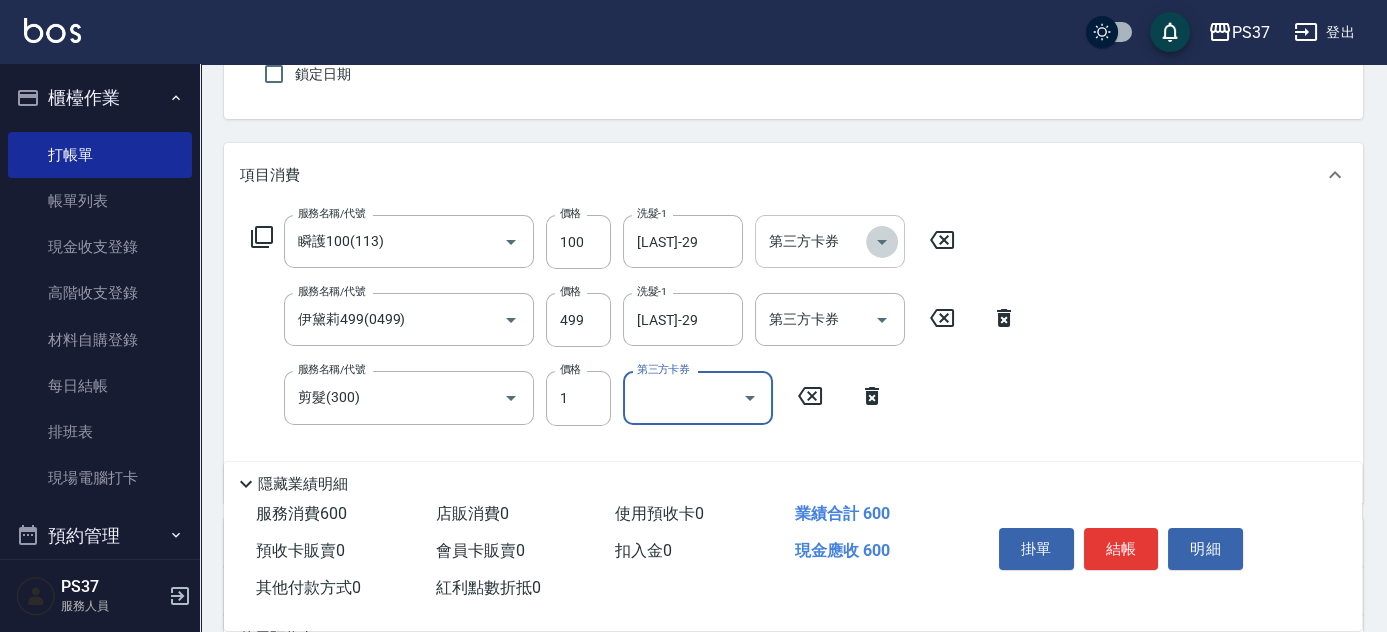 drag, startPoint x: 880, startPoint y: 239, endPoint x: 882, endPoint y: 256, distance: 17.117243 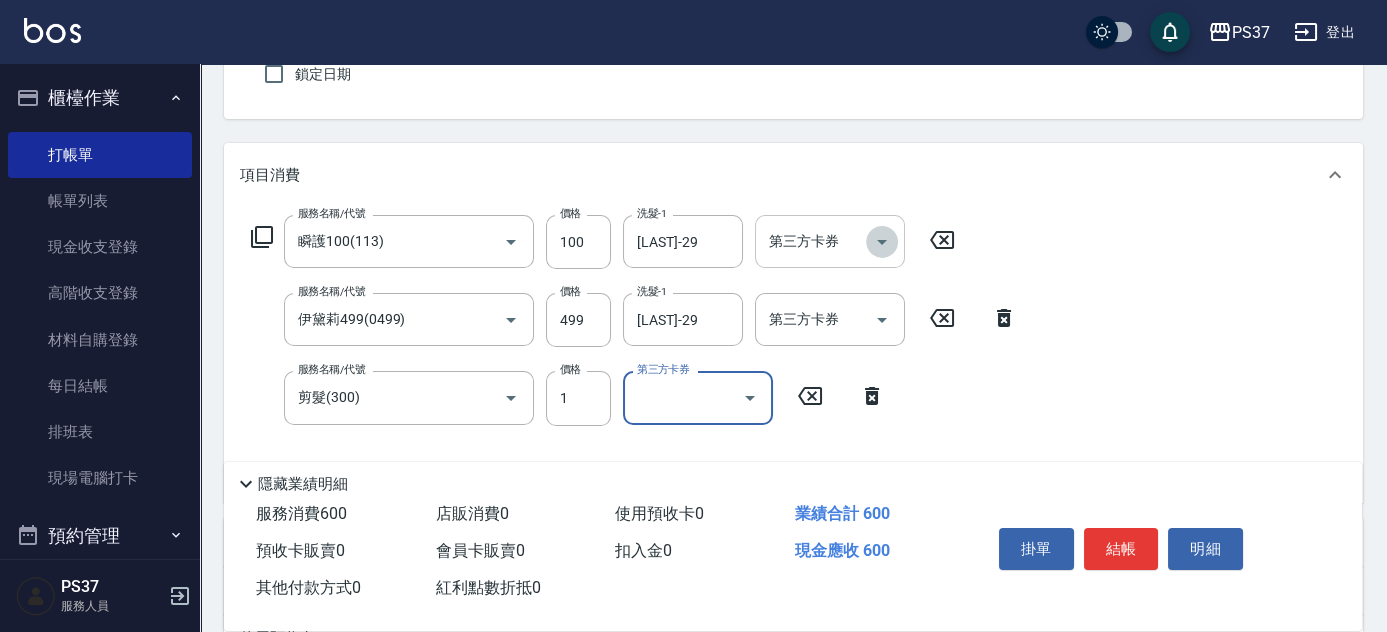 click 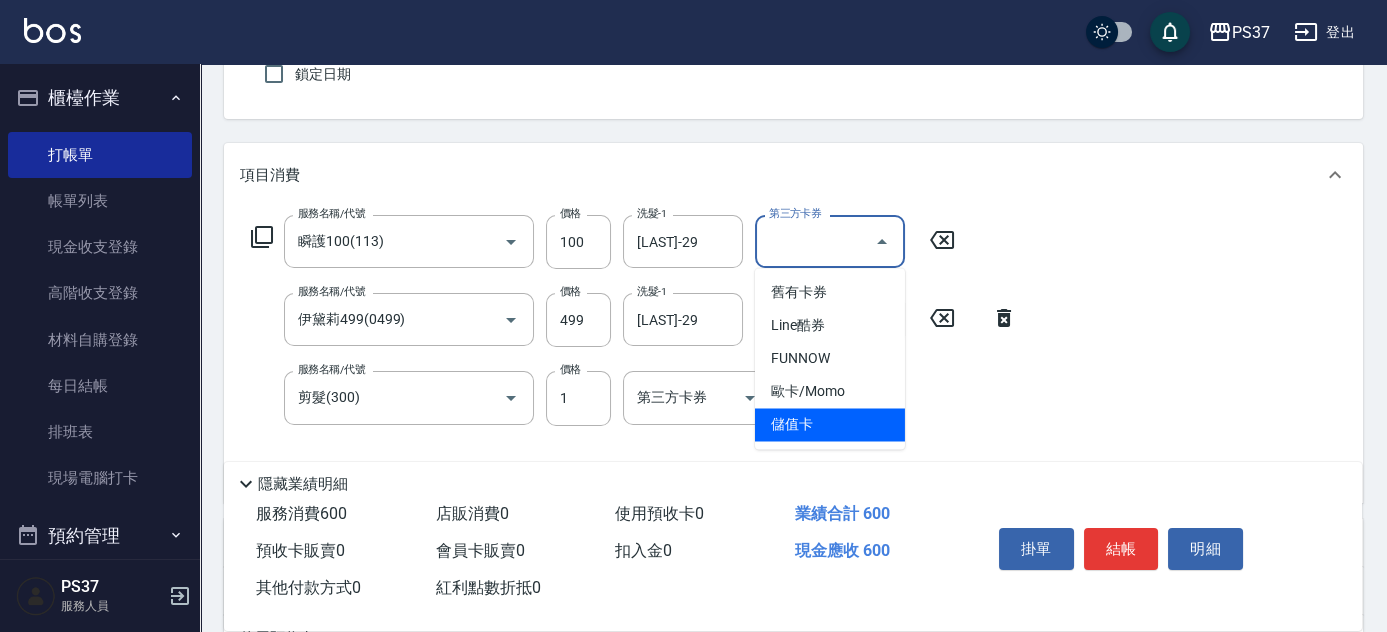 click on "儲值卡" at bounding box center (830, 424) 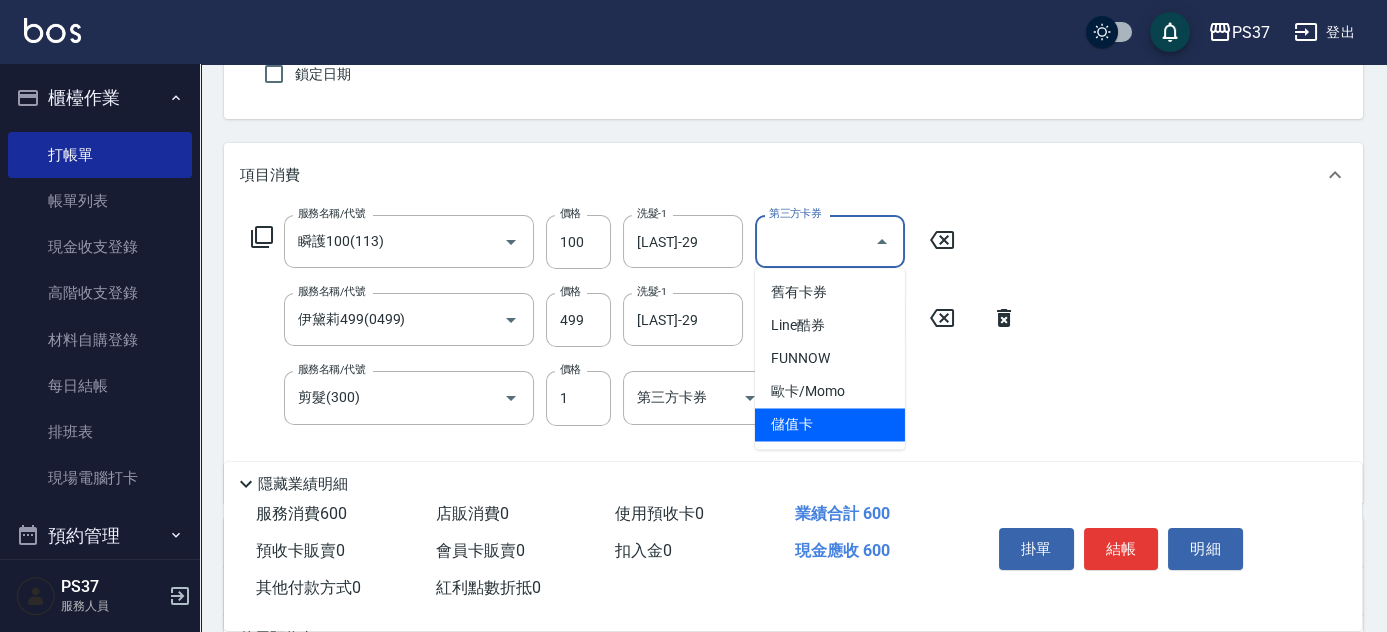 type on "儲值卡" 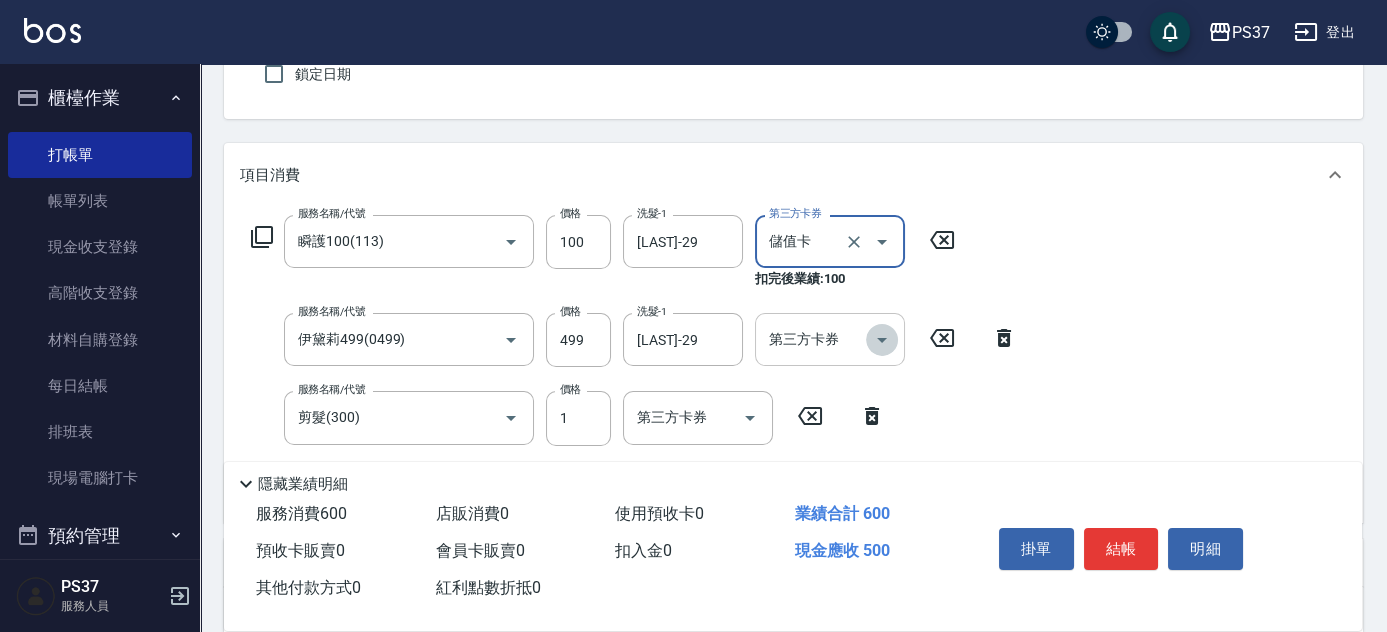 click 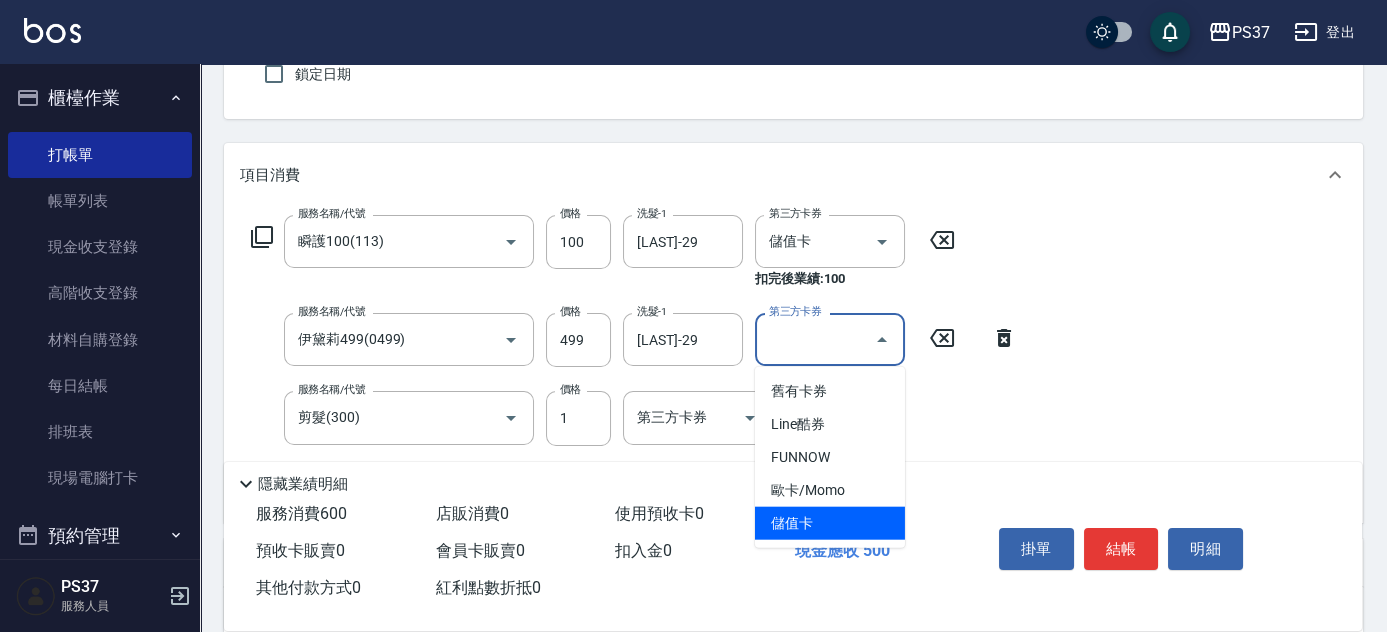 click on "儲值卡" at bounding box center (830, 523) 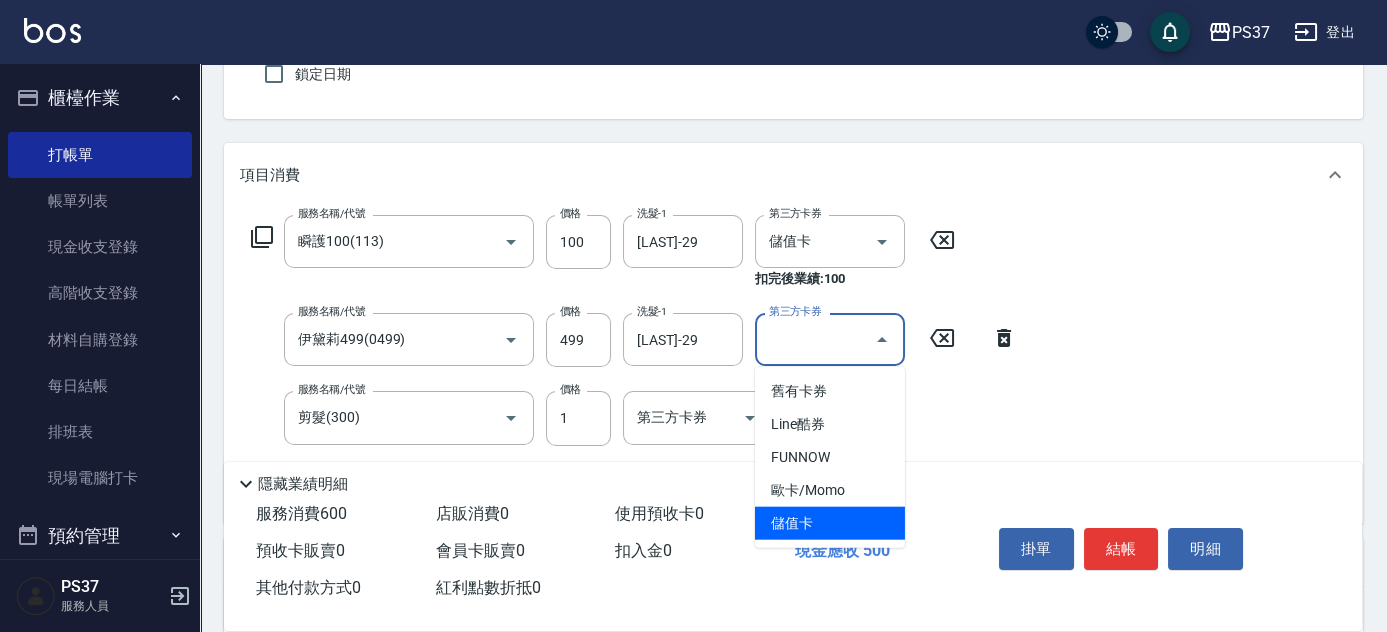 type on "儲值卡" 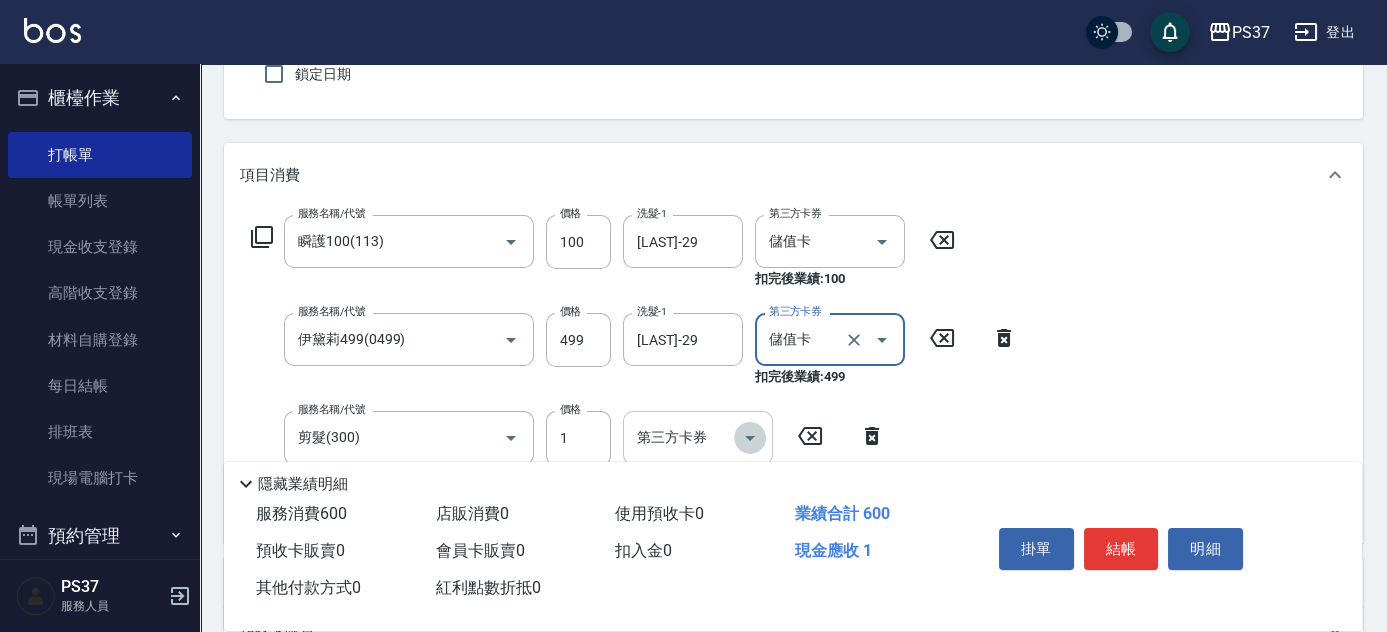 click 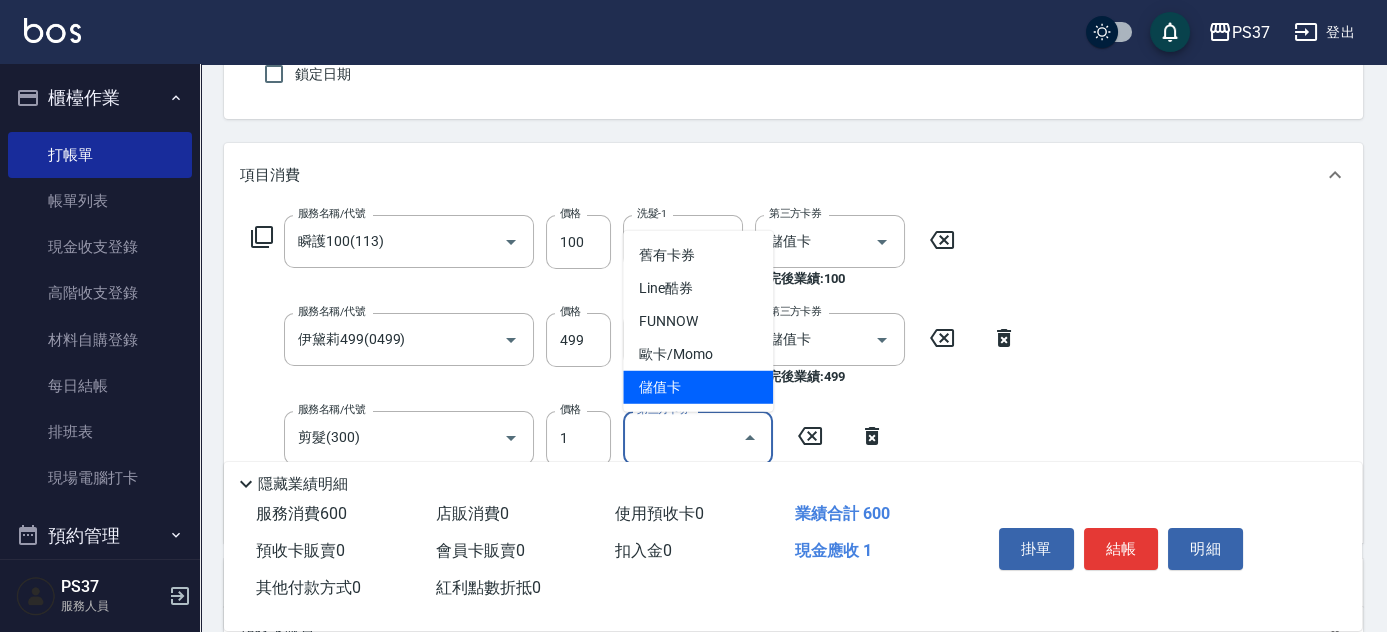 click on "儲值卡" at bounding box center [698, 387] 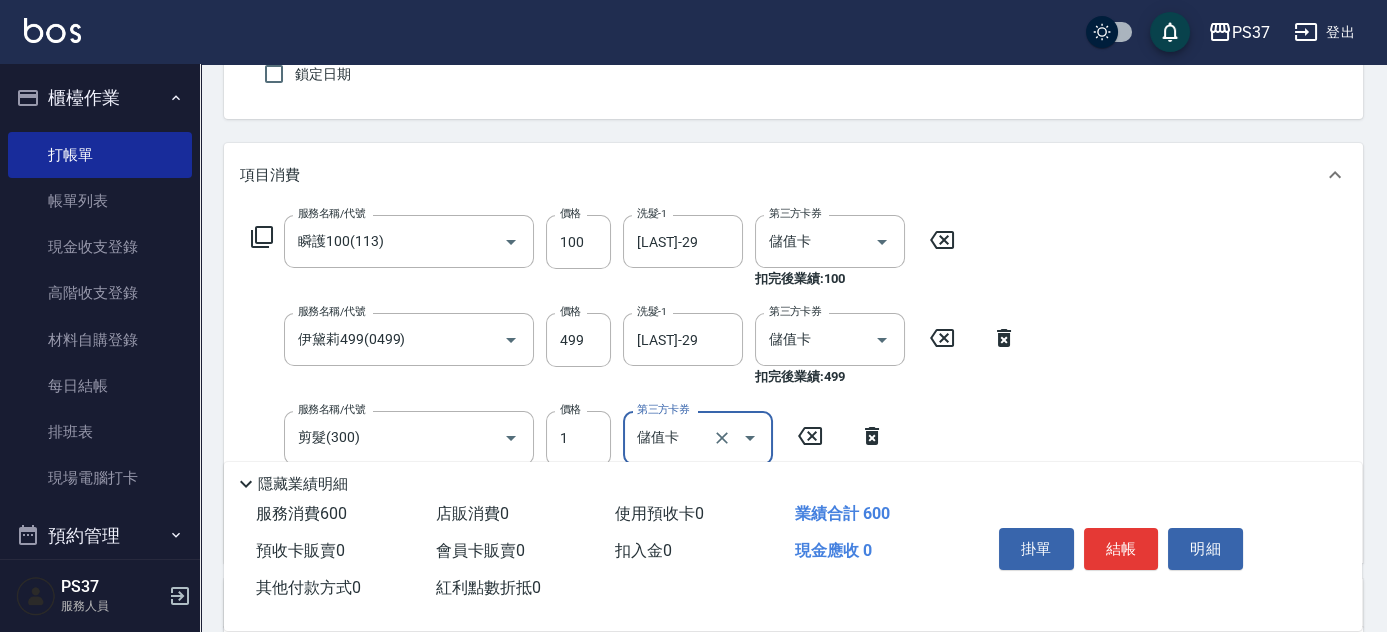 click on "結帳" at bounding box center (1121, 549) 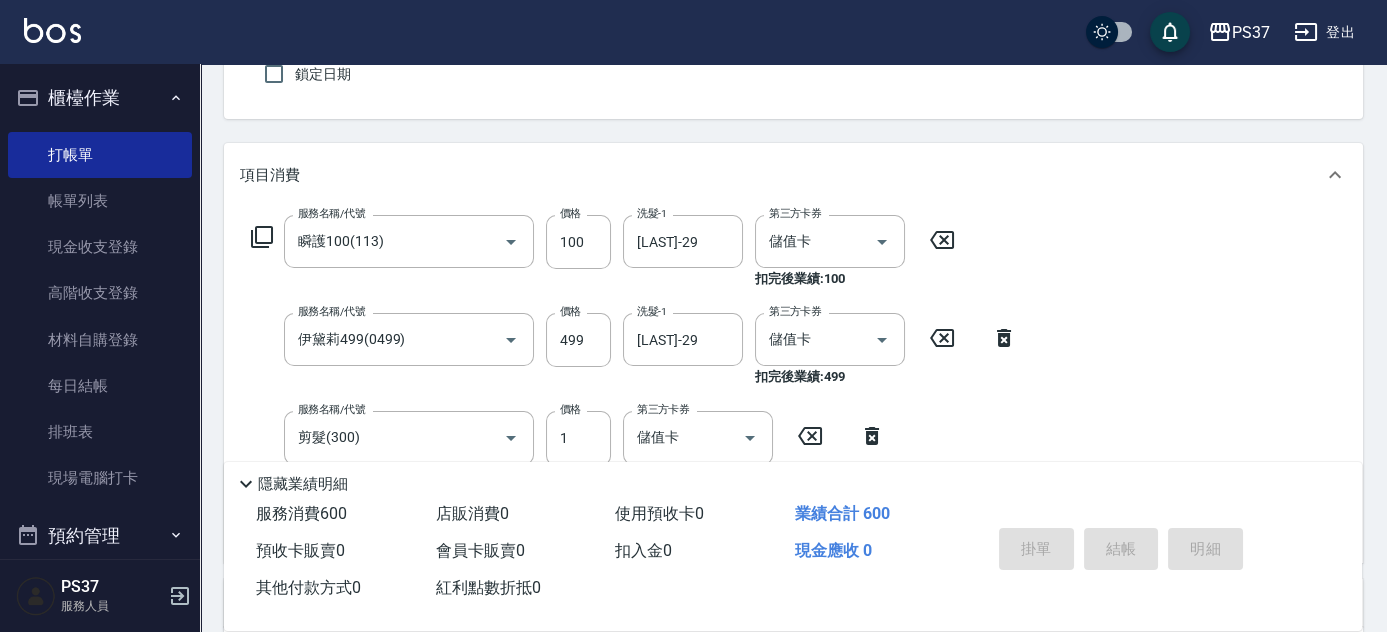 type 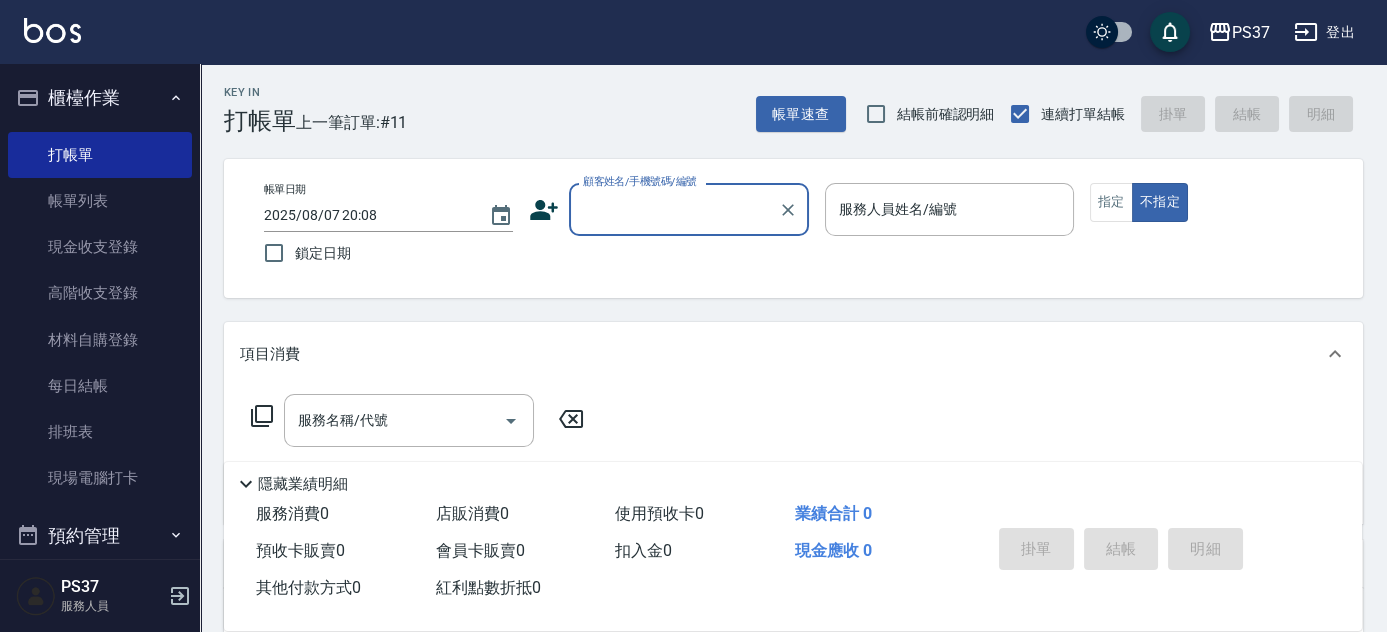 scroll, scrollTop: 0, scrollLeft: 0, axis: both 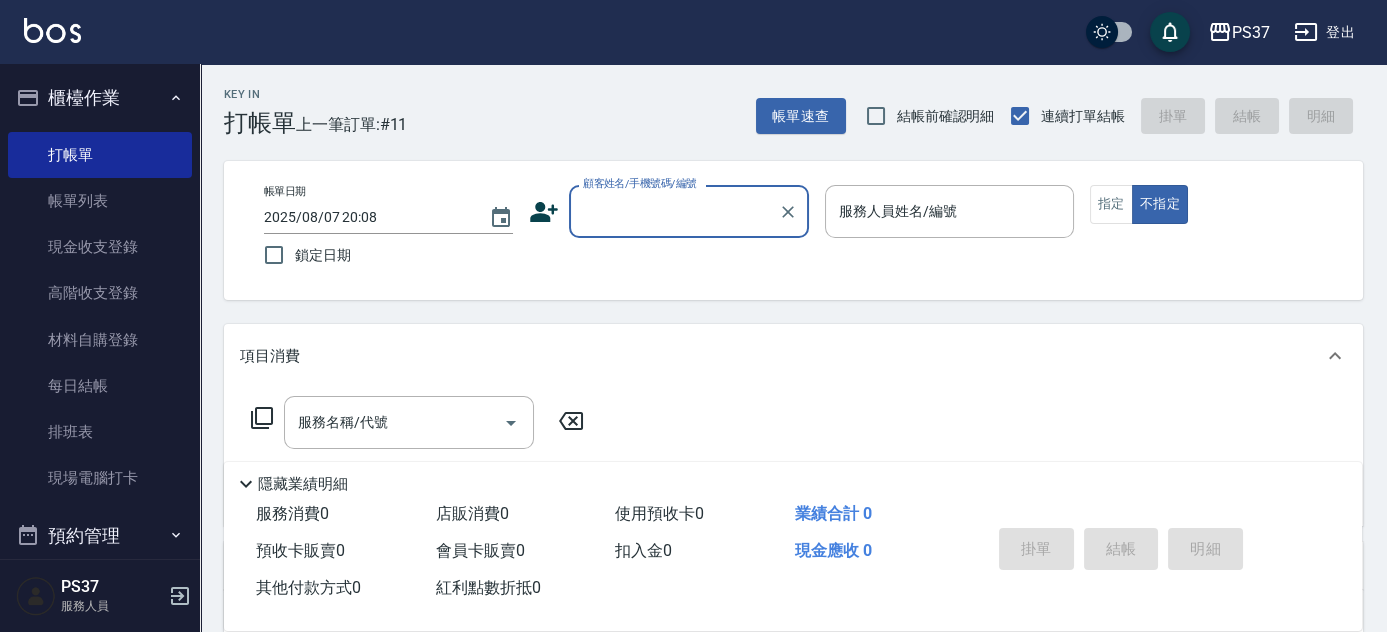 click on "顧客姓名/手機號碼/編號" at bounding box center [674, 211] 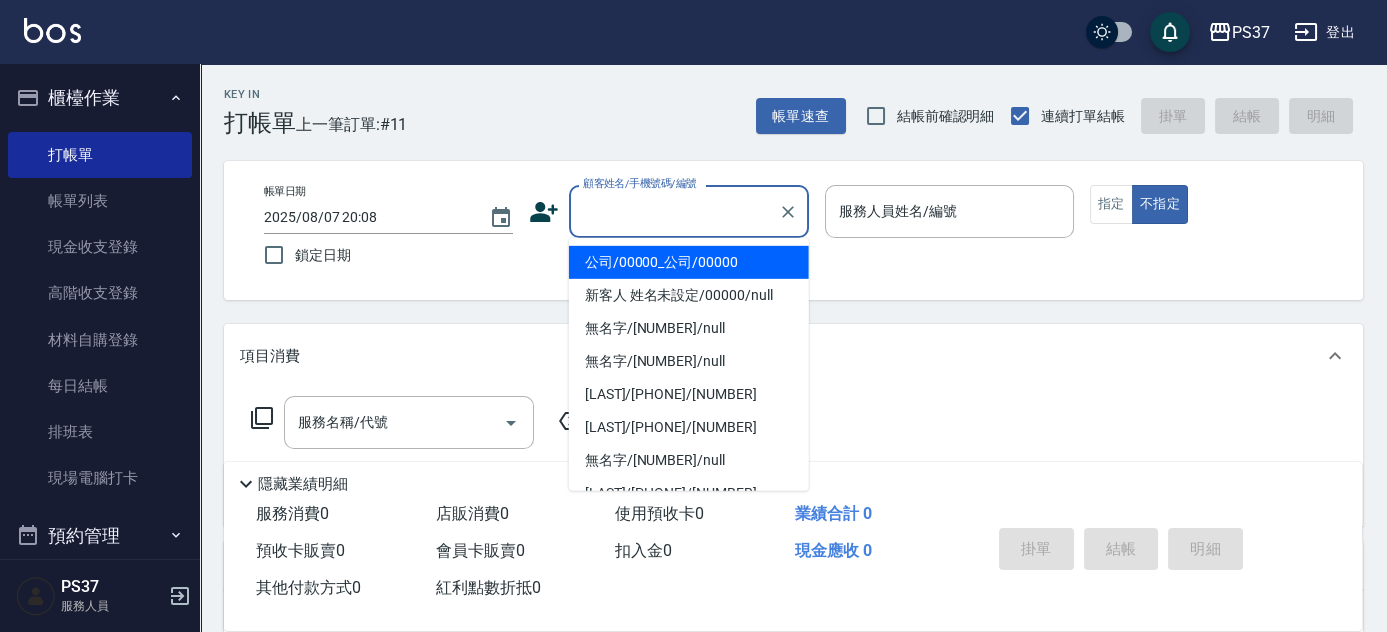 click on "公司/00000_公司/00000" at bounding box center [689, 262] 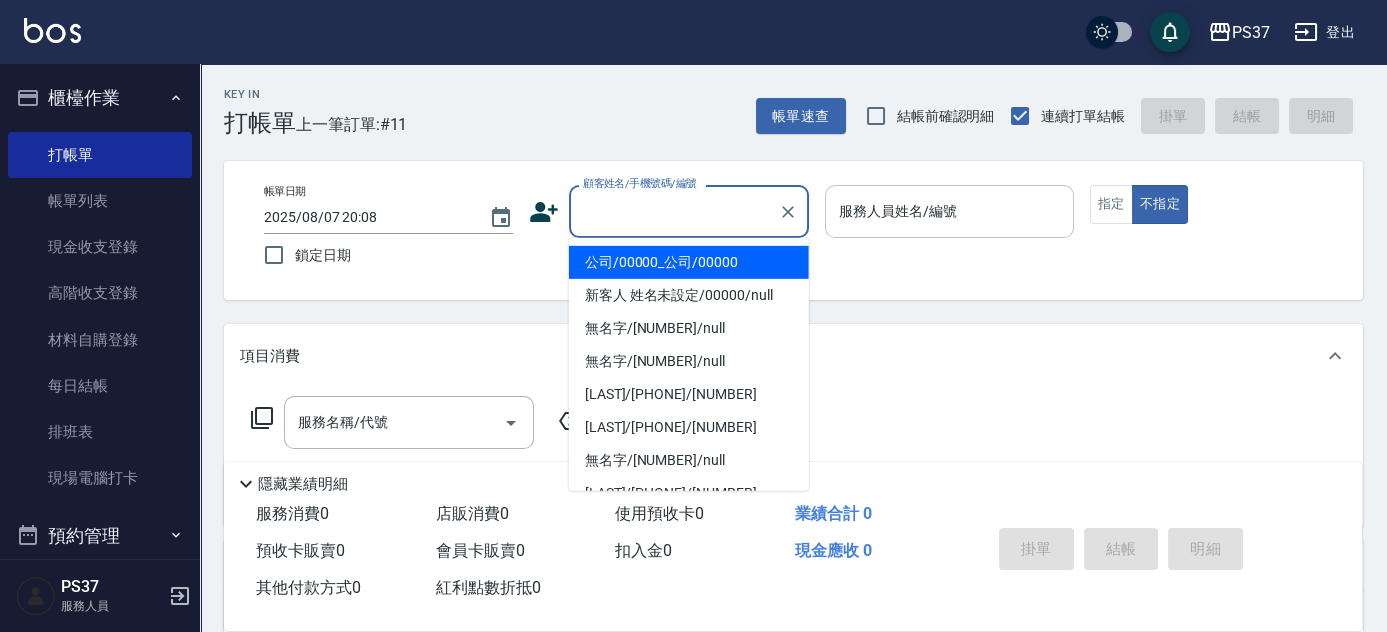 type on "公司/00000_公司/00000" 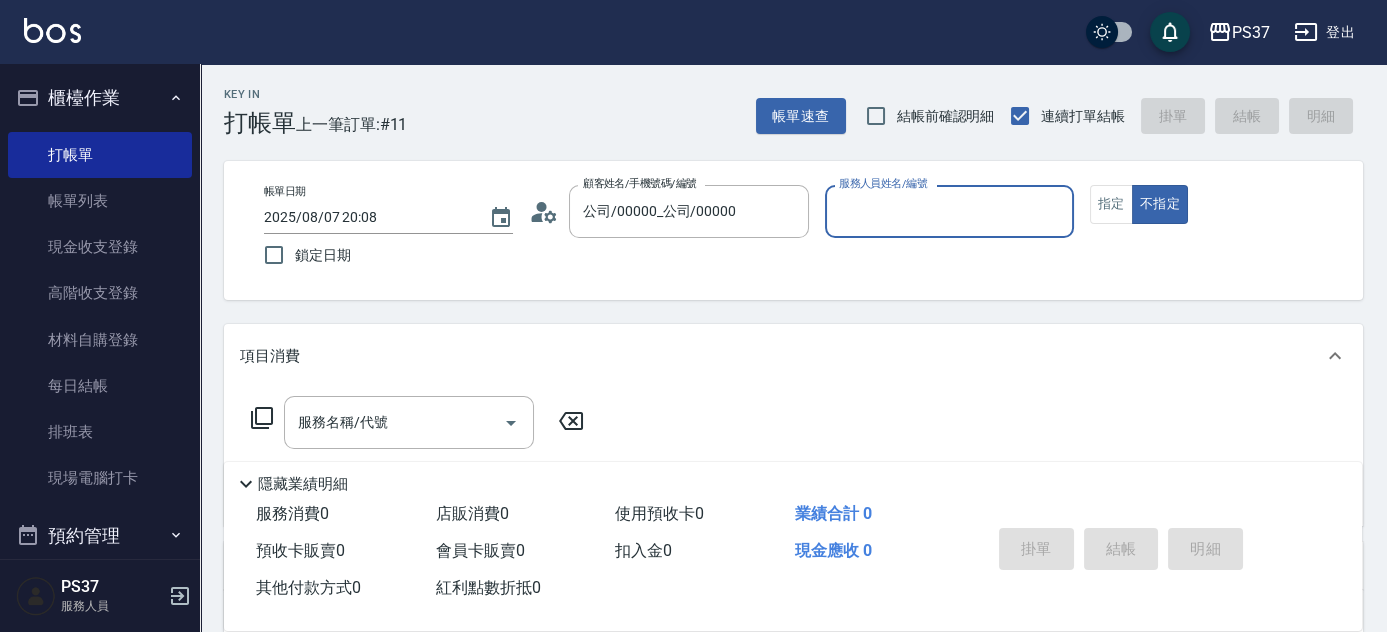 click on "服務人員姓名/編號" at bounding box center (949, 211) 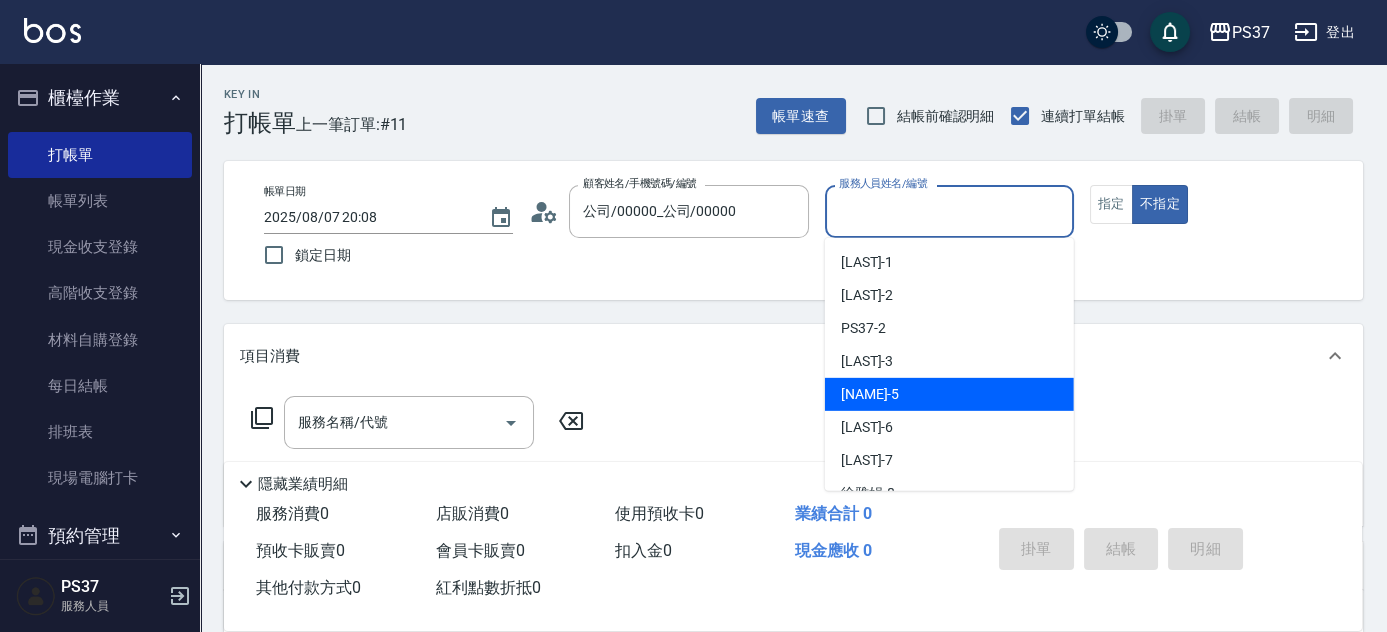 scroll, scrollTop: 90, scrollLeft: 0, axis: vertical 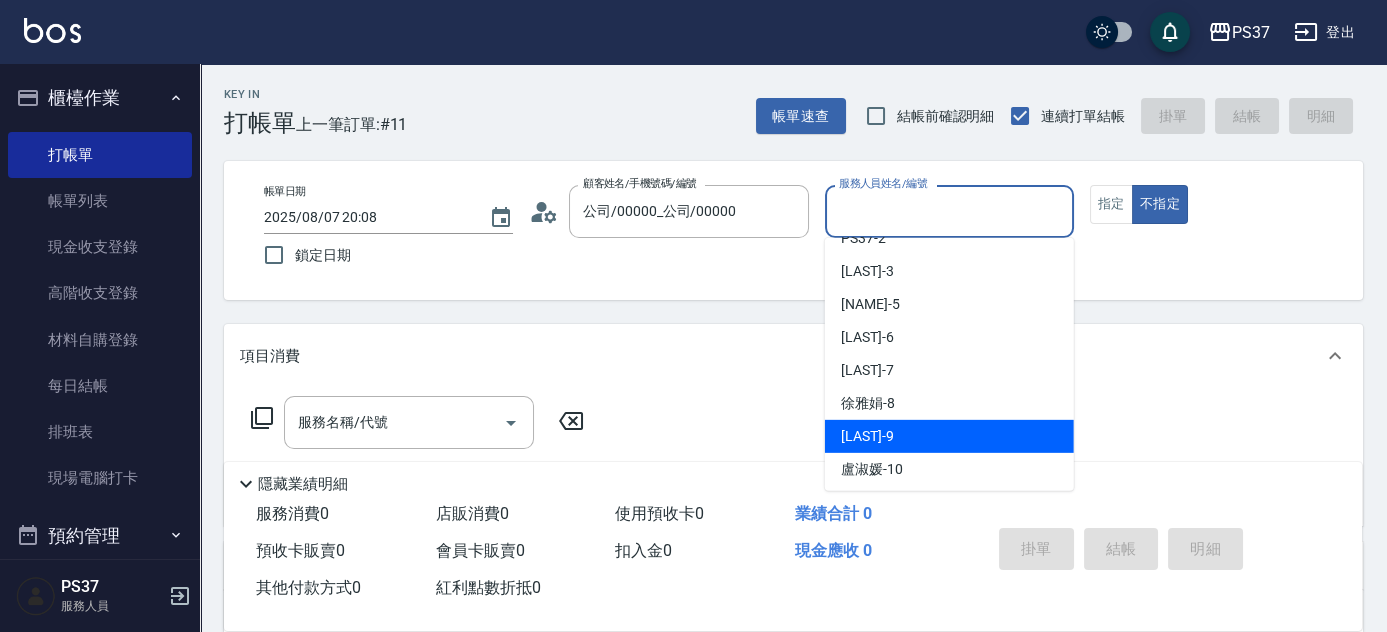 click on "[LAST] -9" at bounding box center [949, 436] 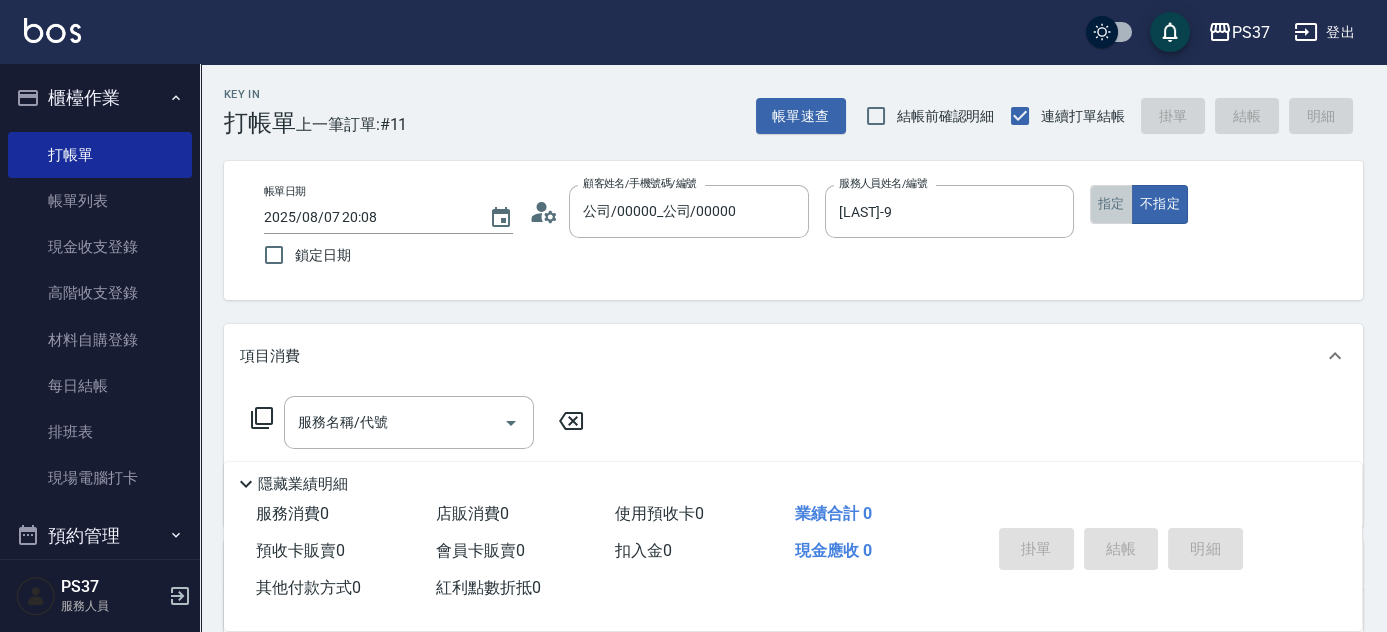 click on "指定" at bounding box center (1111, 204) 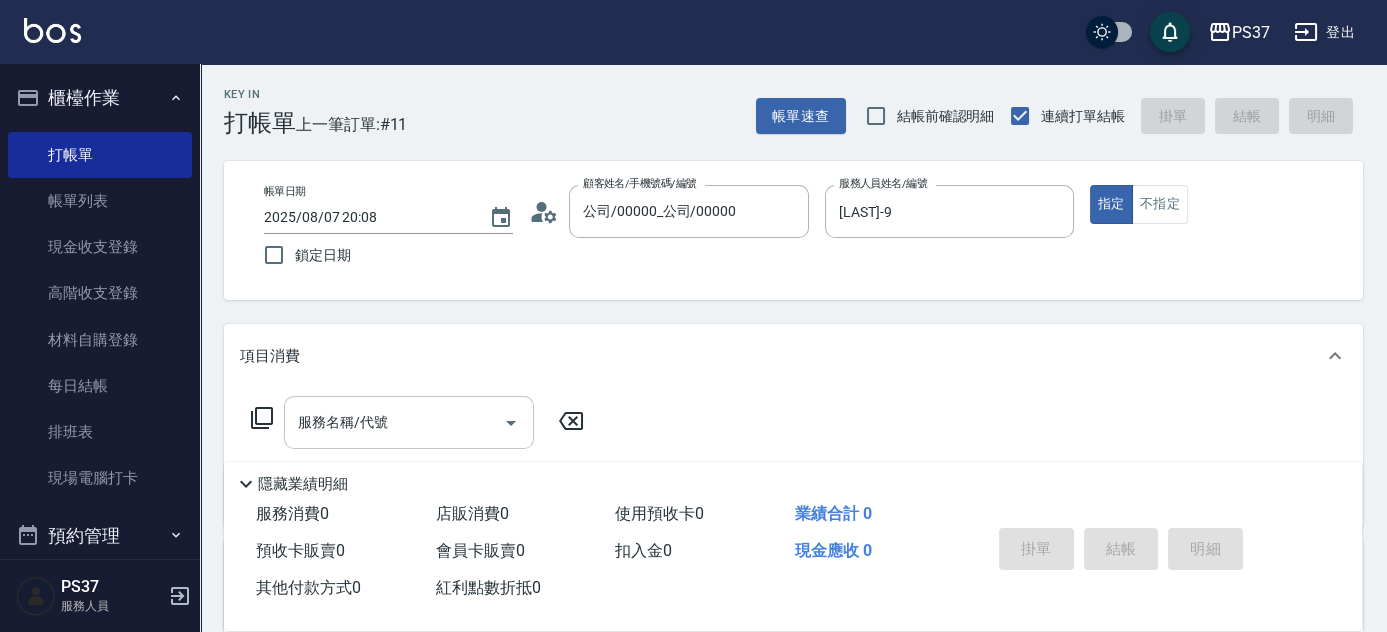 click on "服務名稱/代號" at bounding box center [394, 422] 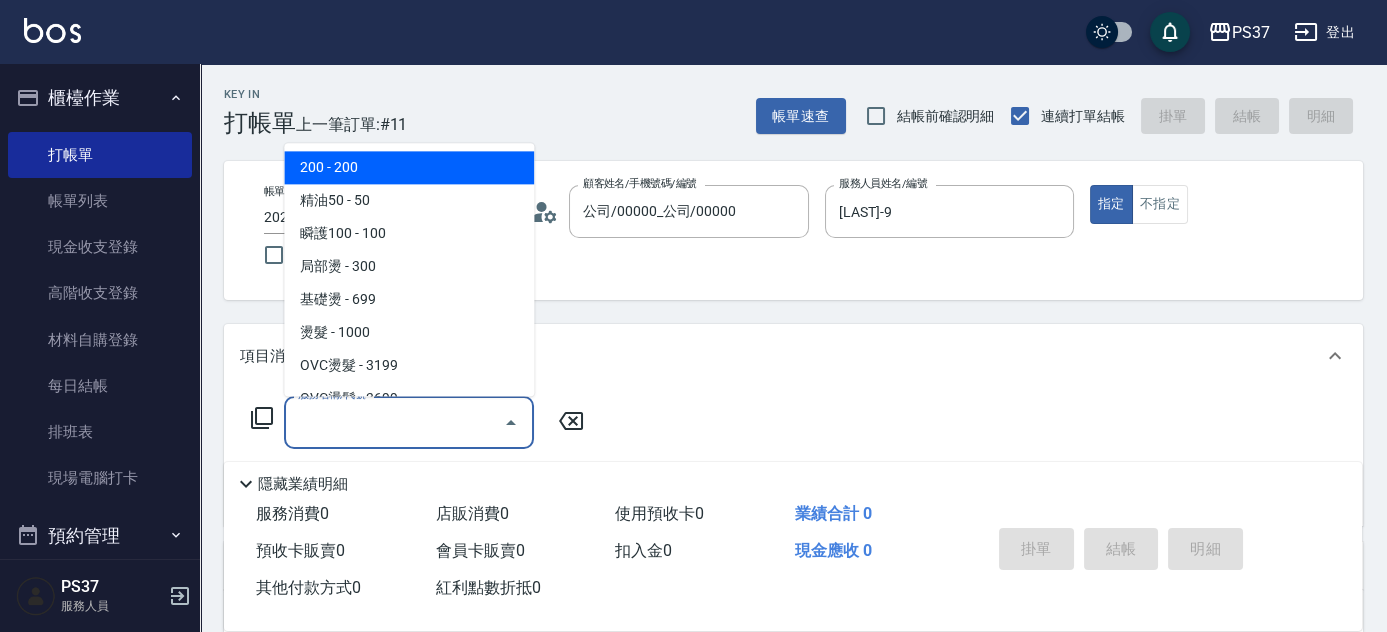 click on "200 - 200" at bounding box center [409, 168] 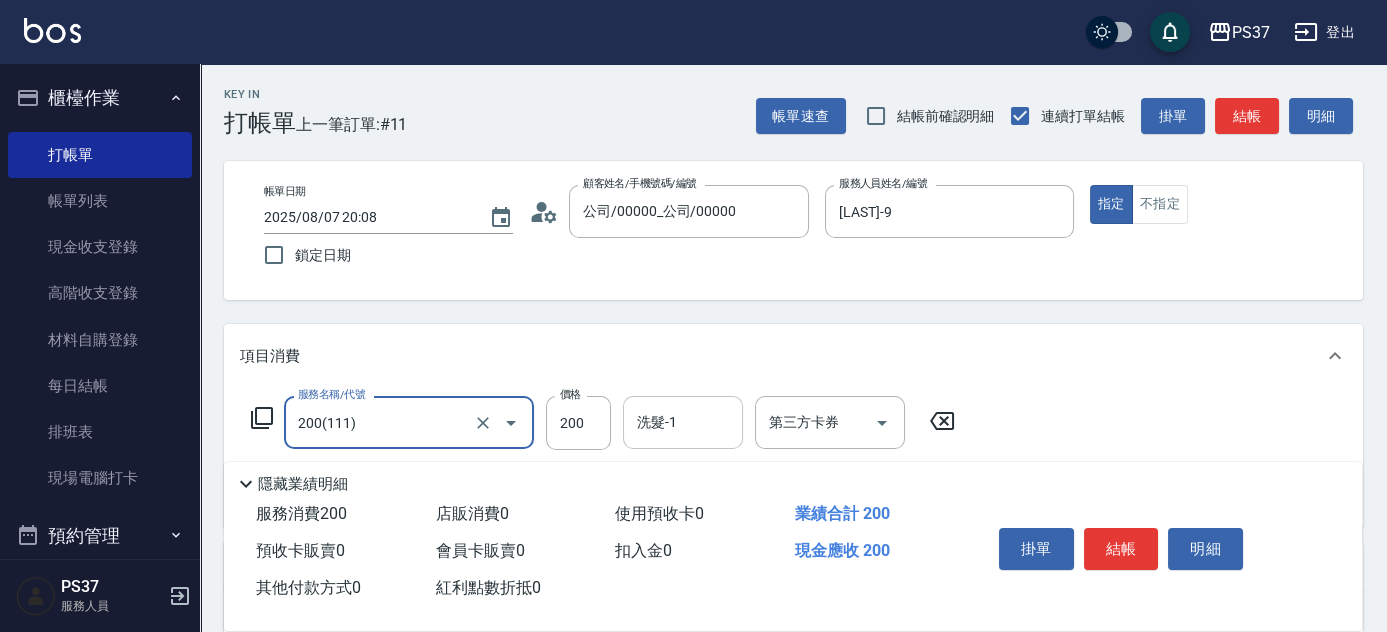 click on "洗髮-1" at bounding box center [683, 422] 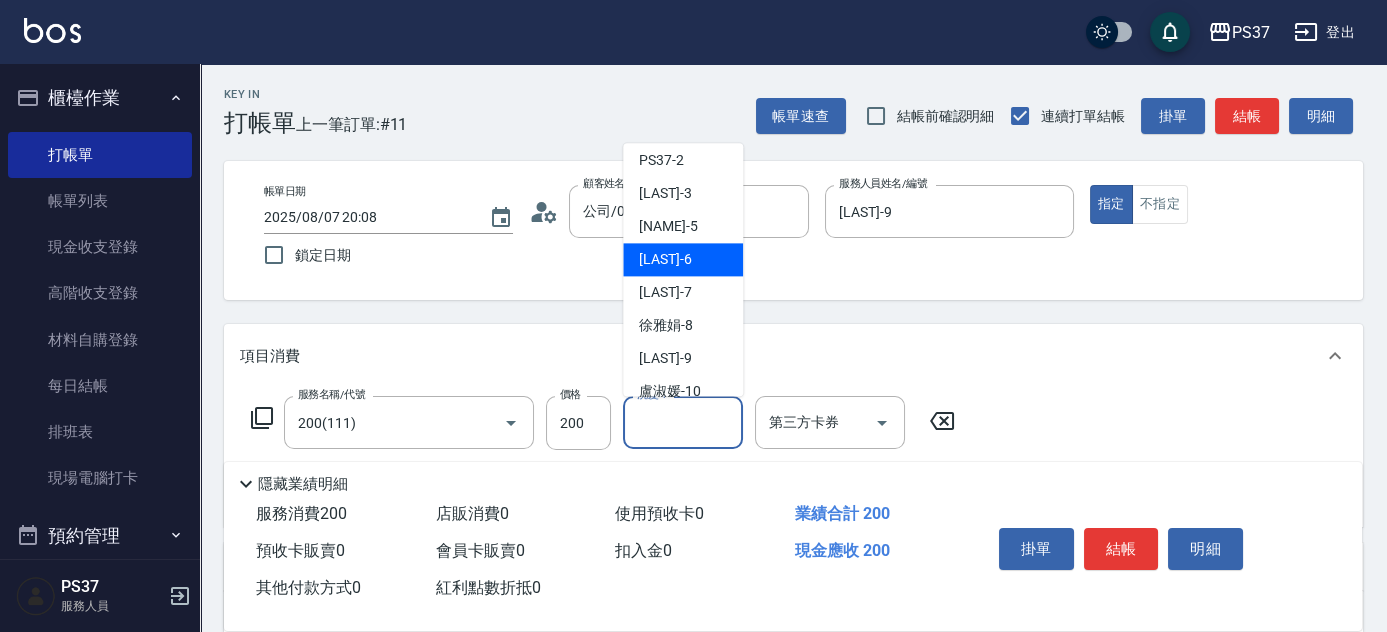 scroll, scrollTop: 272, scrollLeft: 0, axis: vertical 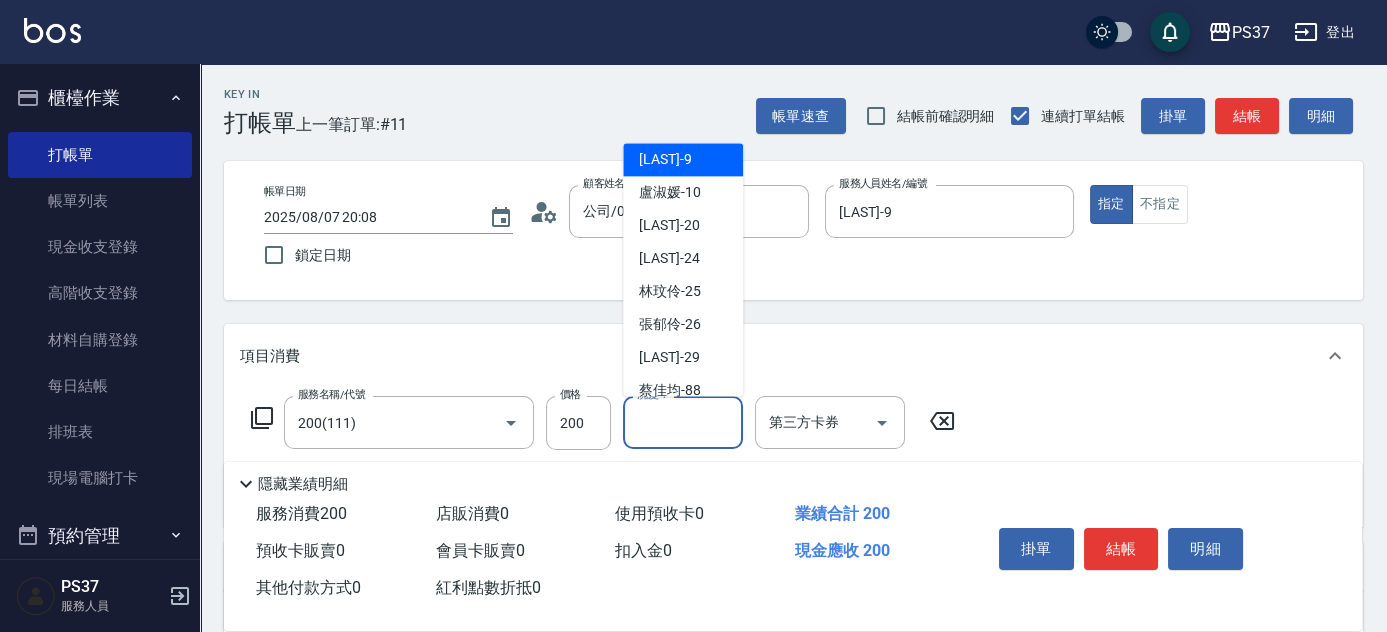 click on "[LAST] -9" at bounding box center [683, 160] 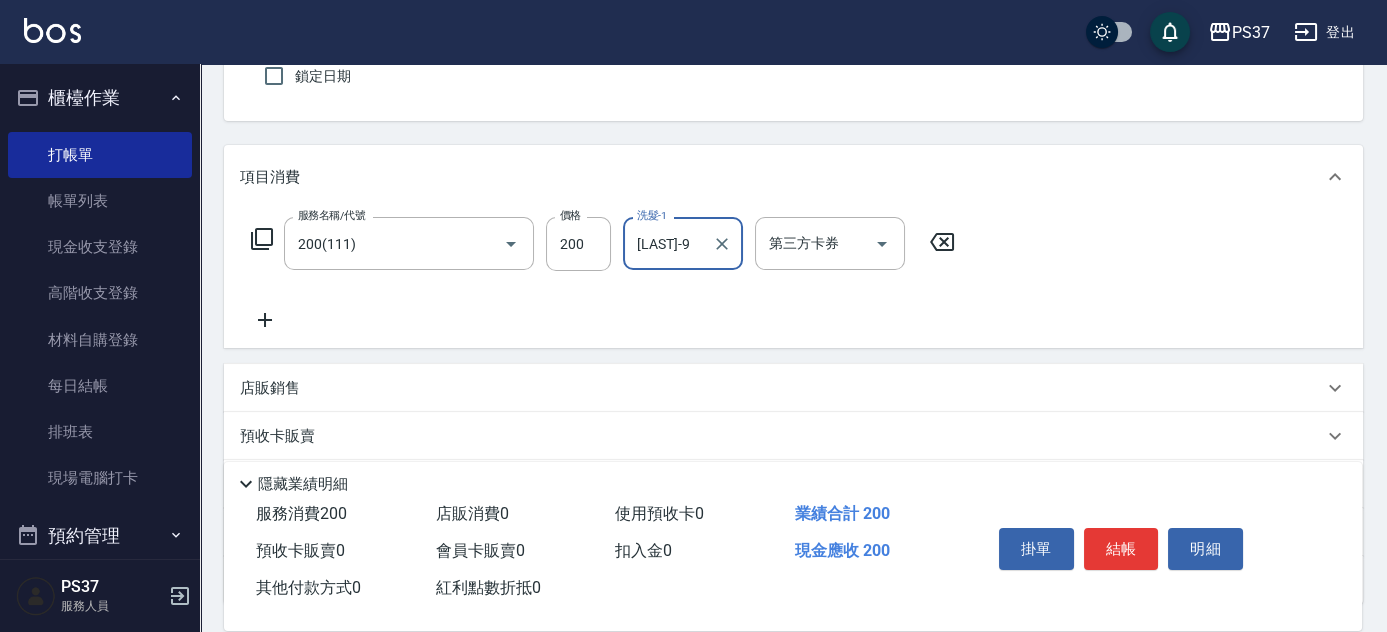 scroll, scrollTop: 181, scrollLeft: 0, axis: vertical 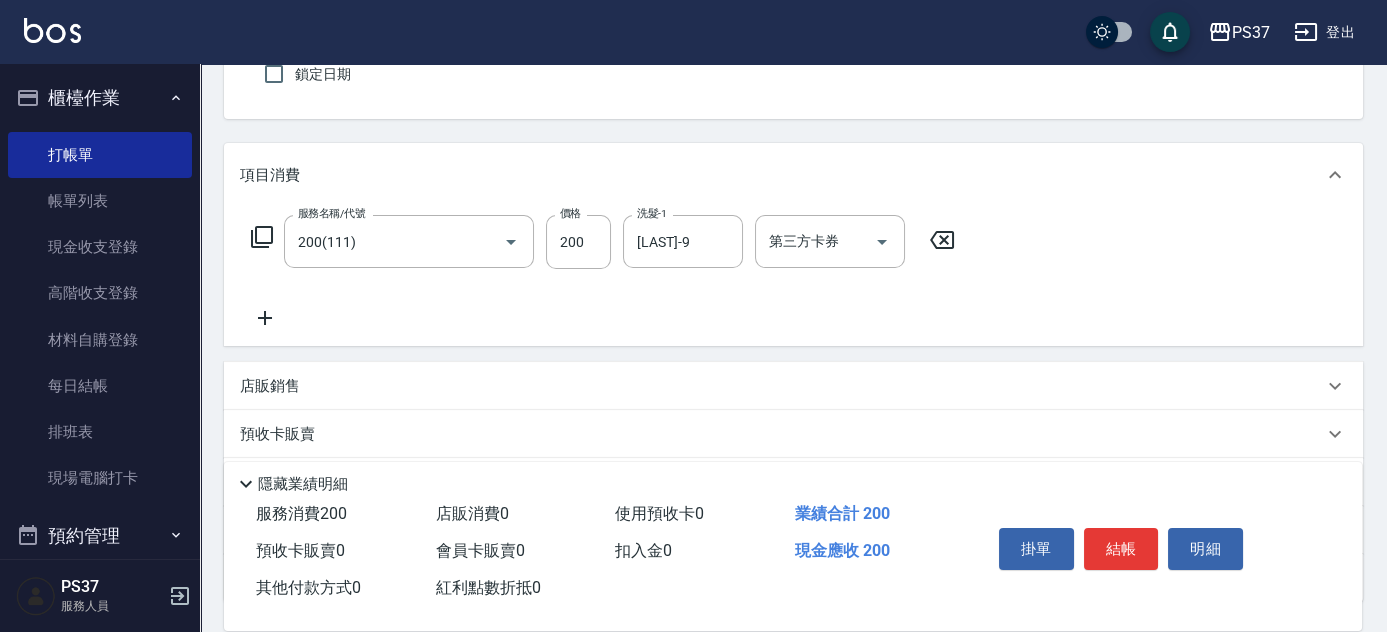 click 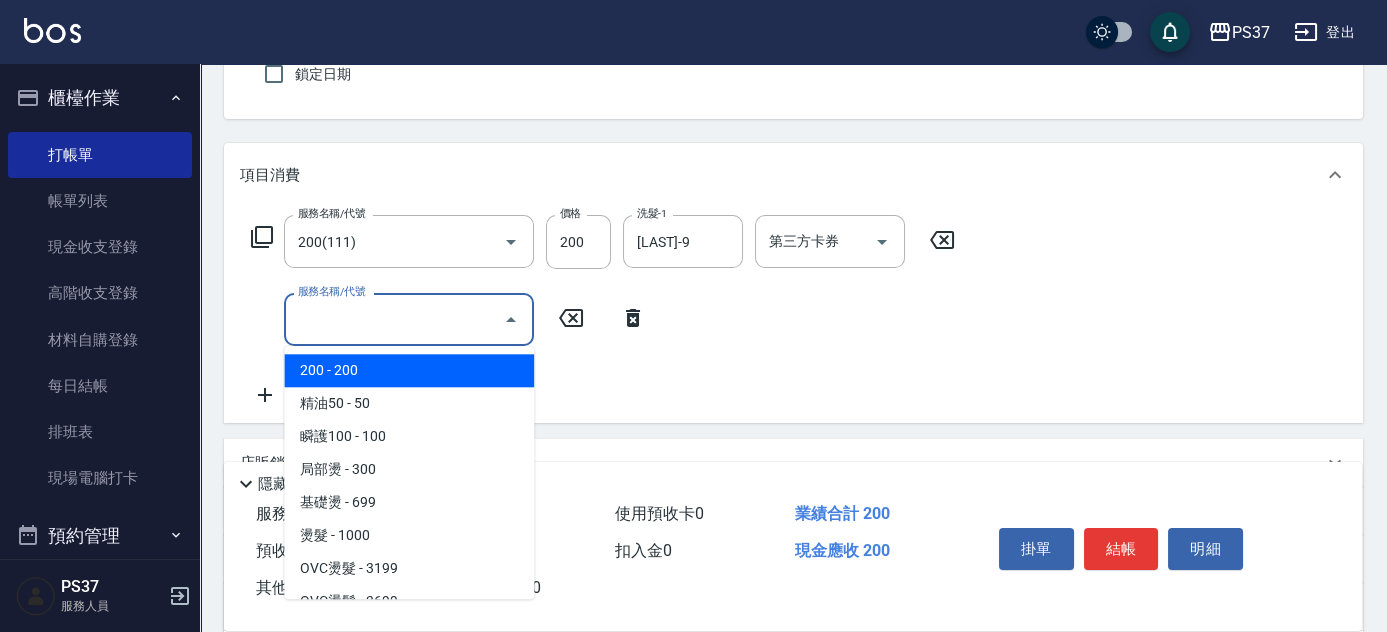 click on "服務名稱/代號" at bounding box center (394, 319) 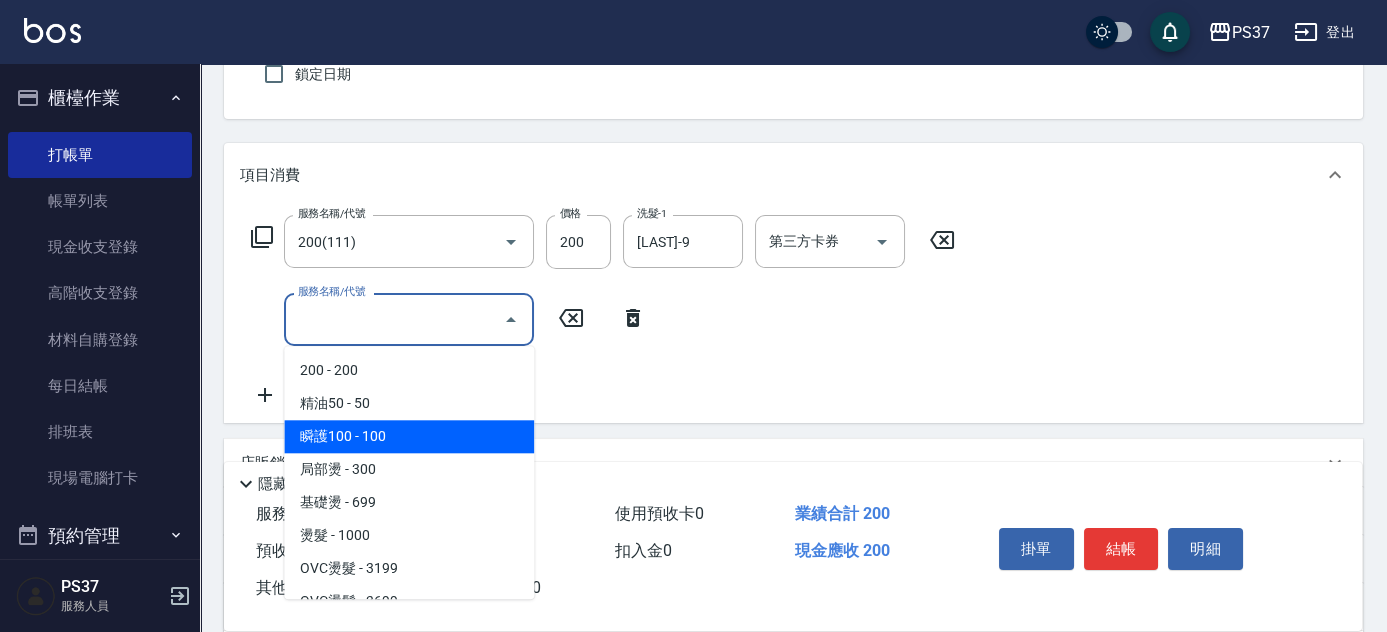 click on "瞬護100 - 100" at bounding box center (409, 436) 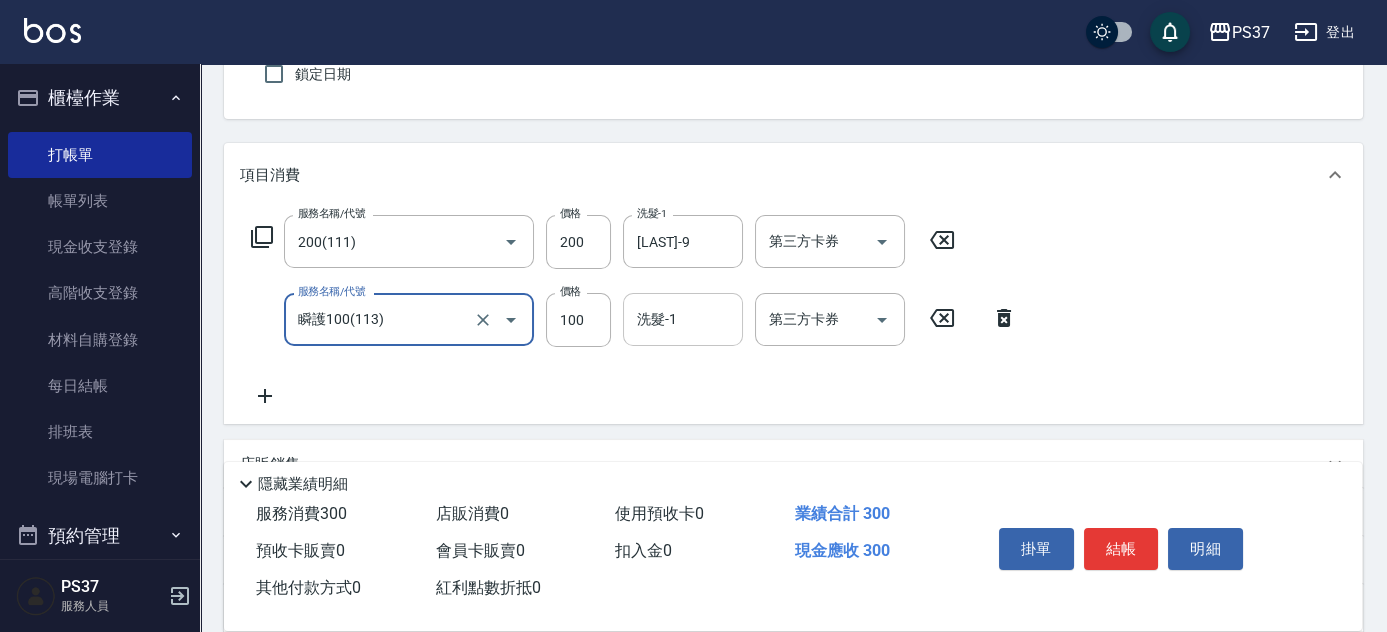 click on "洗髮-1" at bounding box center (683, 319) 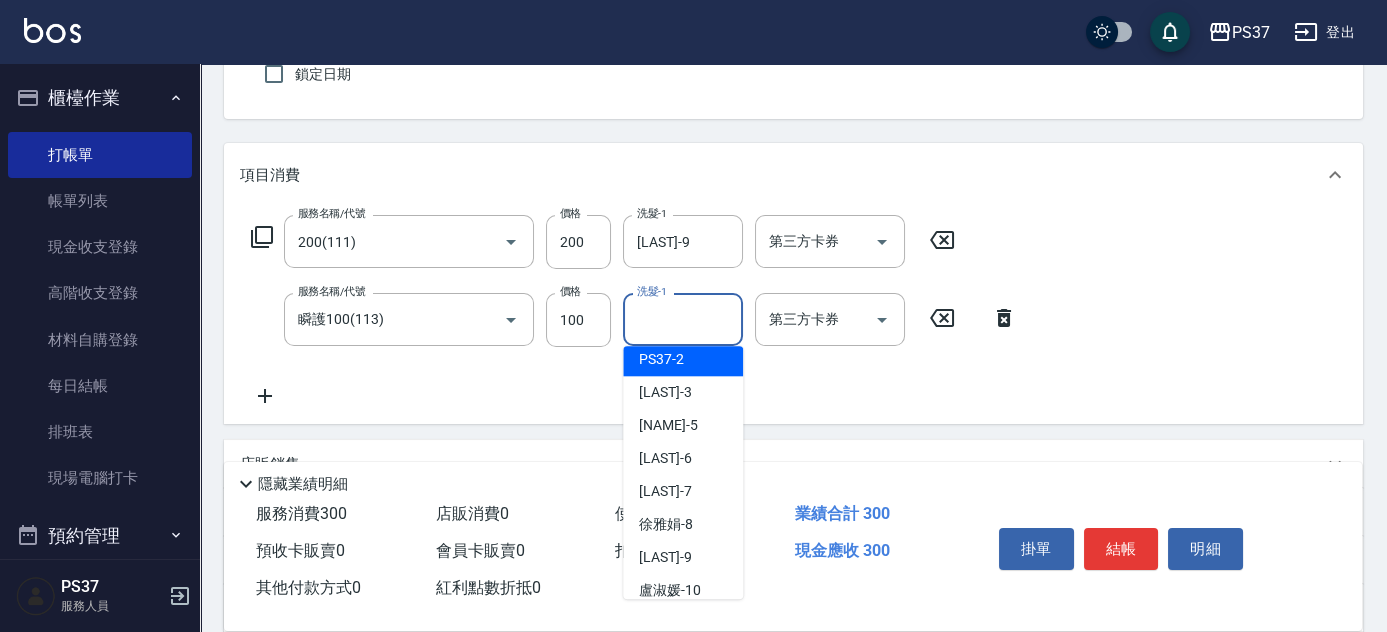 scroll, scrollTop: 181, scrollLeft: 0, axis: vertical 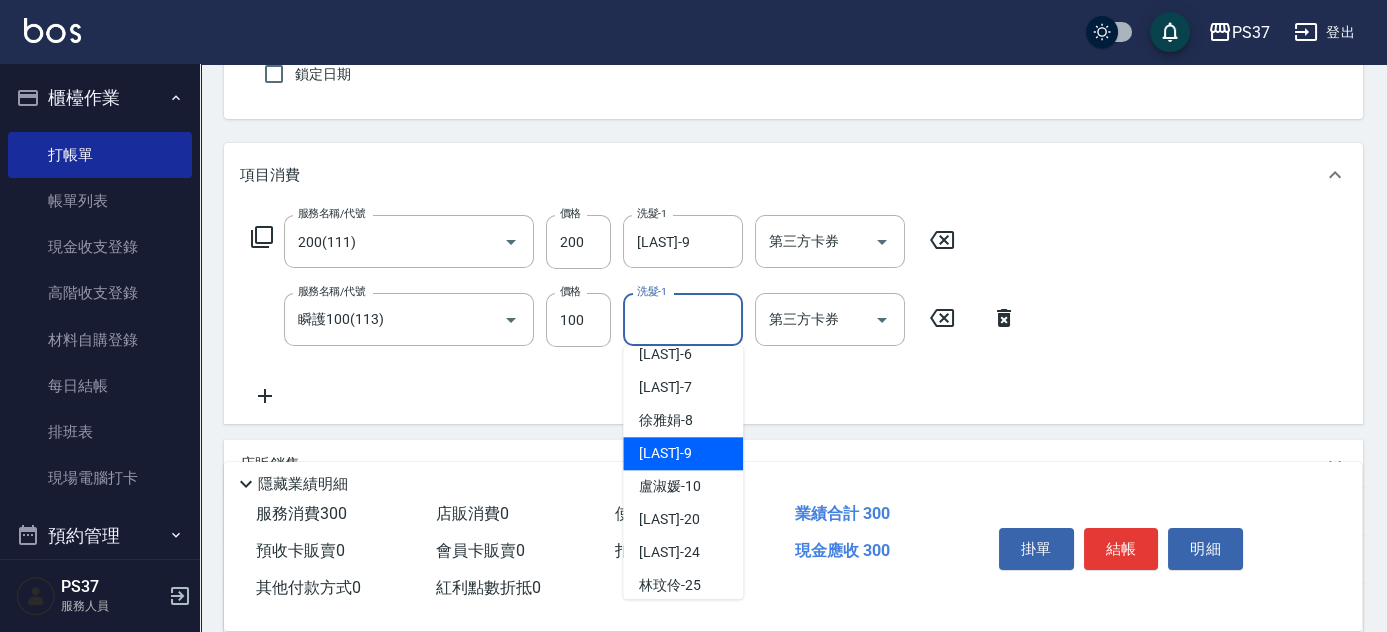 click on "[LAST] -9" at bounding box center (665, 453) 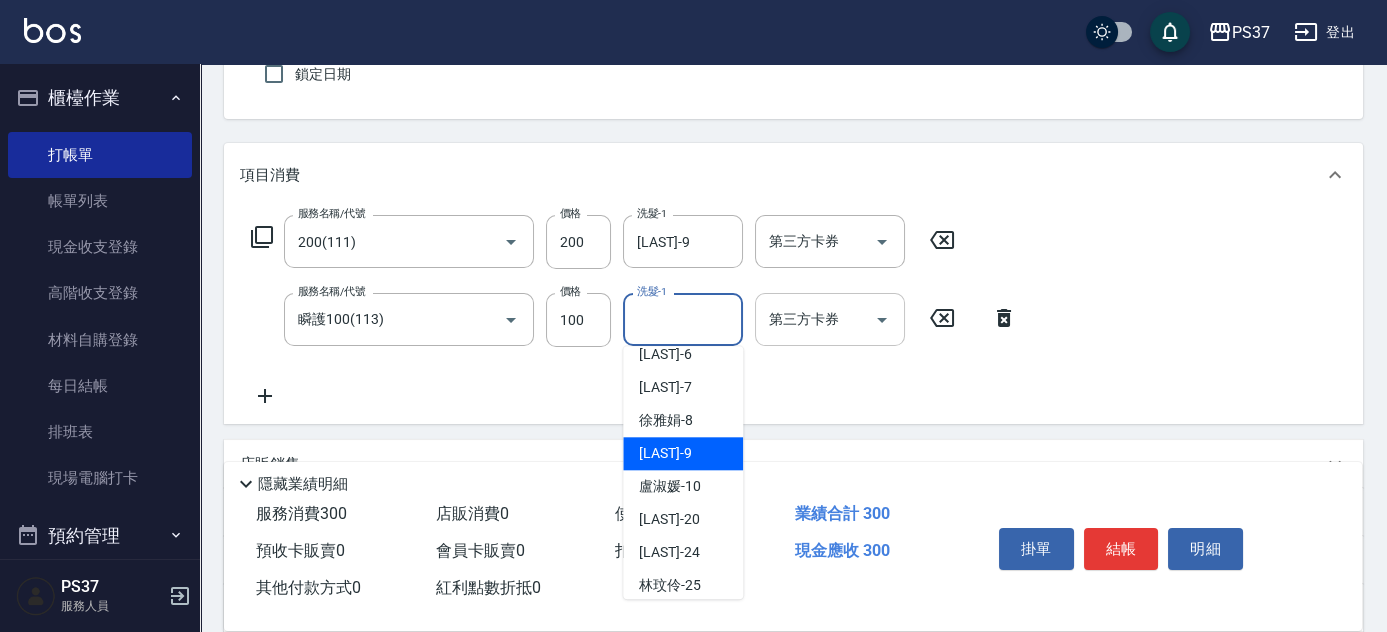 type on "[LAST]-9" 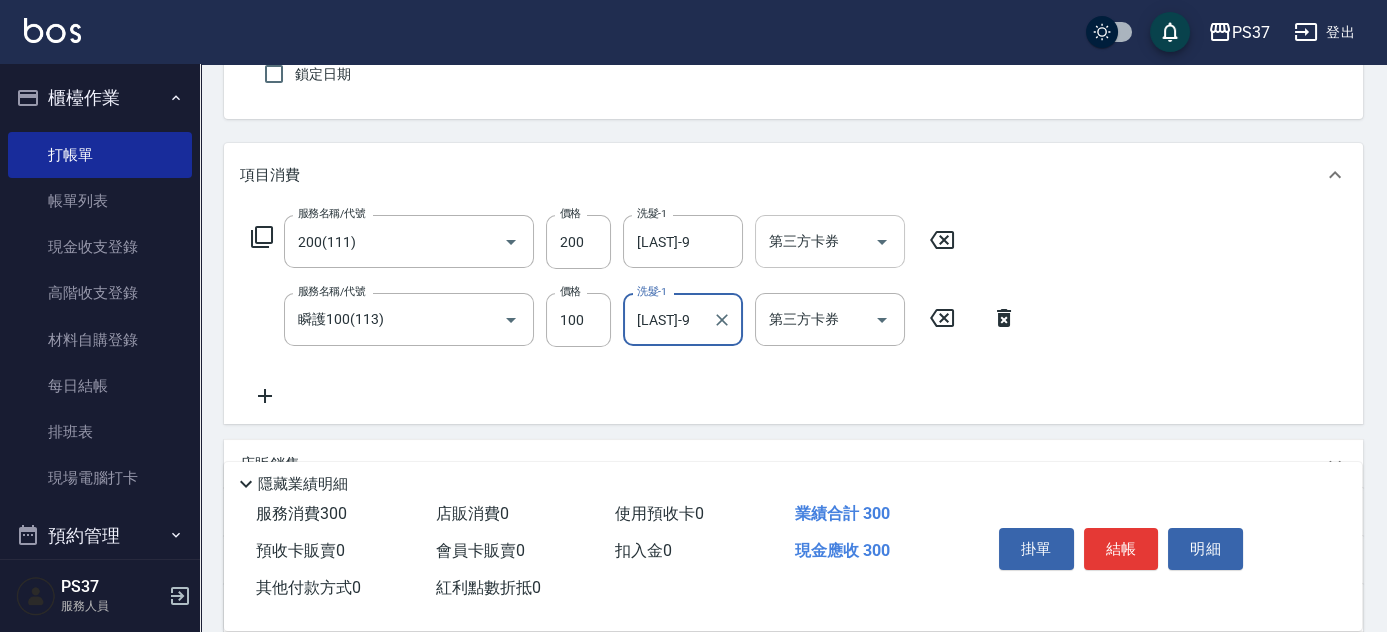 click 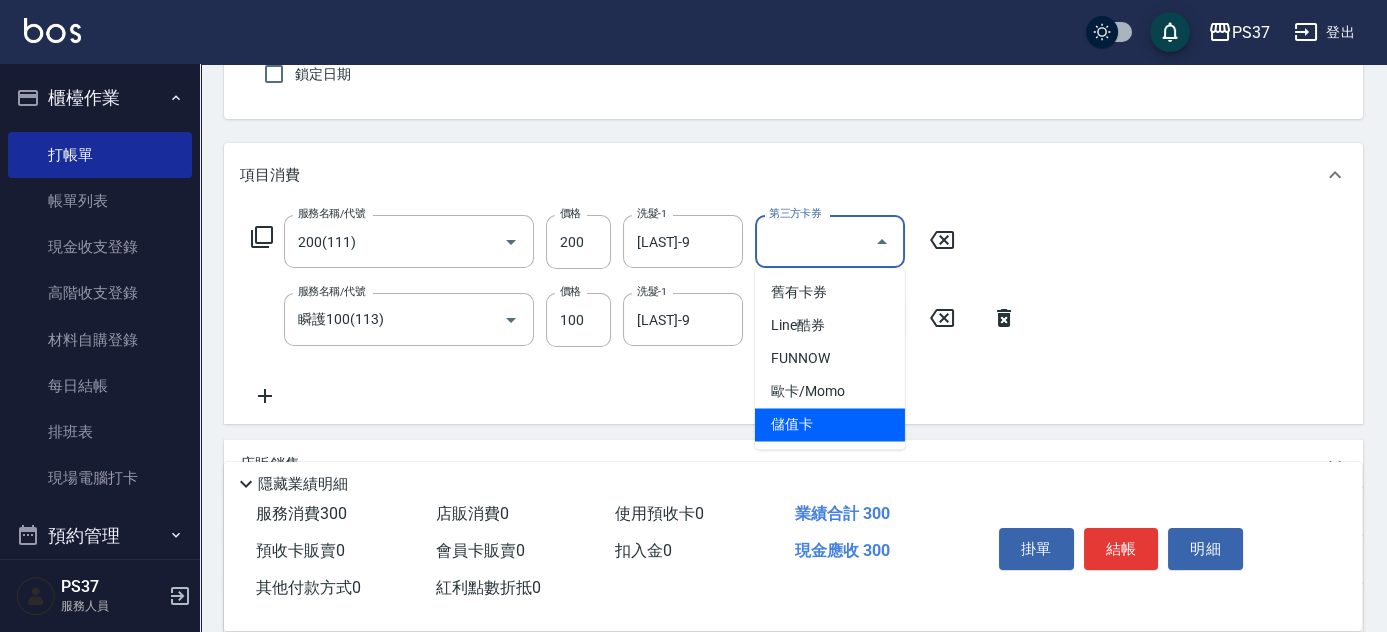 click on "儲值卡" at bounding box center [830, 424] 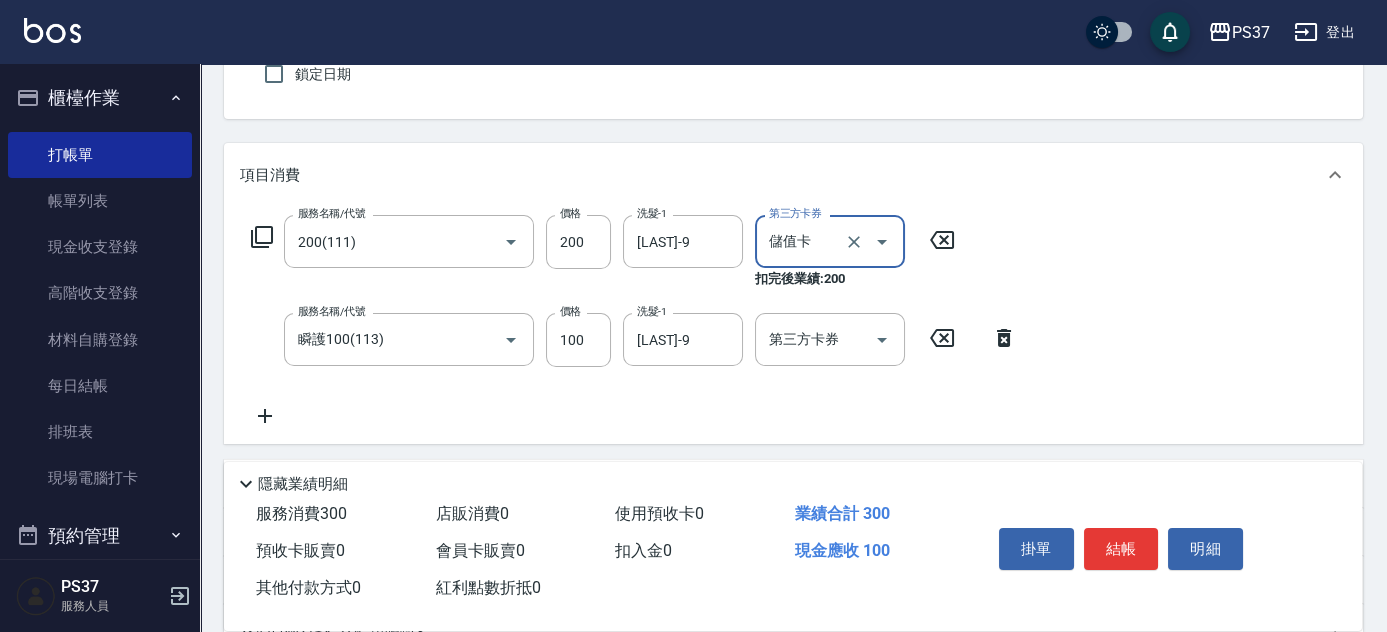type on "儲值卡" 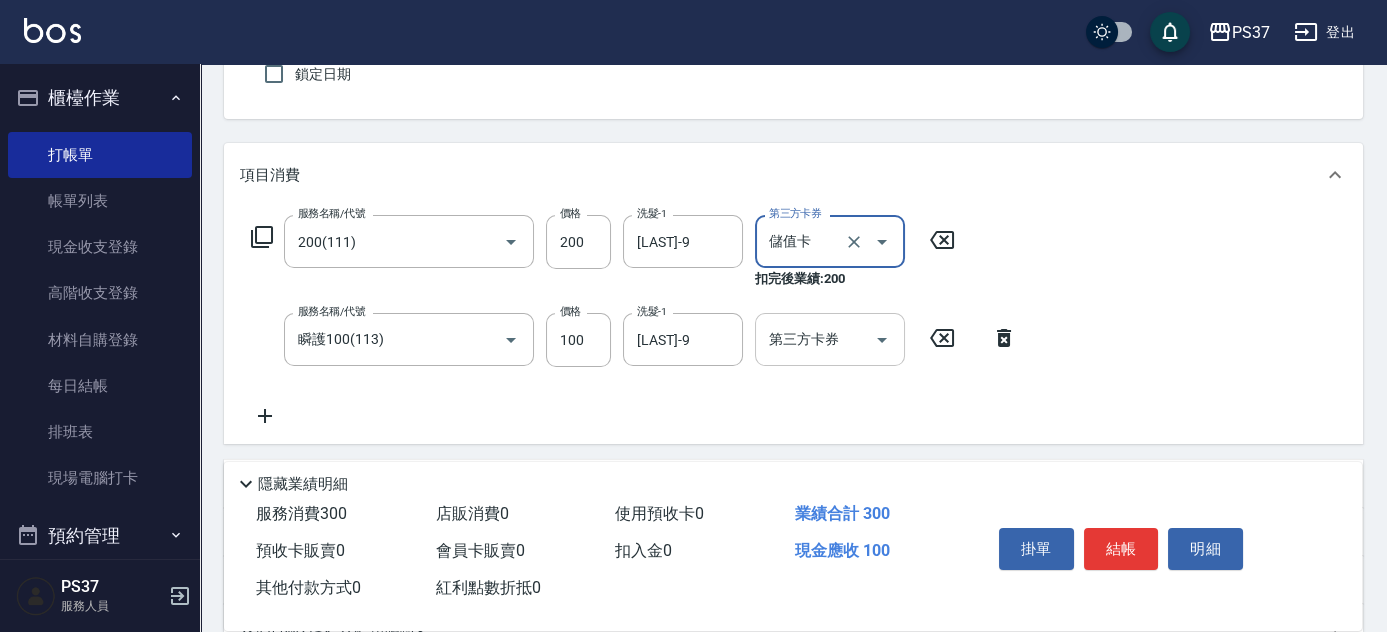 click 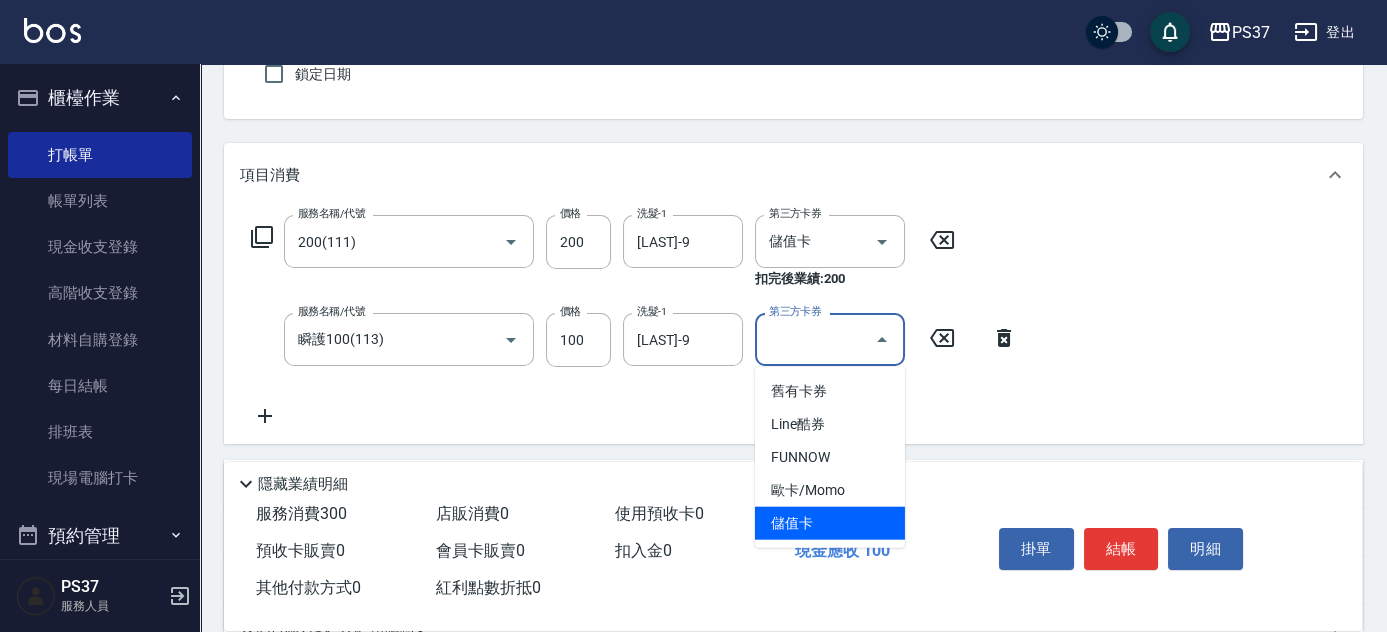 click on "儲值卡" at bounding box center (830, 523) 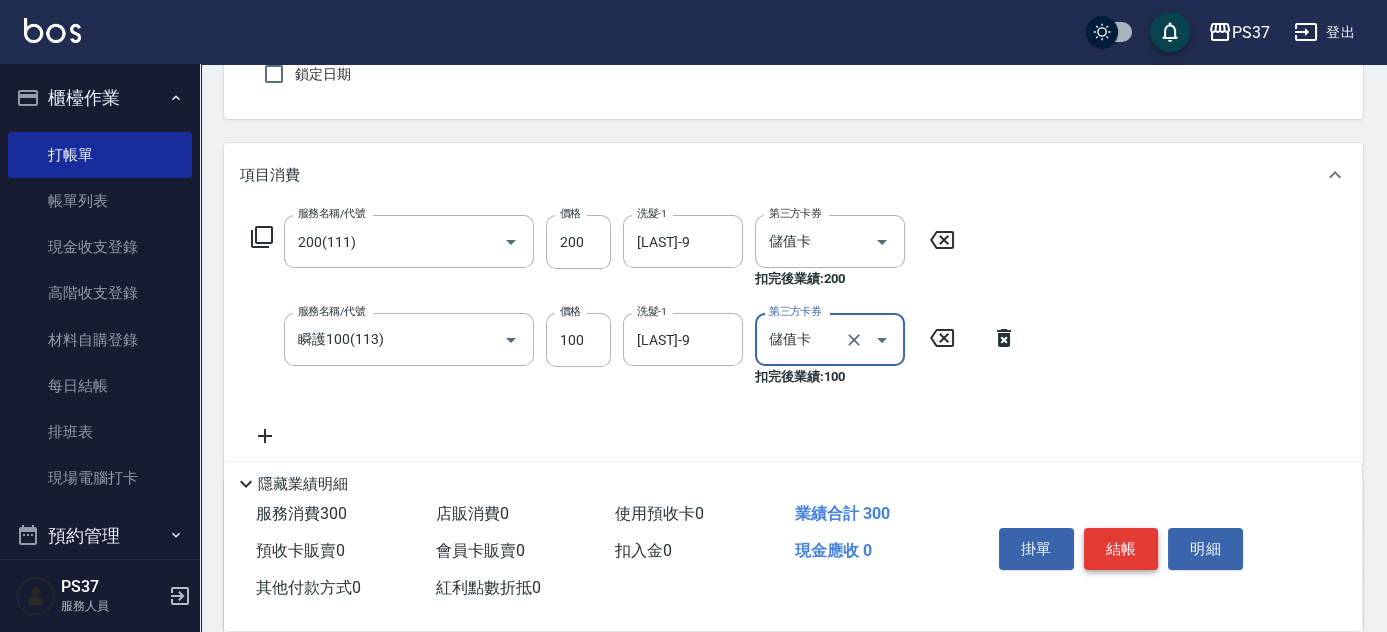 click on "結帳" at bounding box center [1121, 549] 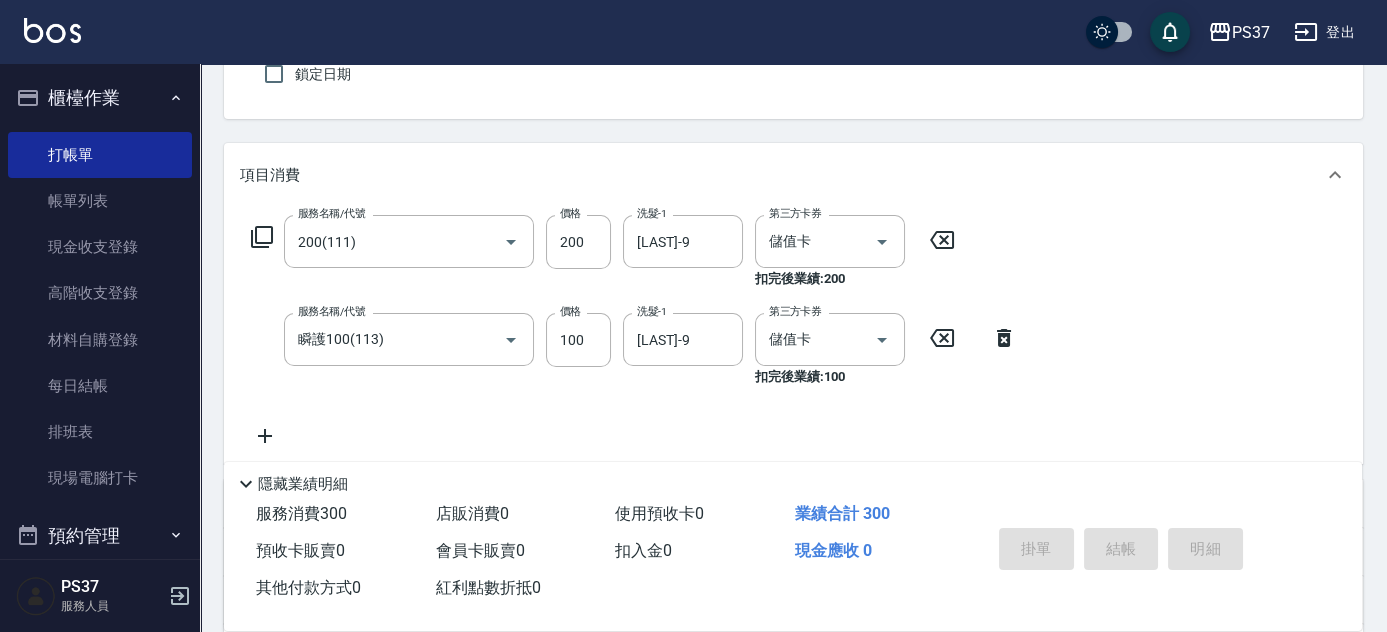 type on "2025/08/07 20:09" 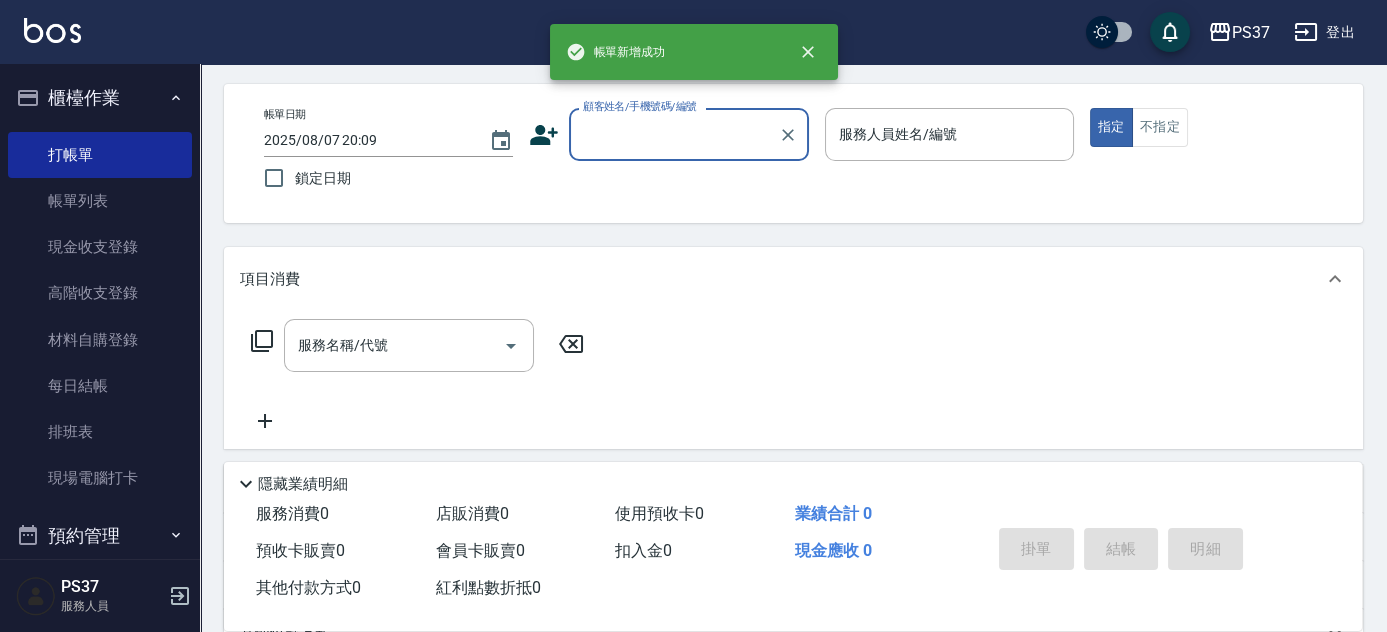 scroll, scrollTop: 0, scrollLeft: 0, axis: both 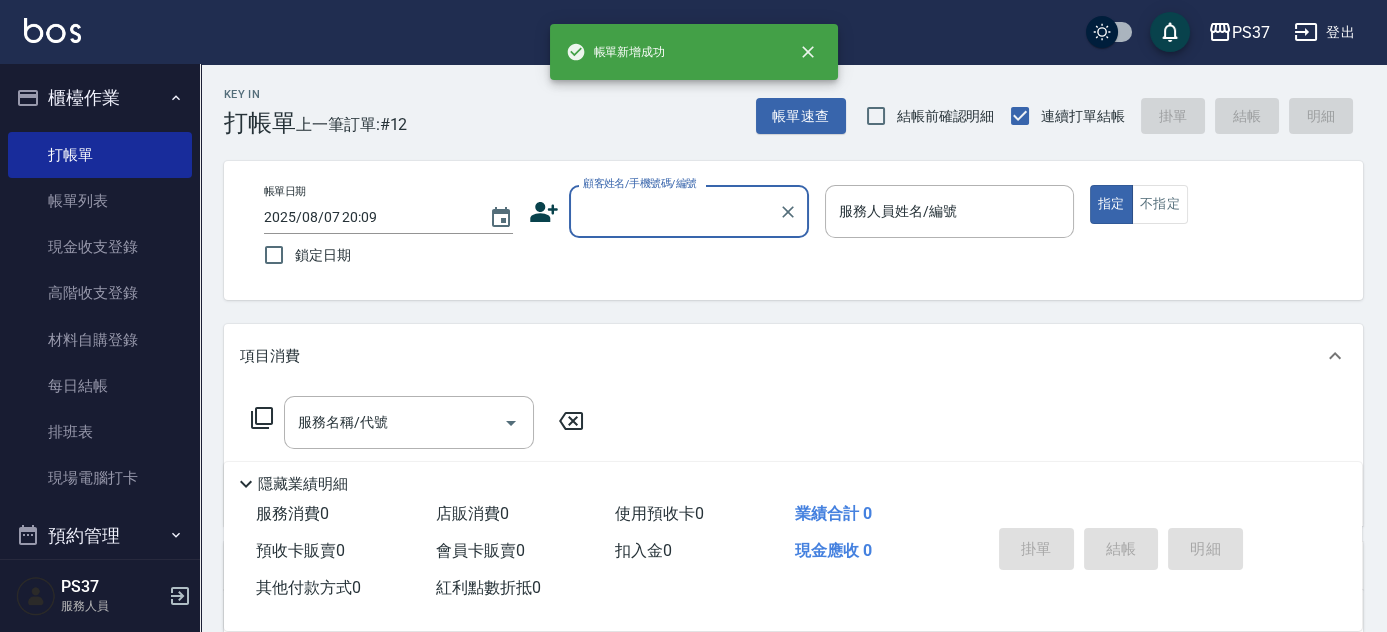 click on "顧客姓名/手機號碼/編號" at bounding box center [674, 211] 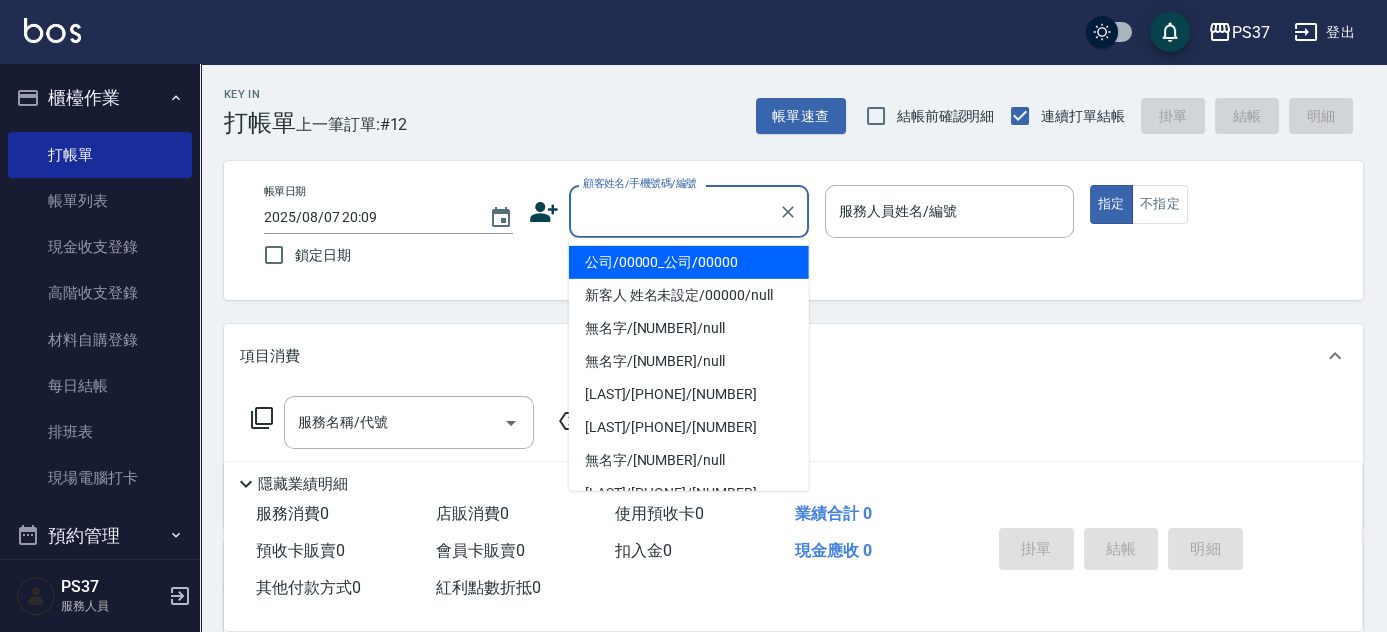 click on "公司/00000_公司/00000" at bounding box center [689, 262] 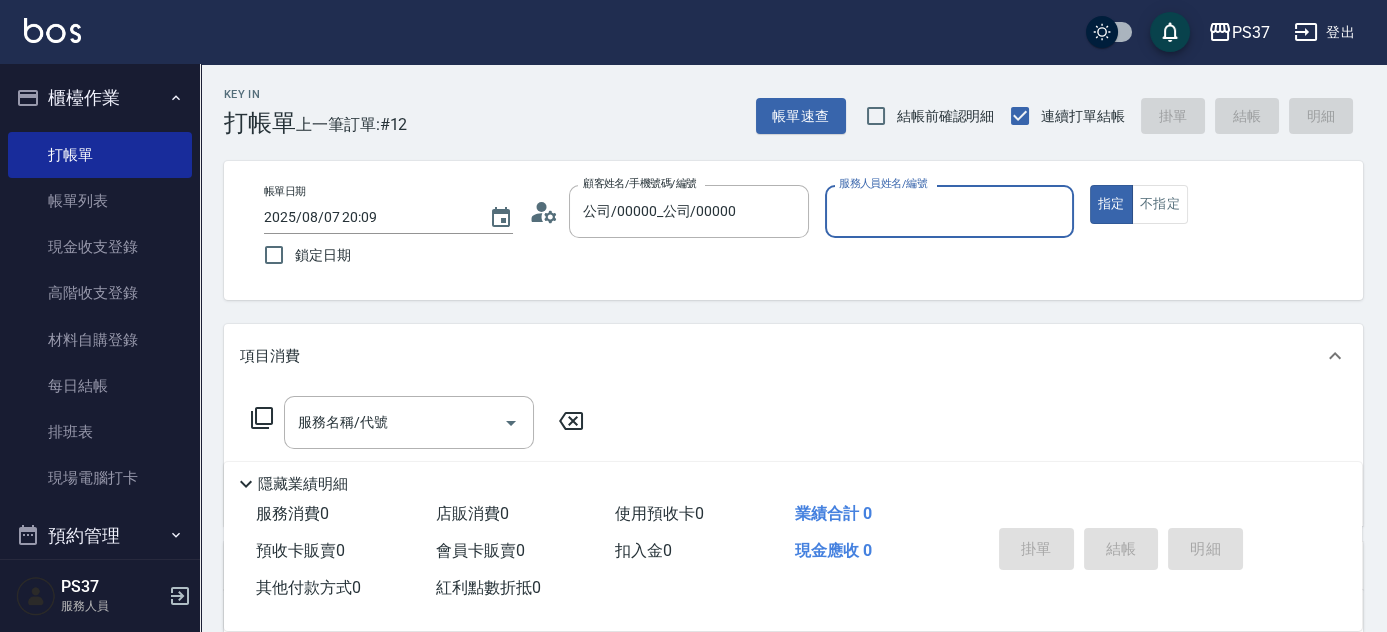 click on "服務人員姓名/編號" at bounding box center (949, 211) 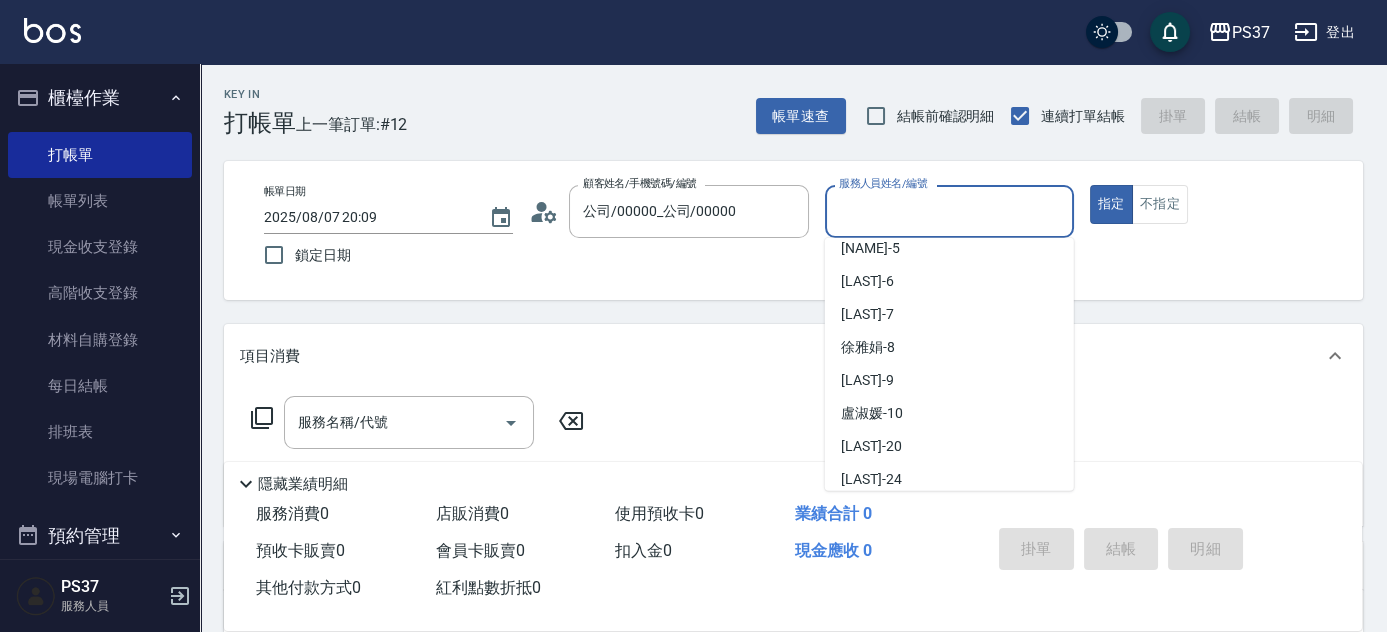 scroll, scrollTop: 181, scrollLeft: 0, axis: vertical 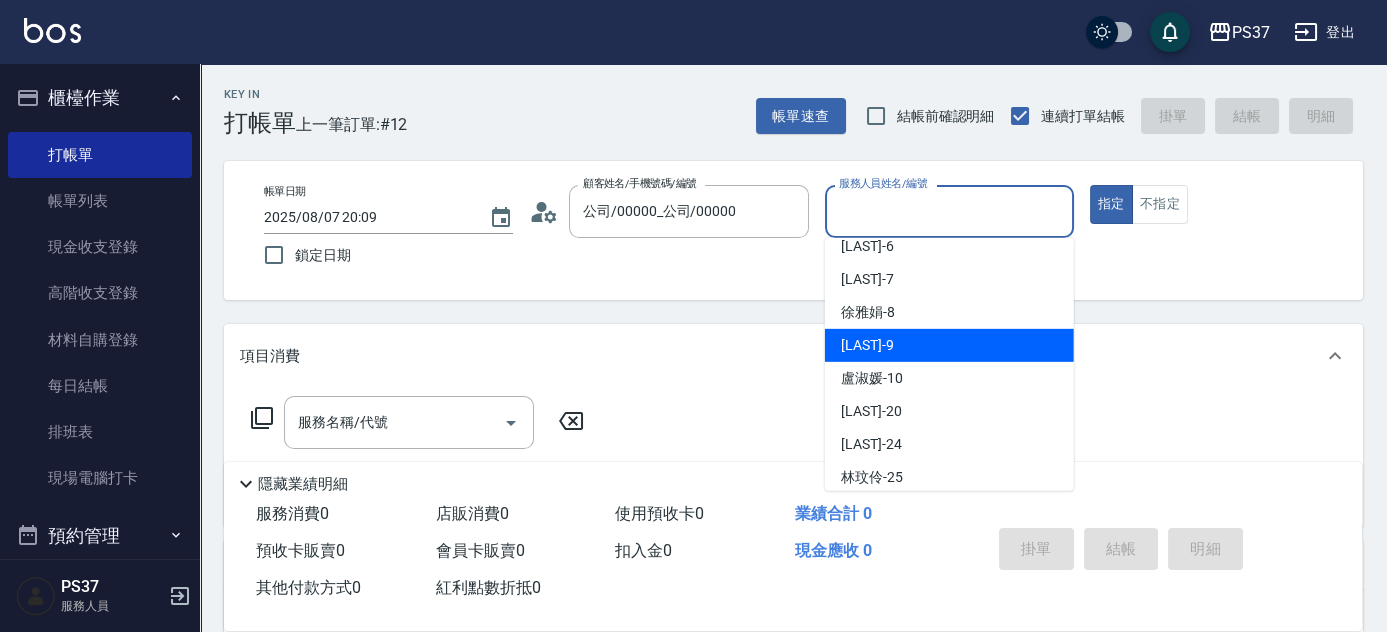 click on "[LAST] -9" at bounding box center [949, 345] 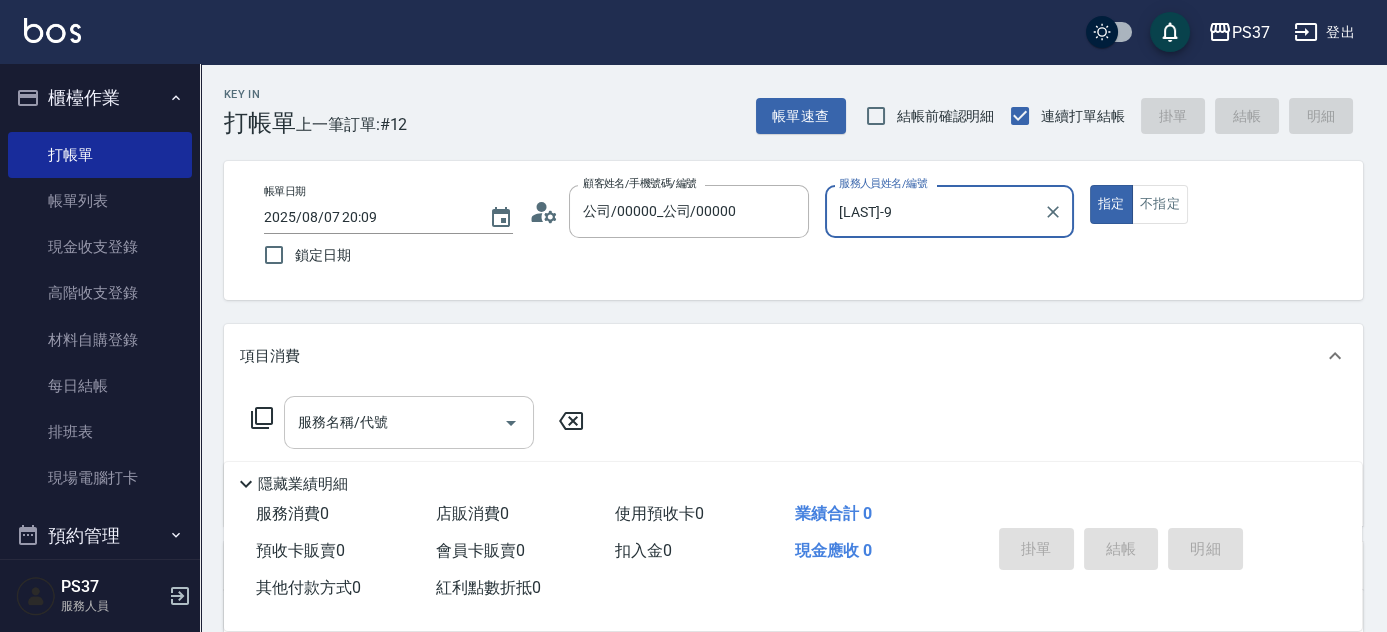 click on "服務名稱/代號" at bounding box center (394, 422) 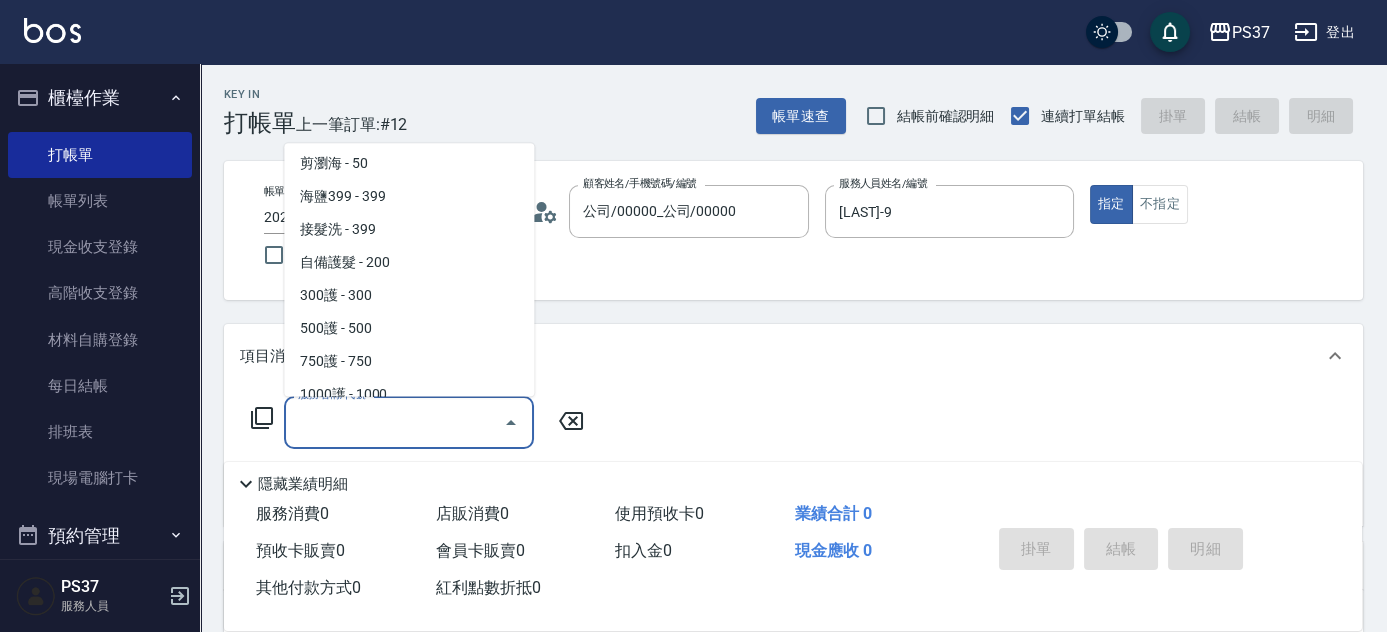 scroll, scrollTop: 1000, scrollLeft: 0, axis: vertical 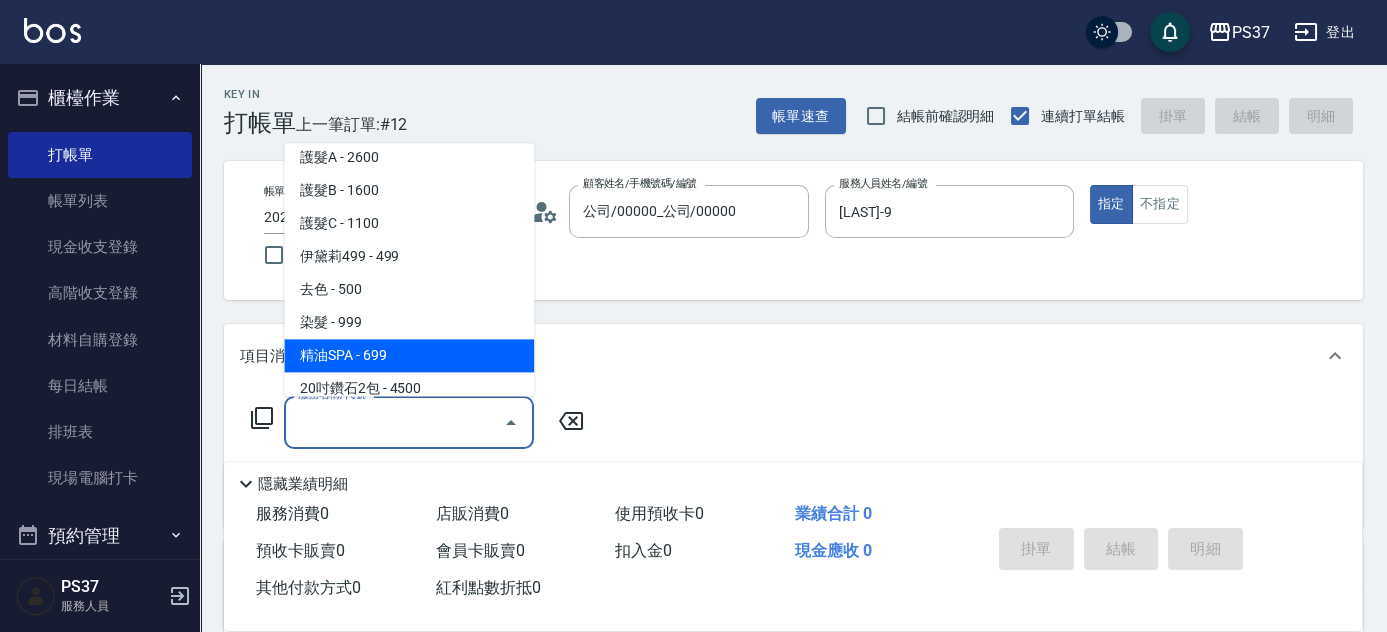 click on "精油SPA - 699" at bounding box center (409, 356) 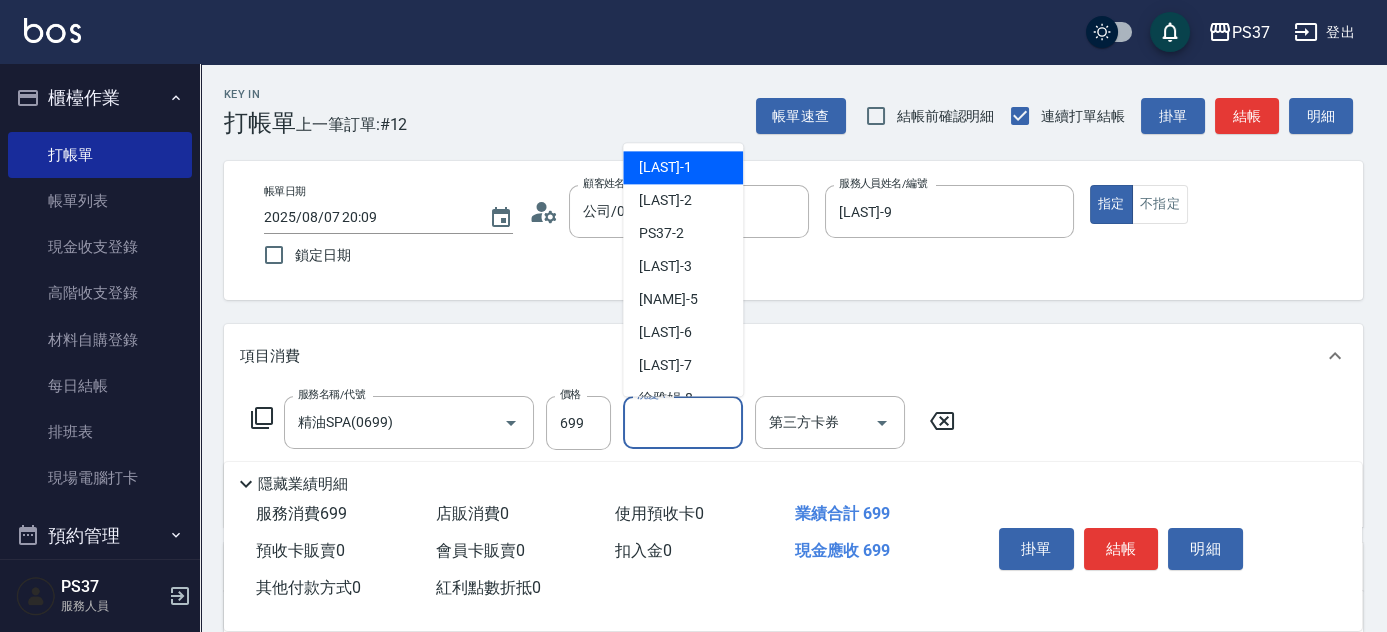 click on "洗髮-1" at bounding box center (683, 422) 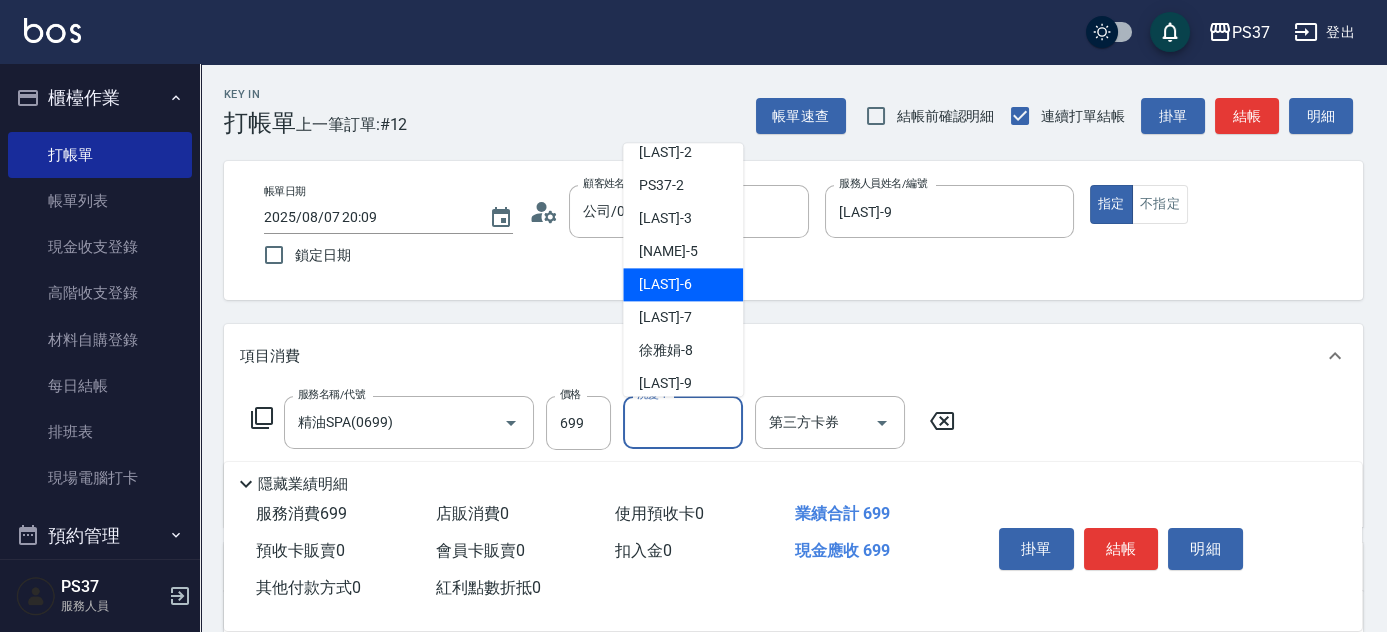 scroll, scrollTop: 90, scrollLeft: 0, axis: vertical 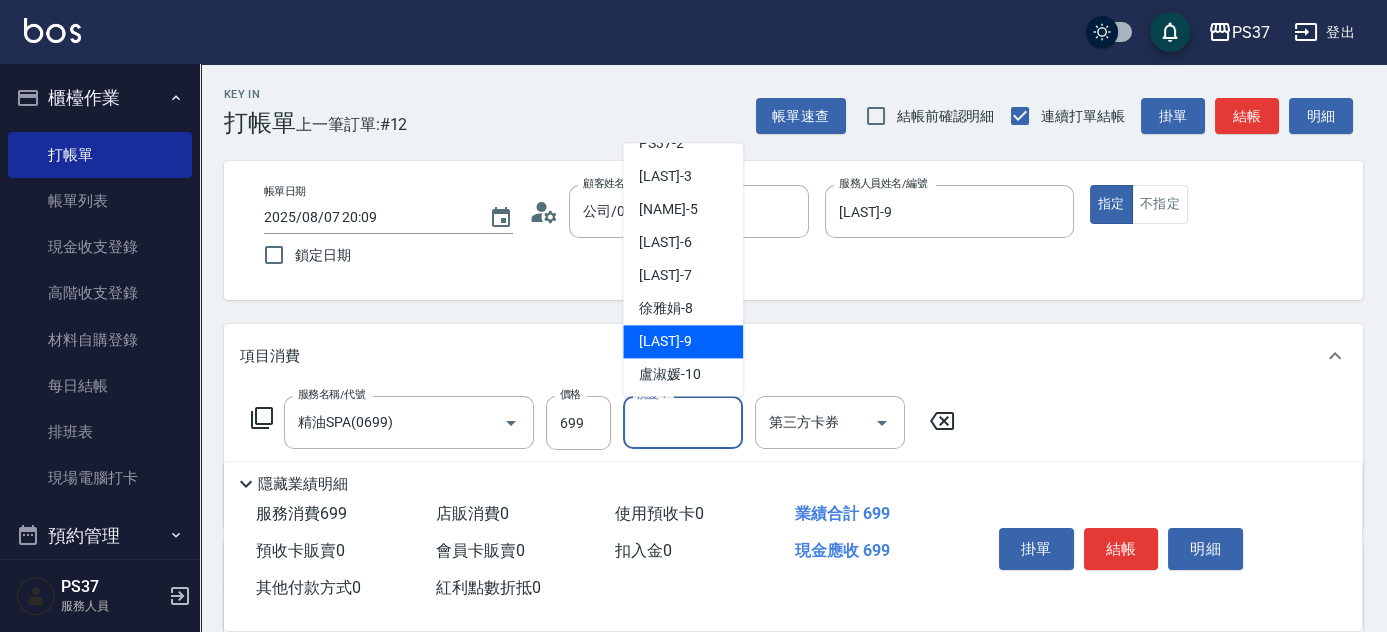 click on "[LAST] -9" at bounding box center [665, 342] 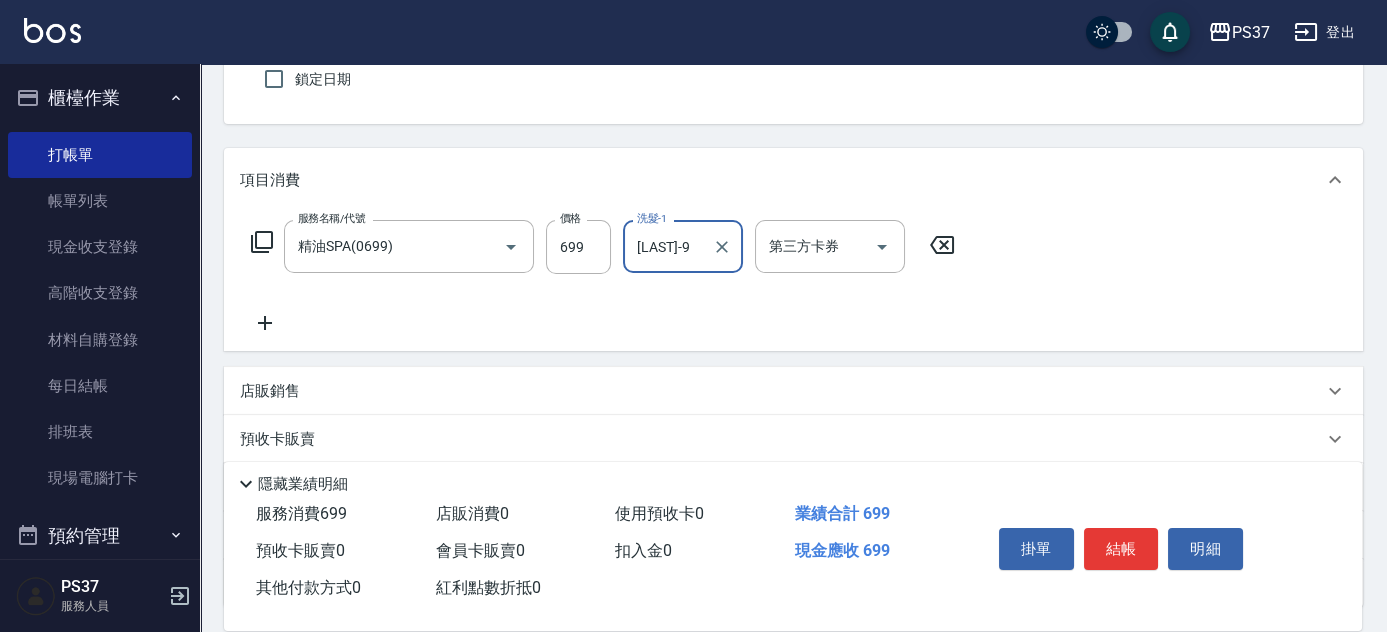 scroll, scrollTop: 272, scrollLeft: 0, axis: vertical 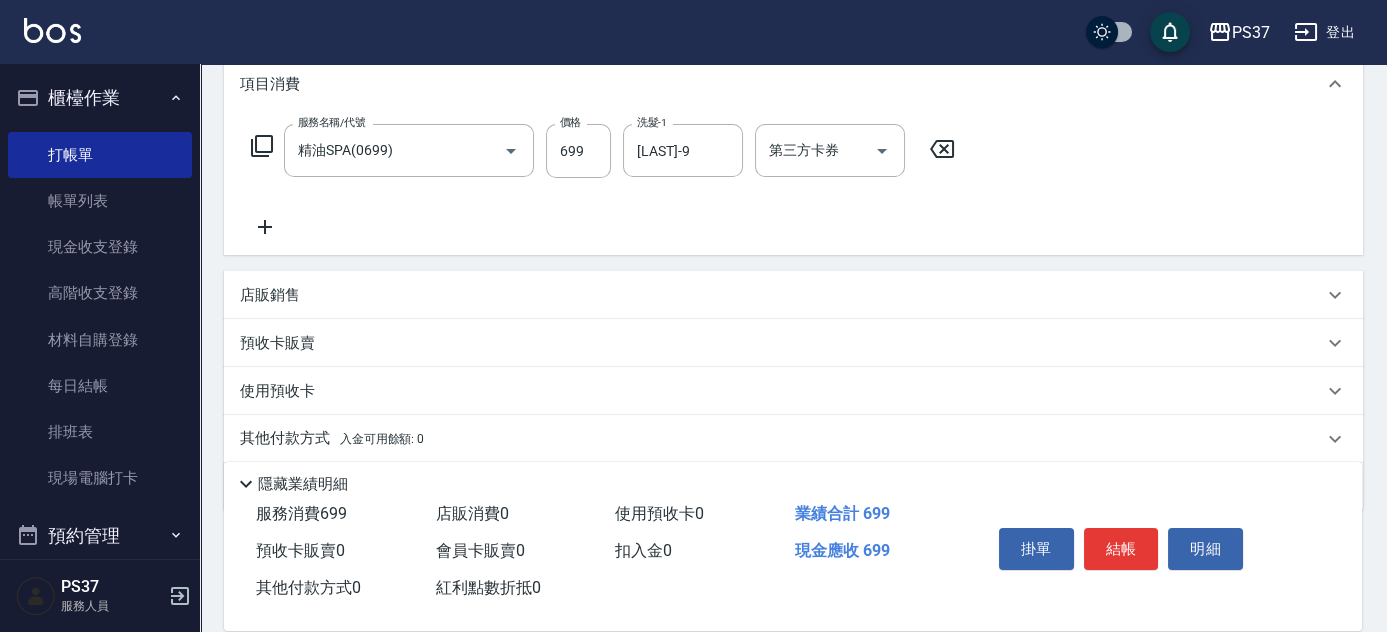 click 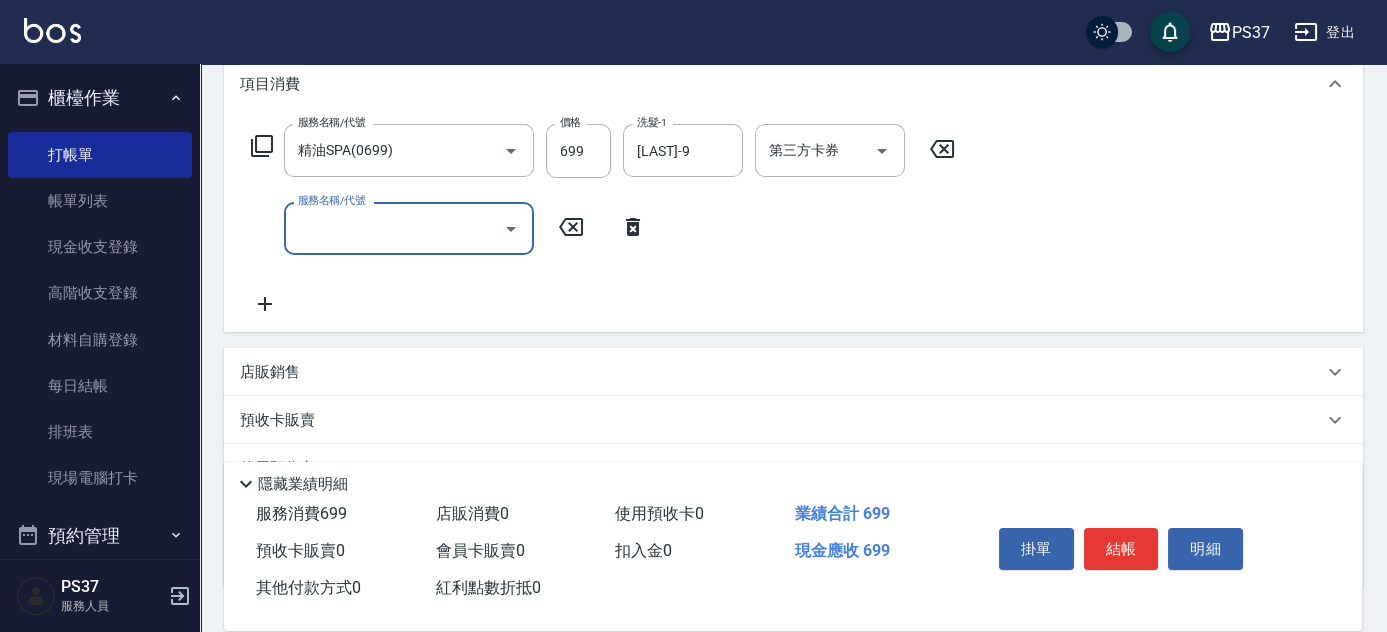 click on "服務名稱/代號" at bounding box center [394, 228] 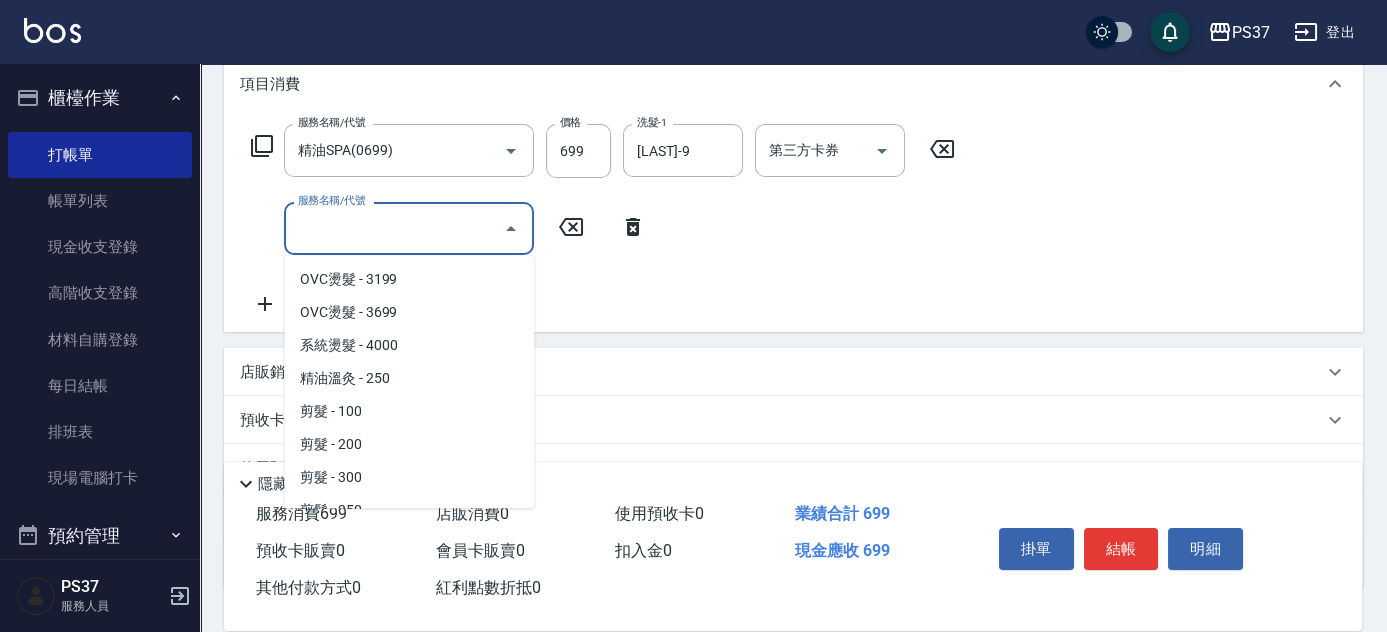 scroll, scrollTop: 272, scrollLeft: 0, axis: vertical 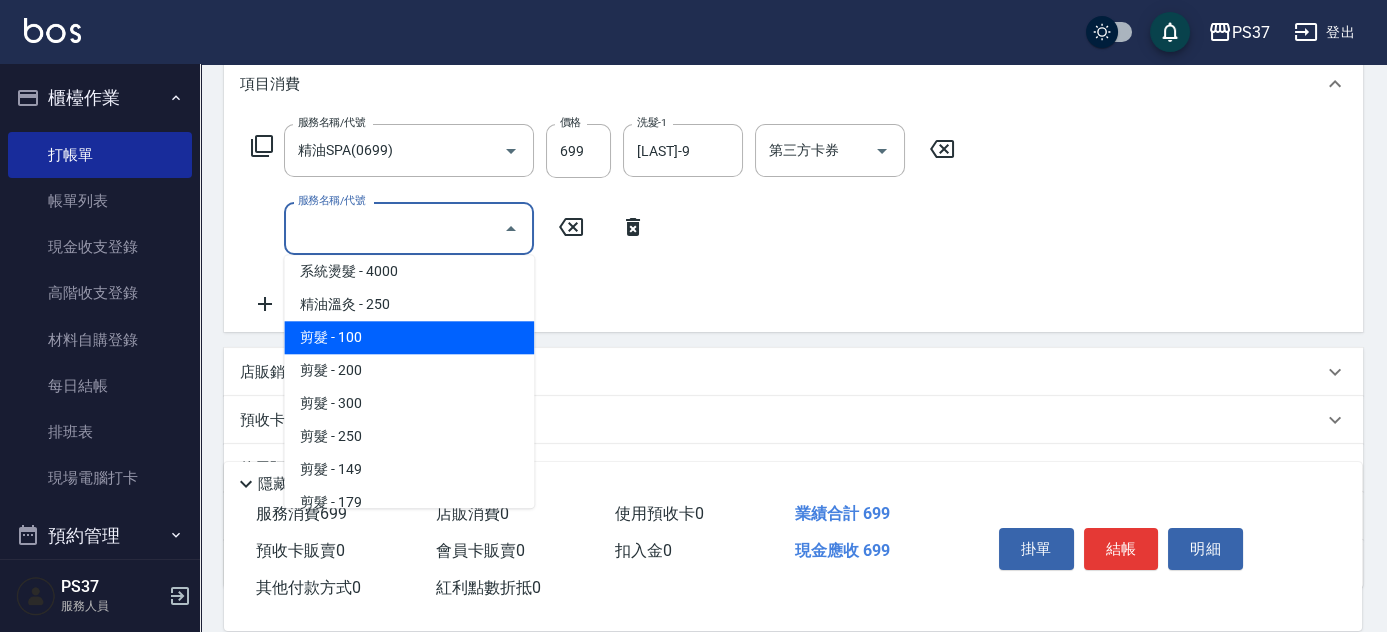 click on "剪髮 - 100" at bounding box center [409, 337] 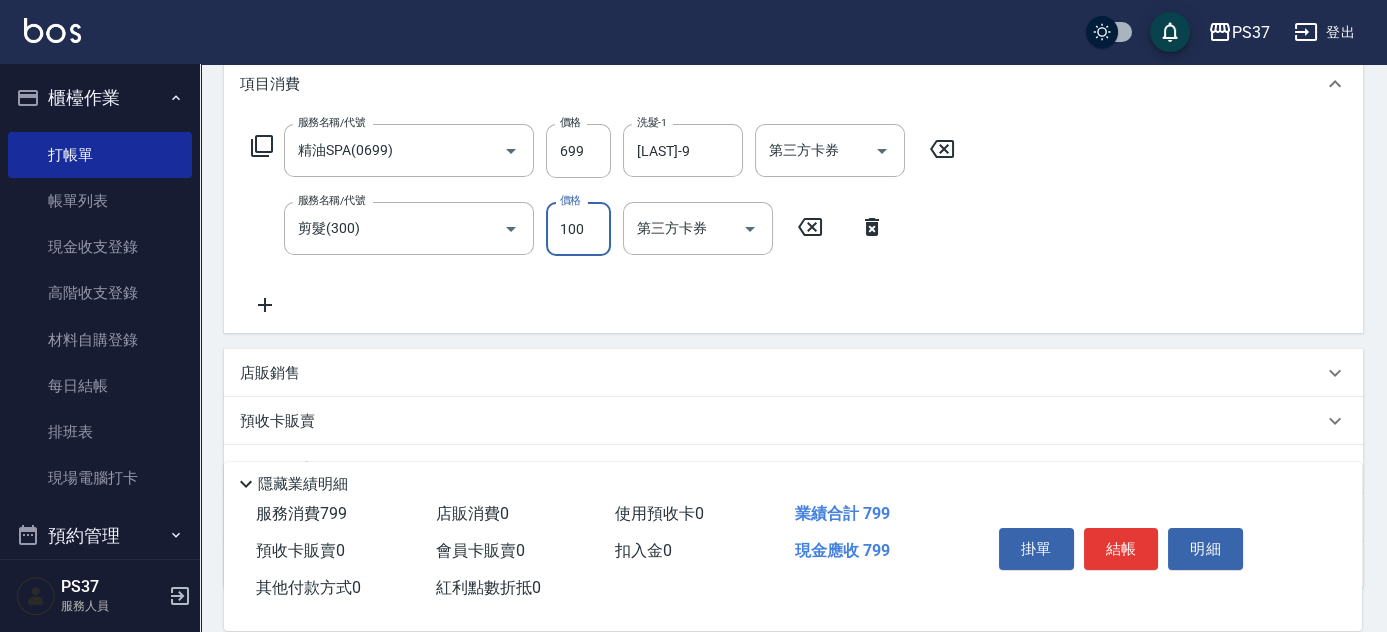 click on "100" at bounding box center (578, 229) 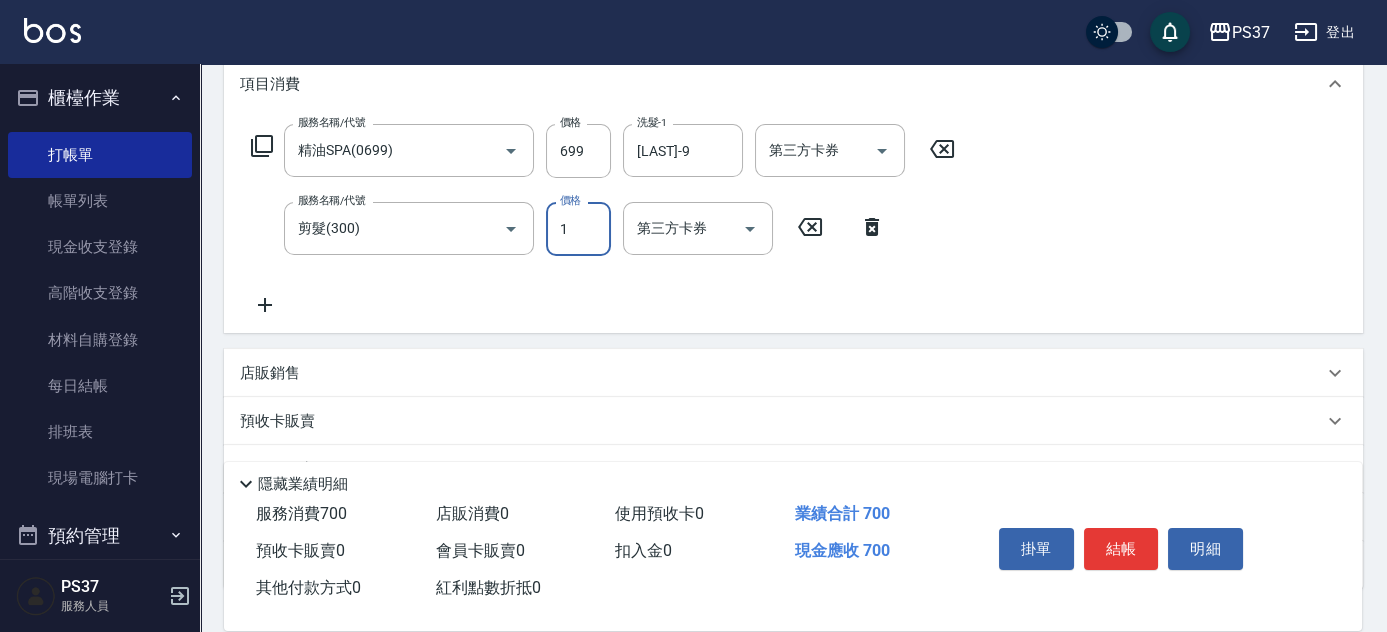 type on "1" 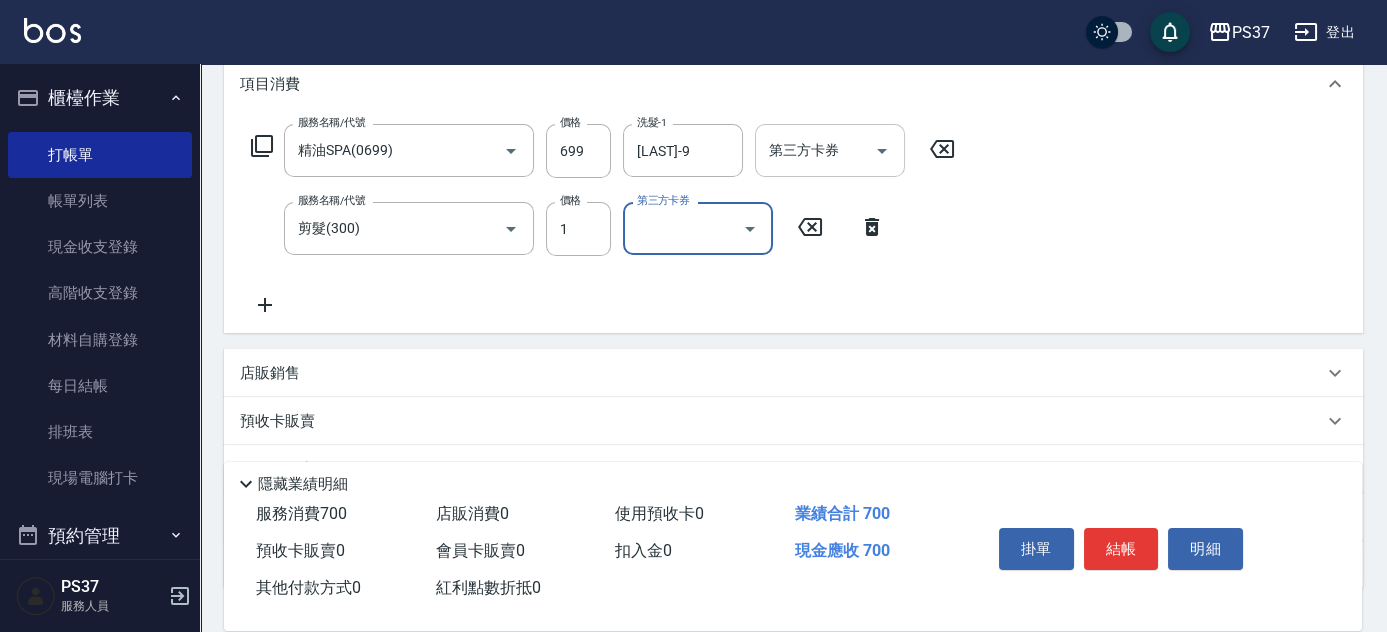 click 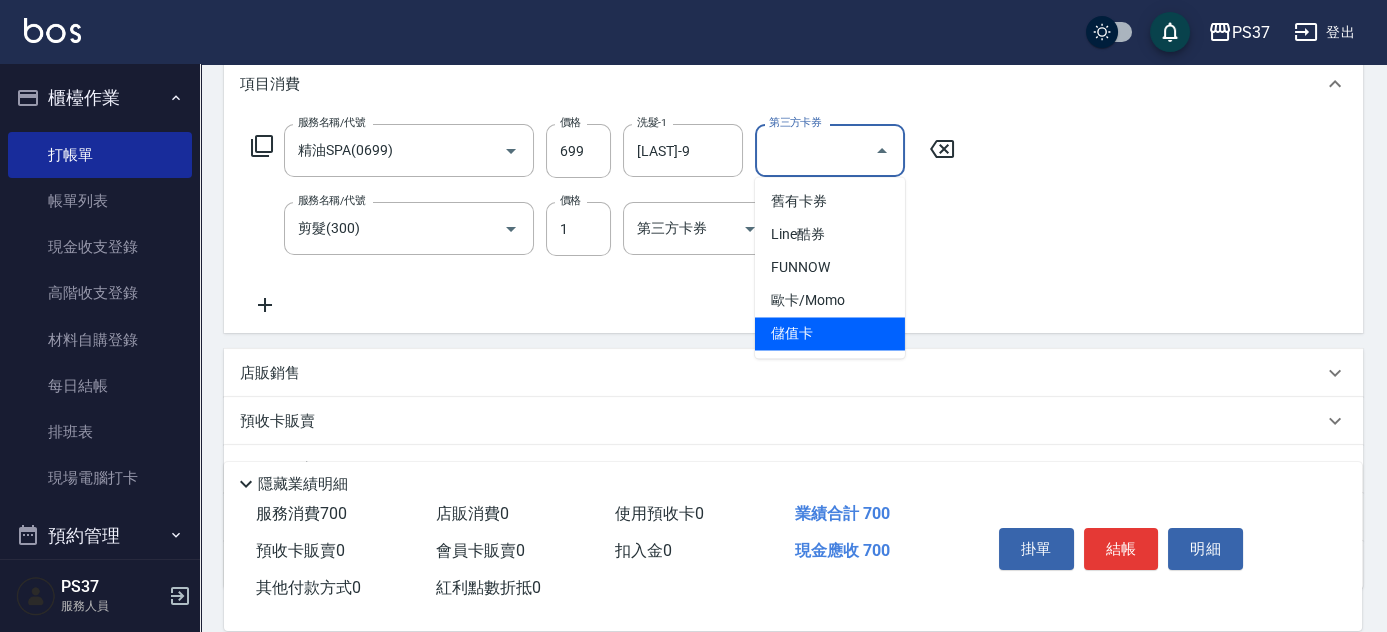 drag, startPoint x: 834, startPoint y: 340, endPoint x: 809, endPoint y: 321, distance: 31.400637 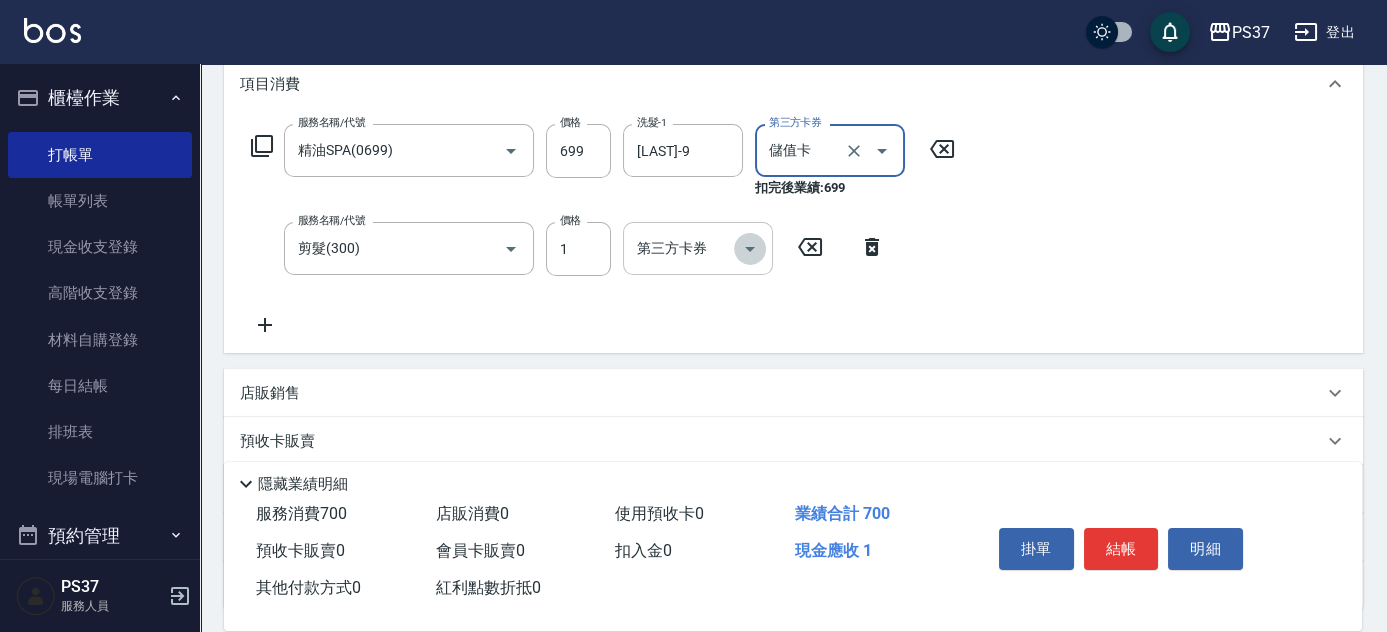 click 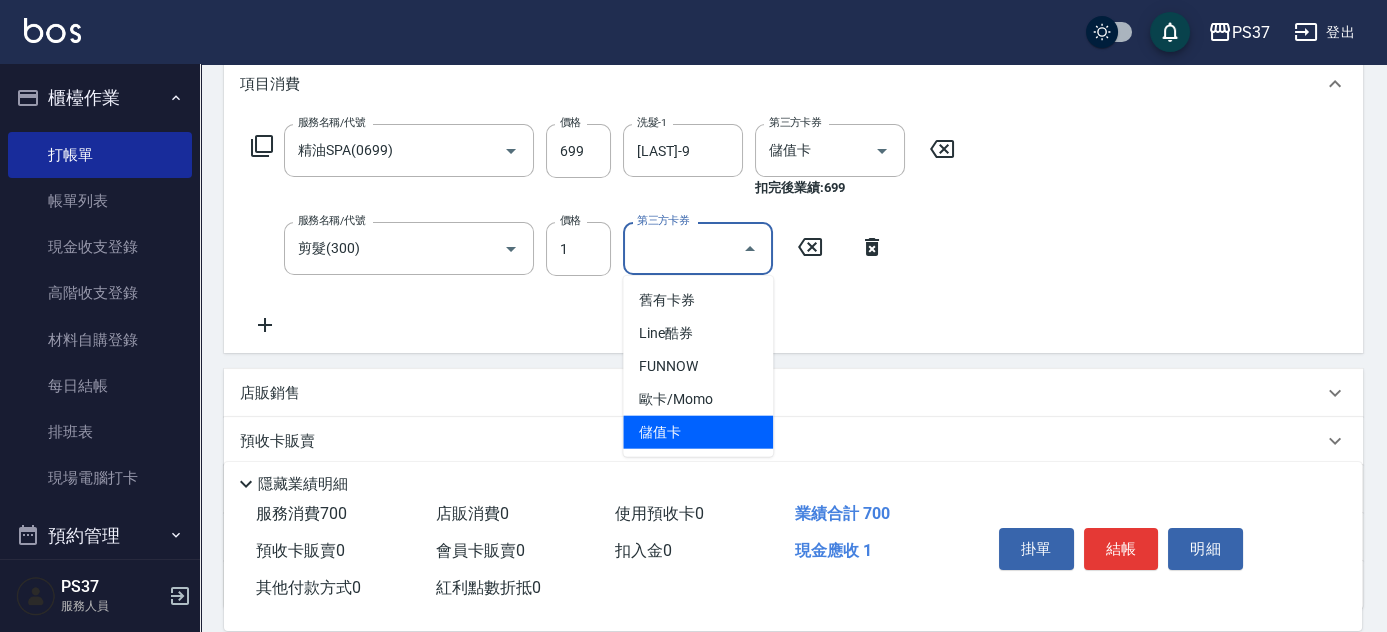 click on "儲值卡" at bounding box center (698, 432) 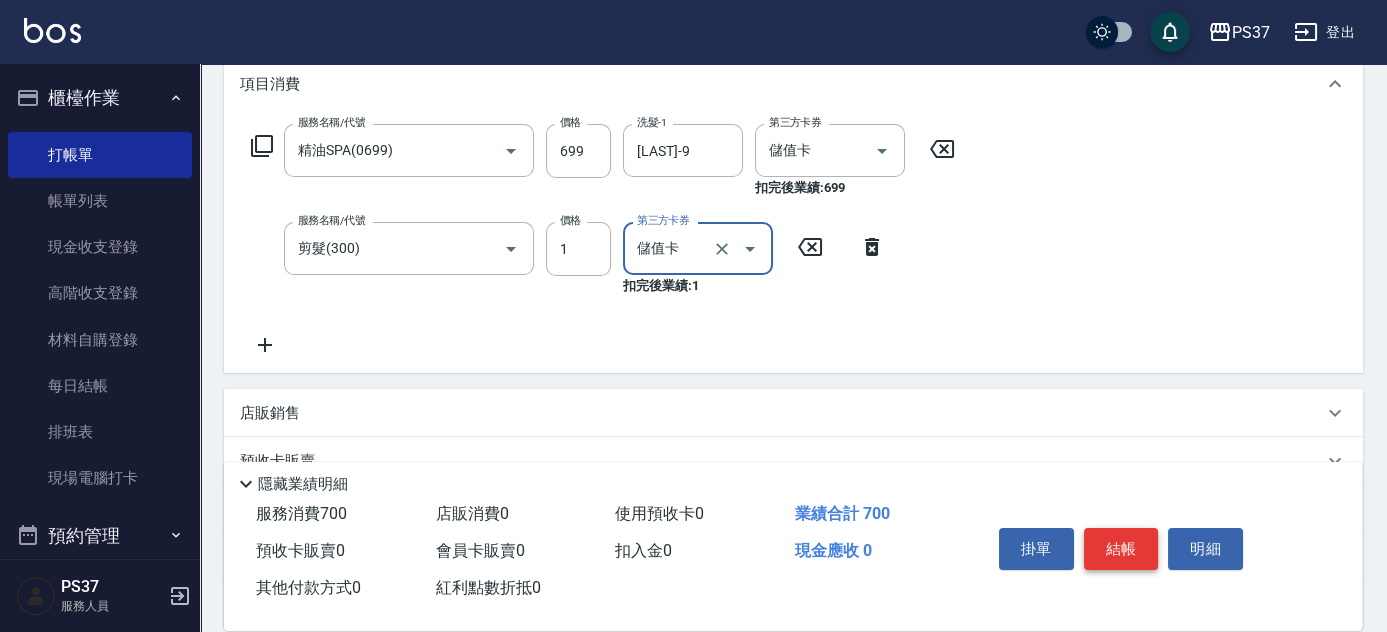 click on "結帳" at bounding box center (1121, 549) 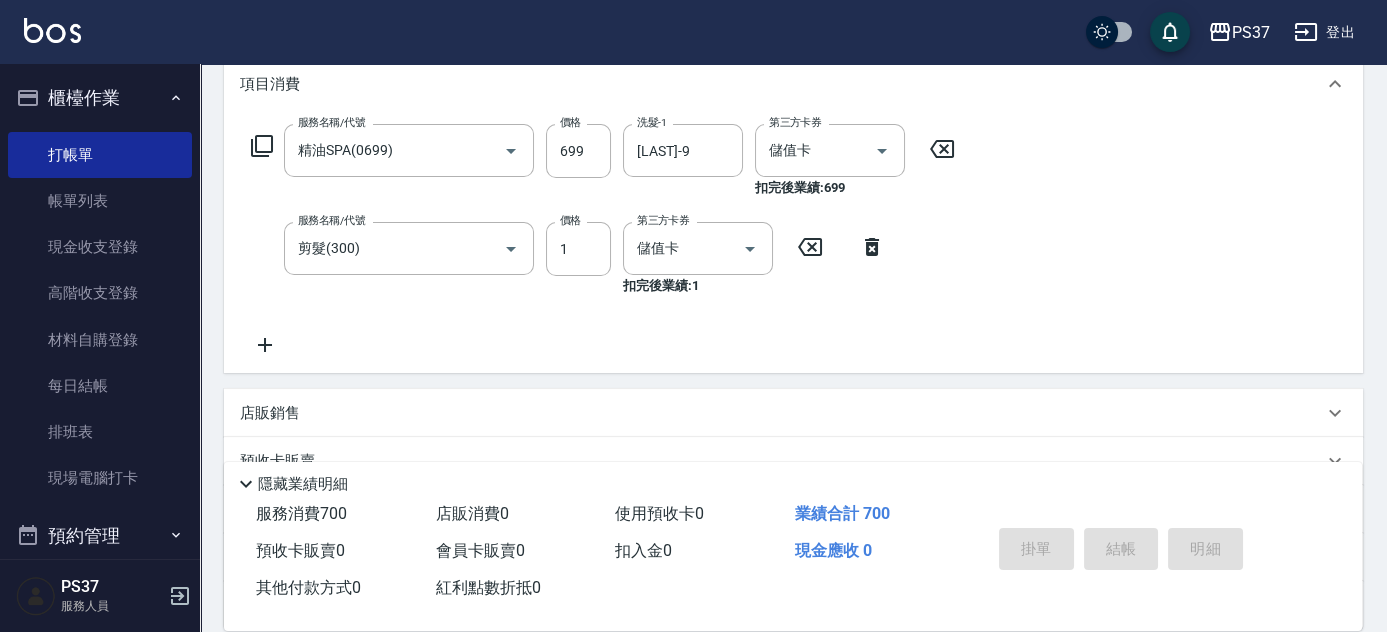 type 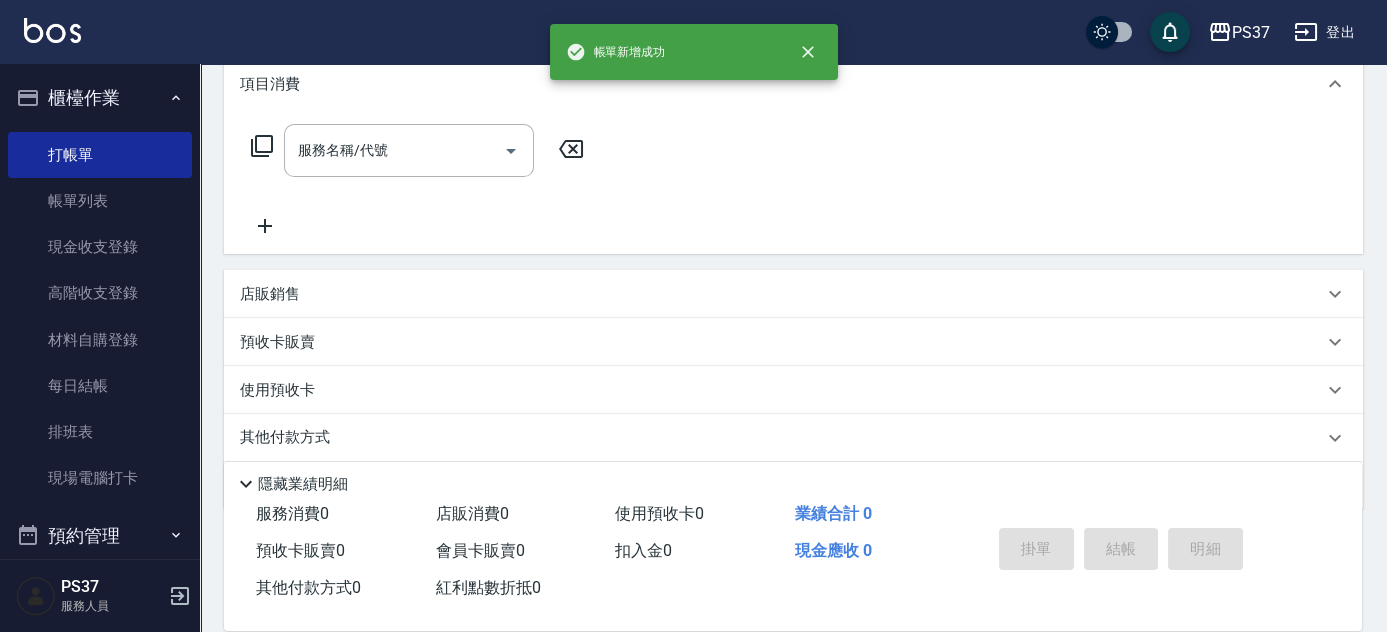 scroll, scrollTop: 0, scrollLeft: 0, axis: both 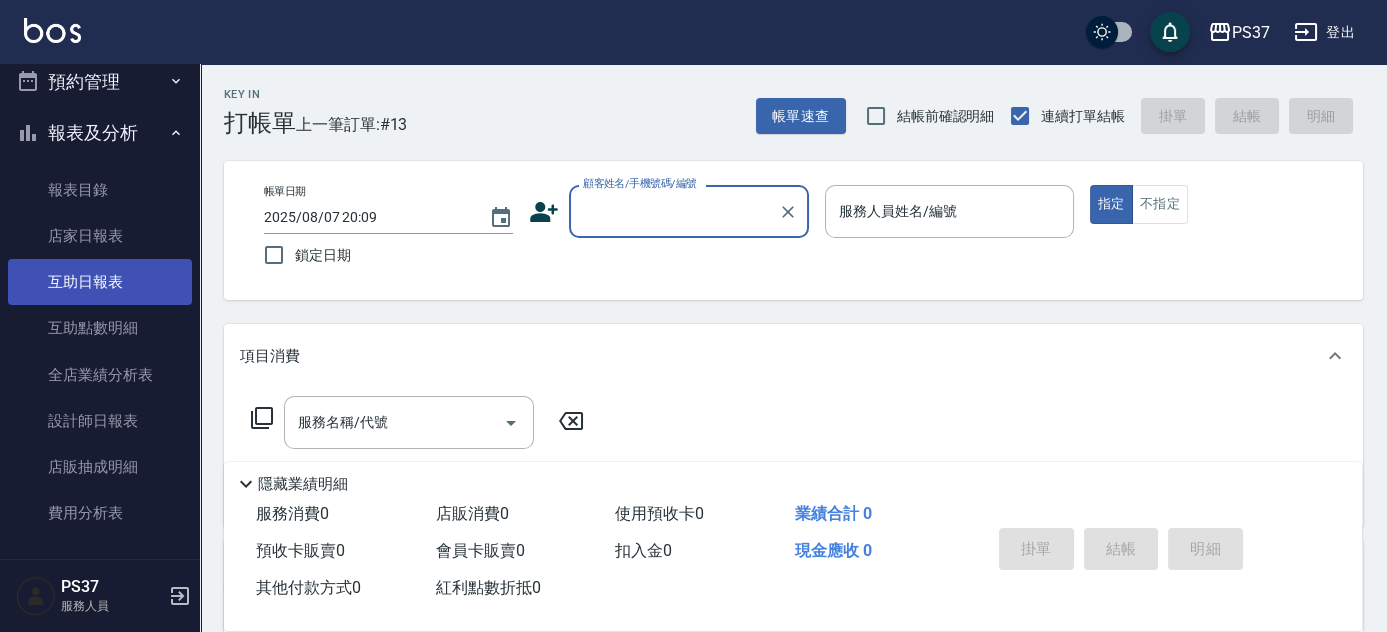 click on "互助日報表" at bounding box center [100, 282] 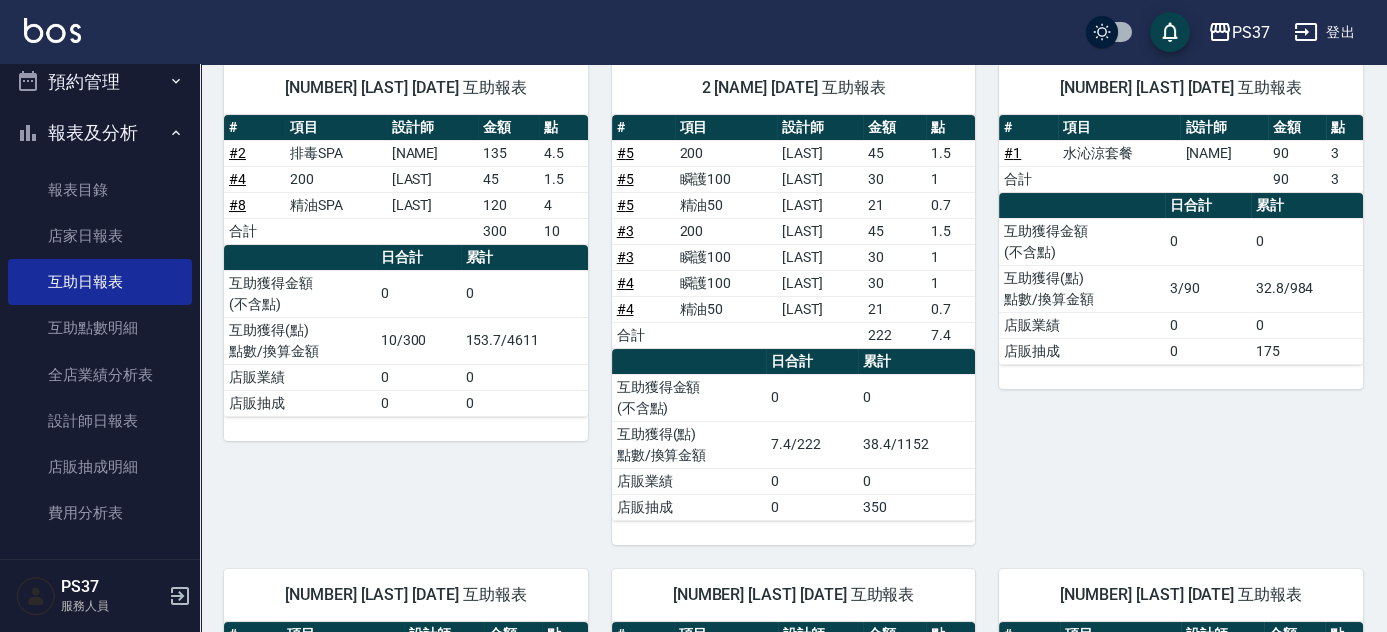 scroll, scrollTop: 202, scrollLeft: 0, axis: vertical 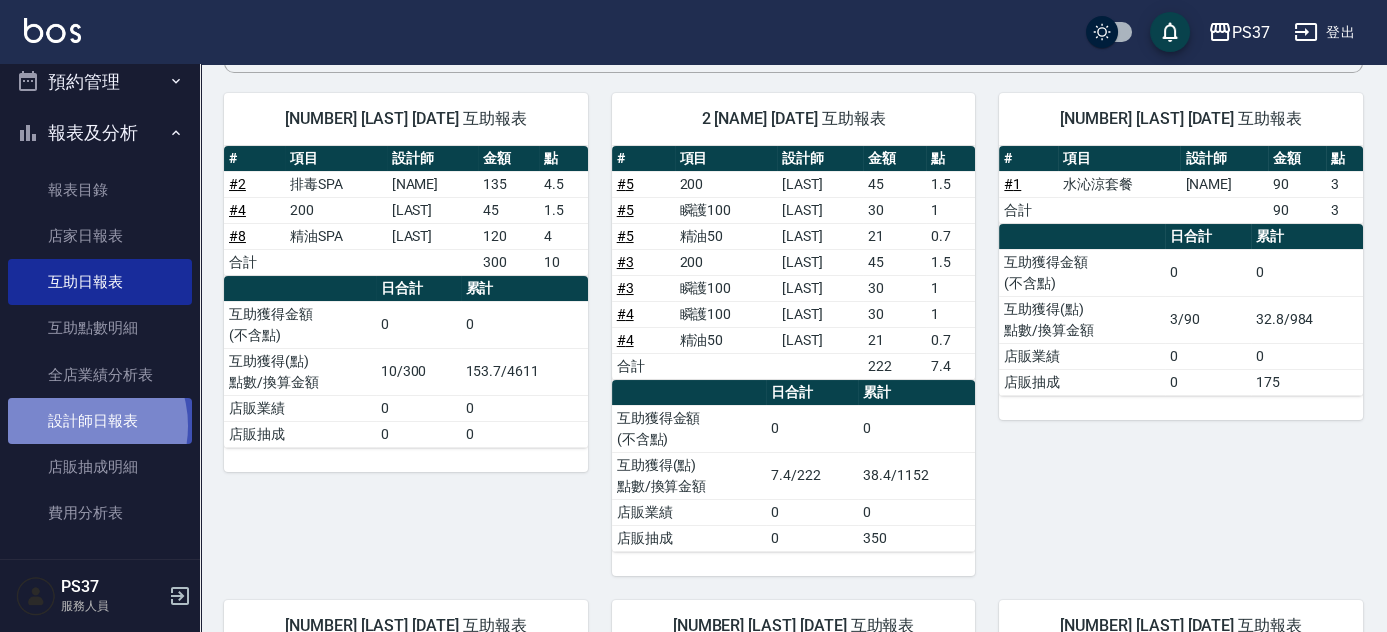 click on "設計師日報表" at bounding box center (100, 421) 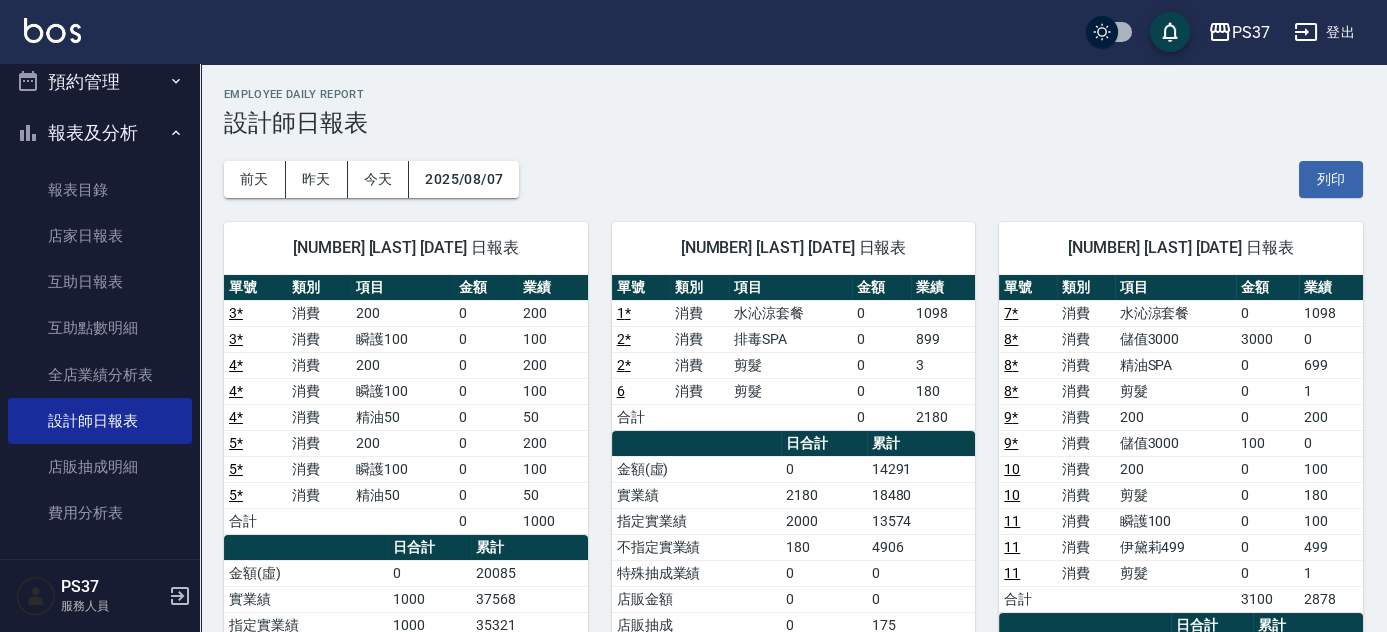 scroll, scrollTop: 0, scrollLeft: 0, axis: both 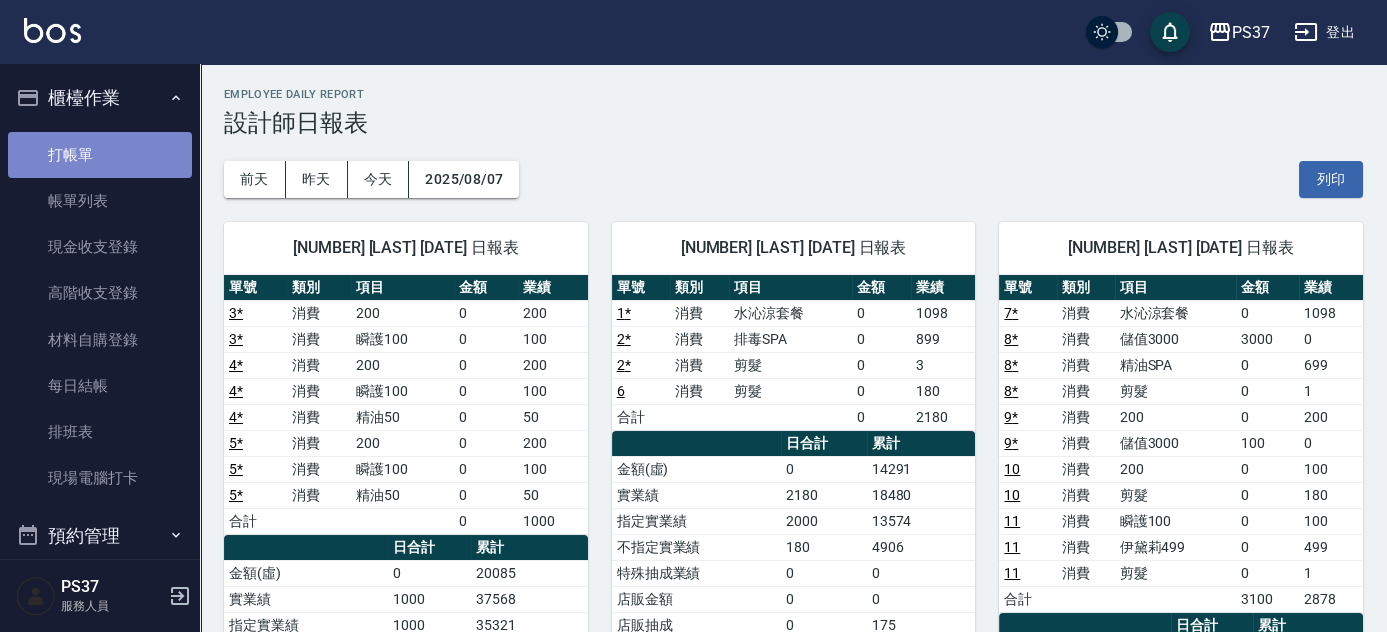 click on "打帳單" at bounding box center (100, 155) 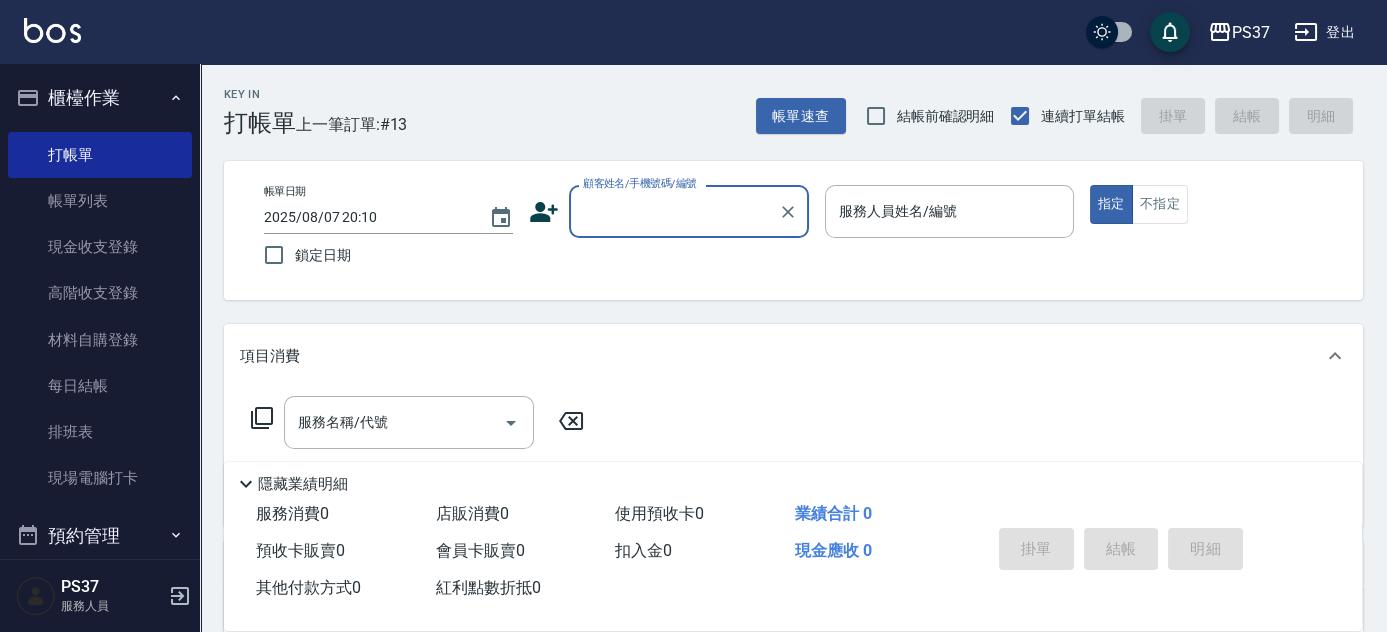 click on "顧客姓名/手機號碼/編號" at bounding box center [674, 211] 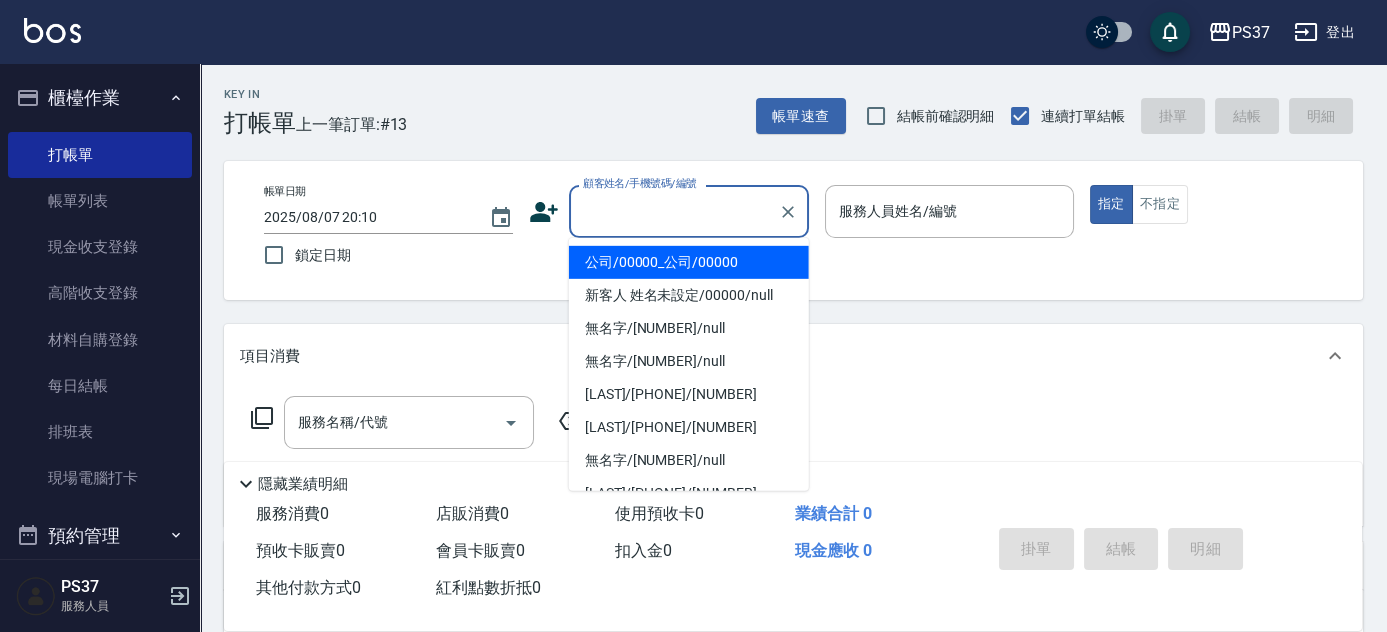 click on "公司/00000_公司/00000" at bounding box center [689, 262] 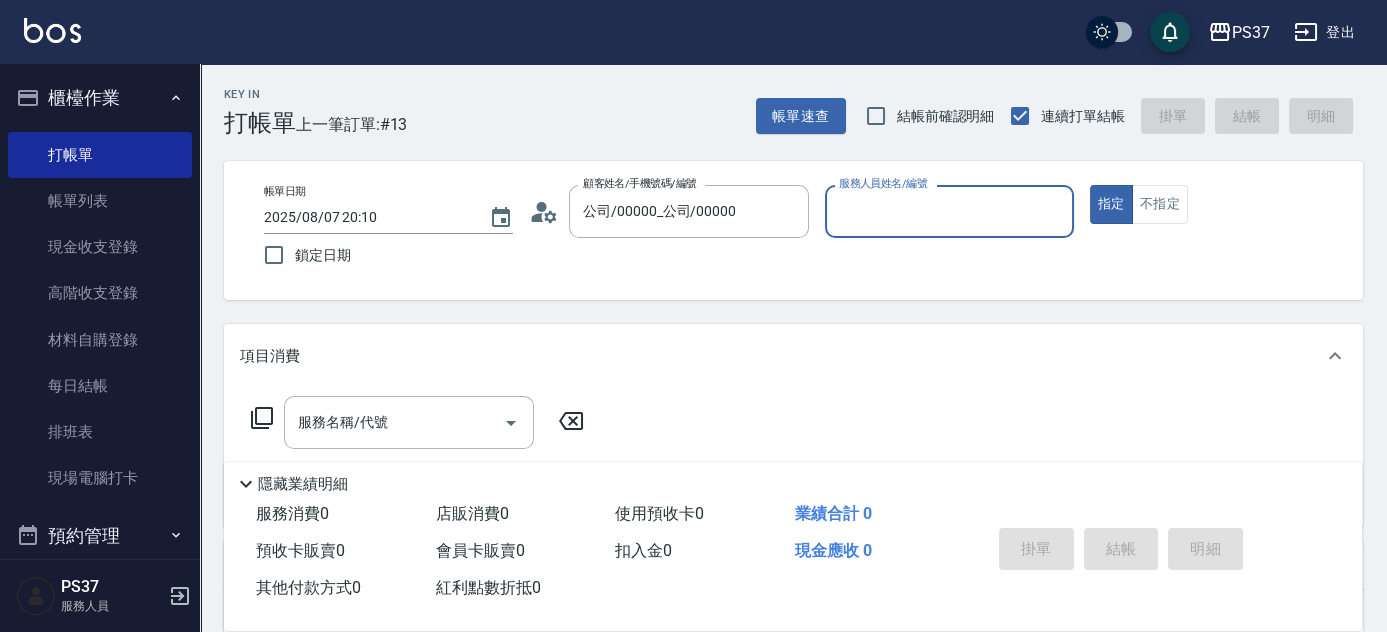 click on "服務人員姓名/編號" at bounding box center (949, 211) 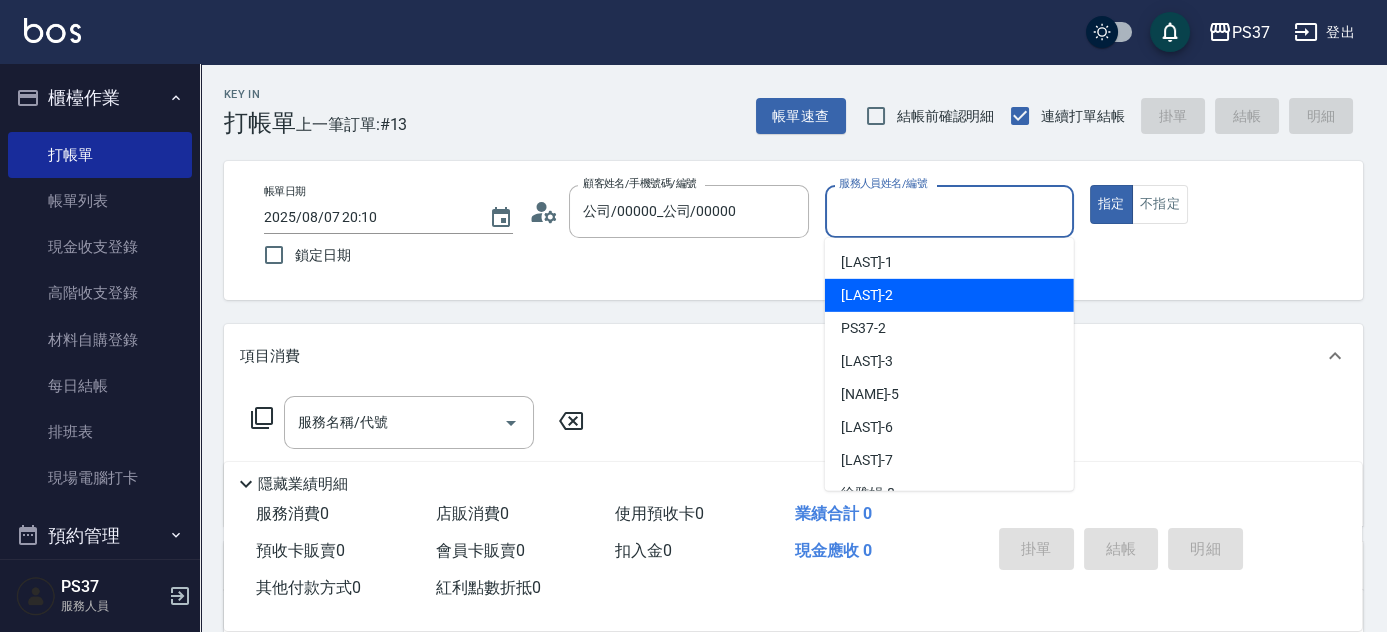 click on "[LAST] -2" at bounding box center (867, 295) 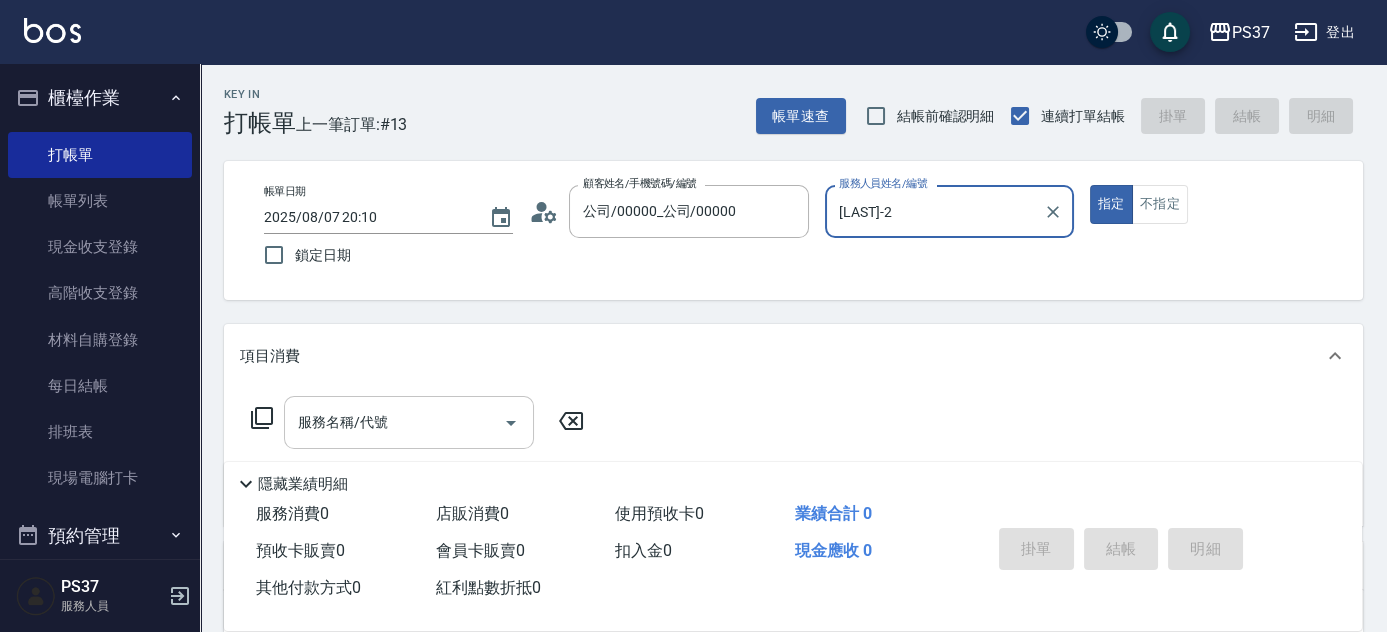 click on "服務名稱/代號" at bounding box center [394, 422] 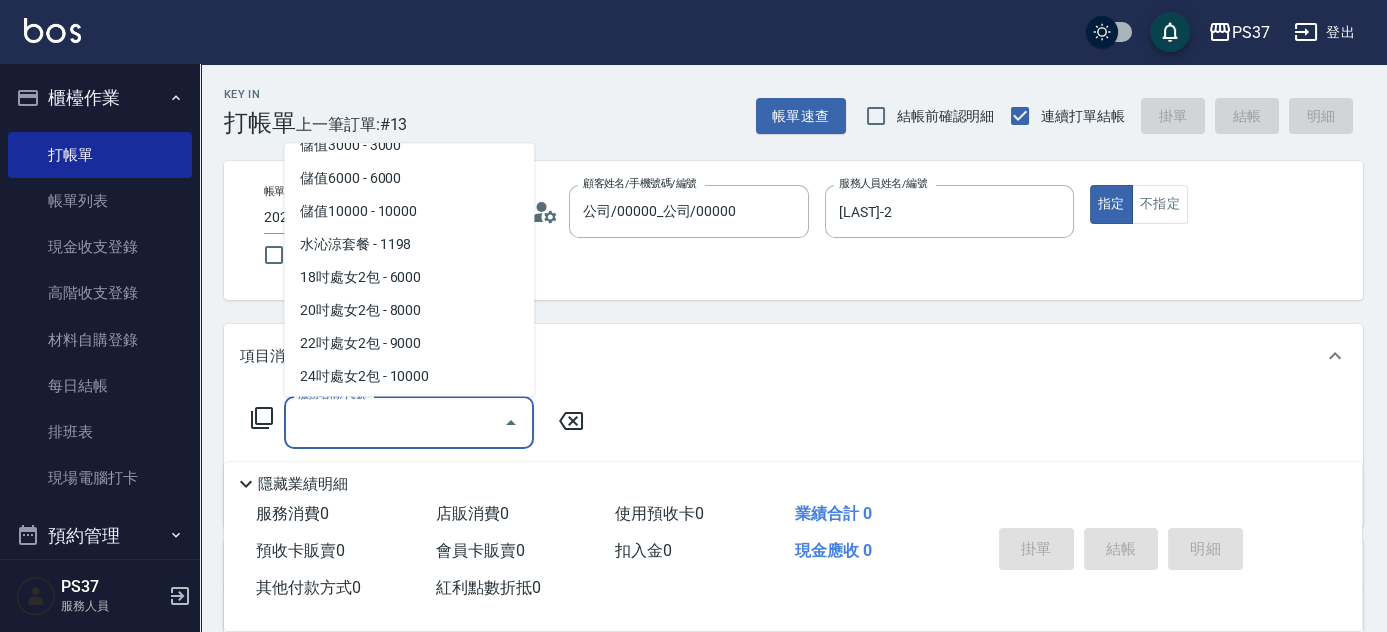 scroll, scrollTop: 2272, scrollLeft: 0, axis: vertical 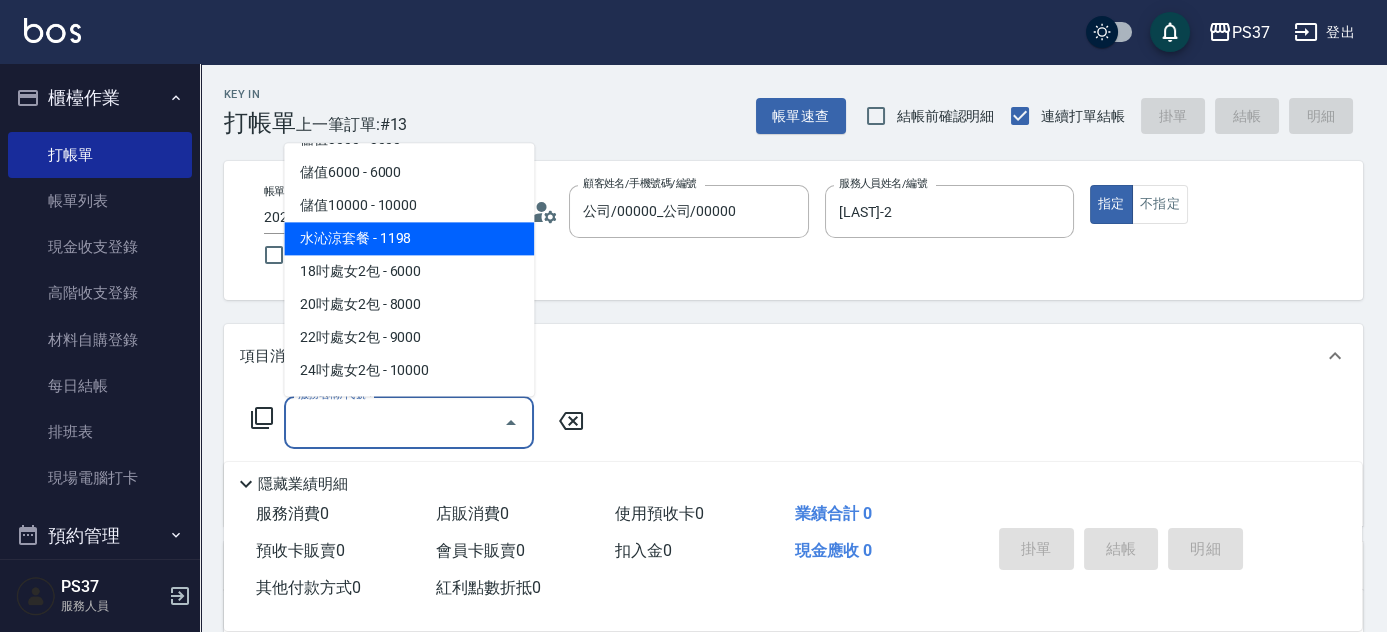 click on "水沁涼套餐 - 1198" at bounding box center [409, 239] 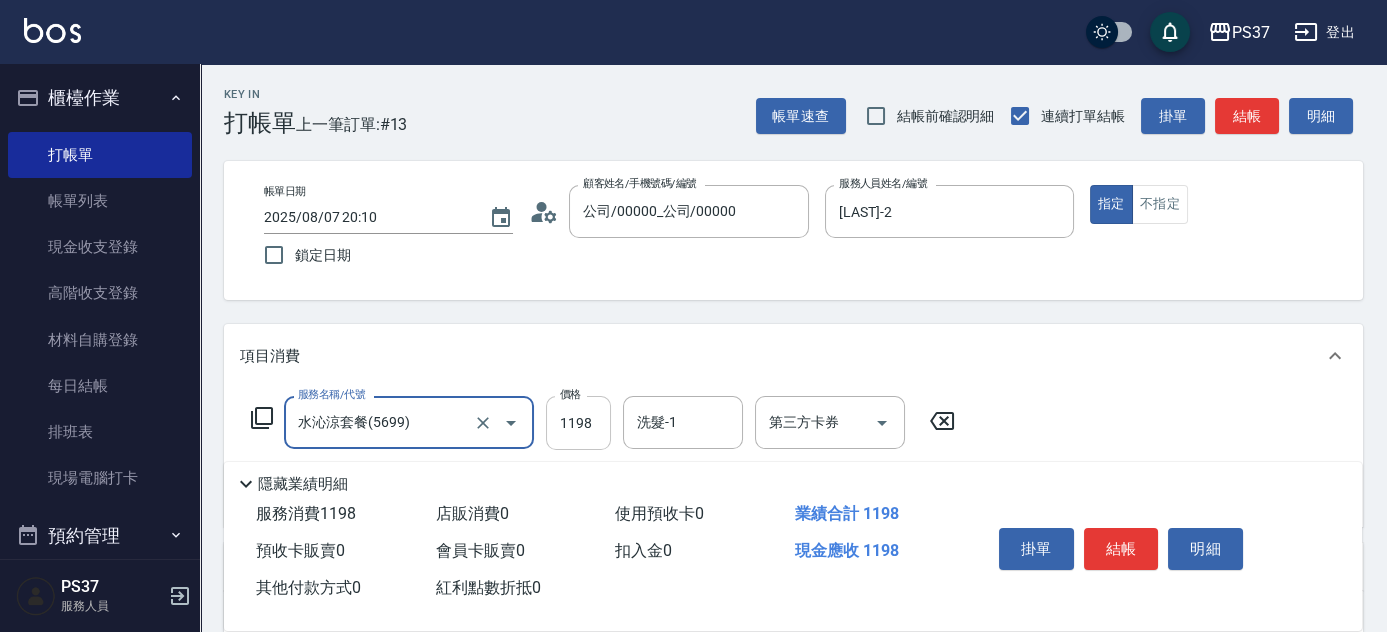 click on "1198" at bounding box center [578, 423] 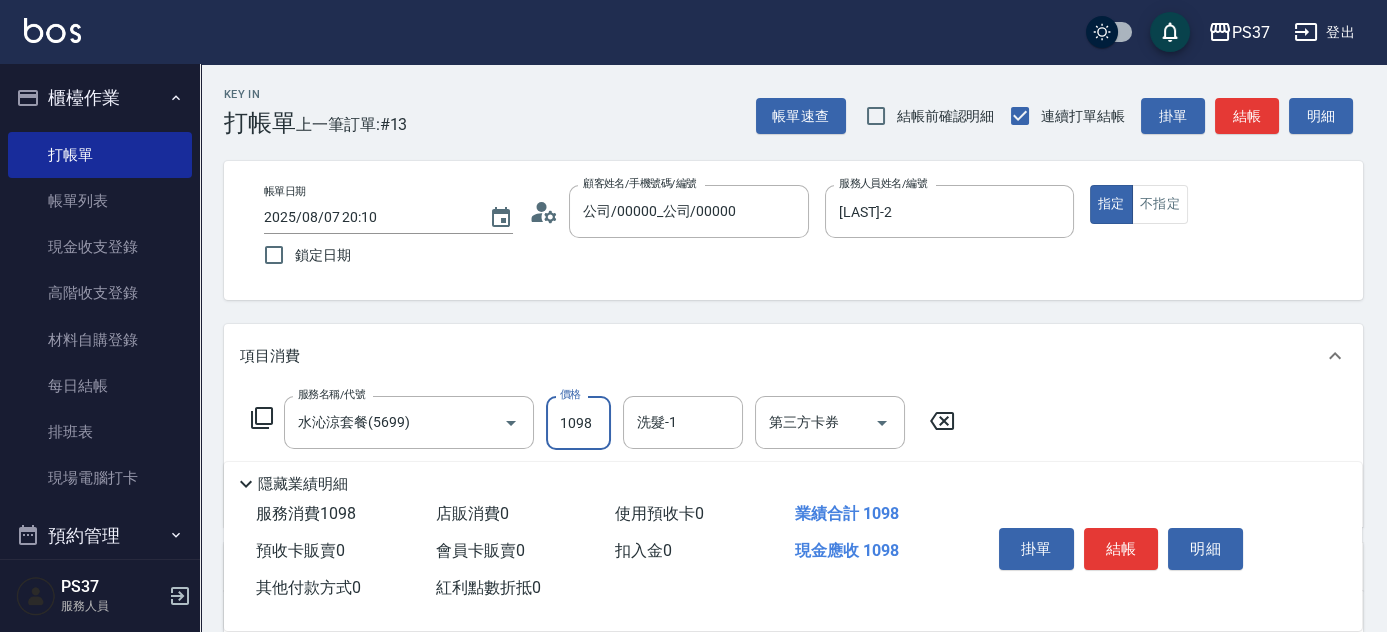 type on "1098" 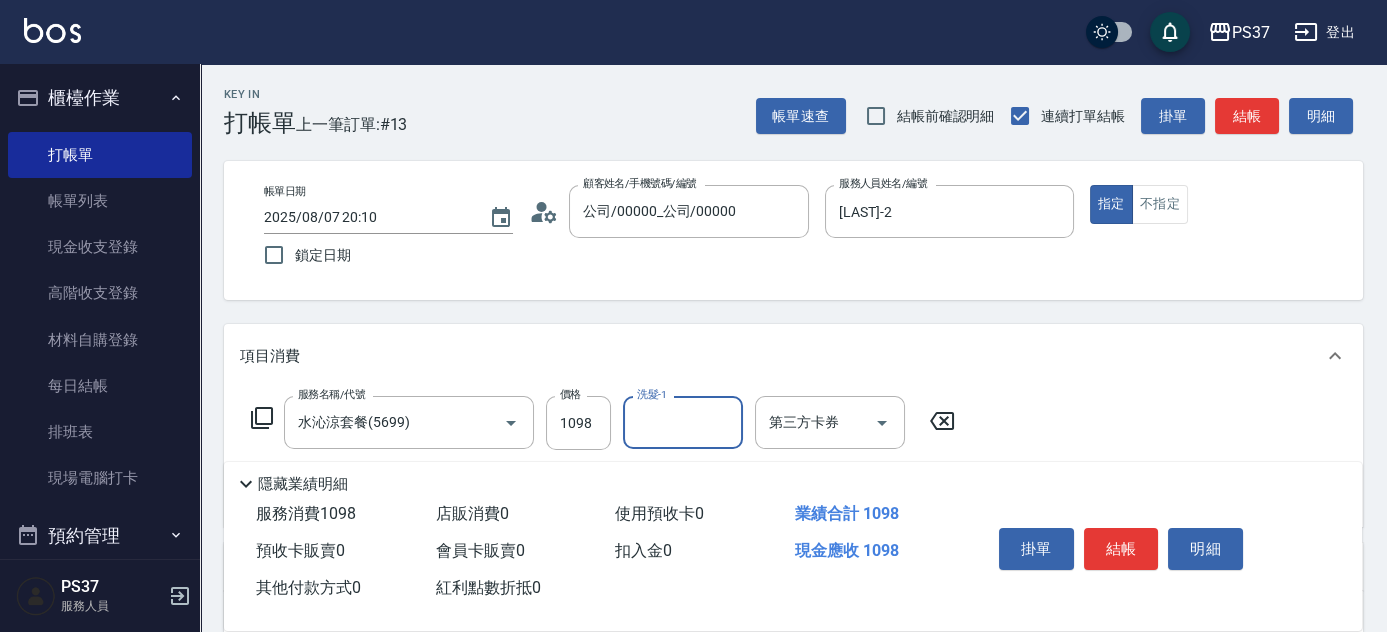 type on "2" 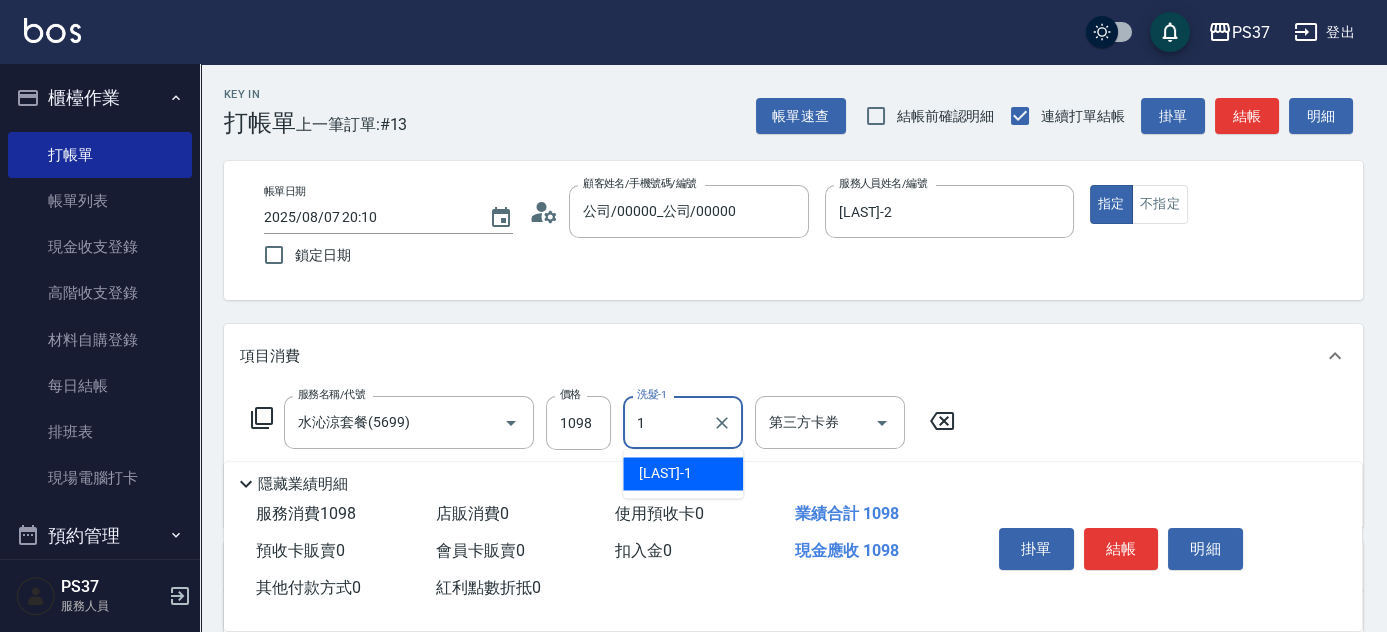 type on "[LAST]-1" 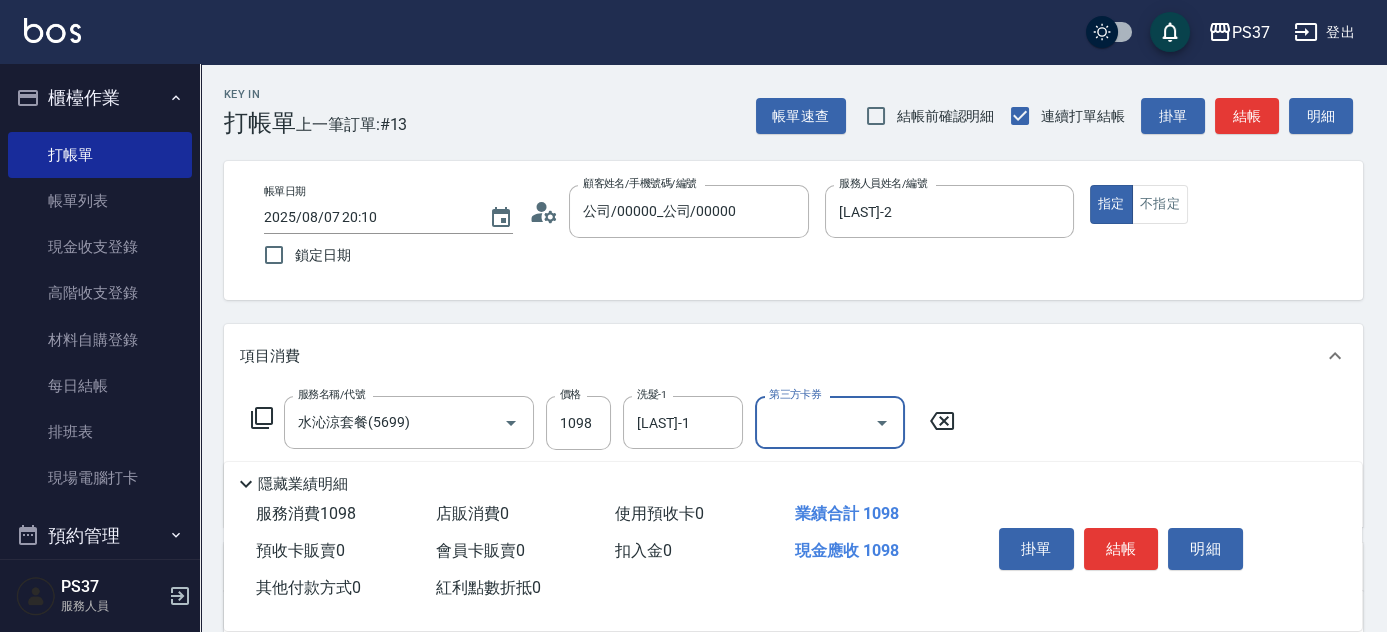 click 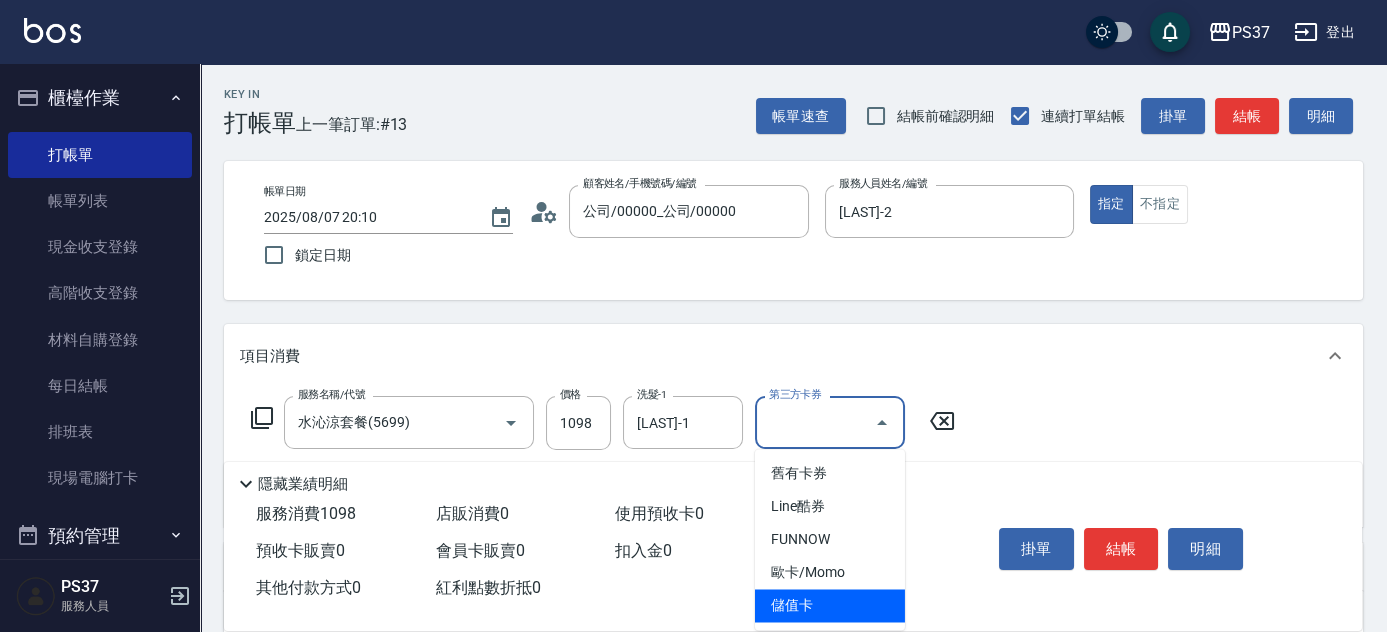 click on "舊有卡券 Line酷券 FUNNOW 歐卡/Momo 儲值卡" at bounding box center [830, 539] 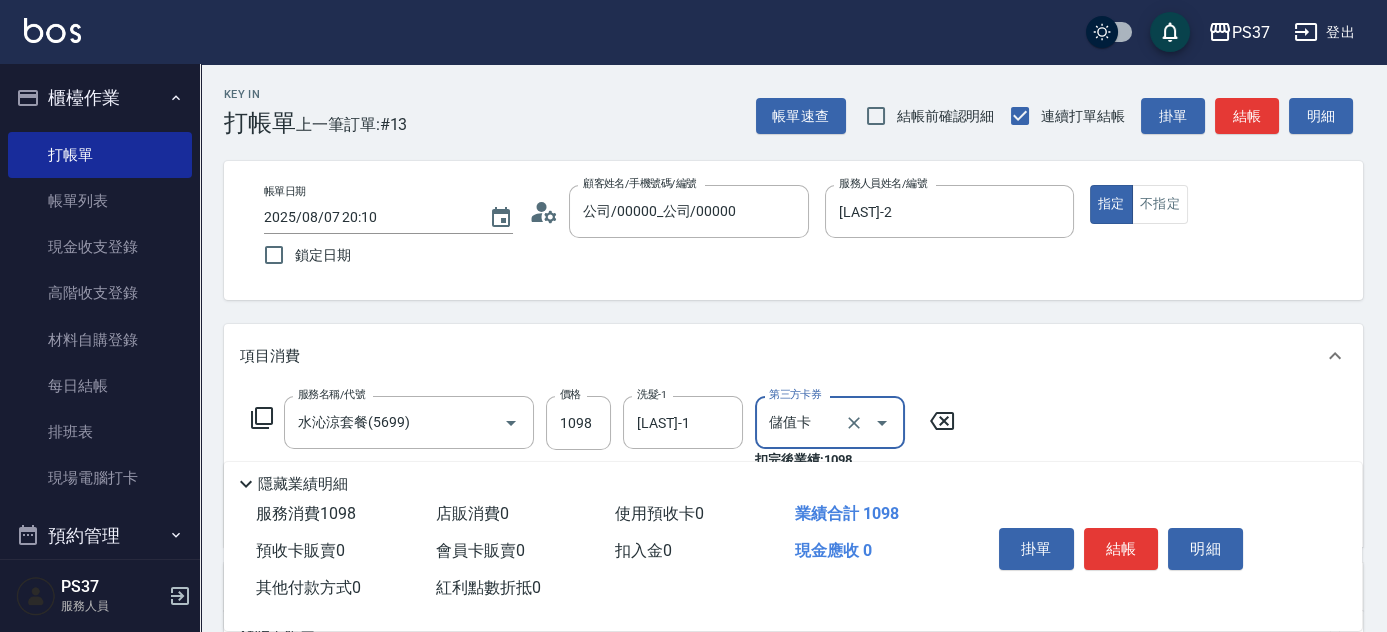 type on "儲值卡" 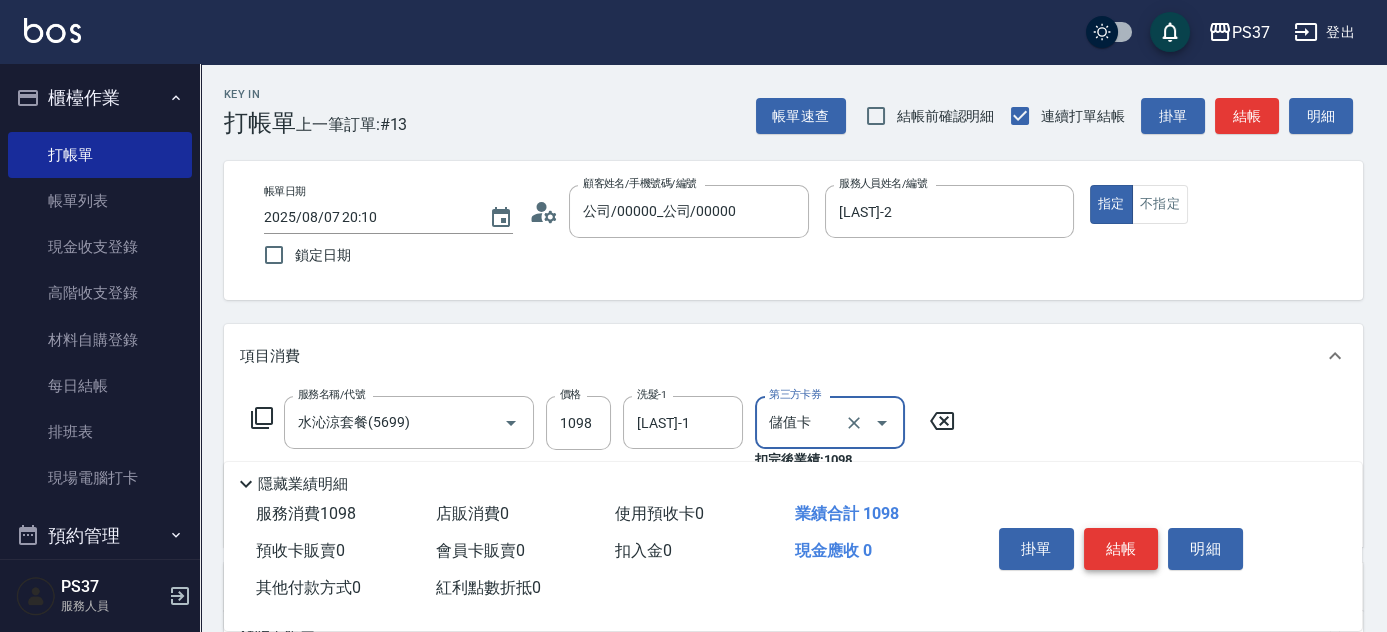 click on "結帳" at bounding box center [1121, 549] 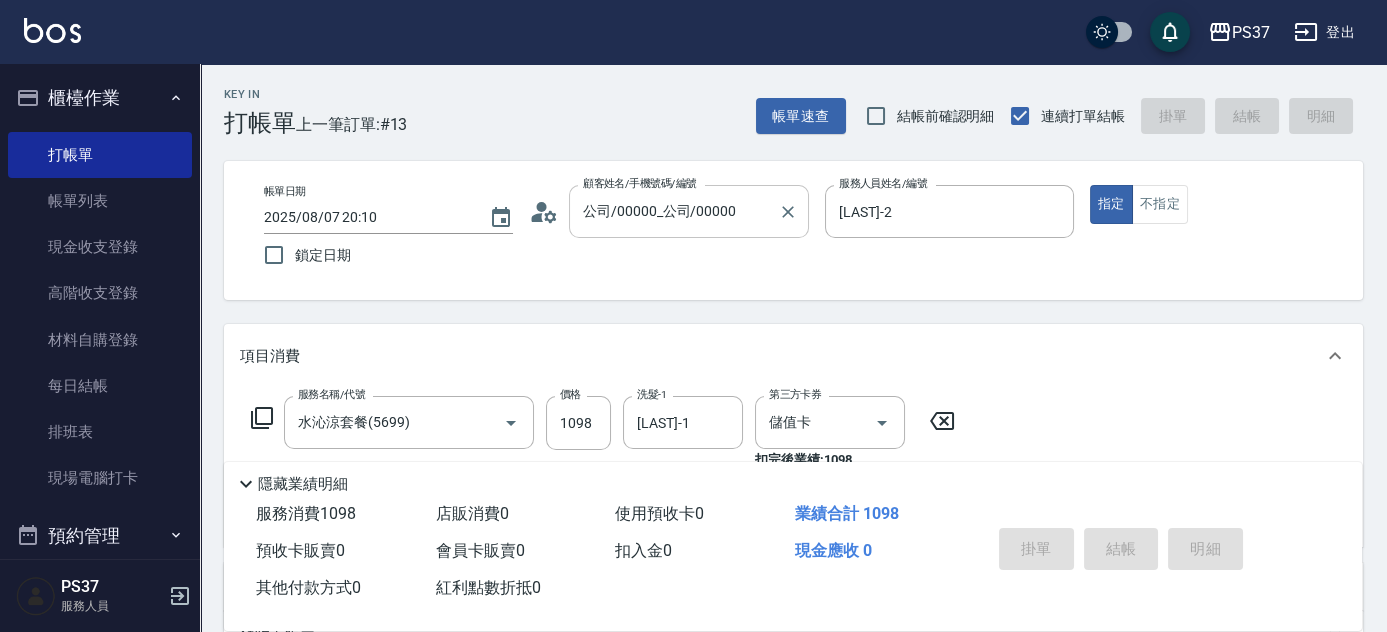 type on "2025/08/07 20:15" 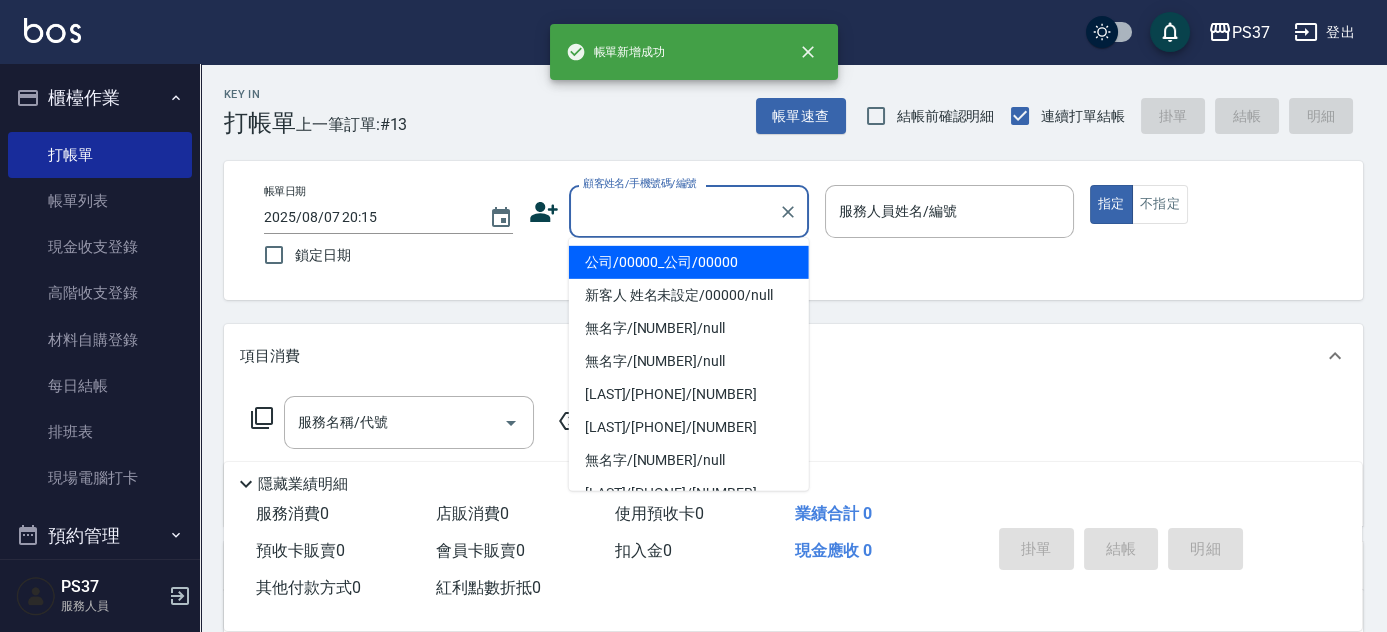 click on "顧客姓名/手機號碼/編號" at bounding box center (674, 211) 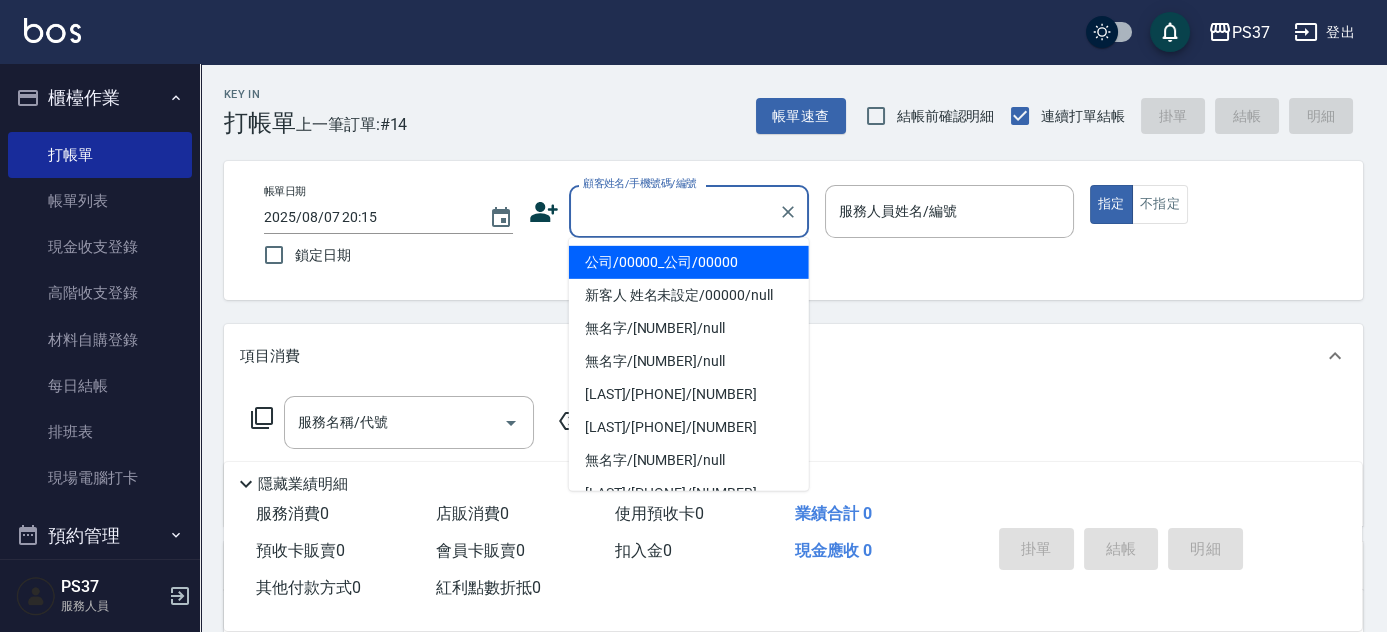 drag, startPoint x: 685, startPoint y: 252, endPoint x: 699, endPoint y: 247, distance: 14.866069 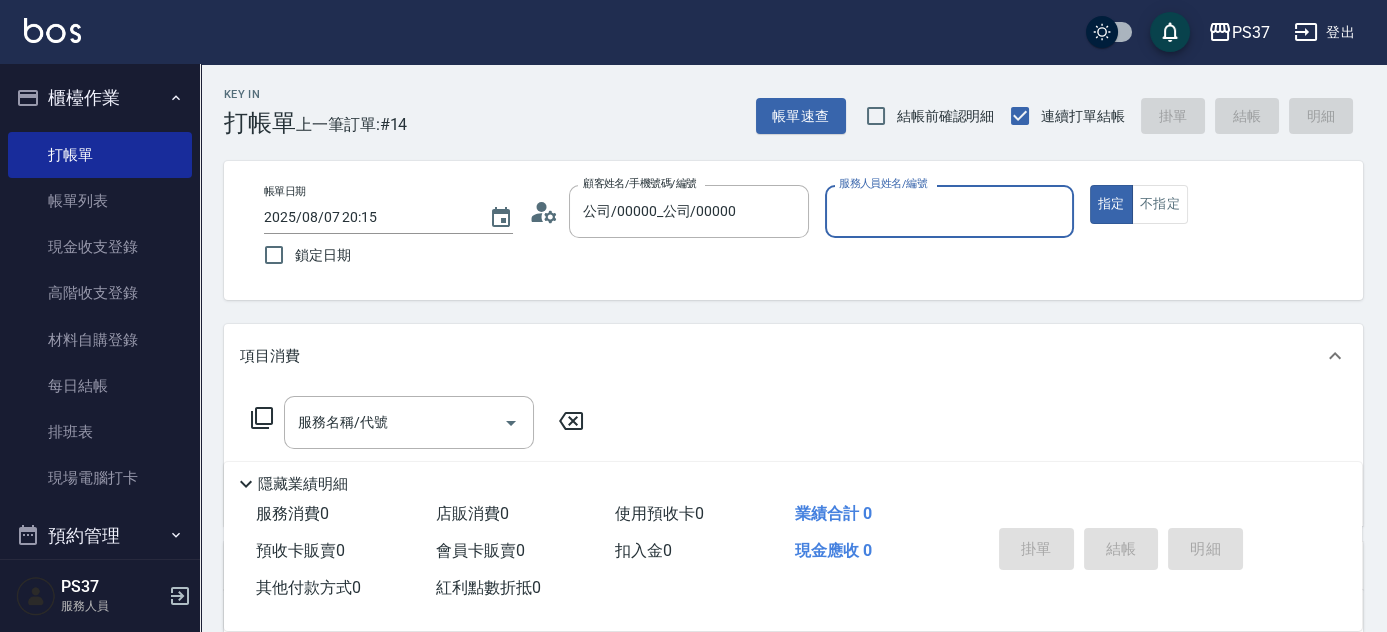 click on "服務人員姓名/編號" at bounding box center [949, 211] 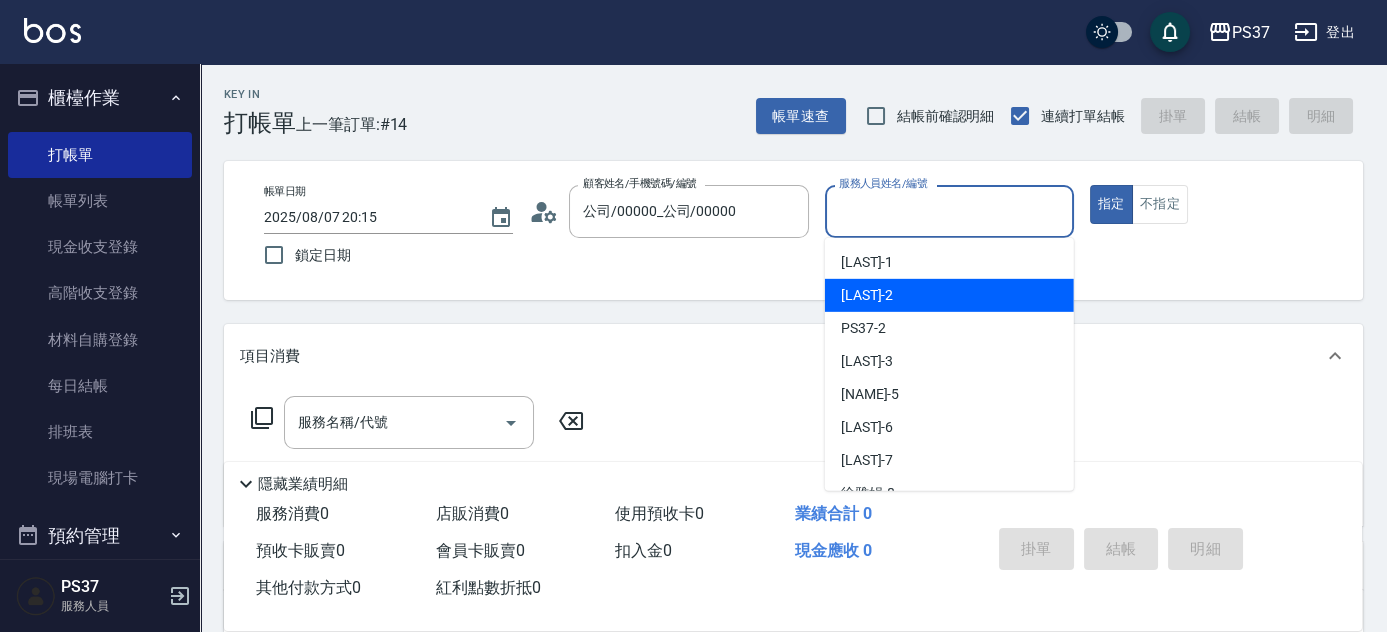 click on "[LAST] -2" at bounding box center [949, 295] 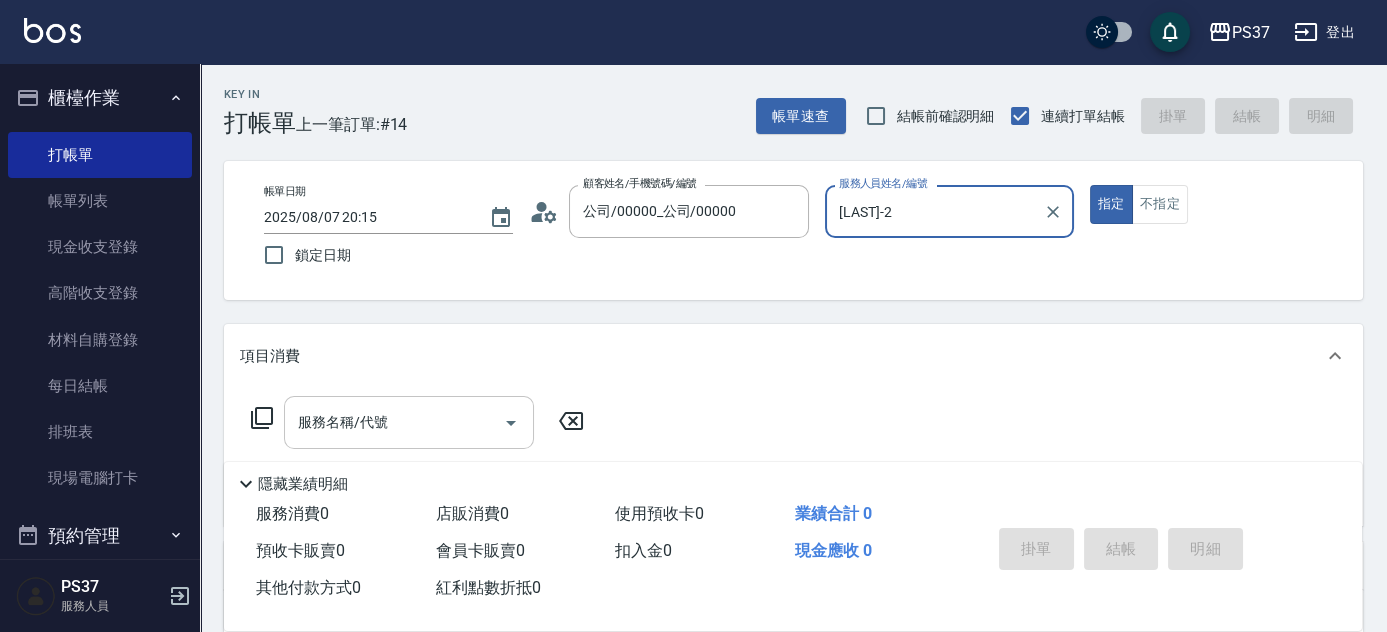 click on "服務名稱/代號" at bounding box center (394, 422) 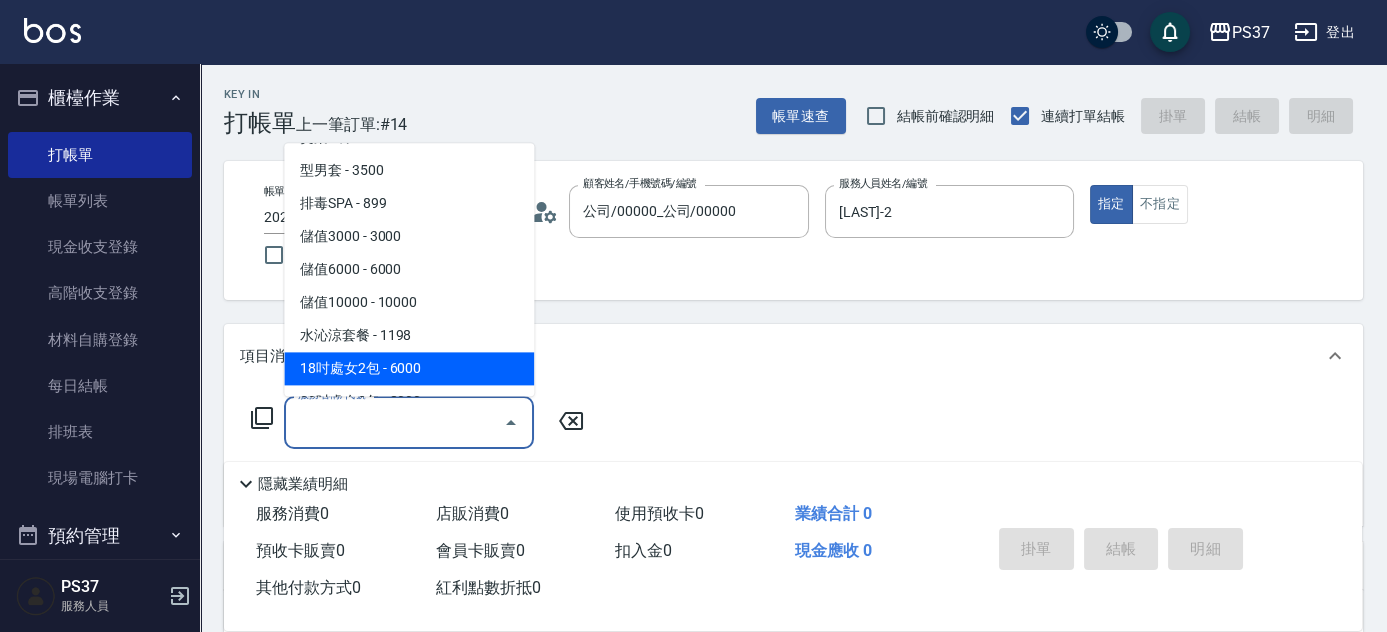 scroll, scrollTop: 2097, scrollLeft: 0, axis: vertical 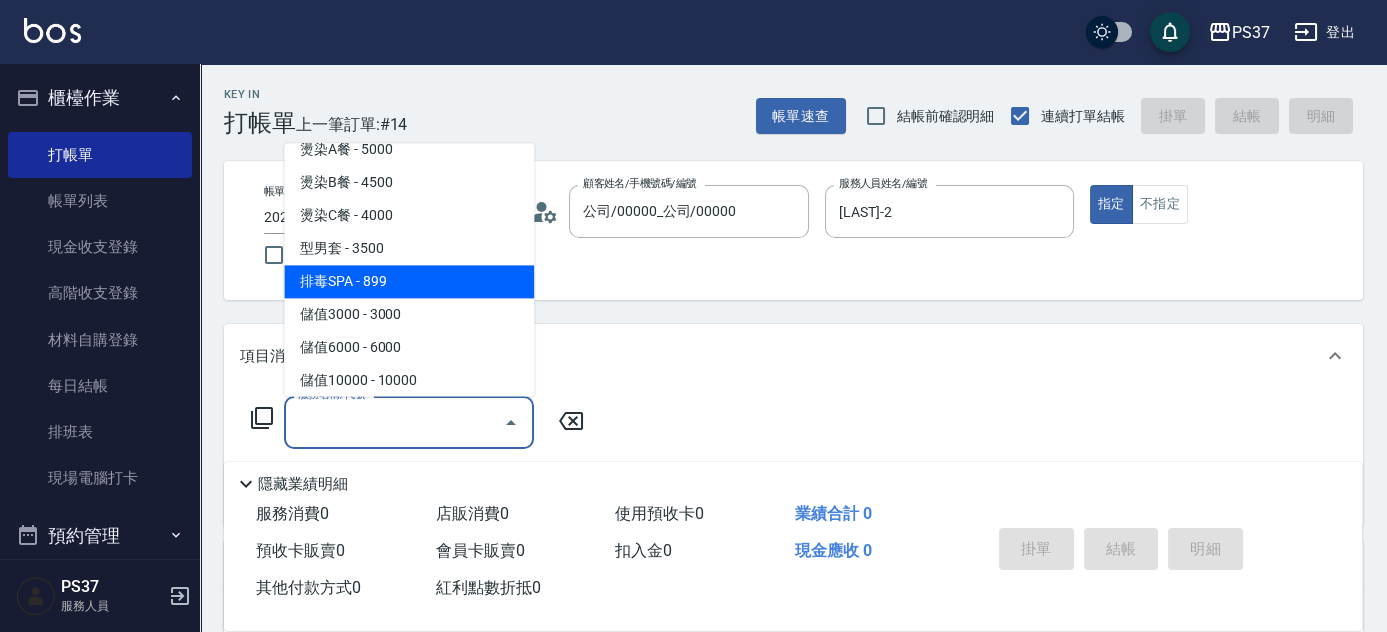 click on "排毒SPA - 899" at bounding box center (409, 282) 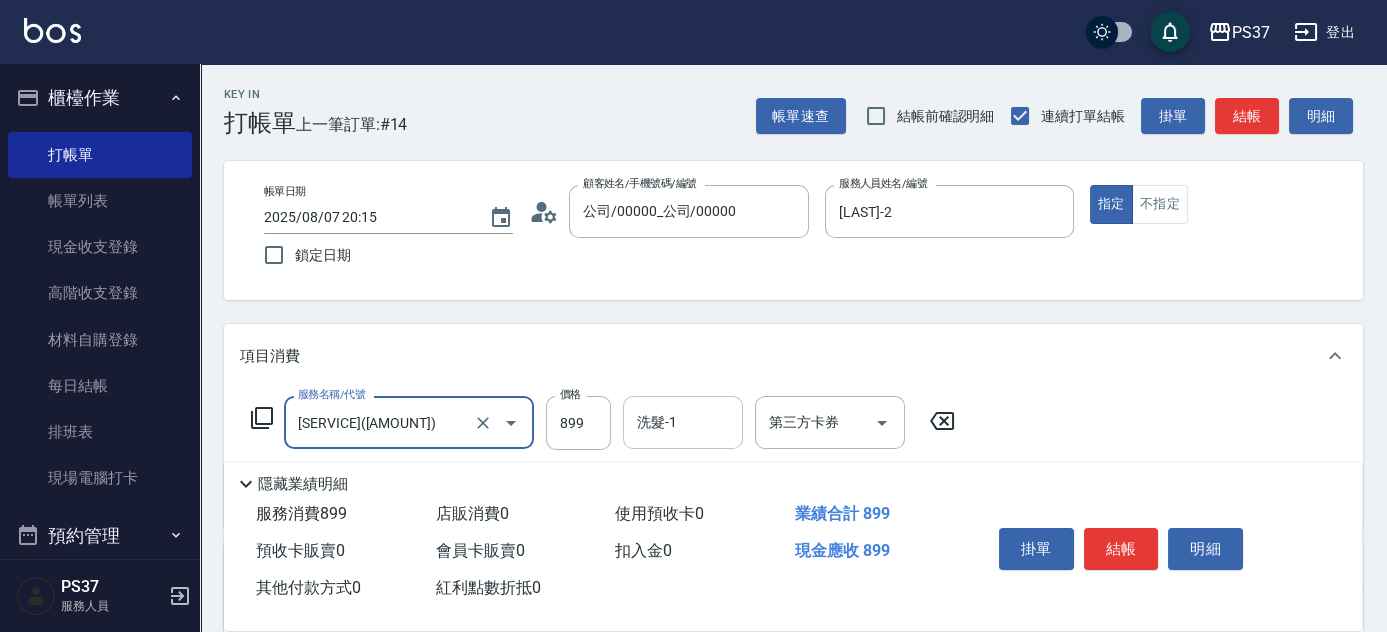 drag, startPoint x: 682, startPoint y: 423, endPoint x: 684, endPoint y: 407, distance: 16.124516 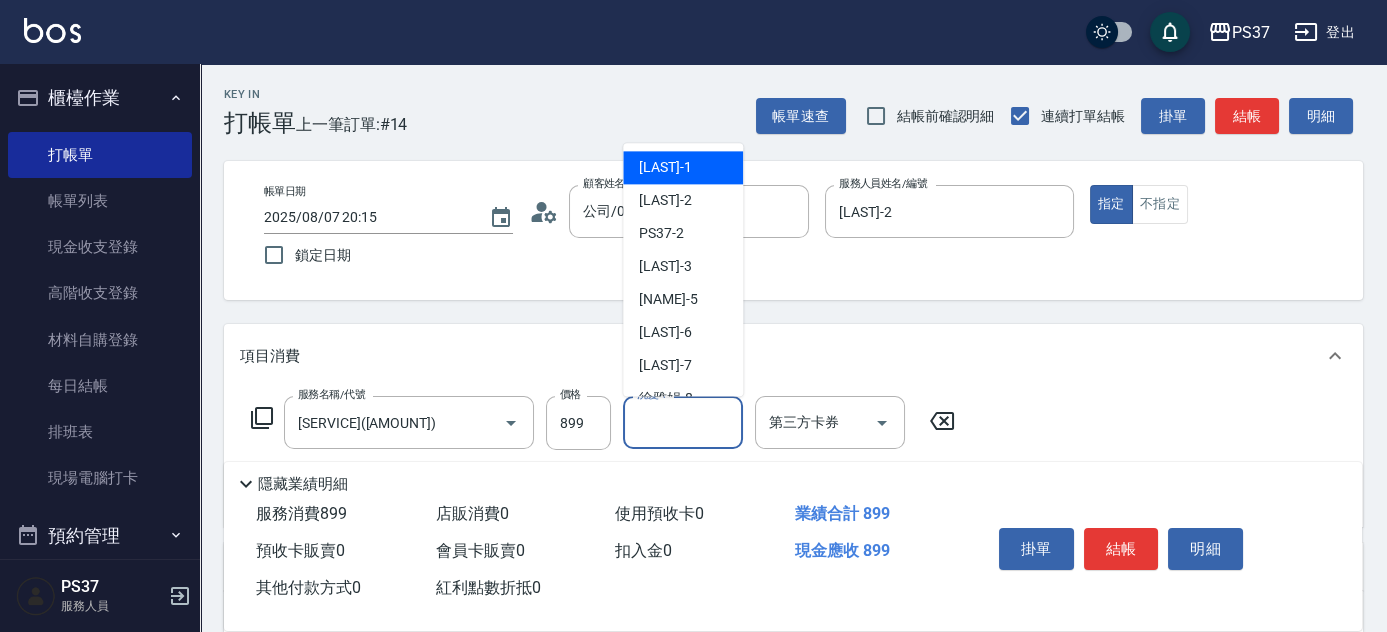 click on "[LAST] -1" at bounding box center [683, 168] 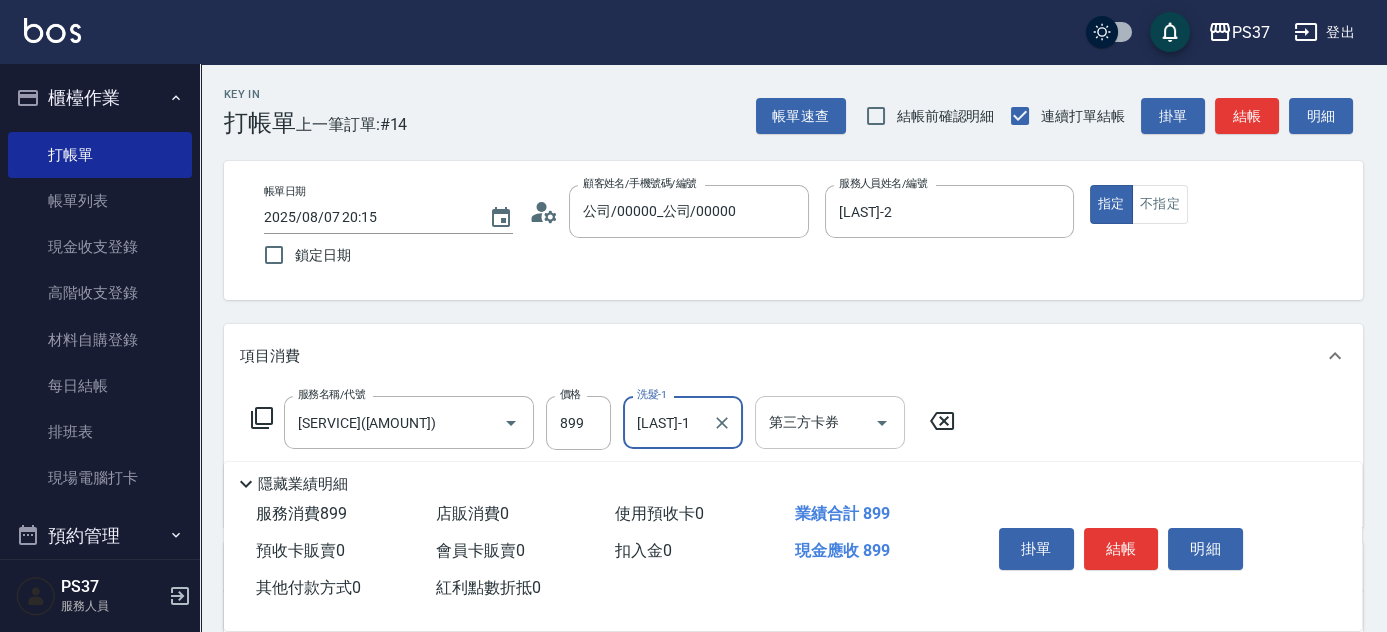 click at bounding box center (881, 422) 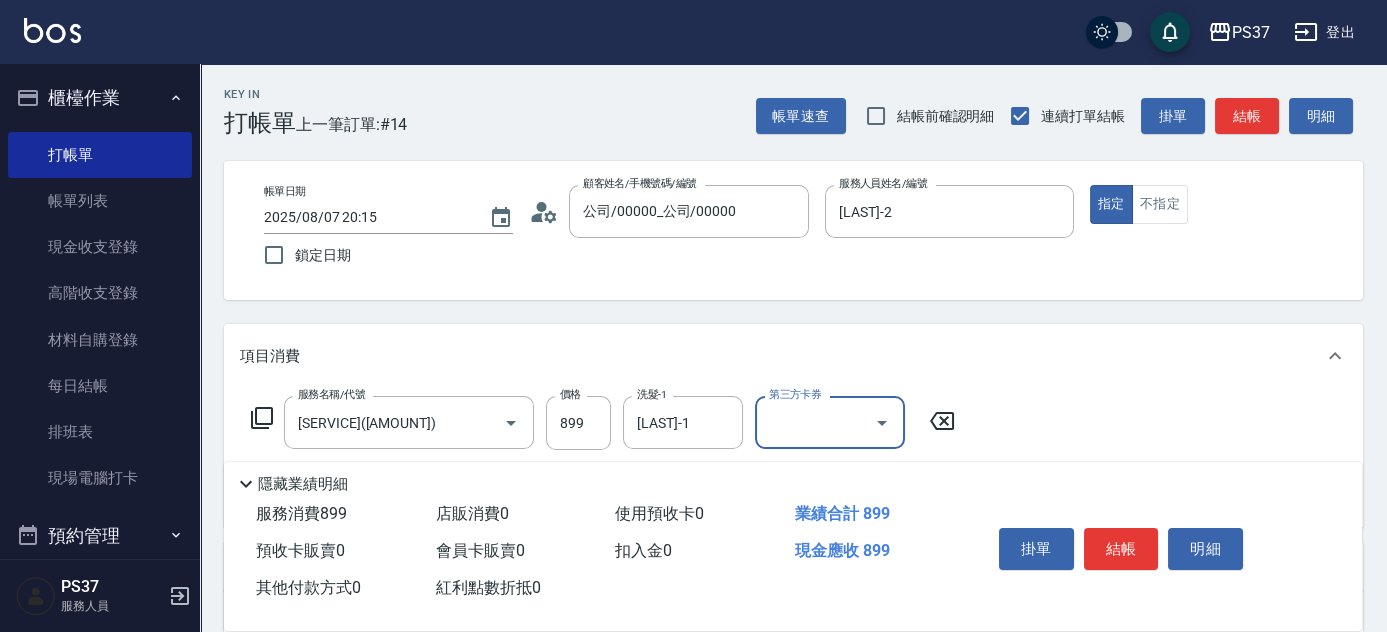 click 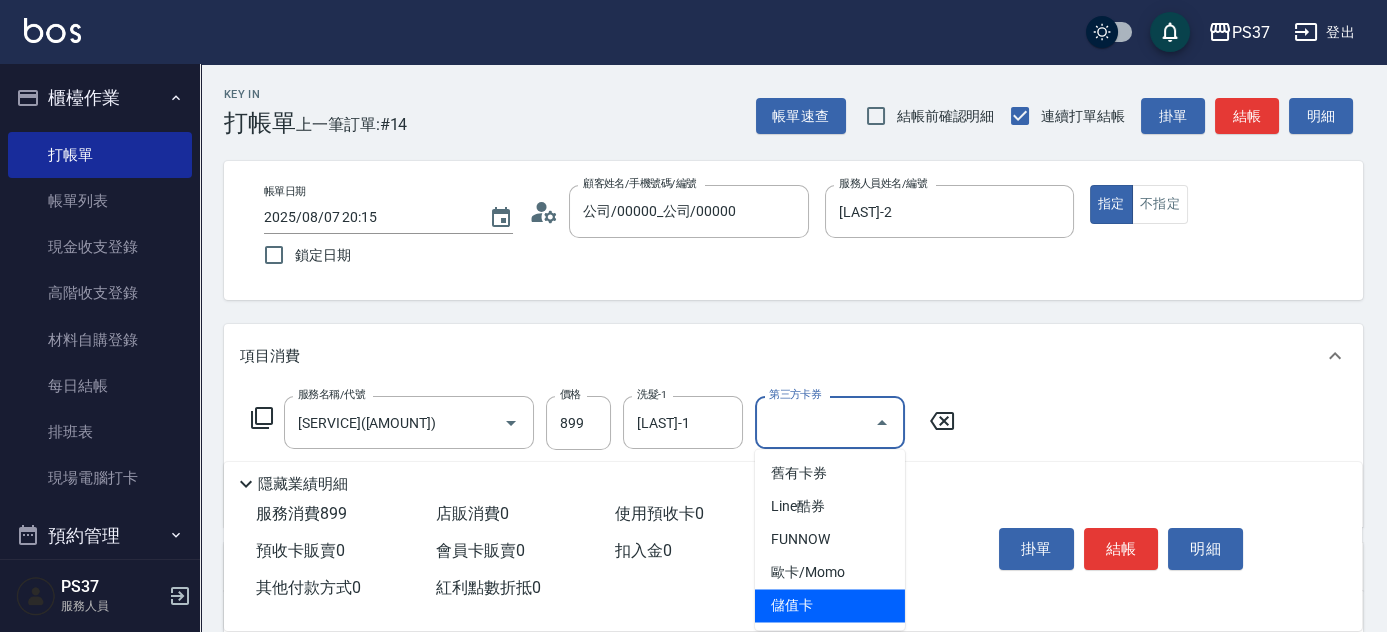 click on "儲值卡" at bounding box center (830, 605) 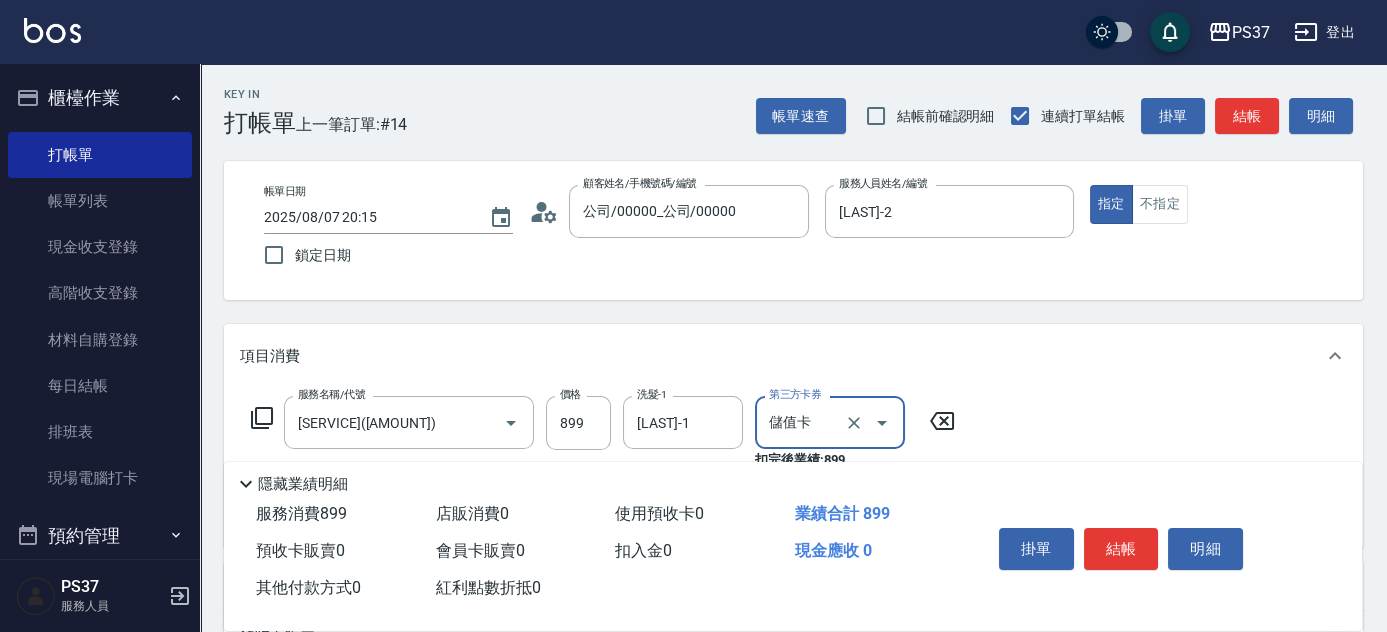 click on "結帳" at bounding box center (1121, 549) 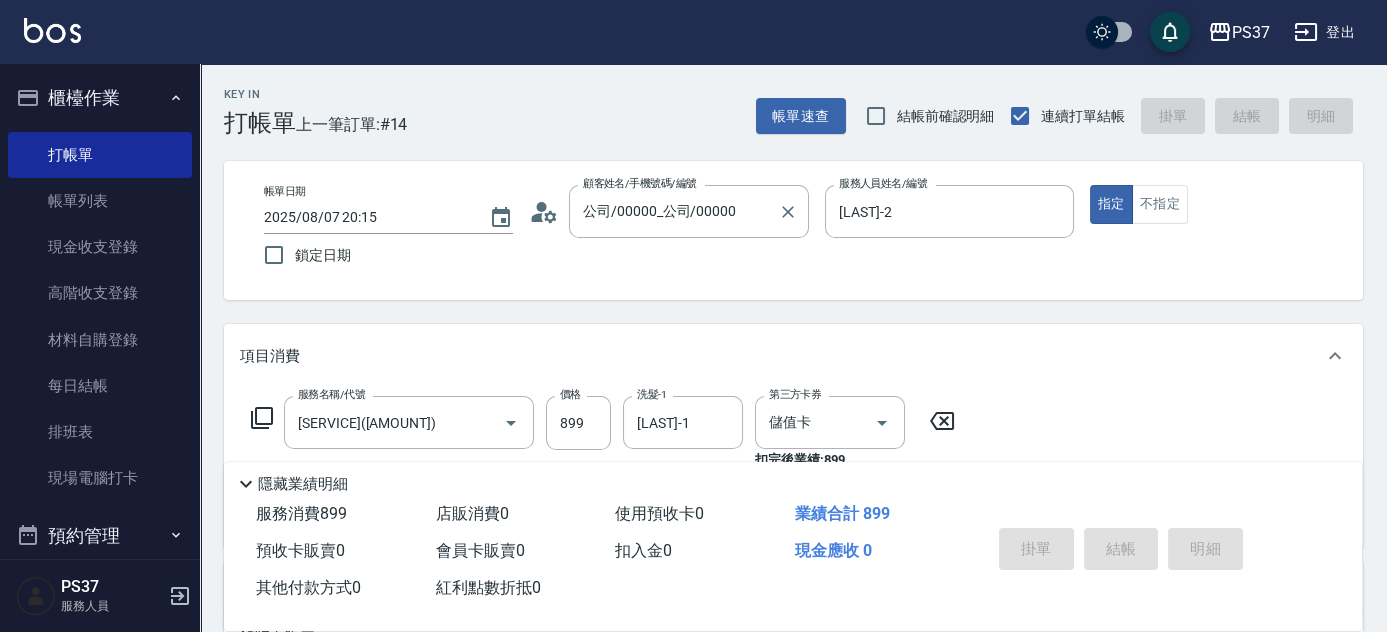 type 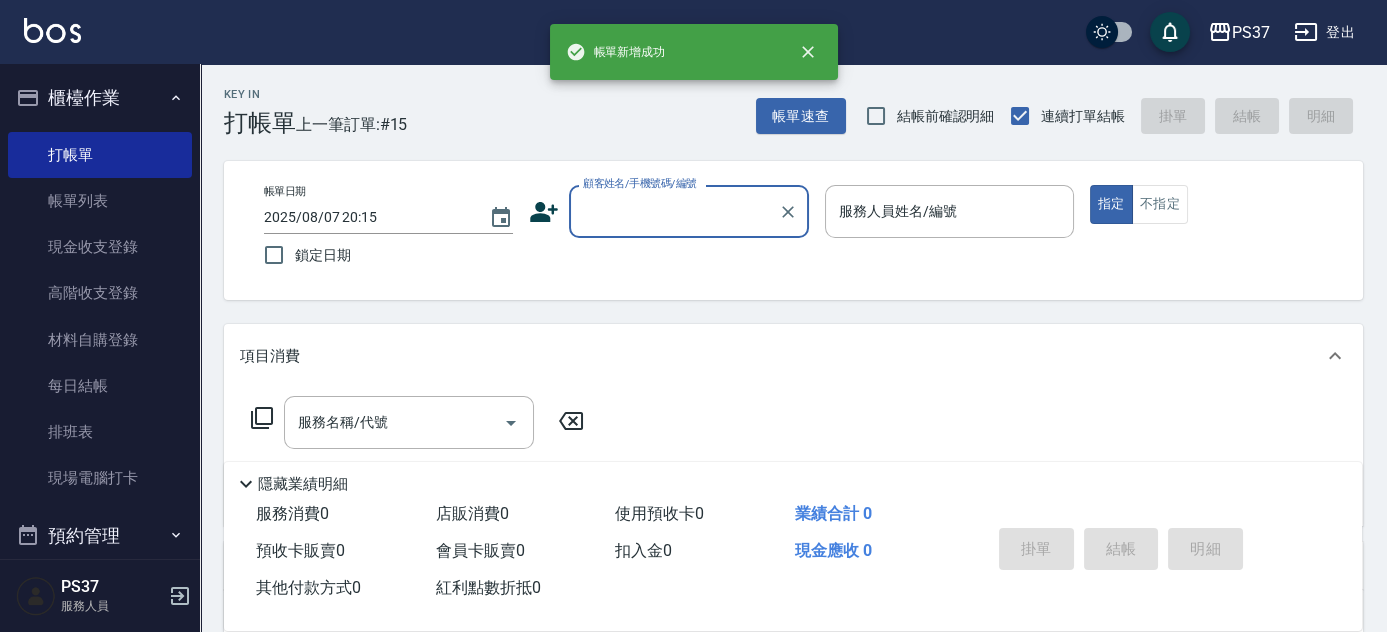 click on "顧客姓名/手機號碼/編號" at bounding box center [674, 211] 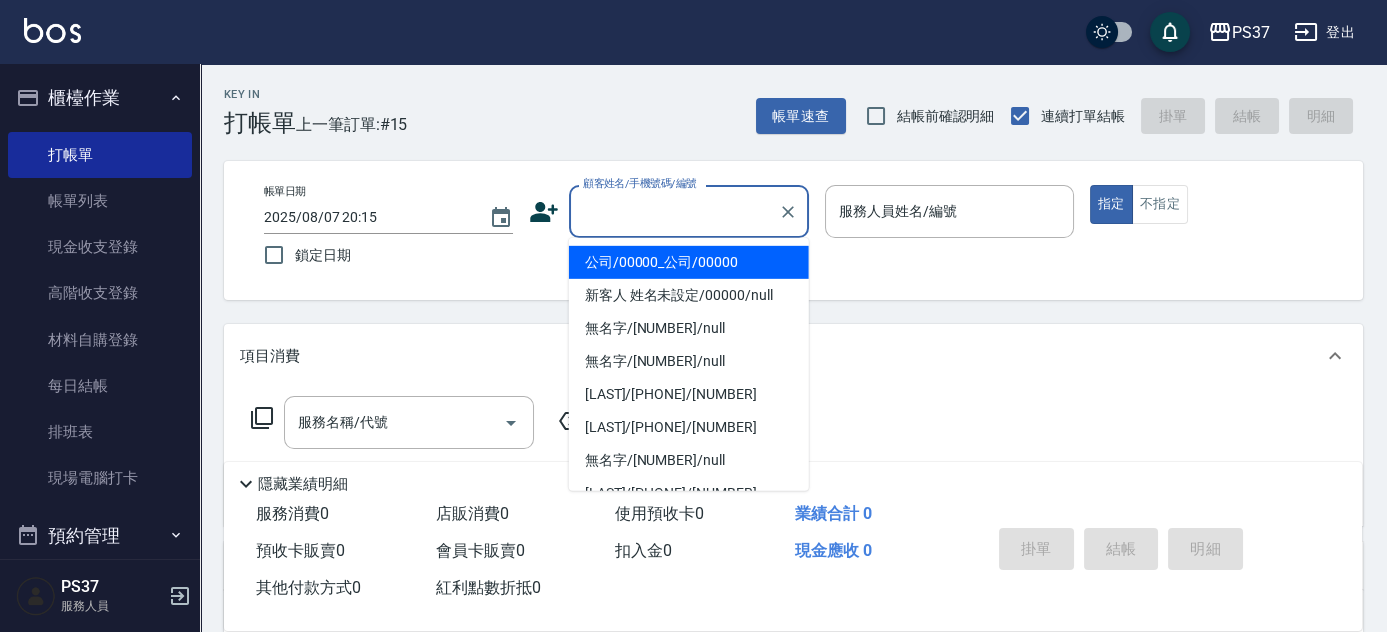 click on "公司/00000_公司/00000" at bounding box center [689, 262] 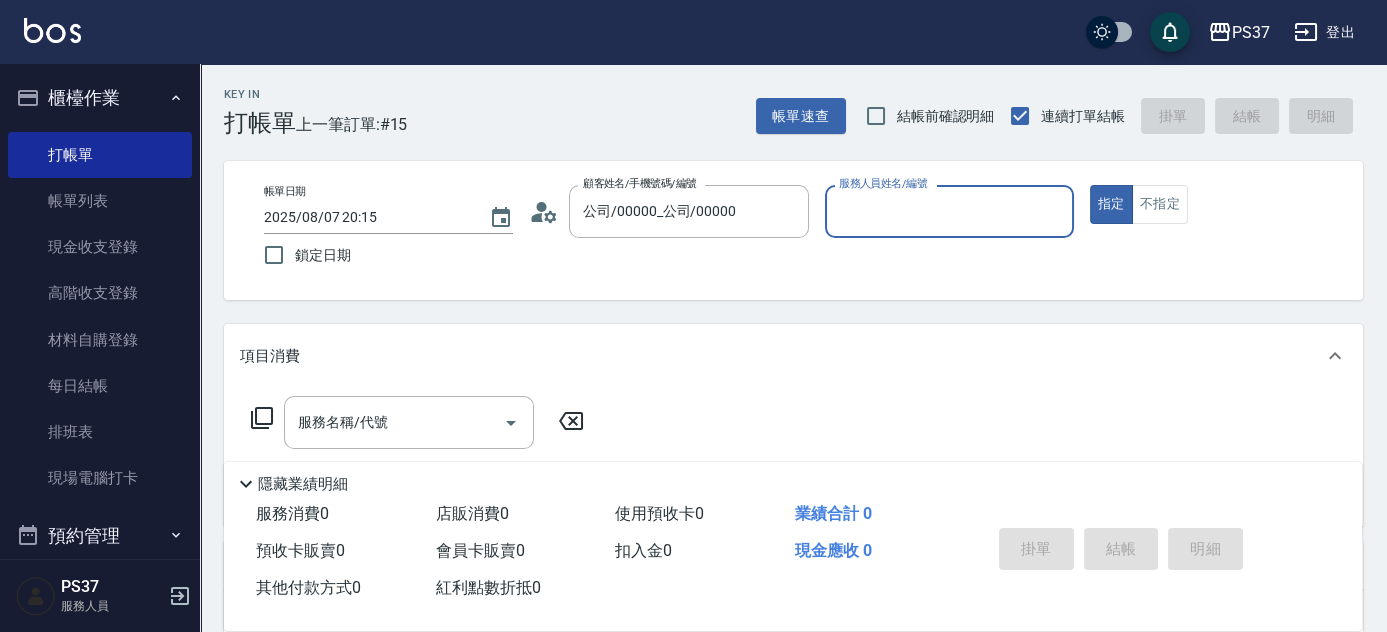 click on "服務人員姓名/編號" at bounding box center [949, 211] 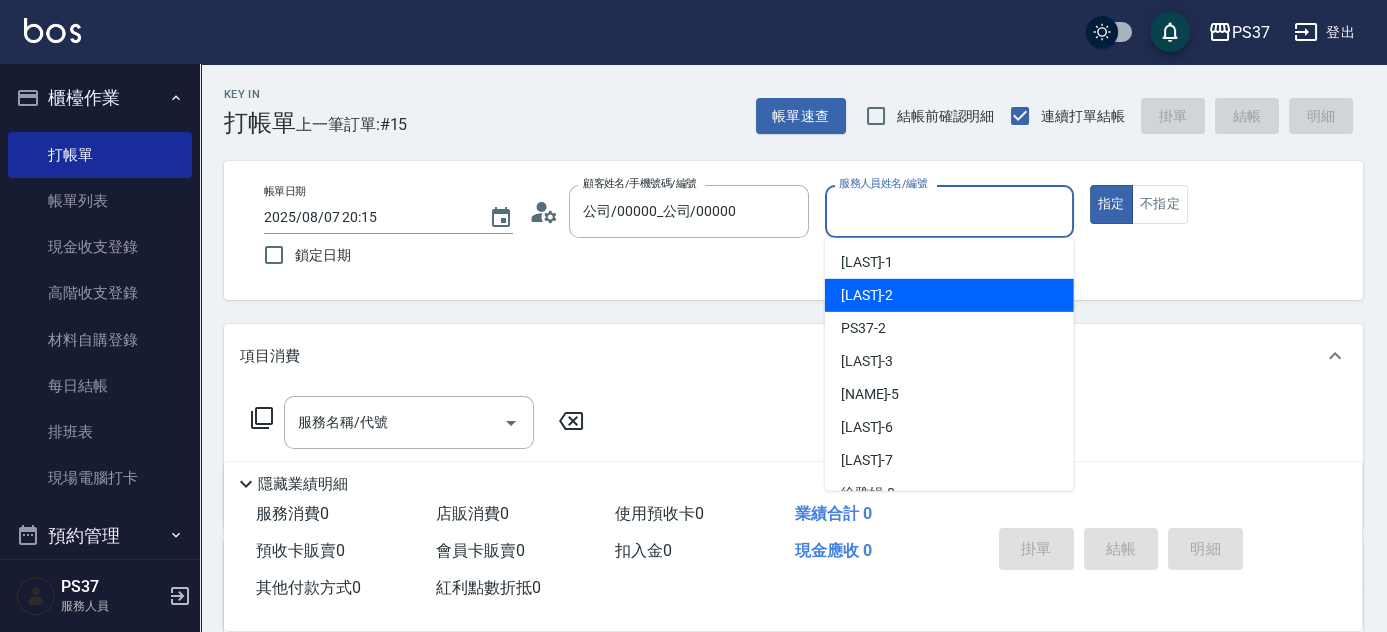 click on "[LAST] -2" at bounding box center [949, 295] 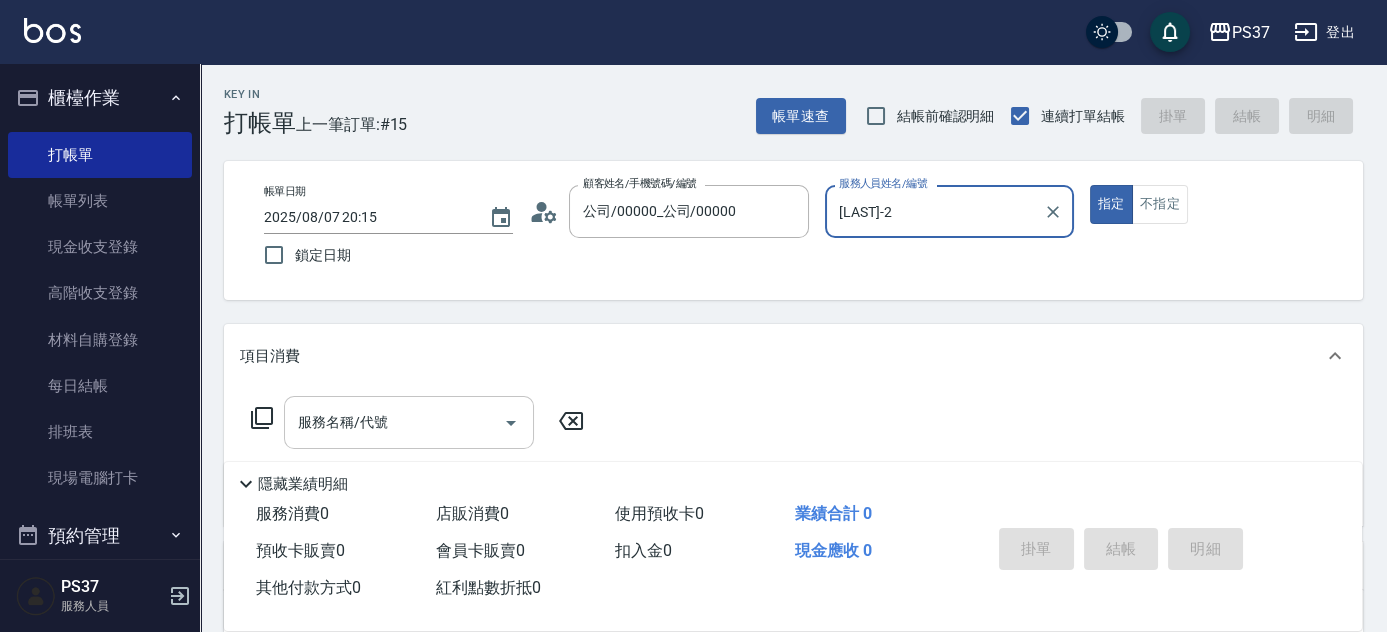 click on "服務名稱/代號" at bounding box center [394, 422] 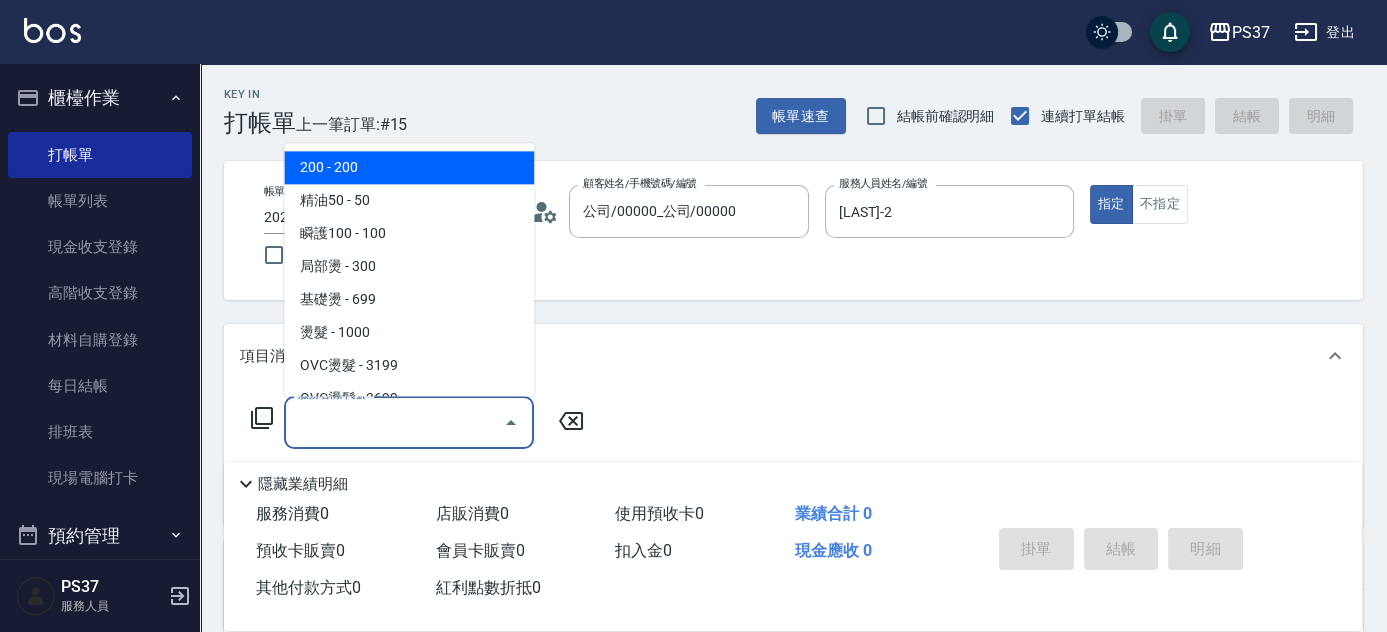 click on "200 - 200" at bounding box center [409, 168] 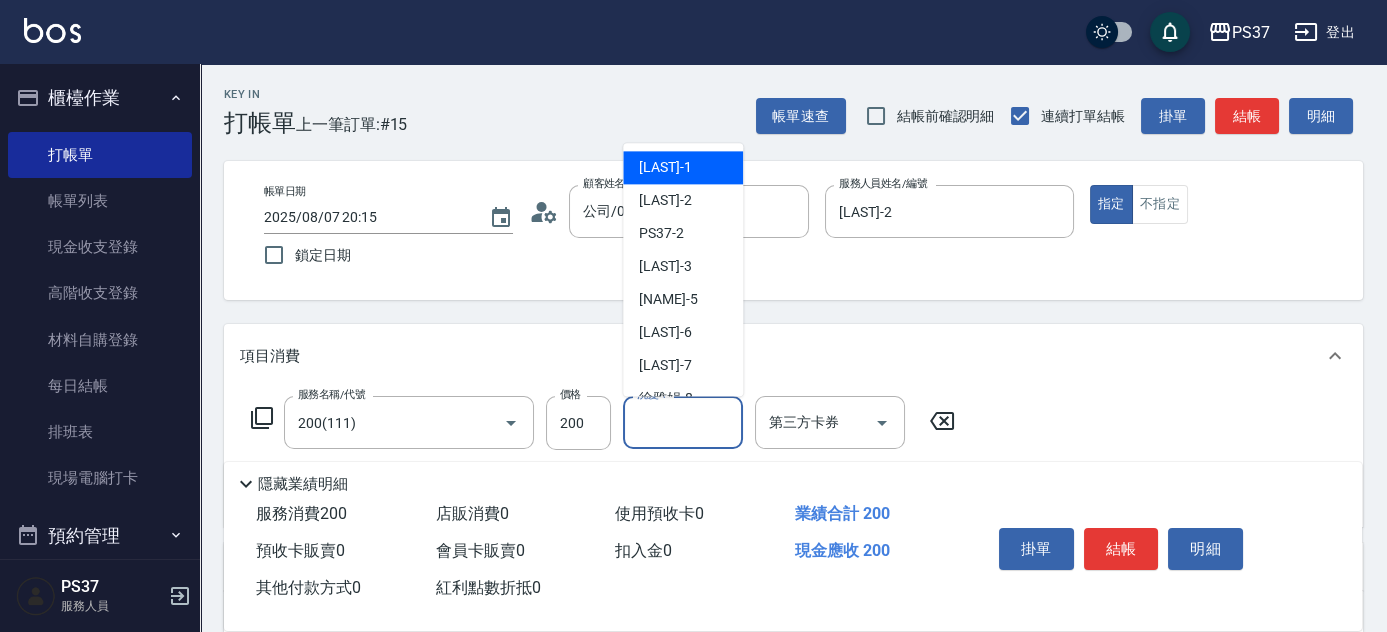 click on "洗髮-1" at bounding box center (683, 422) 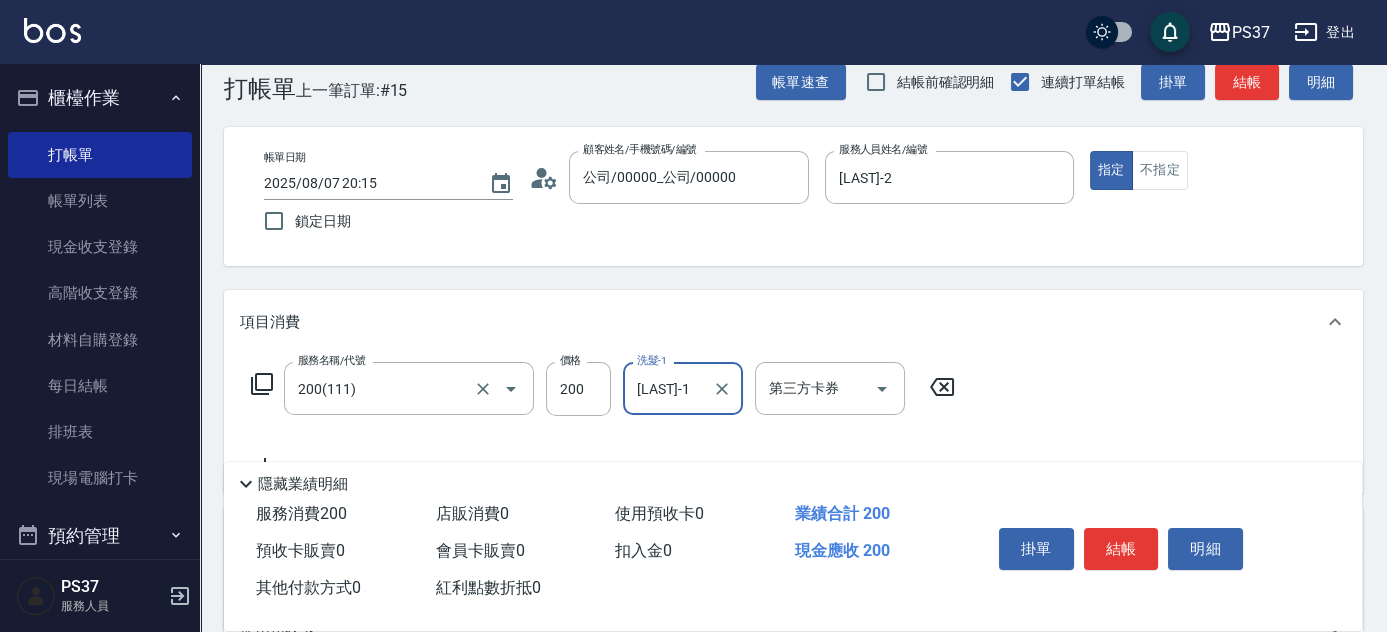 scroll, scrollTop: 90, scrollLeft: 0, axis: vertical 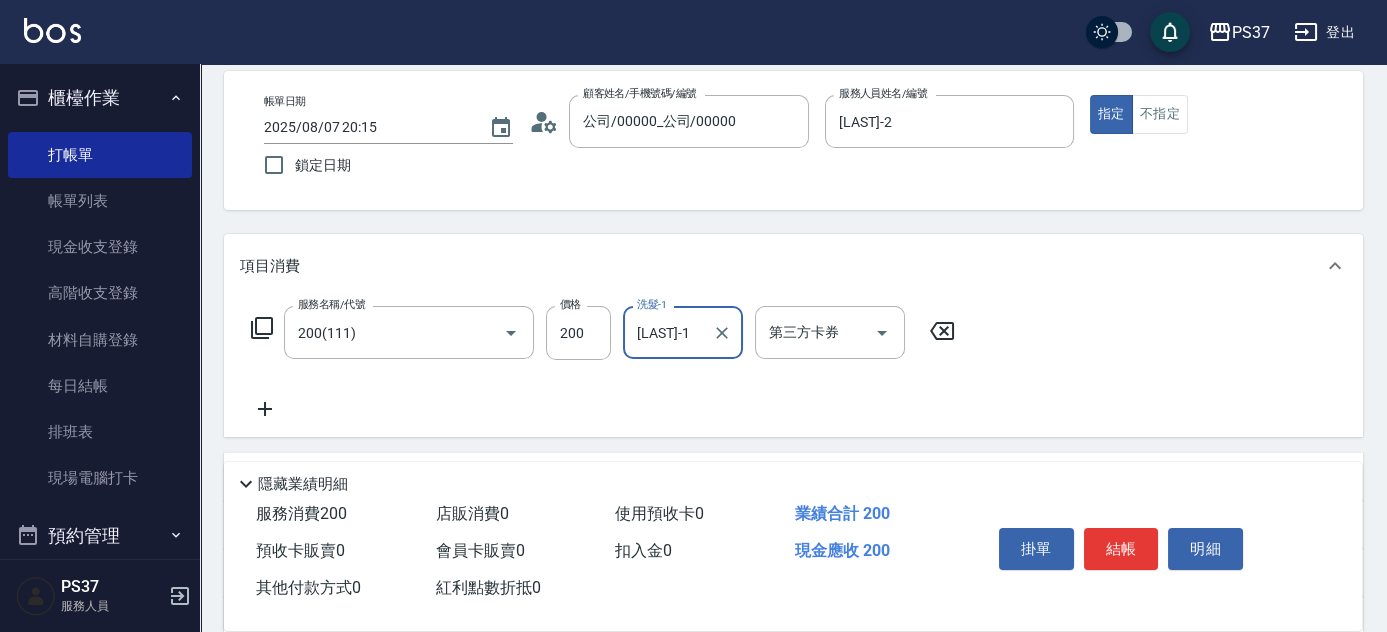 click 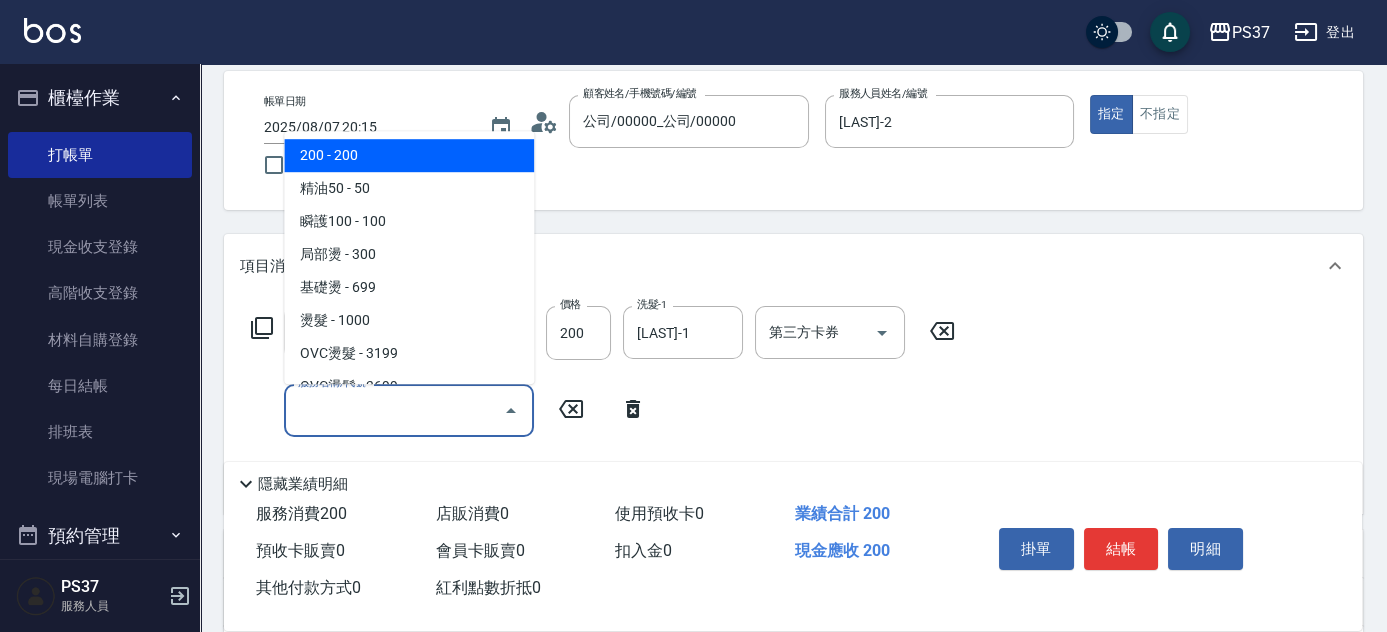 click on "服務名稱/代號" at bounding box center (394, 410) 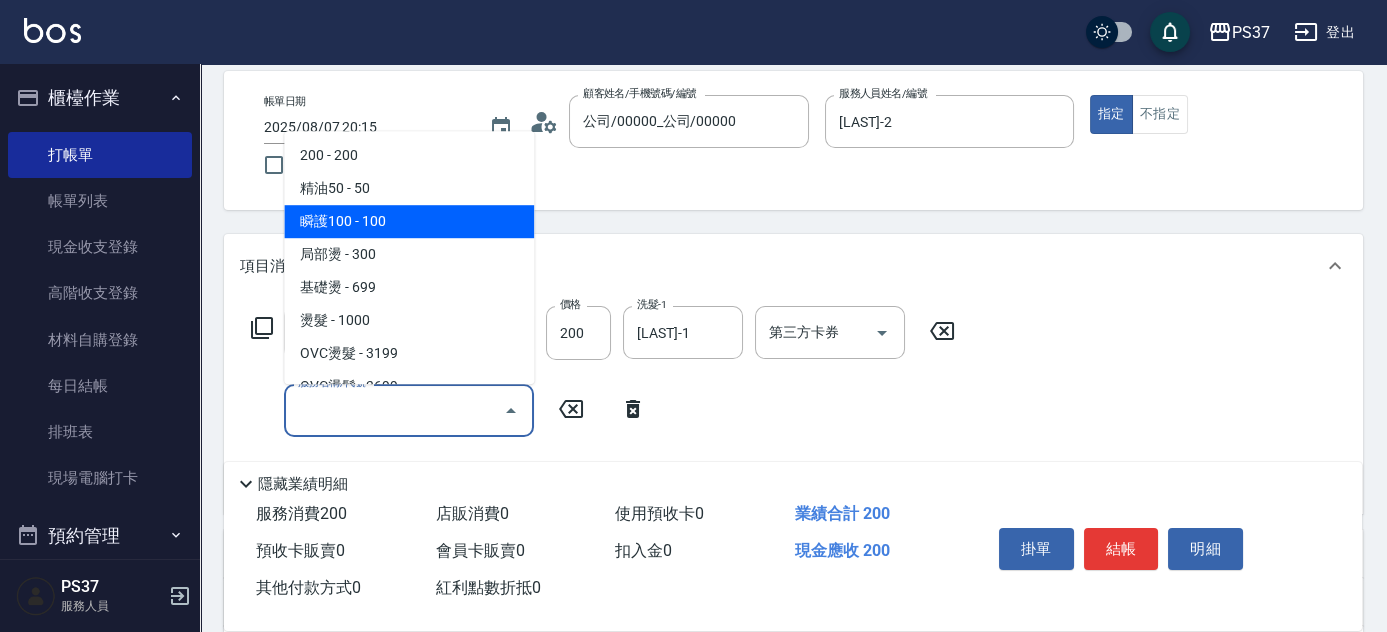 click on "瞬護100 - 100" at bounding box center (409, 221) 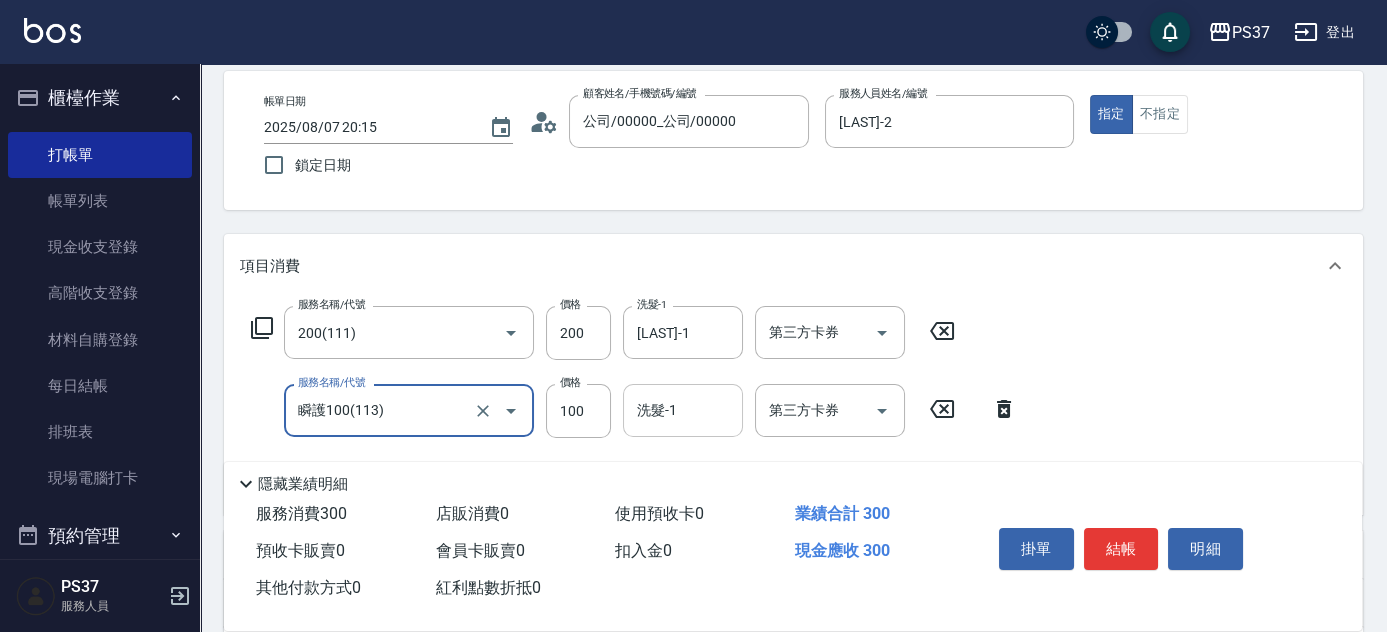 click on "洗髮-1" at bounding box center (683, 410) 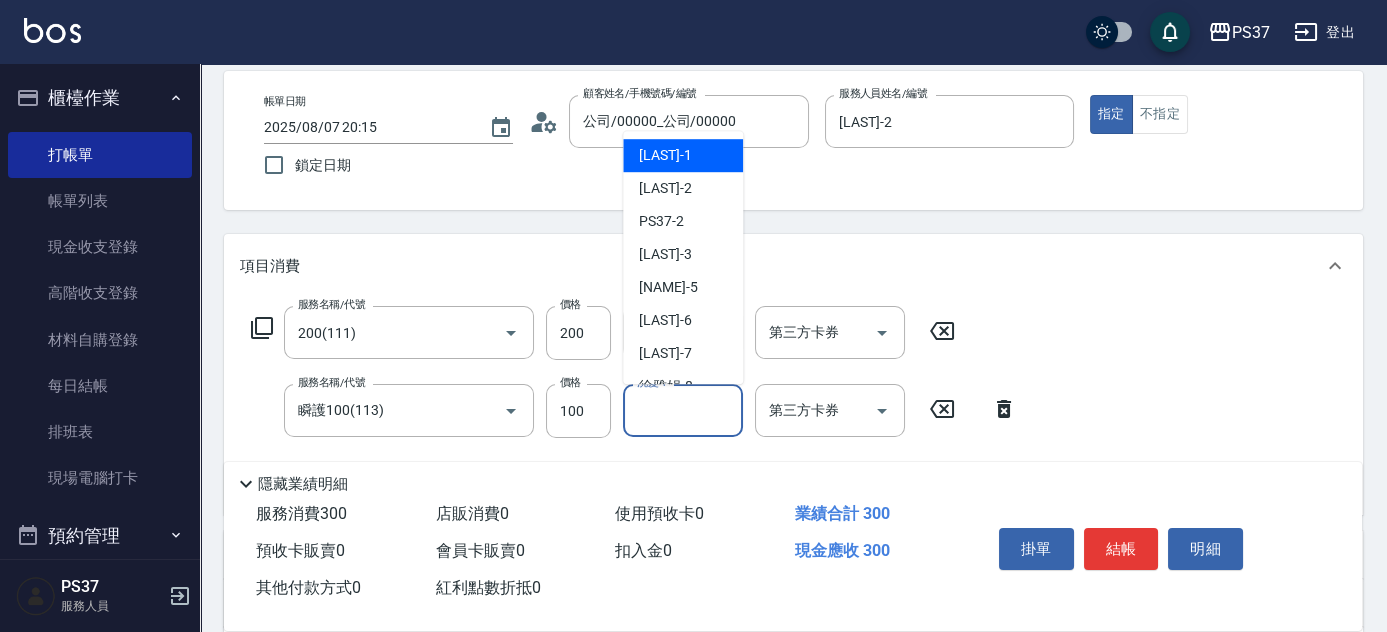 click on "[LAST] -1" at bounding box center [665, 155] 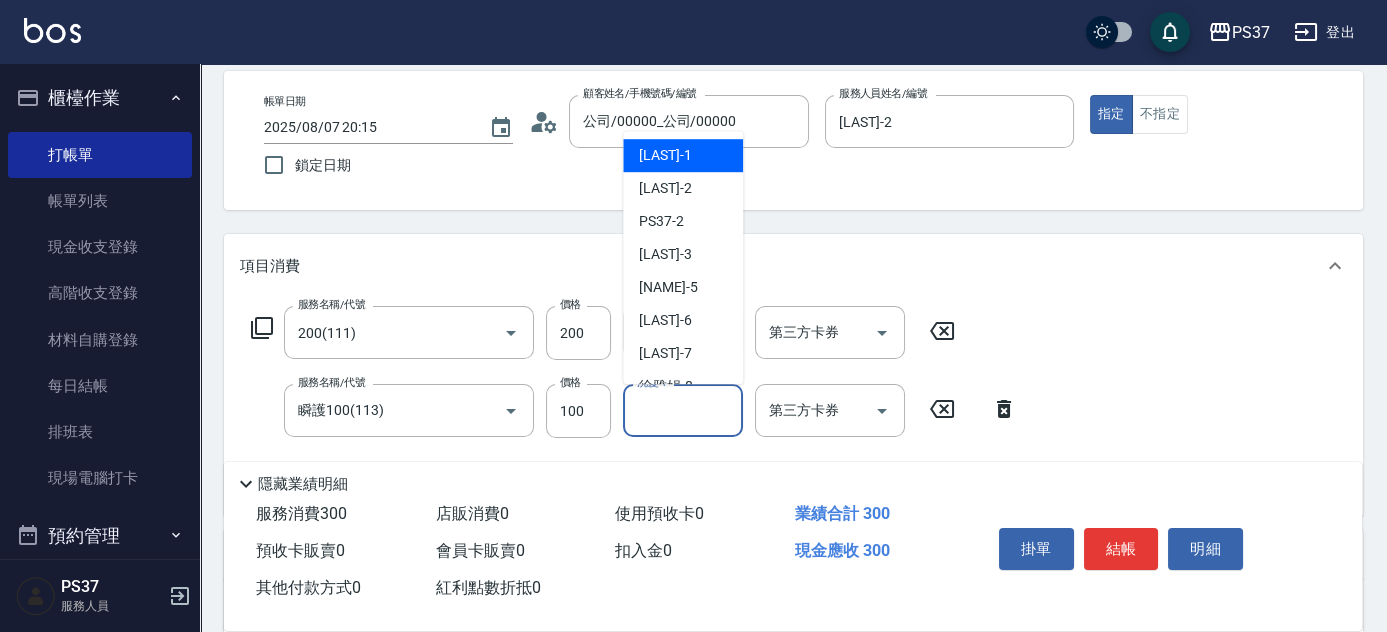 type on "[LAST]-1" 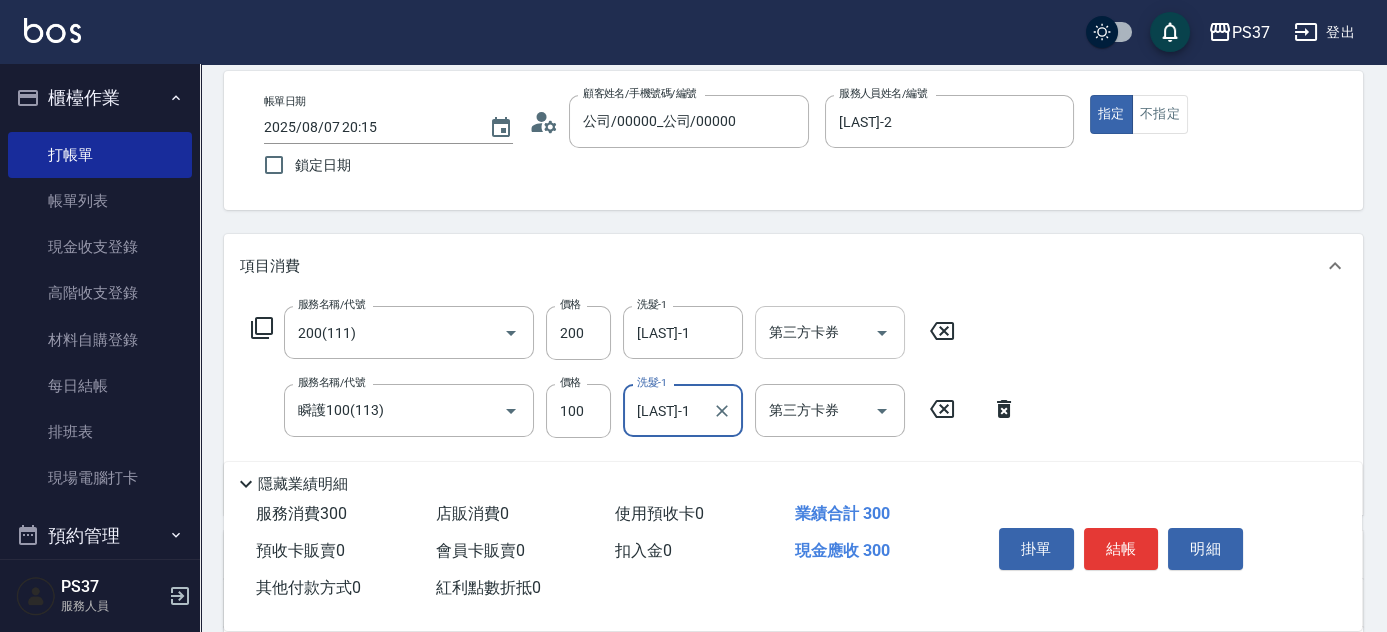 click on "第三方卡券" at bounding box center (830, 332) 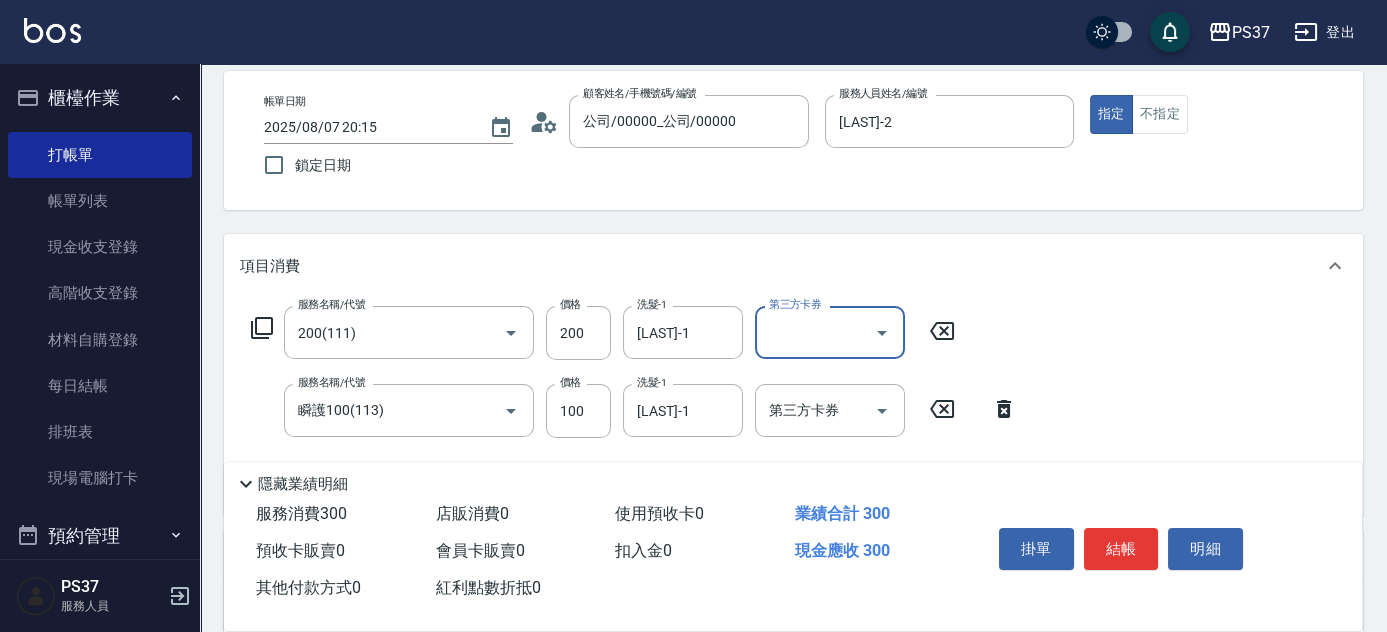 click at bounding box center (881, 332) 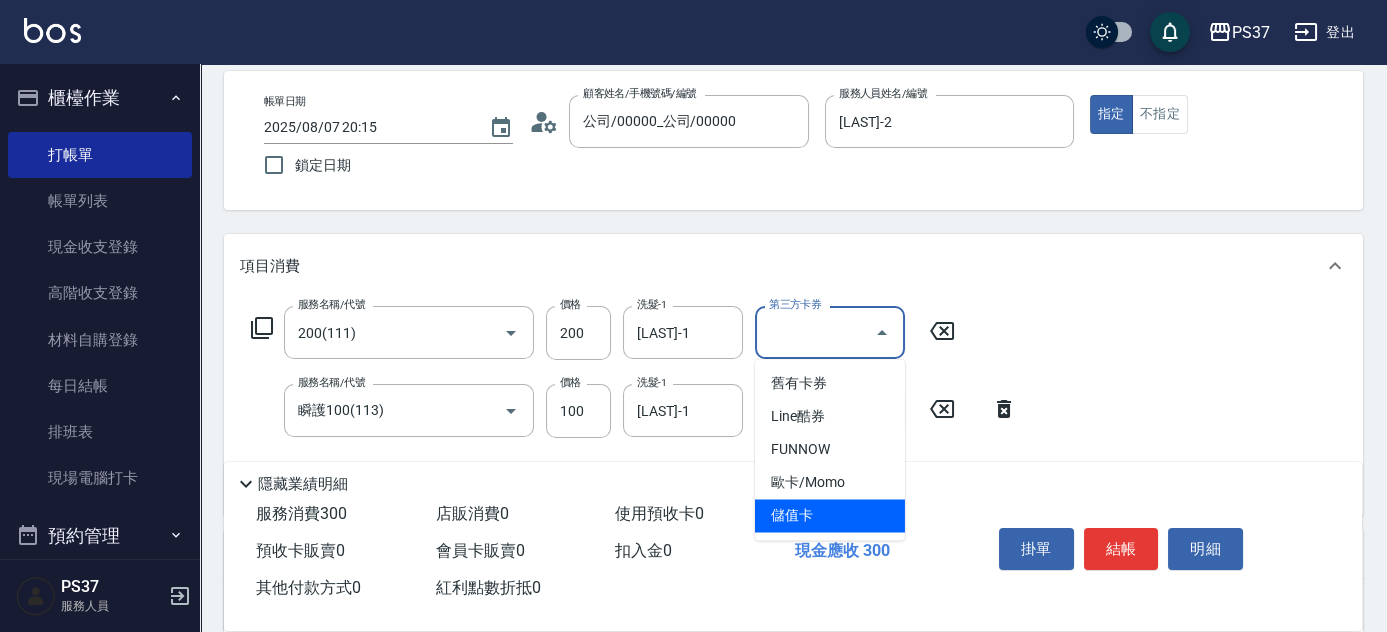 click on "儲值卡" at bounding box center [830, 515] 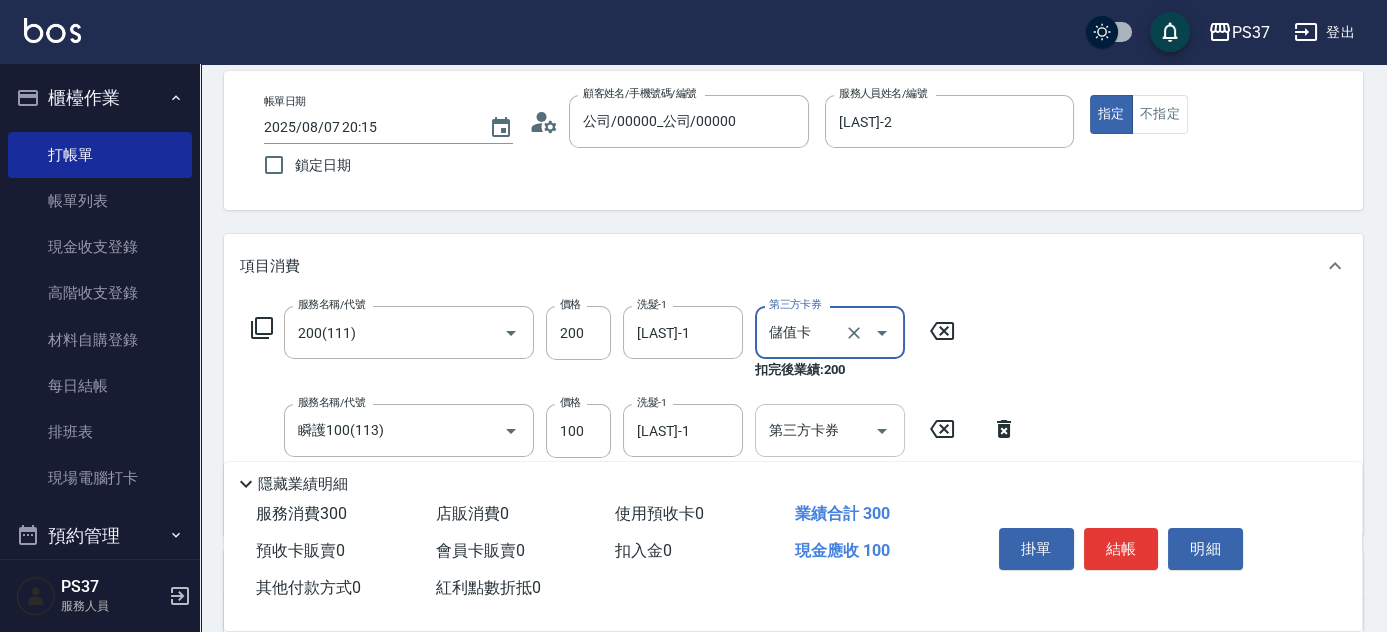 click 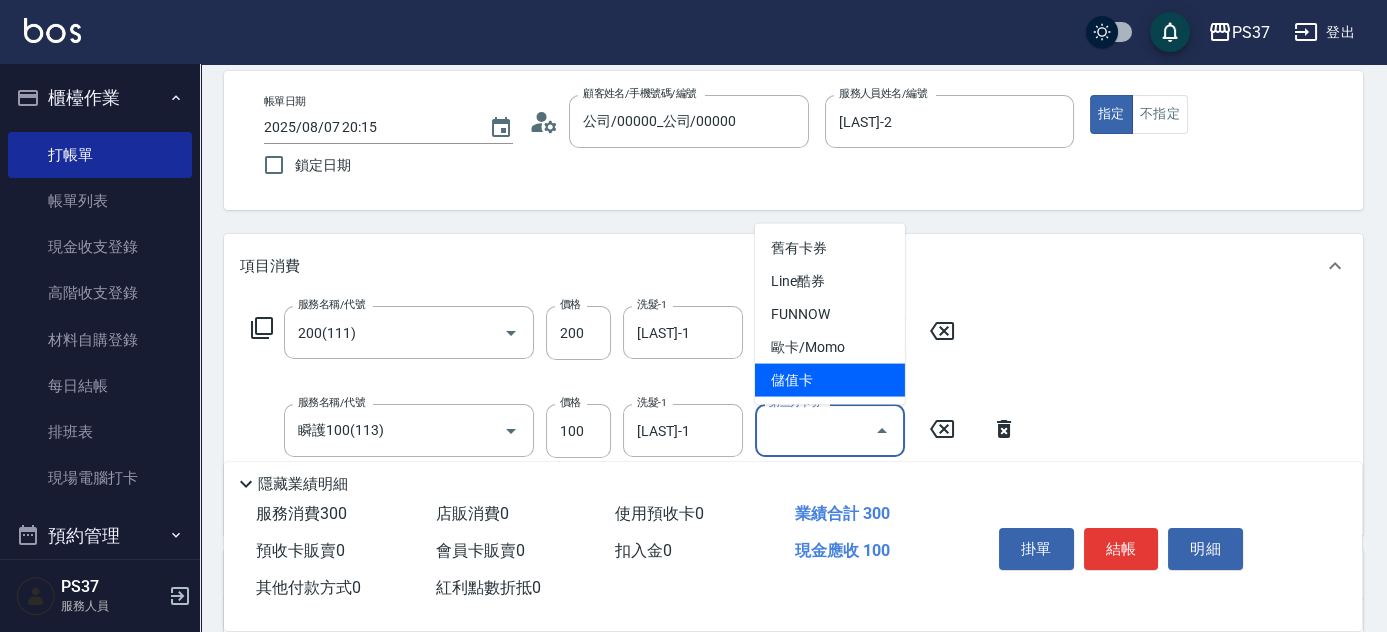 click on "儲值卡" at bounding box center [830, 380] 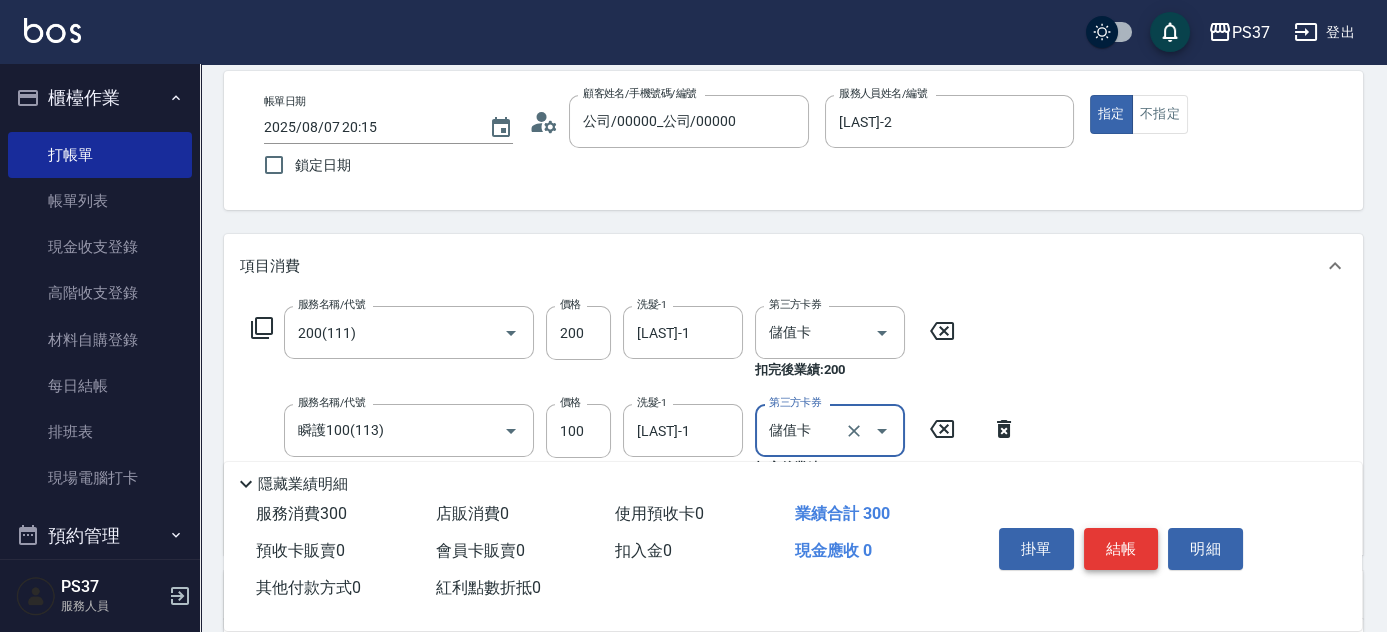 click on "結帳" at bounding box center (1121, 549) 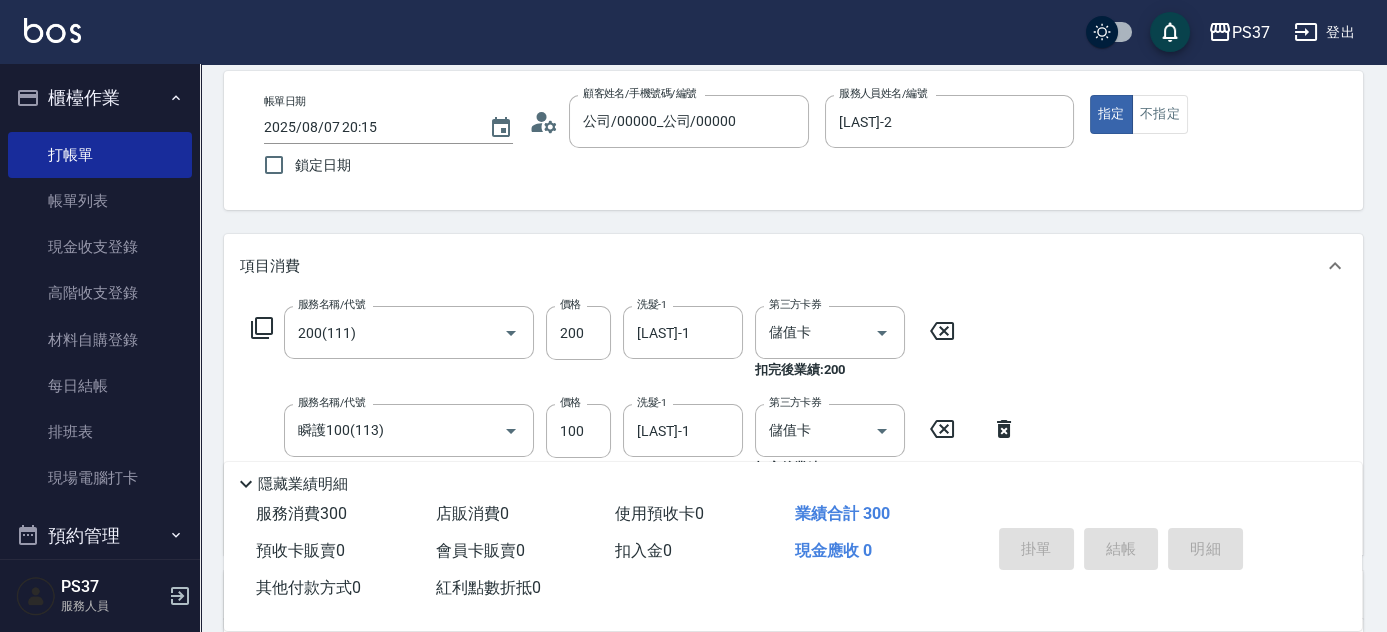 type 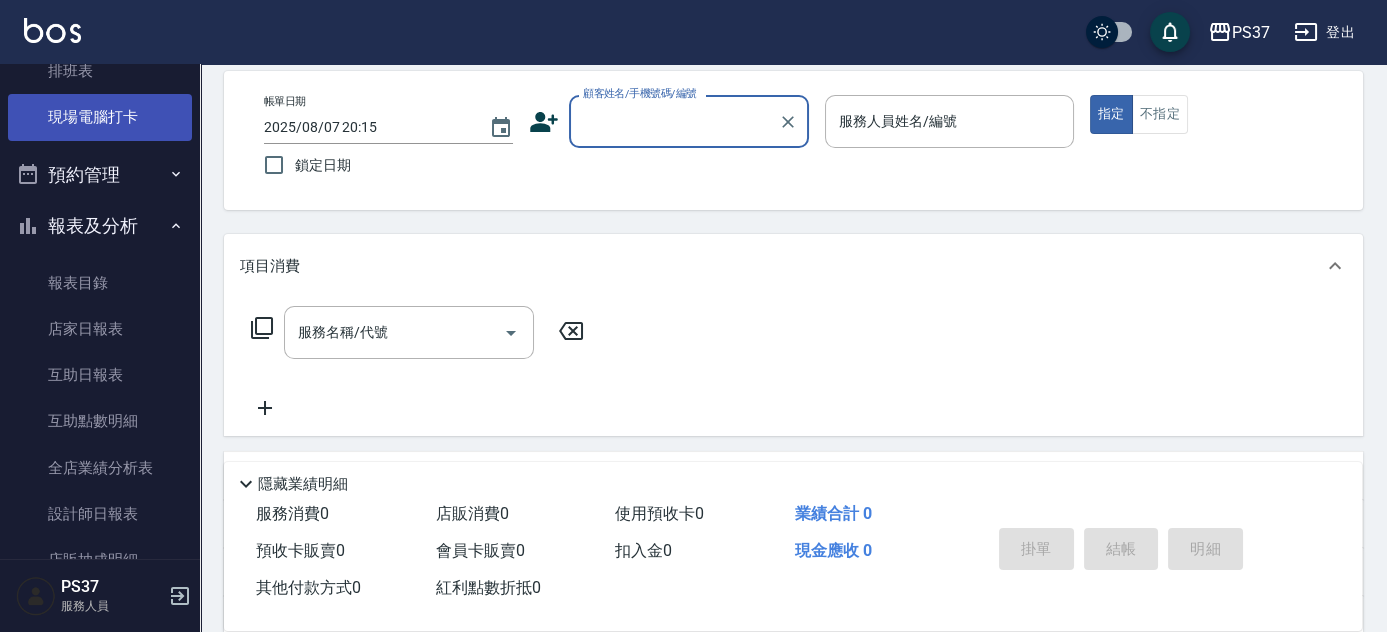 scroll, scrollTop: 454, scrollLeft: 0, axis: vertical 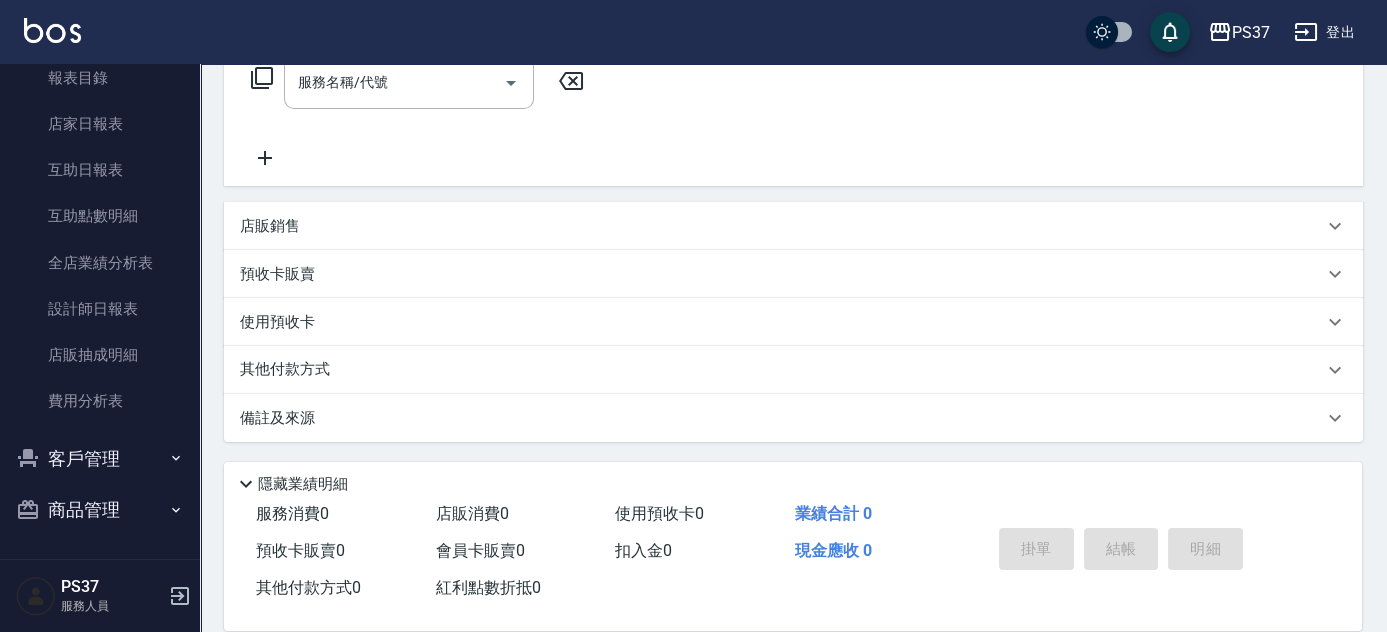 click on "客戶管理" at bounding box center [100, 459] 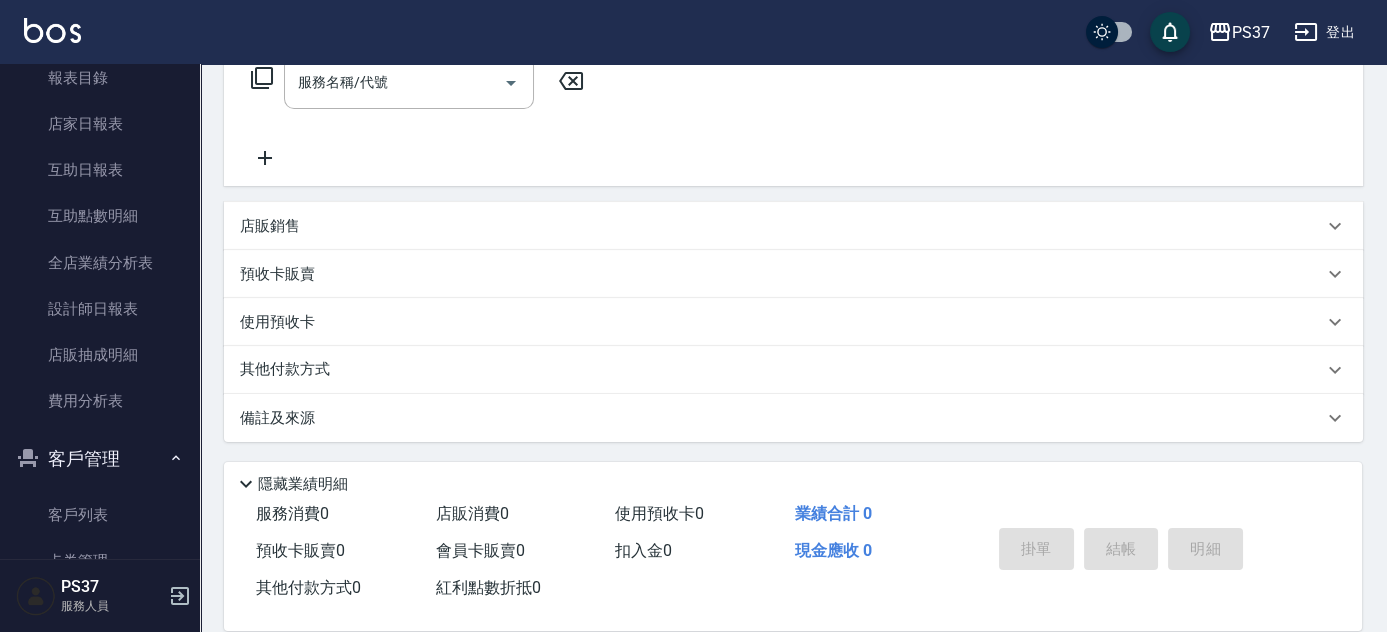 drag, startPoint x: 101, startPoint y: 508, endPoint x: 205, endPoint y: 508, distance: 104 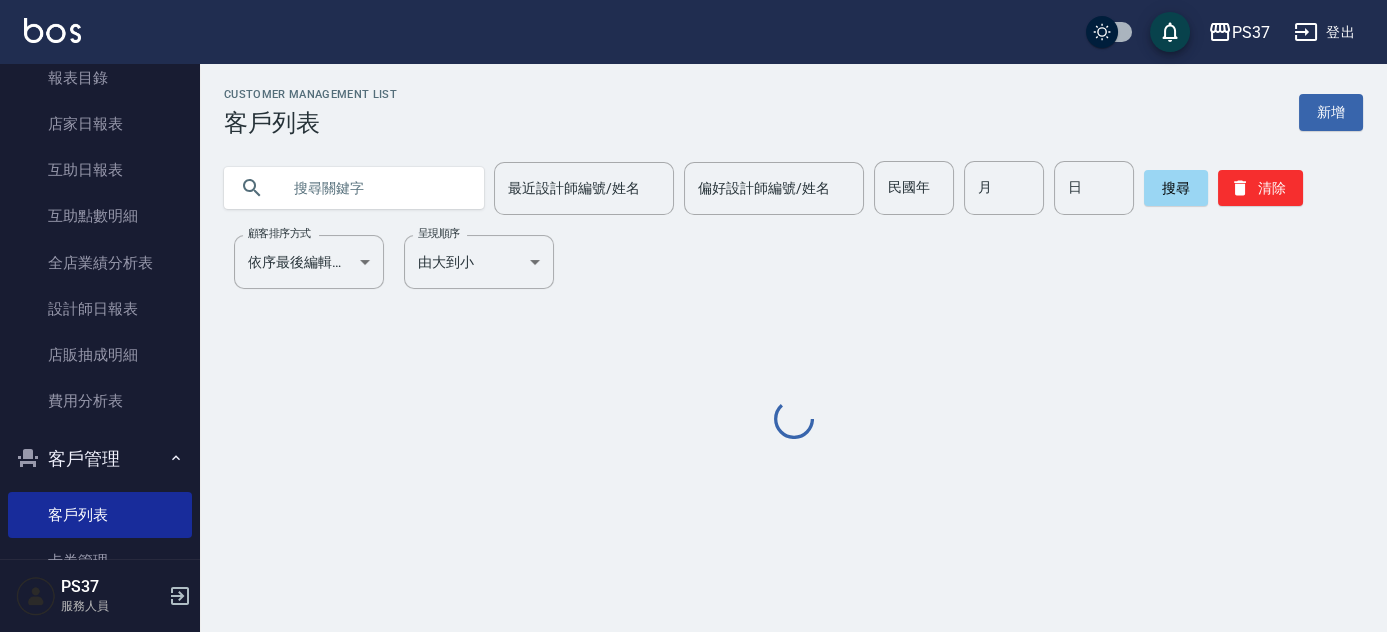 scroll, scrollTop: 0, scrollLeft: 0, axis: both 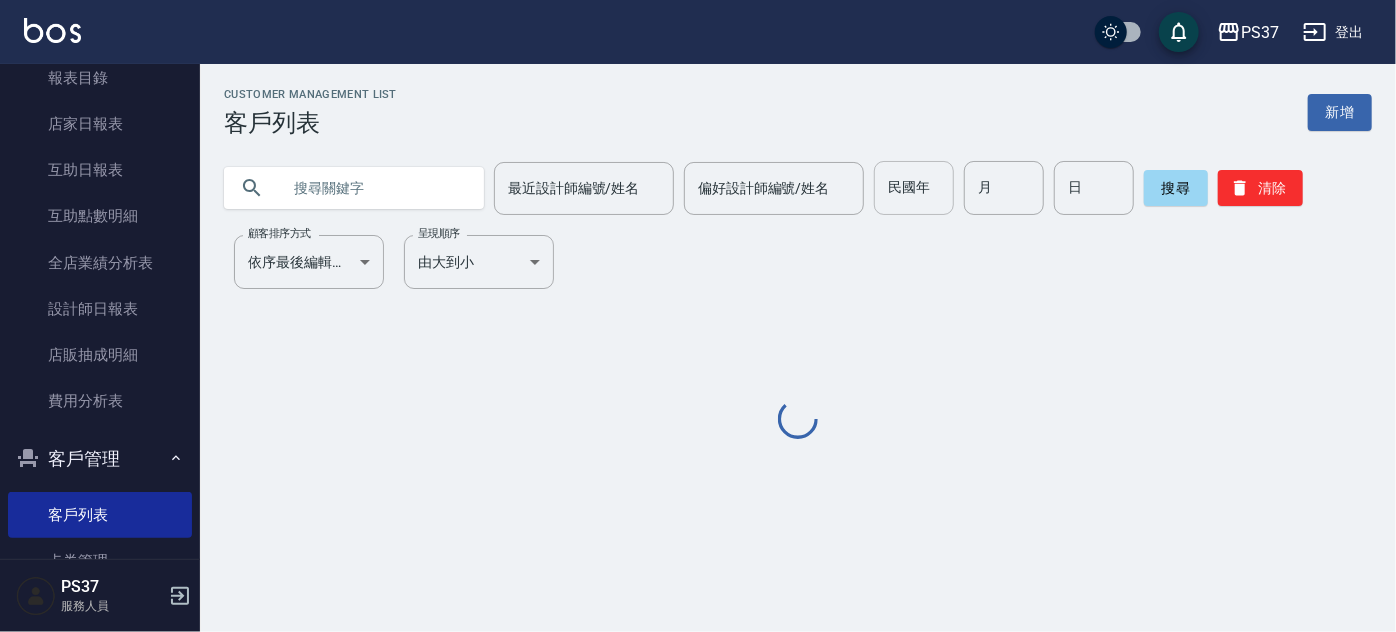 click on "民國年 民國年" at bounding box center (914, 188) 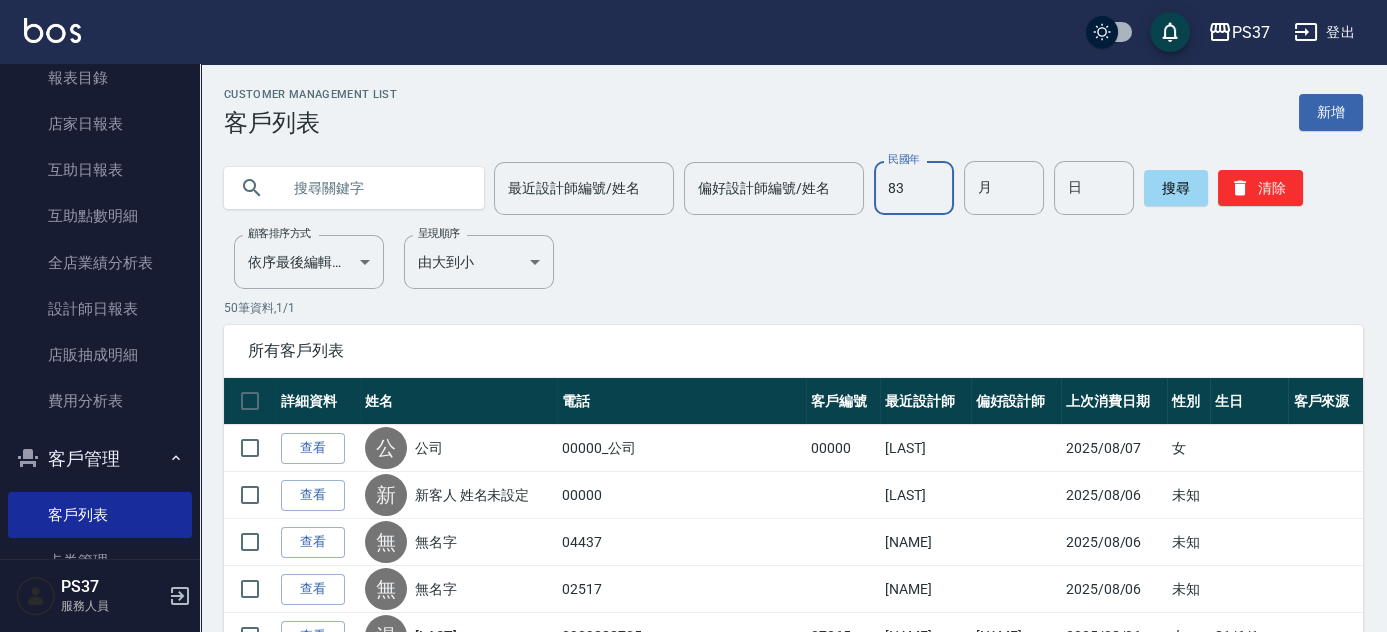 type on "83" 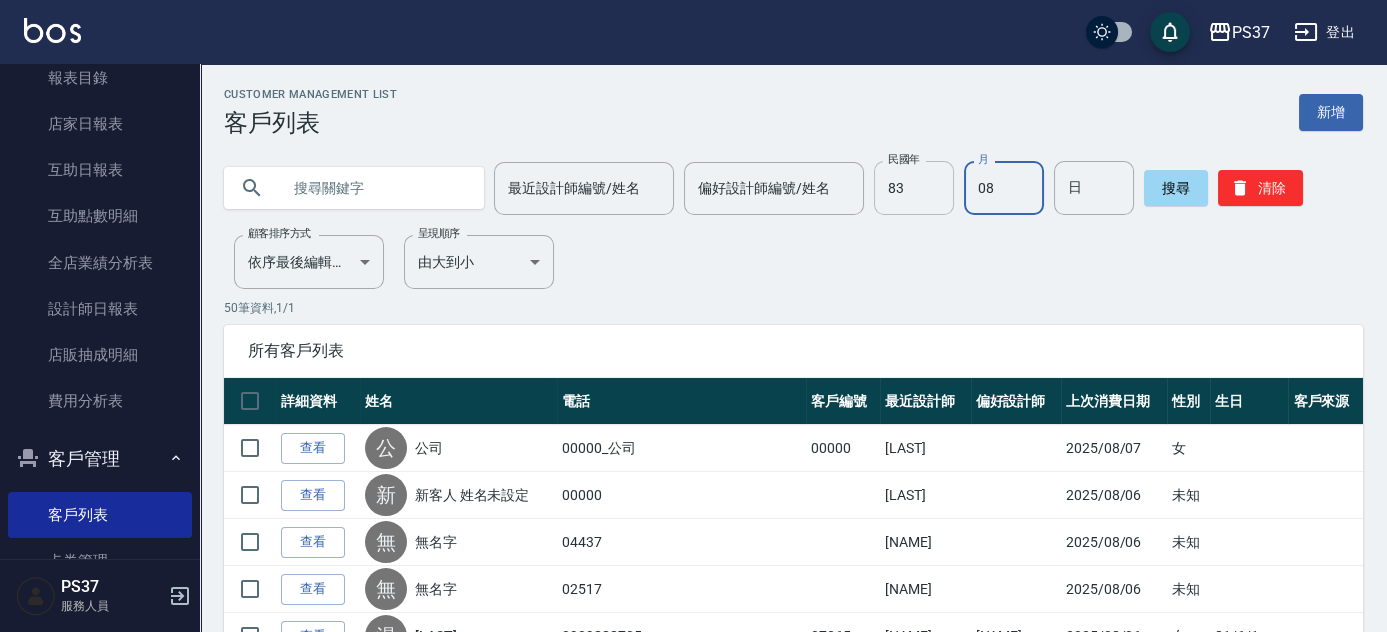 type on "08" 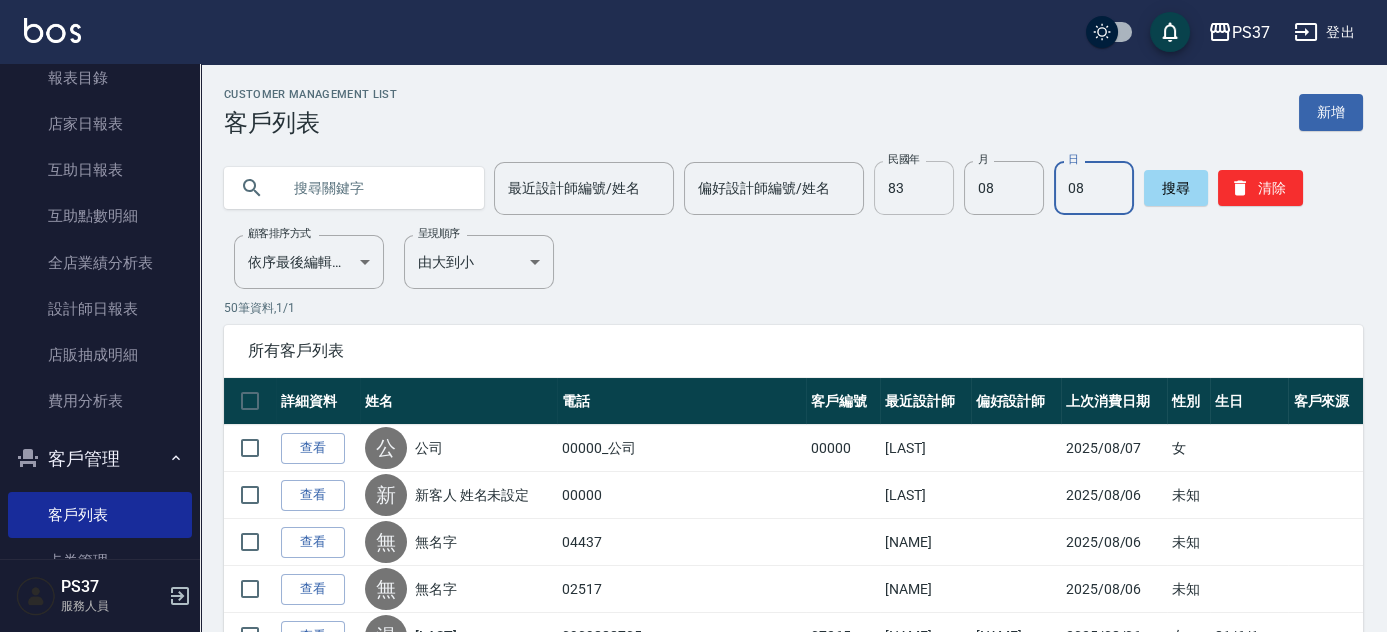 type on "08" 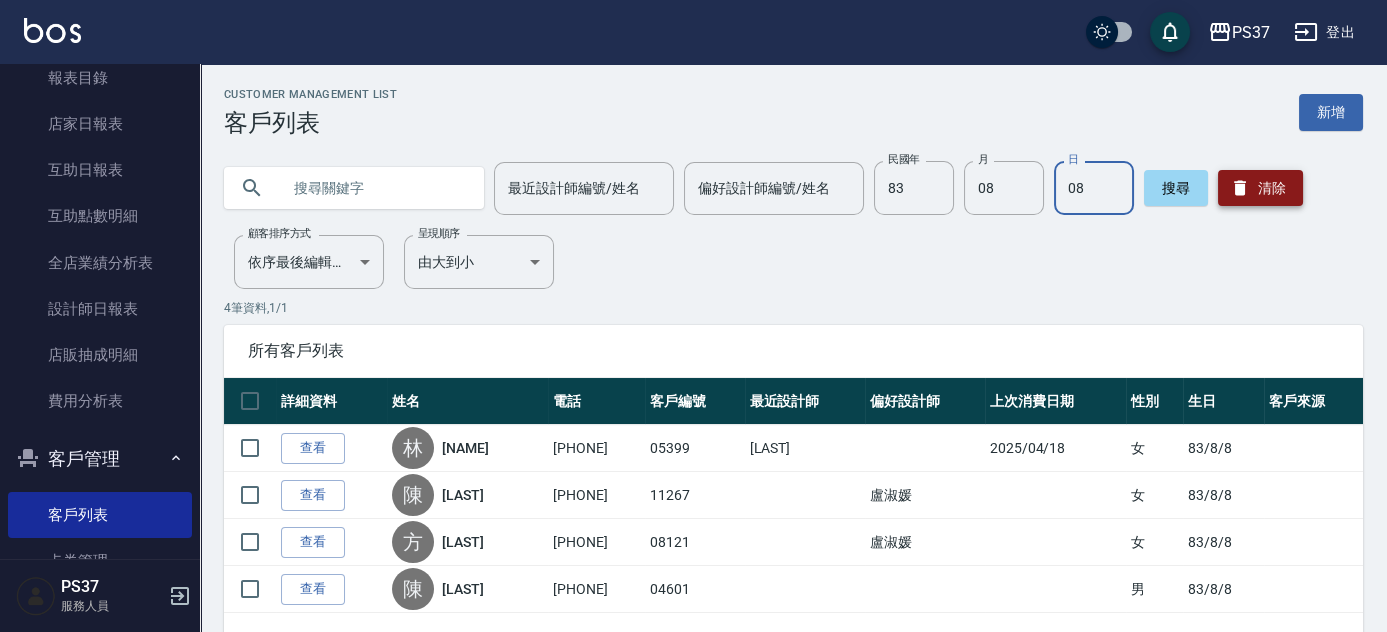 click on "清除" at bounding box center (1260, 188) 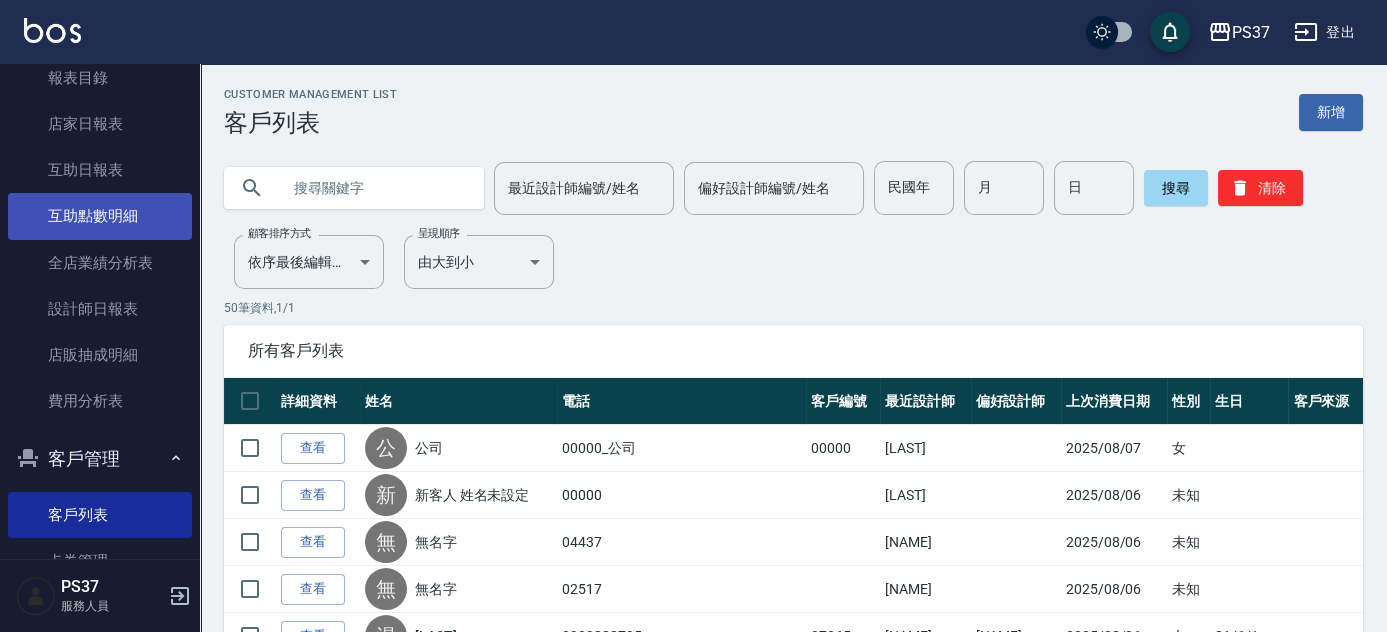 scroll, scrollTop: 0, scrollLeft: 0, axis: both 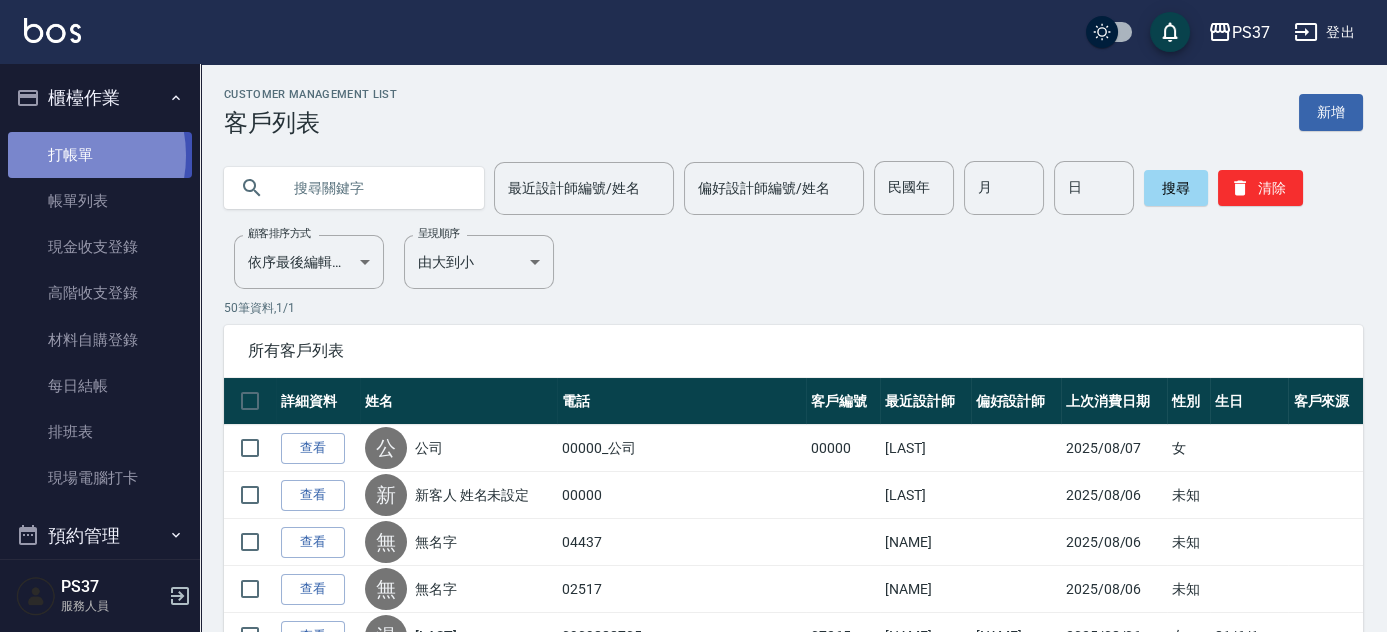 click on "打帳單" at bounding box center [100, 155] 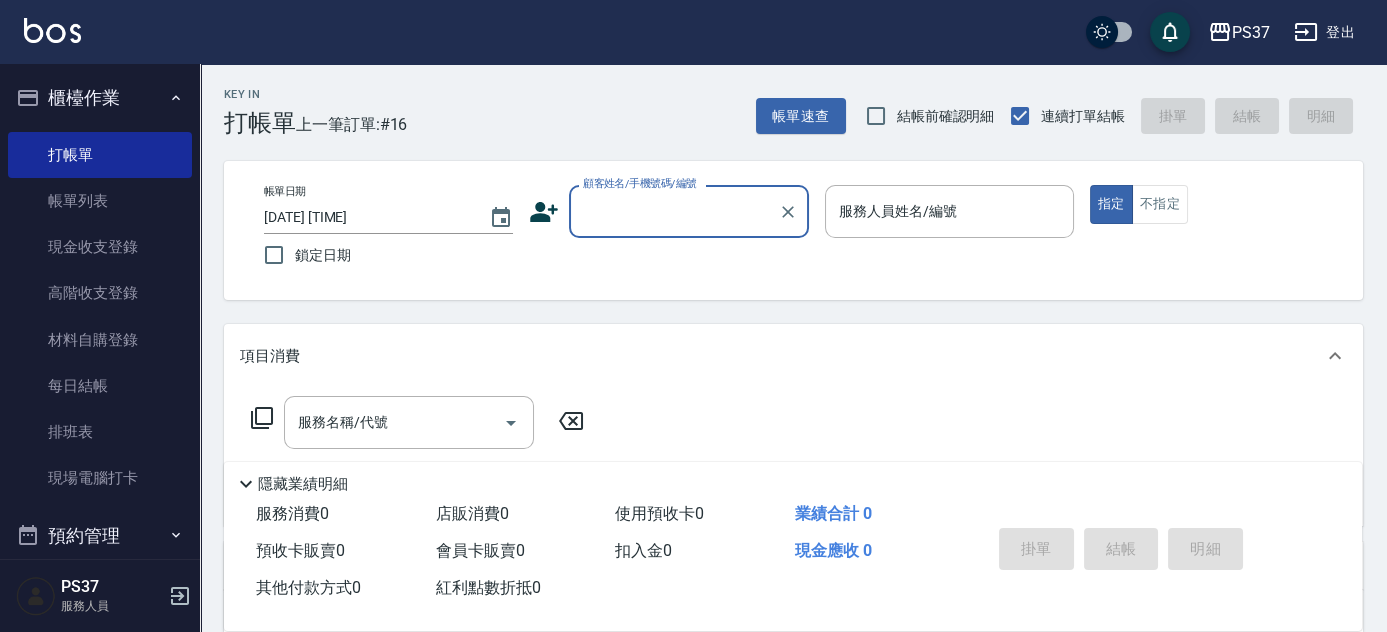 click on "顧客姓名/手機號碼/編號" at bounding box center [674, 211] 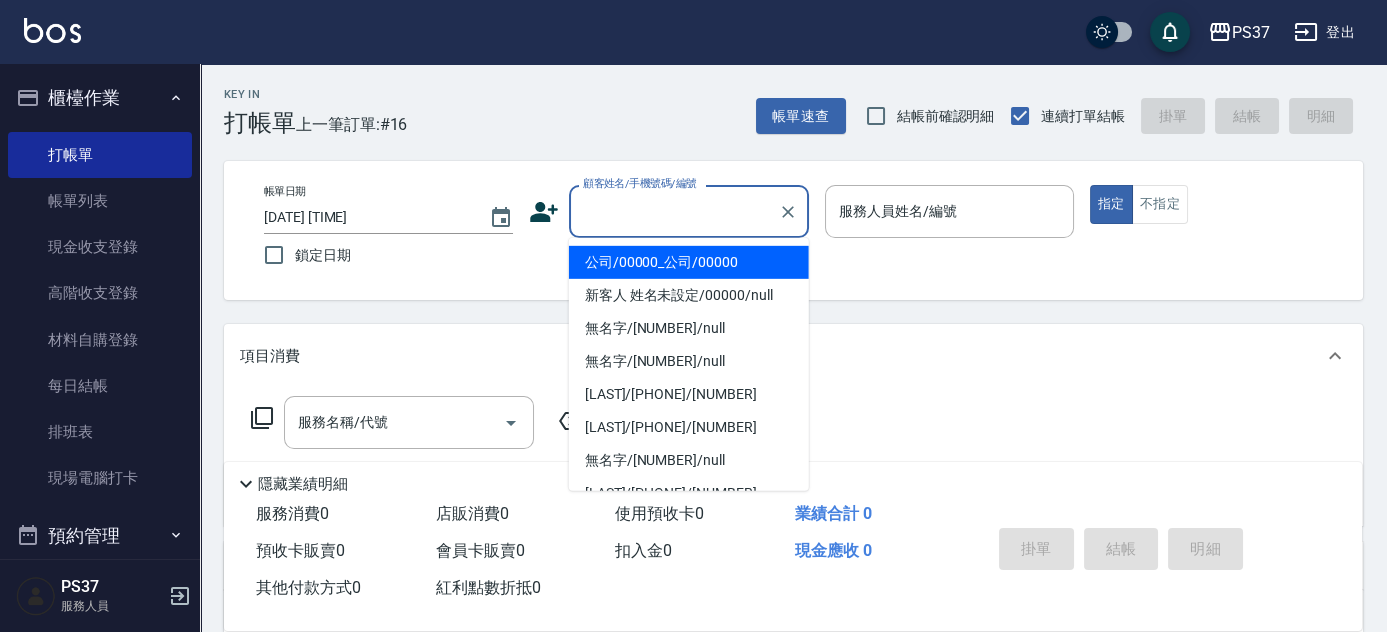 click on "公司/00000_公司/00000" at bounding box center (689, 262) 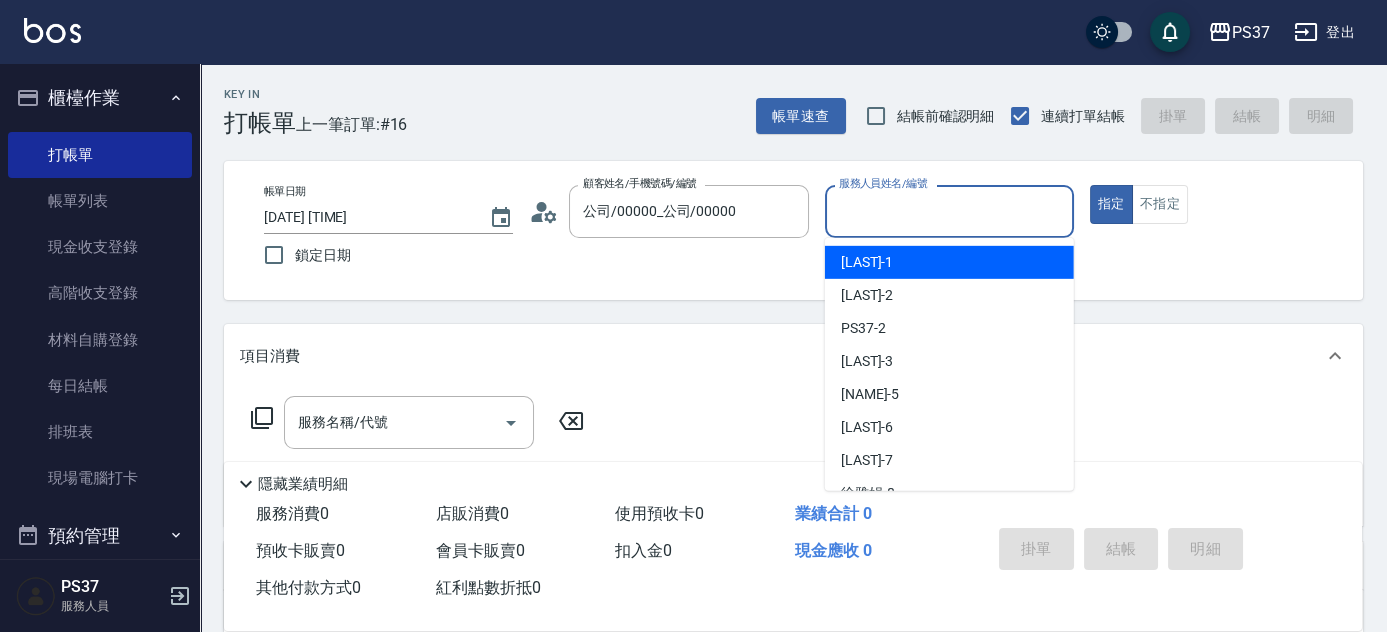click on "服務人員姓名/編號" at bounding box center [949, 211] 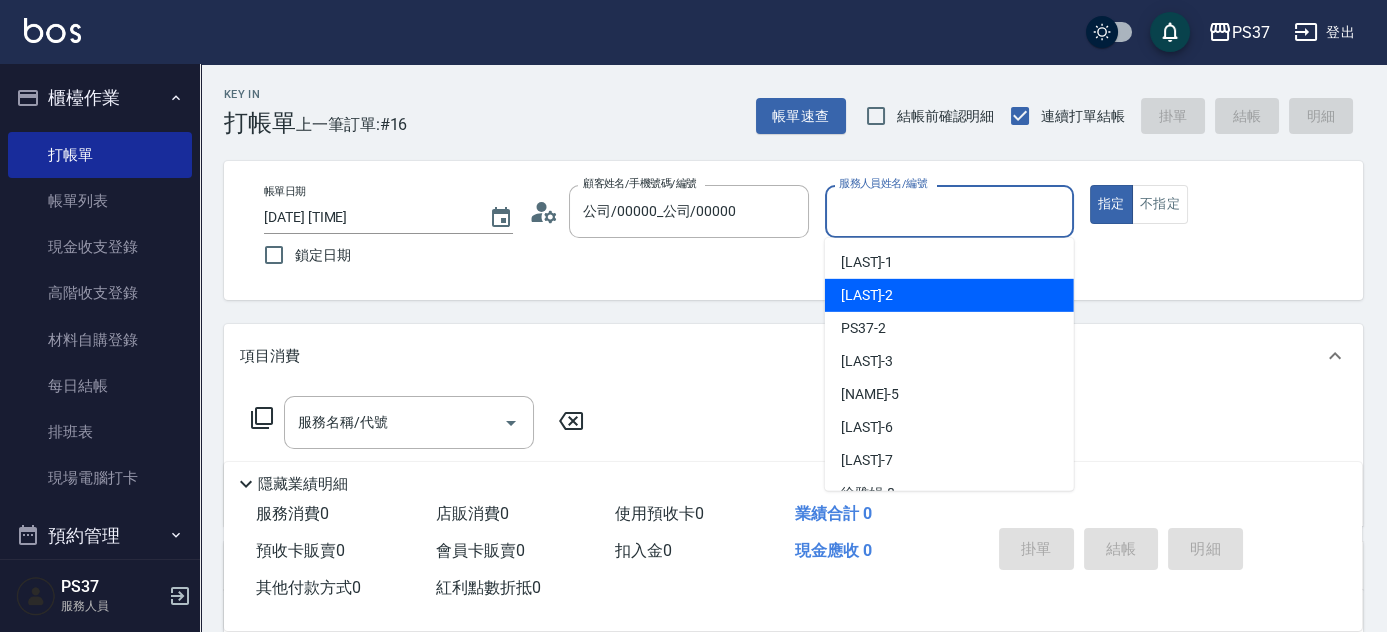 click on "[LAST] -2" at bounding box center (949, 295) 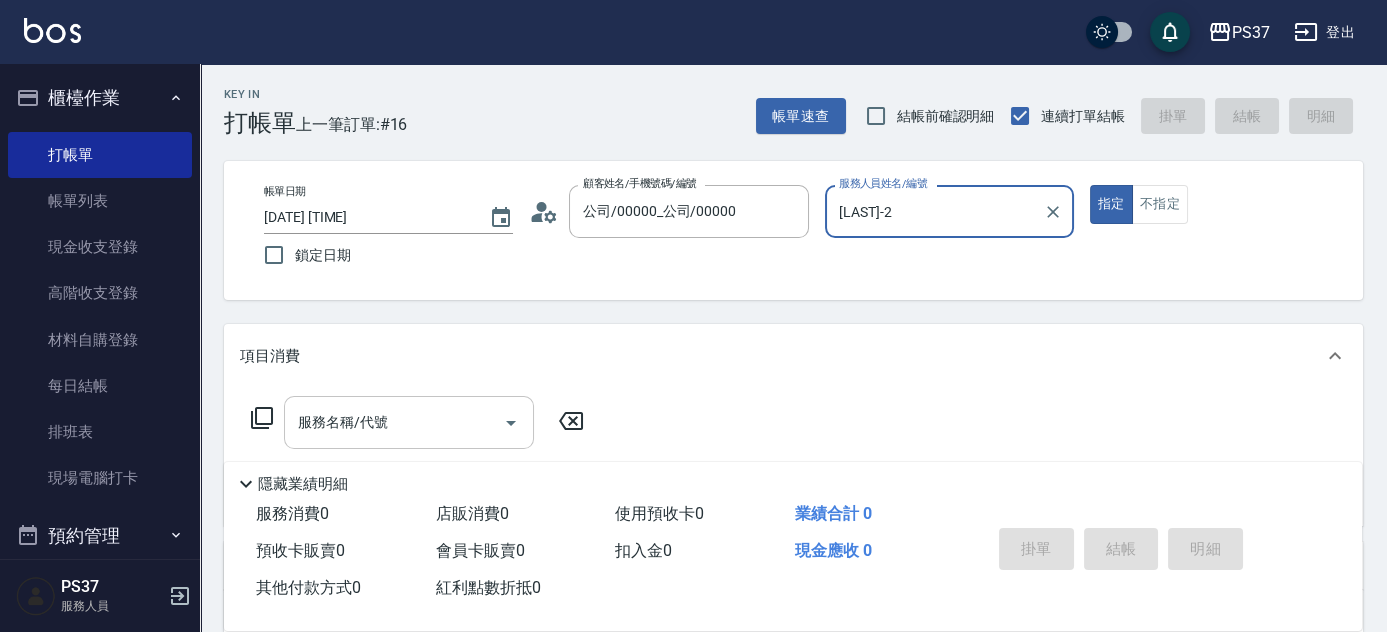 click on "服務名稱/代號" at bounding box center (394, 422) 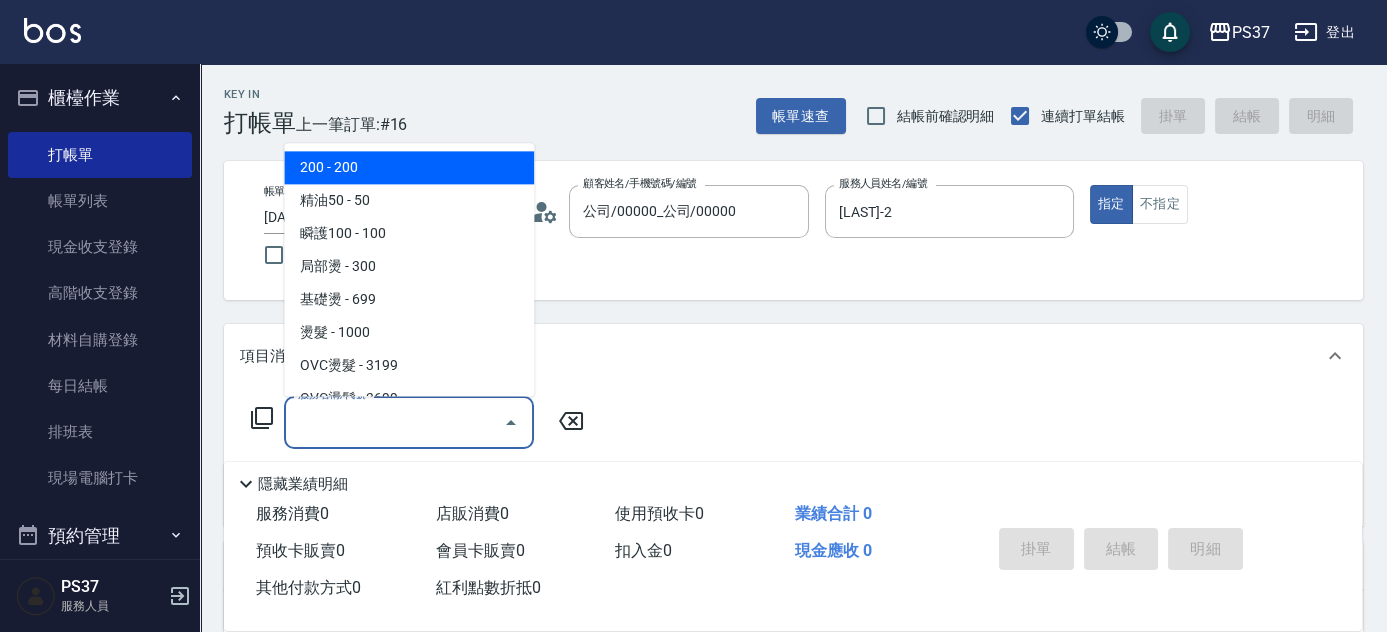 click on "200 - 200" at bounding box center [409, 168] 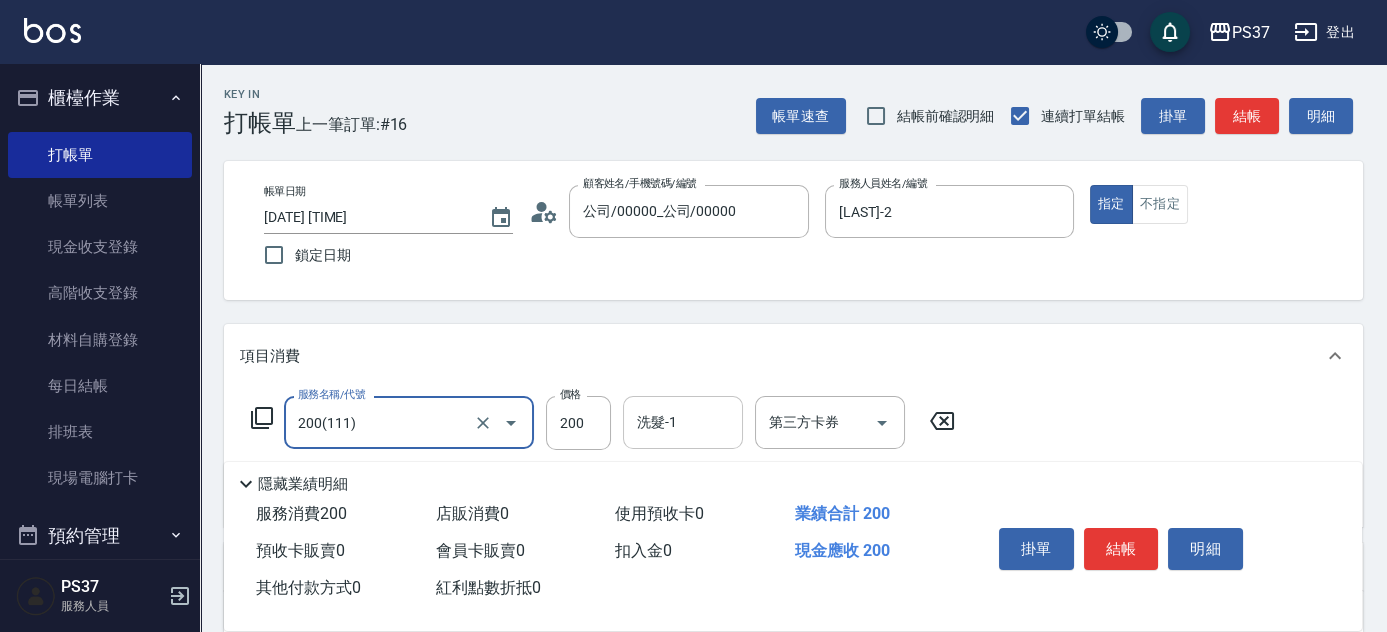 click on "洗髮-1" at bounding box center [683, 422] 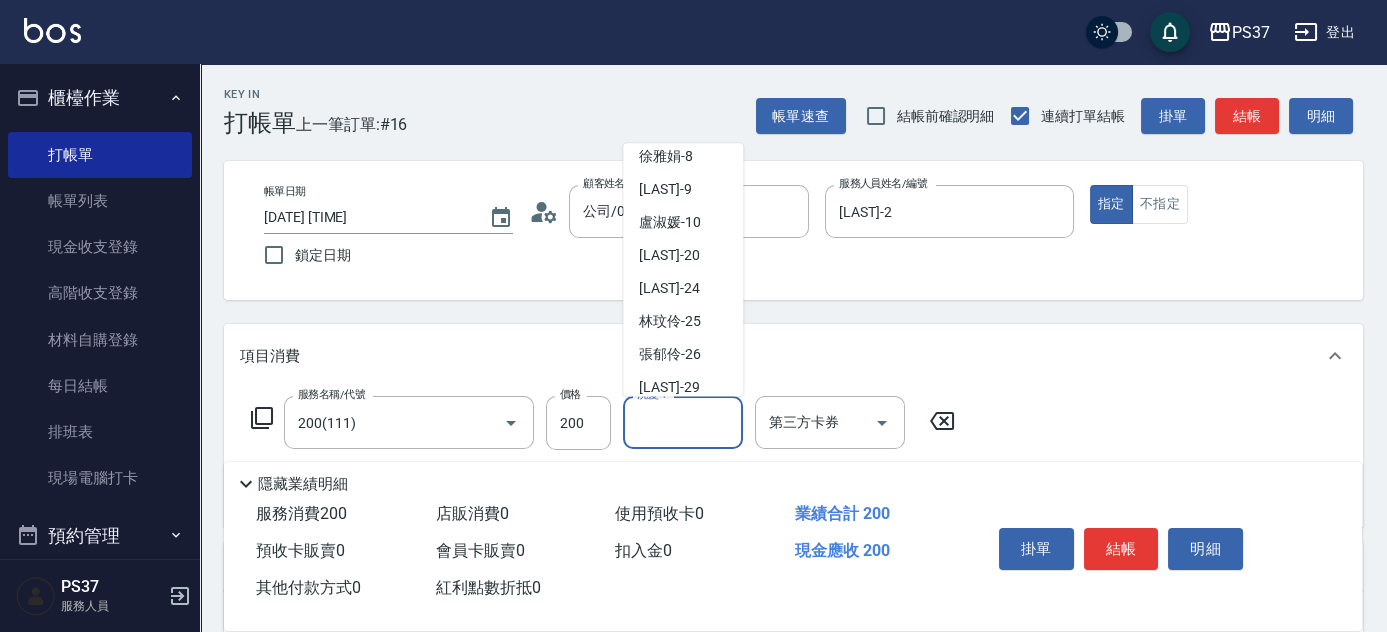 scroll, scrollTop: 323, scrollLeft: 0, axis: vertical 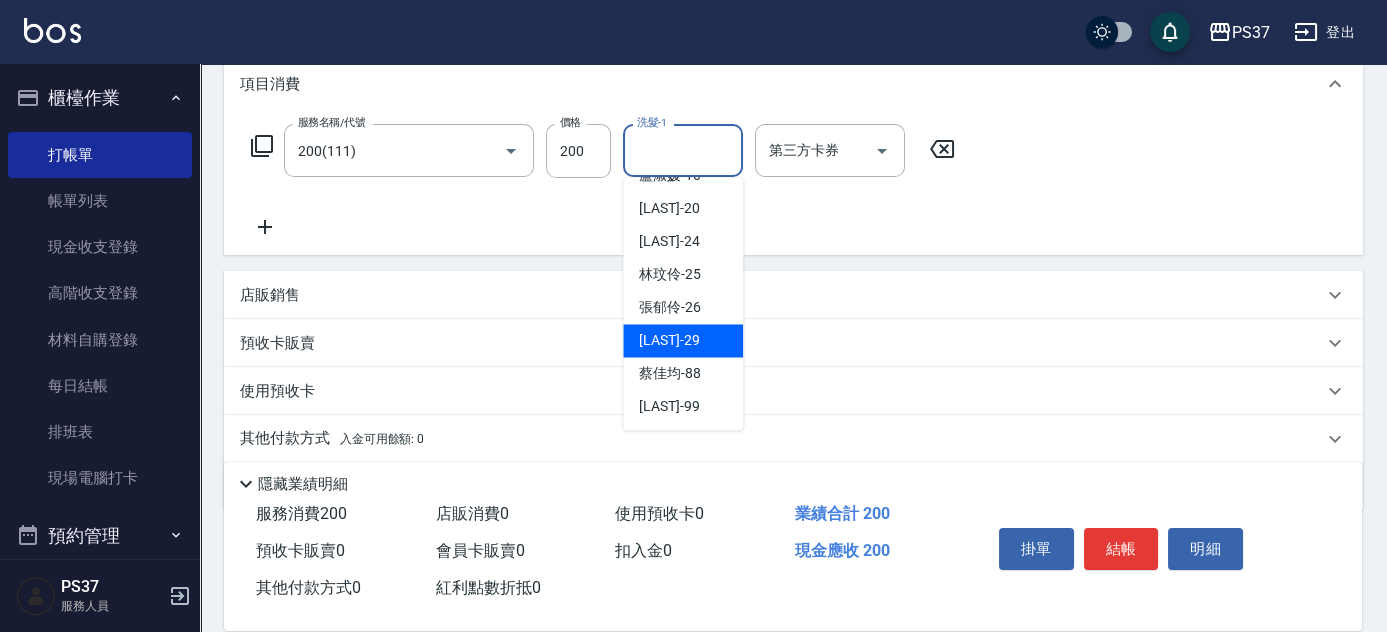 click on "[LAST] -29" at bounding box center (669, 340) 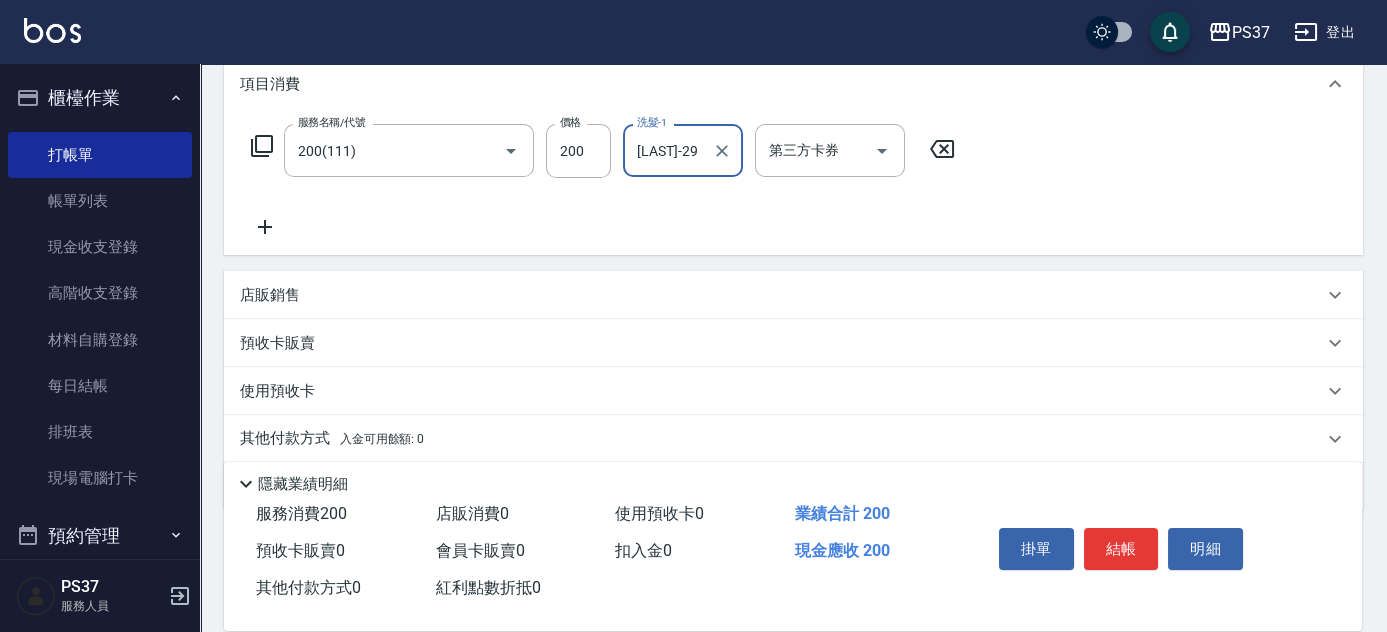 click 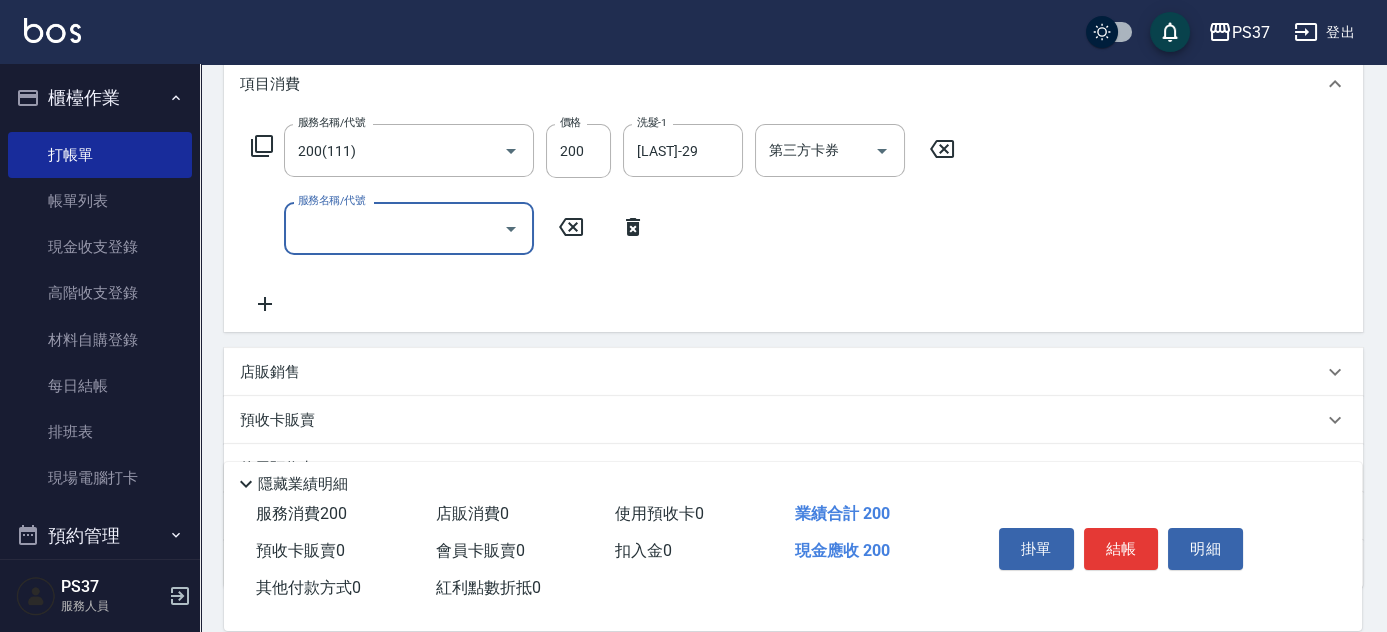 click on "服務名稱/代號" at bounding box center [394, 228] 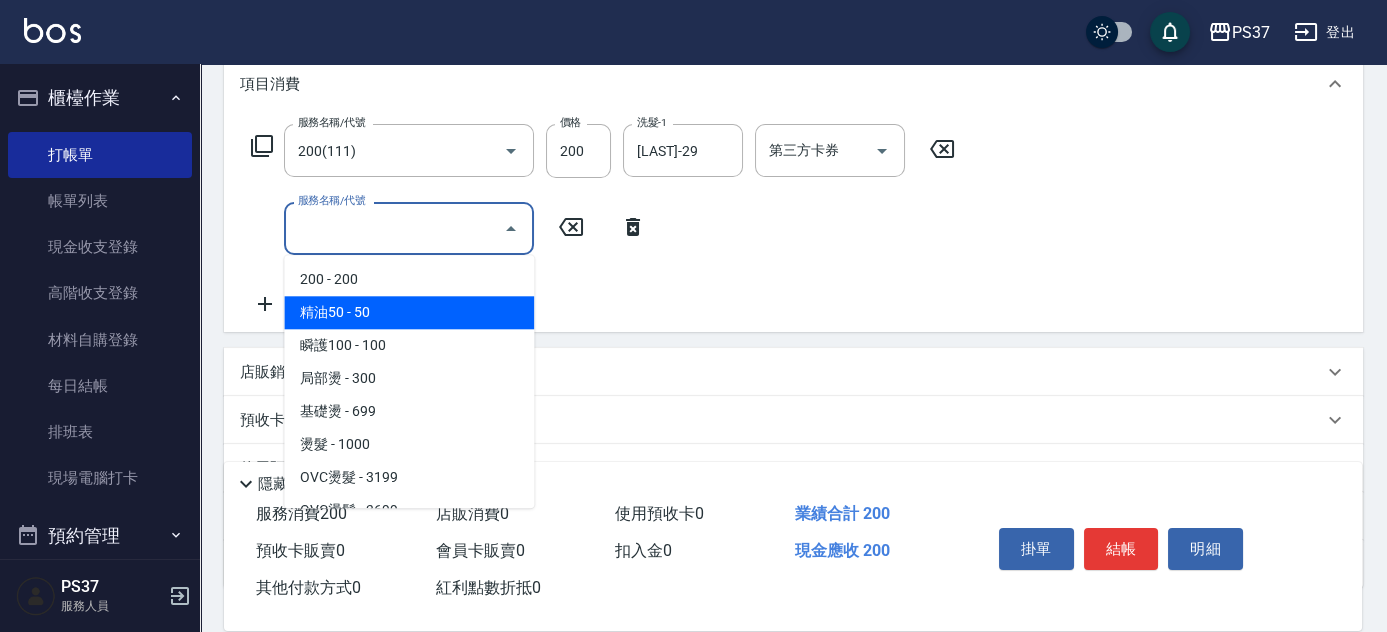 click on "精油50 - 50" at bounding box center (409, 312) 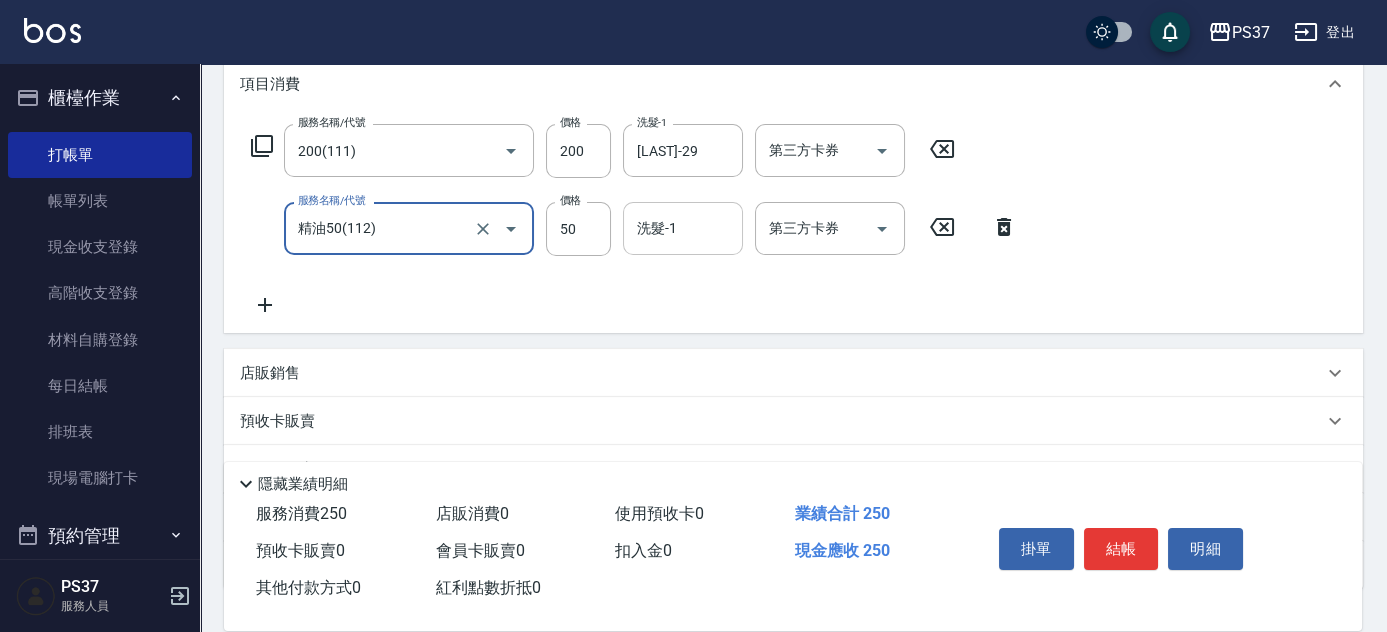 click on "洗髮-1" at bounding box center (683, 228) 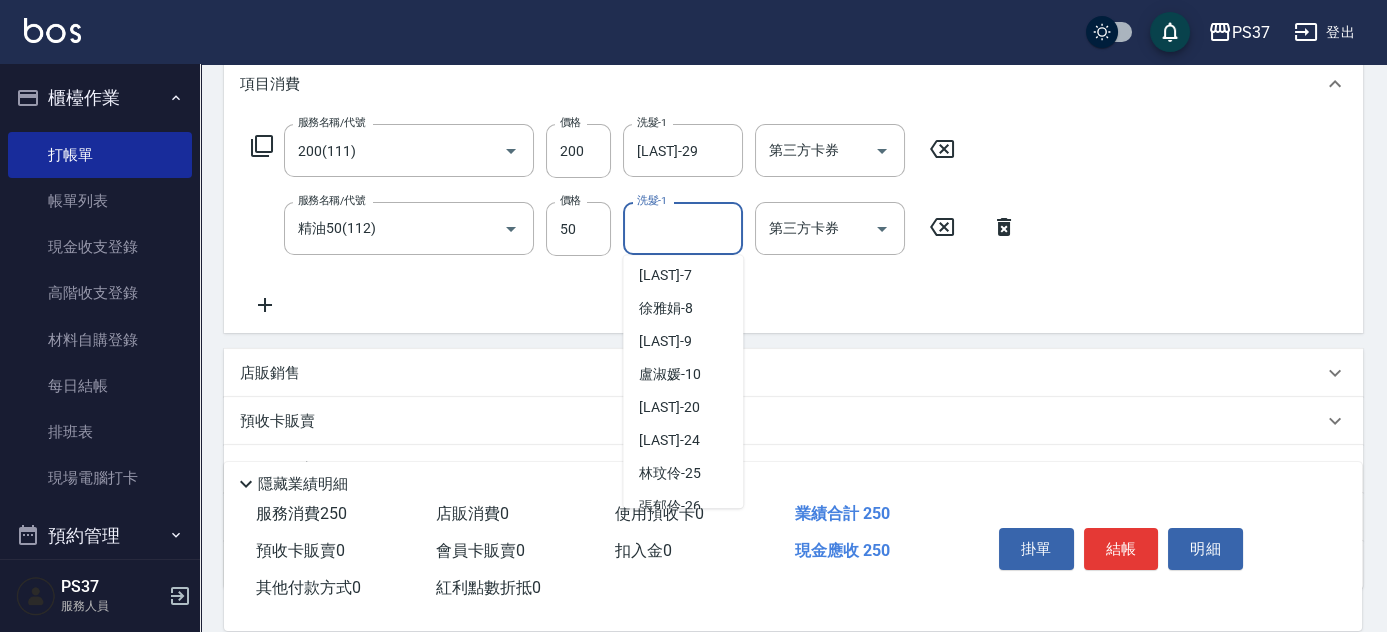 scroll, scrollTop: 323, scrollLeft: 0, axis: vertical 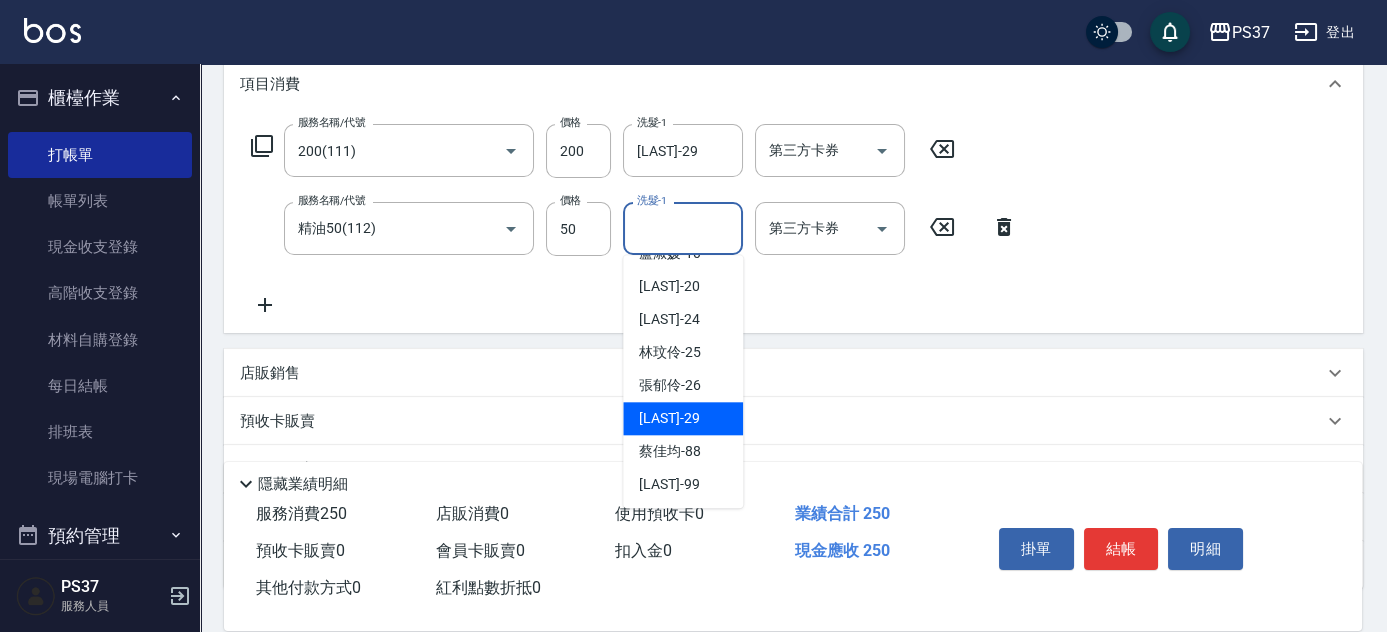click on "[LAST] -29" at bounding box center [669, 418] 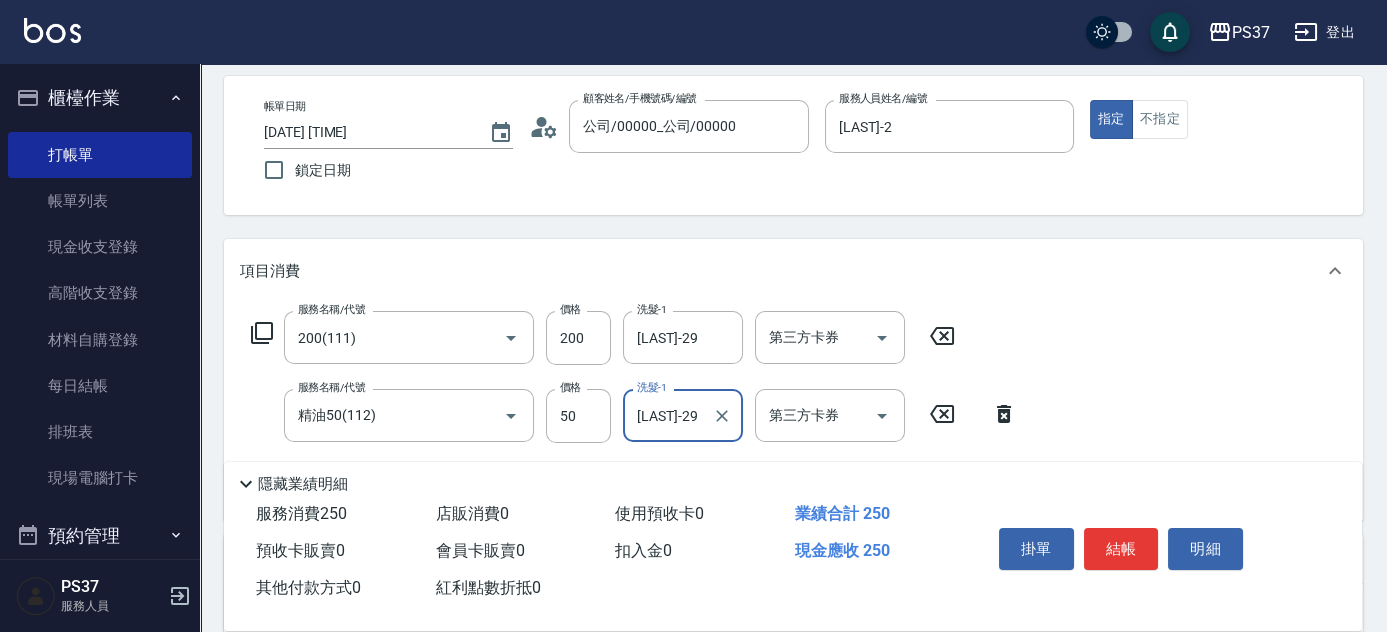 scroll, scrollTop: 0, scrollLeft: 0, axis: both 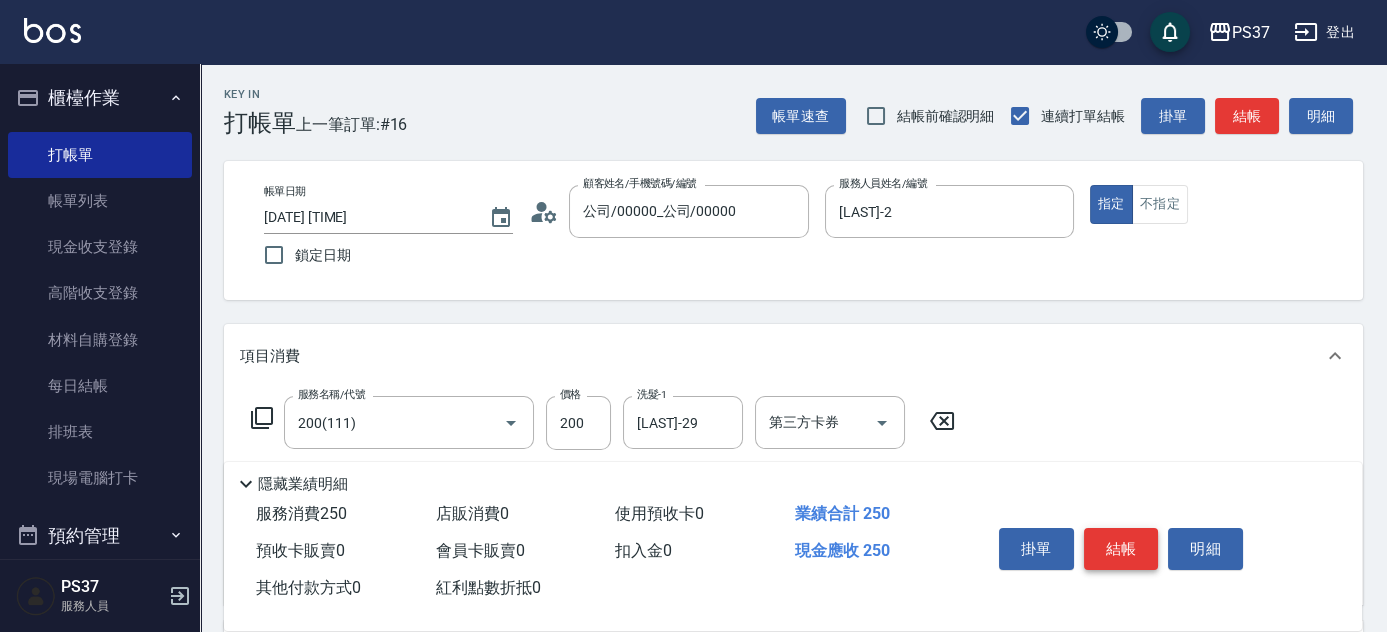 click on "結帳" at bounding box center [1121, 549] 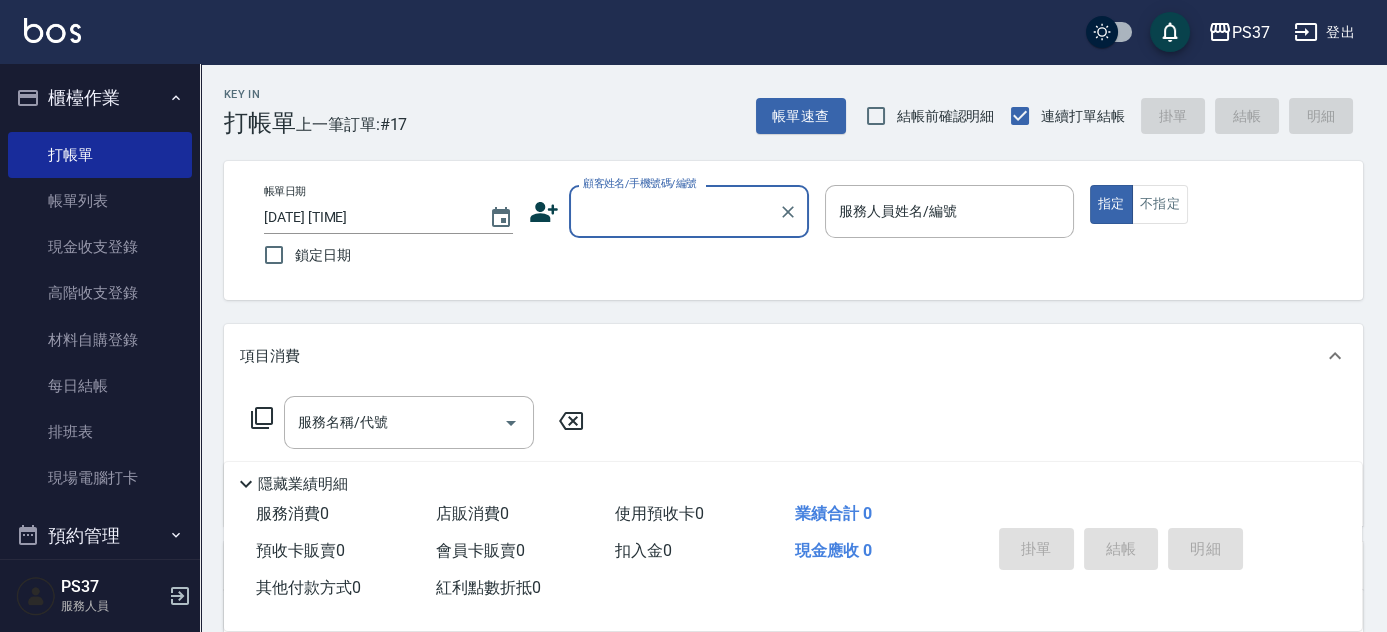 click on "顧客姓名/手機號碼/編號" at bounding box center [674, 211] 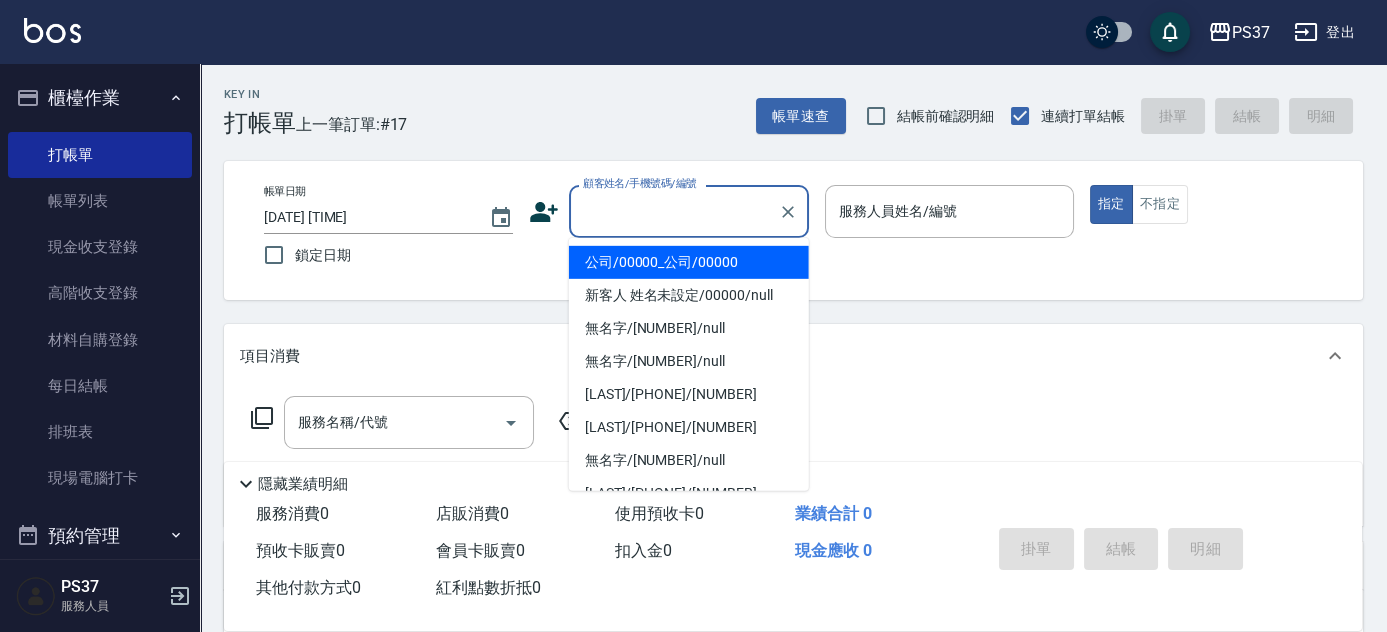 click on "公司/00000_公司/00000" at bounding box center [689, 262] 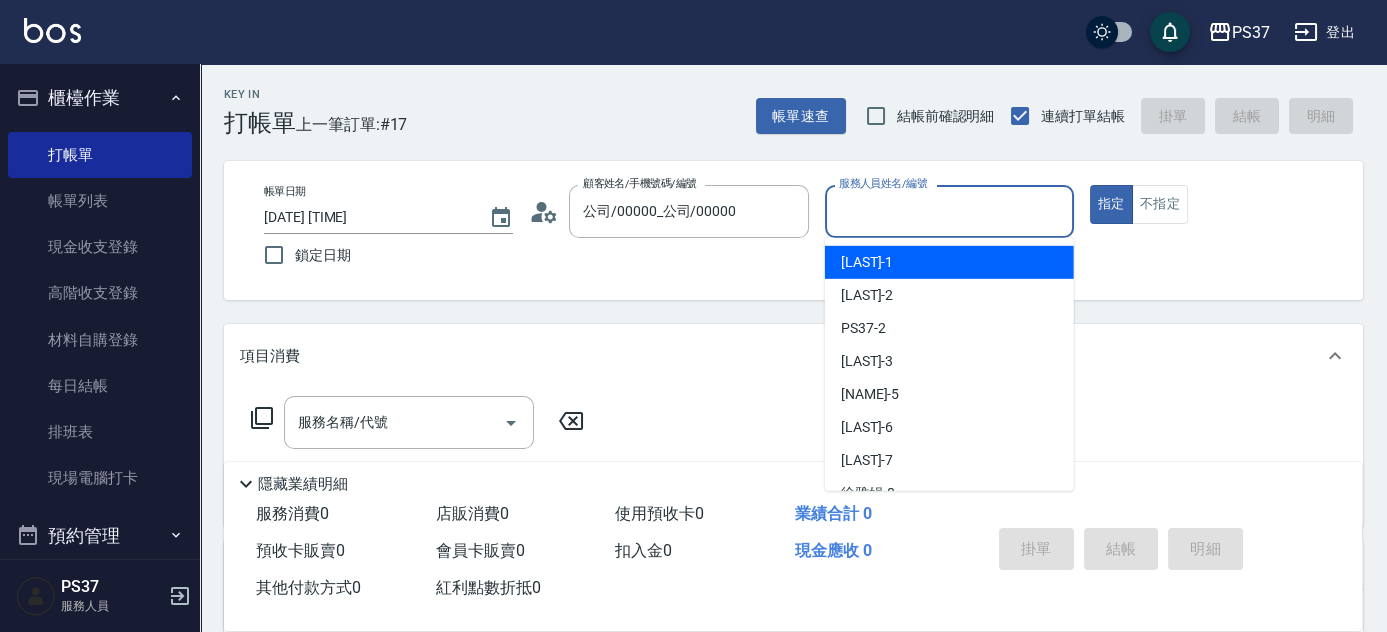 click on "服務人員姓名/編號" at bounding box center [949, 211] 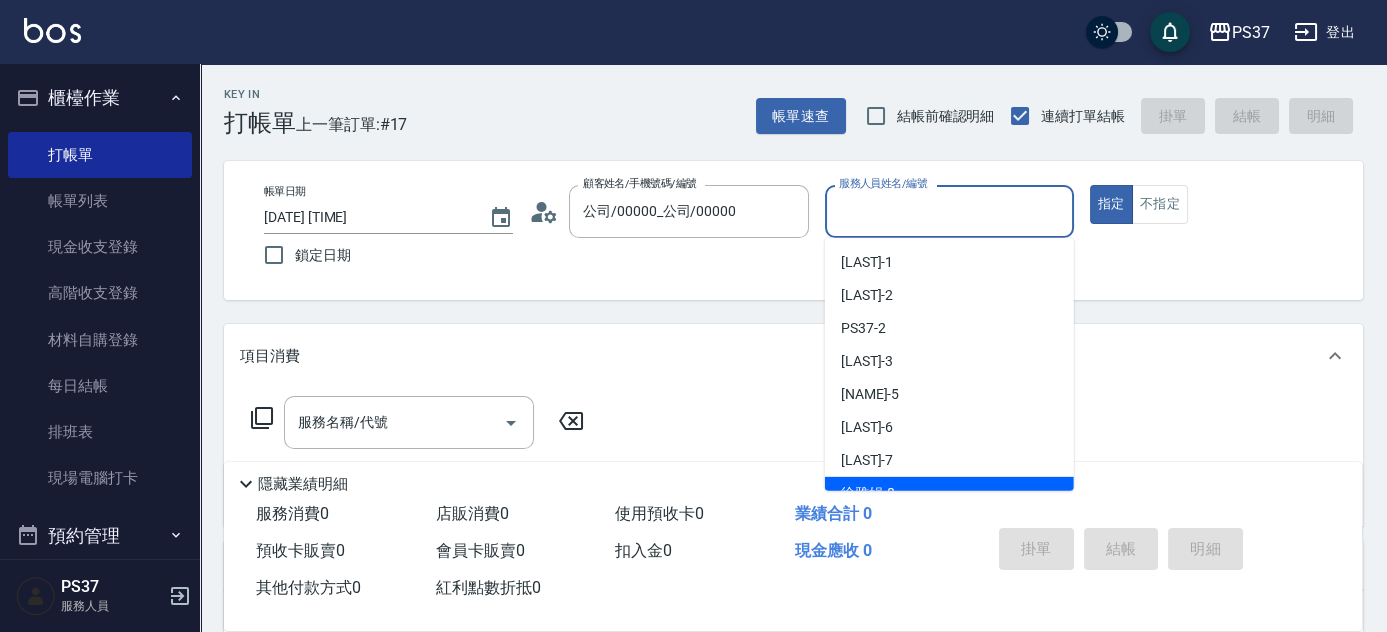 click on "[LAST] -8" at bounding box center [949, 493] 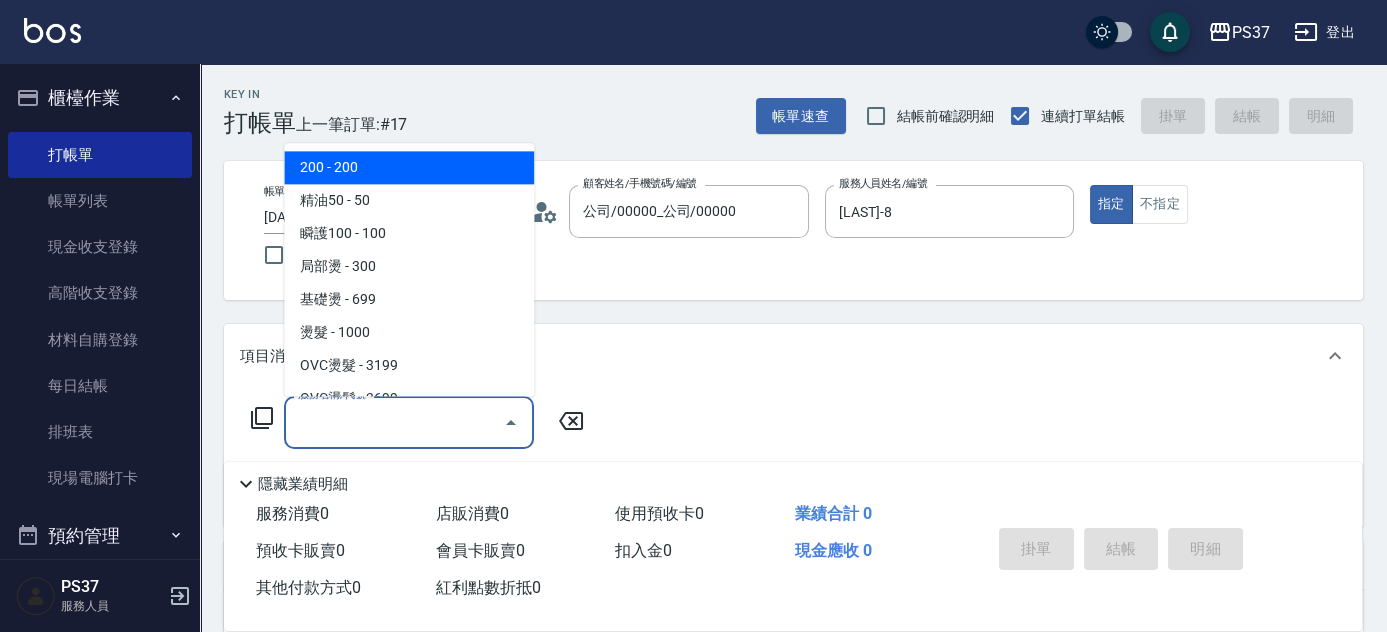 click on "服務名稱/代號" at bounding box center [394, 422] 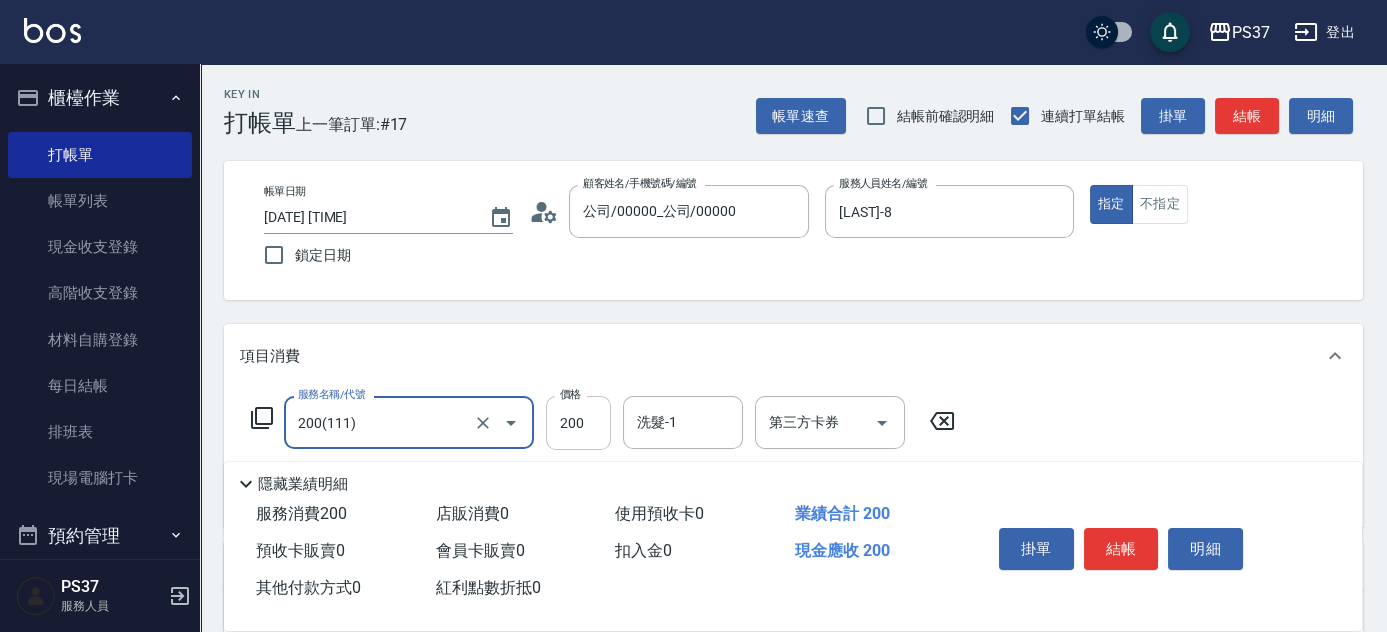 click on "200" at bounding box center [578, 423] 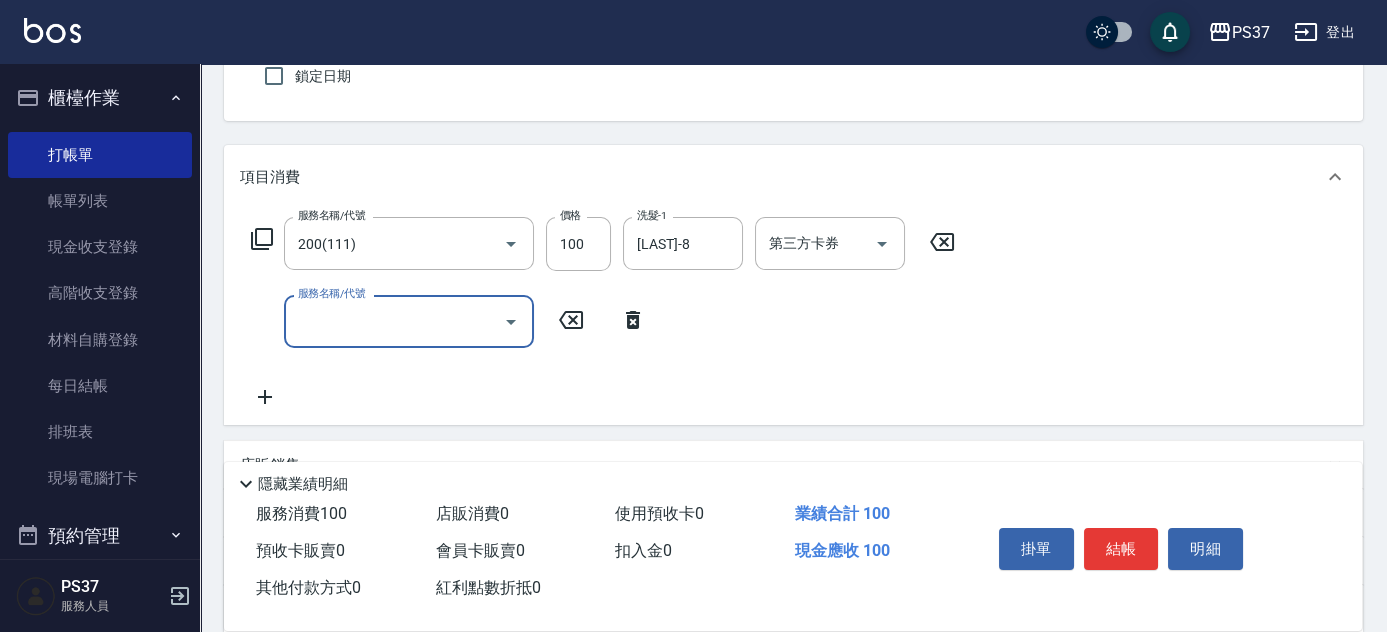 scroll, scrollTop: 181, scrollLeft: 0, axis: vertical 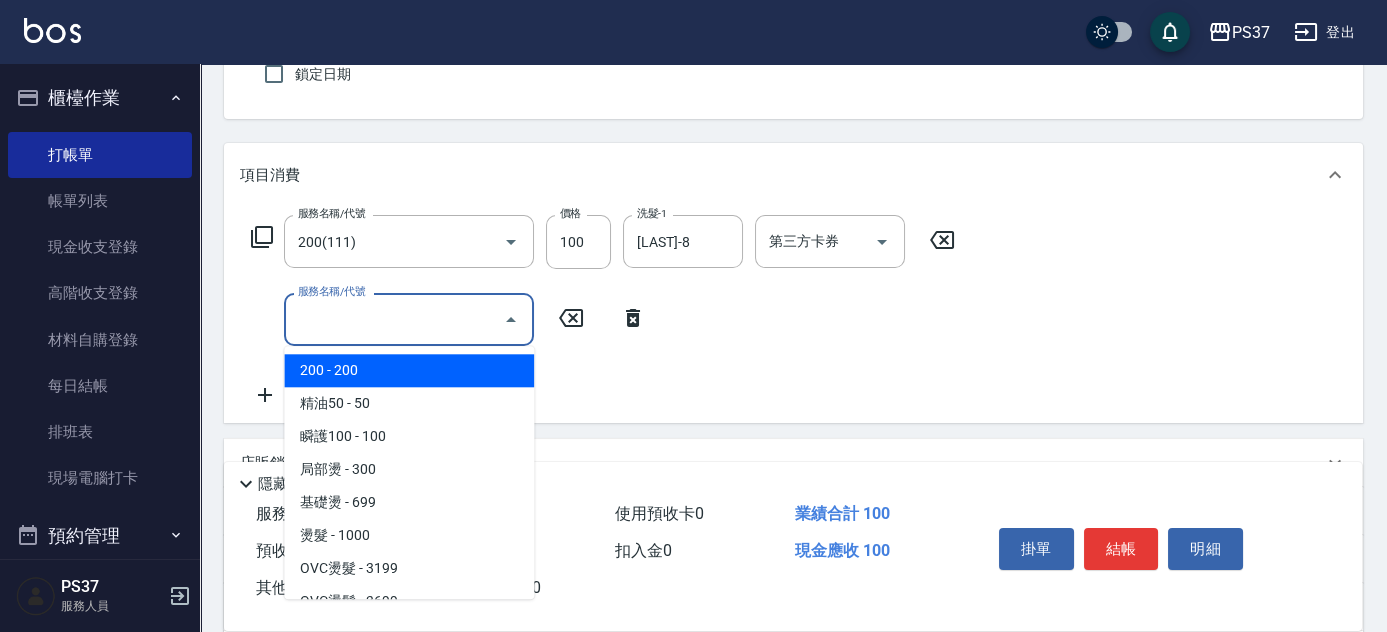 click on "服務名稱/代號" at bounding box center [394, 319] 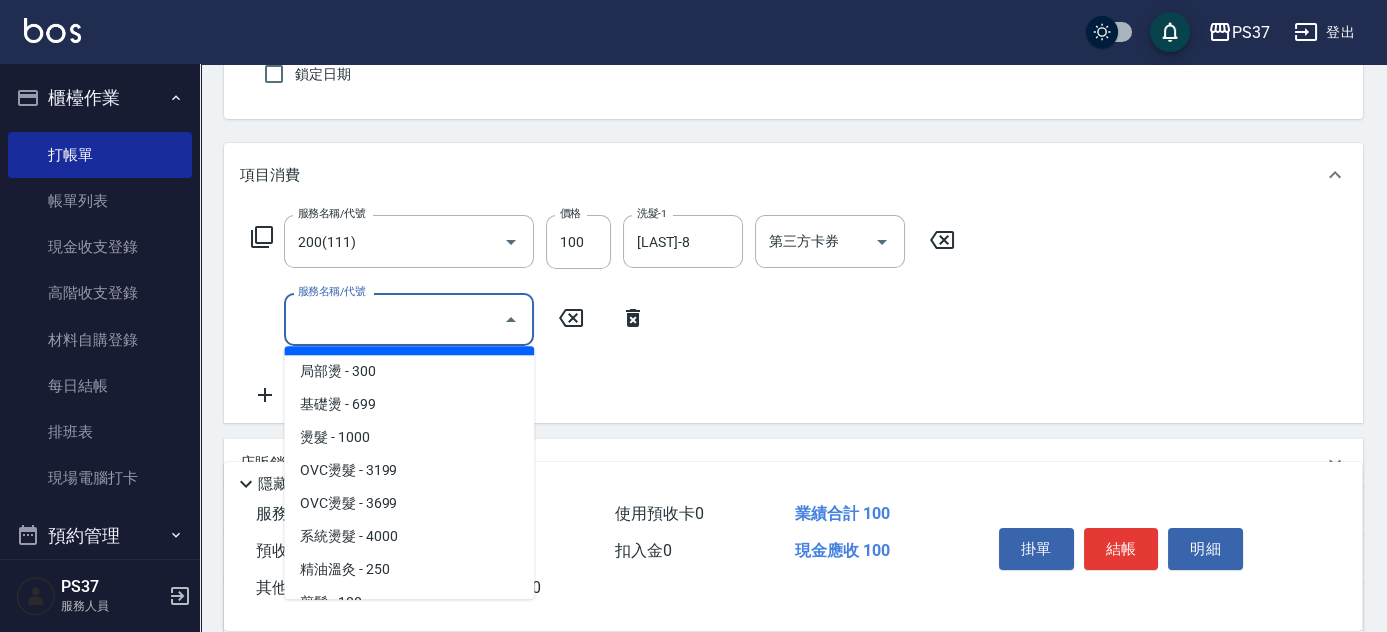 scroll, scrollTop: 272, scrollLeft: 0, axis: vertical 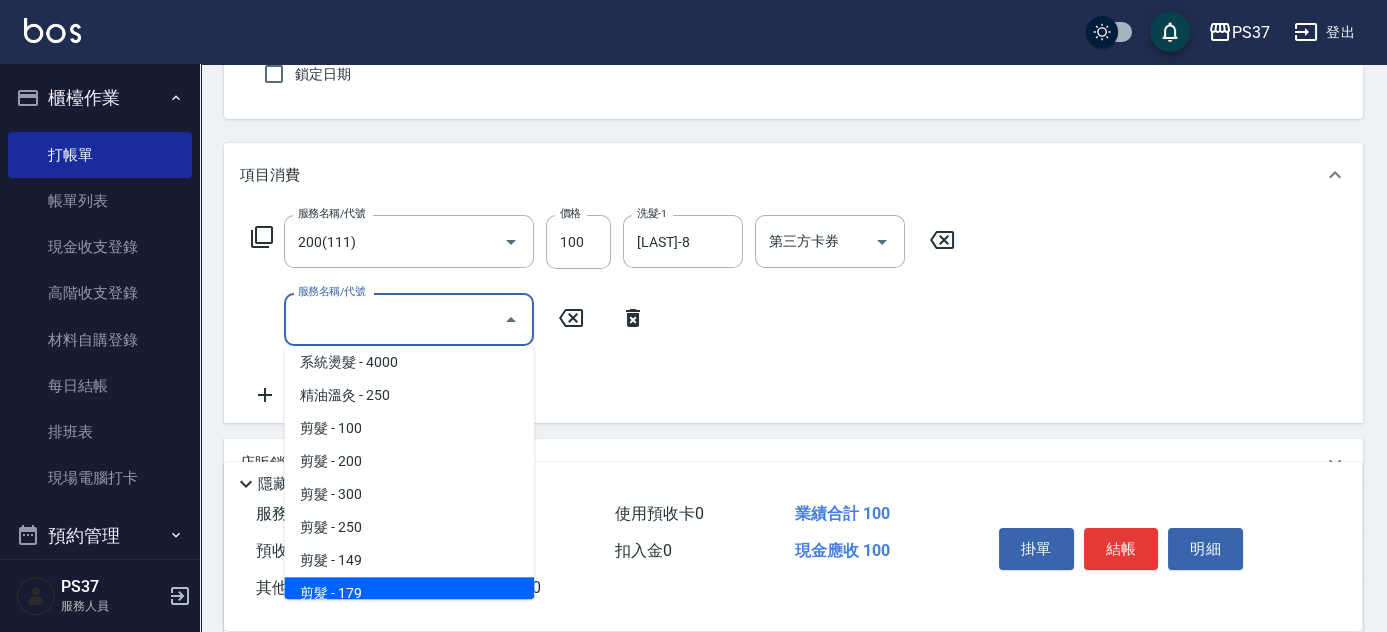 click on "剪髮 - 179" at bounding box center [409, 593] 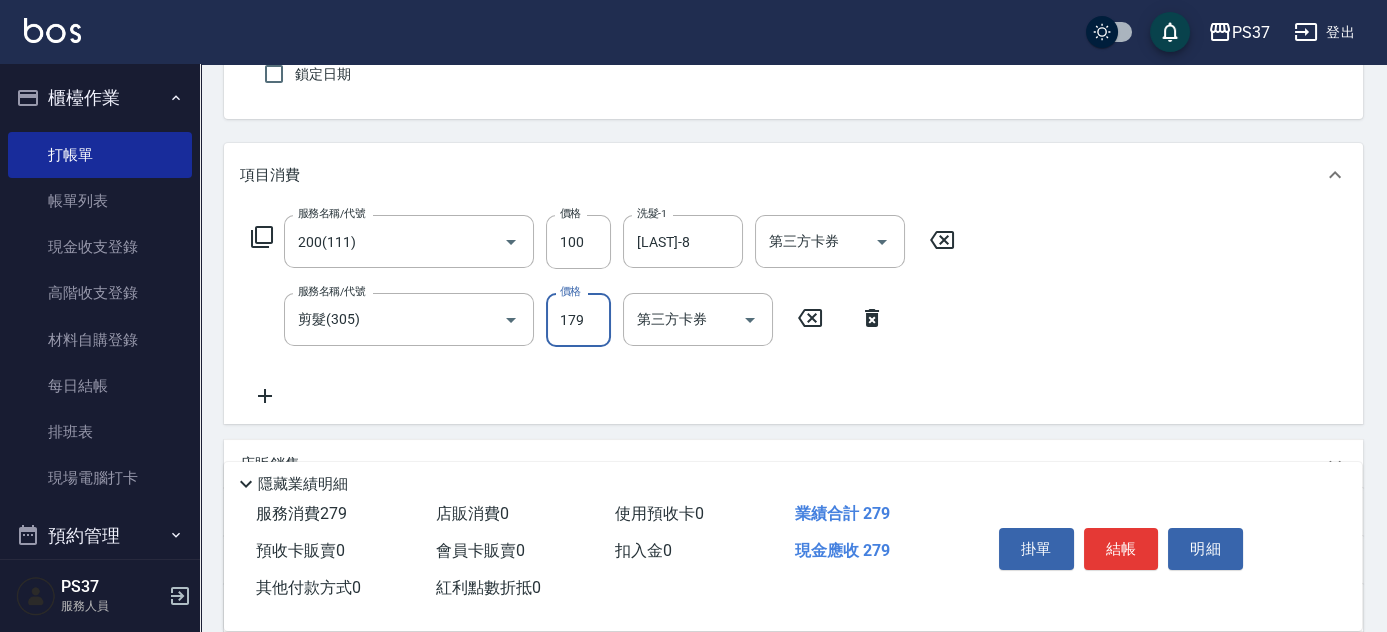 click on "179" at bounding box center (578, 320) 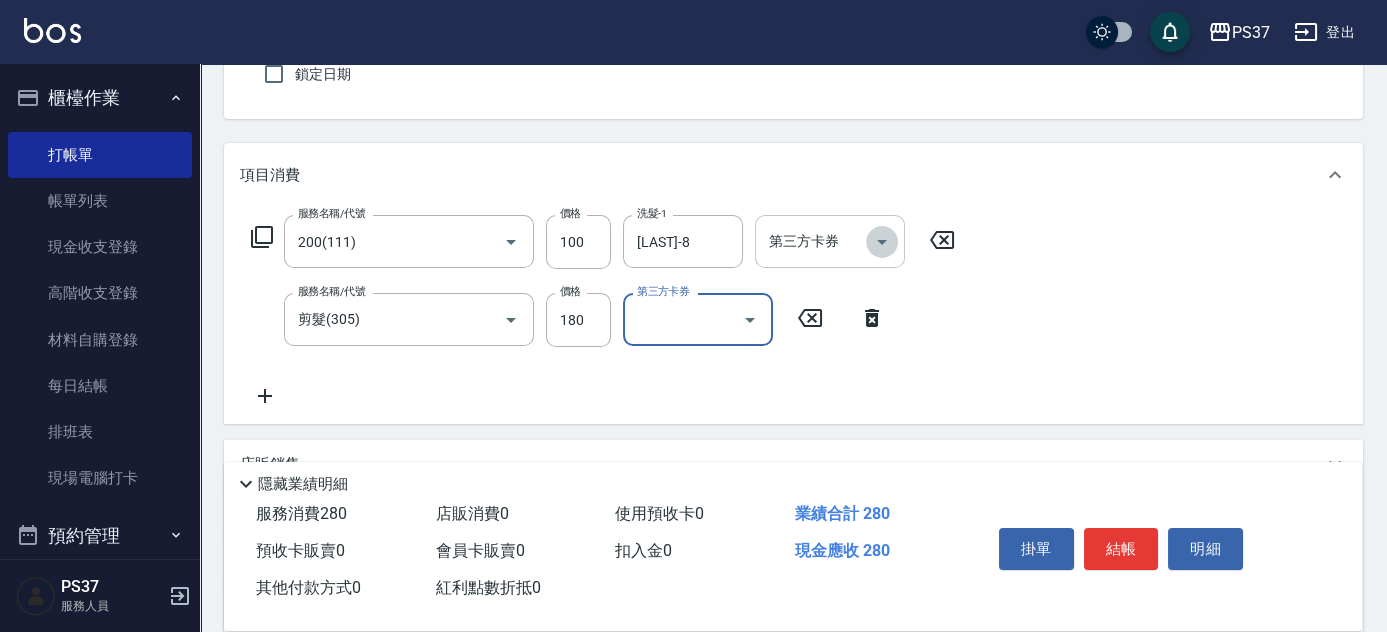 click 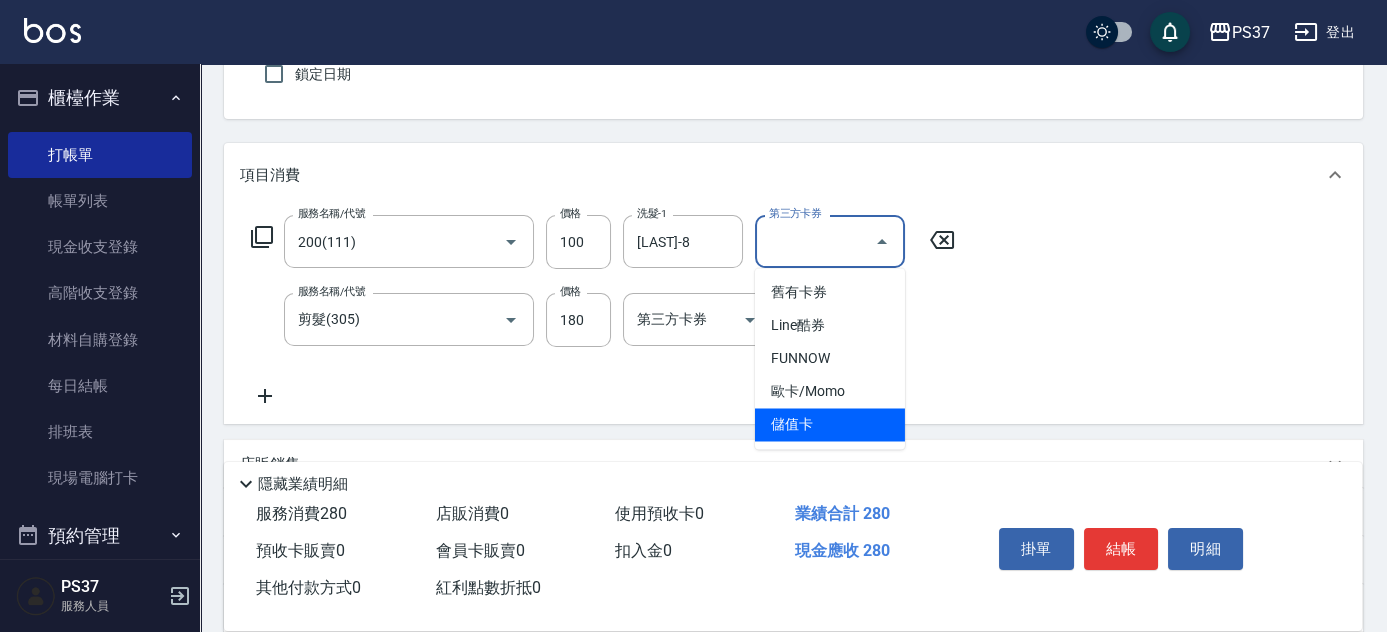click on "儲值卡" at bounding box center [830, 424] 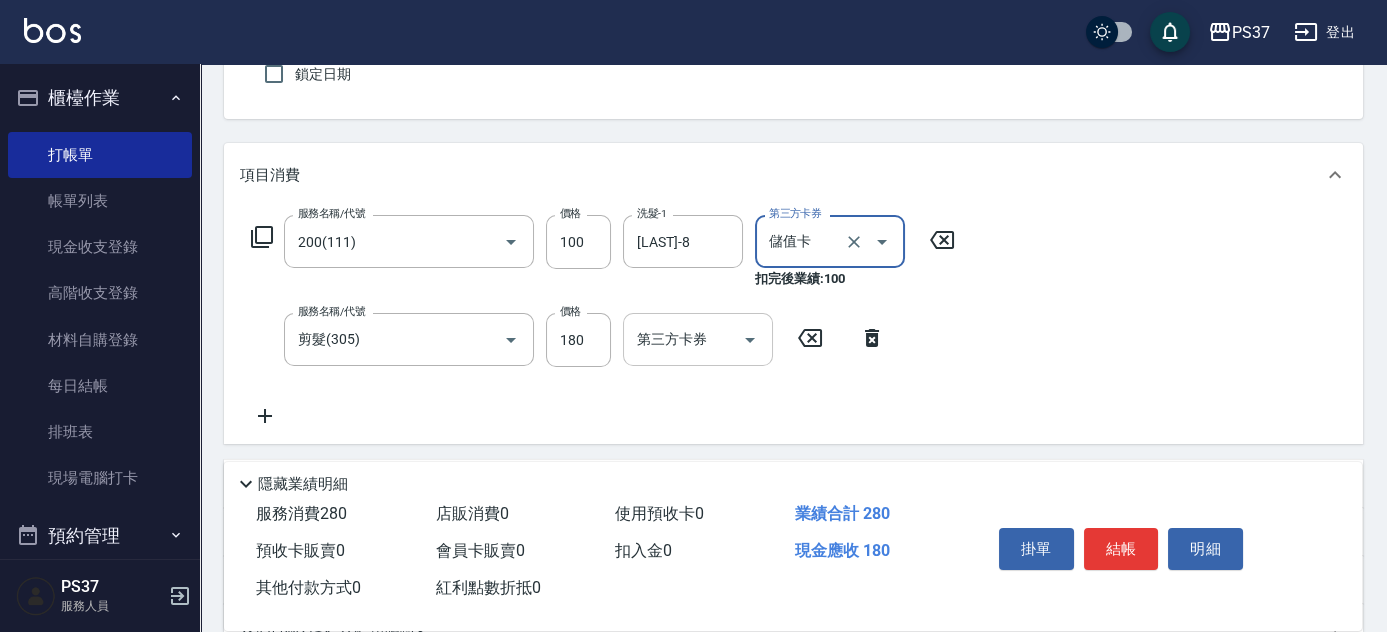 click at bounding box center (750, 340) 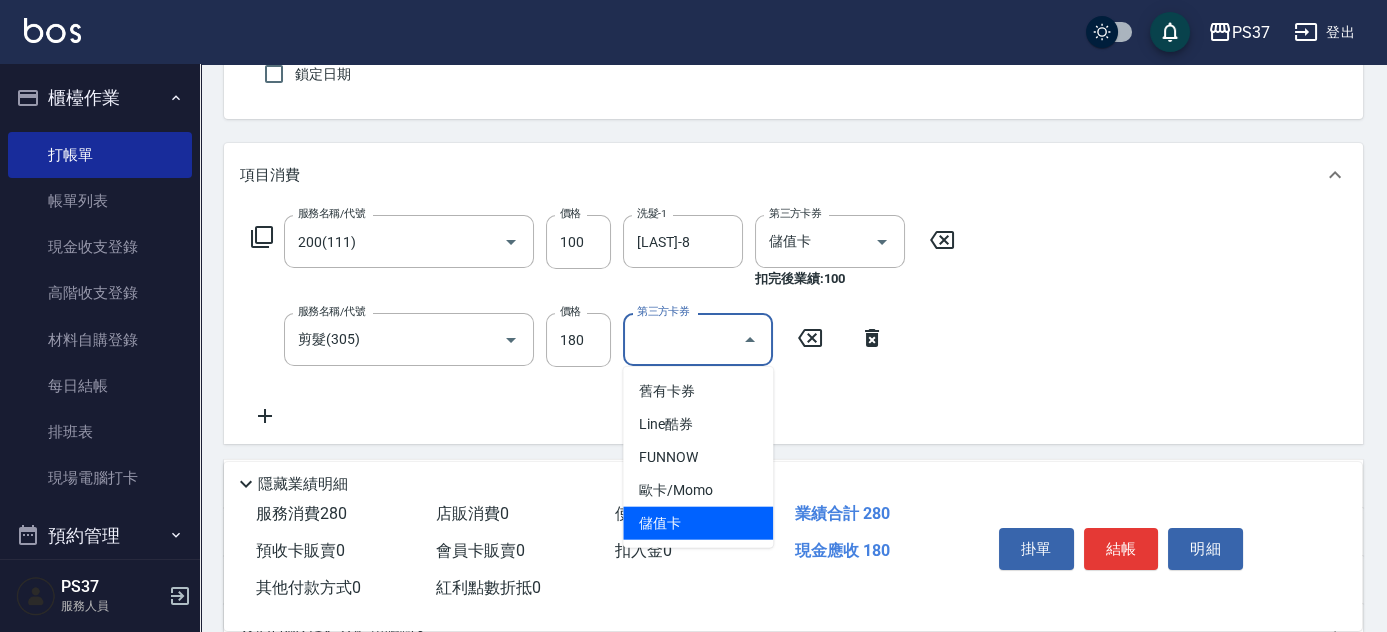 click on "儲值卡" at bounding box center (698, 523) 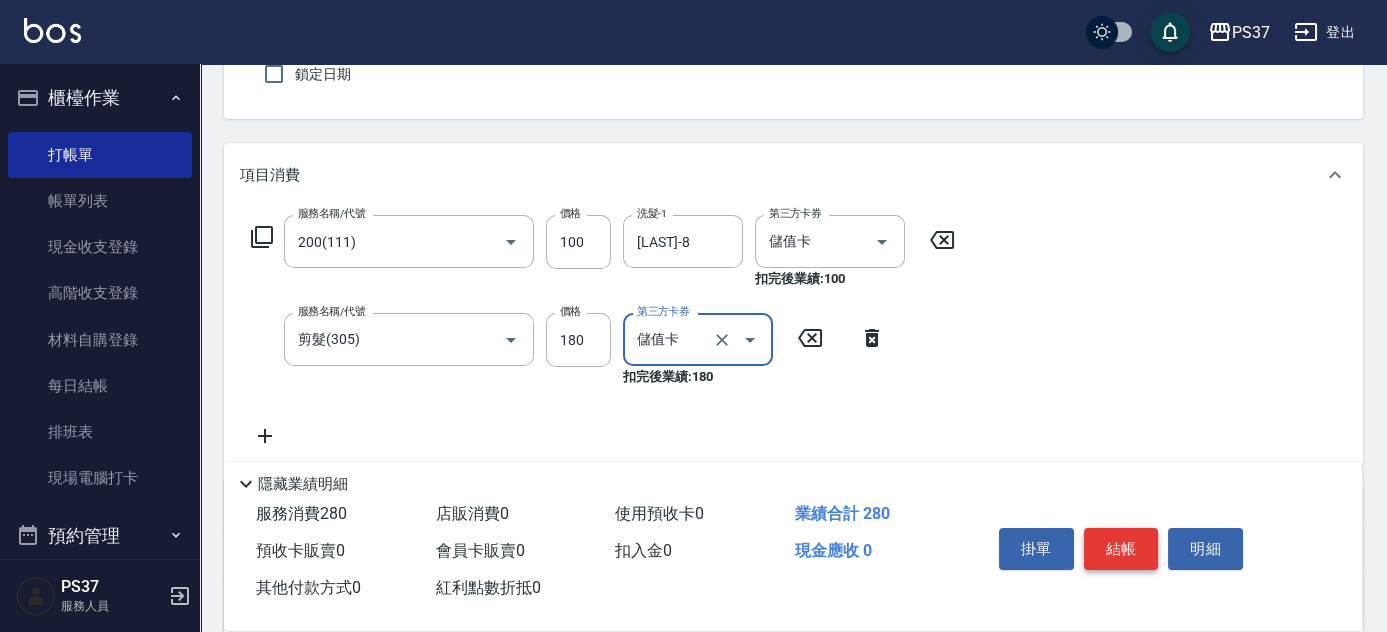 click on "結帳" at bounding box center (1121, 549) 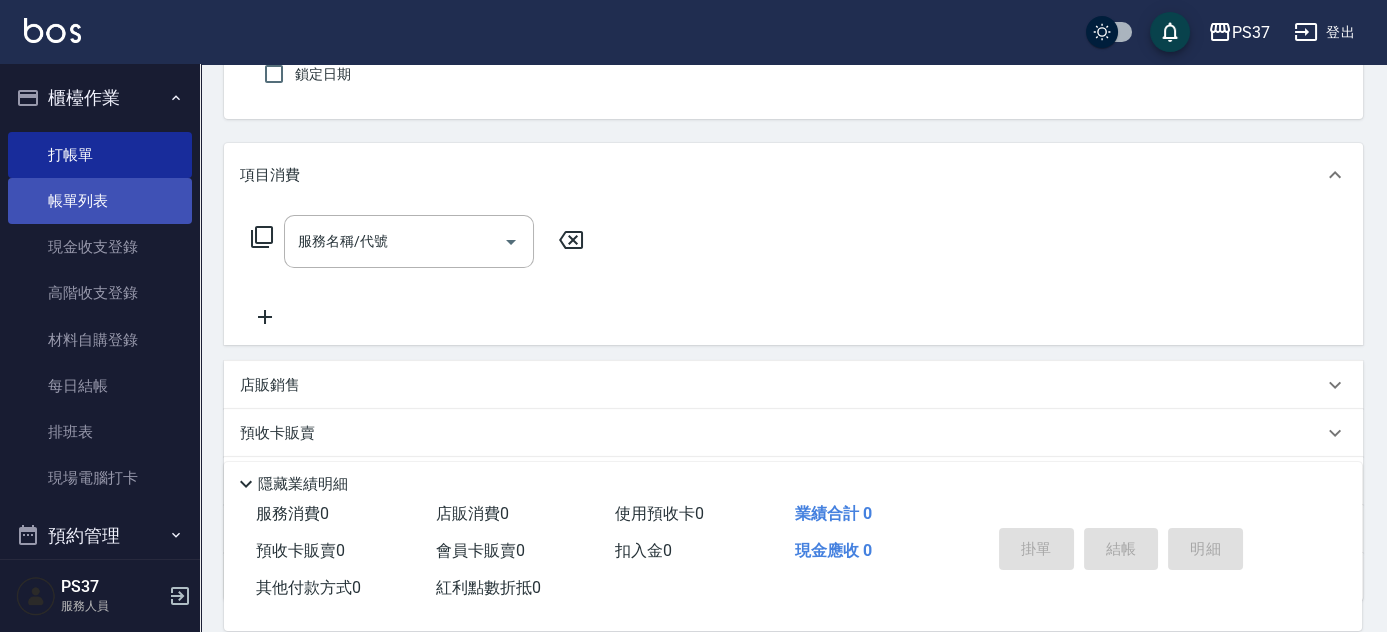 click on "帳單列表" at bounding box center (100, 201) 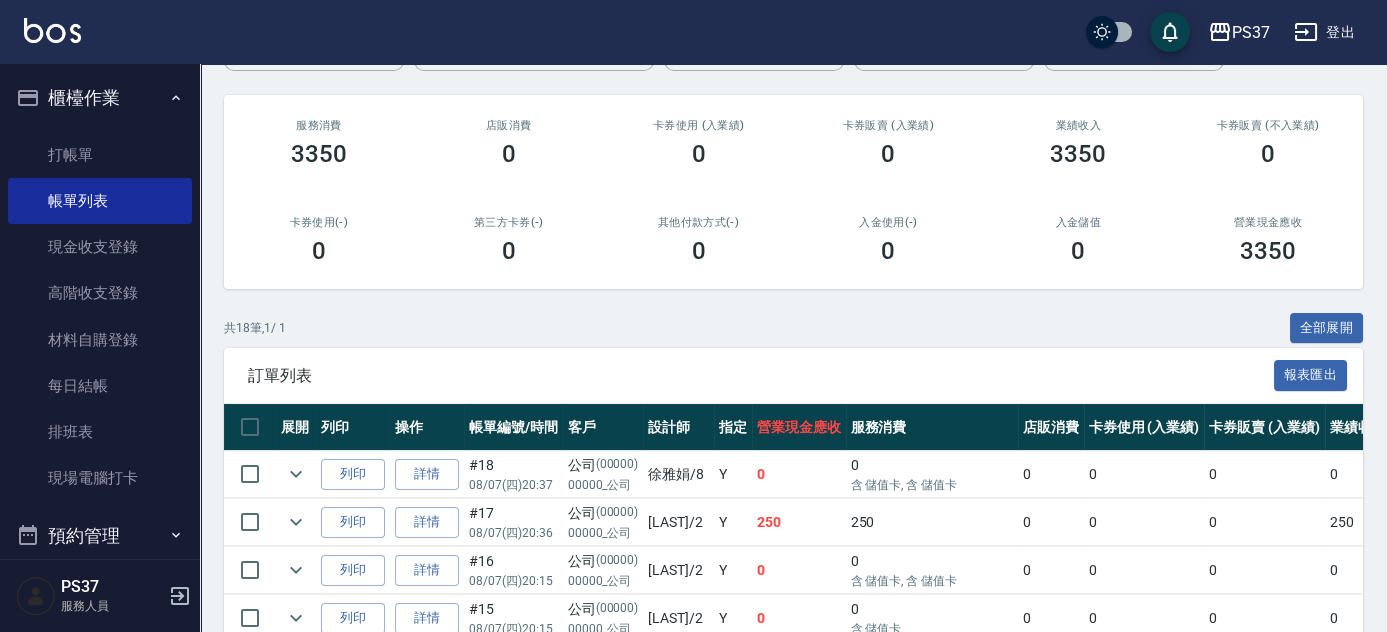 scroll, scrollTop: 363, scrollLeft: 0, axis: vertical 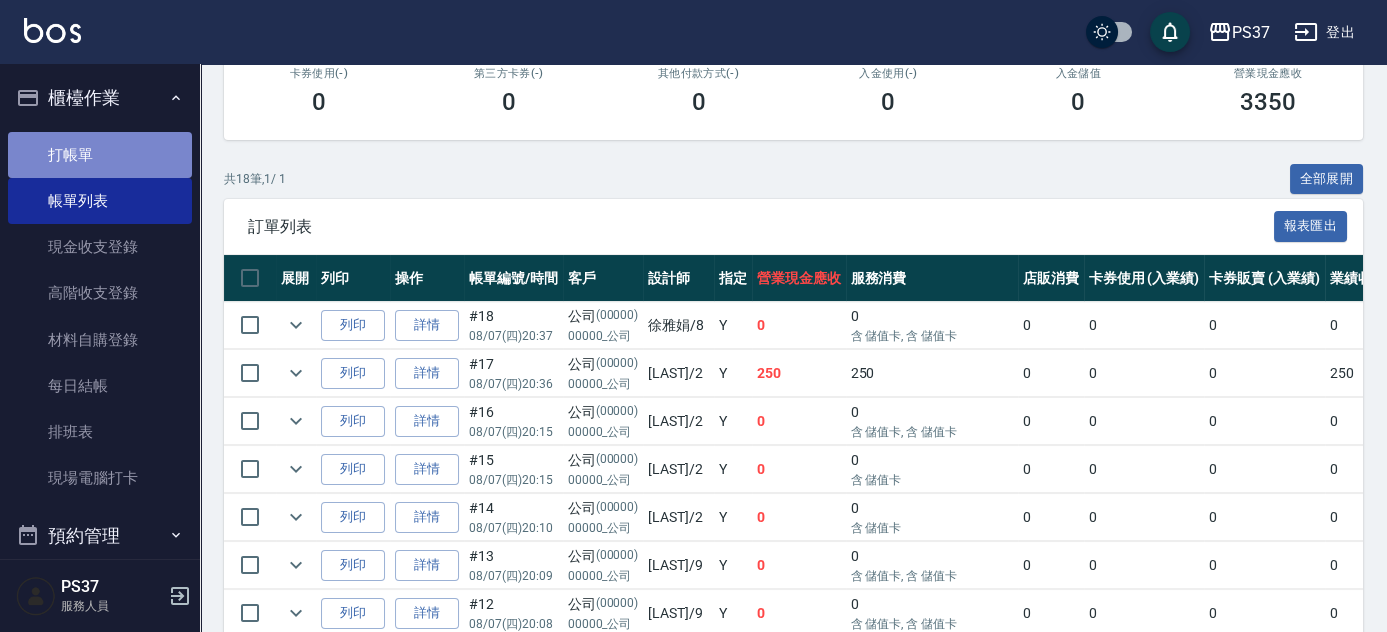 click on "打帳單" at bounding box center (100, 155) 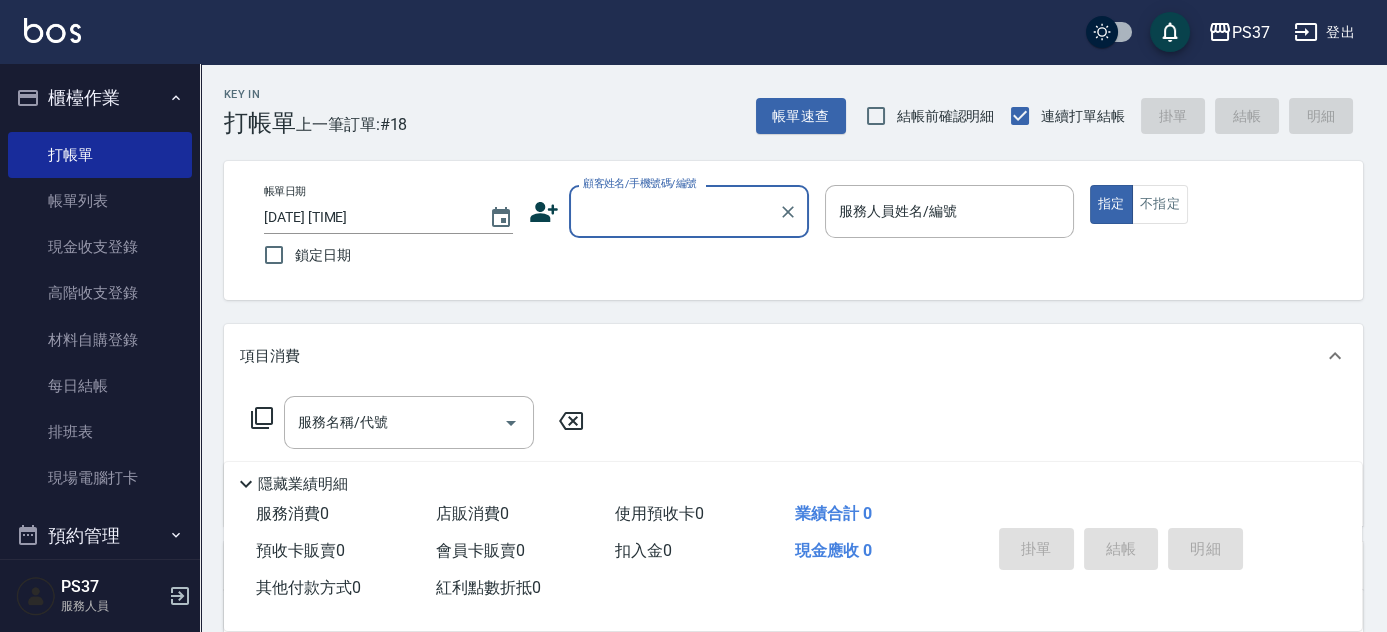click on "顧客姓名/手機號碼/編號" at bounding box center [674, 211] 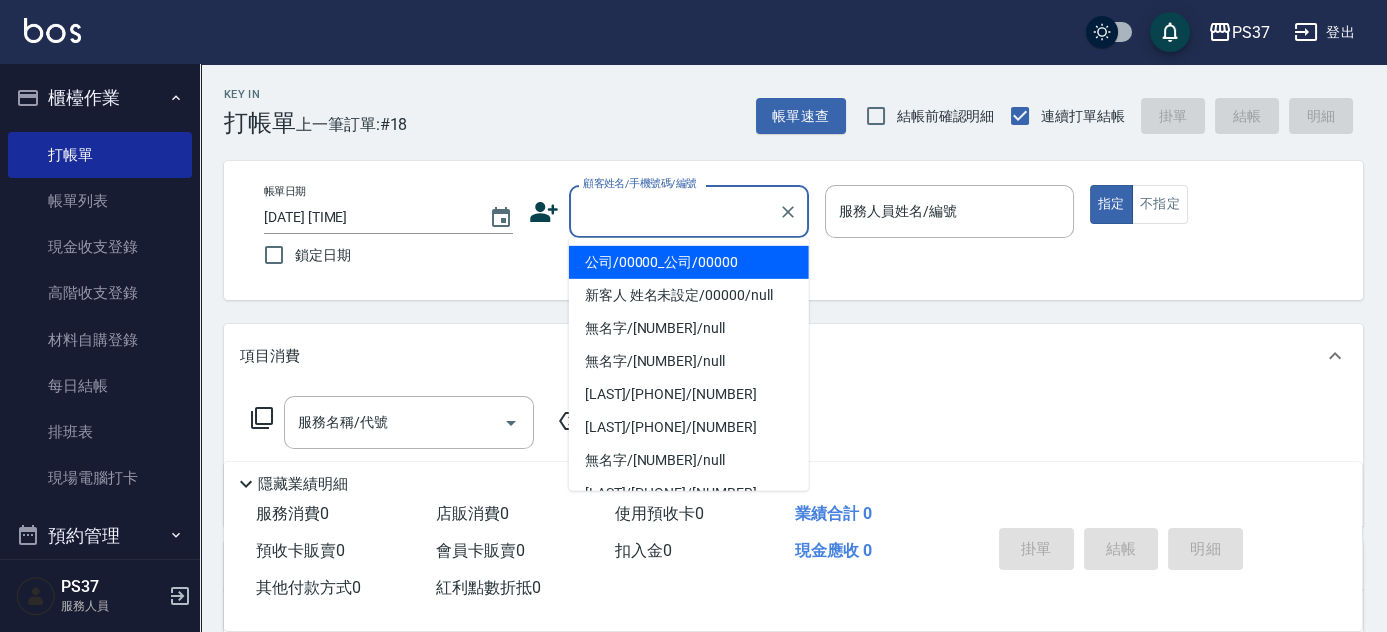 click on "公司/00000_公司/00000" at bounding box center [689, 262] 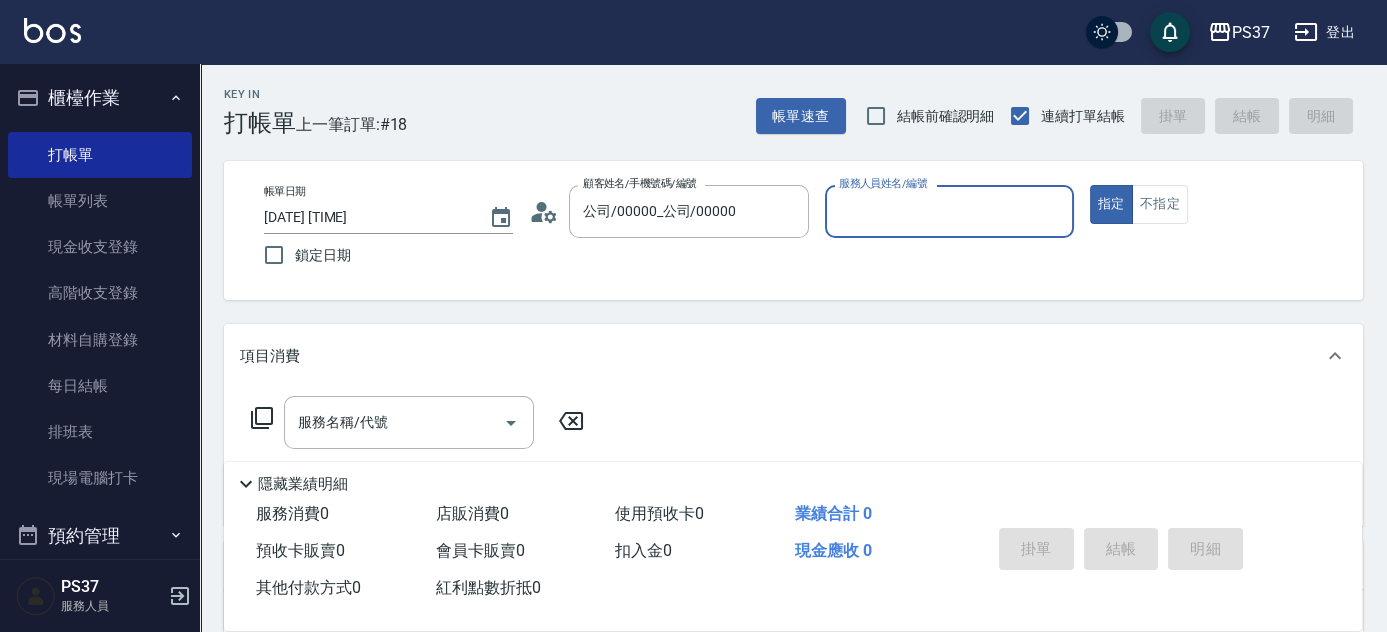 click on "服務人員姓名/編號" at bounding box center [949, 211] 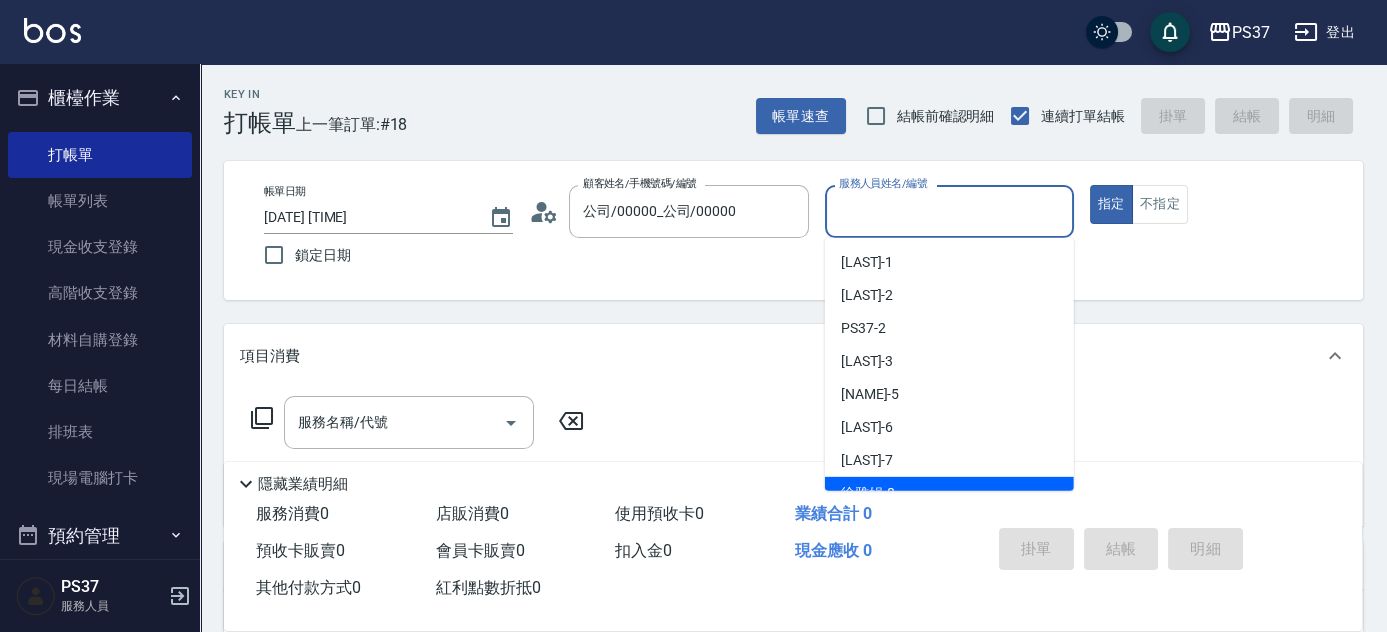 click on "[LAST] -8" at bounding box center [949, 493] 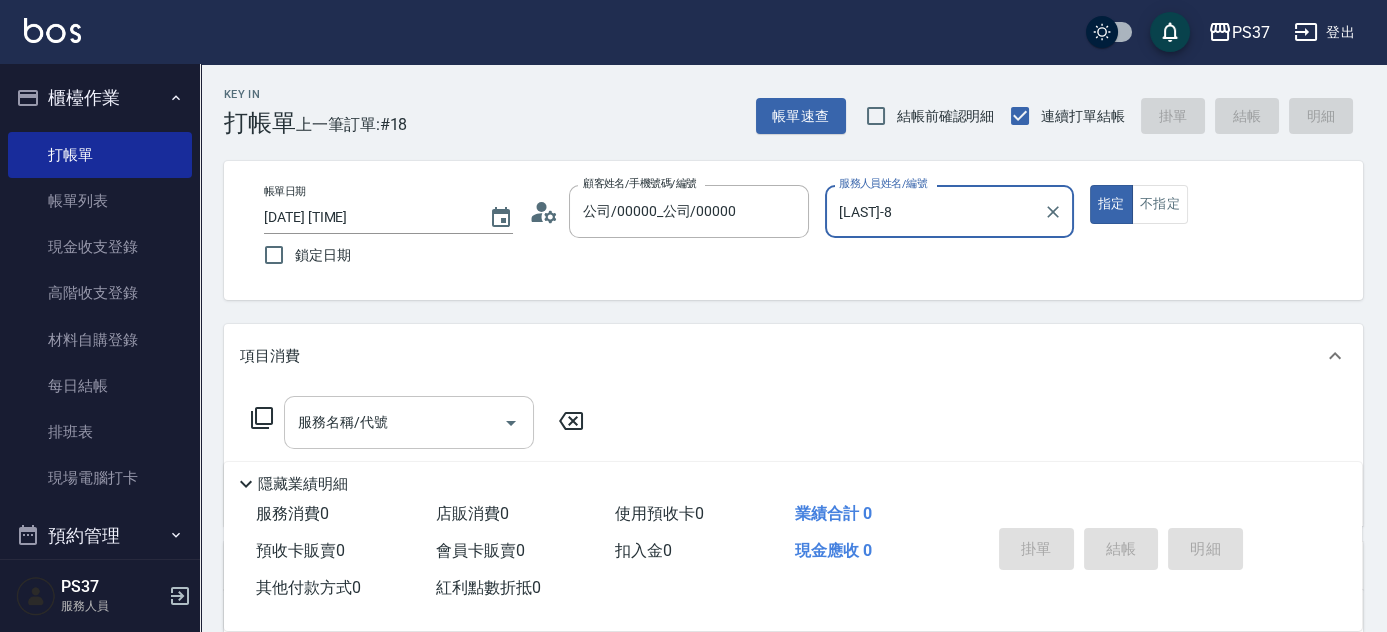 click on "服務名稱/代號" at bounding box center (409, 422) 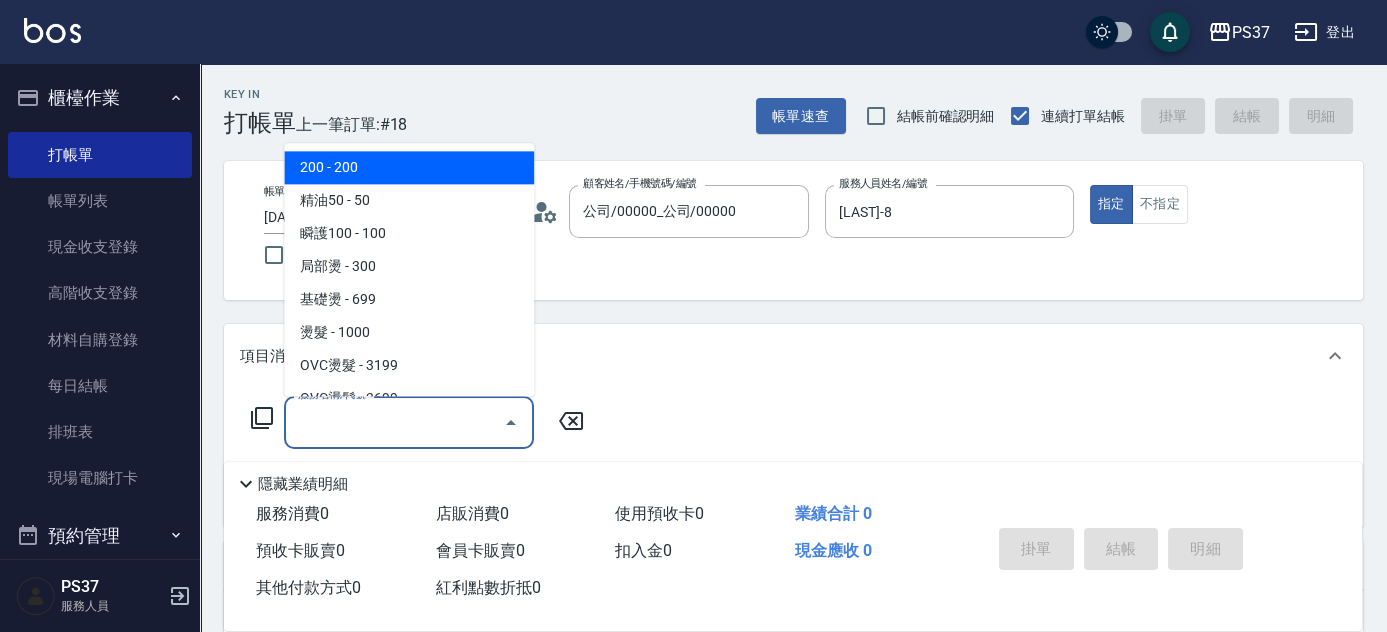 click on "200 - 200" at bounding box center [409, 168] 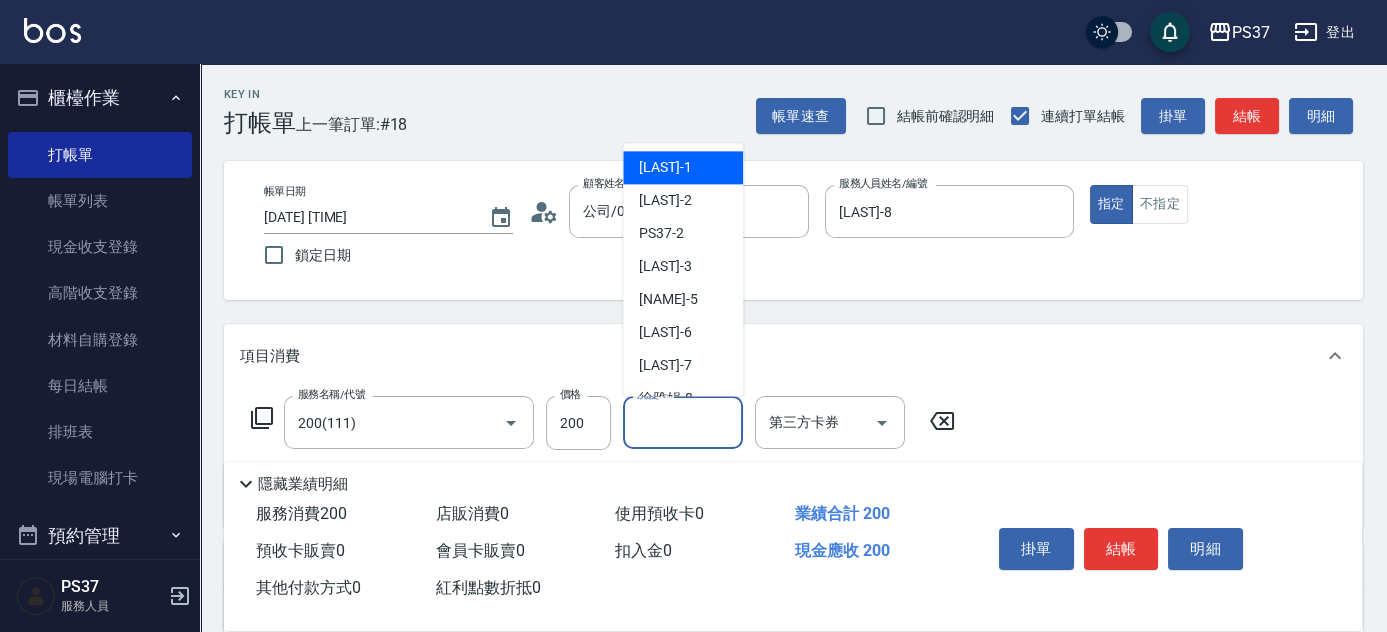 click on "洗髮-1" at bounding box center (683, 422) 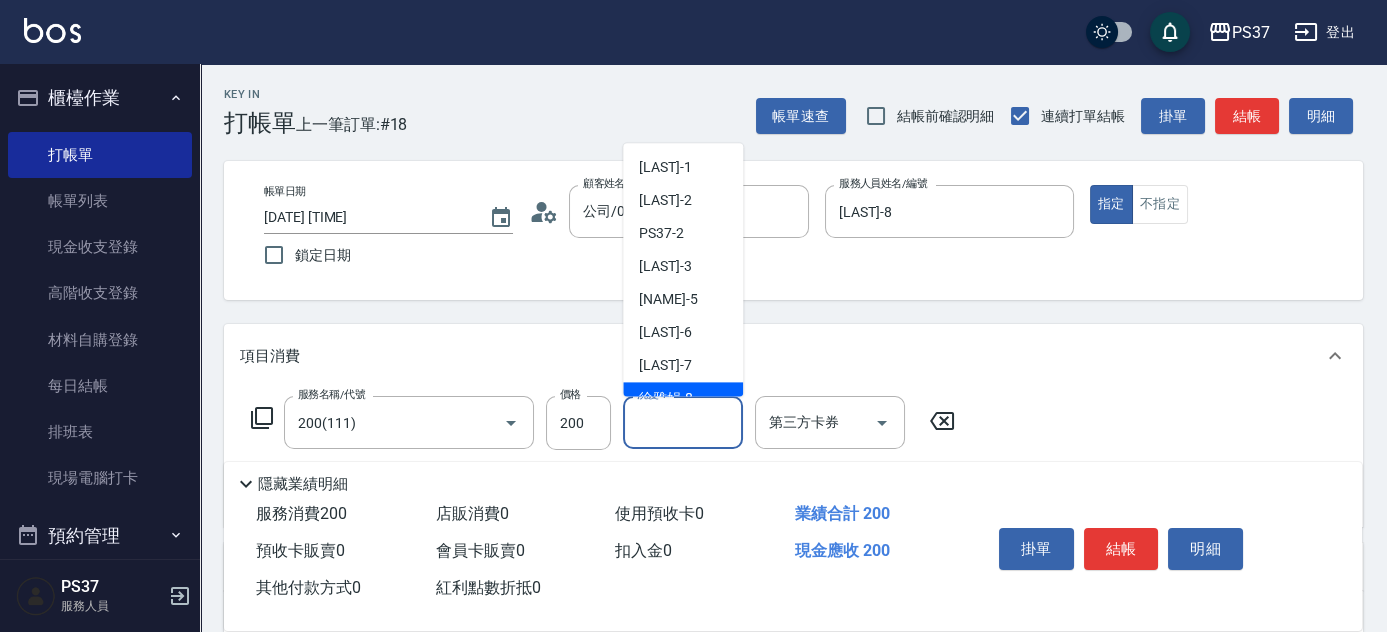 click on "[LAST] -8" at bounding box center (683, 399) 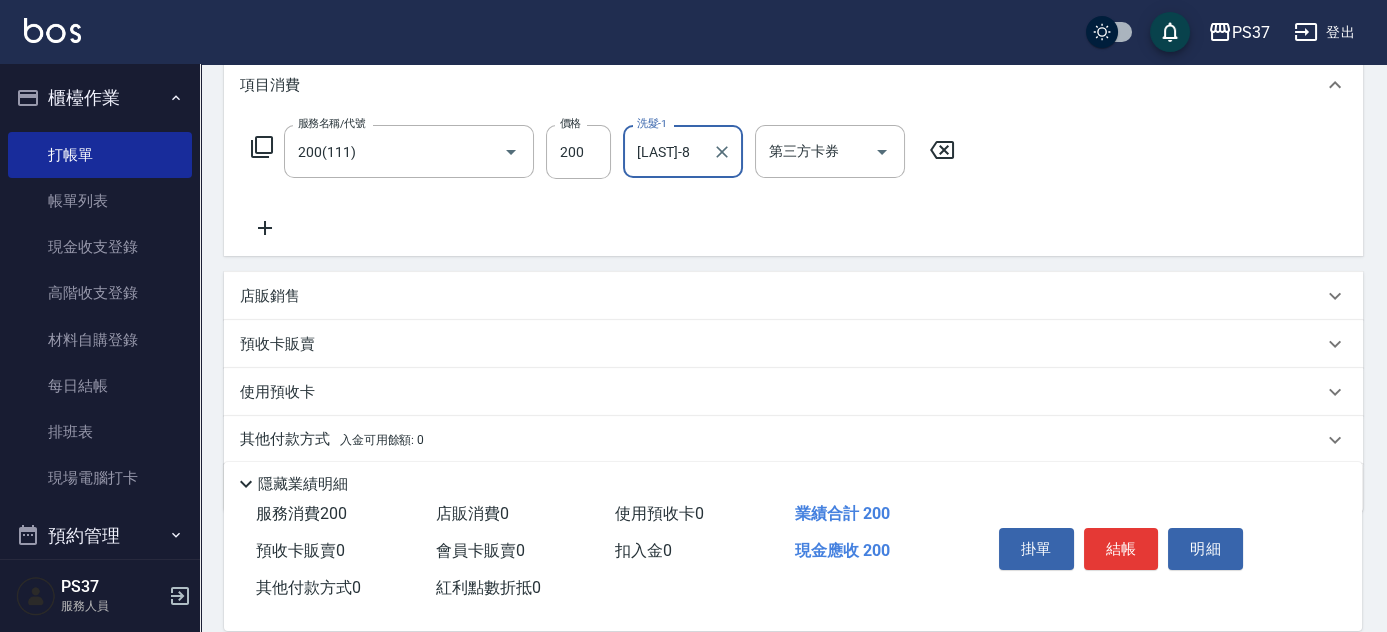 scroll, scrollTop: 272, scrollLeft: 0, axis: vertical 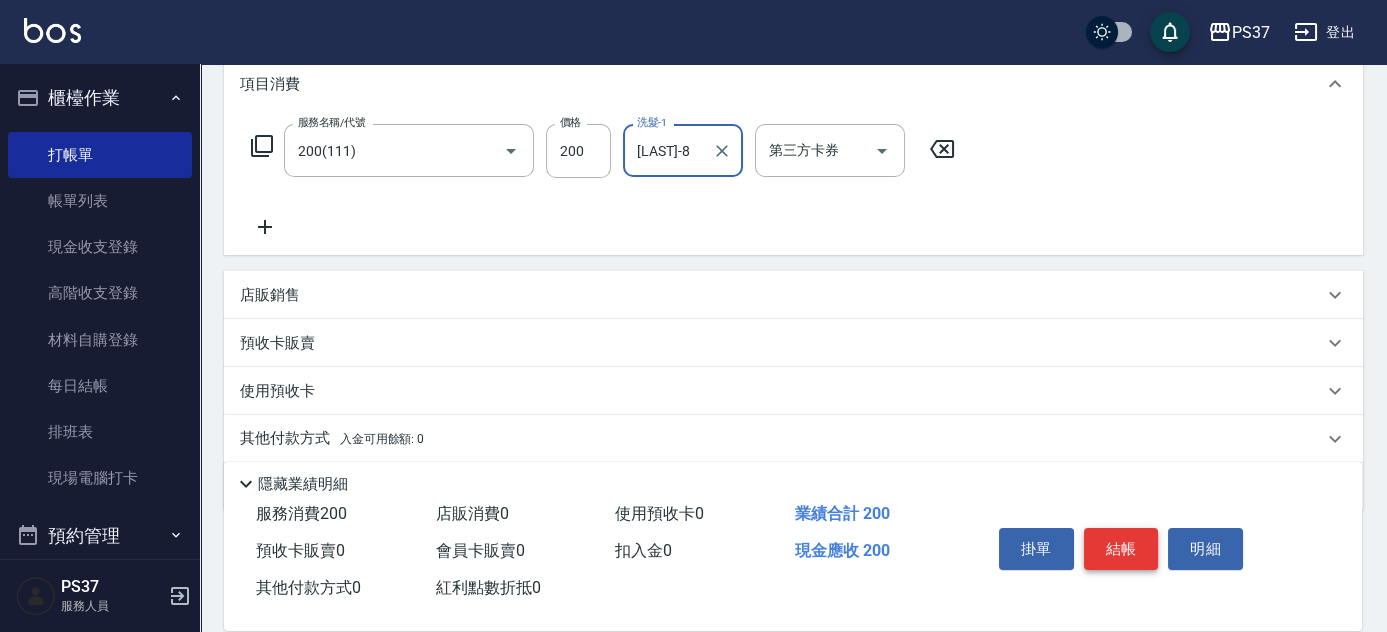 click on "結帳" at bounding box center (1121, 549) 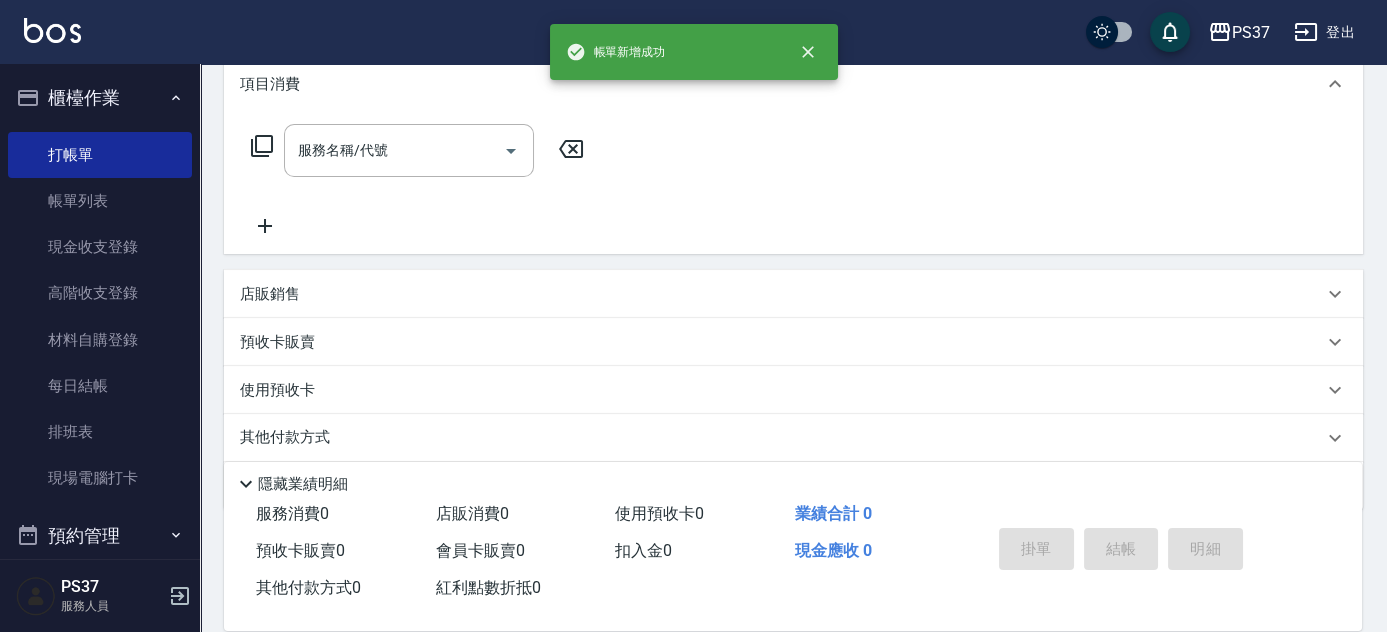 scroll, scrollTop: 0, scrollLeft: 0, axis: both 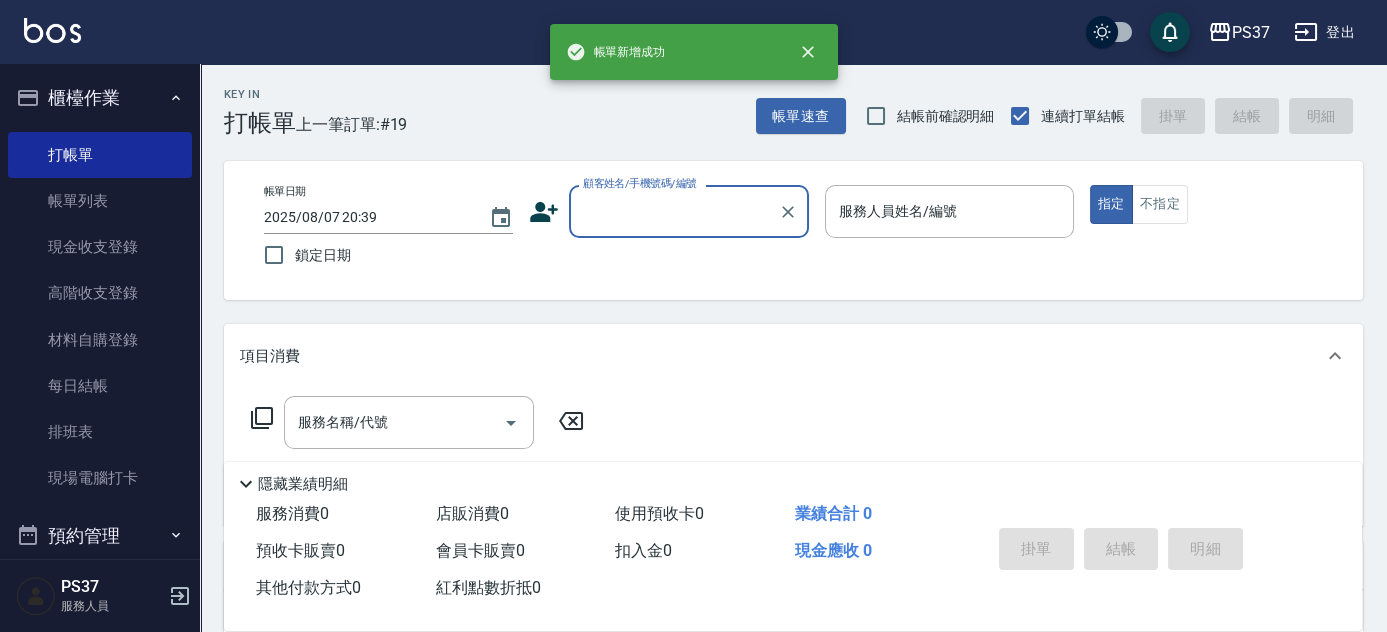 click on "顧客姓名/手機號碼/編號" at bounding box center (674, 211) 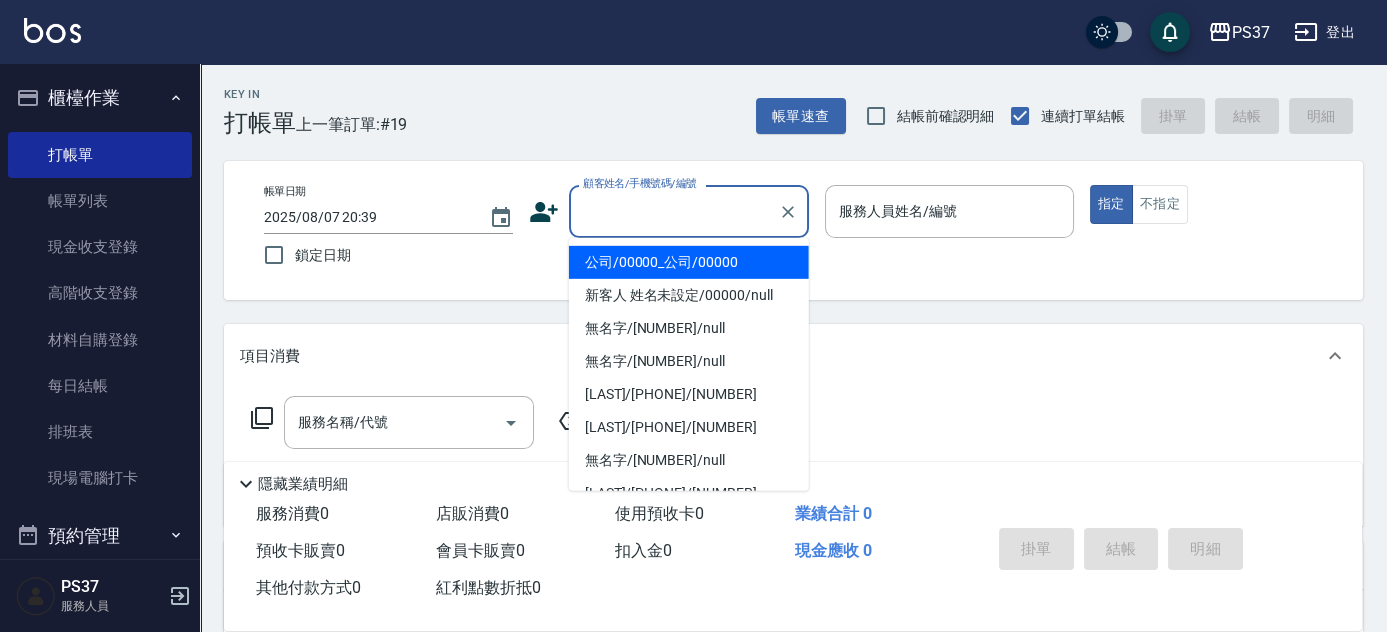 click on "公司/00000_公司/00000" at bounding box center [689, 262] 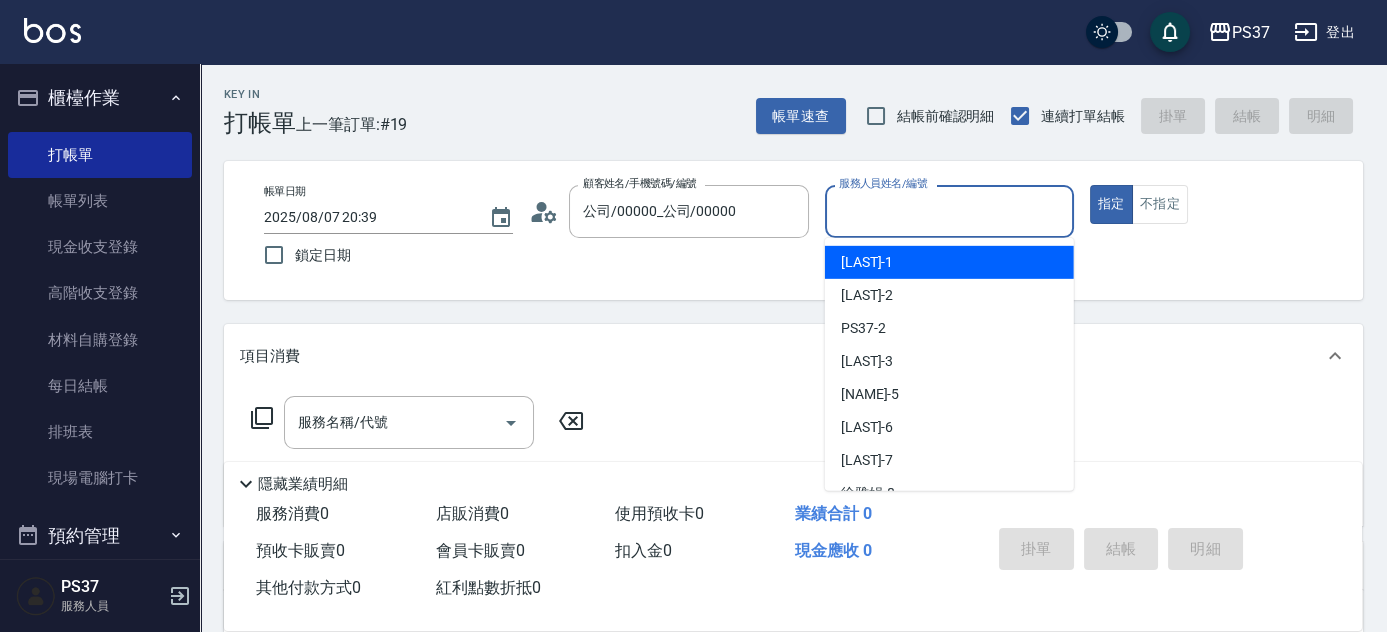 click on "服務人員姓名/編號" at bounding box center [949, 211] 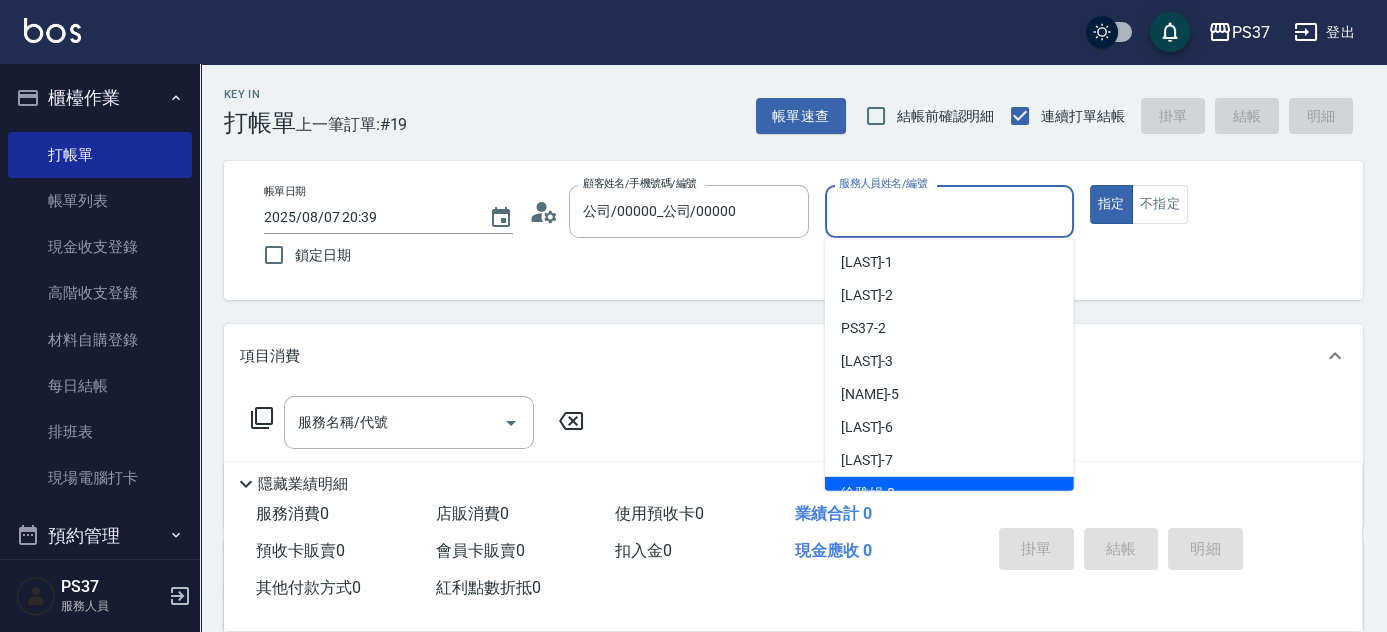 click on "[LAST] -8" at bounding box center [949, 493] 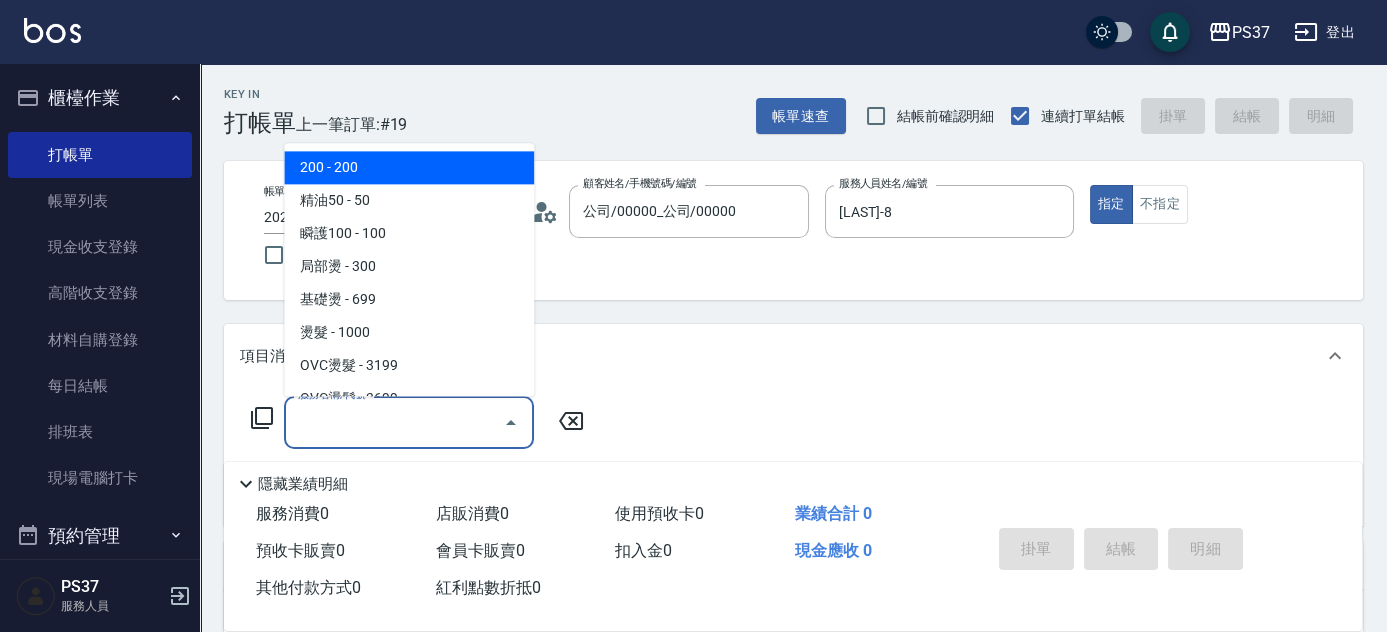 click on "服務名稱/代號" at bounding box center (394, 422) 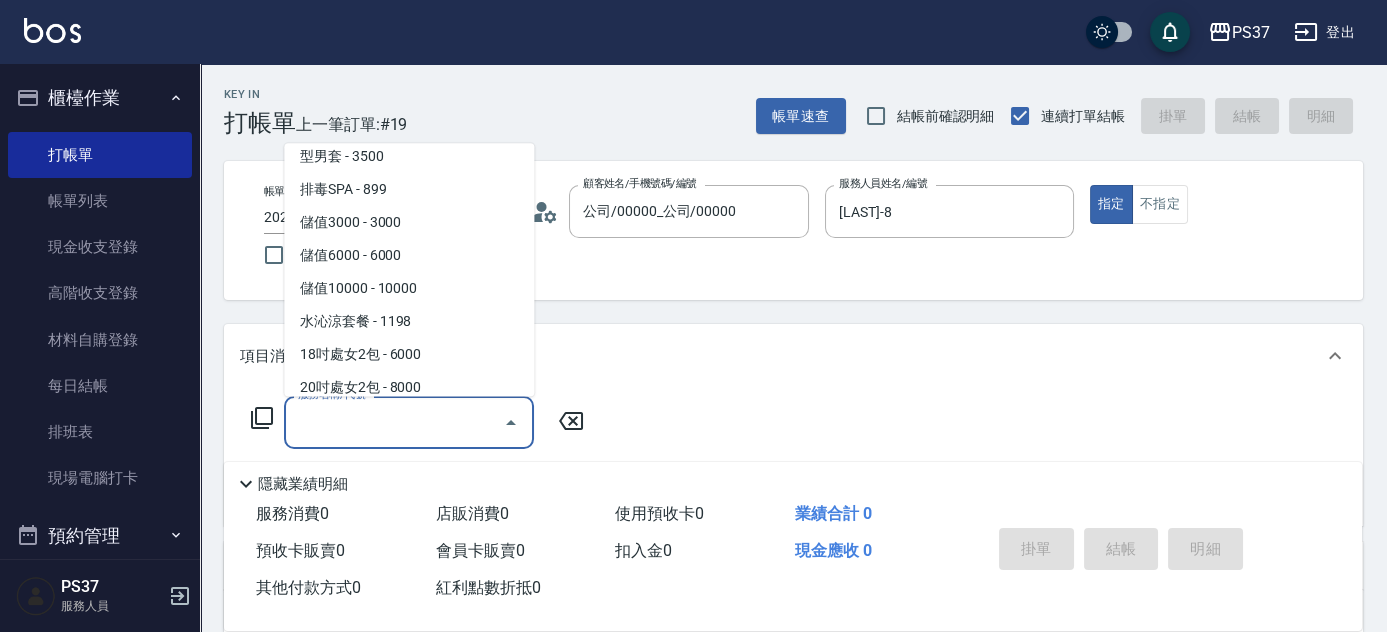 scroll, scrollTop: 2272, scrollLeft: 0, axis: vertical 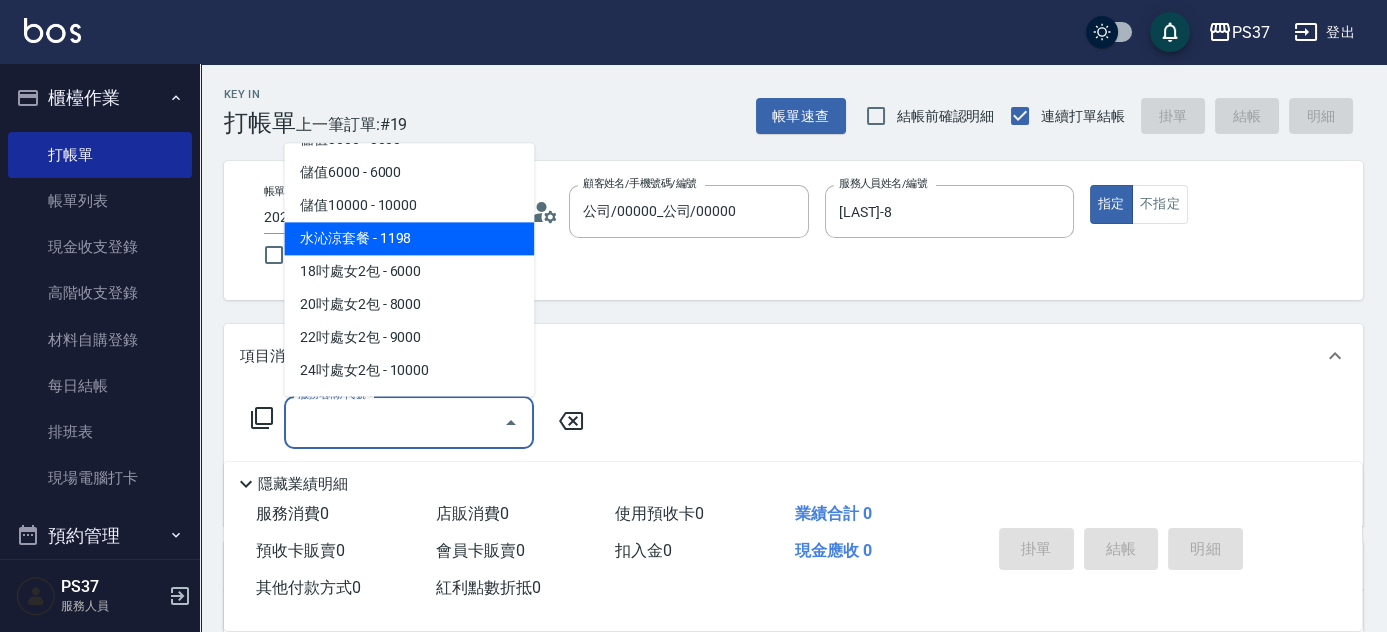 click on "水沁涼套餐 - 1198" at bounding box center (409, 239) 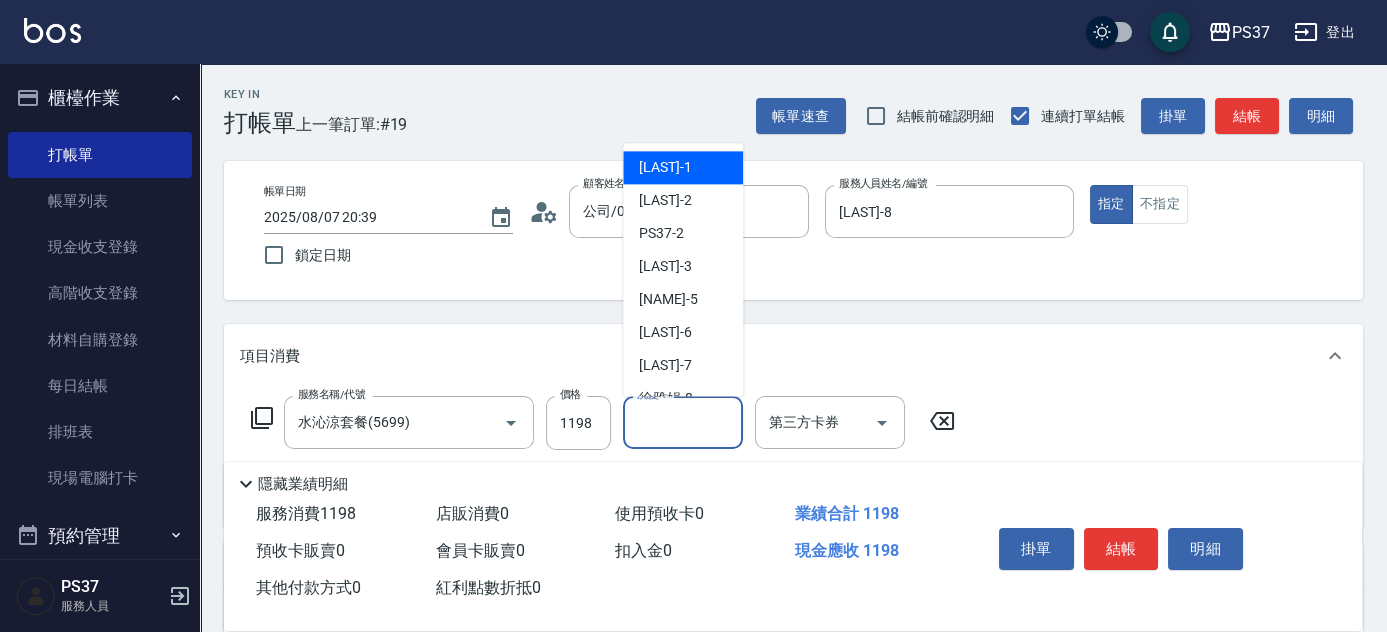 click on "洗髮-1" at bounding box center [683, 422] 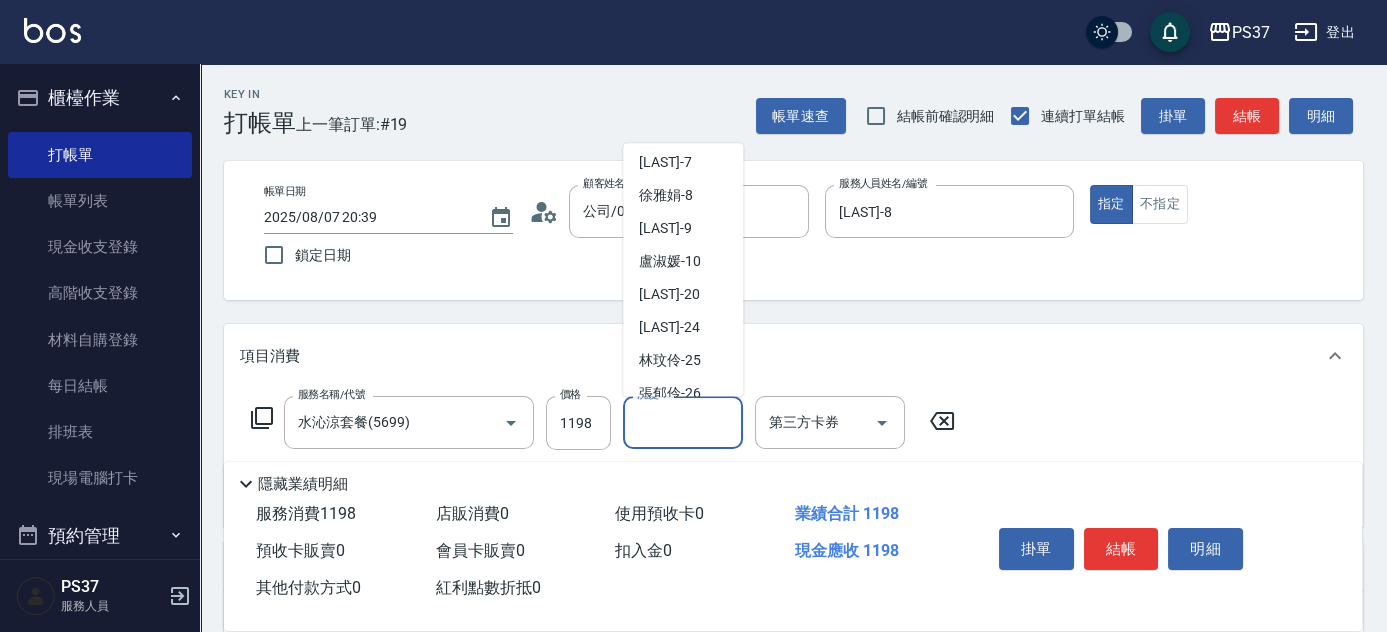 scroll, scrollTop: 272, scrollLeft: 0, axis: vertical 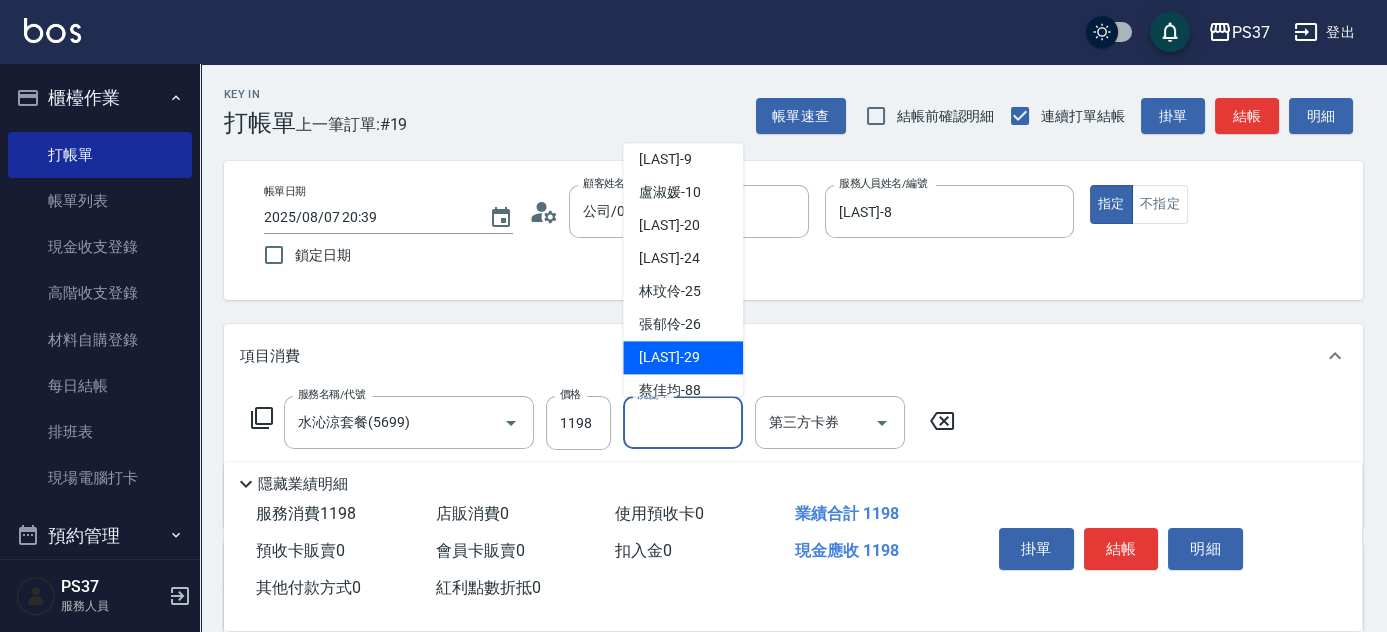 click on "[LAST] -29" at bounding box center (669, 358) 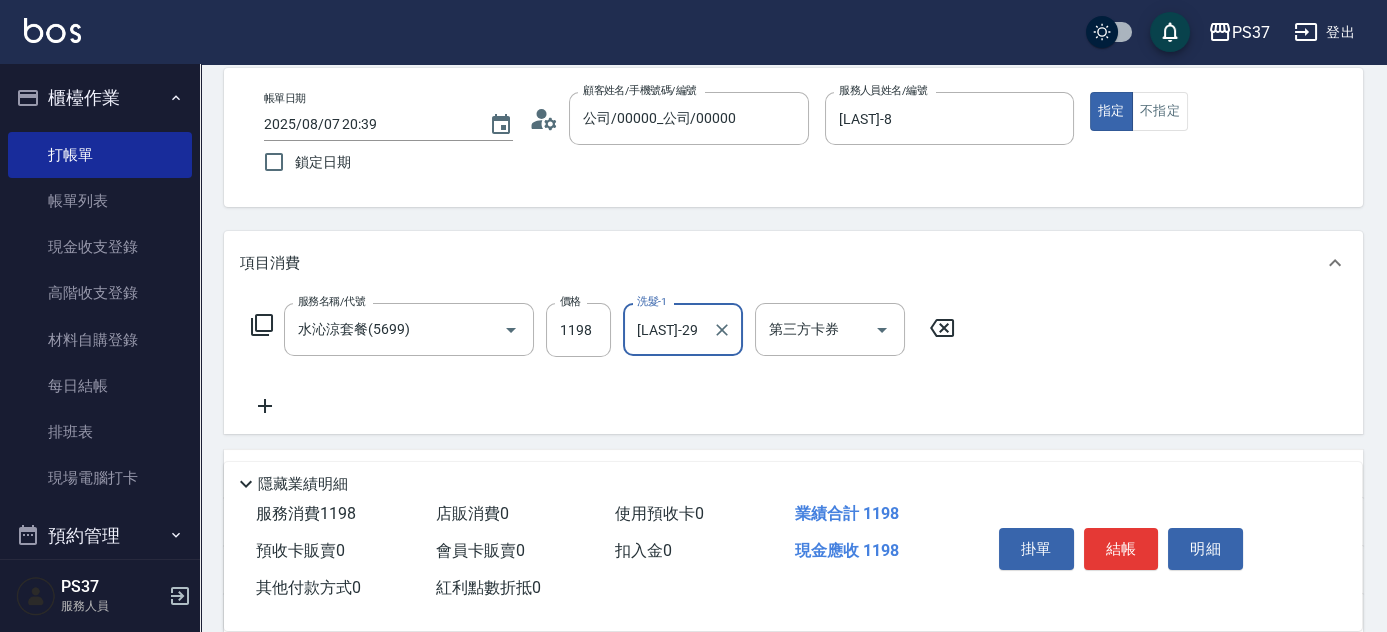 scroll, scrollTop: 181, scrollLeft: 0, axis: vertical 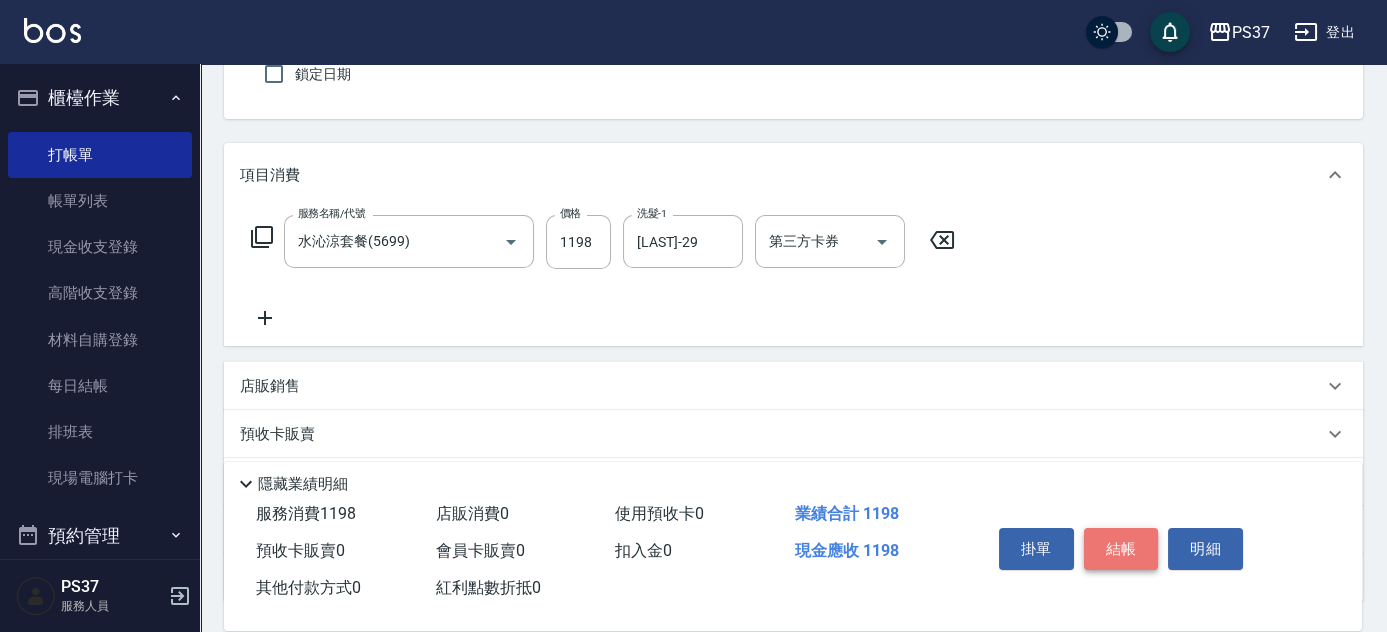 click on "結帳" at bounding box center [1121, 549] 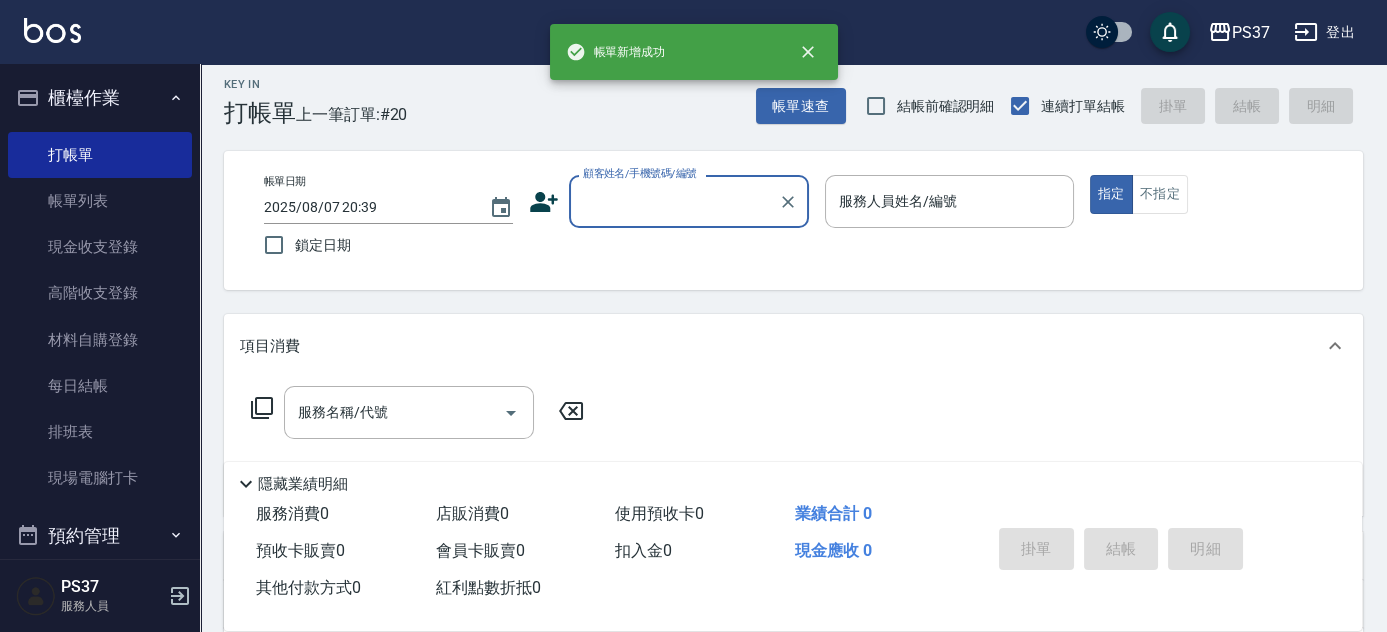 scroll, scrollTop: 0, scrollLeft: 0, axis: both 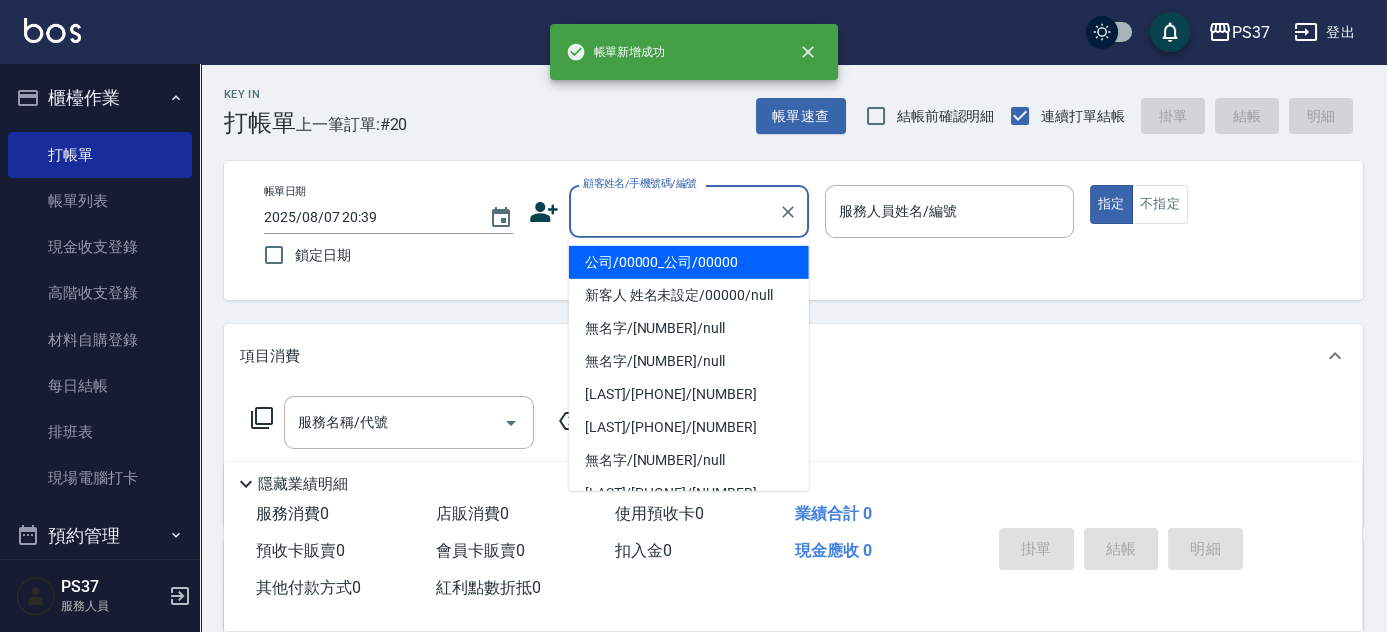 click on "顧客姓名/手機號碼/編號" at bounding box center [674, 211] 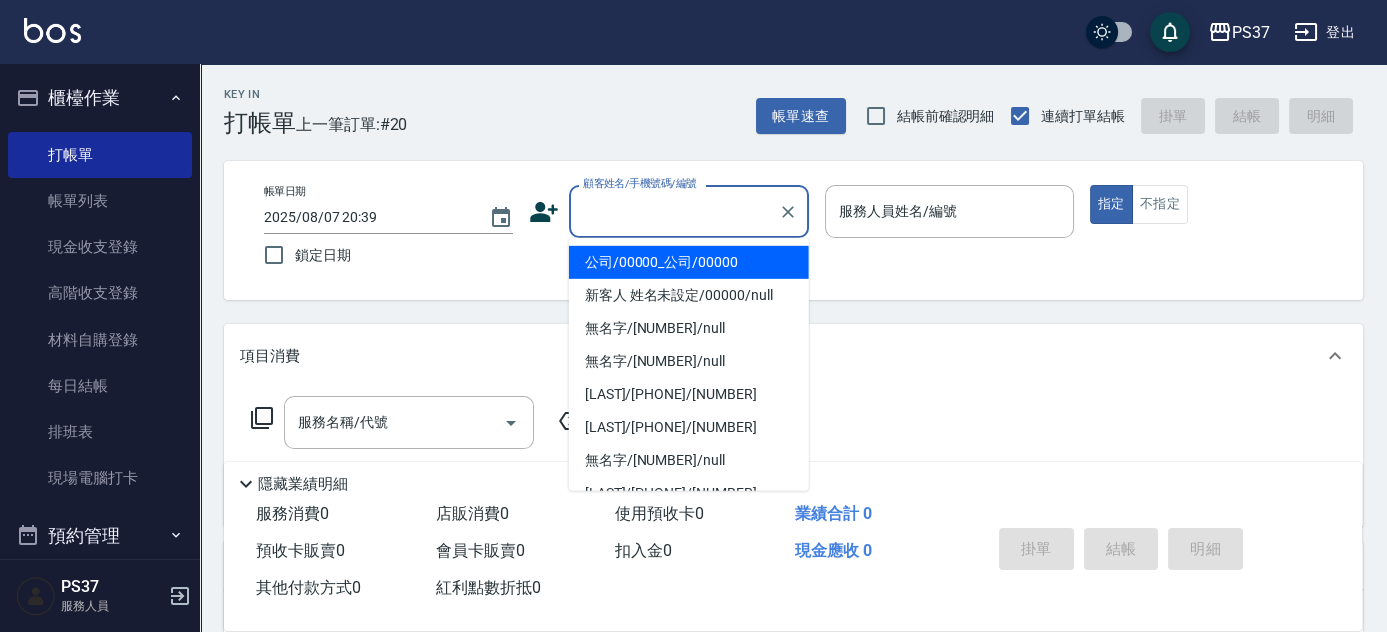 click on "公司/00000_公司/00000" at bounding box center [689, 262] 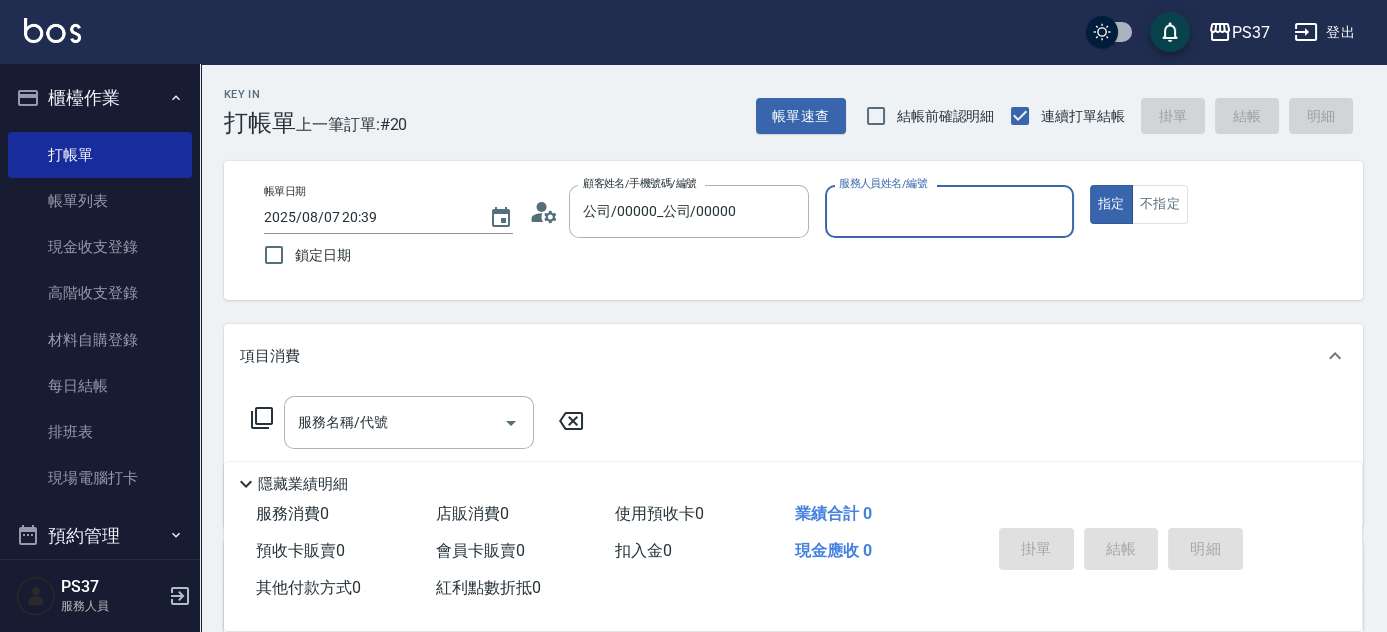 click on "服務人員姓名/編號" at bounding box center (949, 211) 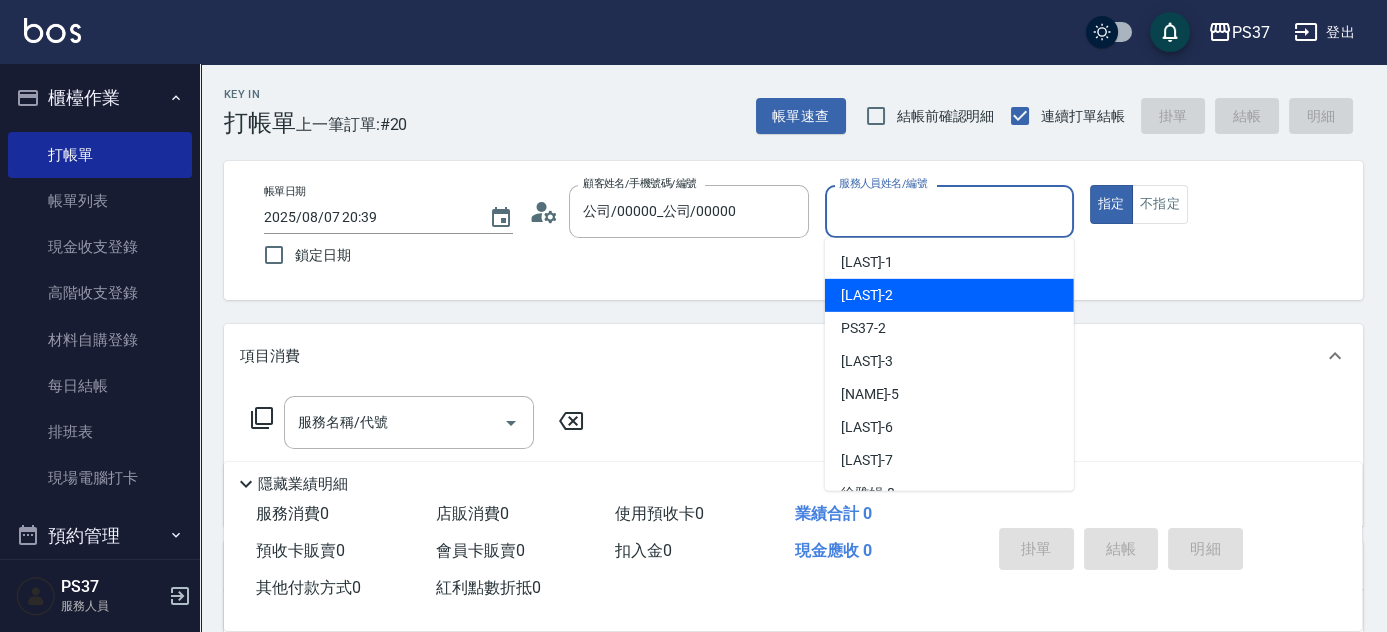 click on "[LAST] -2" at bounding box center [867, 295] 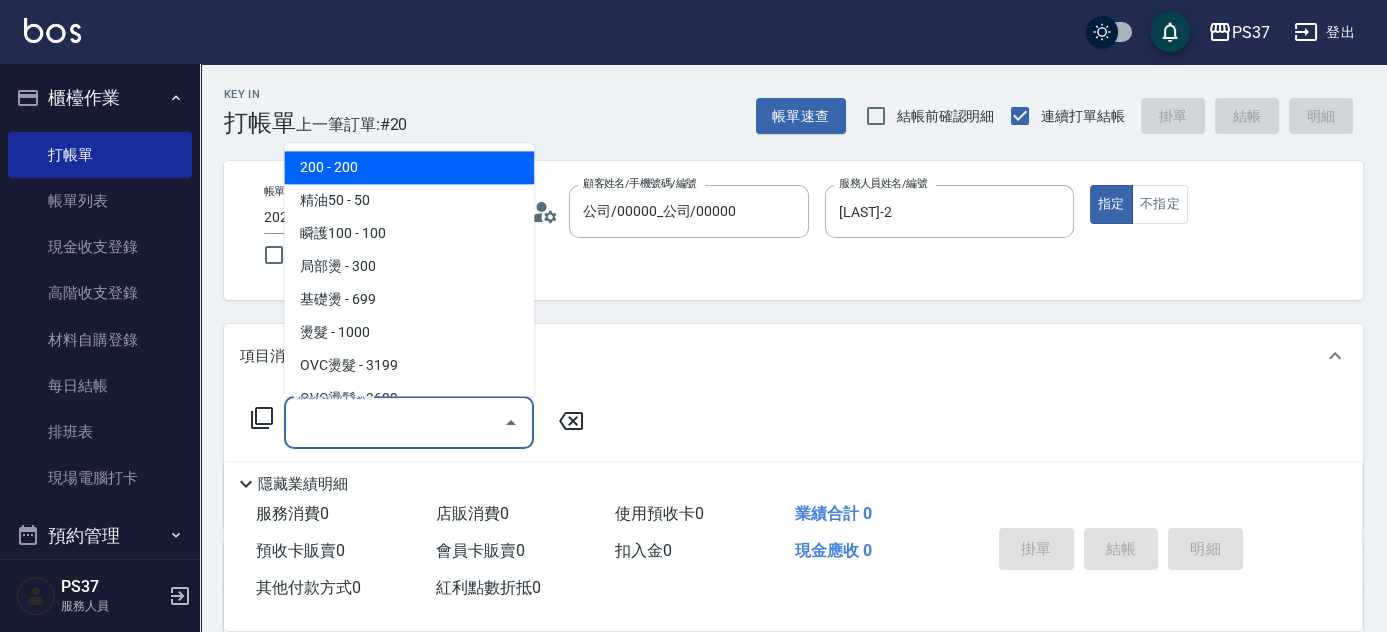 click on "服務名稱/代號" at bounding box center [394, 422] 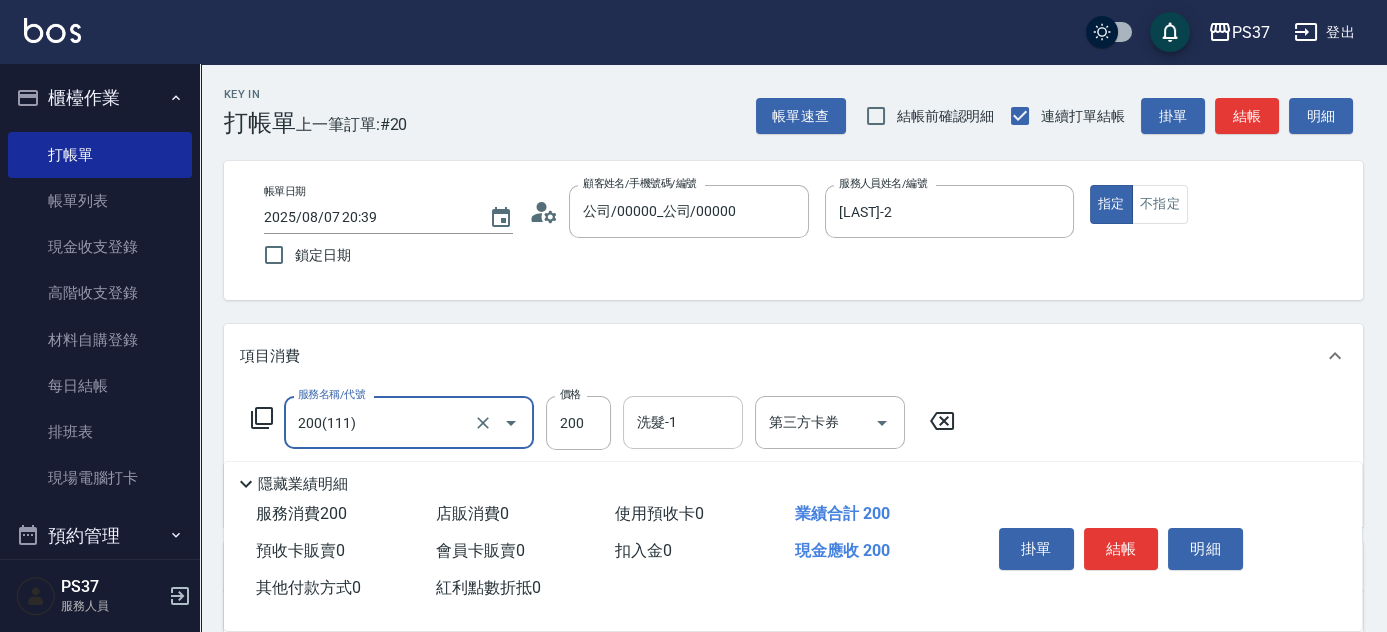 click on "洗髮-1" at bounding box center (683, 422) 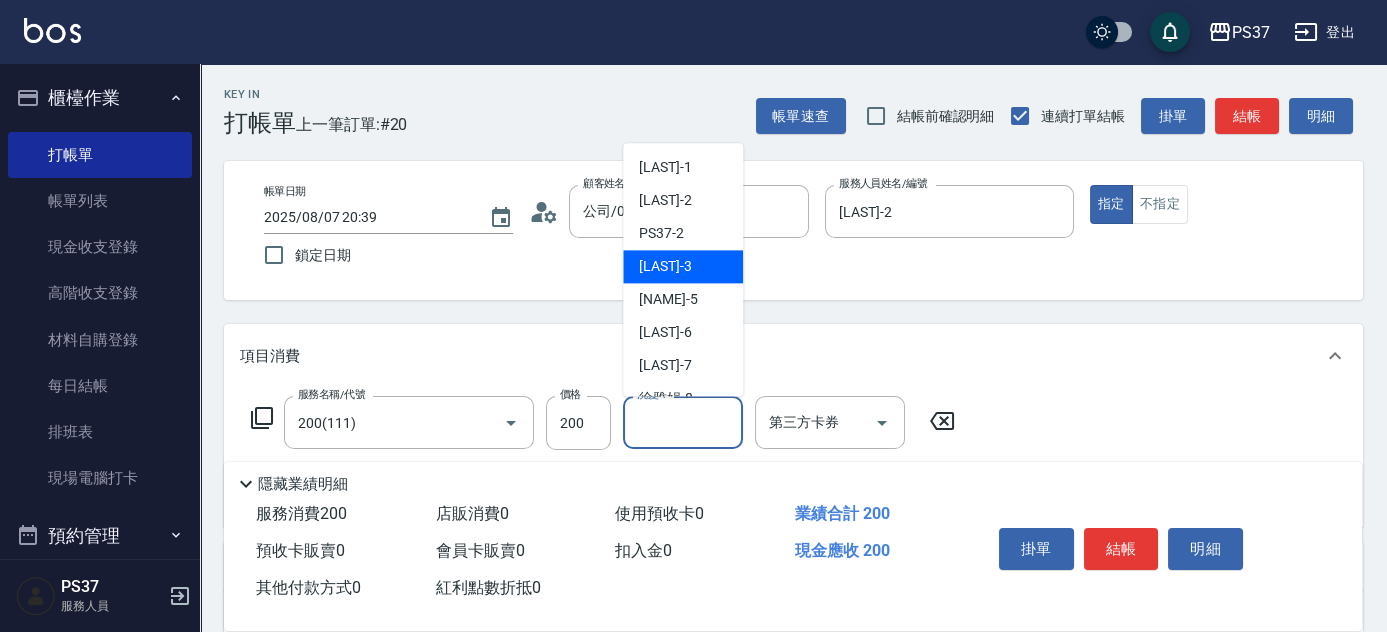 scroll, scrollTop: 323, scrollLeft: 0, axis: vertical 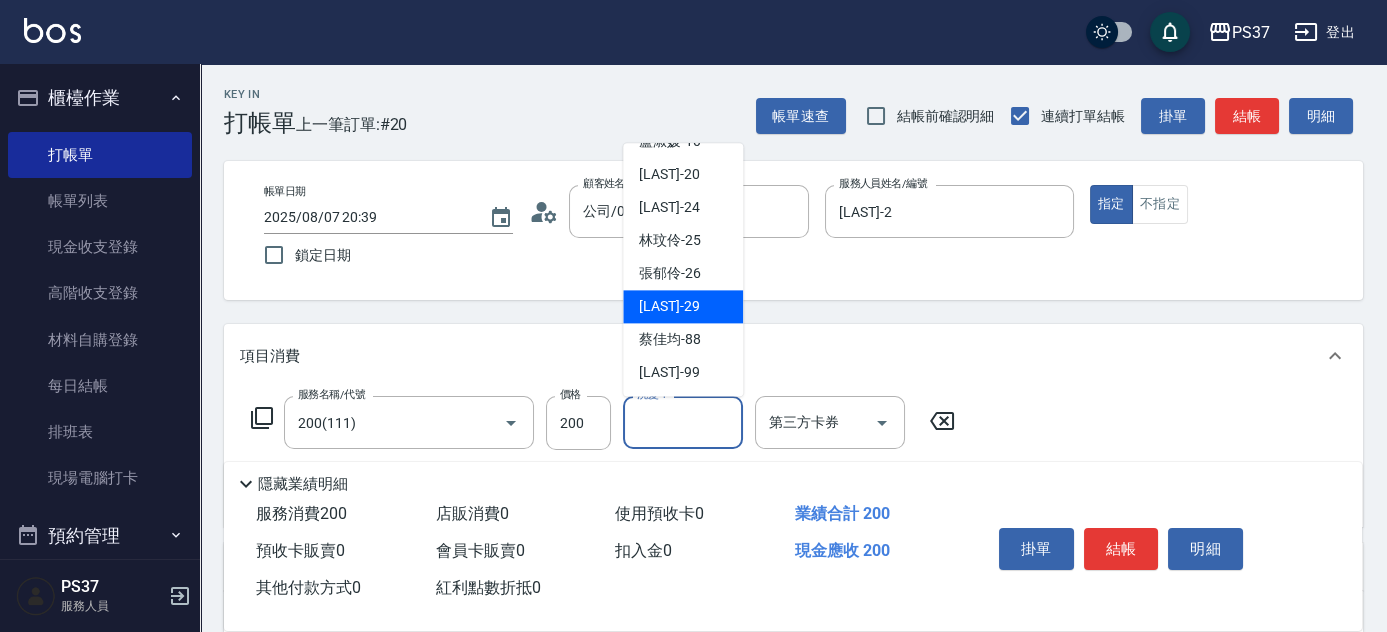 click on "[LAST] -29" at bounding box center (669, 307) 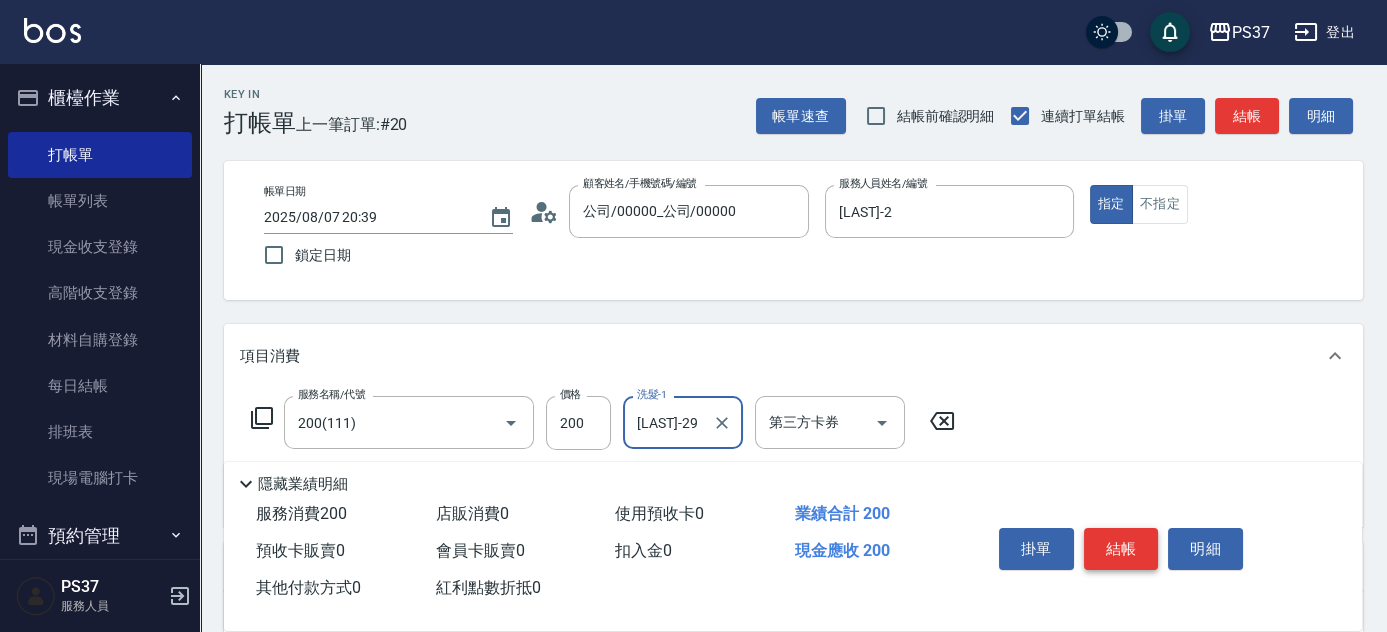 click on "結帳" at bounding box center [1121, 549] 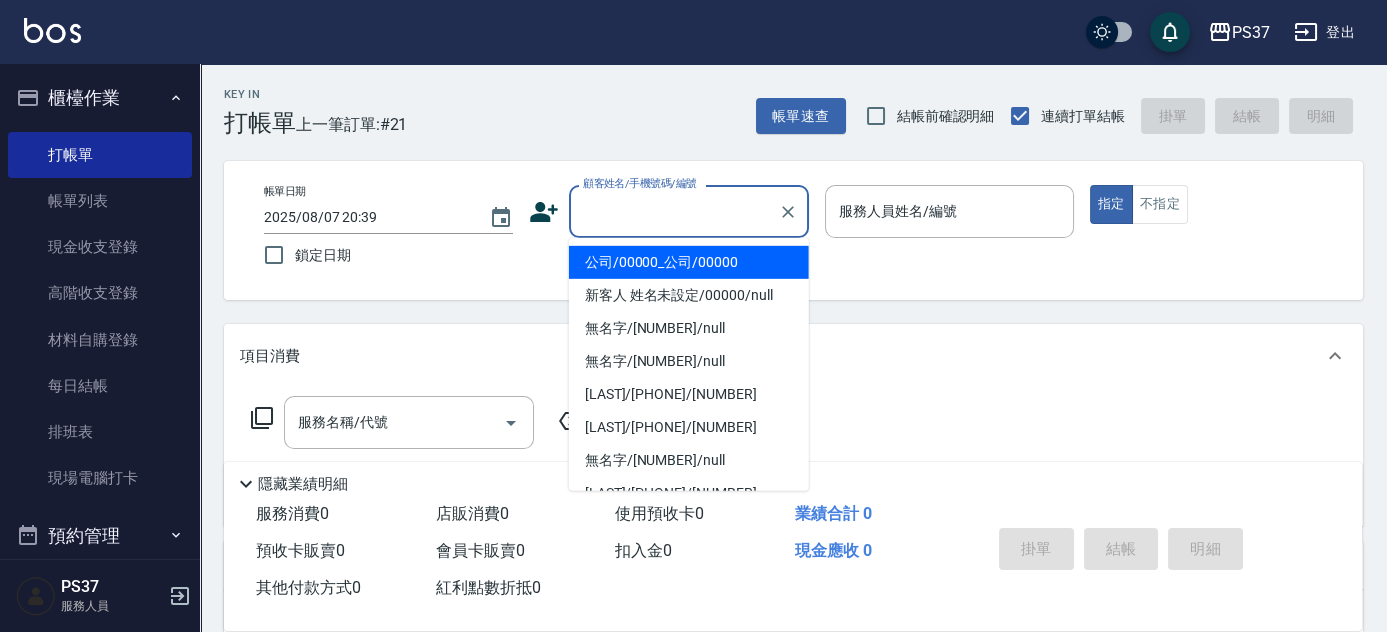 click on "顧客姓名/手機號碼/編號" at bounding box center (674, 211) 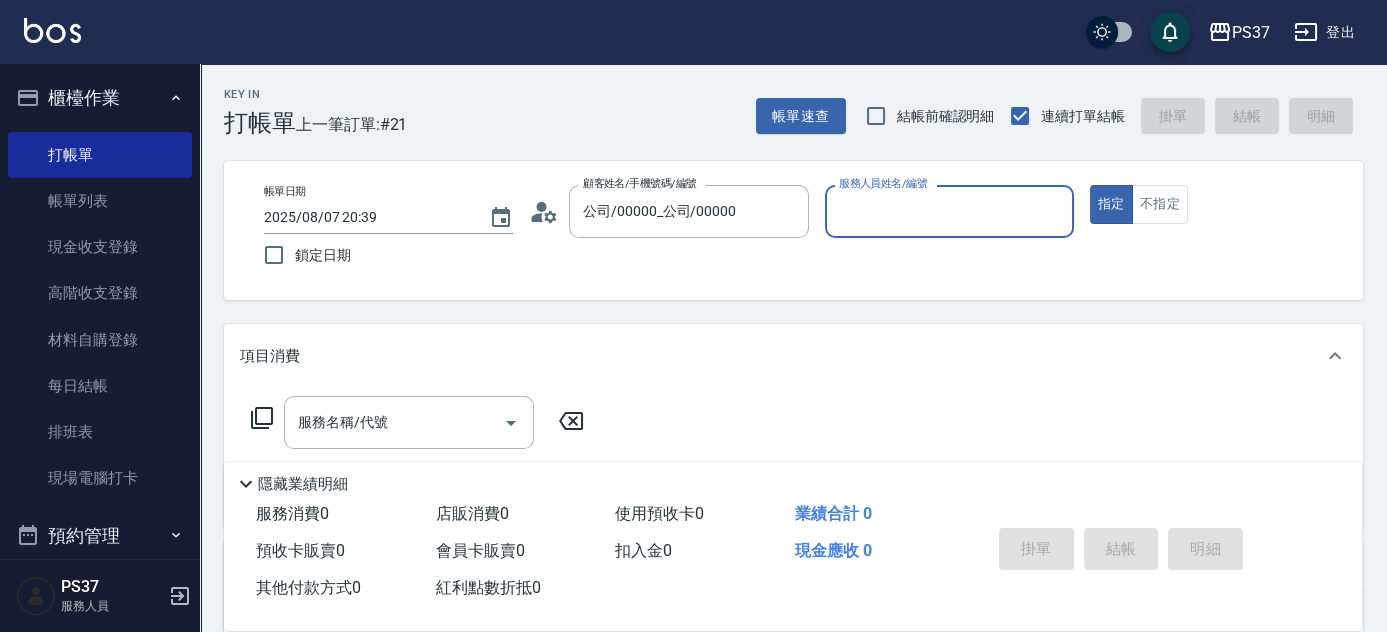 click on "服務人員姓名/編號" at bounding box center (949, 211) 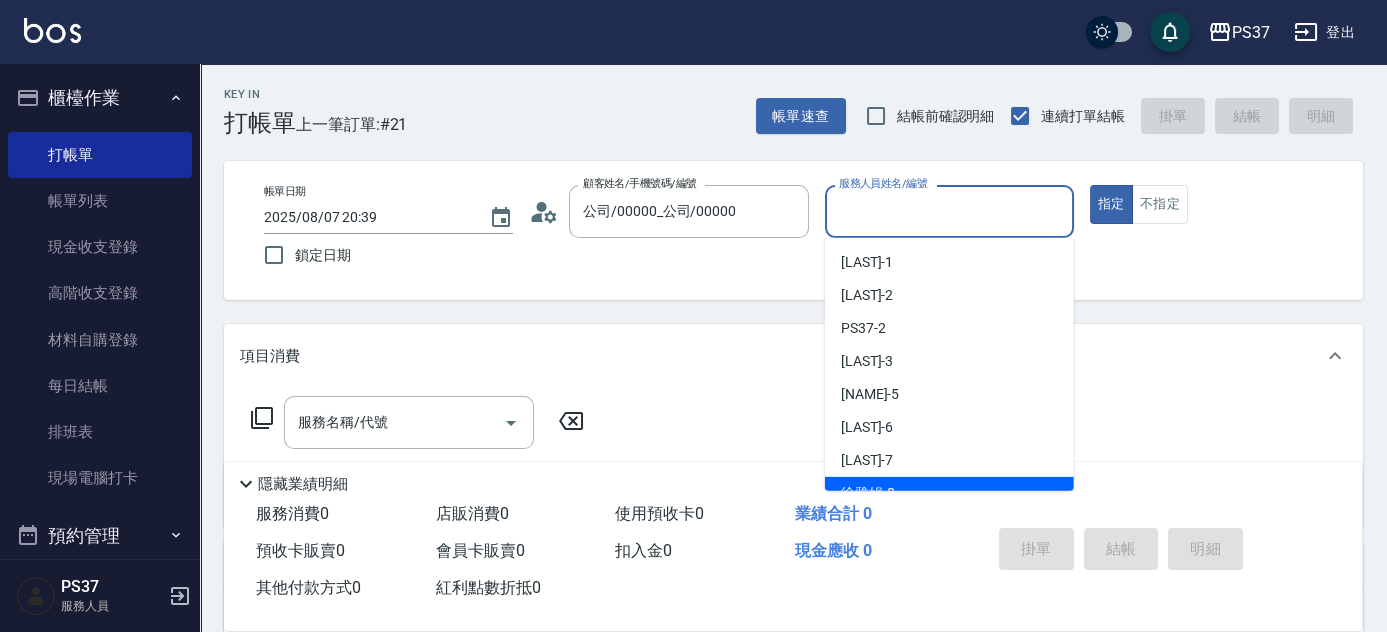 click on "[LAST] -8" at bounding box center (949, 493) 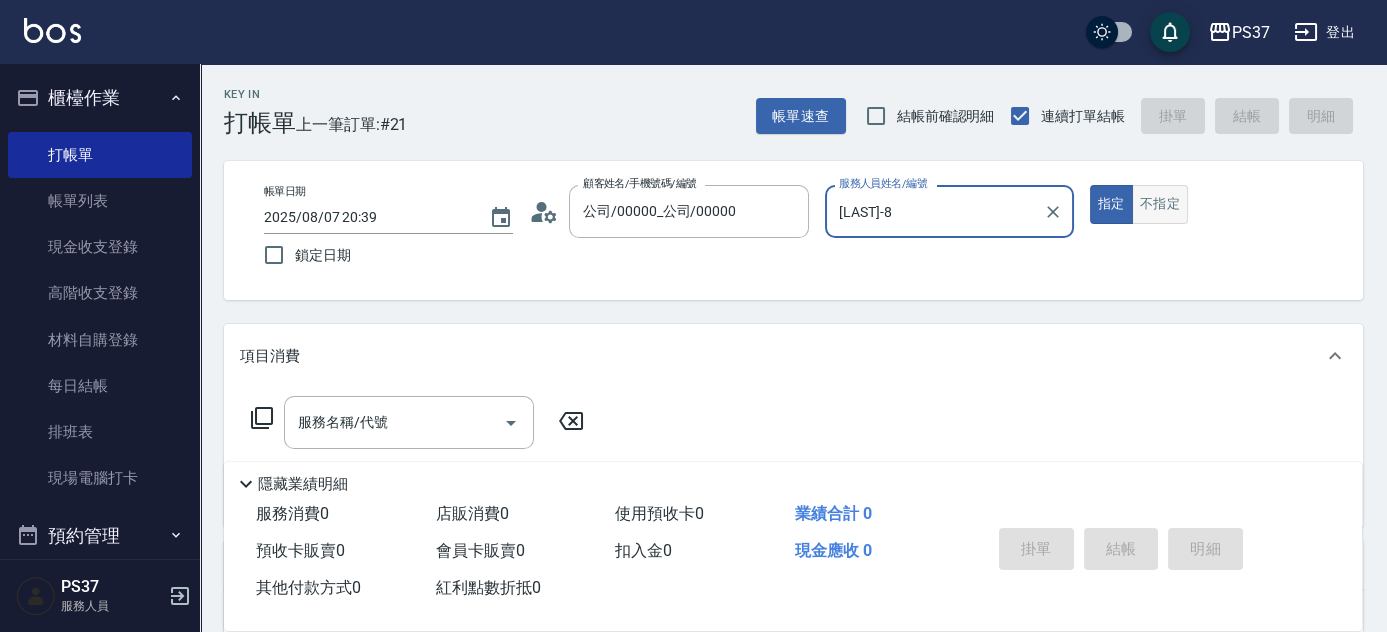 click on "不指定" at bounding box center (1160, 204) 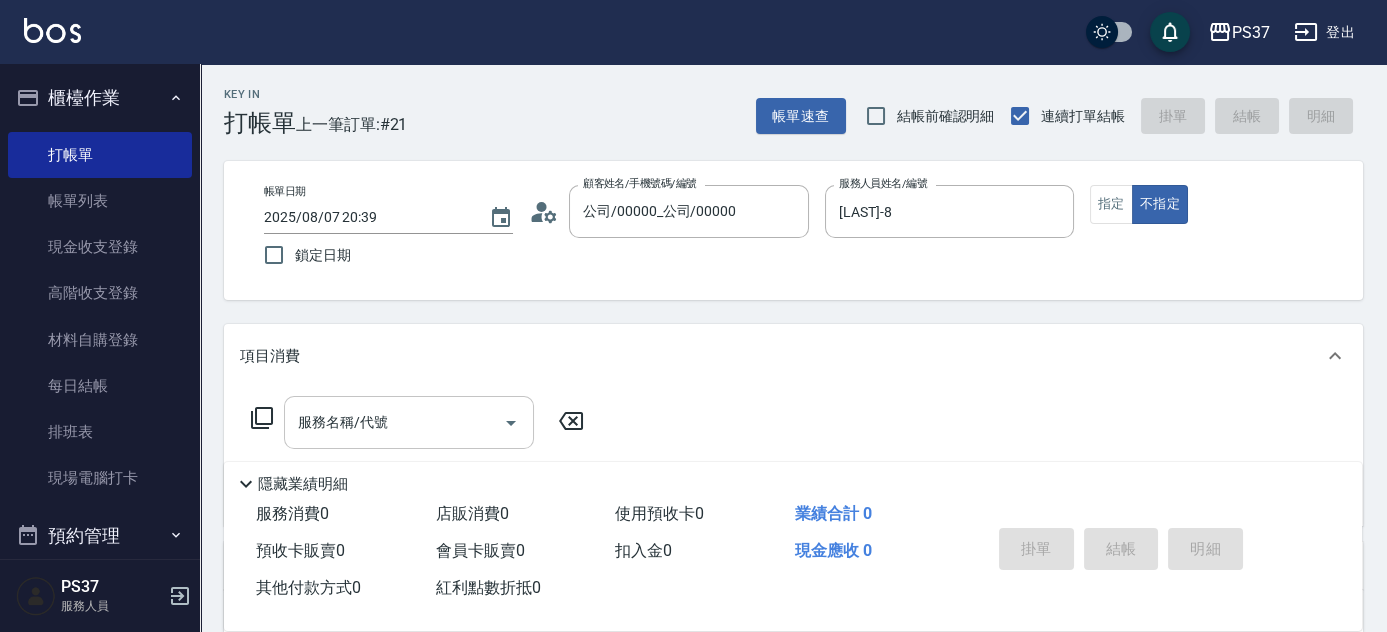 click on "服務名稱/代號" at bounding box center [409, 422] 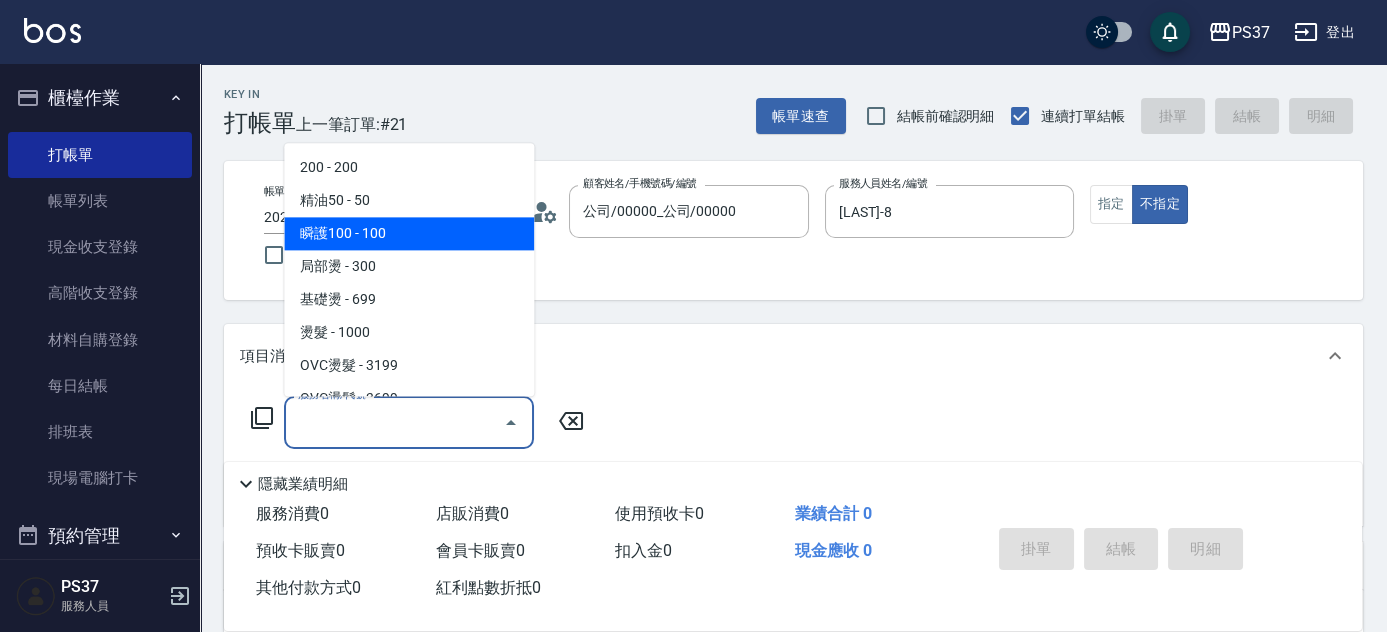 click on "瞬護100 - 100" at bounding box center (409, 234) 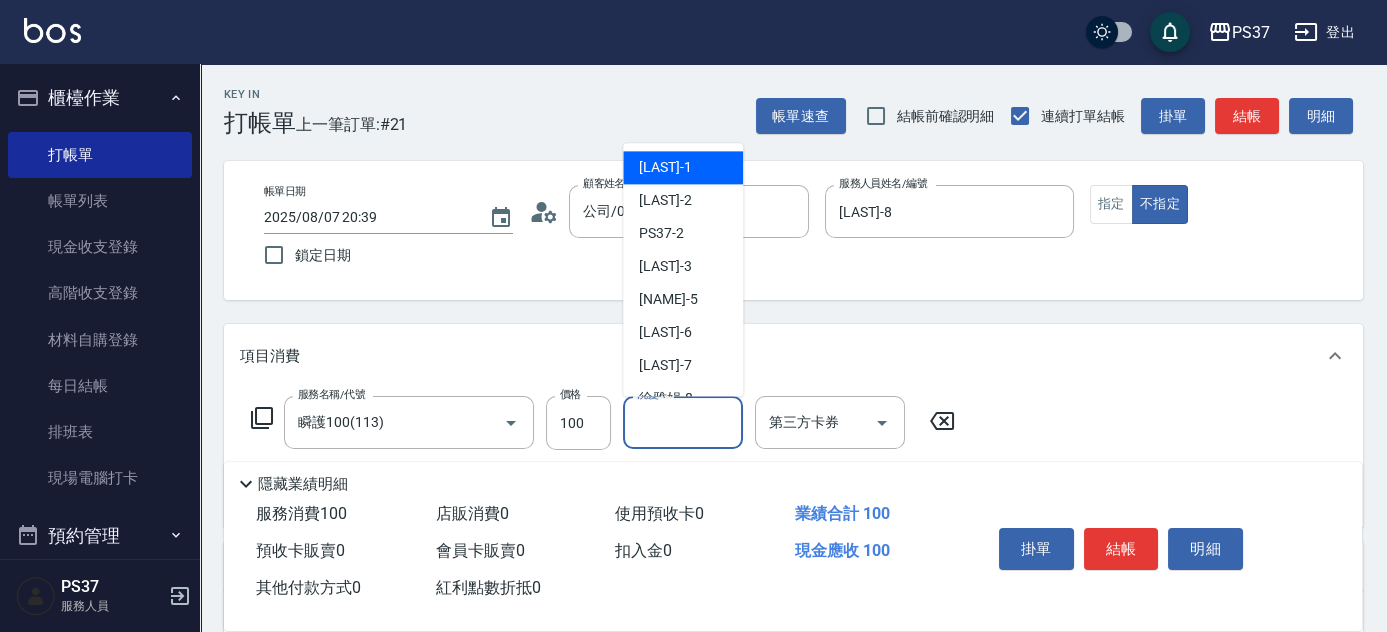 click on "洗髮-1" at bounding box center (683, 422) 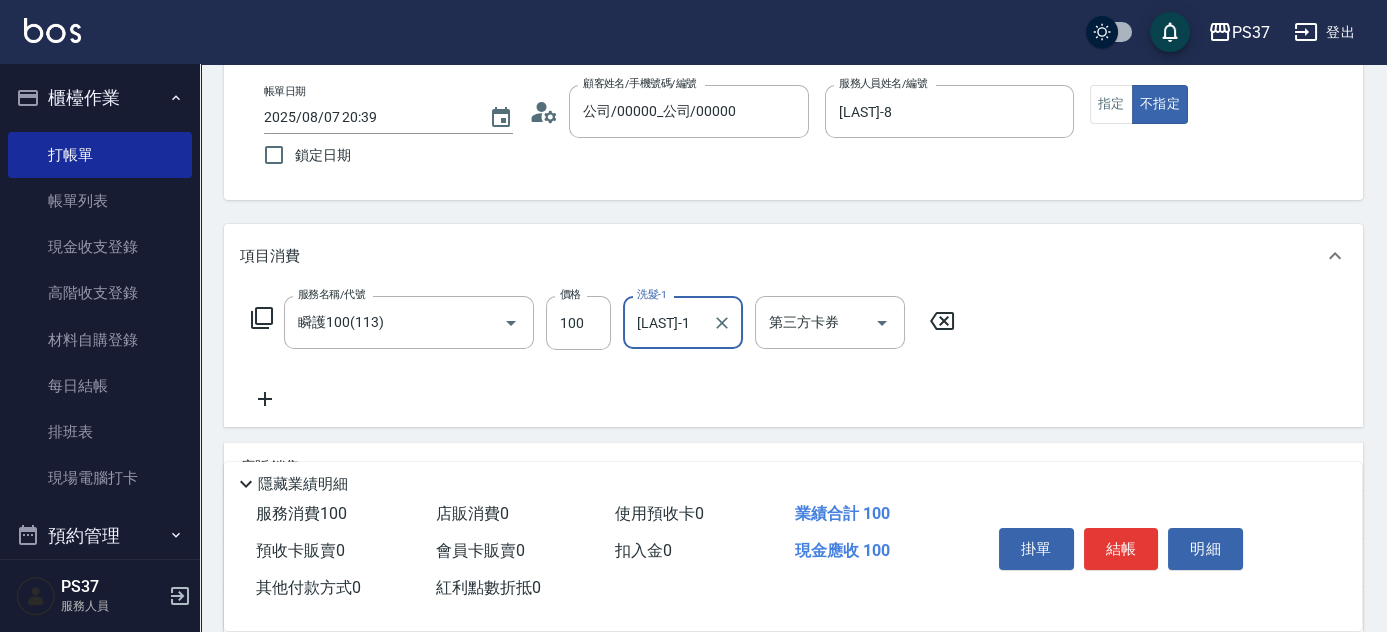 scroll, scrollTop: 272, scrollLeft: 0, axis: vertical 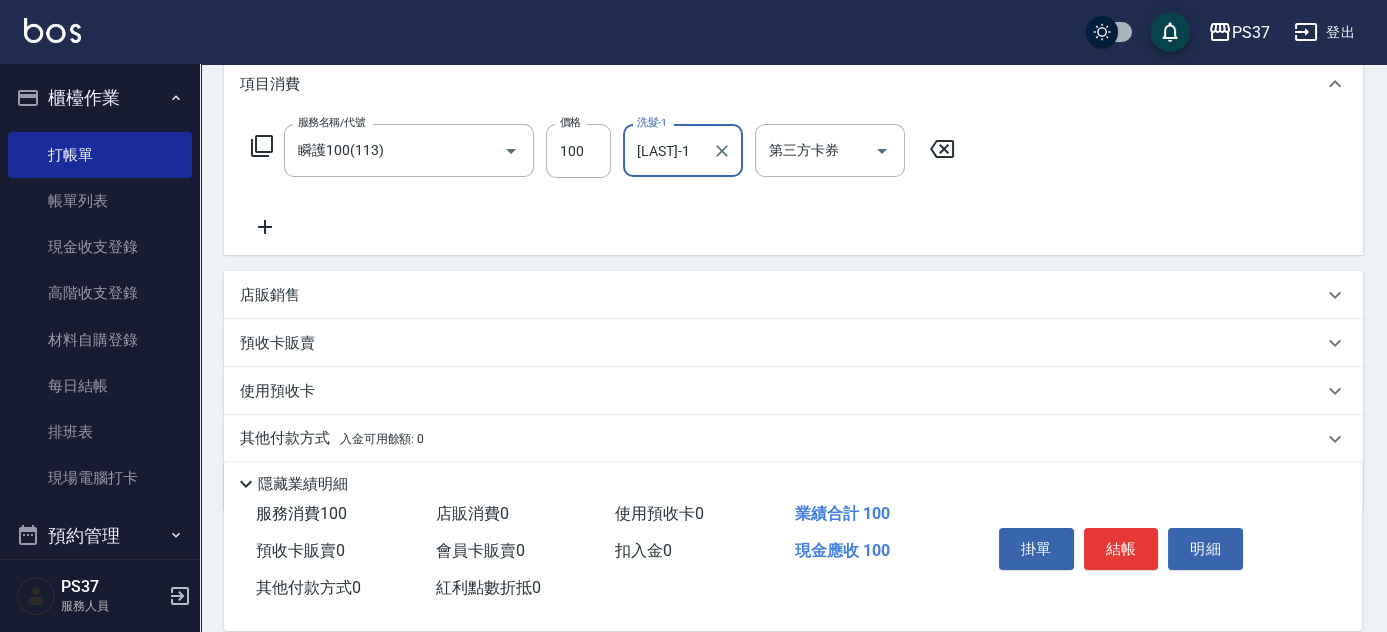 click 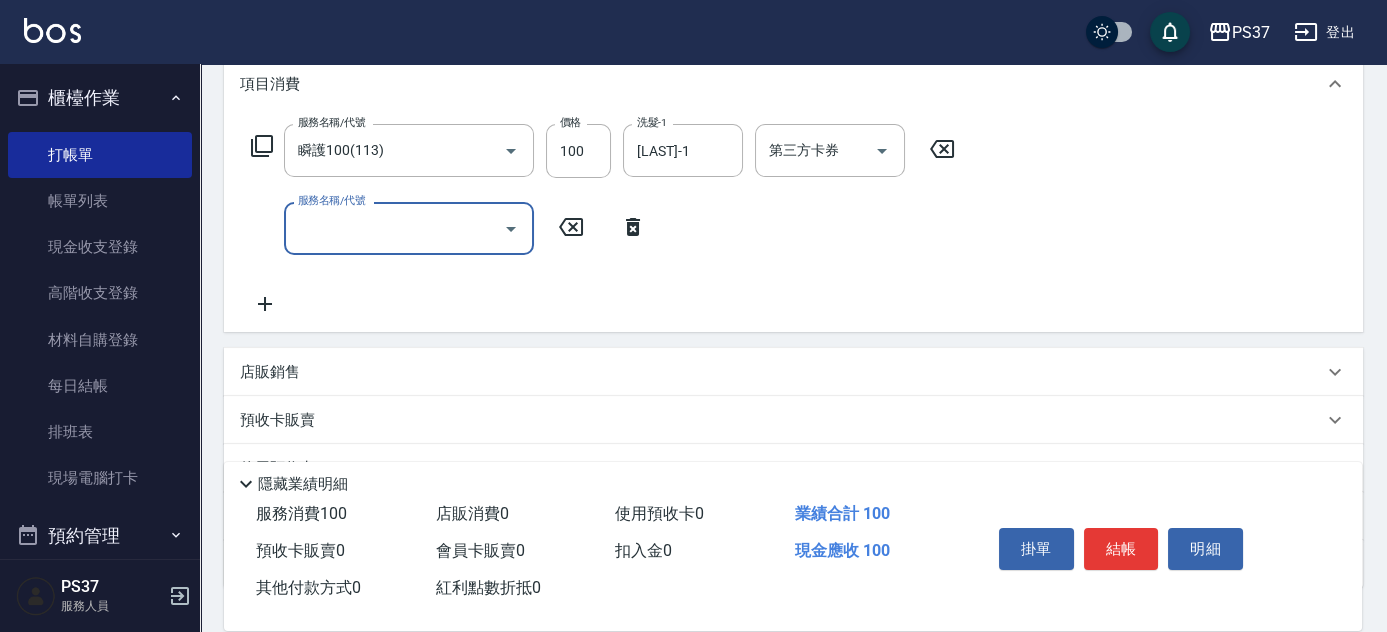click on "服務名稱/代號" at bounding box center [394, 228] 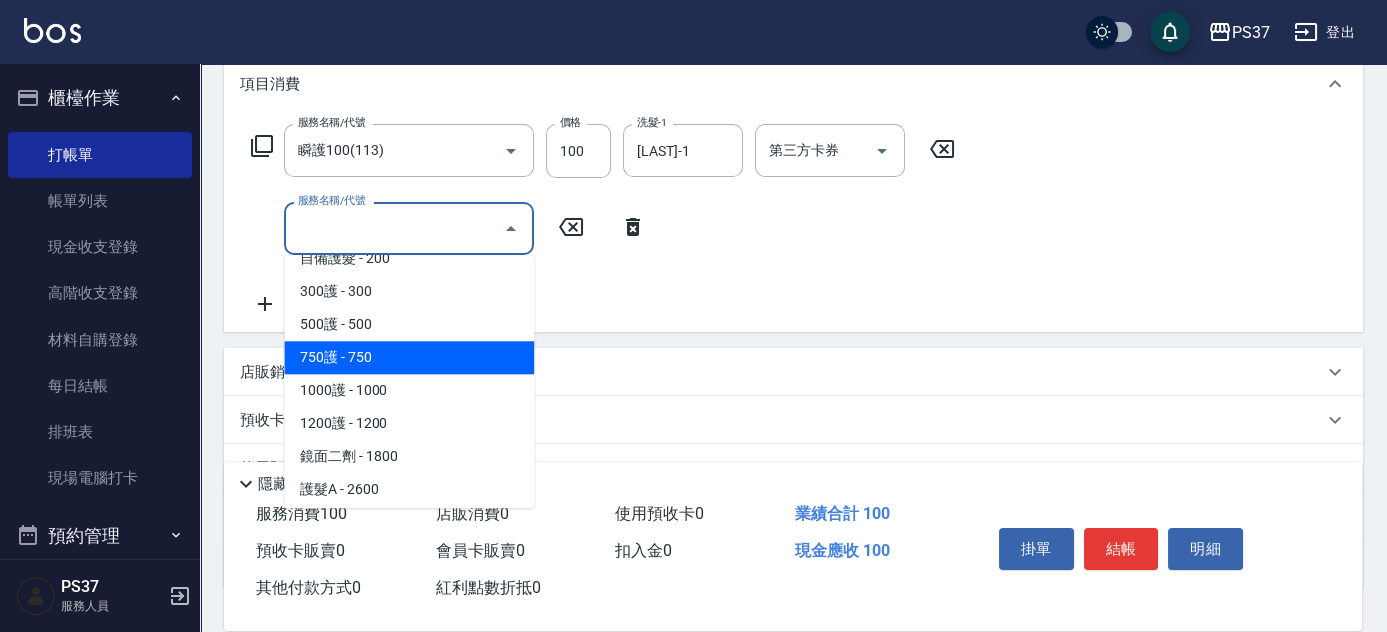scroll, scrollTop: 1000, scrollLeft: 0, axis: vertical 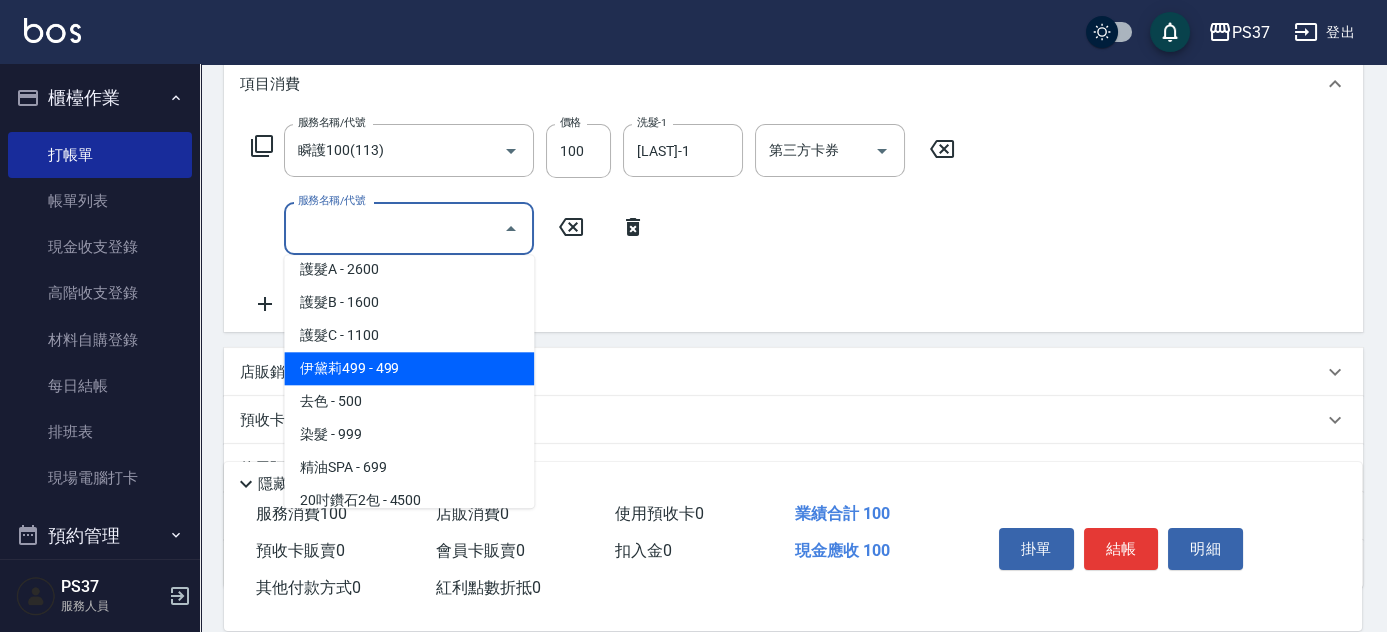 click on "伊黛莉499 - 499" at bounding box center (409, 368) 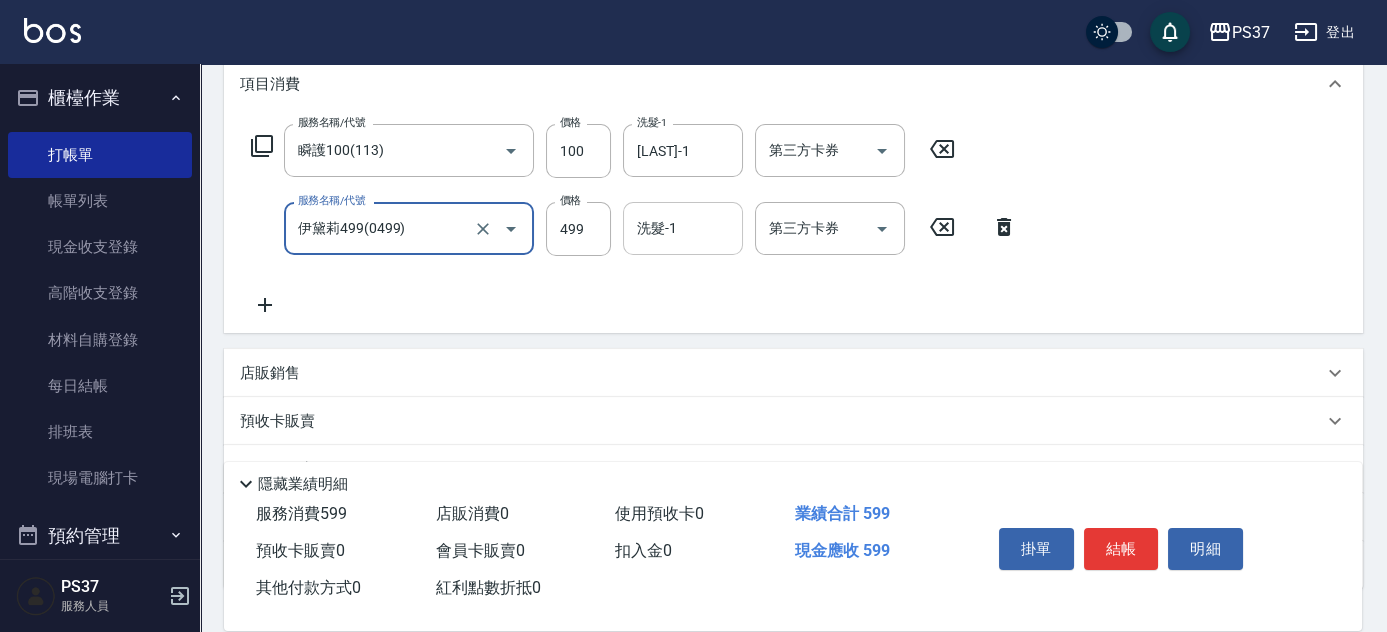 click on "洗髮-1" at bounding box center [683, 228] 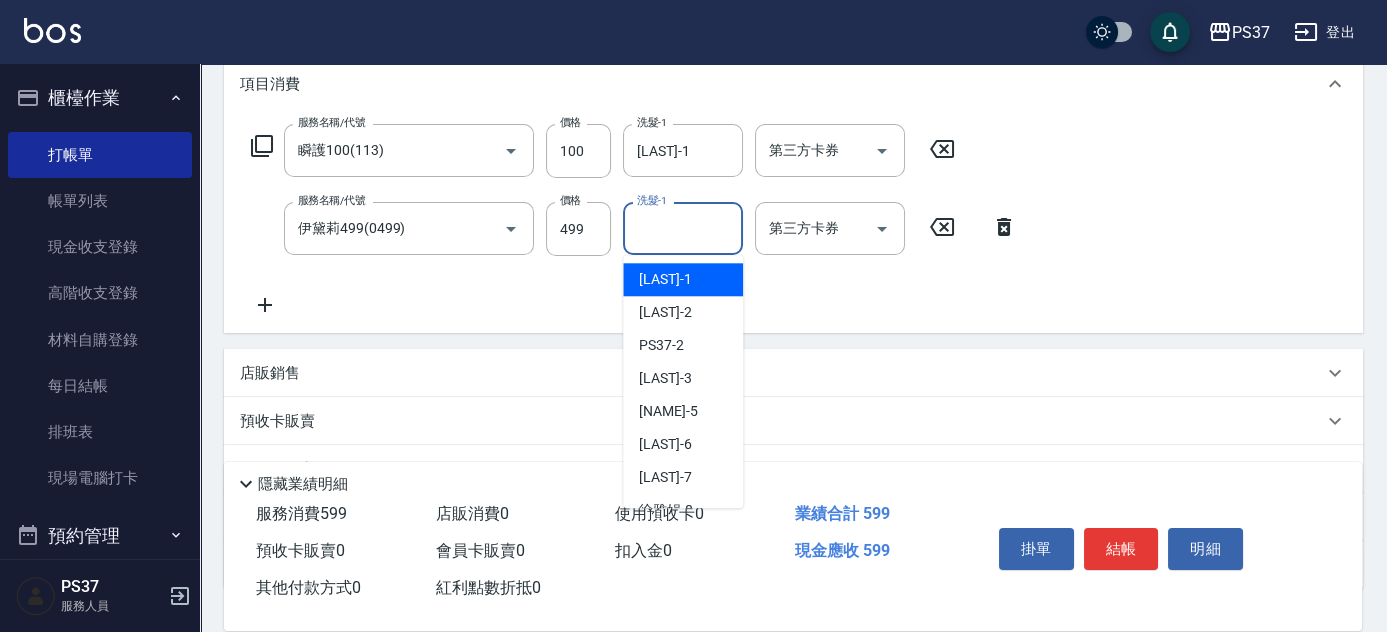 click on "[LAST] -1" at bounding box center [665, 279] 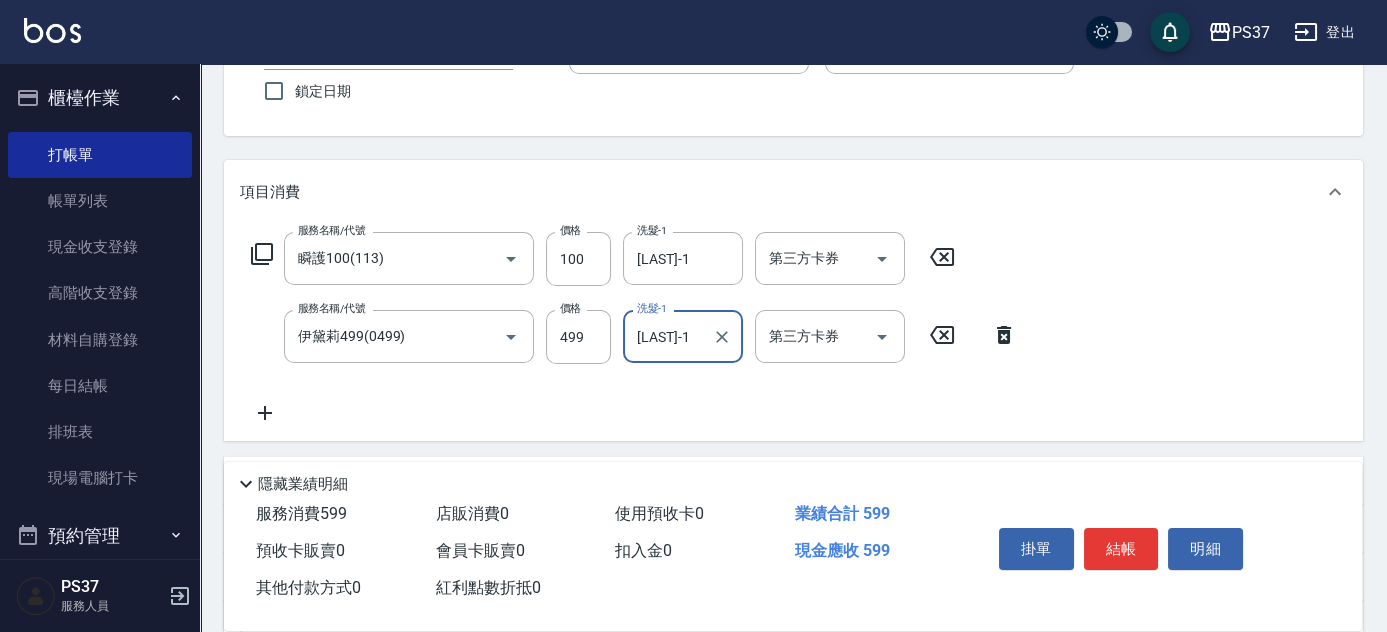 scroll, scrollTop: 0, scrollLeft: 0, axis: both 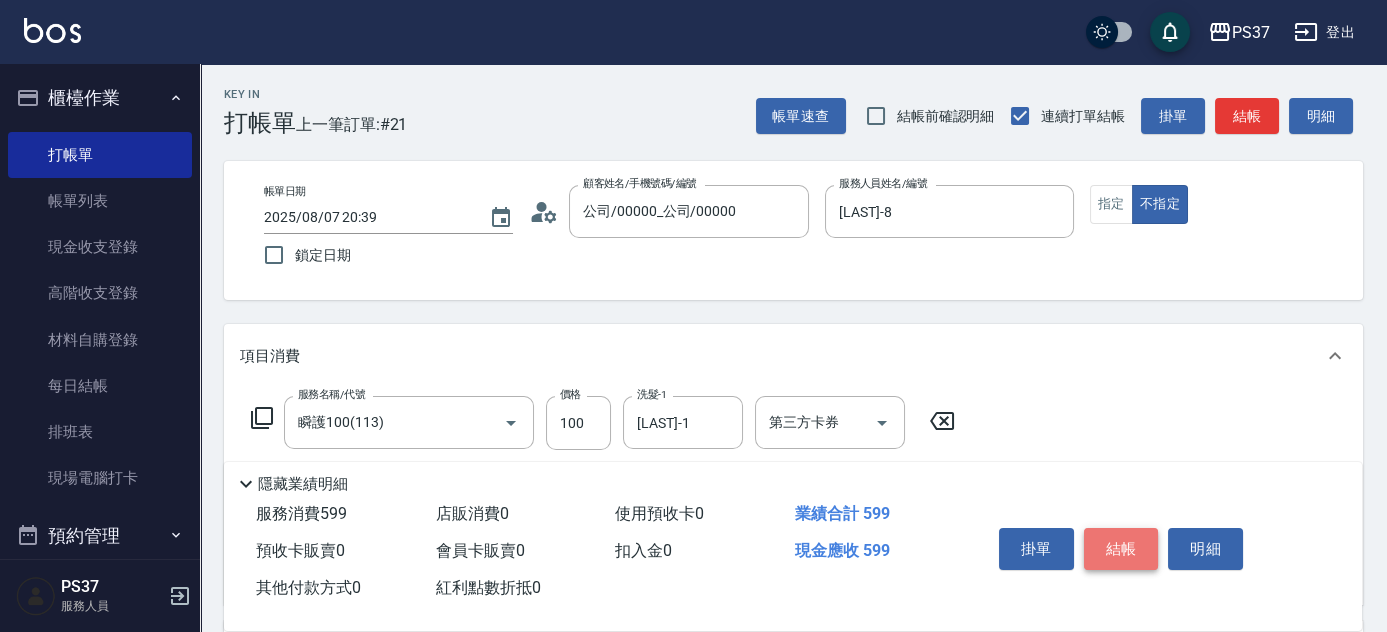 click on "結帳" at bounding box center (1121, 549) 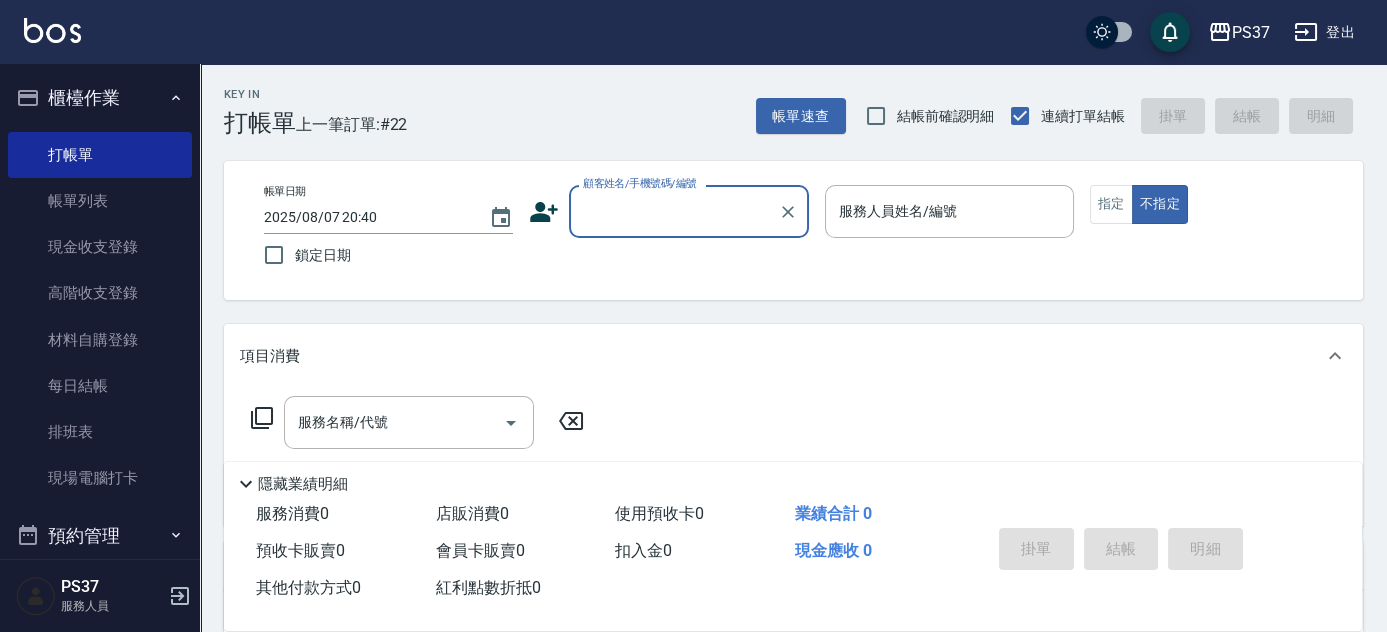 click on "顧客姓名/手機號碼/編號" at bounding box center [674, 211] 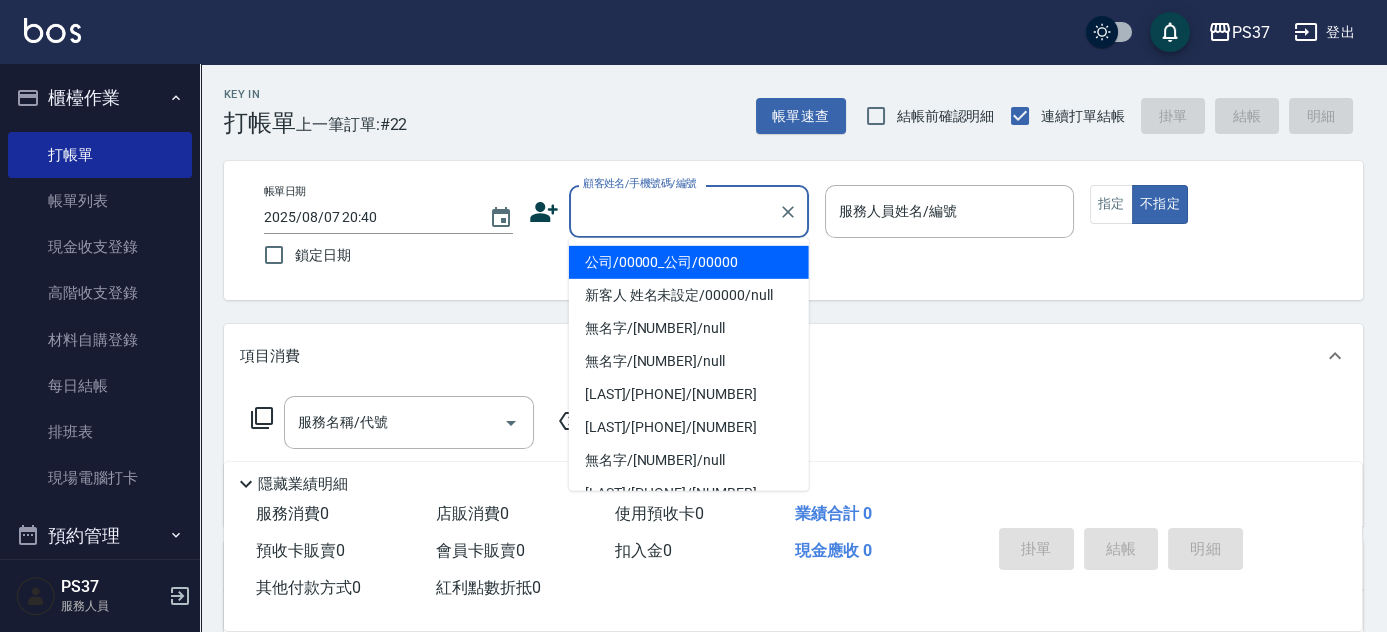 drag, startPoint x: 666, startPoint y: 253, endPoint x: 805, endPoint y: 259, distance: 139.12944 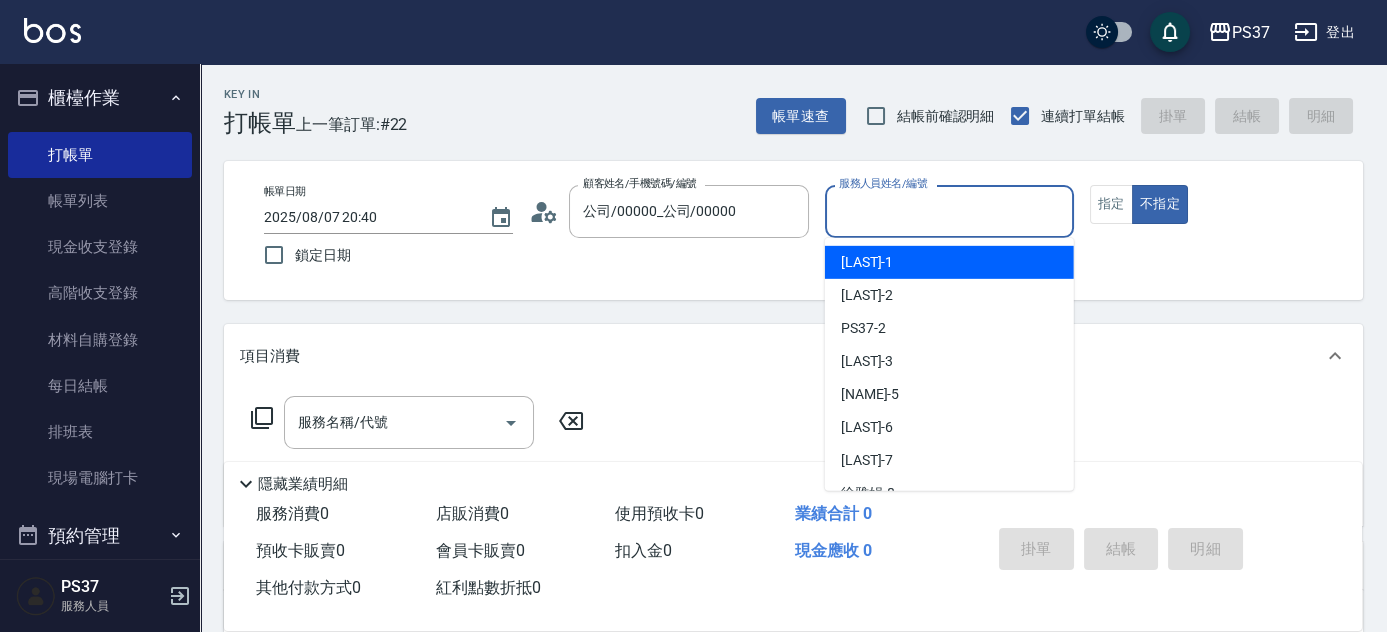 click on "服務人員姓名/編號" at bounding box center (949, 211) 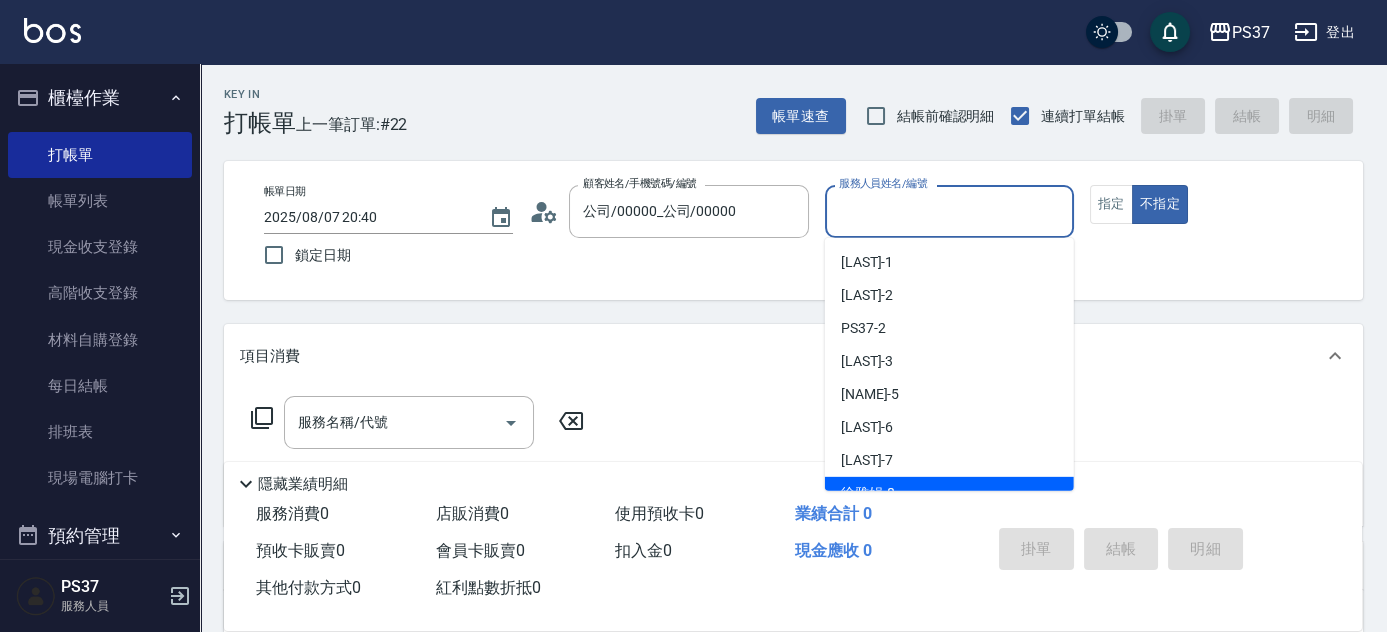 click on "[LAST] -8" at bounding box center [949, 493] 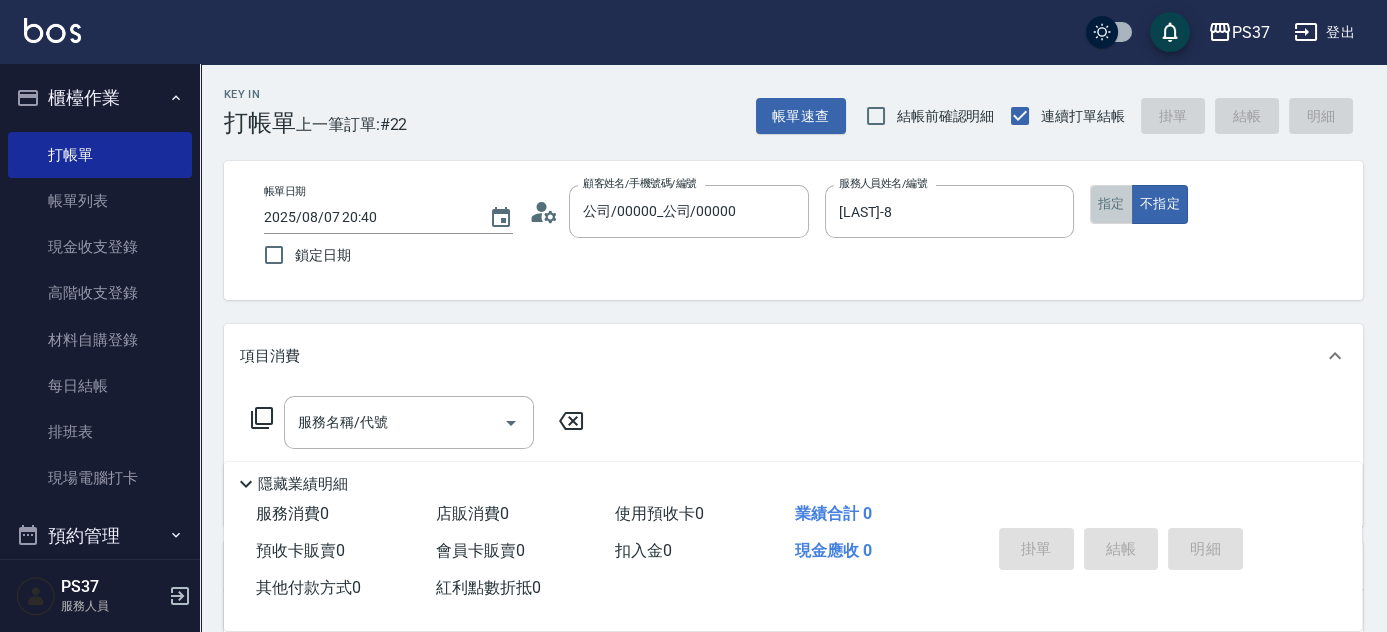 click on "指定" at bounding box center (1111, 204) 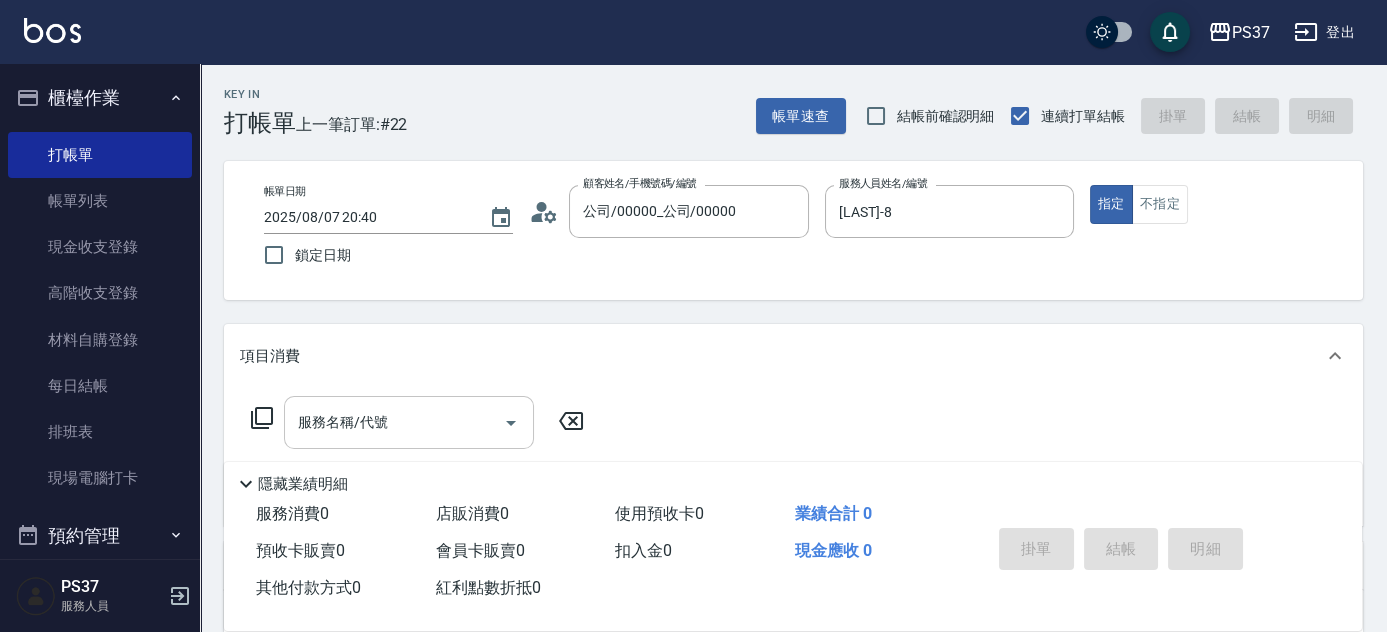 click on "服務名稱/代號" at bounding box center (409, 422) 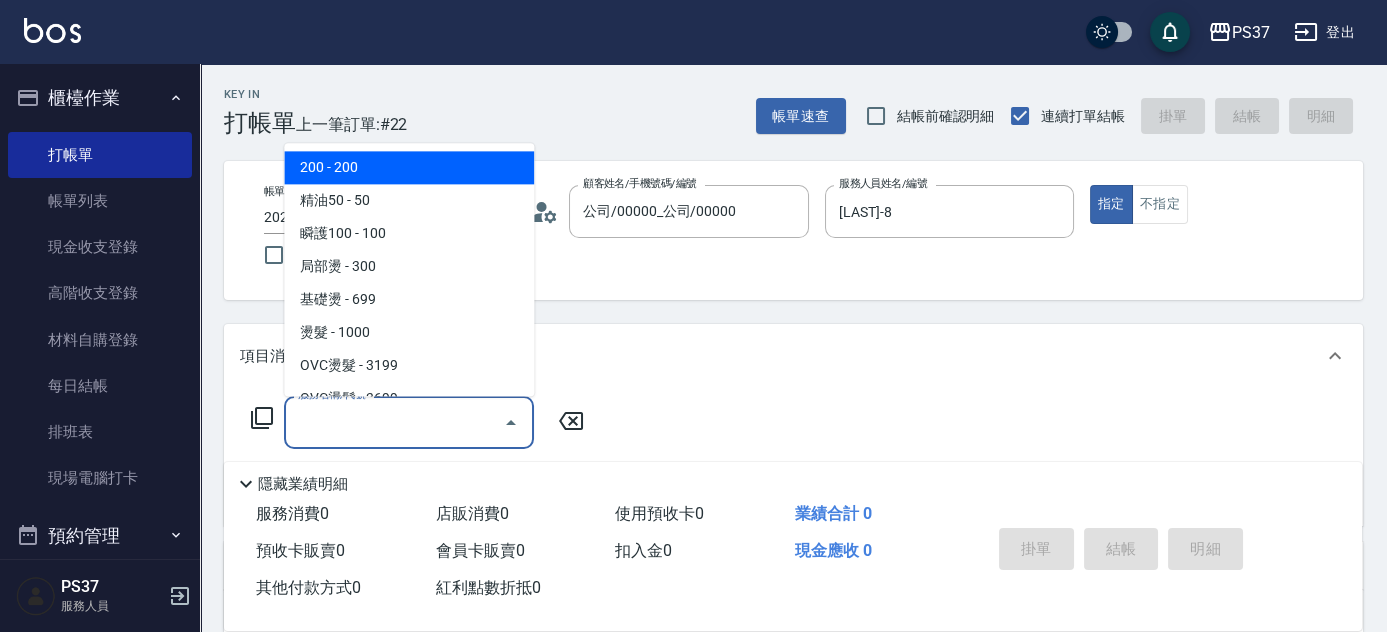 click on "200 - 200" at bounding box center (409, 168) 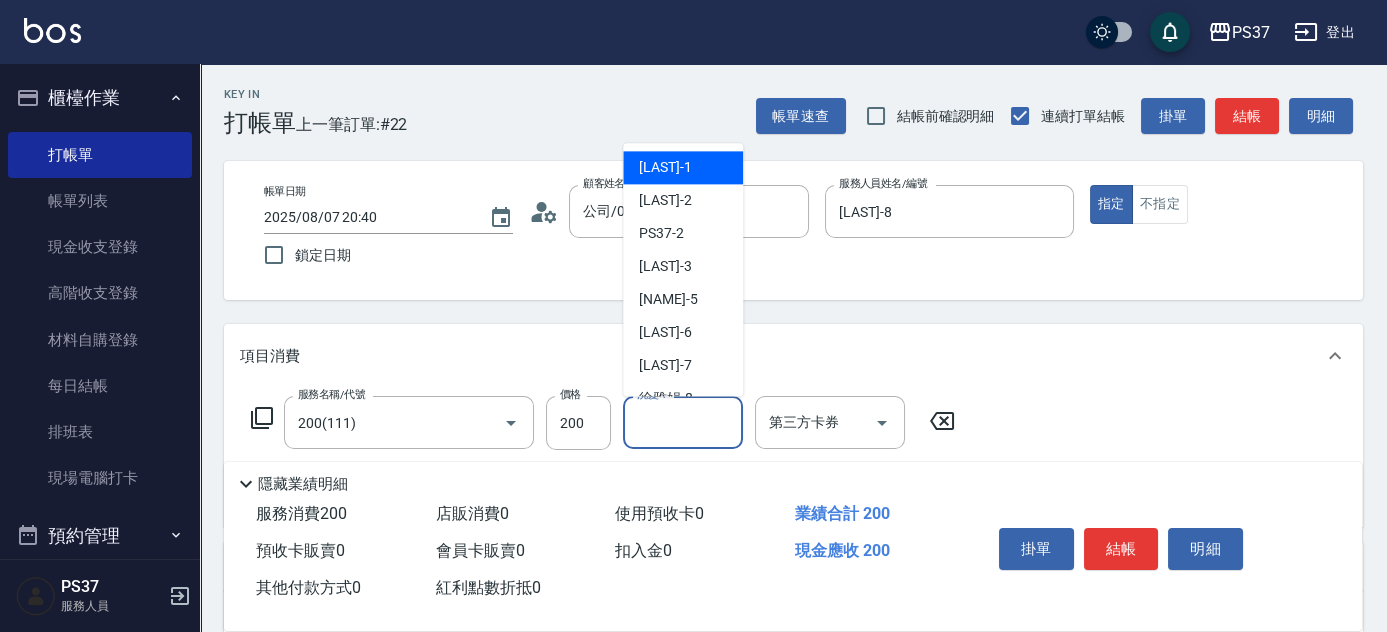 click on "洗髮-1" at bounding box center [683, 422] 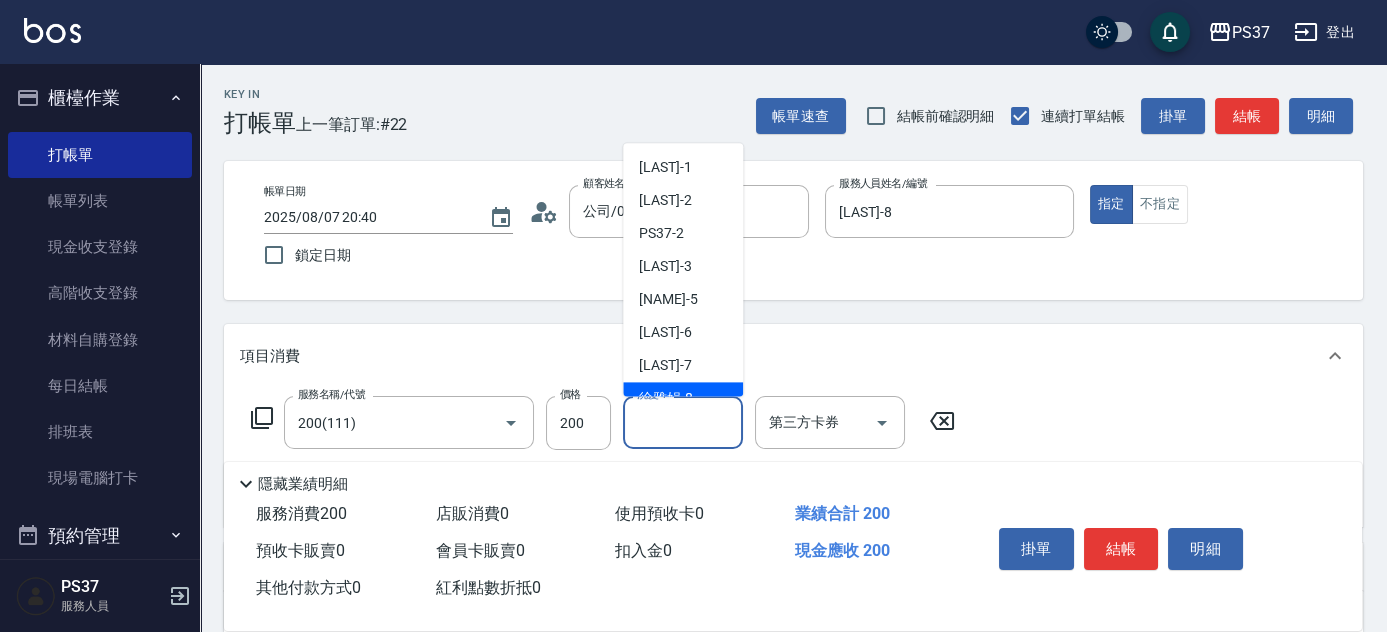 click on "[LAST] -8" at bounding box center [683, 399] 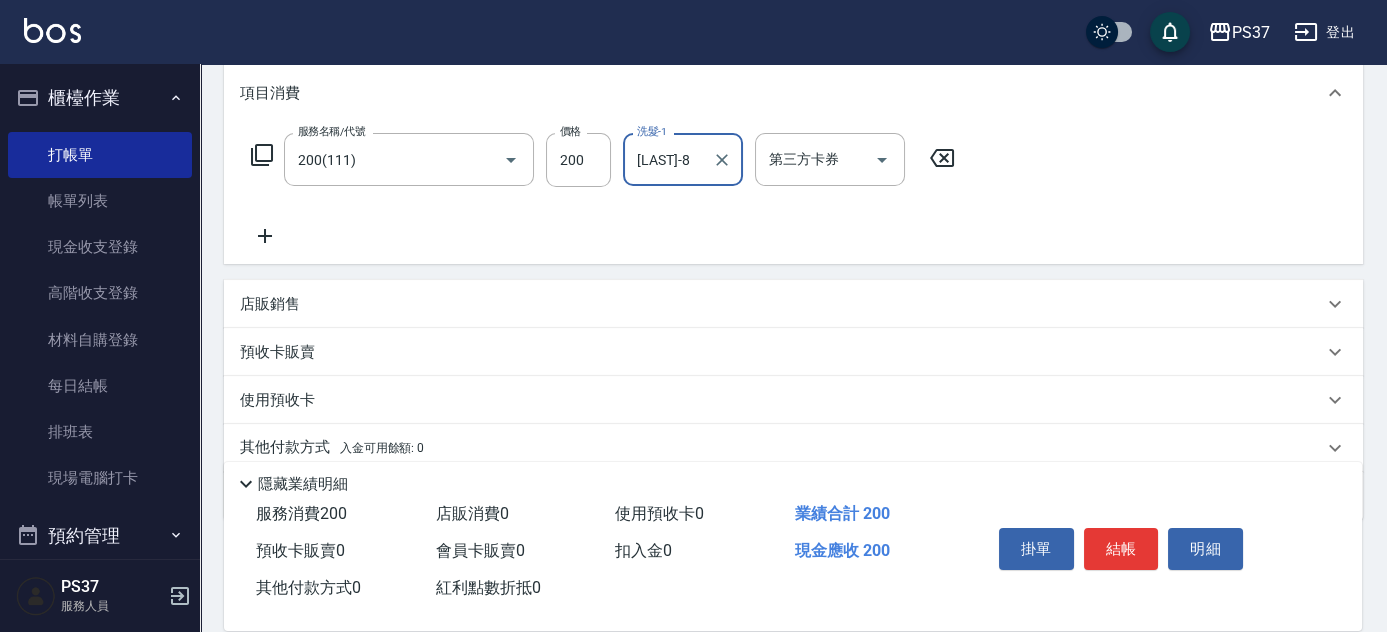 scroll, scrollTop: 272, scrollLeft: 0, axis: vertical 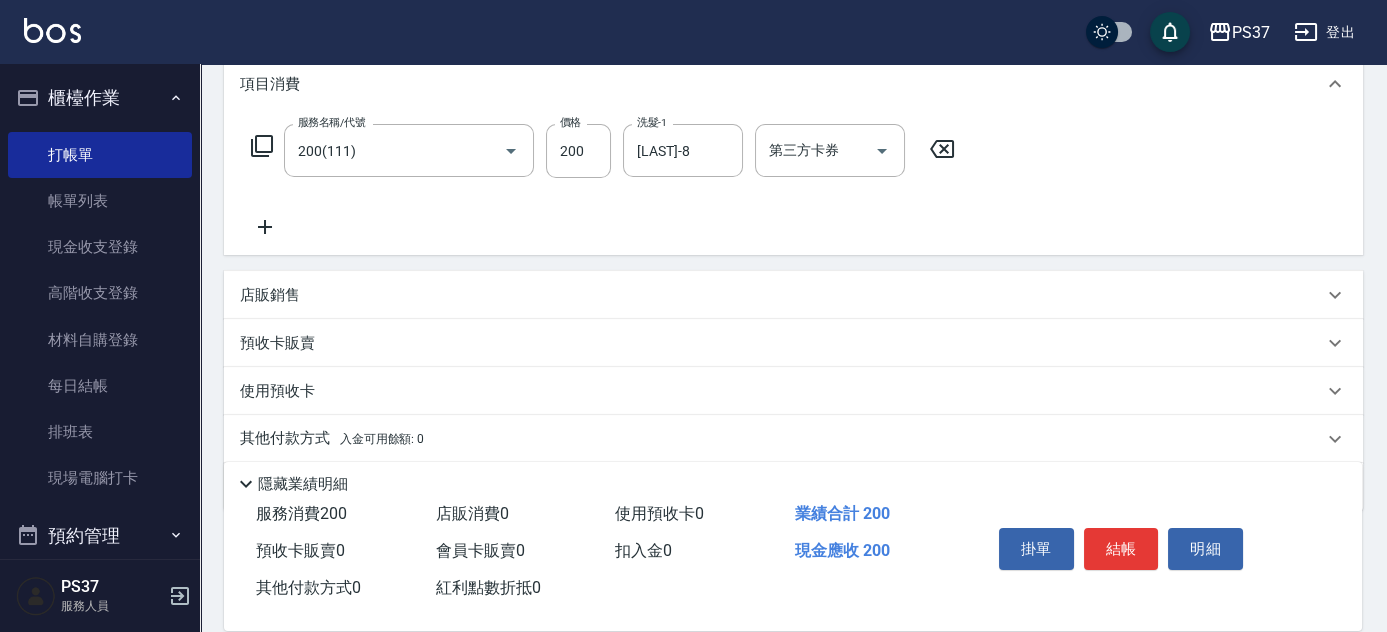 click 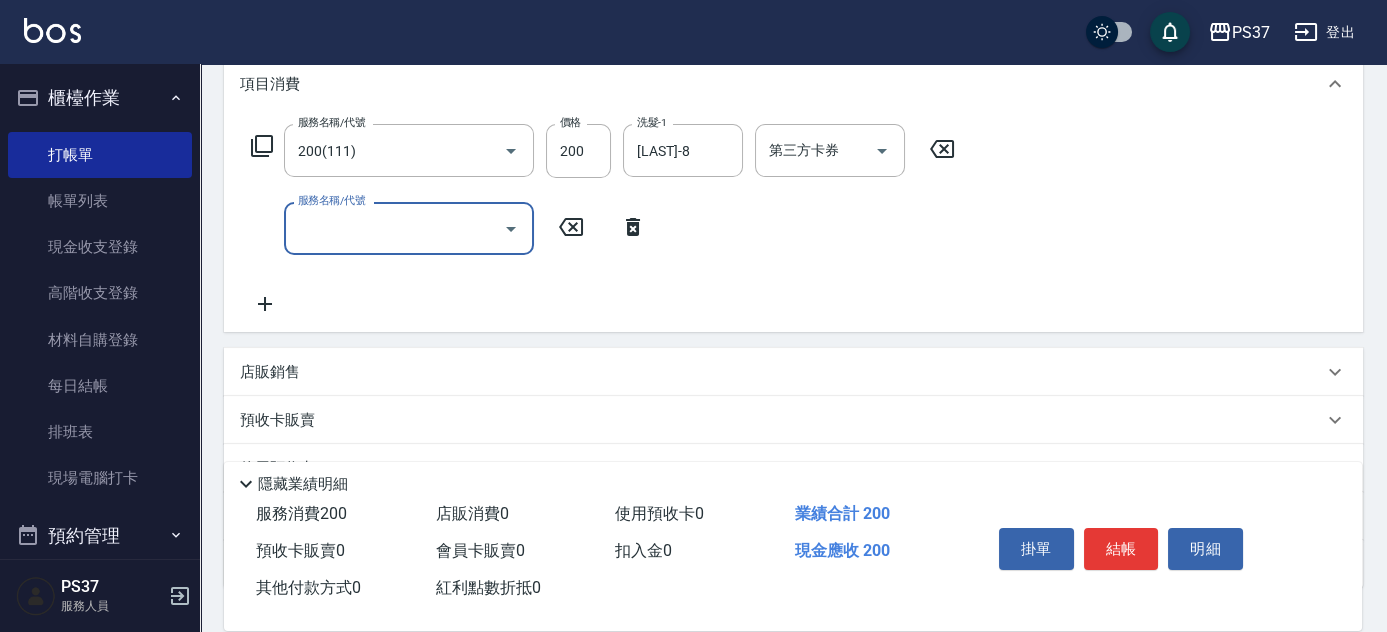 click on "服務名稱/代號" at bounding box center [394, 228] 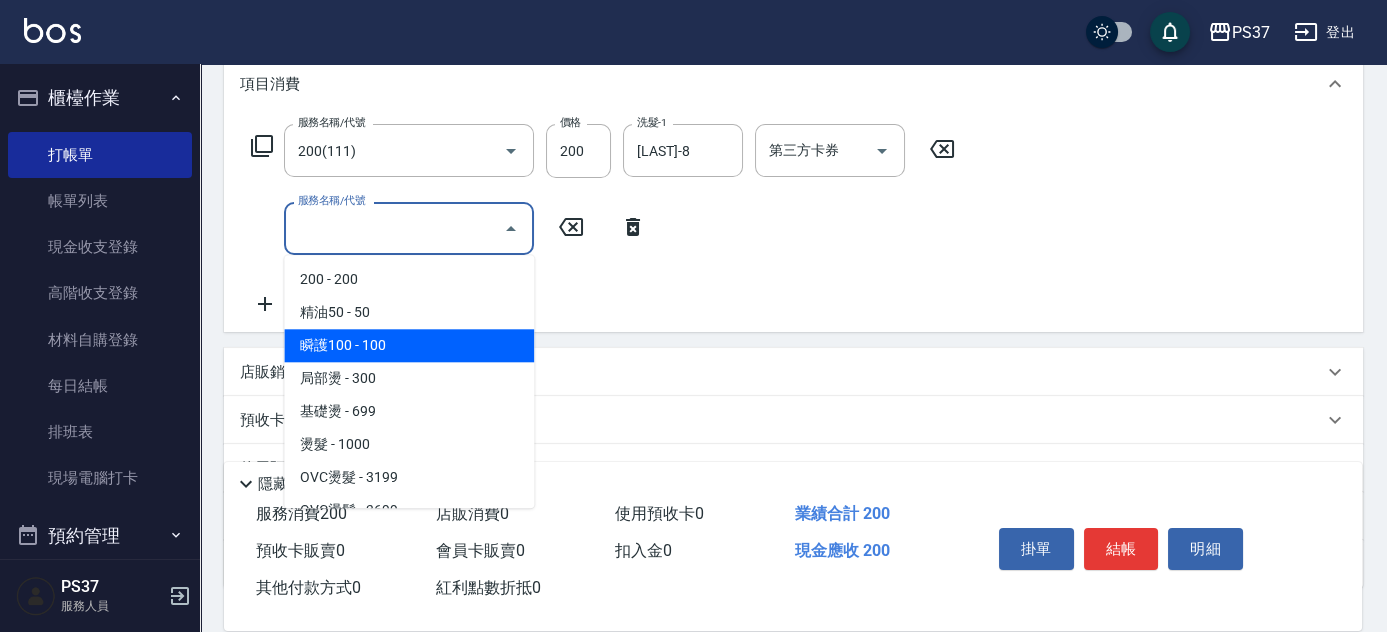 click on "瞬護100 - 100" at bounding box center [409, 345] 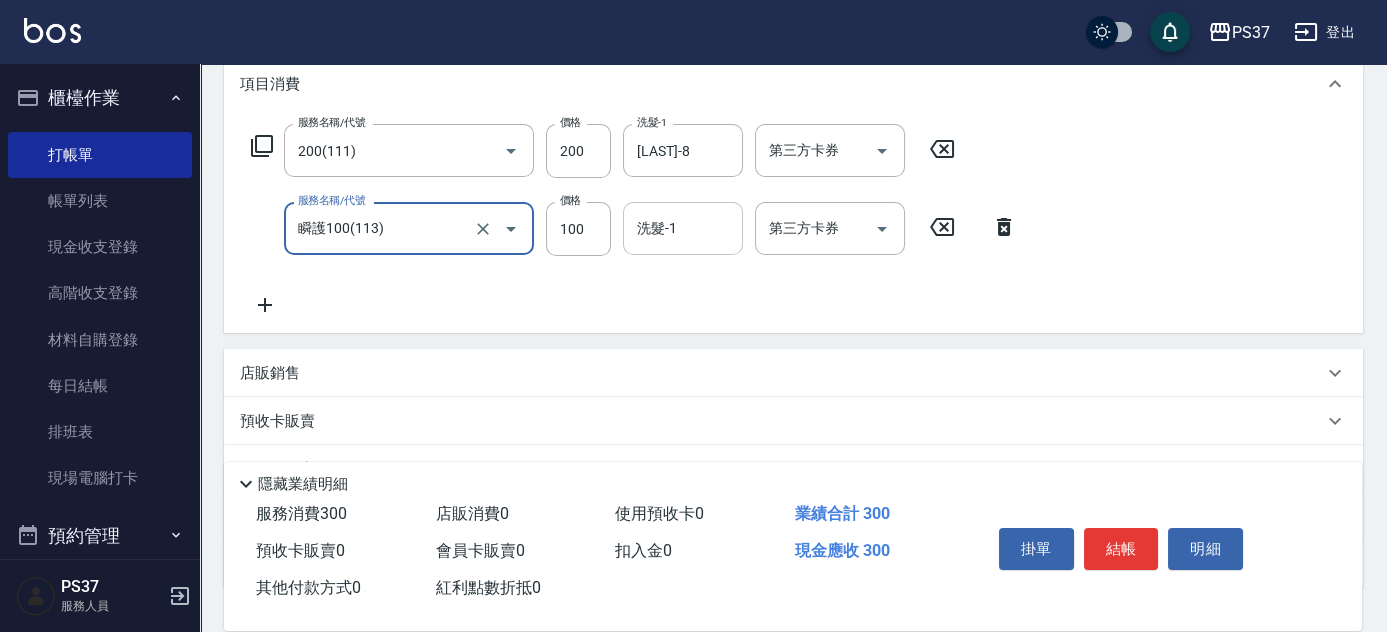click on "洗髮-1" at bounding box center [683, 228] 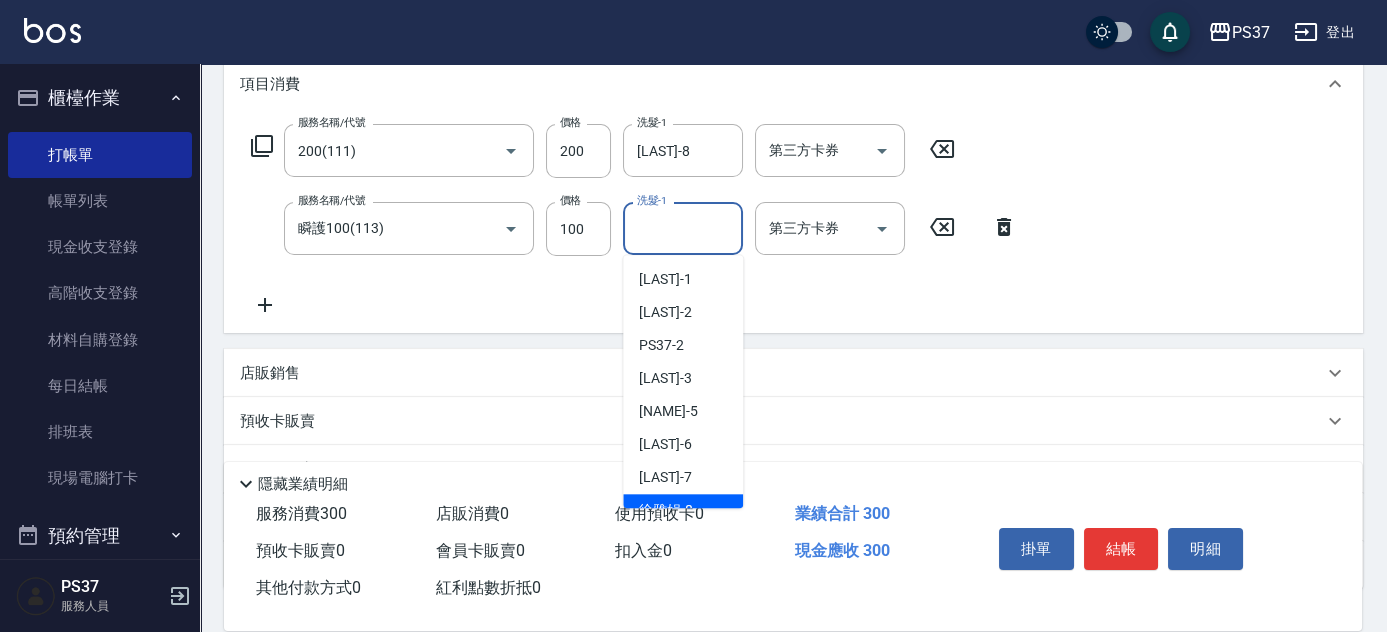 click on "[LAST] -8" at bounding box center (683, 510) 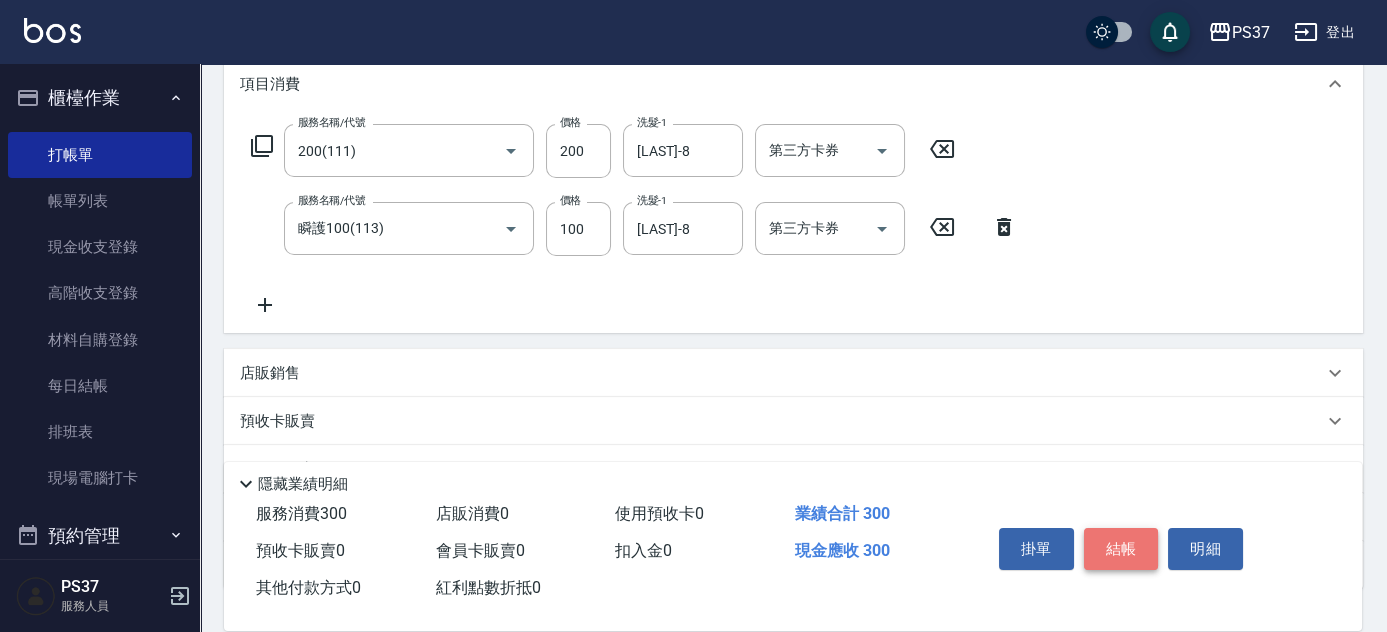 click on "結帳" at bounding box center (1121, 549) 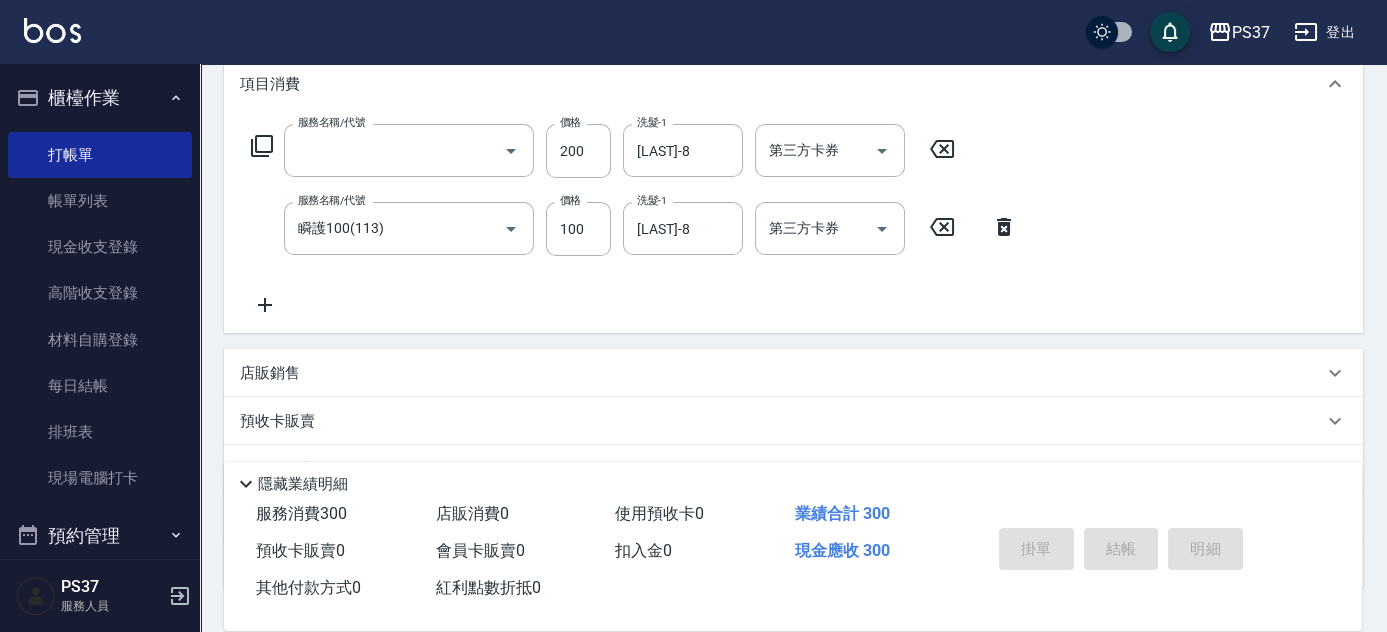 scroll, scrollTop: 0, scrollLeft: 0, axis: both 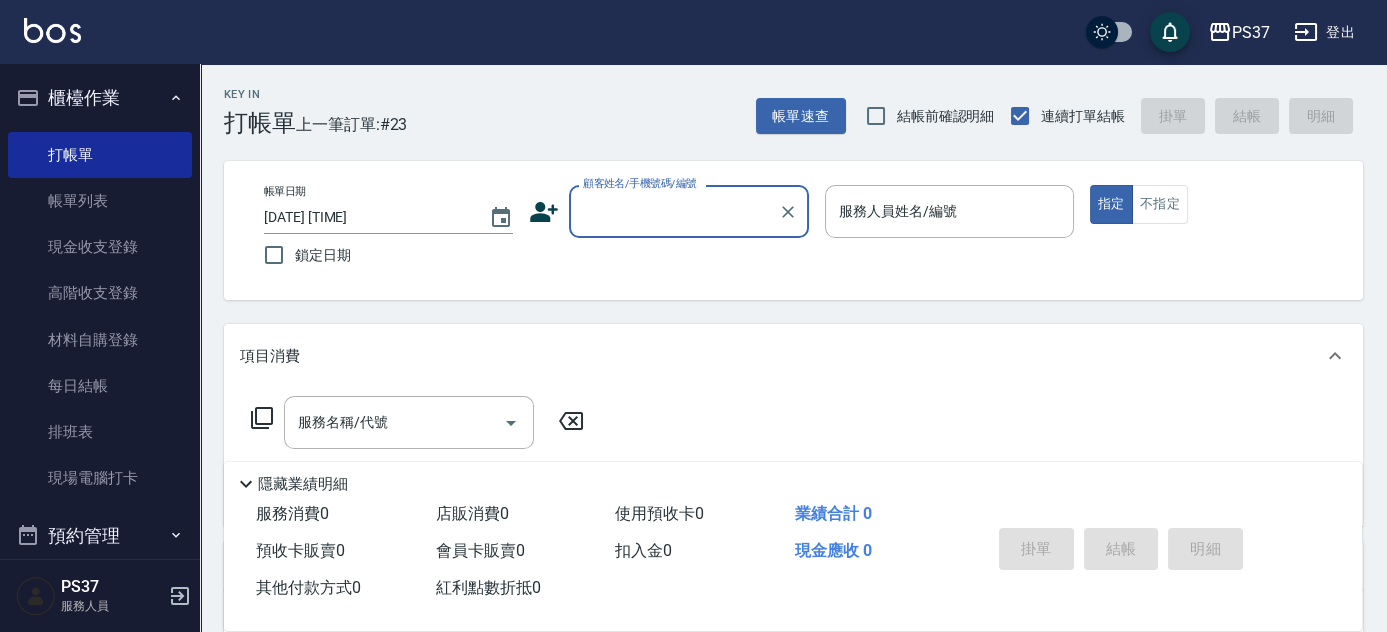 click on "顧客姓名/手機號碼/編號" at bounding box center (674, 211) 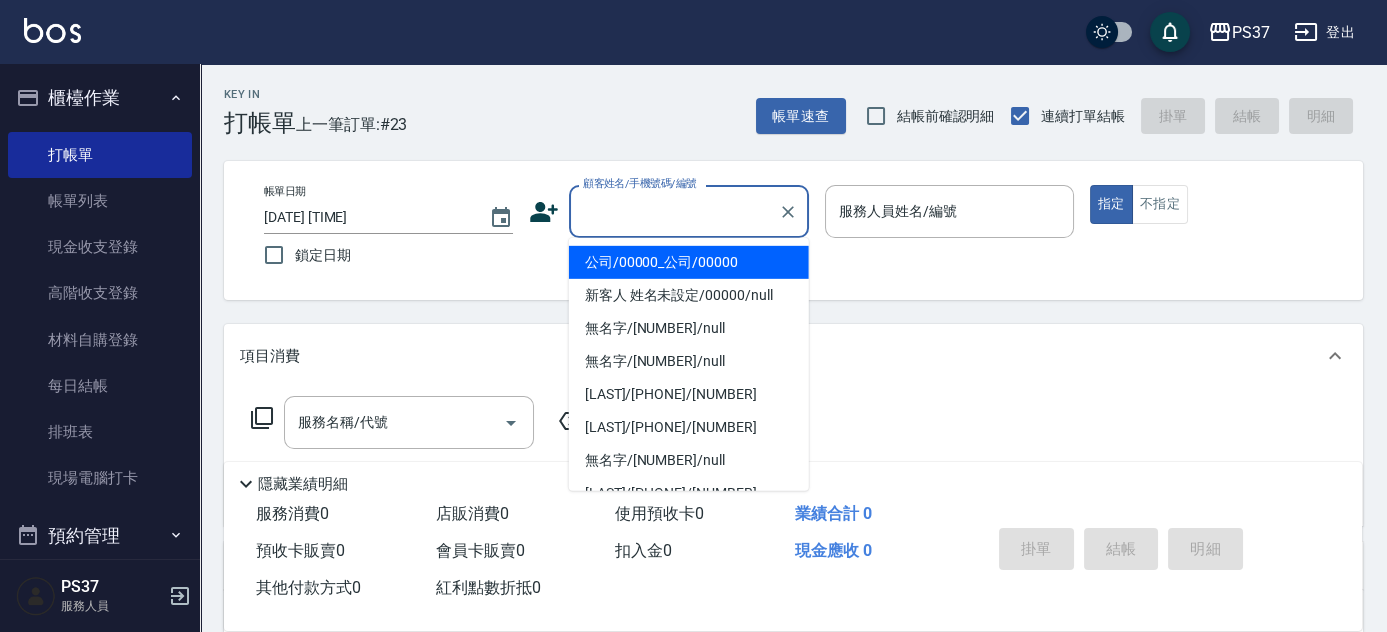 click on "公司/00000_公司/00000" at bounding box center [689, 262] 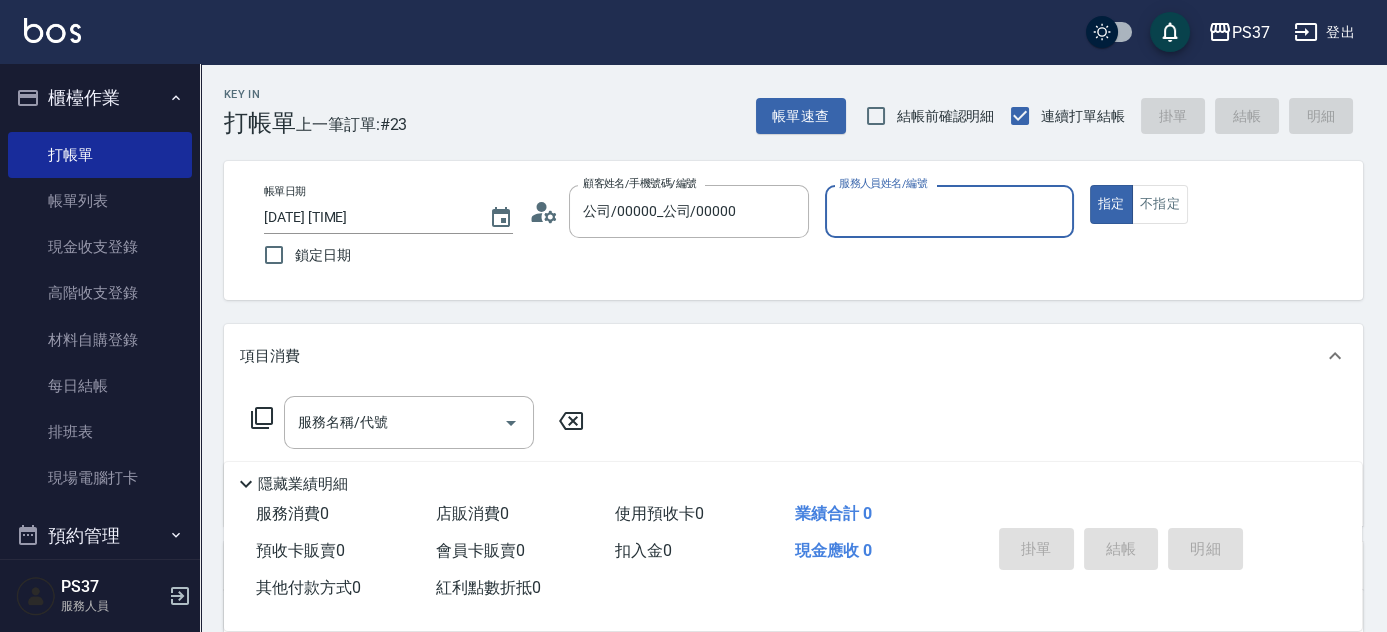click on "服務人員姓名/編號" at bounding box center (949, 211) 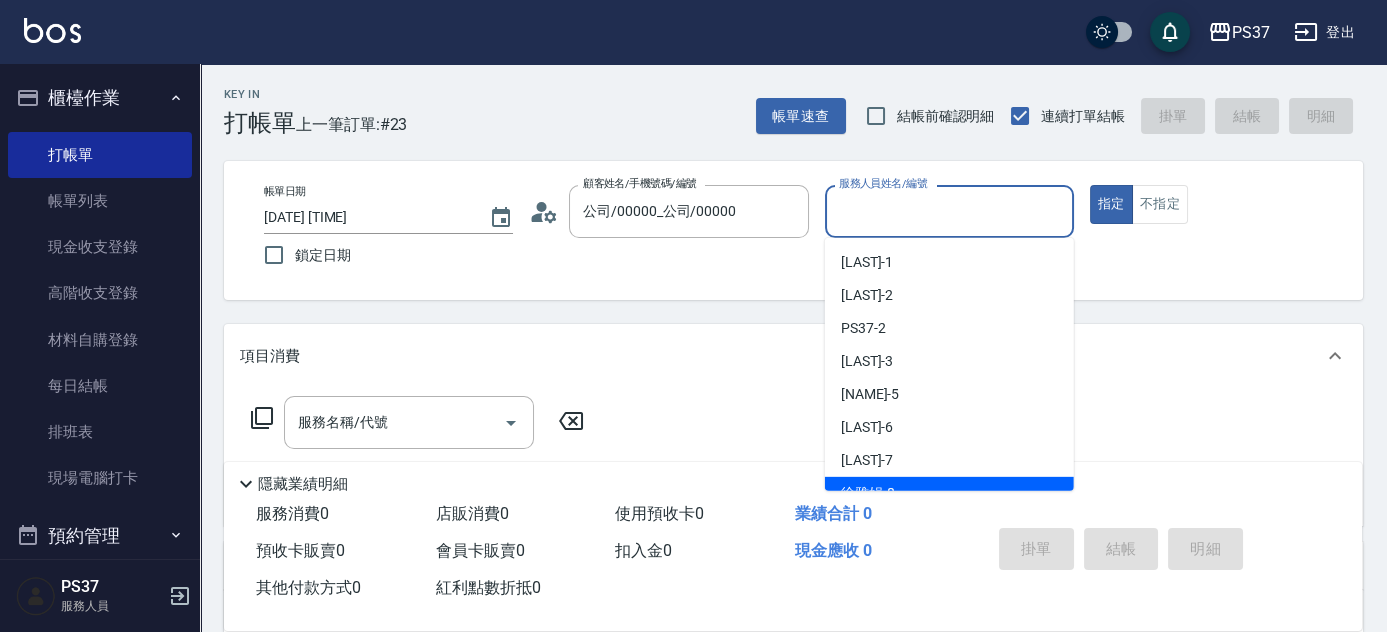 click on "[LAST] -8" at bounding box center (949, 493) 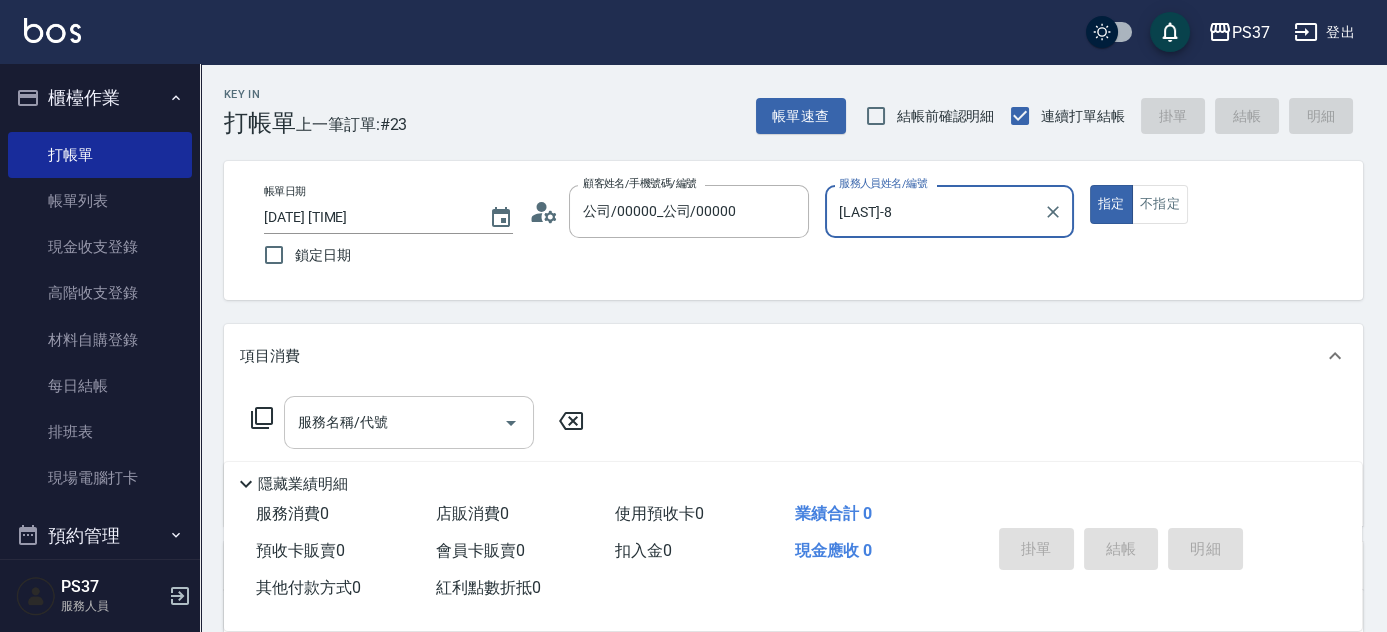 click on "服務名稱/代號" at bounding box center [394, 422] 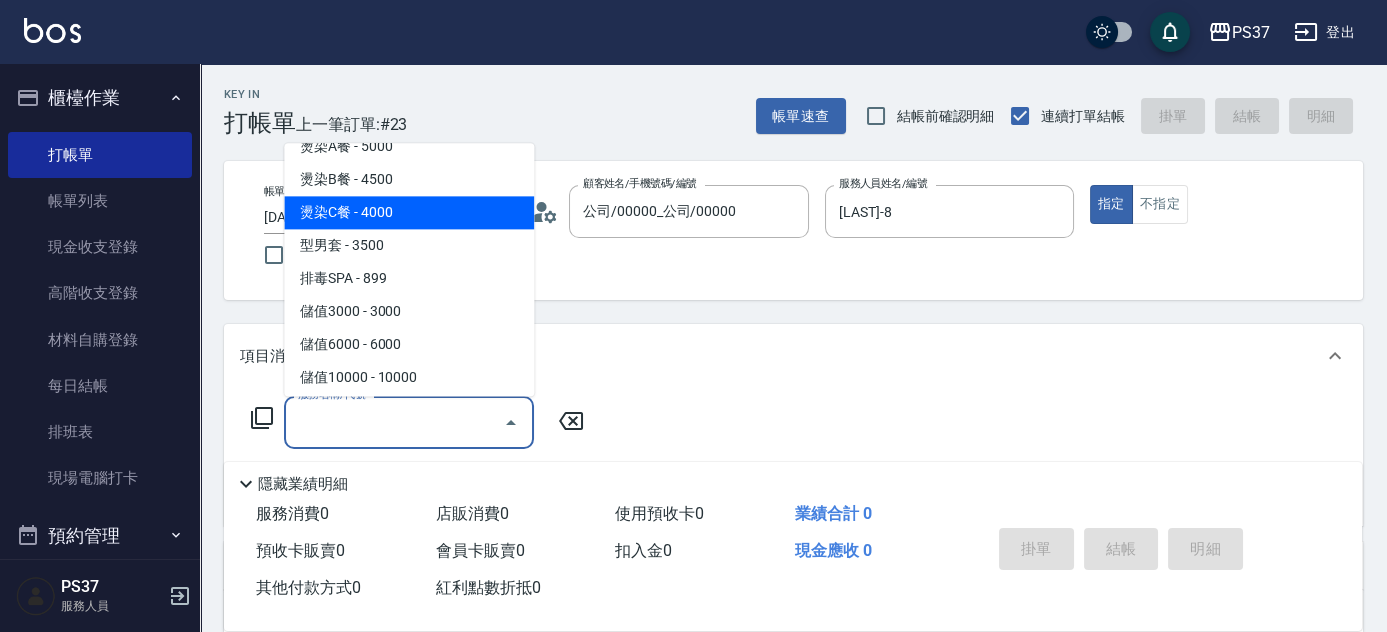 scroll, scrollTop: 2272, scrollLeft: 0, axis: vertical 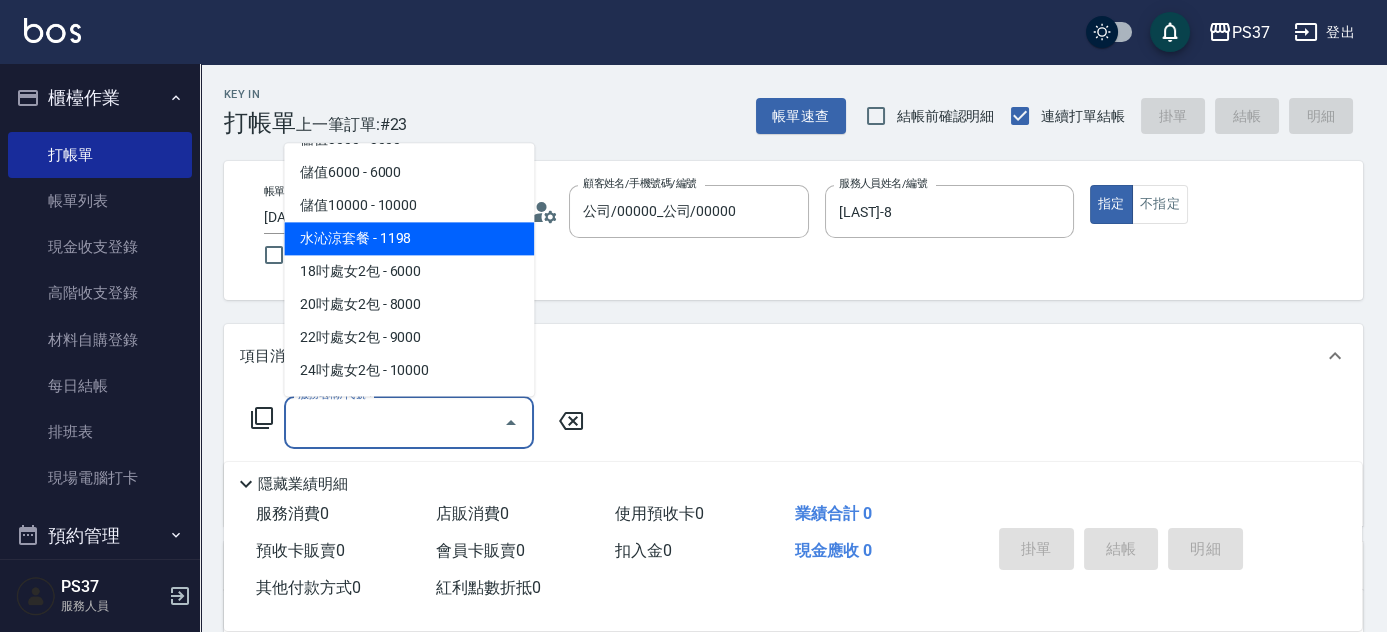 click on "水沁涼套餐 - 1198" at bounding box center (409, 239) 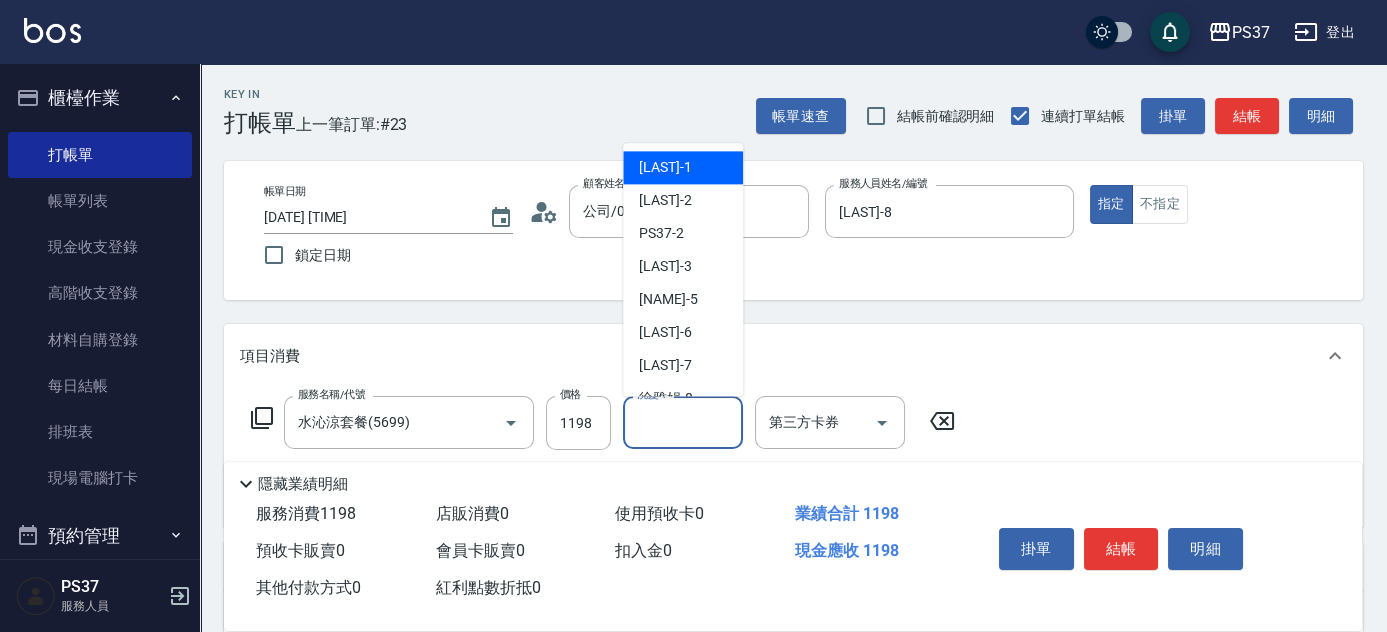 click on "洗髮-1" at bounding box center (683, 422) 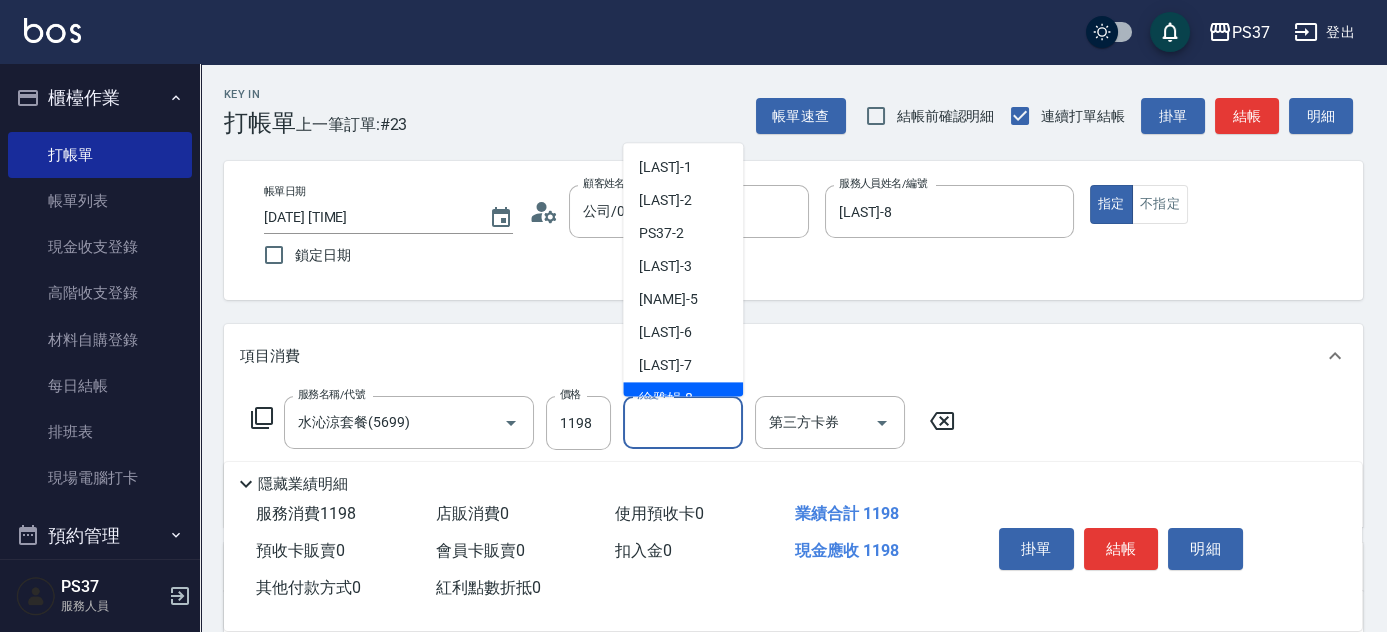 click on "[LAST] -8" at bounding box center [683, 399] 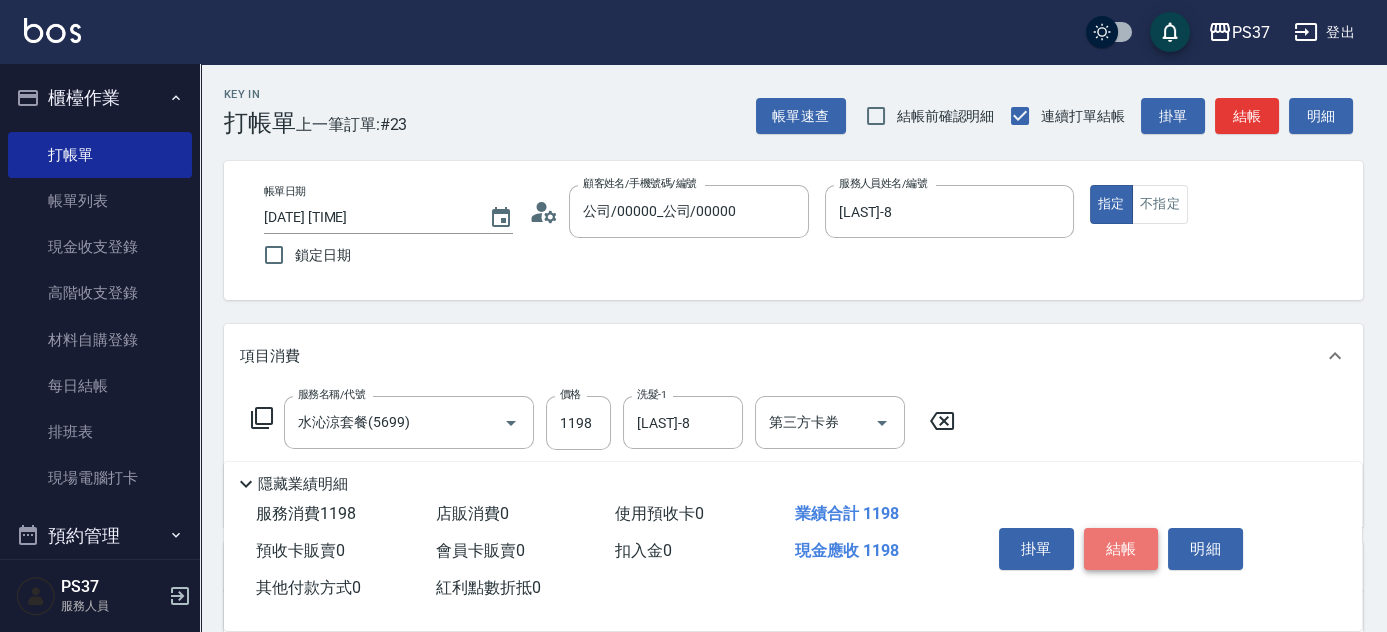 click on "結帳" at bounding box center (1121, 549) 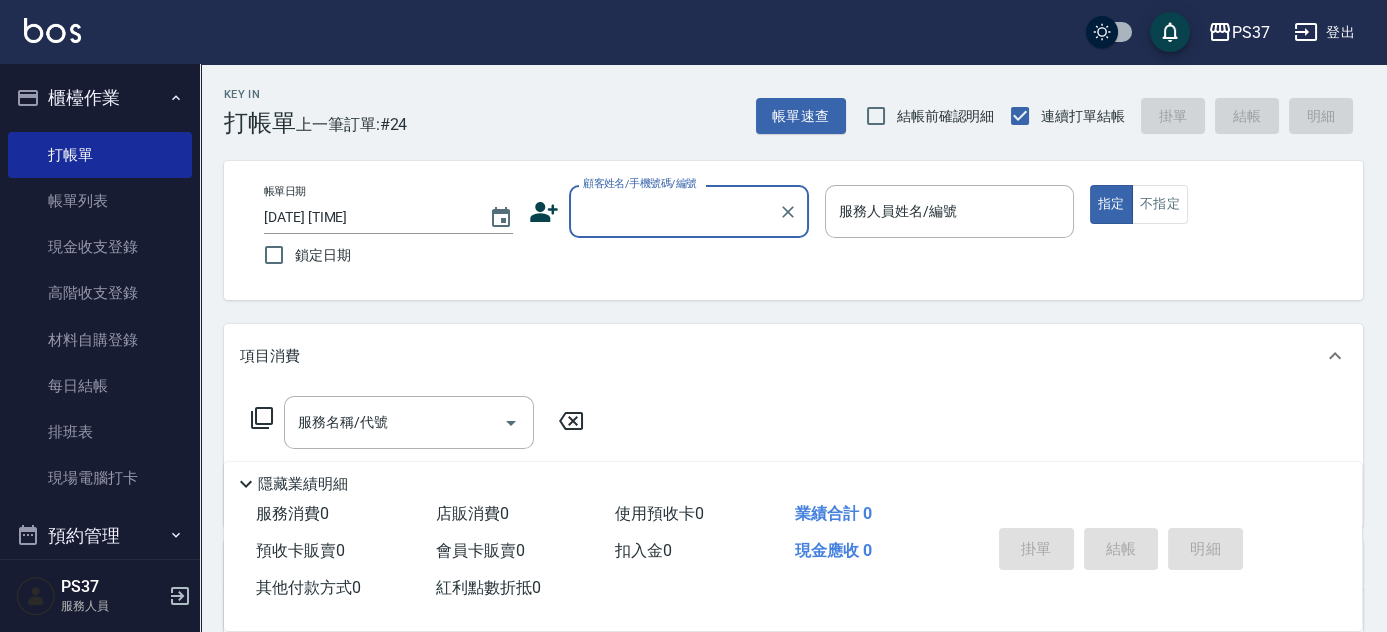 click on "顧客姓名/手機號碼/編號" at bounding box center (674, 211) 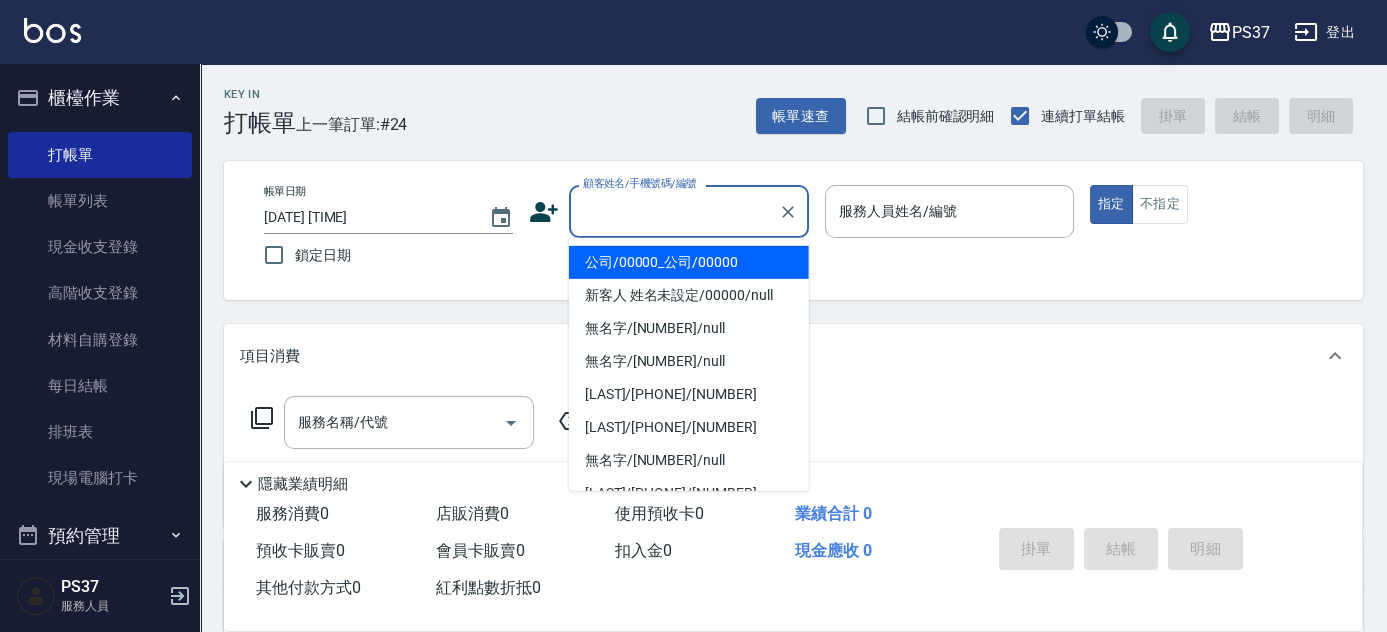 click on "公司/00000_公司/00000" at bounding box center (689, 262) 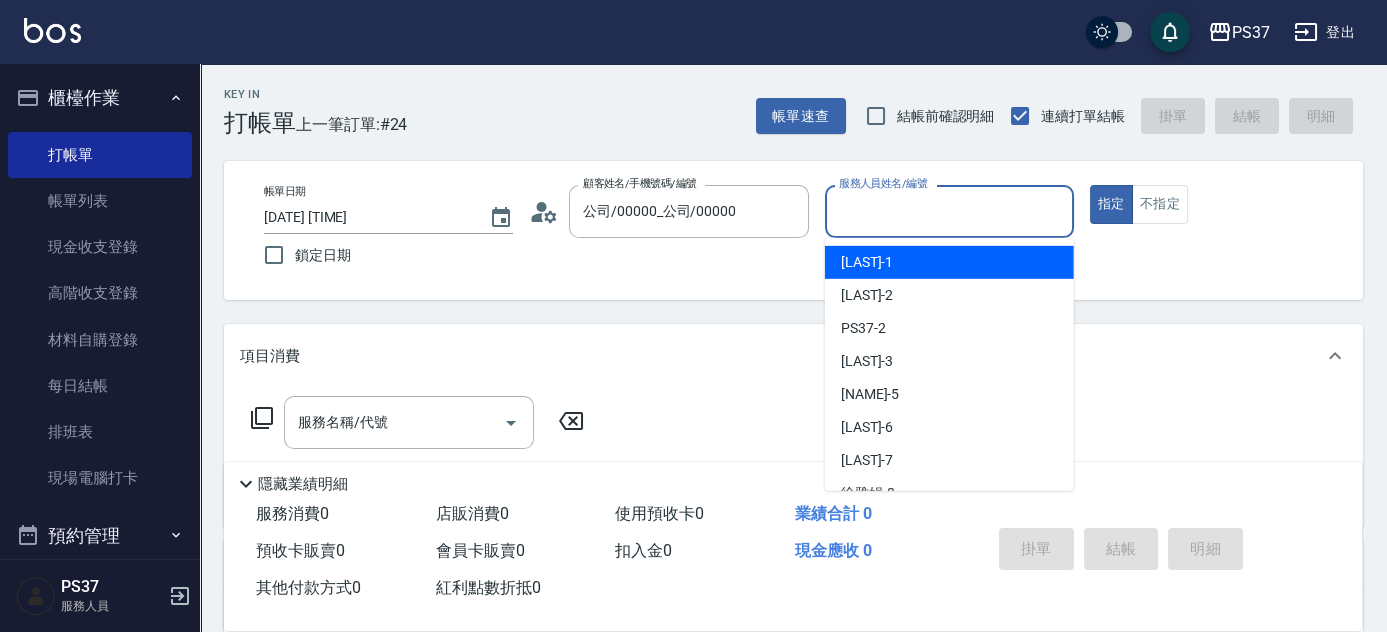 click on "服務人員姓名/編號" at bounding box center [949, 211] 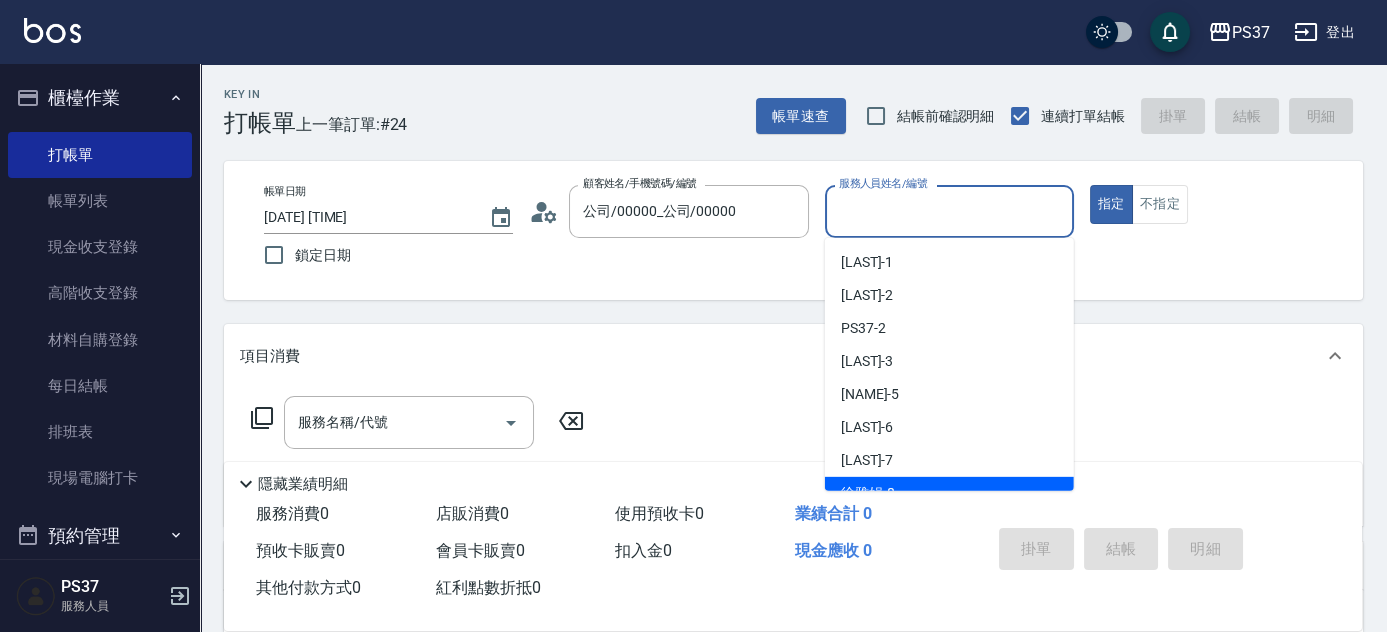 click on "[LAST] -8" at bounding box center [949, 493] 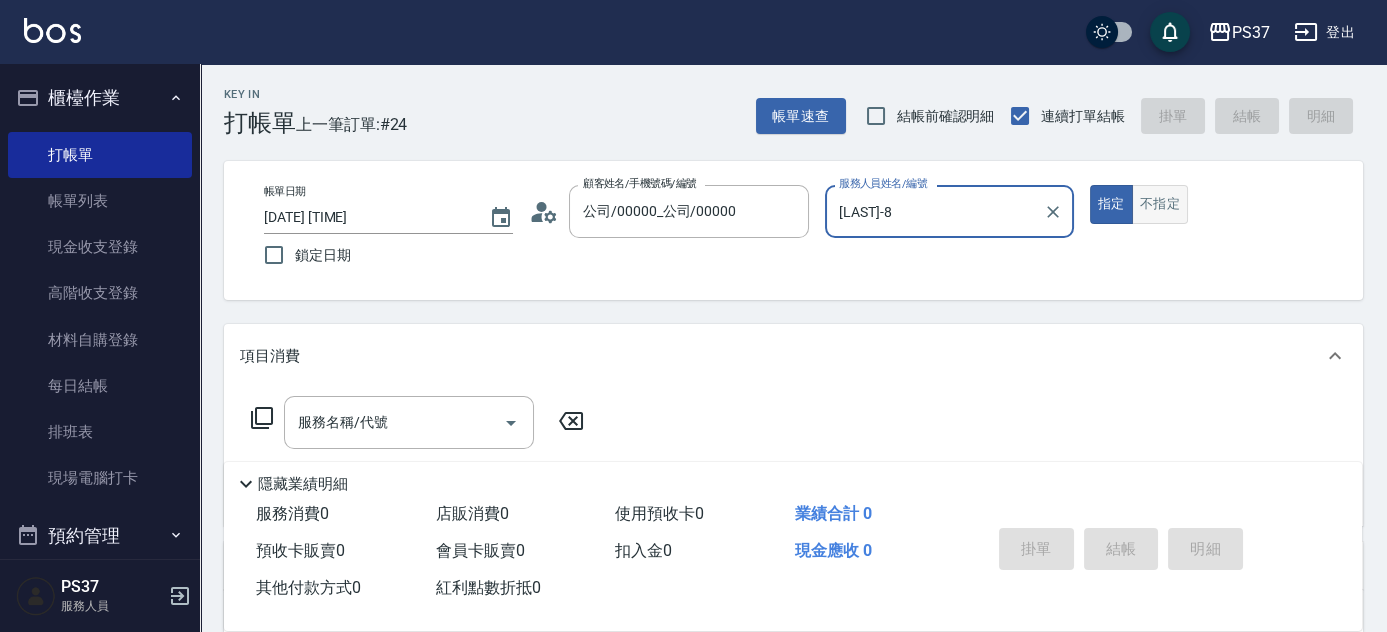 click on "不指定" at bounding box center [1160, 204] 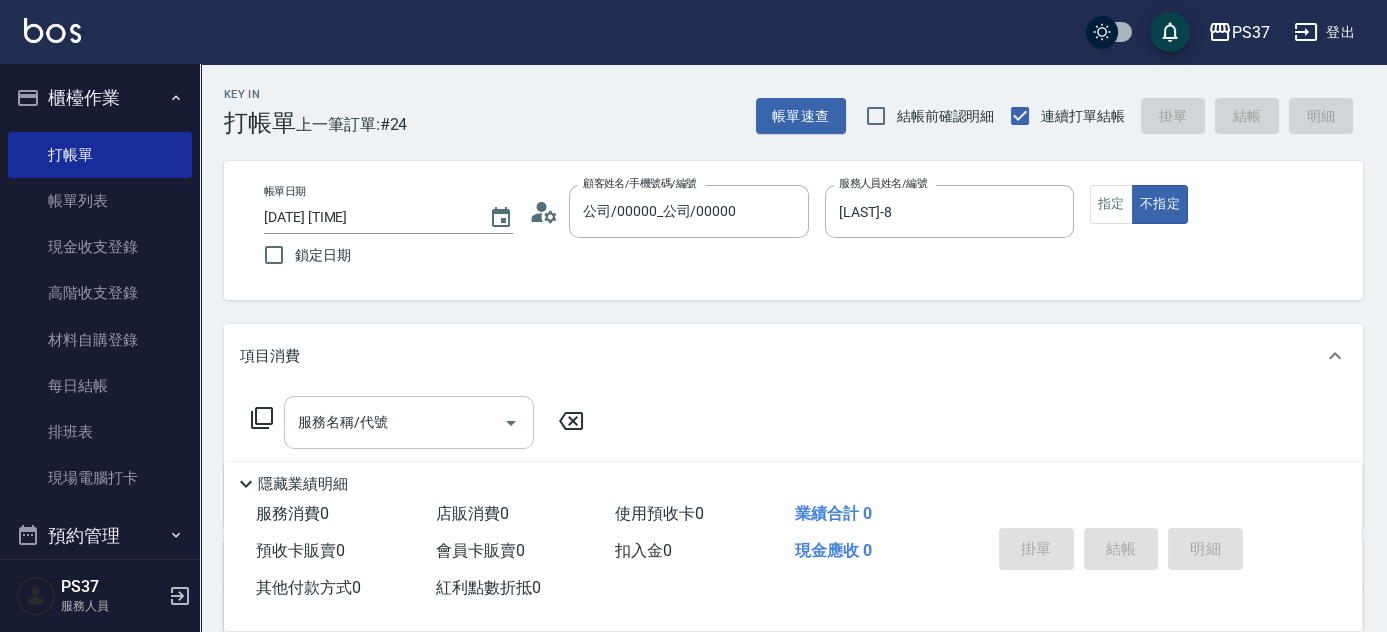 click on "服務名稱/代號" at bounding box center (394, 422) 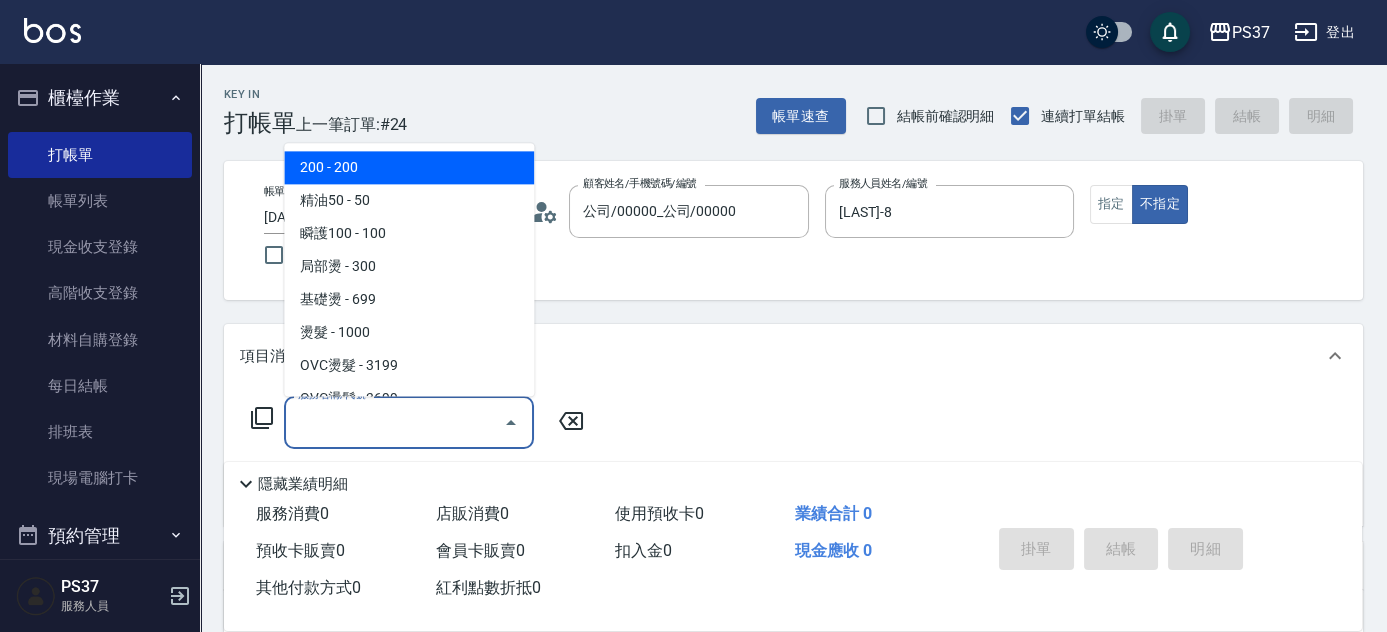 click on "200 - 200" at bounding box center (409, 168) 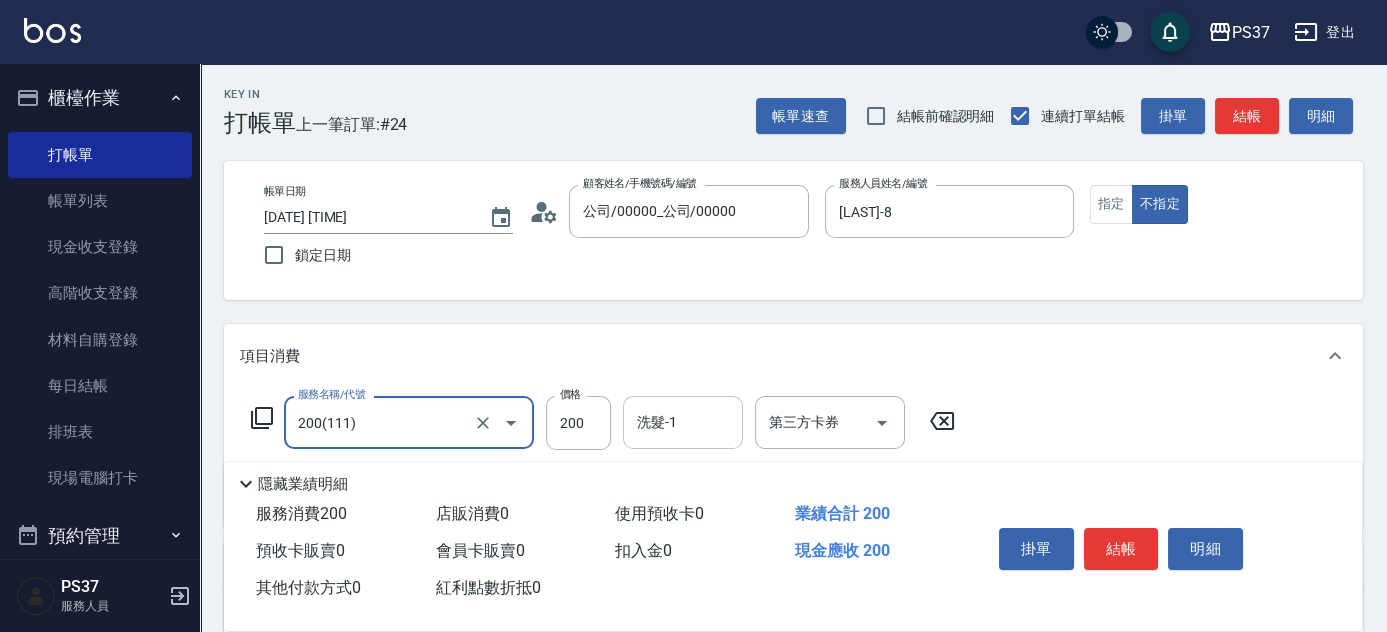 click on "洗髮-1" at bounding box center (683, 422) 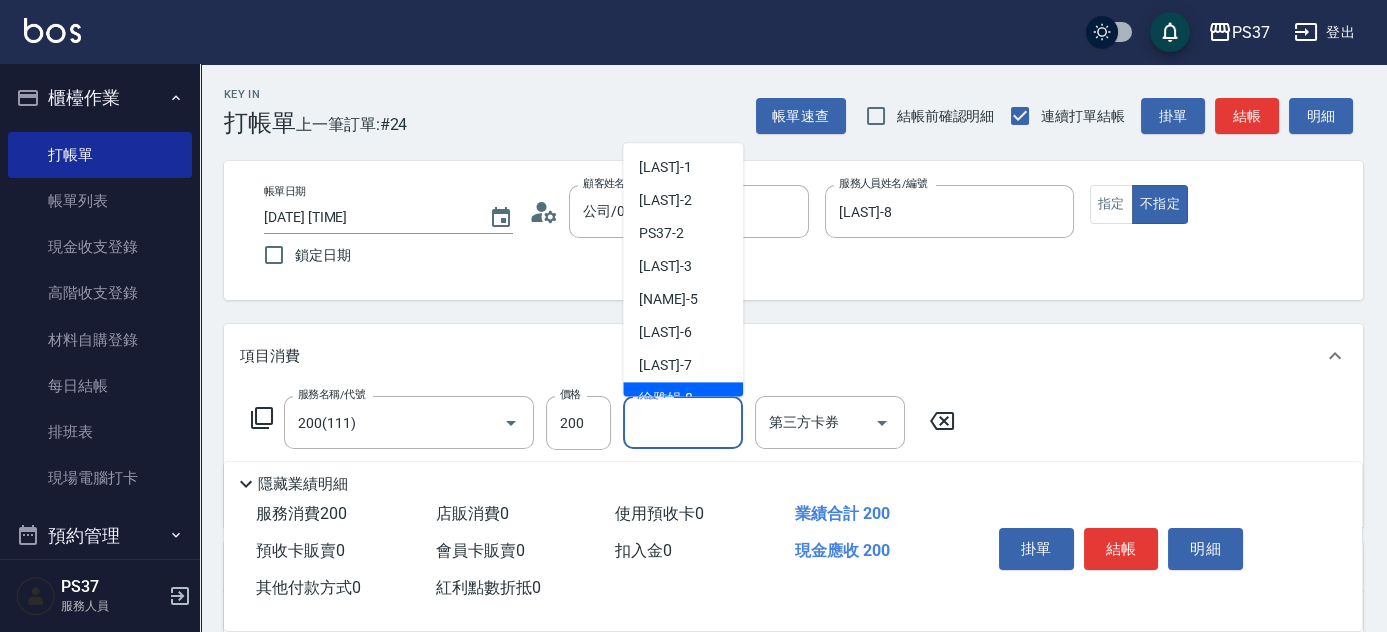 click on "[LAST] -8" at bounding box center (666, 399) 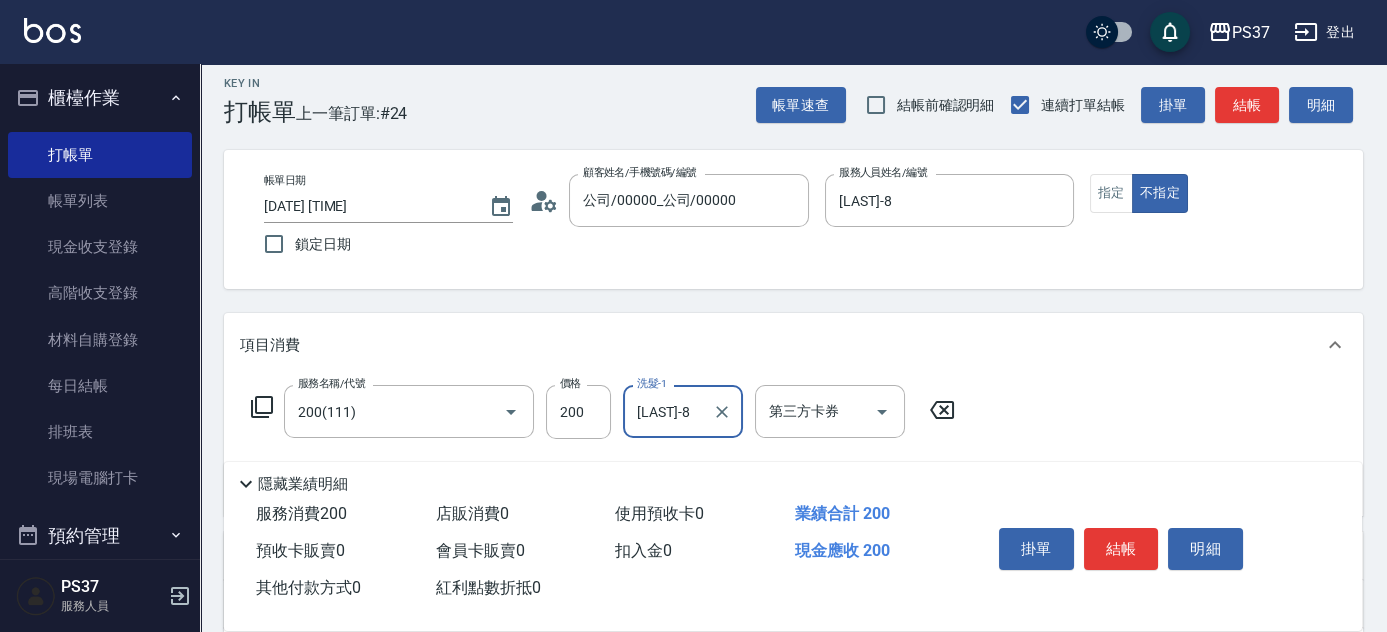 scroll, scrollTop: 181, scrollLeft: 0, axis: vertical 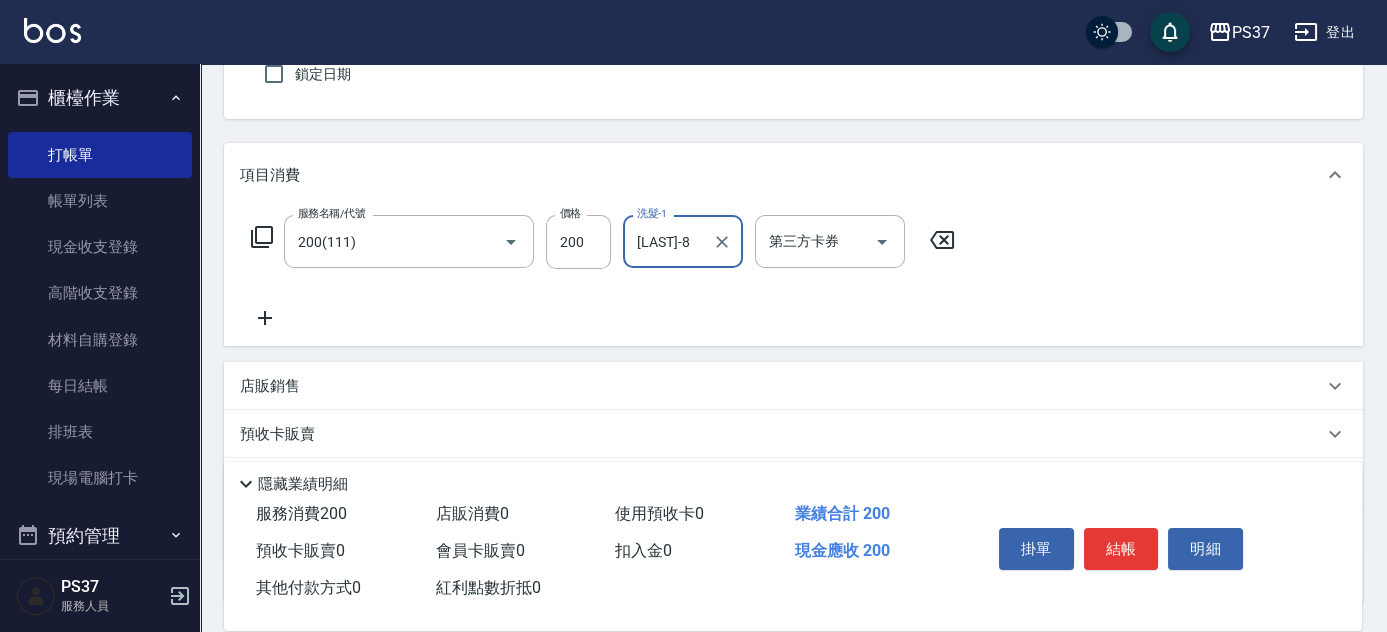 click 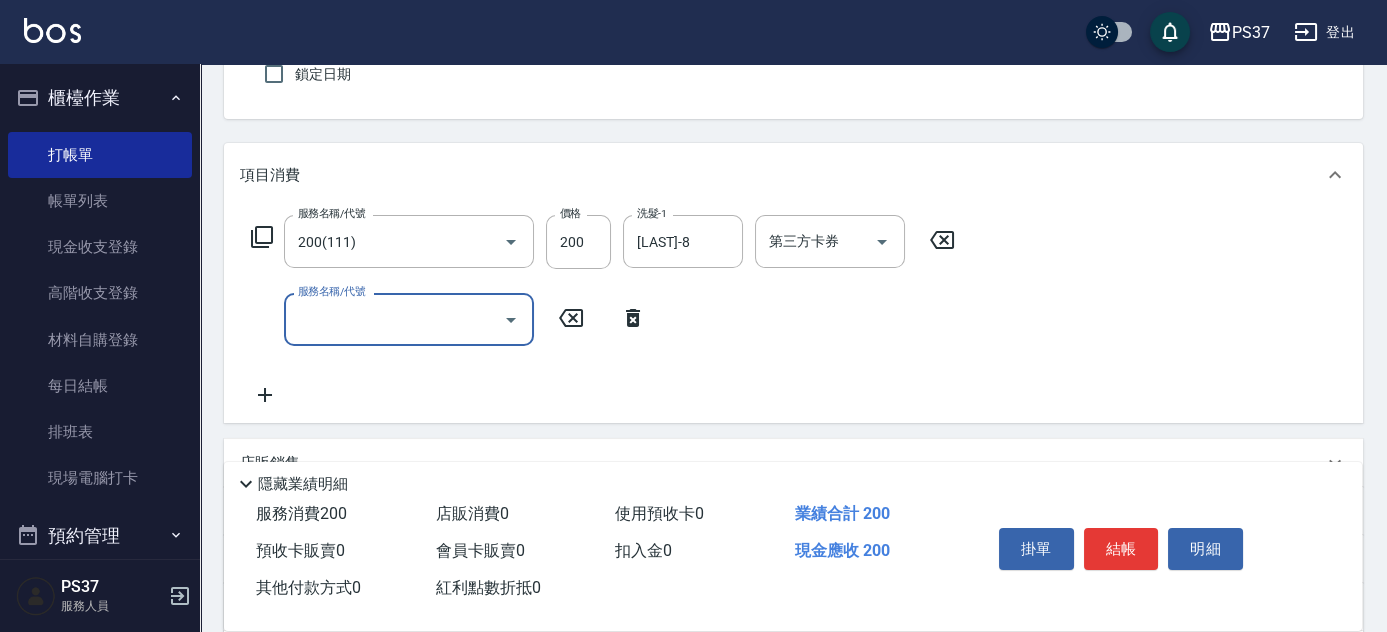 click on "服務名稱/代號" at bounding box center (394, 319) 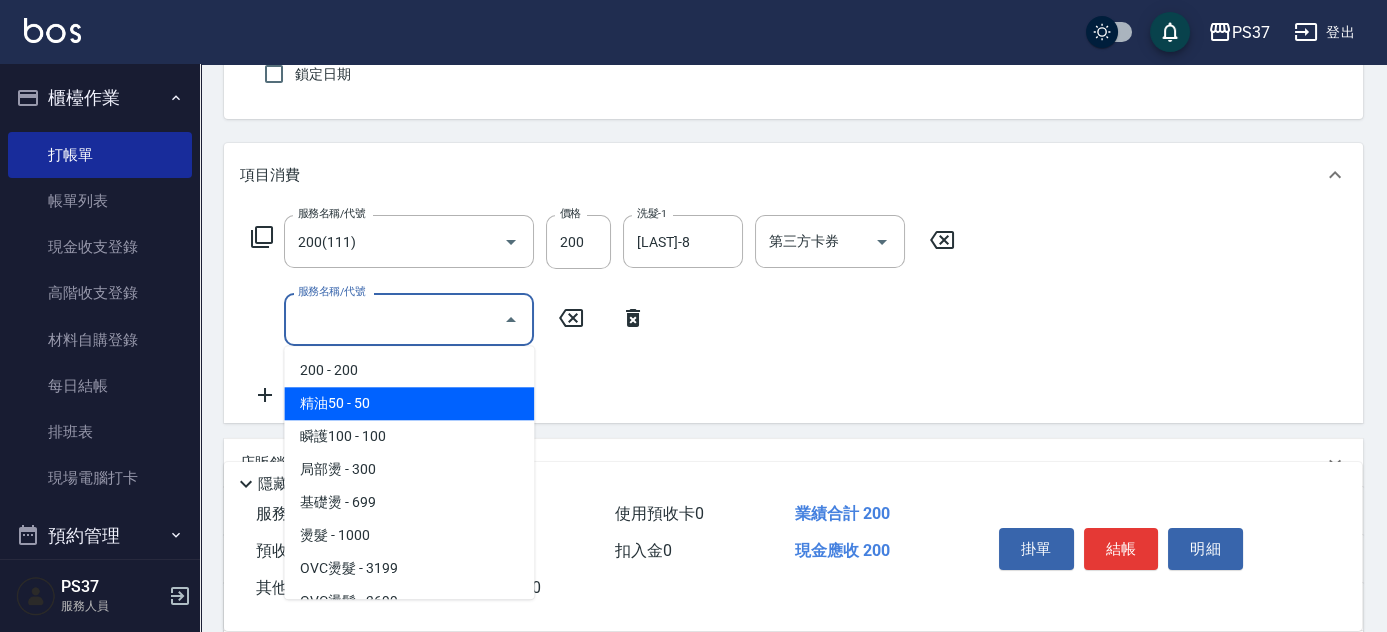 click on "精油50 - 50" at bounding box center (409, 403) 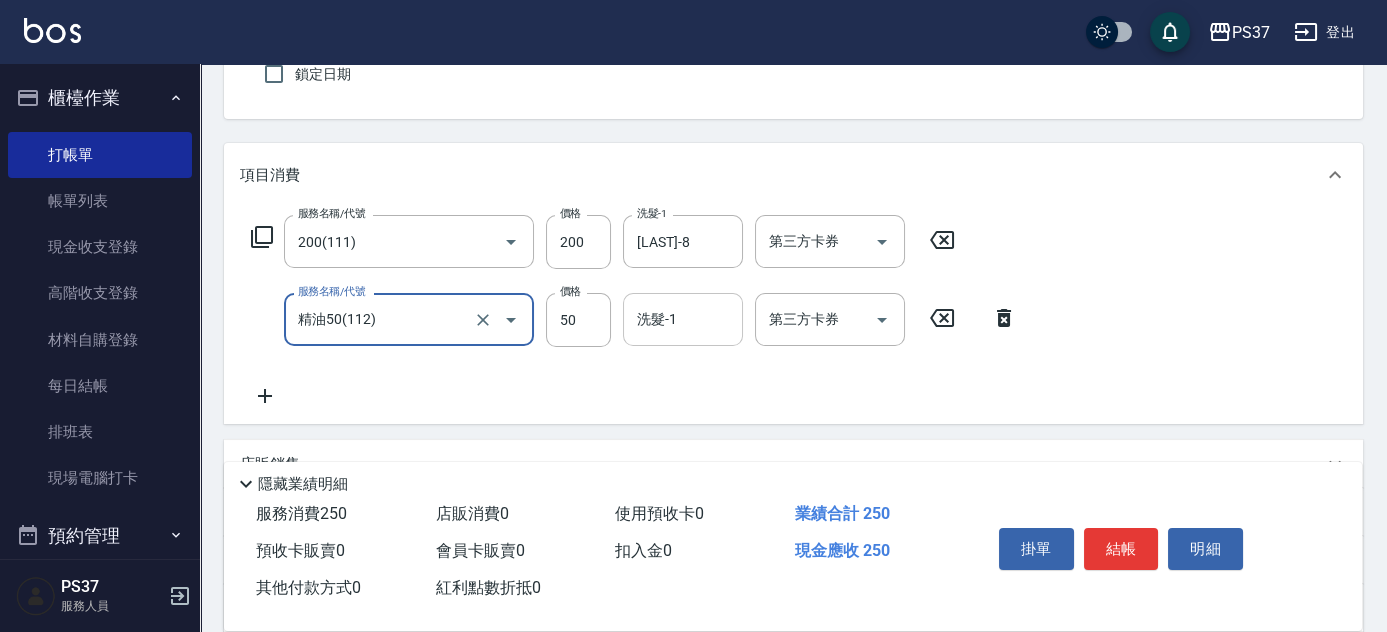 click on "洗髮-1" at bounding box center [683, 319] 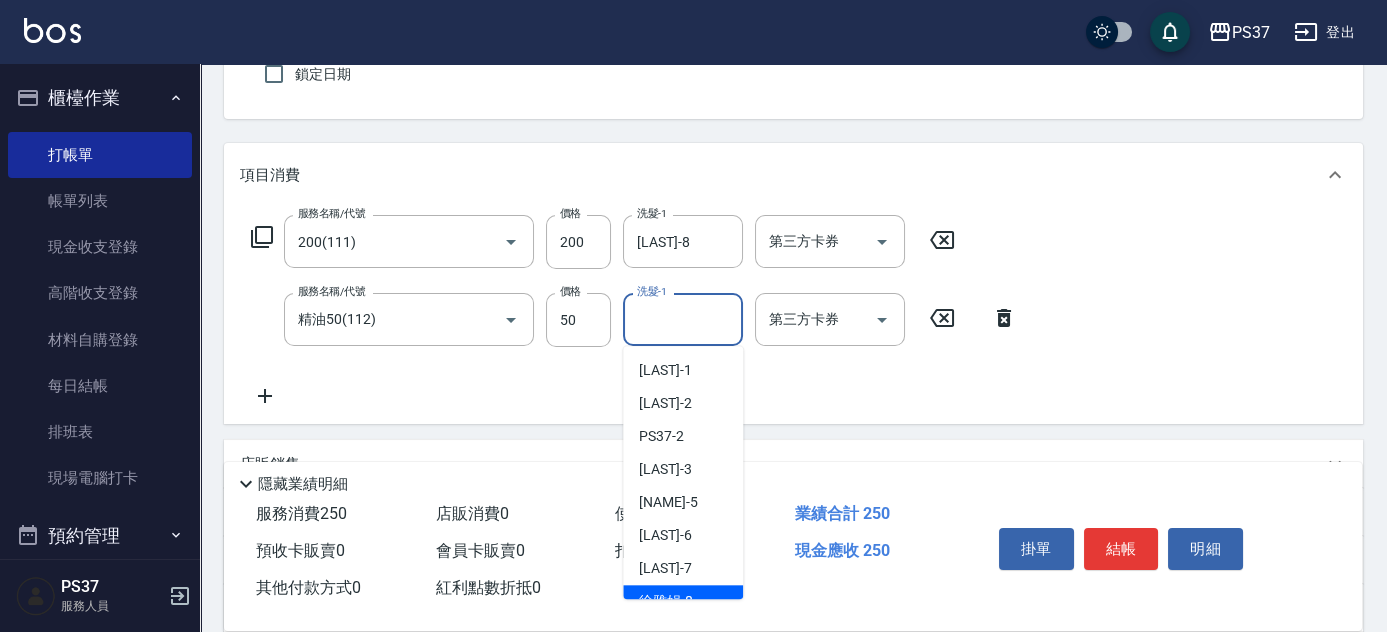 click on "[LAST] -8" at bounding box center (683, 601) 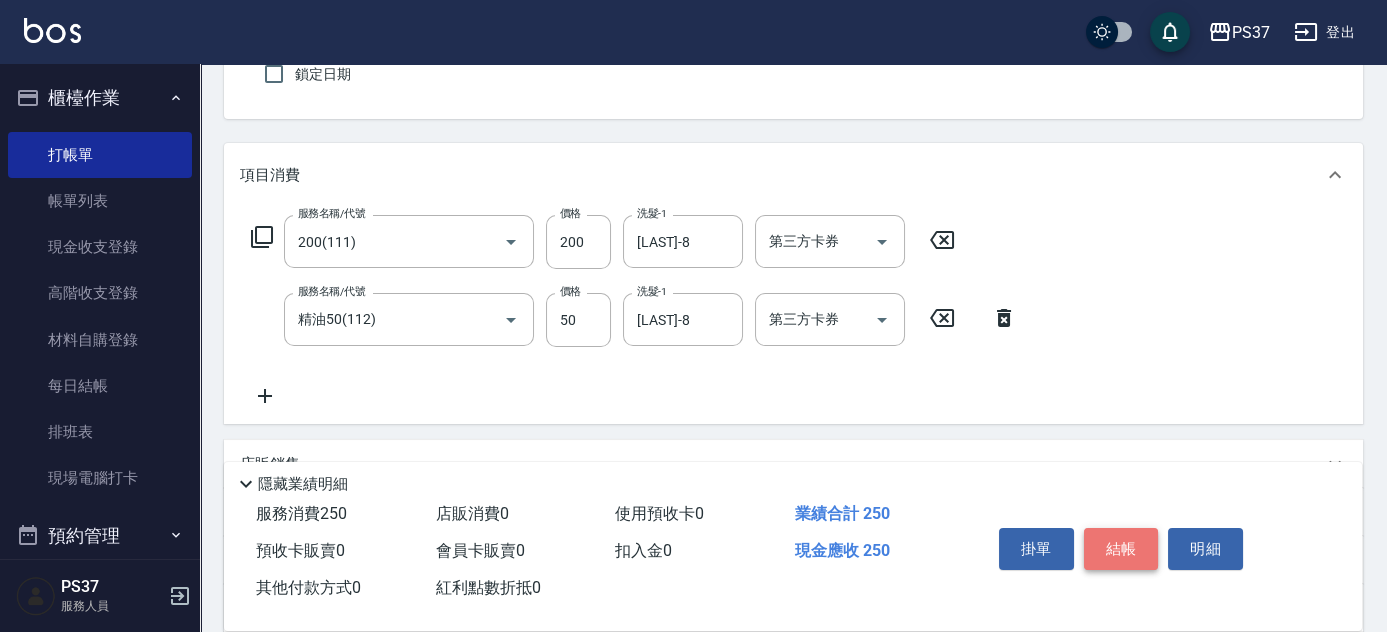 click on "結帳" at bounding box center (1121, 549) 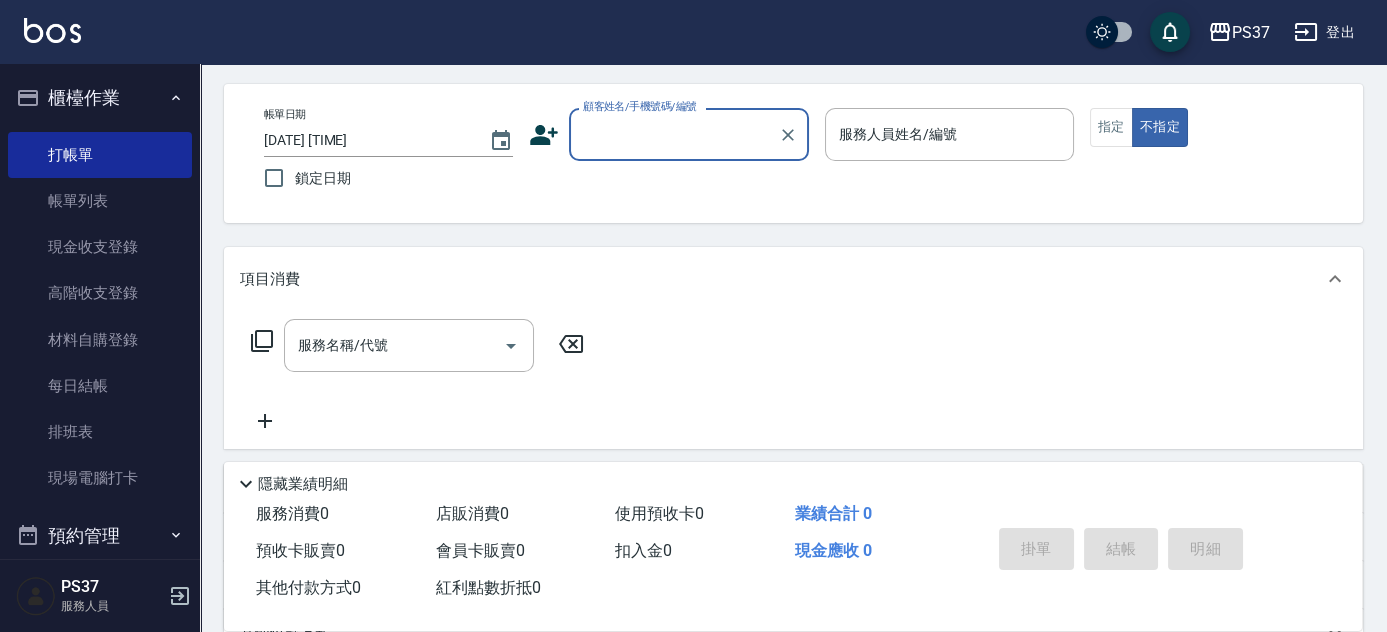 scroll, scrollTop: 0, scrollLeft: 0, axis: both 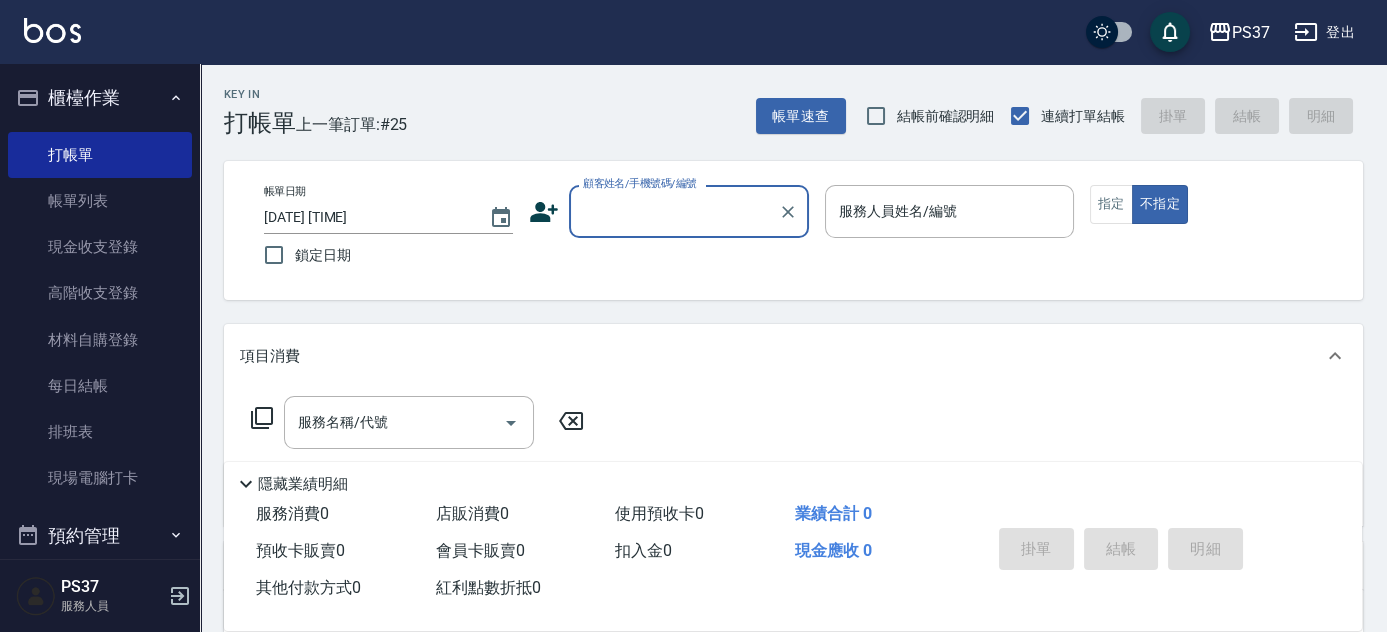 click on "顧客姓名/手機號碼/編號" at bounding box center (674, 211) 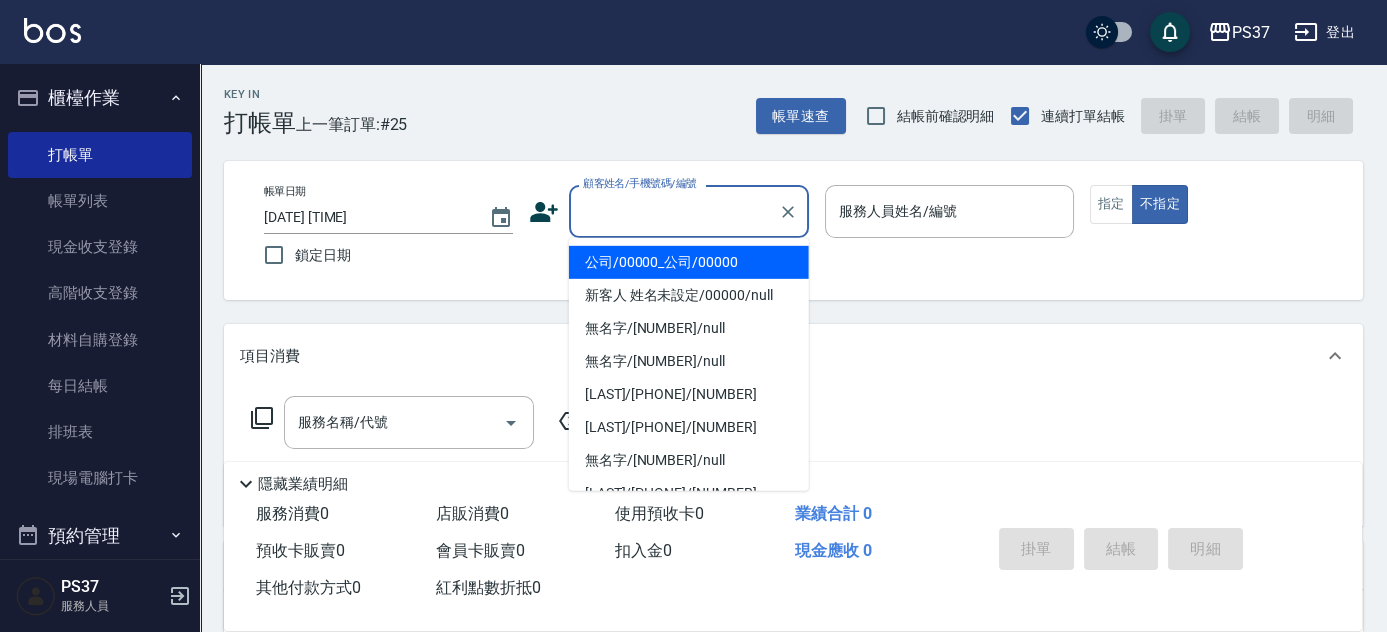 click on "公司/00000_公司/00000" at bounding box center [689, 262] 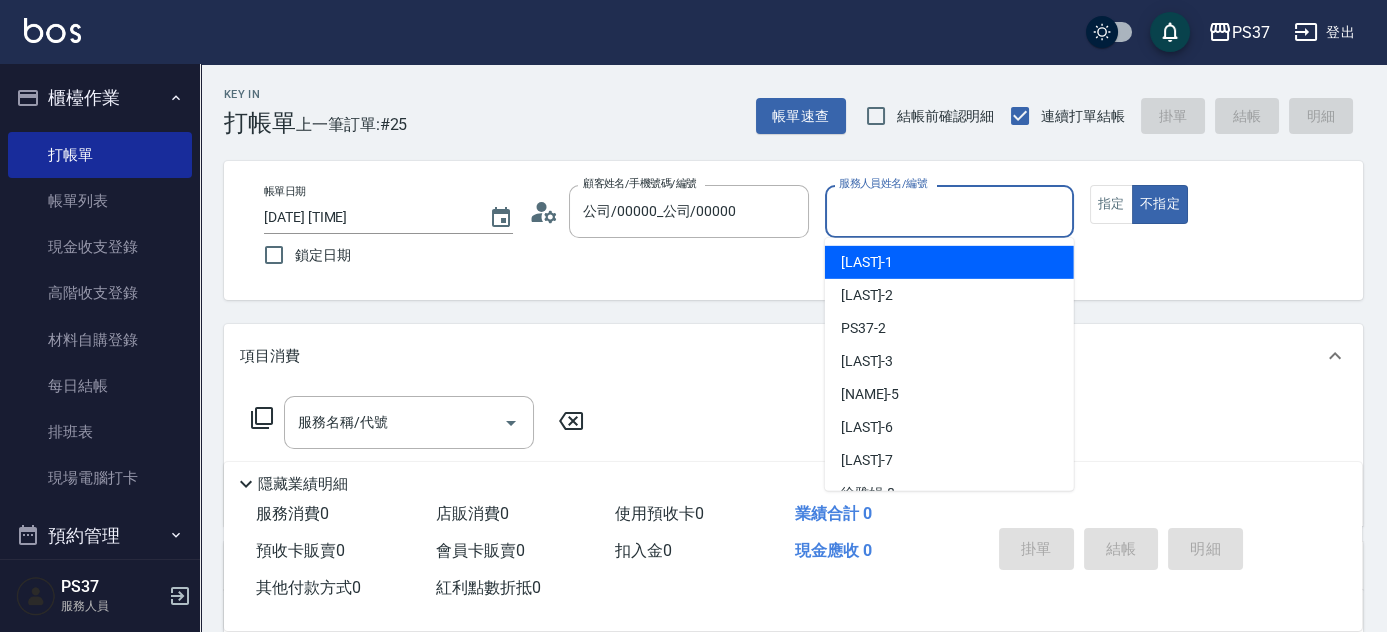 click on "服務人員姓名/編號" at bounding box center (949, 211) 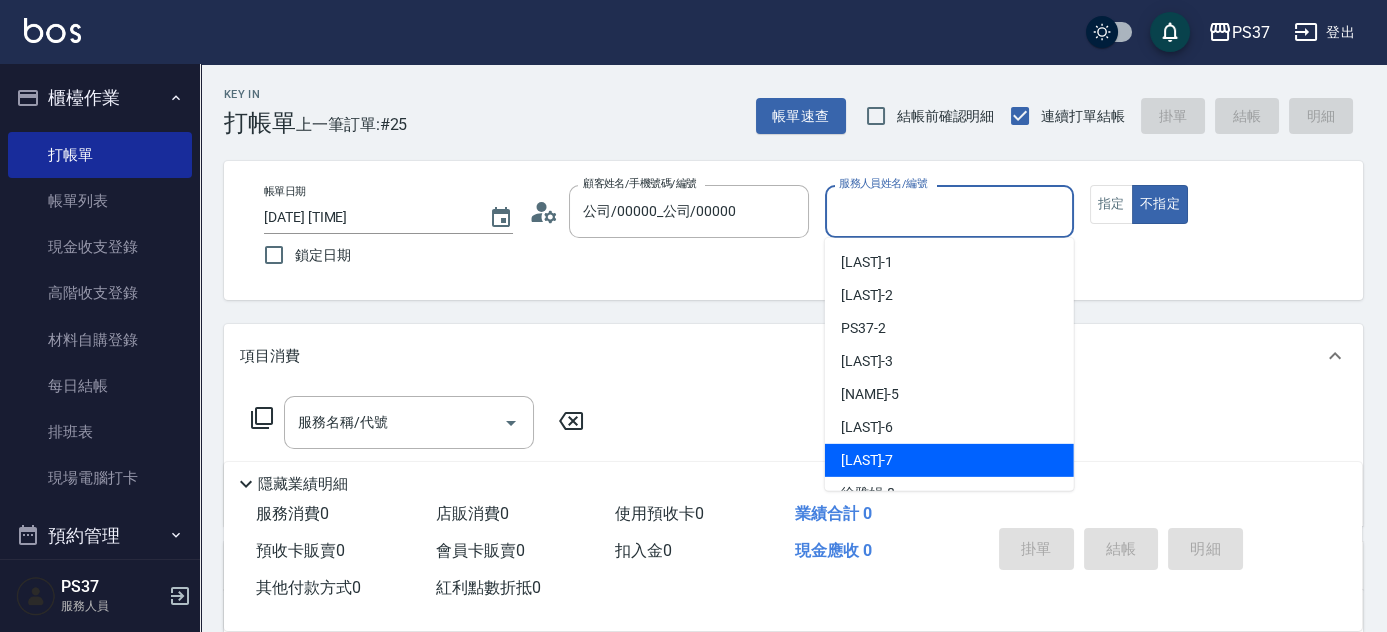 click on "[LAST]-7" at bounding box center [949, 460] 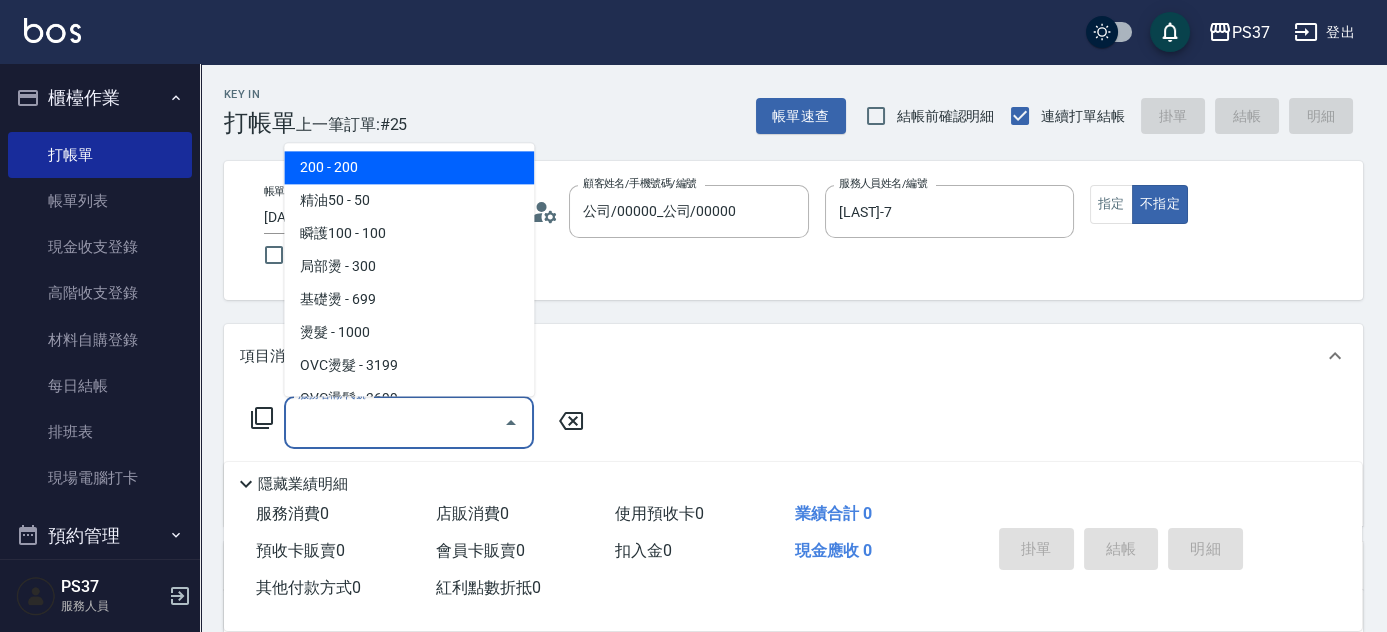 click on "服務名稱/代號" at bounding box center (394, 422) 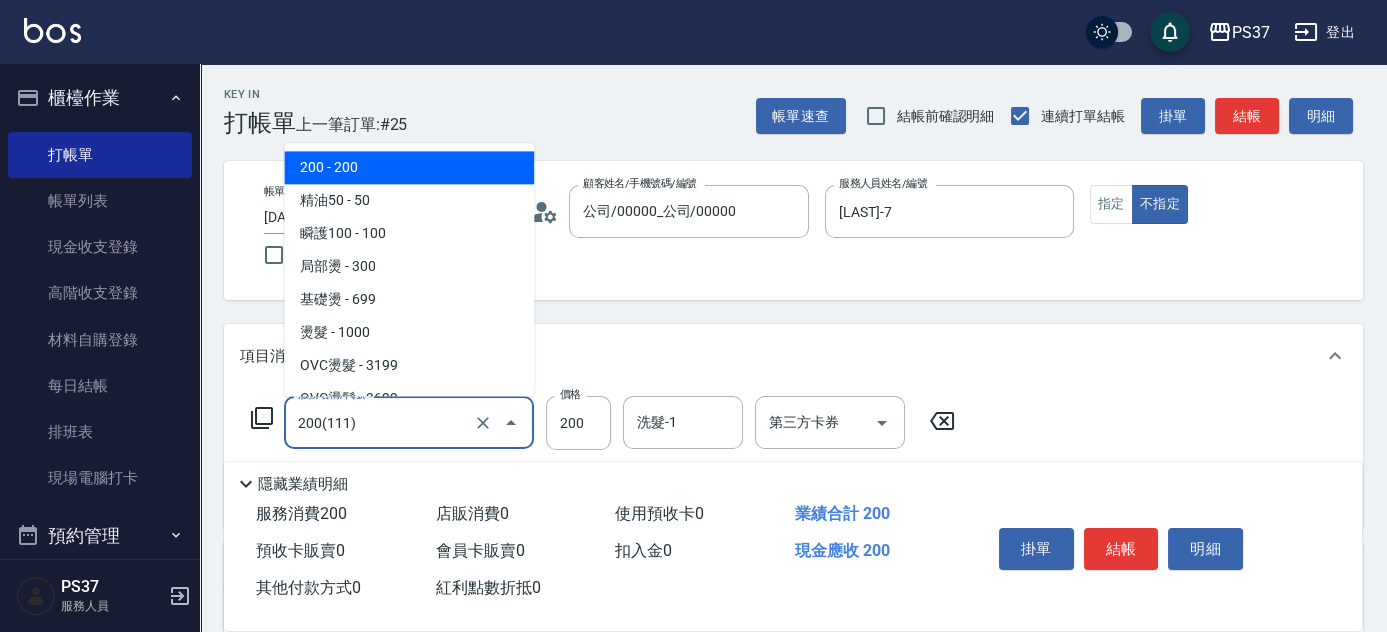 click on "200(111)" at bounding box center [381, 422] 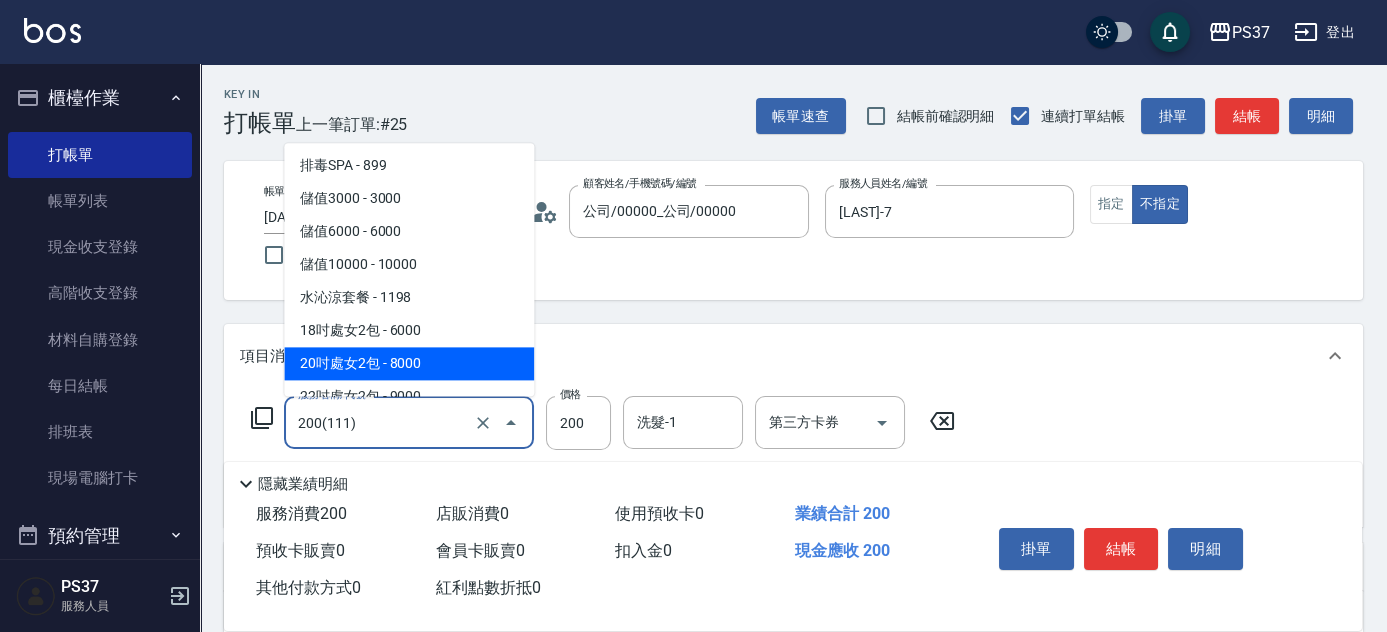 scroll, scrollTop: 2272, scrollLeft: 0, axis: vertical 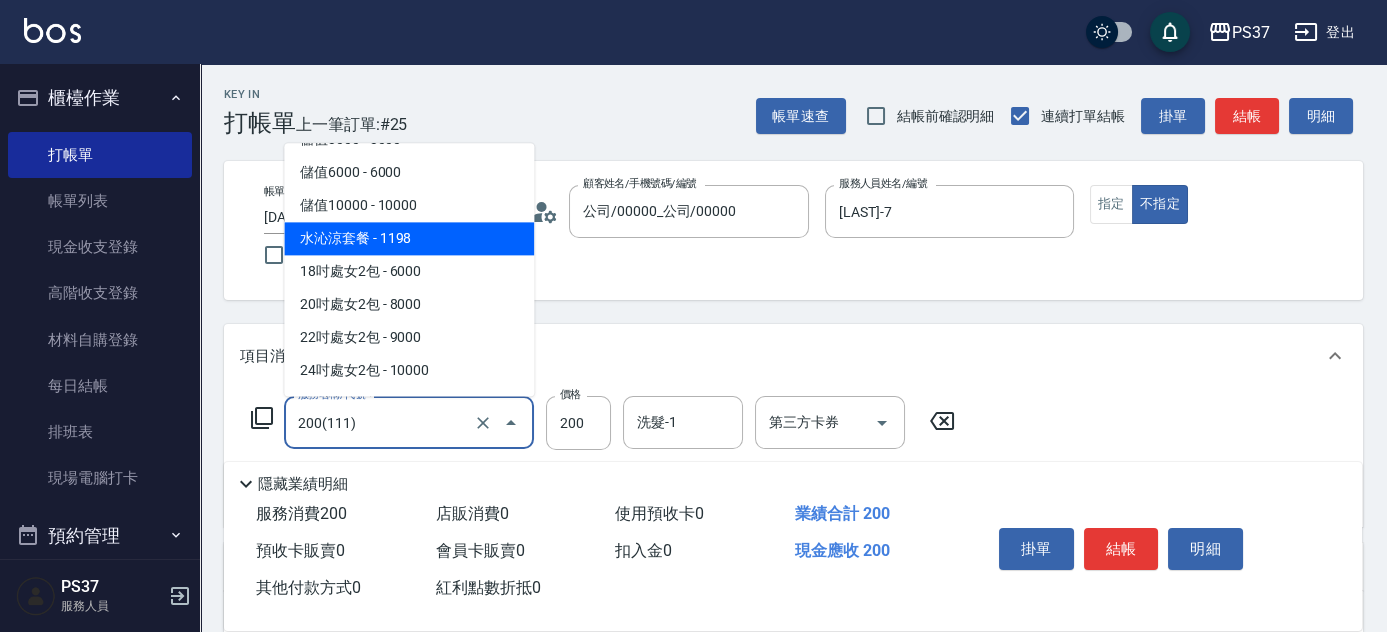 click on "水沁涼套餐 - 1198" at bounding box center [409, 239] 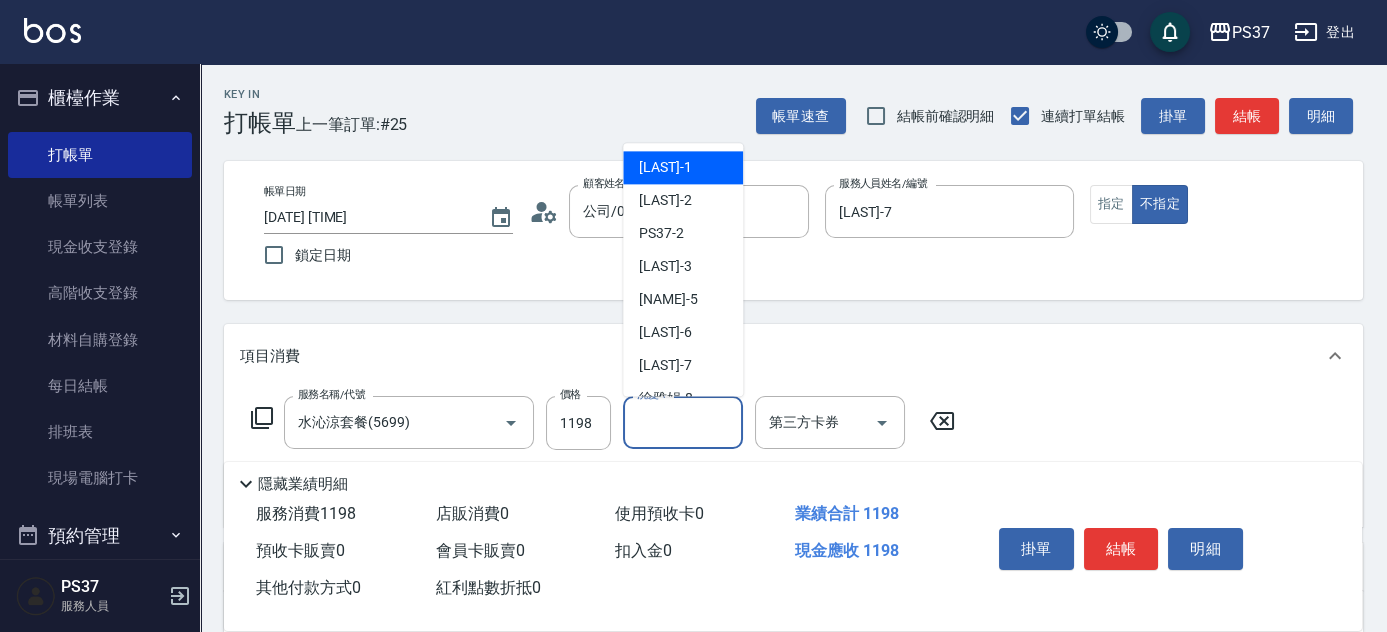 click on "洗髮-1" at bounding box center [683, 422] 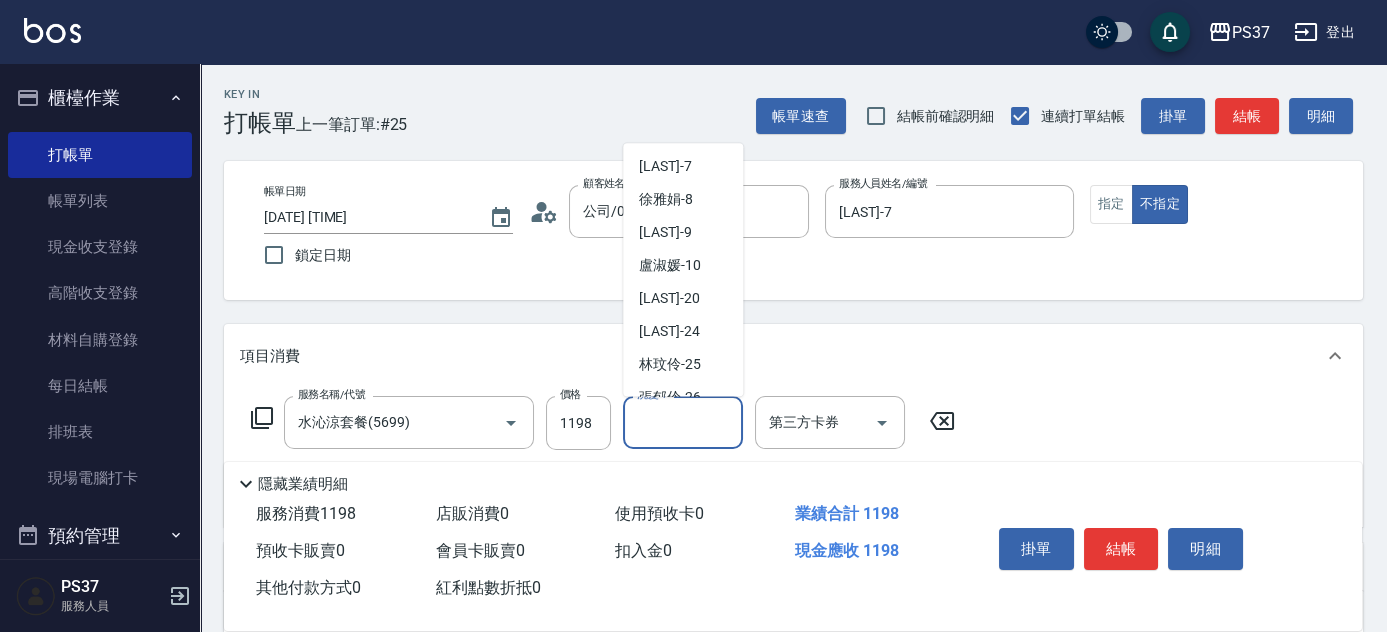 scroll, scrollTop: 323, scrollLeft: 0, axis: vertical 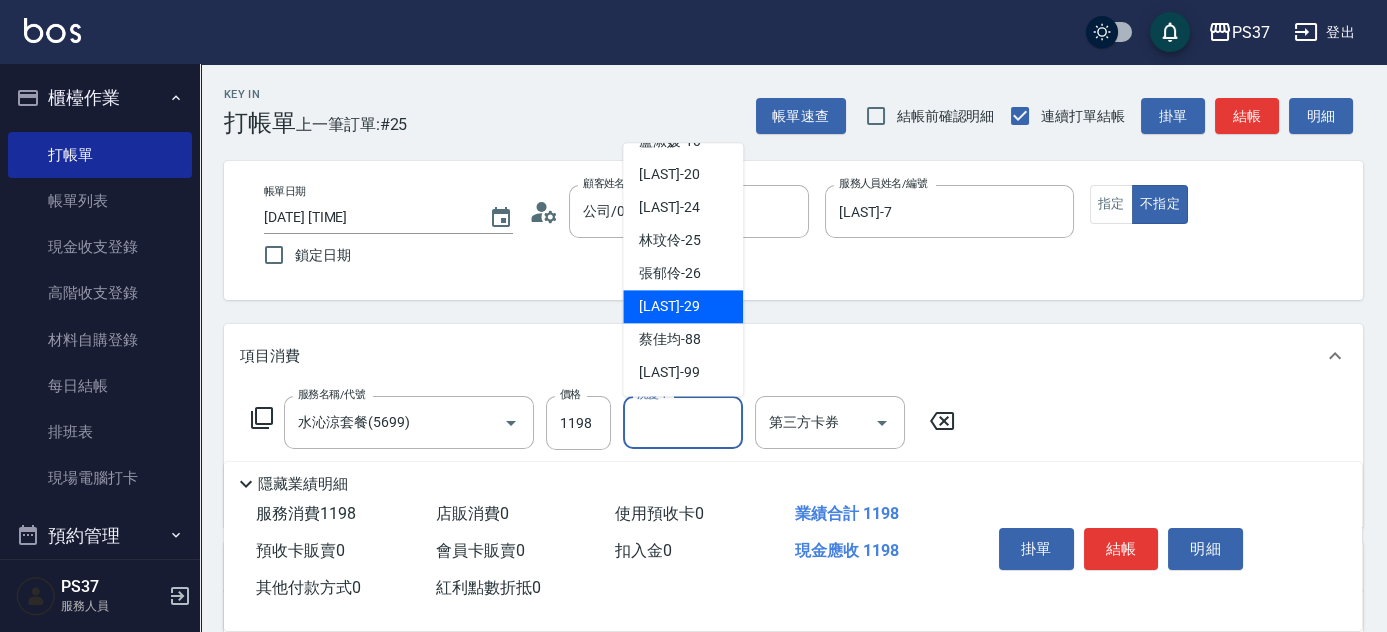 click on "[LAST] -29" at bounding box center [669, 307] 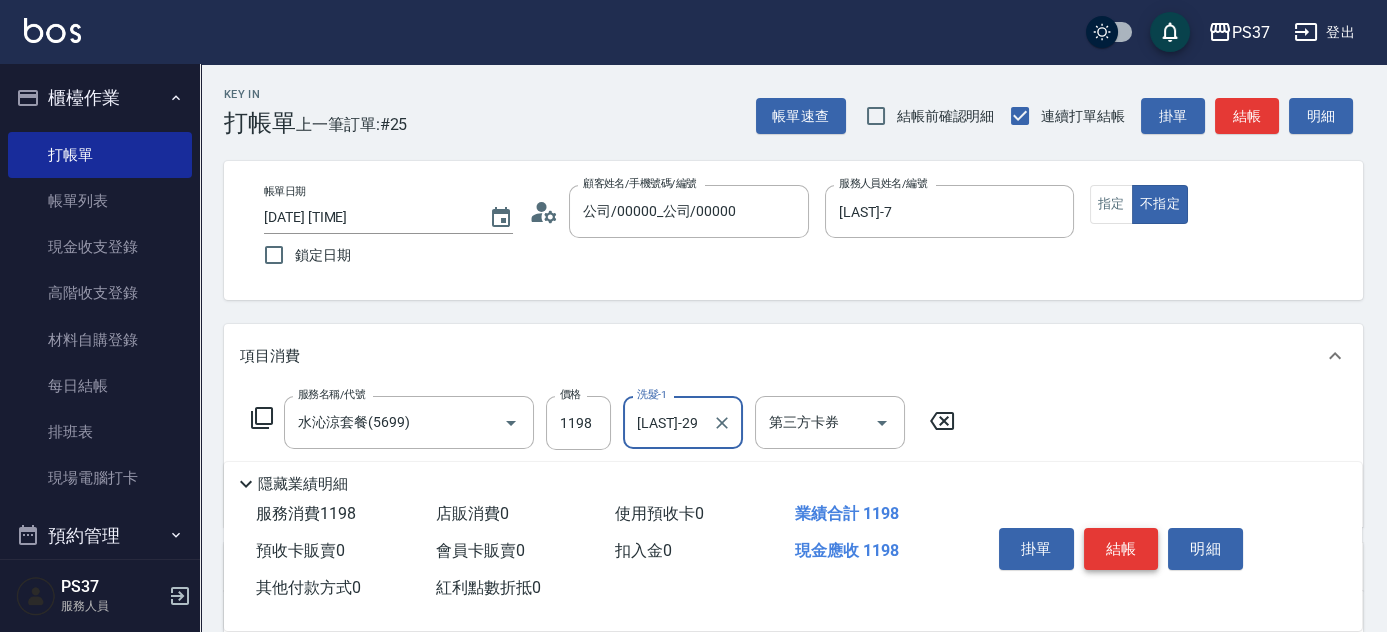 click on "結帳" at bounding box center [1121, 549] 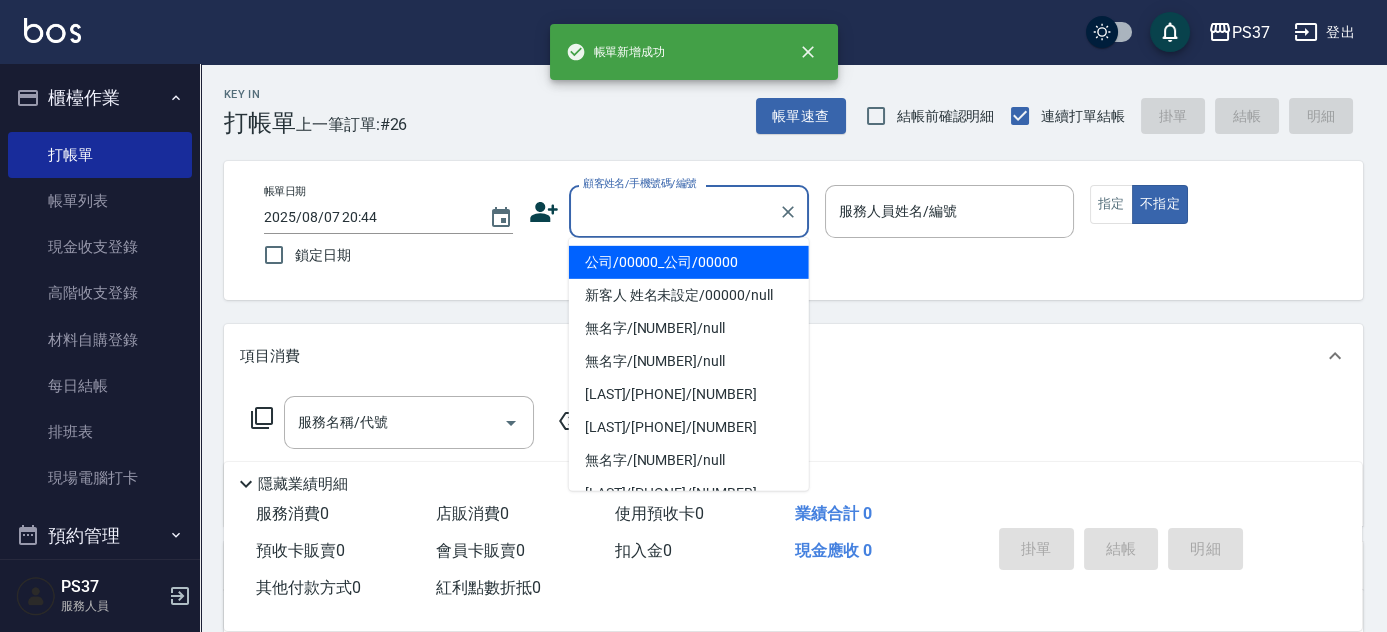 click on "顧客姓名/手機號碼/編號" at bounding box center [674, 211] 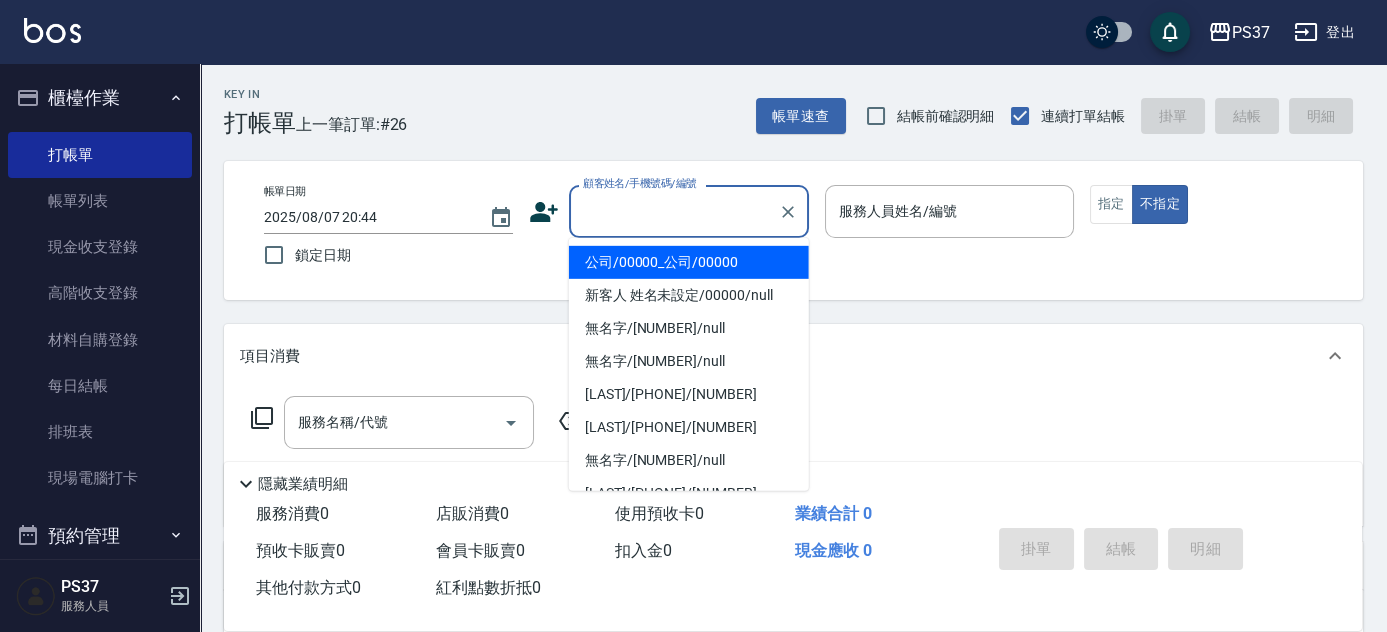 drag, startPoint x: 676, startPoint y: 256, endPoint x: 706, endPoint y: 255, distance: 30.016663 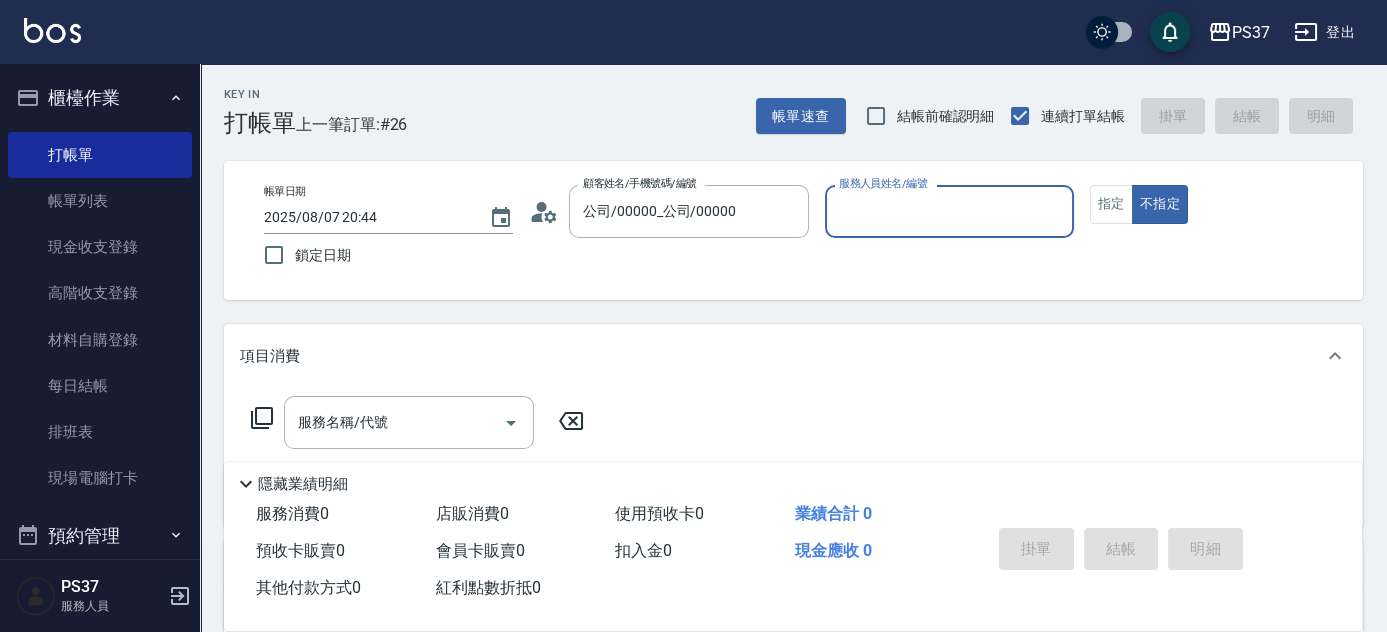 click on "服務人員姓名/編號" at bounding box center [949, 211] 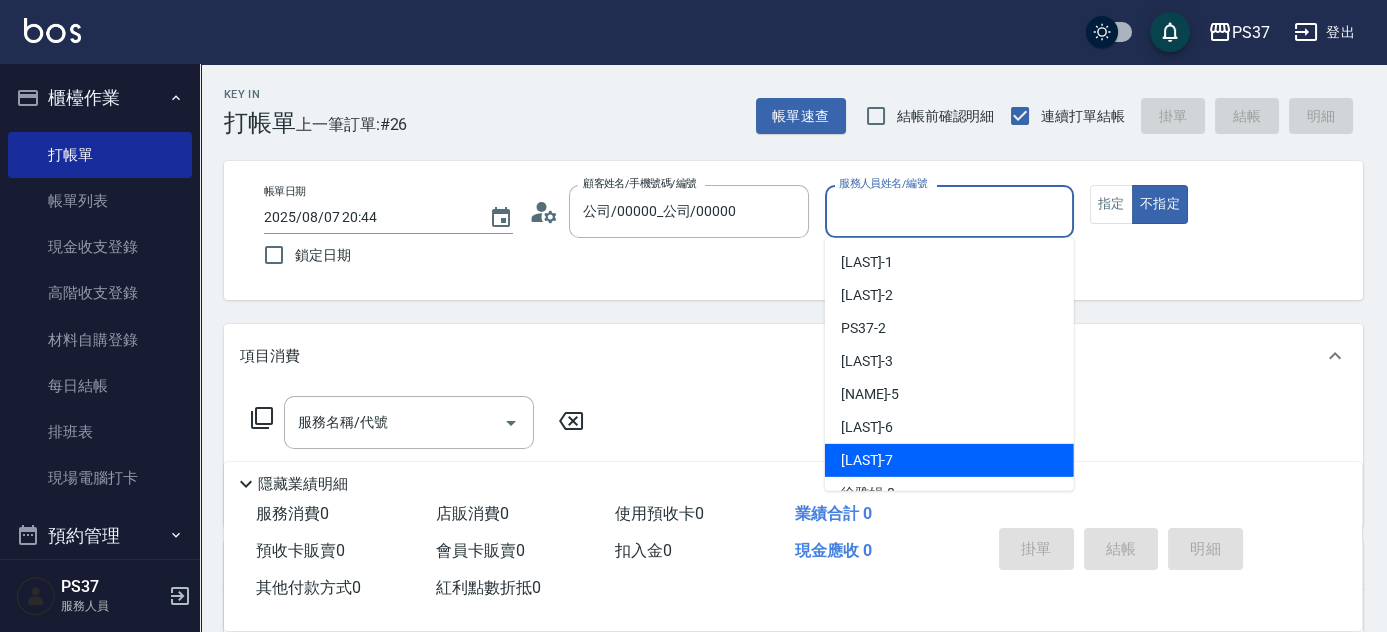 click on "[LAST]-7" at bounding box center [949, 460] 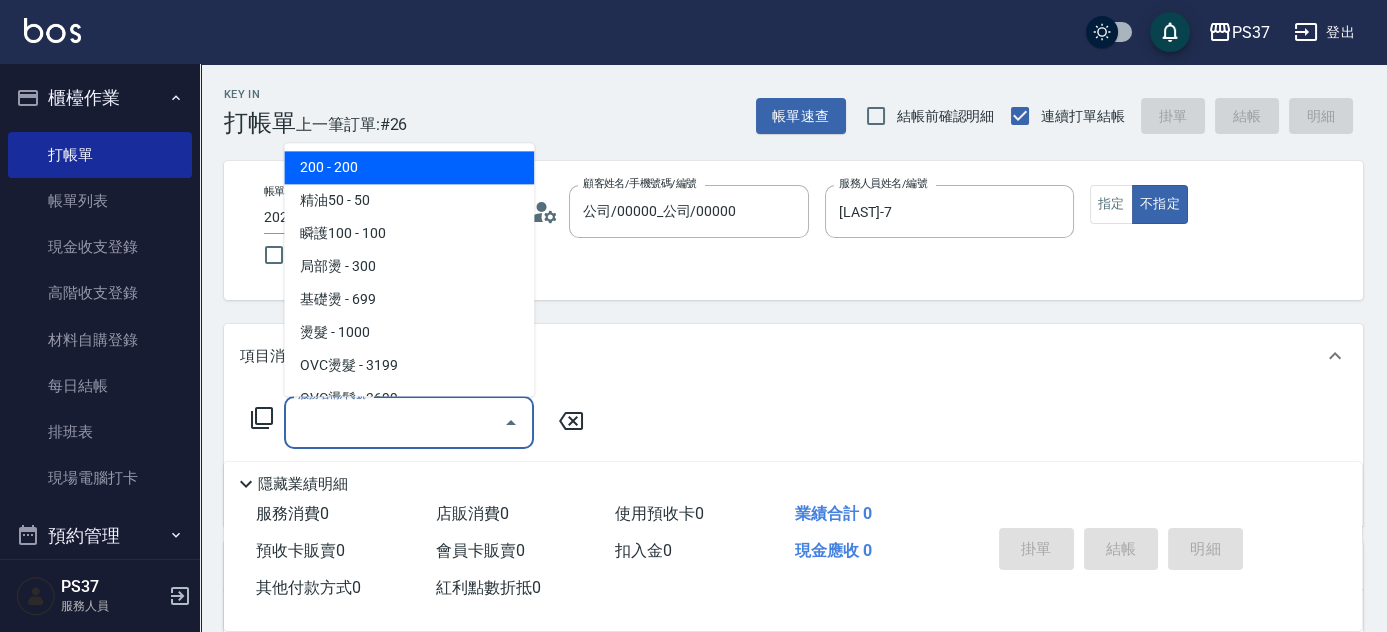 click on "服務名稱/代號" at bounding box center [394, 422] 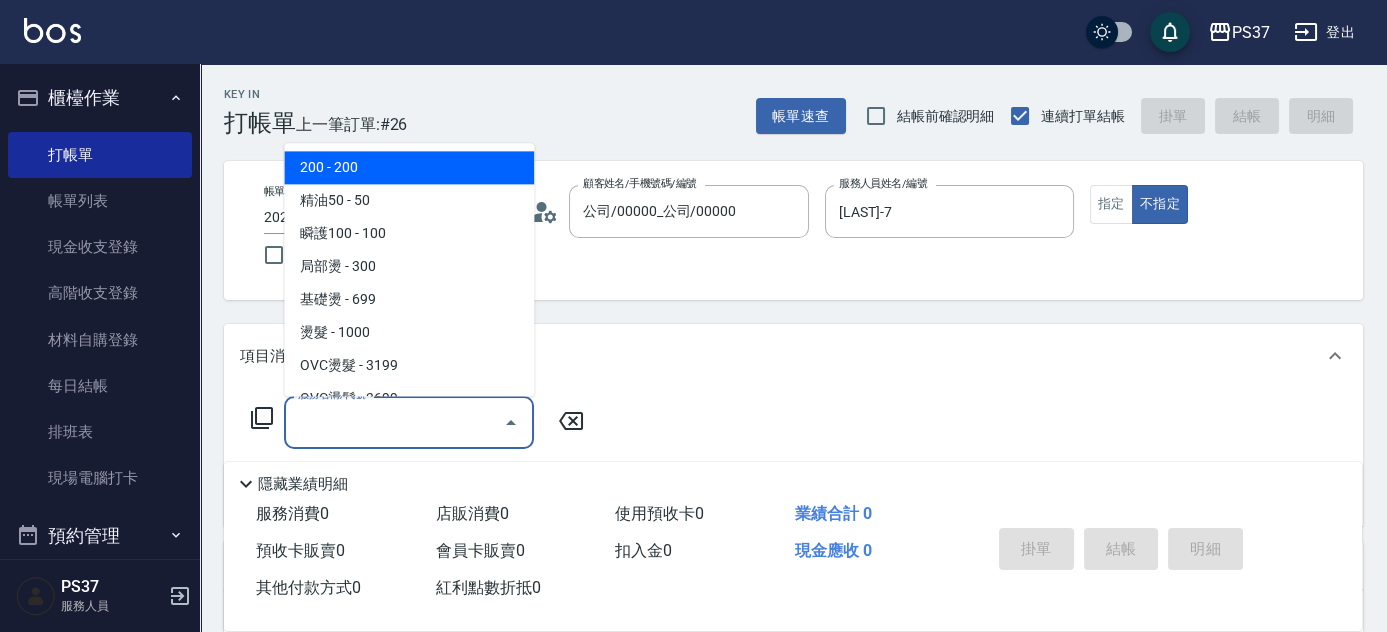 click on "200 - 200" at bounding box center [409, 168] 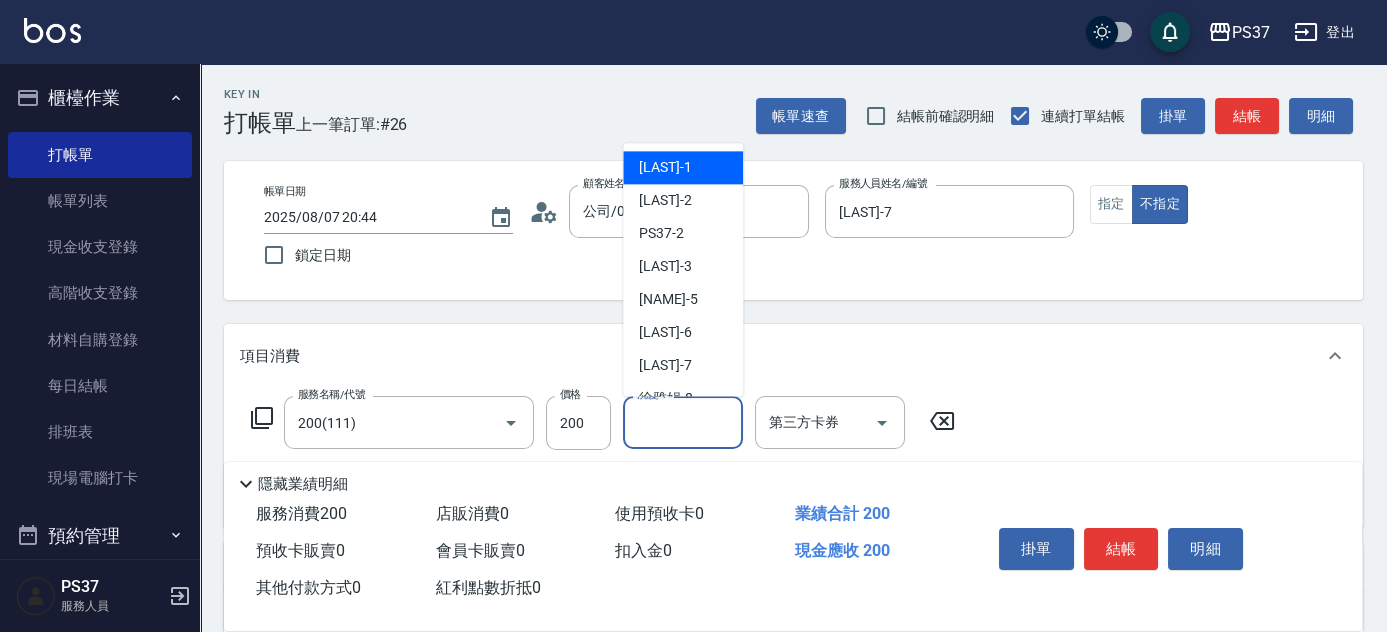 click on "洗髮-1" at bounding box center [683, 422] 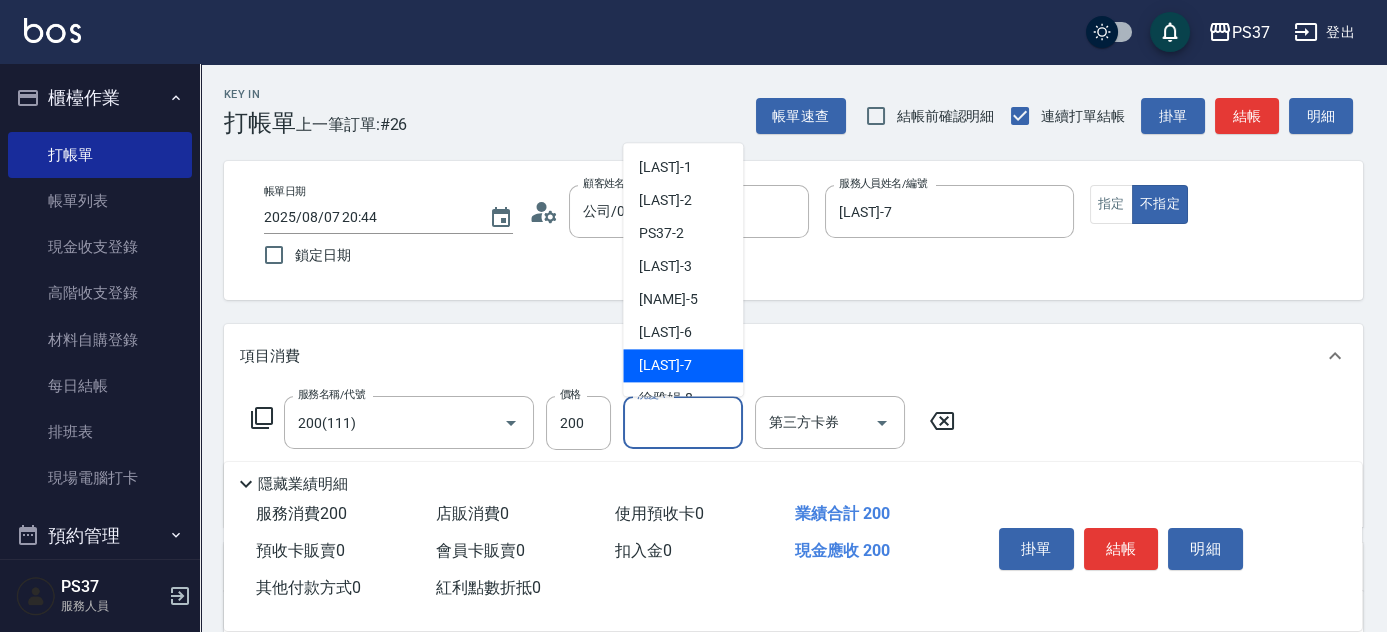 click on "[LAST]-7" at bounding box center [683, 366] 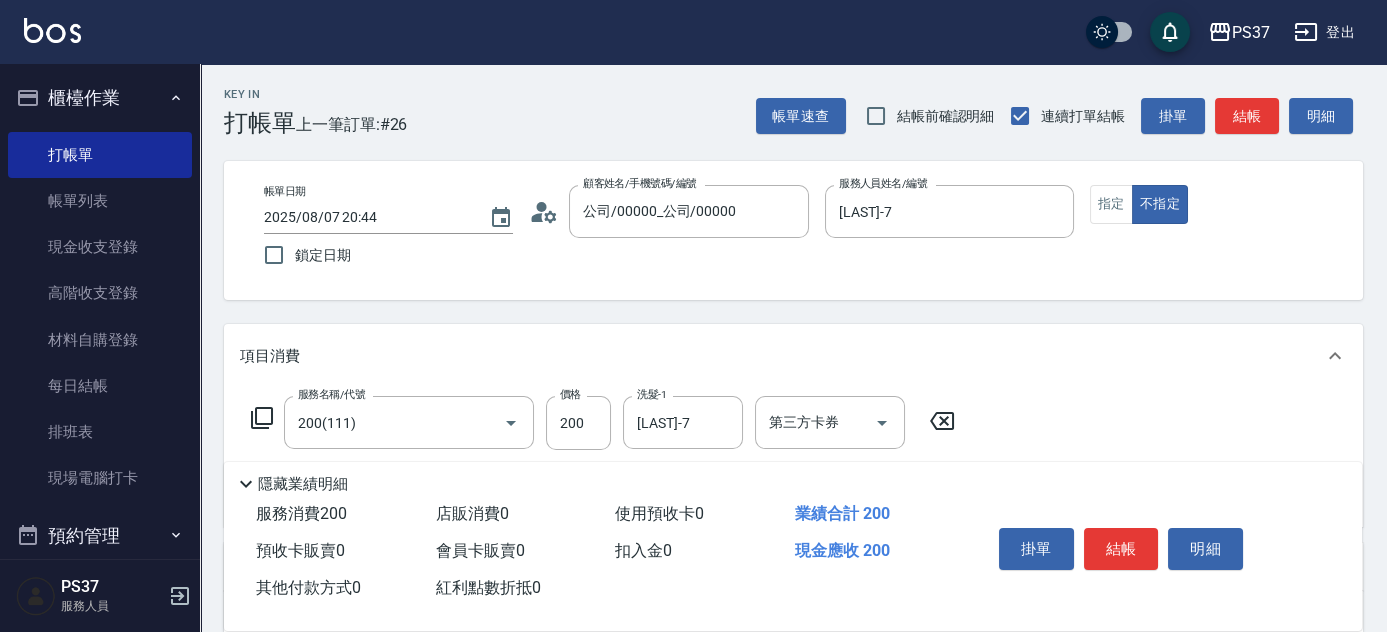 click on "掛單 結帳 明細" at bounding box center [1121, 551] 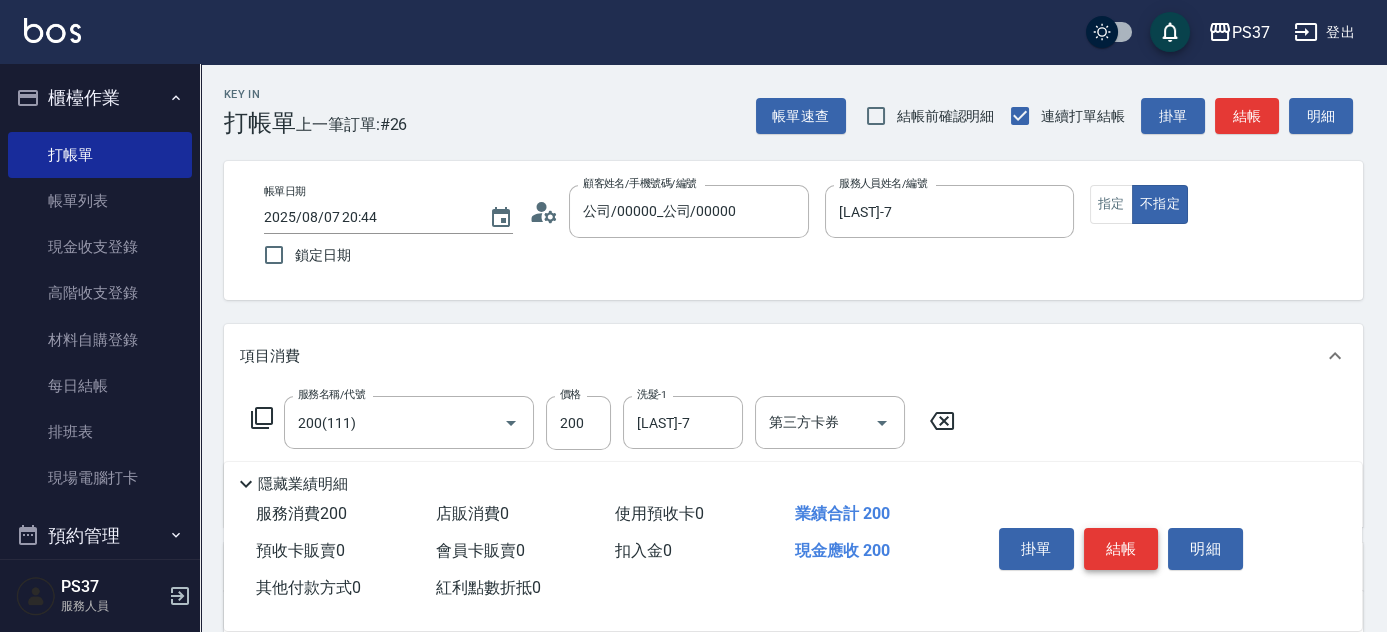 click on "結帳" at bounding box center (1121, 549) 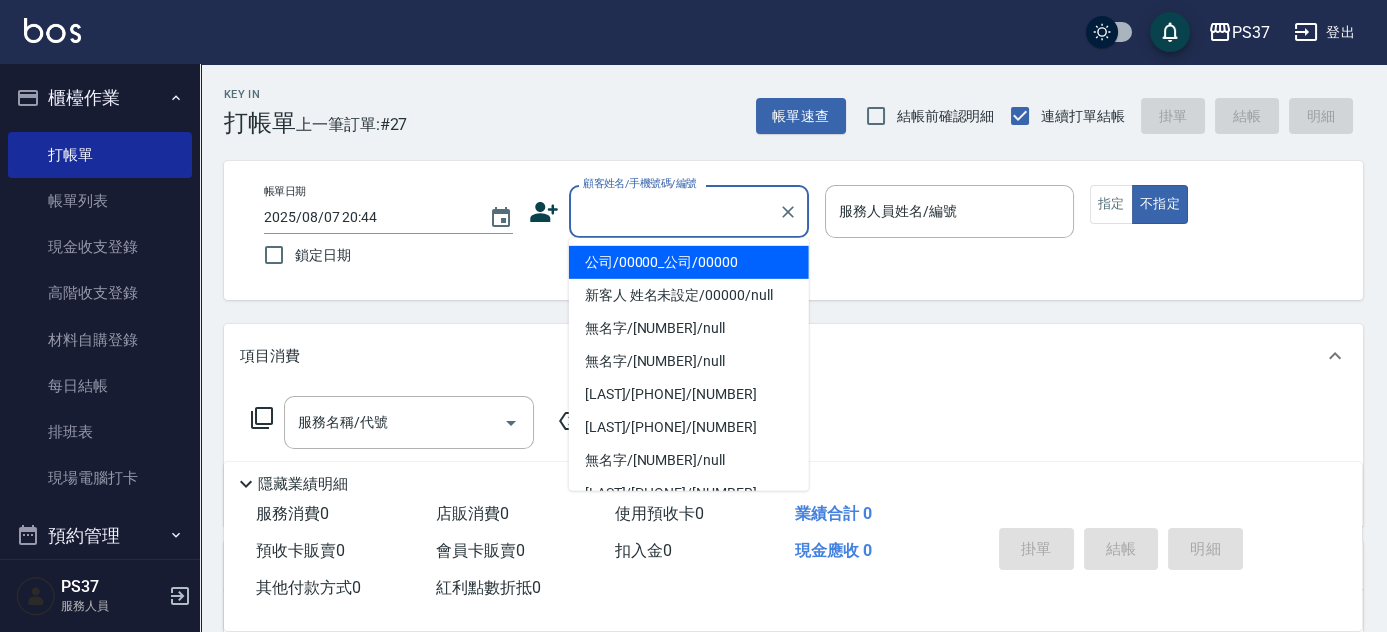 click on "顧客姓名/手機號碼/編號" at bounding box center (674, 211) 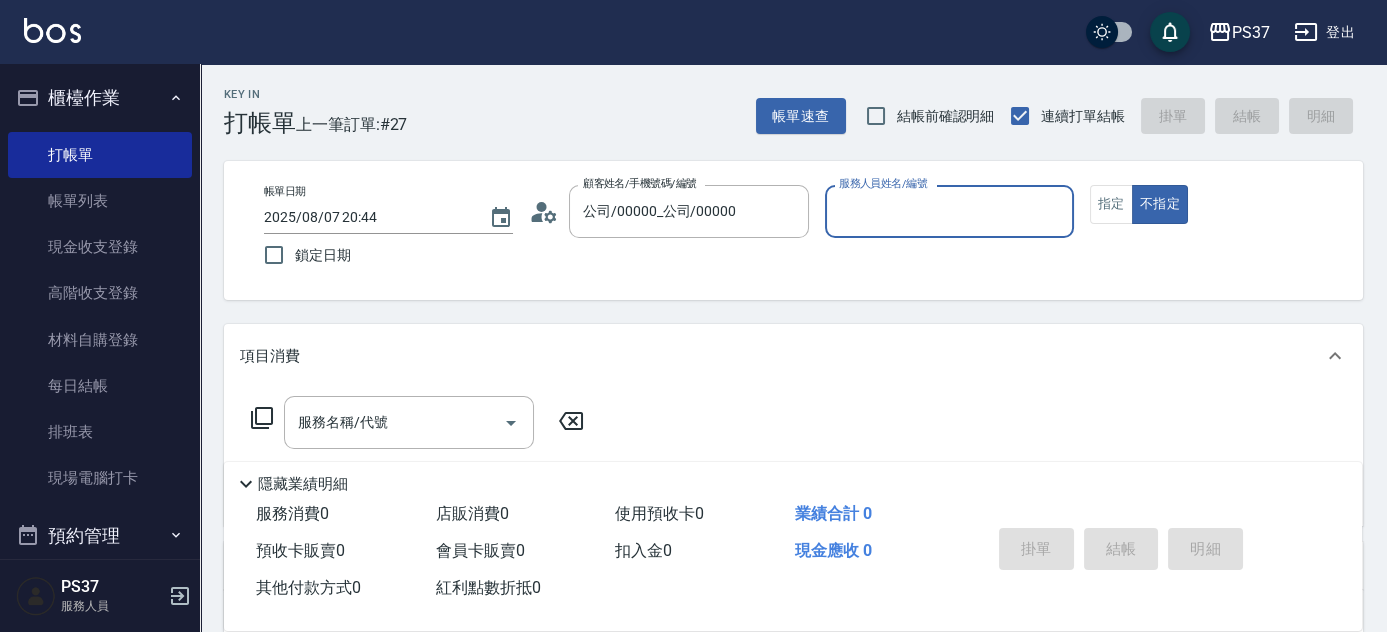 click on "服務人員姓名/編號" at bounding box center (949, 211) 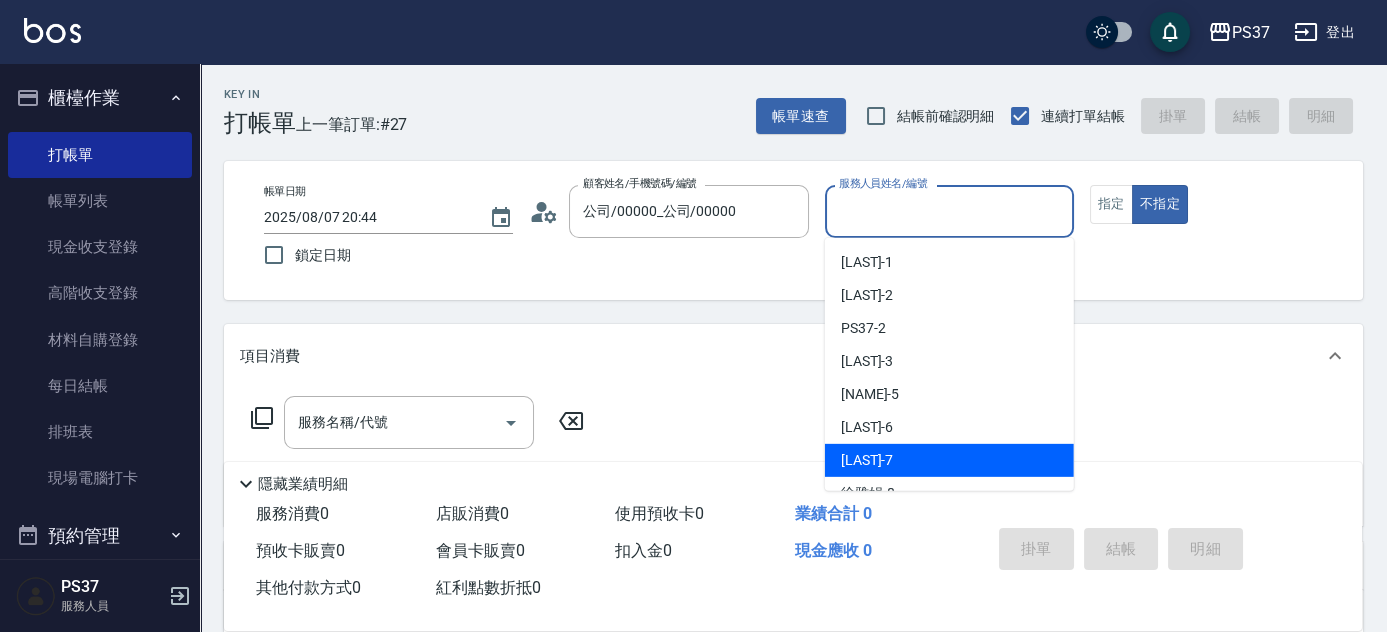 click on "[LAST]-7" at bounding box center (949, 460) 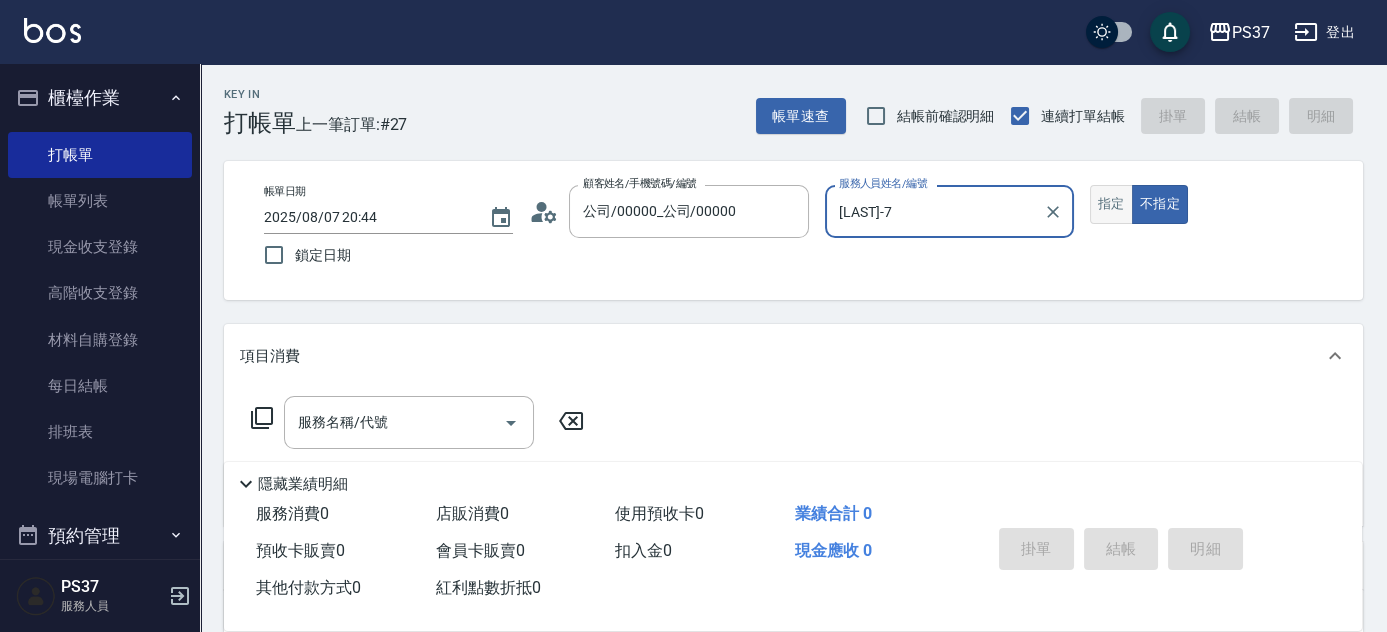 click on "指定" at bounding box center (1111, 204) 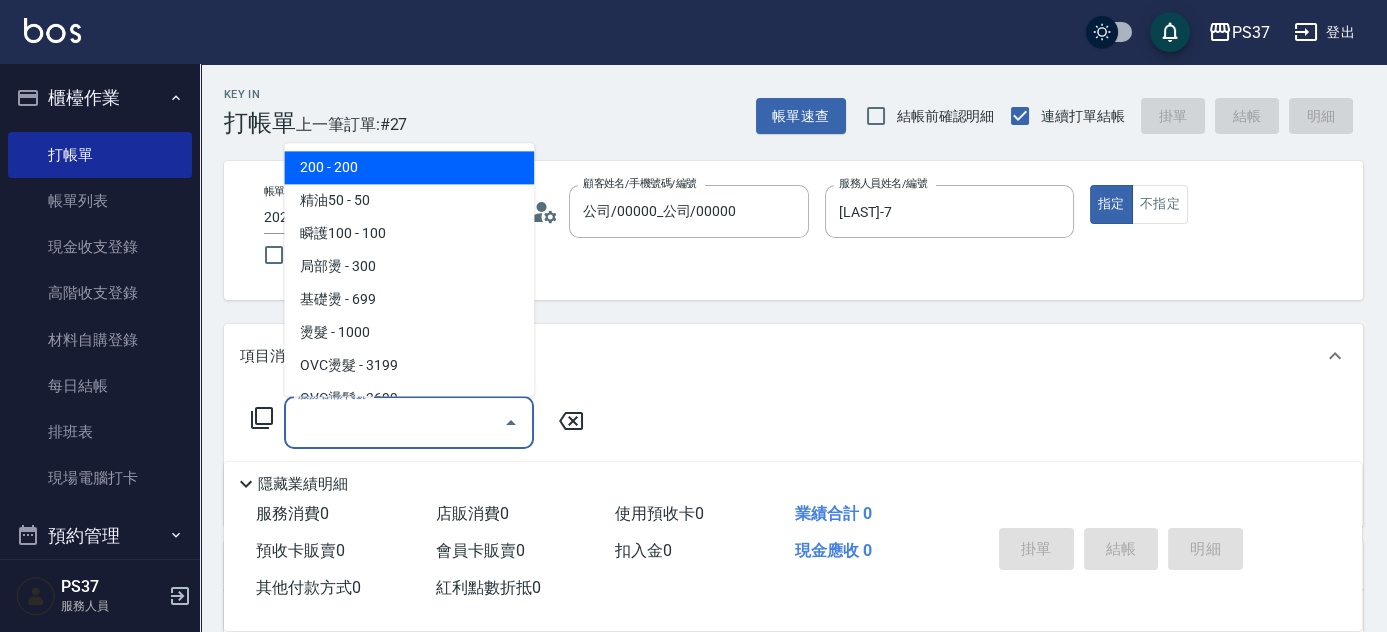 click on "服務名稱/代號" at bounding box center (394, 422) 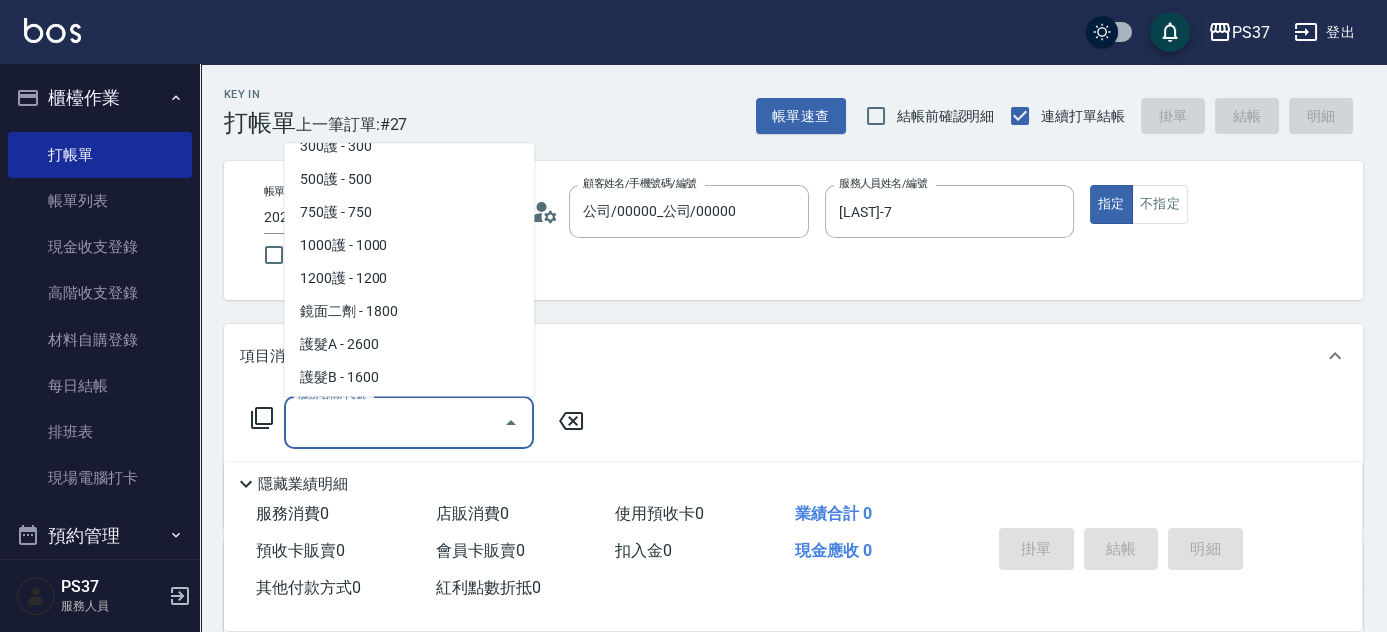 scroll, scrollTop: 1000, scrollLeft: 0, axis: vertical 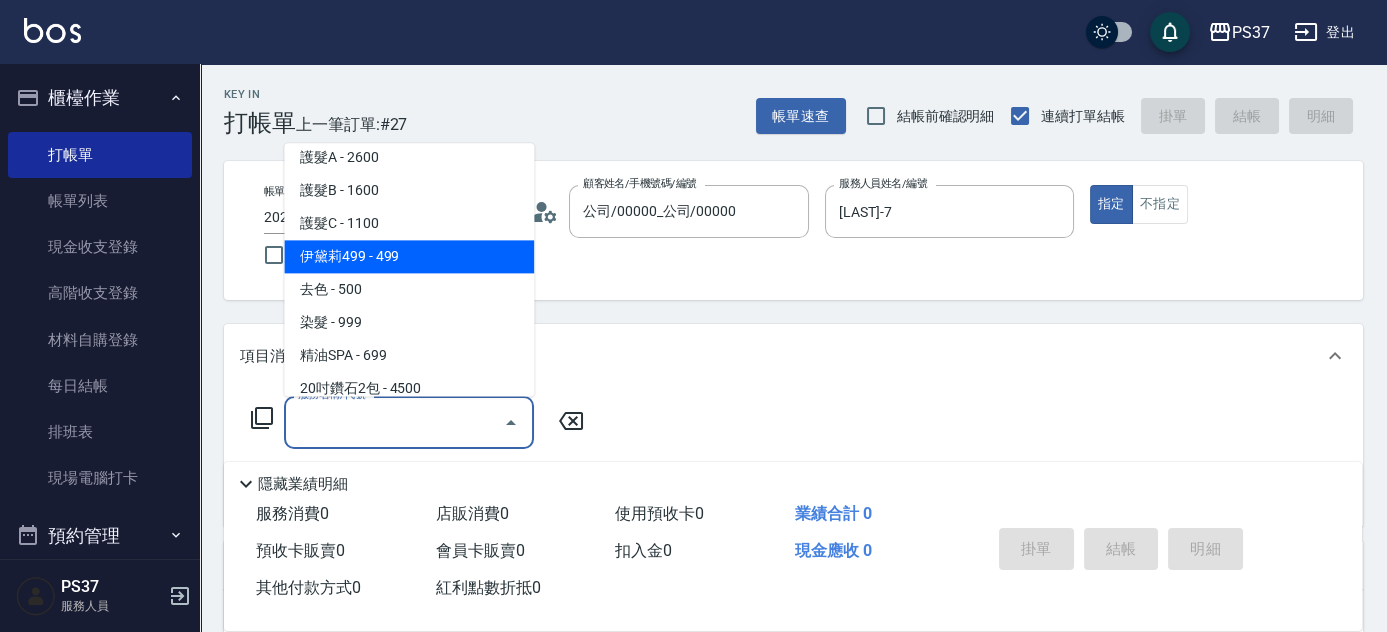 click on "伊黛莉499 - 499" at bounding box center [409, 257] 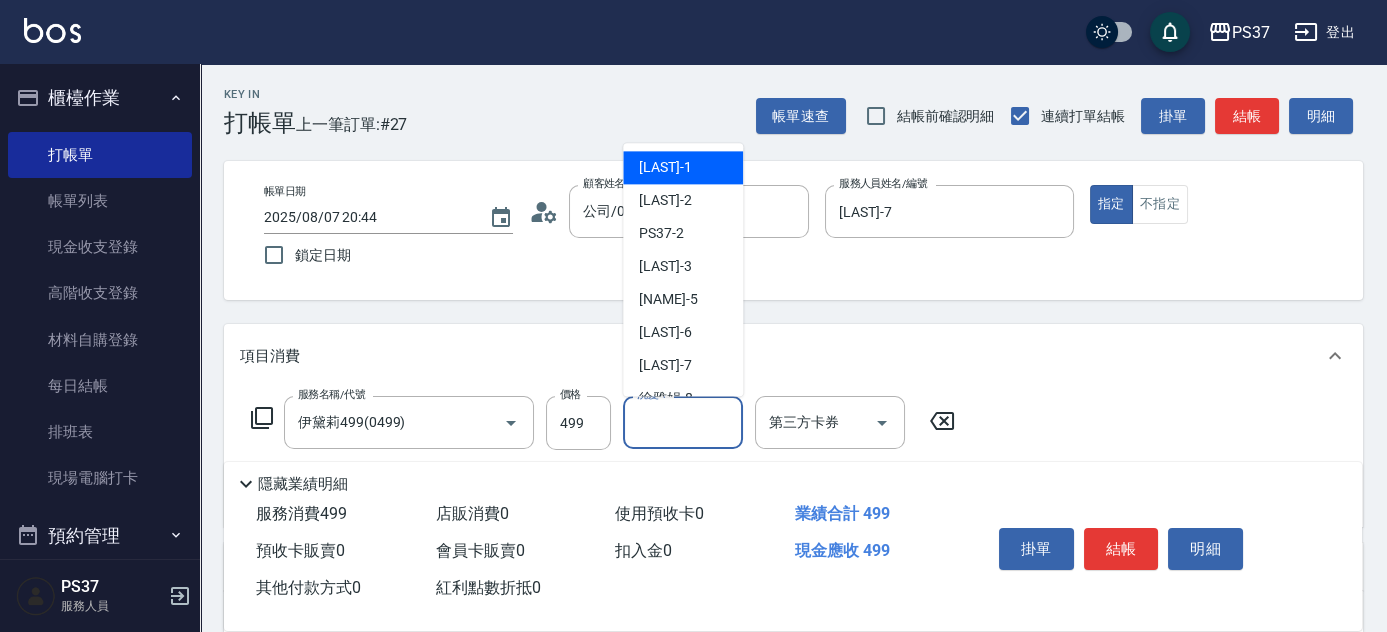 click on "洗髮-1" at bounding box center [683, 422] 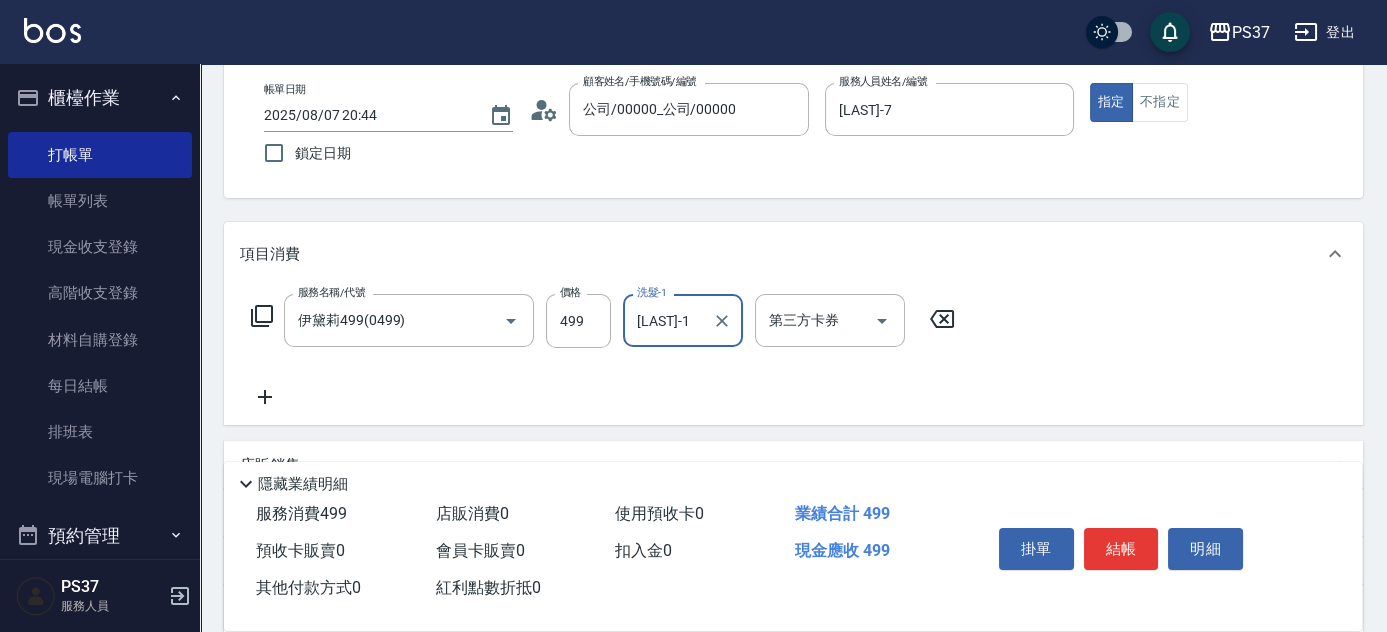 scroll, scrollTop: 272, scrollLeft: 0, axis: vertical 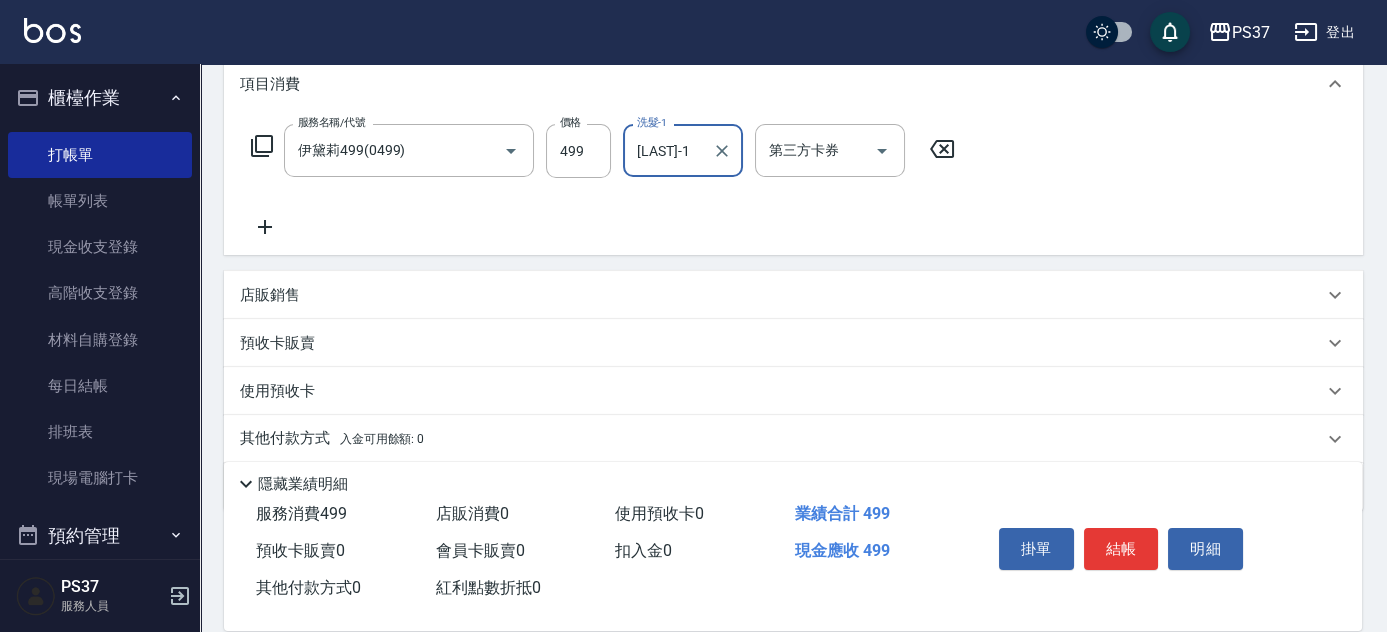 click 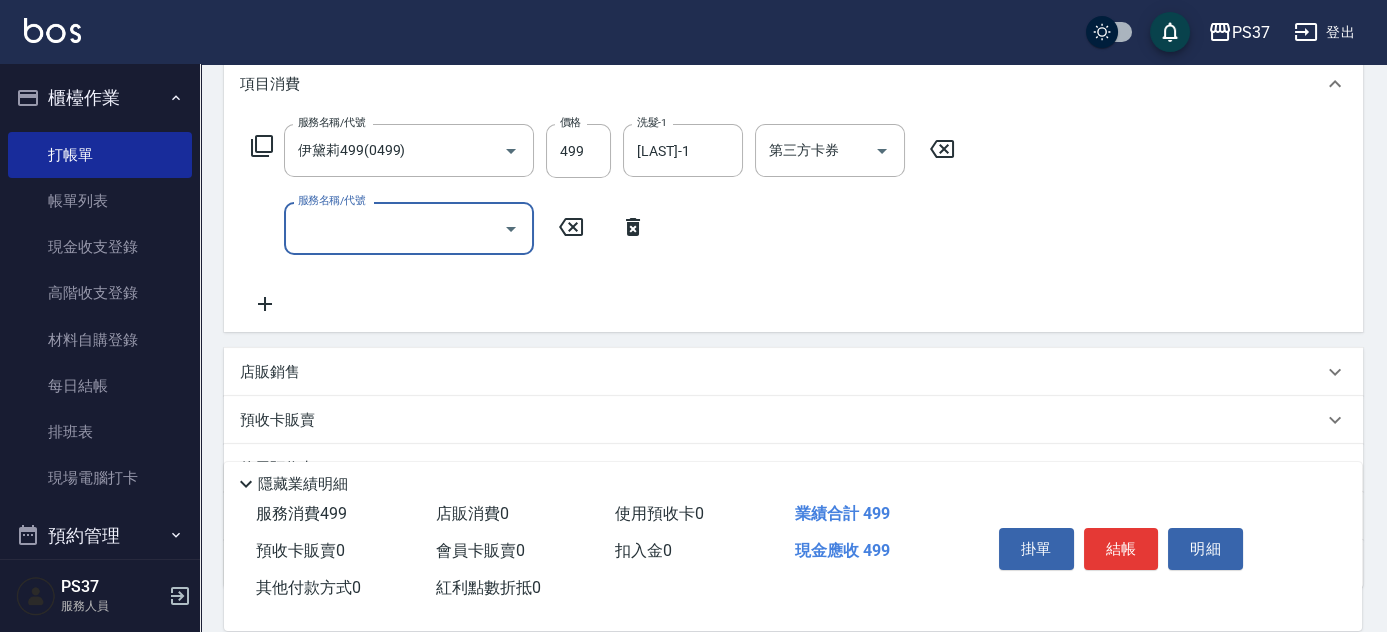 click on "服務名稱/代號" at bounding box center [394, 228] 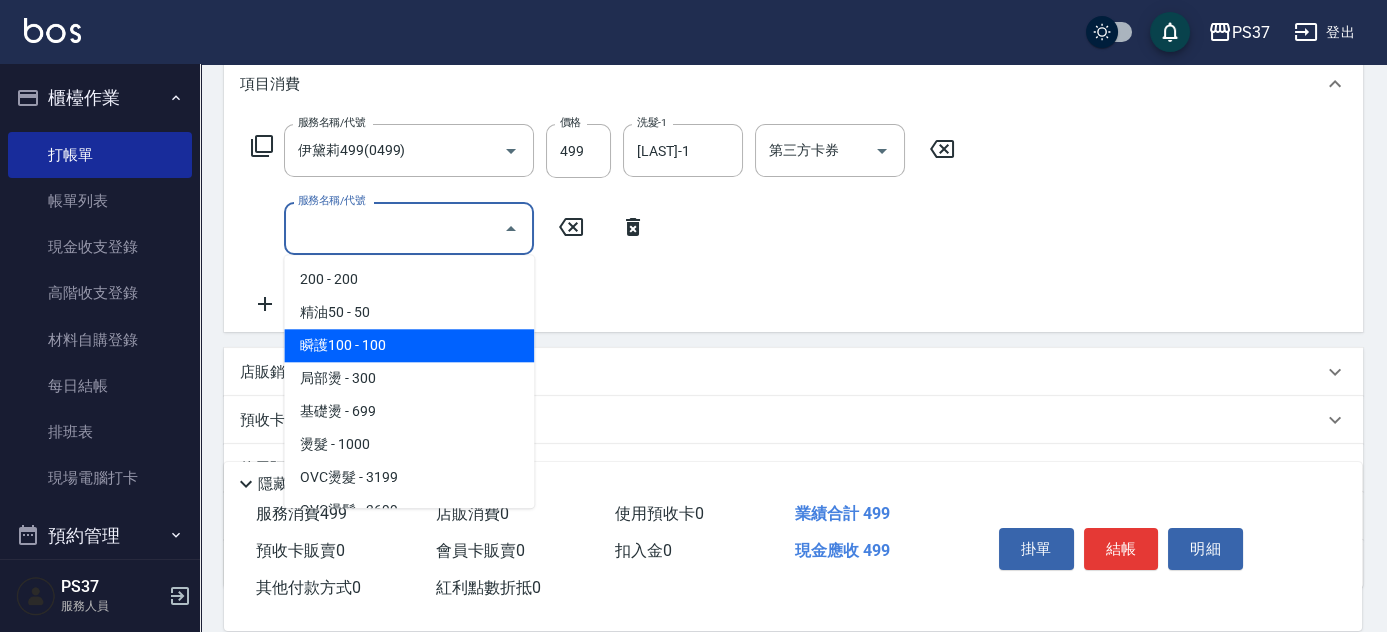 click on "瞬護100 - 100" at bounding box center [409, 345] 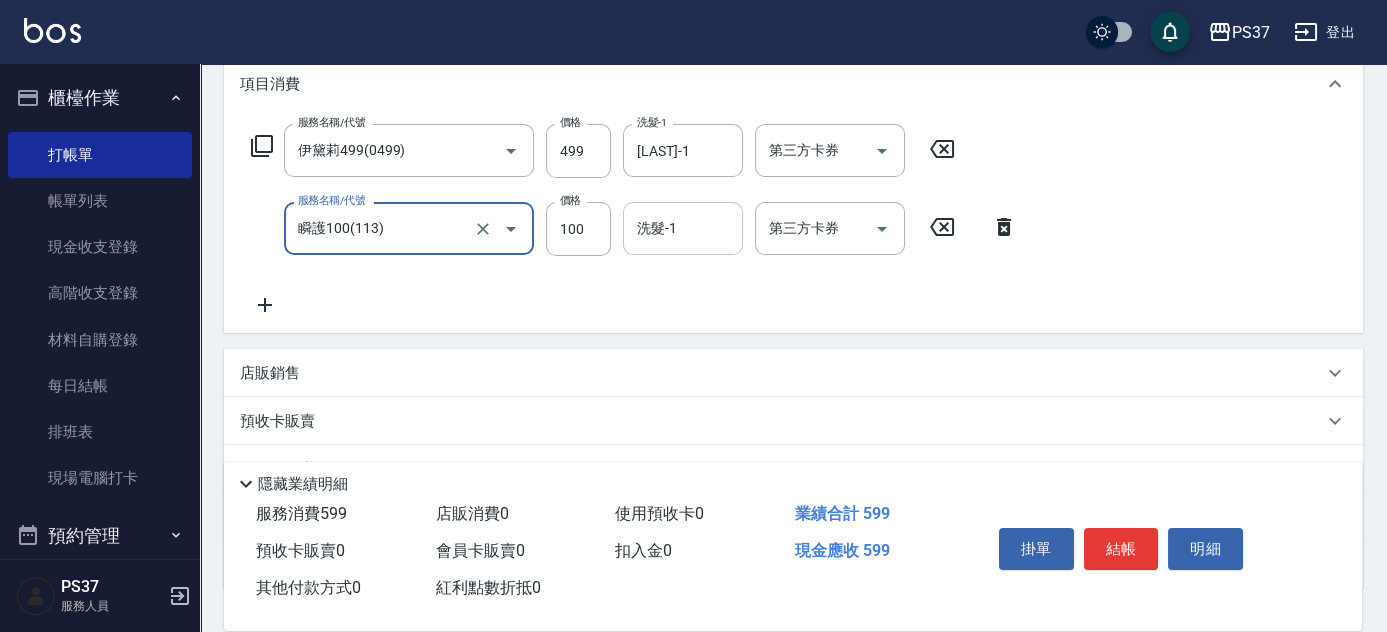 click on "洗髮-1" at bounding box center [683, 228] 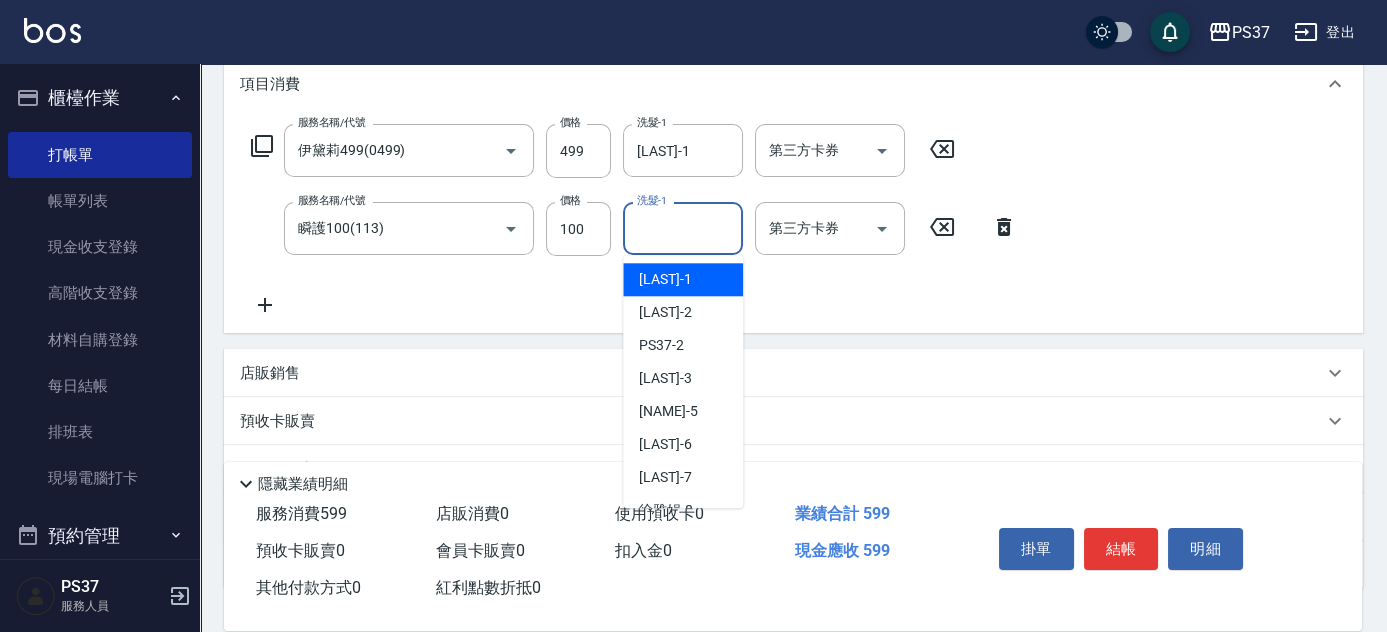 click on "[LAST] -1" at bounding box center (665, 279) 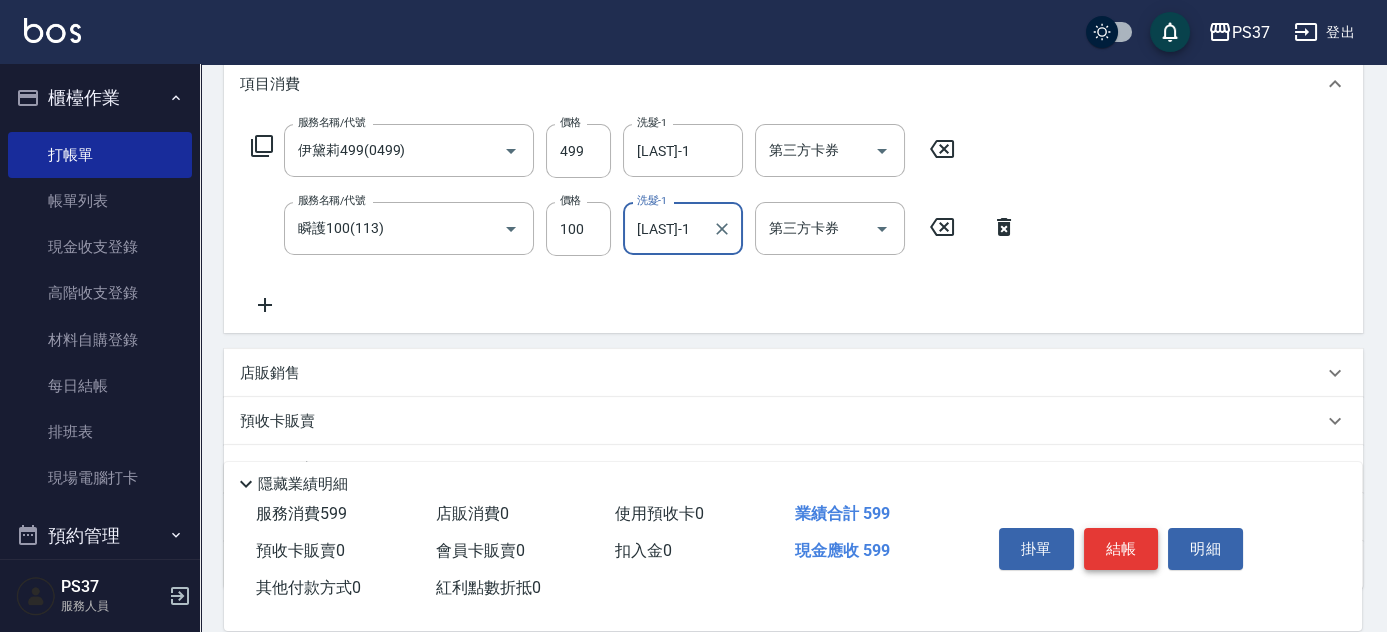 click on "結帳" at bounding box center (1121, 549) 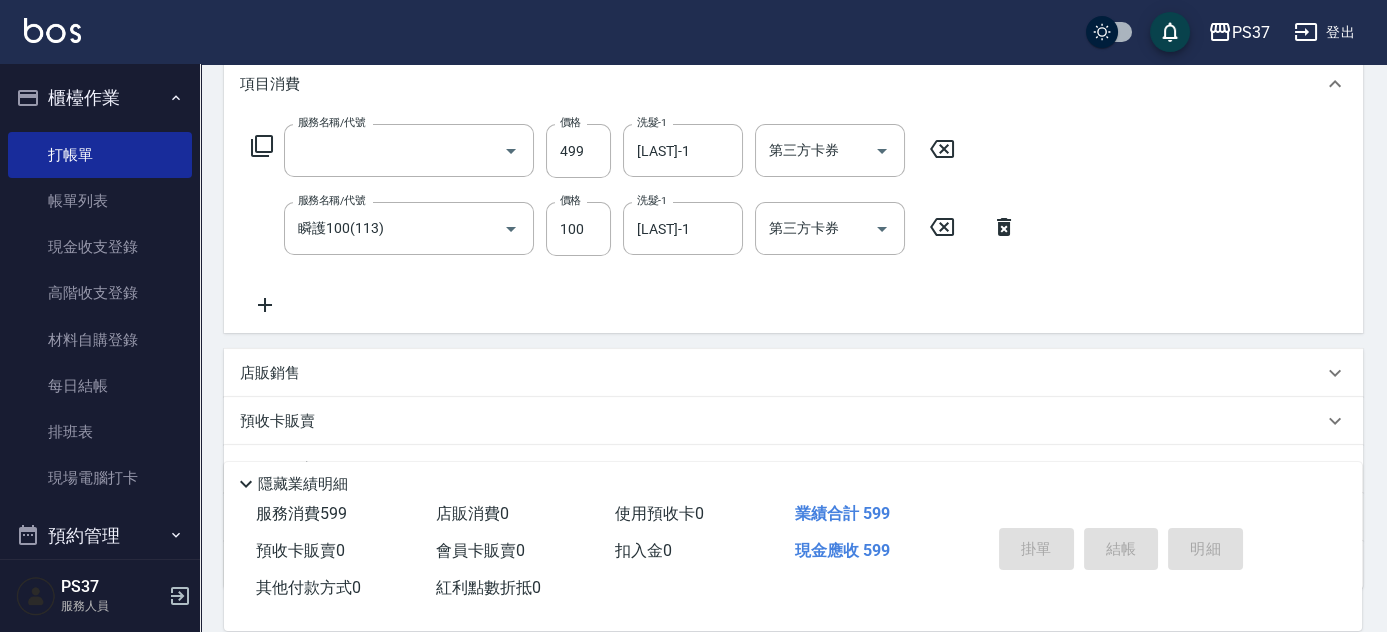 scroll, scrollTop: 0, scrollLeft: 0, axis: both 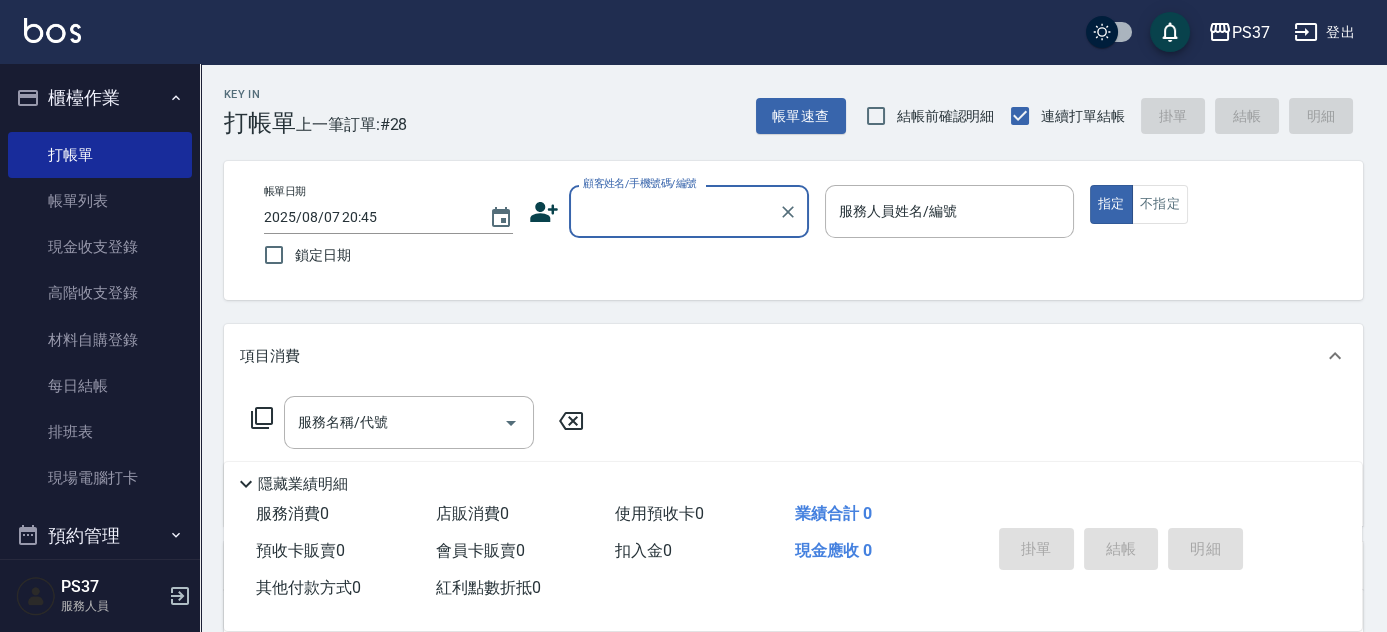 click on "顧客姓名/手機號碼/編號" at bounding box center (674, 211) 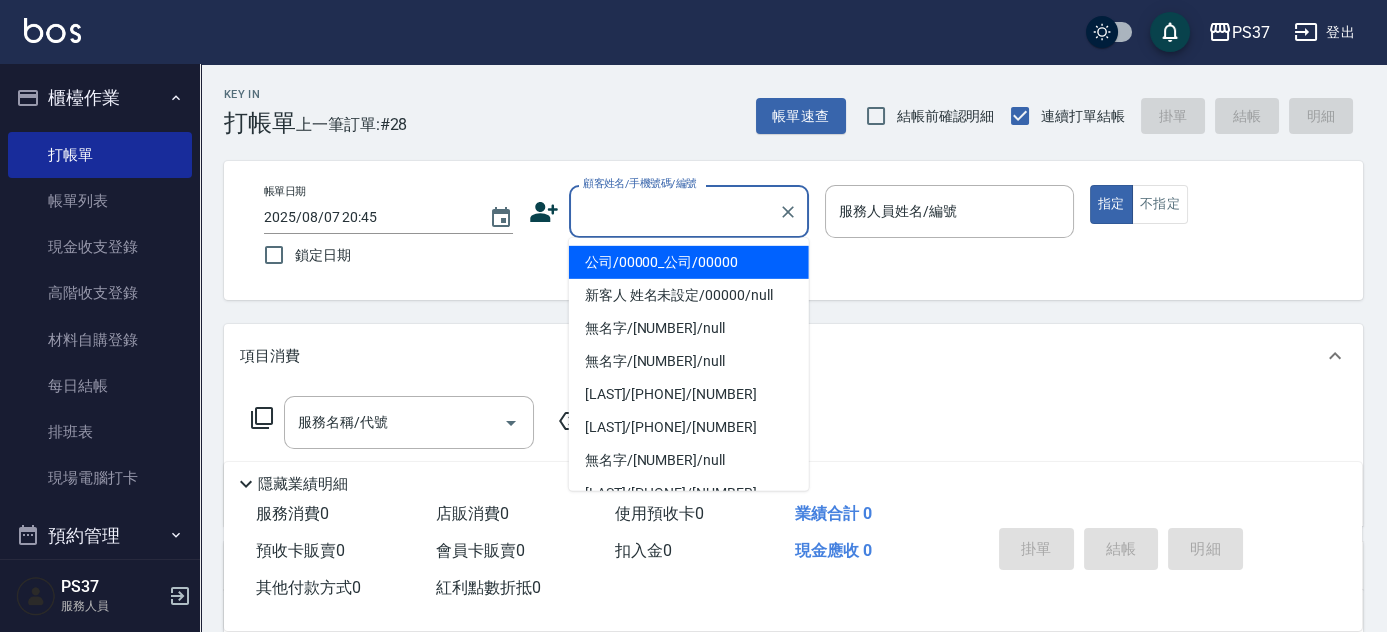 drag, startPoint x: 661, startPoint y: 252, endPoint x: 795, endPoint y: 232, distance: 135.48431 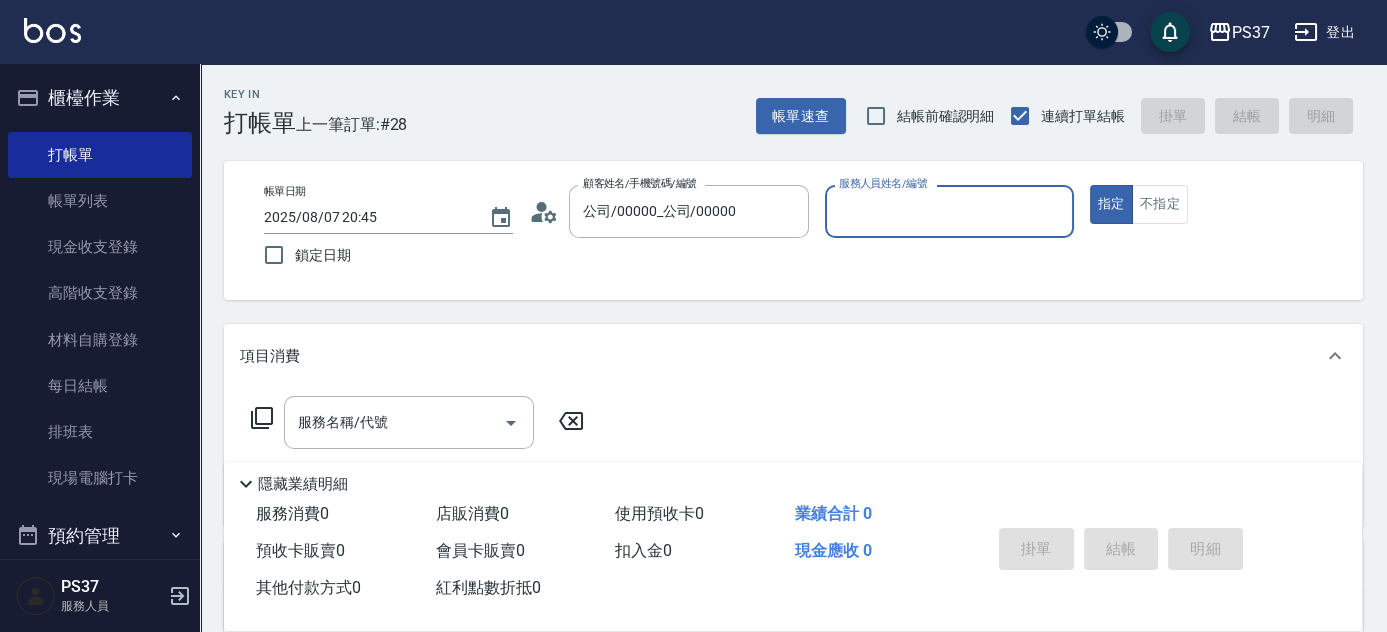 click on "服務人員姓名/編號" at bounding box center [949, 211] 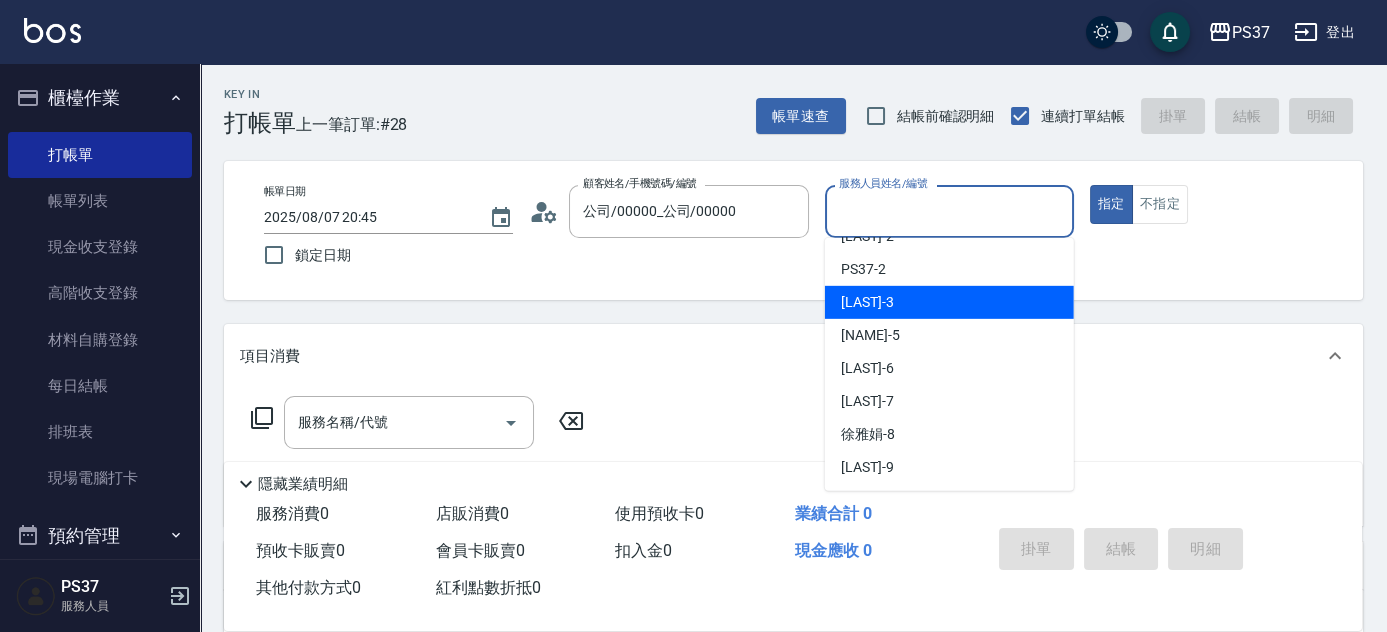 scroll, scrollTop: 90, scrollLeft: 0, axis: vertical 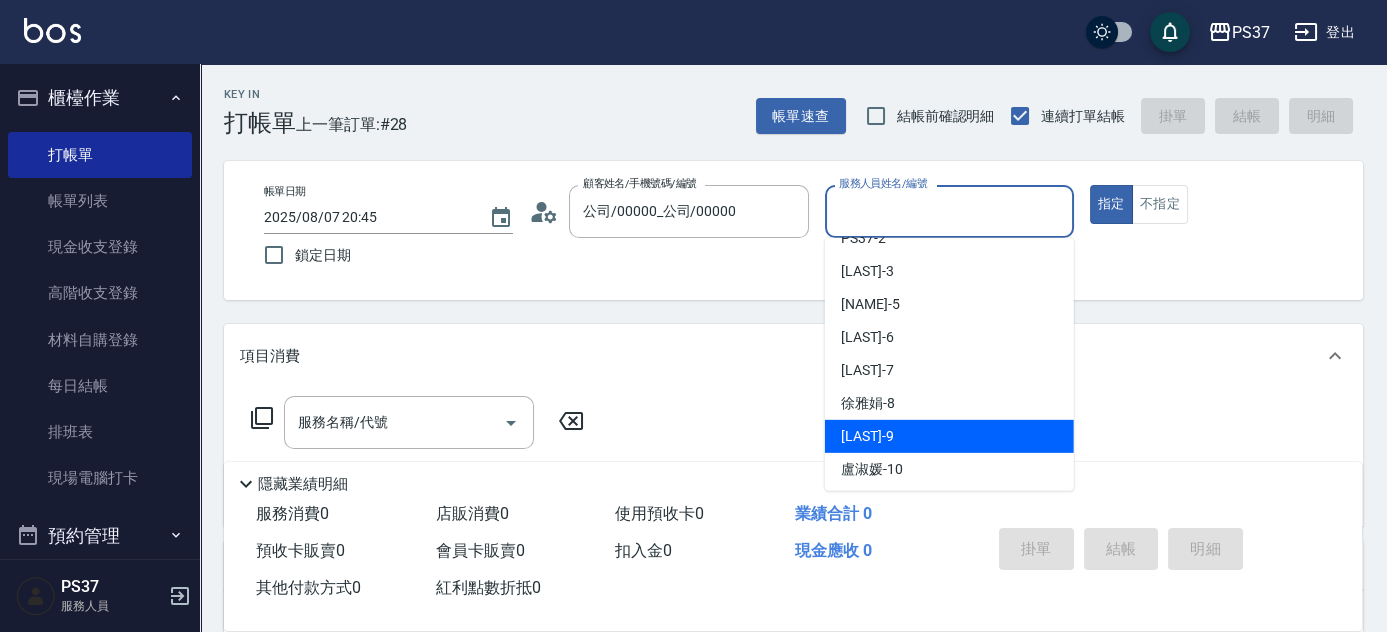 click on "[LAST] -9" at bounding box center [949, 436] 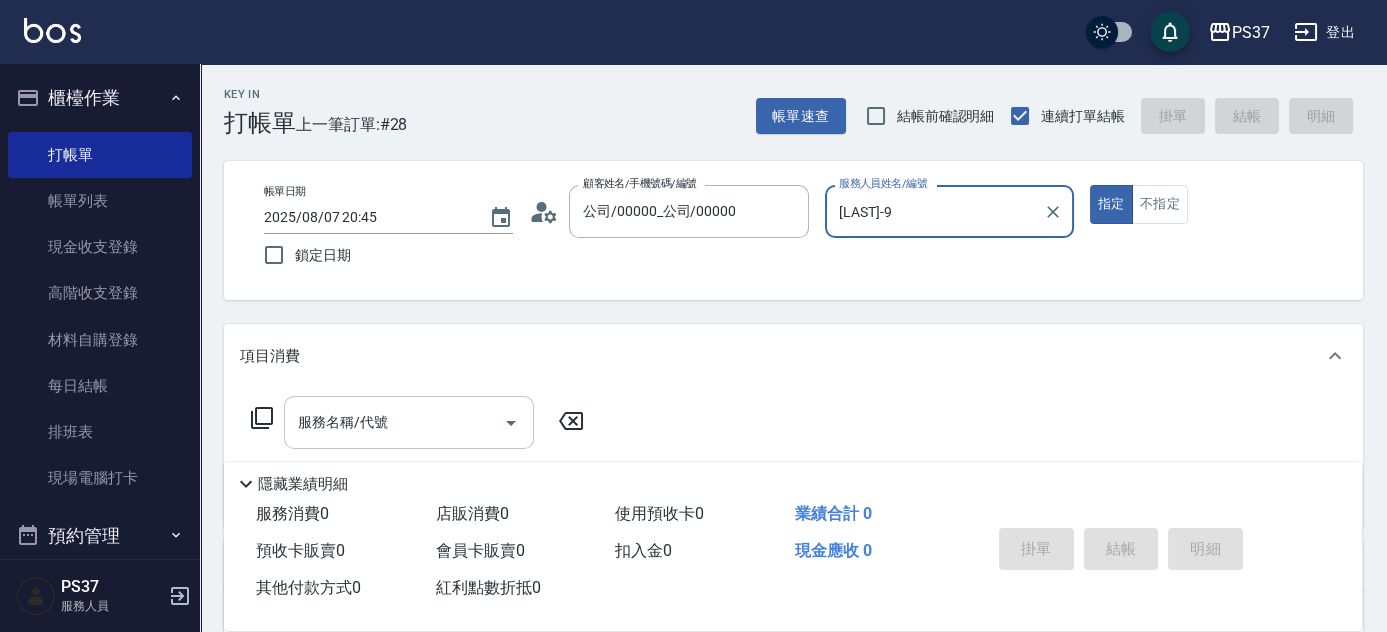 click on "服務名稱/代號" at bounding box center [394, 422] 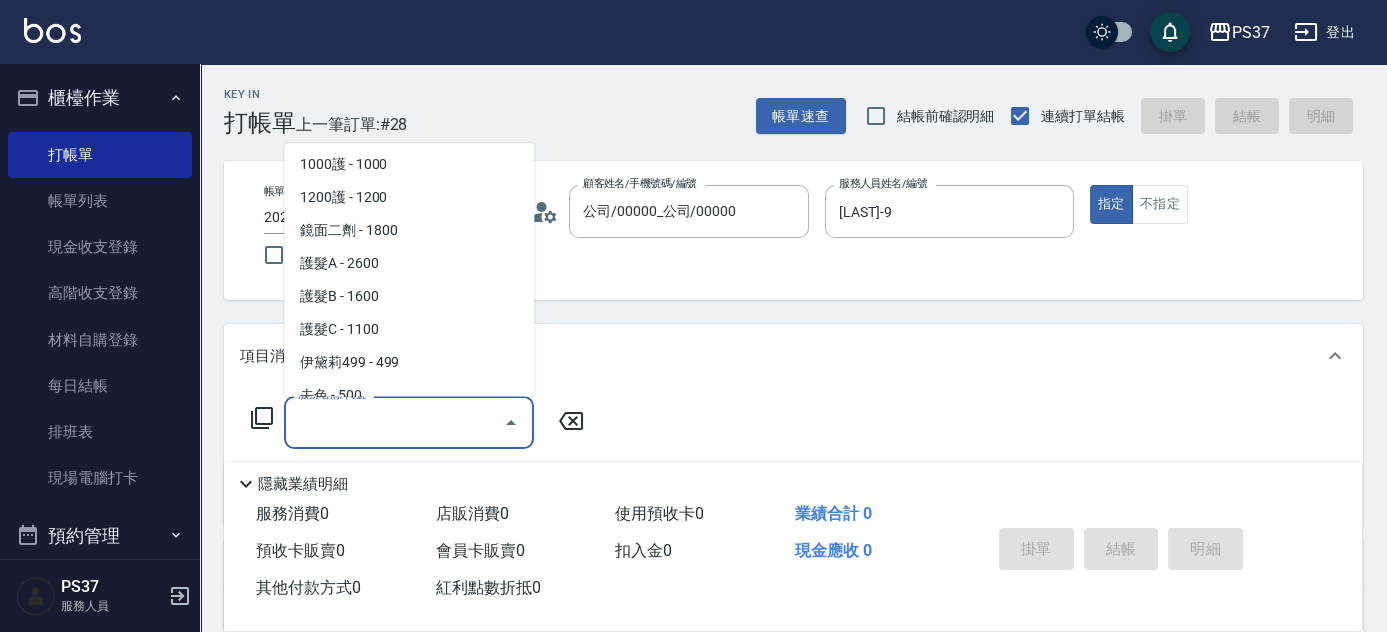 scroll, scrollTop: 909, scrollLeft: 0, axis: vertical 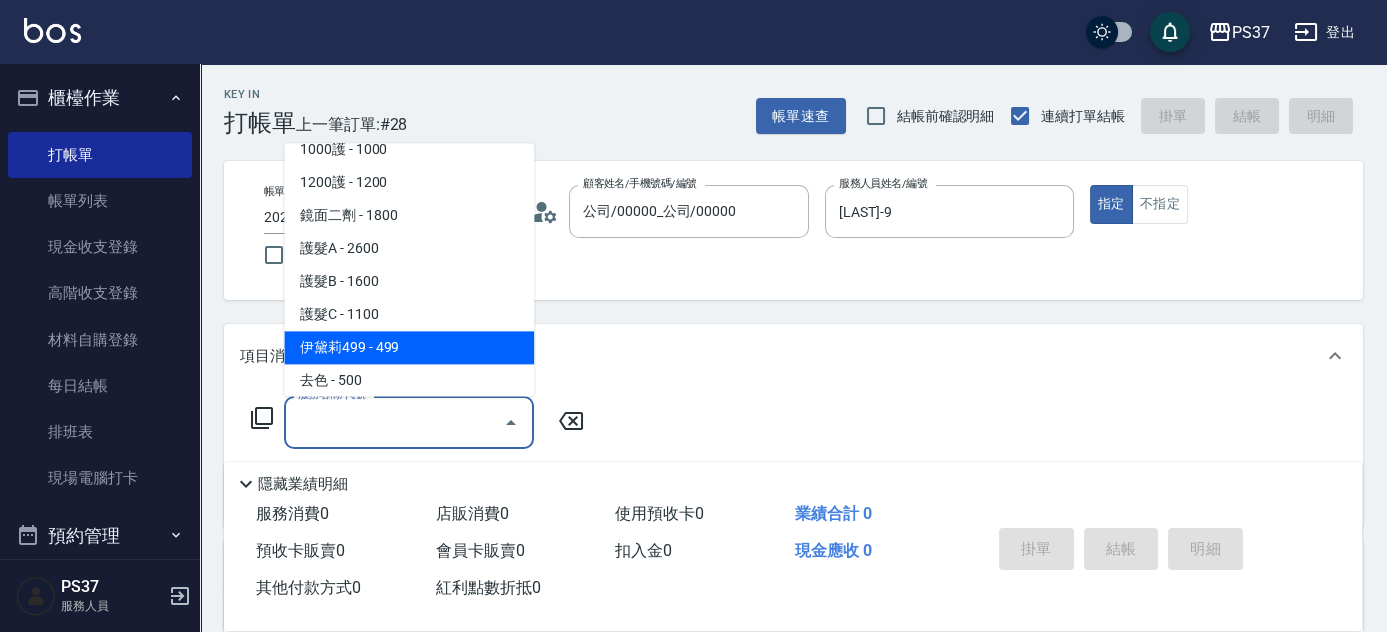 click on "伊黛莉499 - 499" at bounding box center (409, 348) 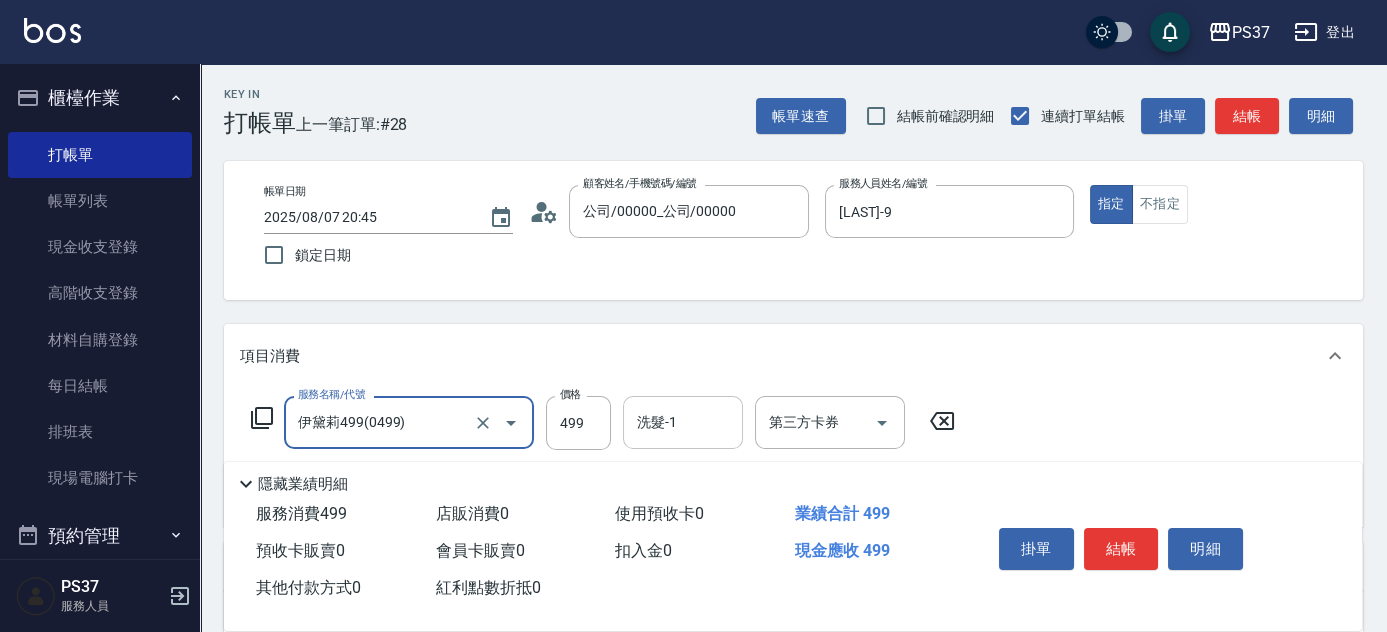 click on "洗髮-1" at bounding box center [683, 422] 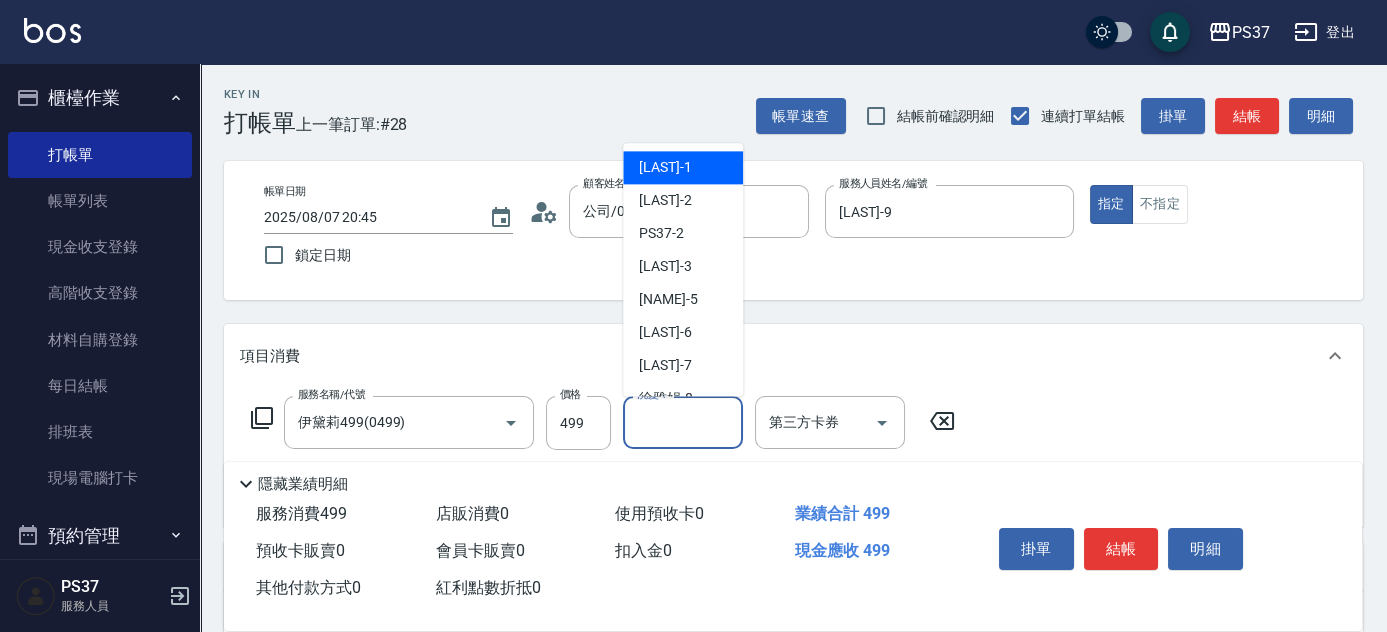 click on "[LAST] -1" at bounding box center (665, 168) 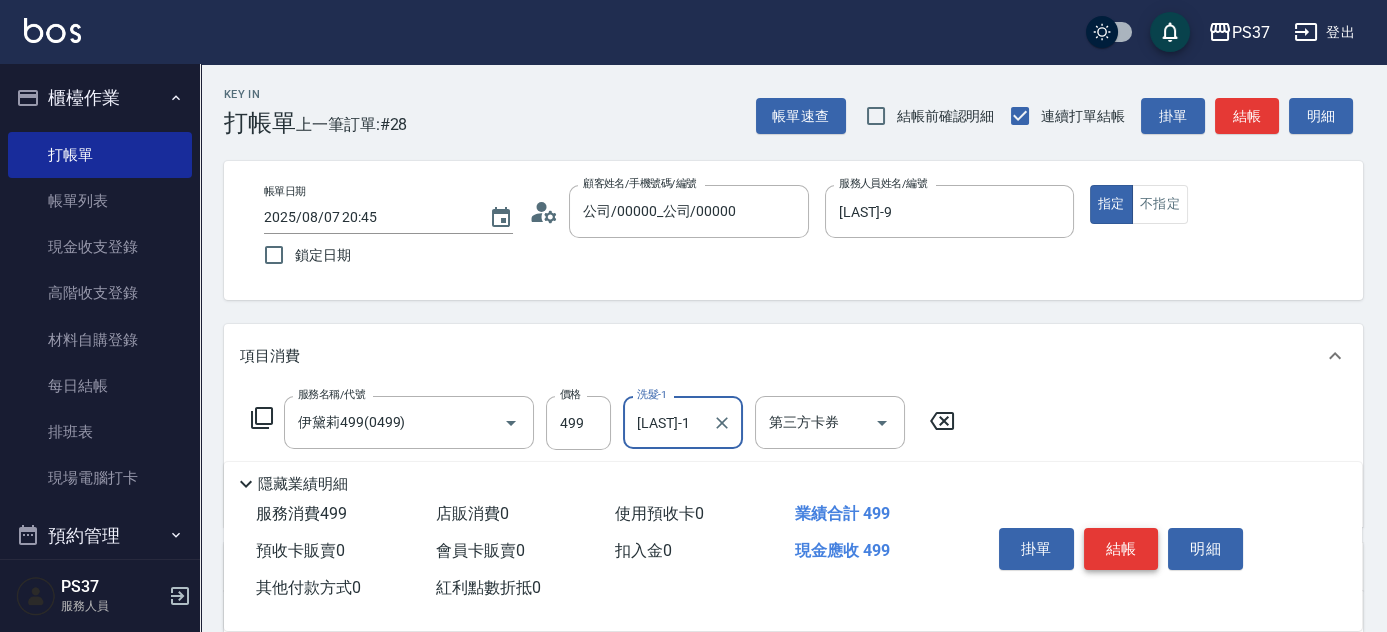click on "結帳" at bounding box center (1121, 549) 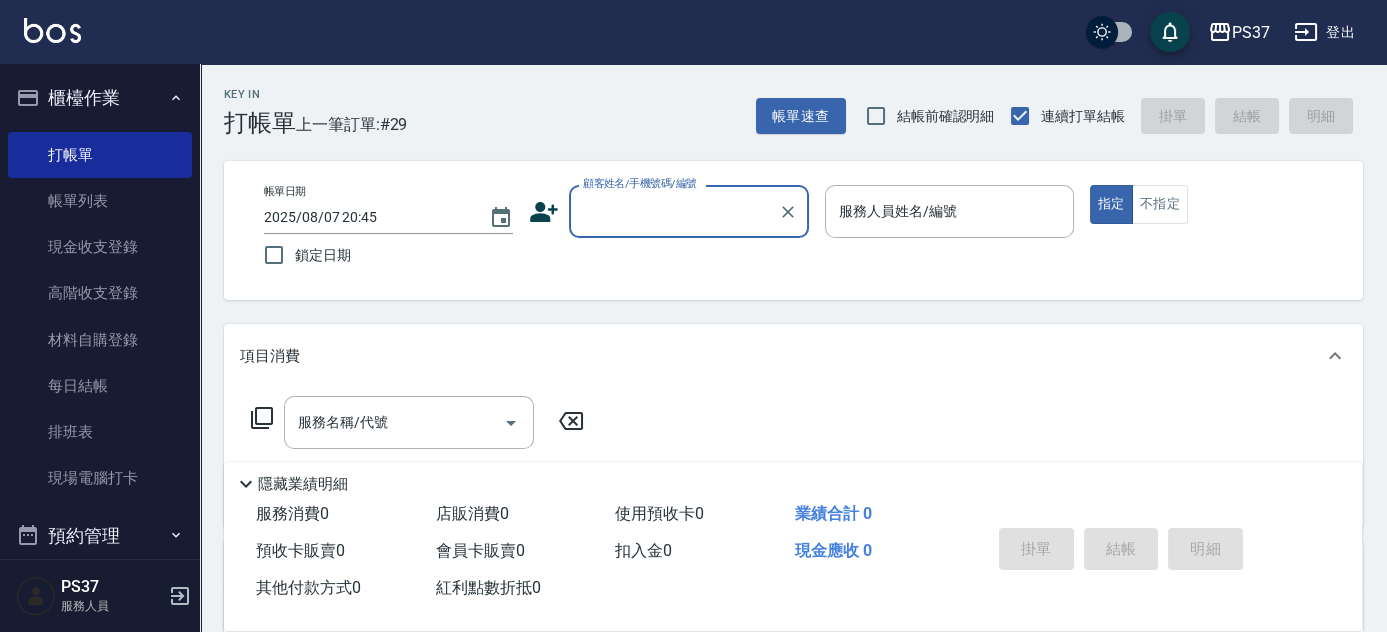 click on "顧客姓名/手機號碼/編號" at bounding box center [674, 211] 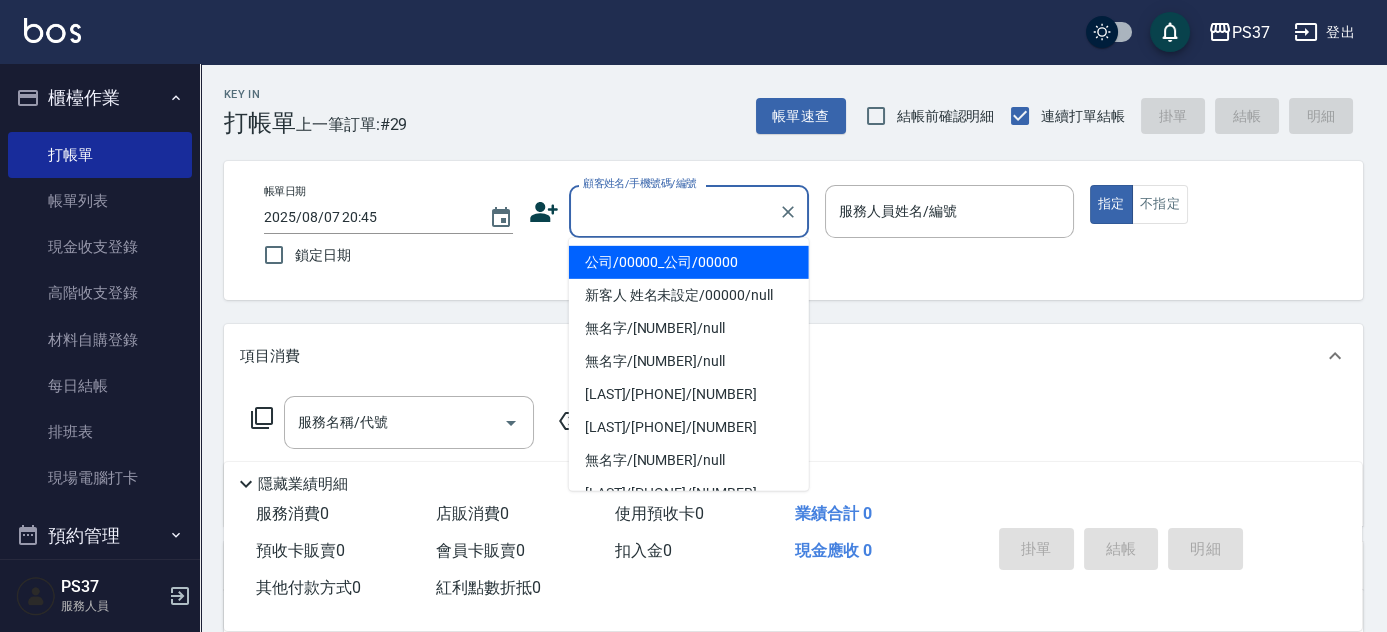 click on "公司/00000_公司/00000" at bounding box center (689, 262) 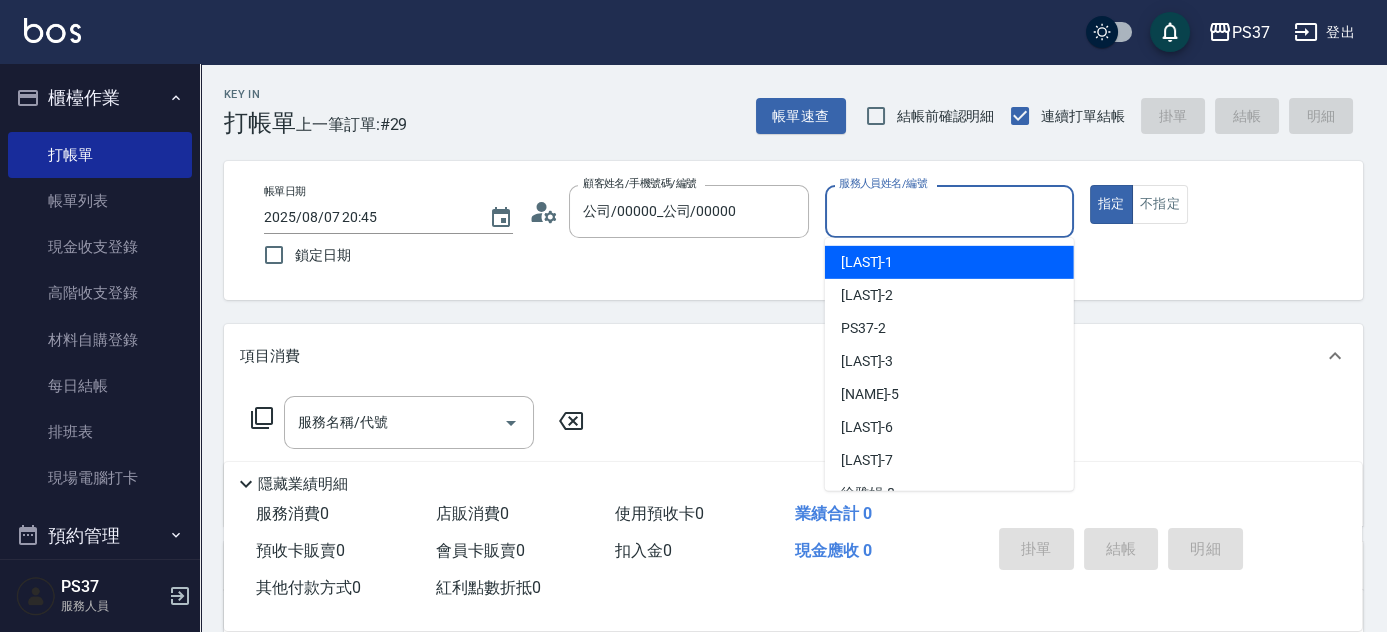 click on "服務人員姓名/編號" at bounding box center (949, 211) 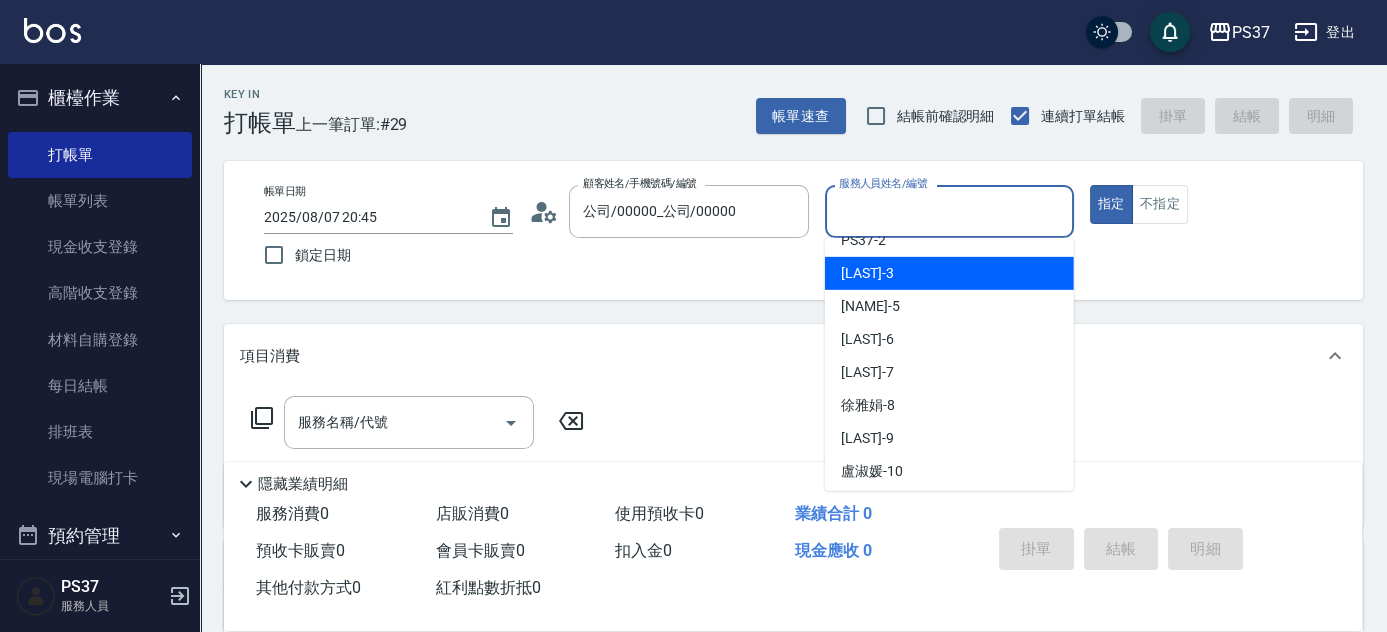 scroll, scrollTop: 181, scrollLeft: 0, axis: vertical 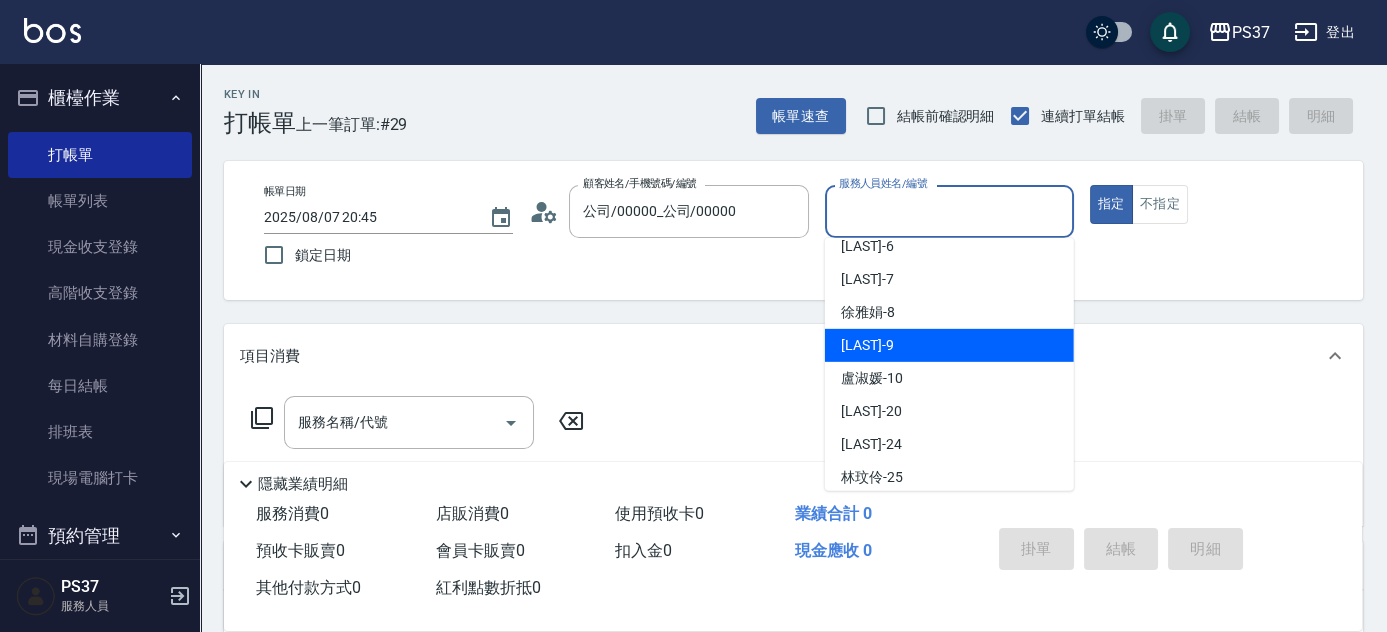 click on "[LAST] -9" at bounding box center (949, 345) 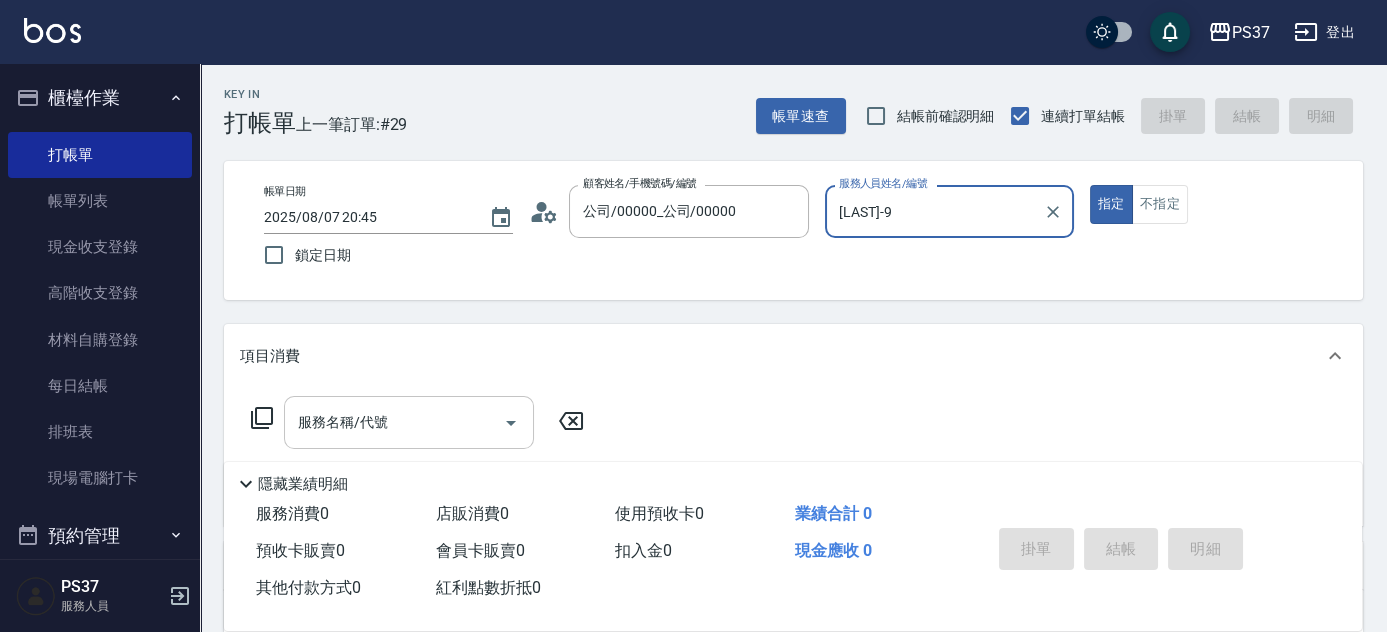 click on "服務名稱/代號" at bounding box center [394, 422] 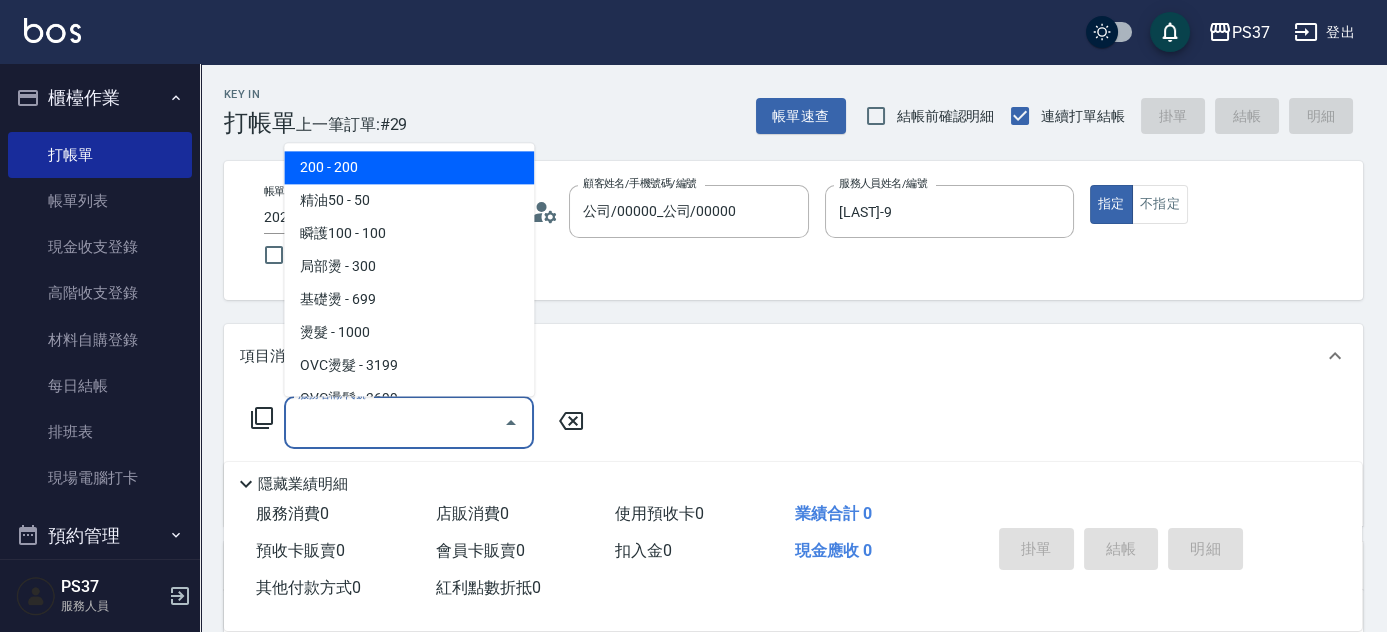 click on "200 - 200" at bounding box center [409, 168] 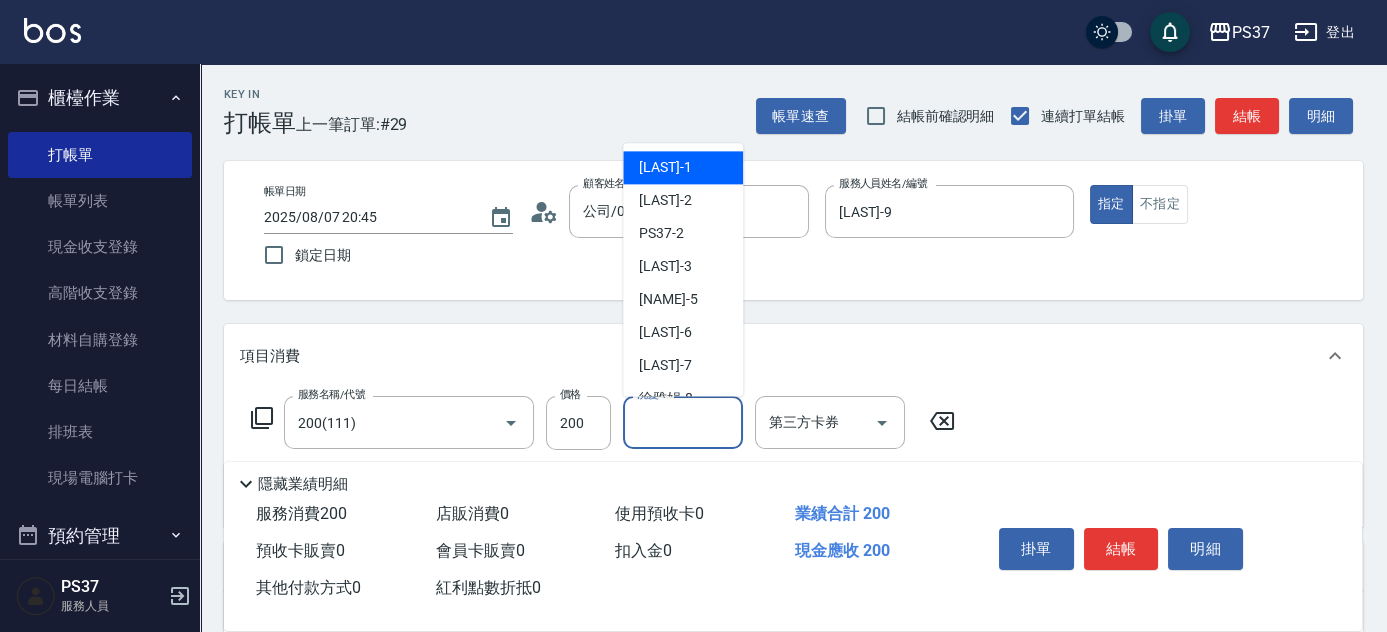 click on "洗髮-1" at bounding box center (683, 422) 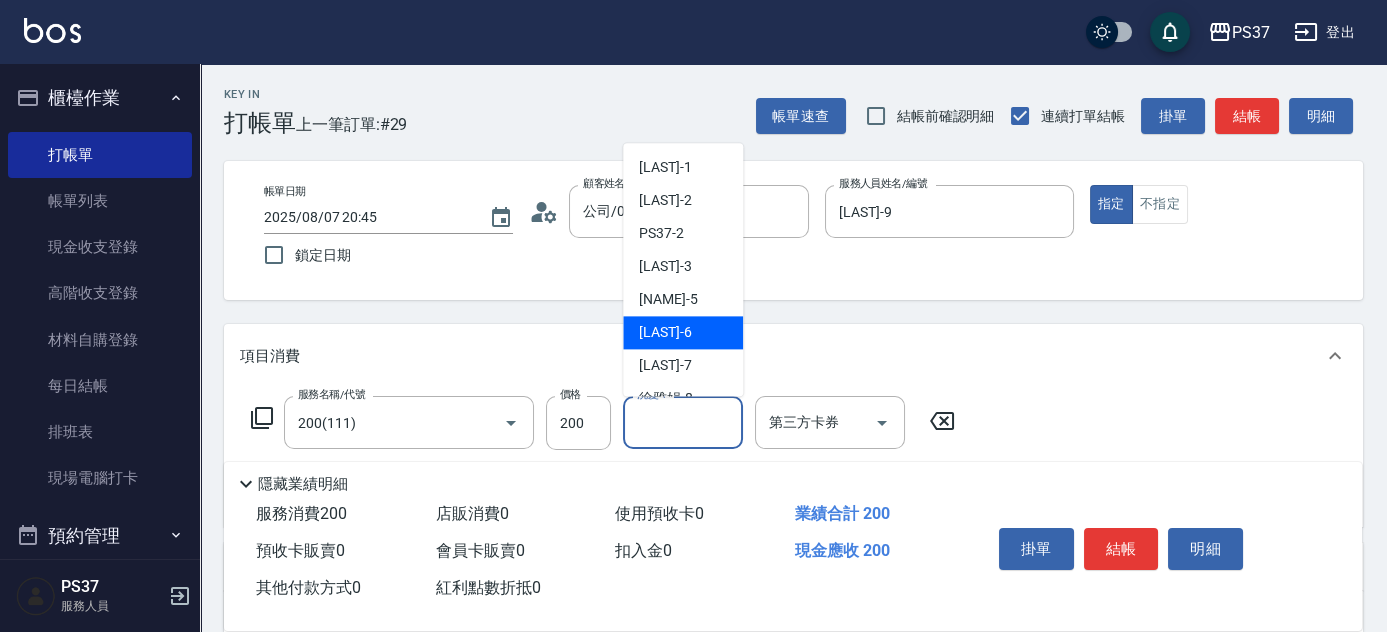 scroll, scrollTop: 90, scrollLeft: 0, axis: vertical 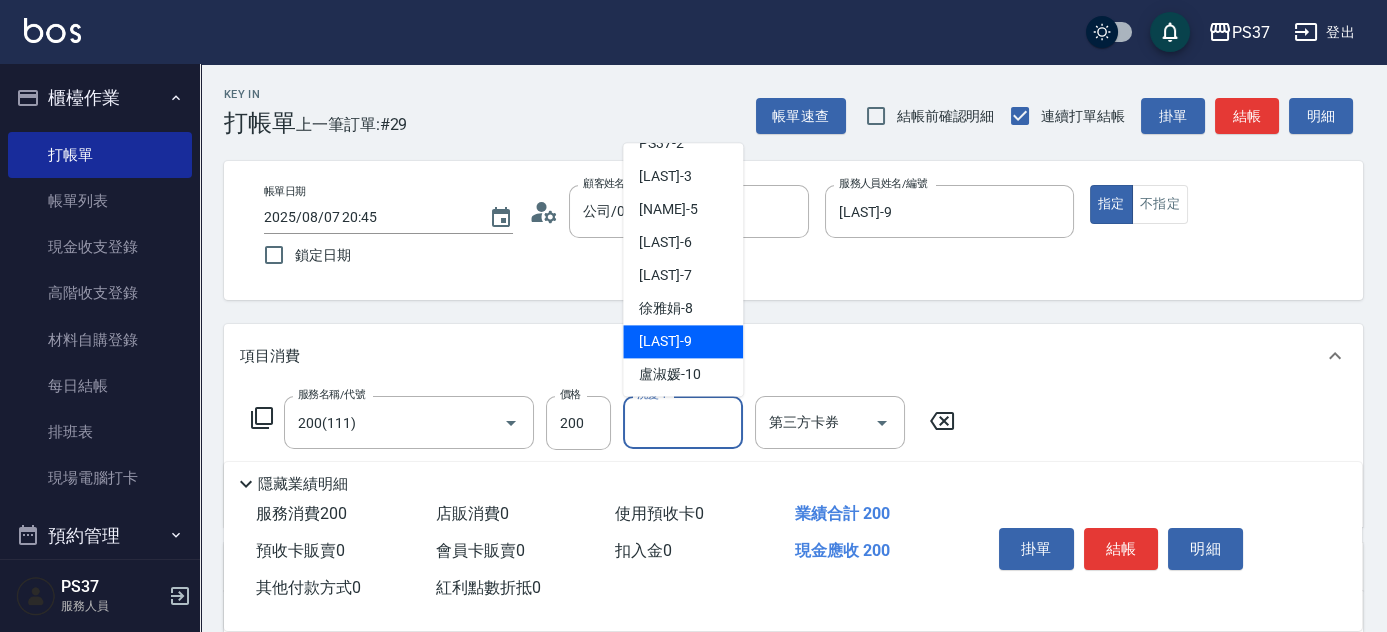 click on "[LAST] -9" at bounding box center (683, 342) 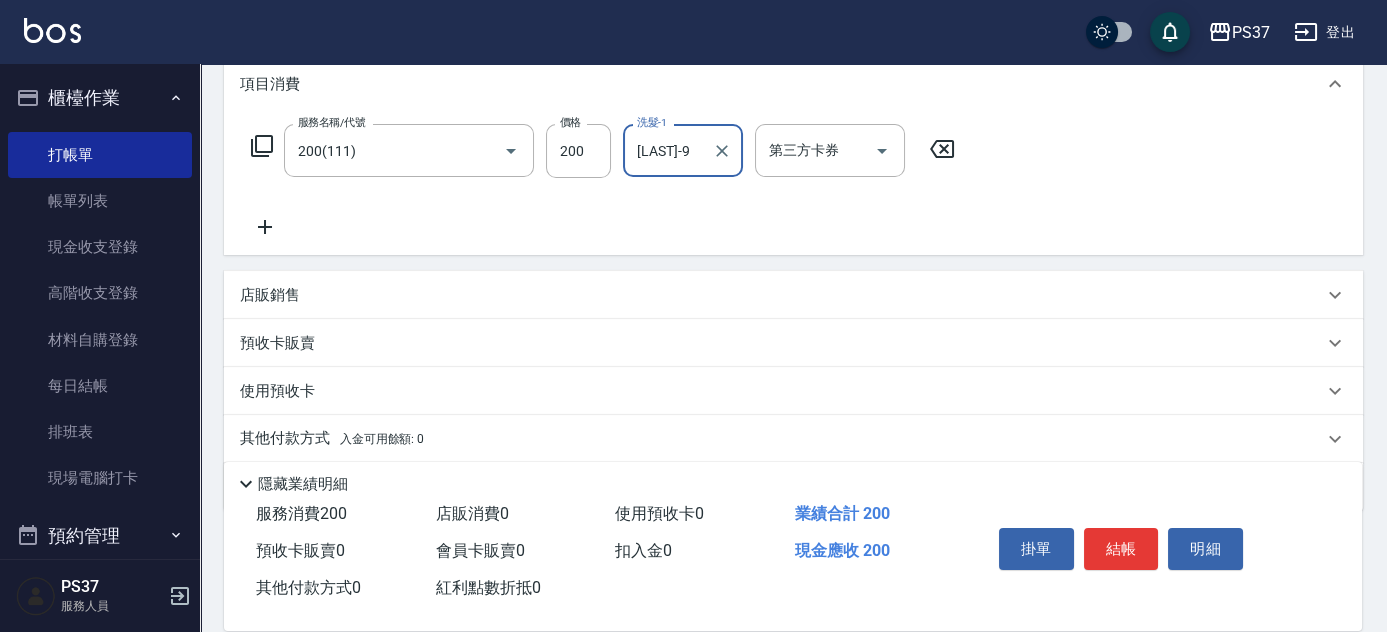 scroll, scrollTop: 272, scrollLeft: 0, axis: vertical 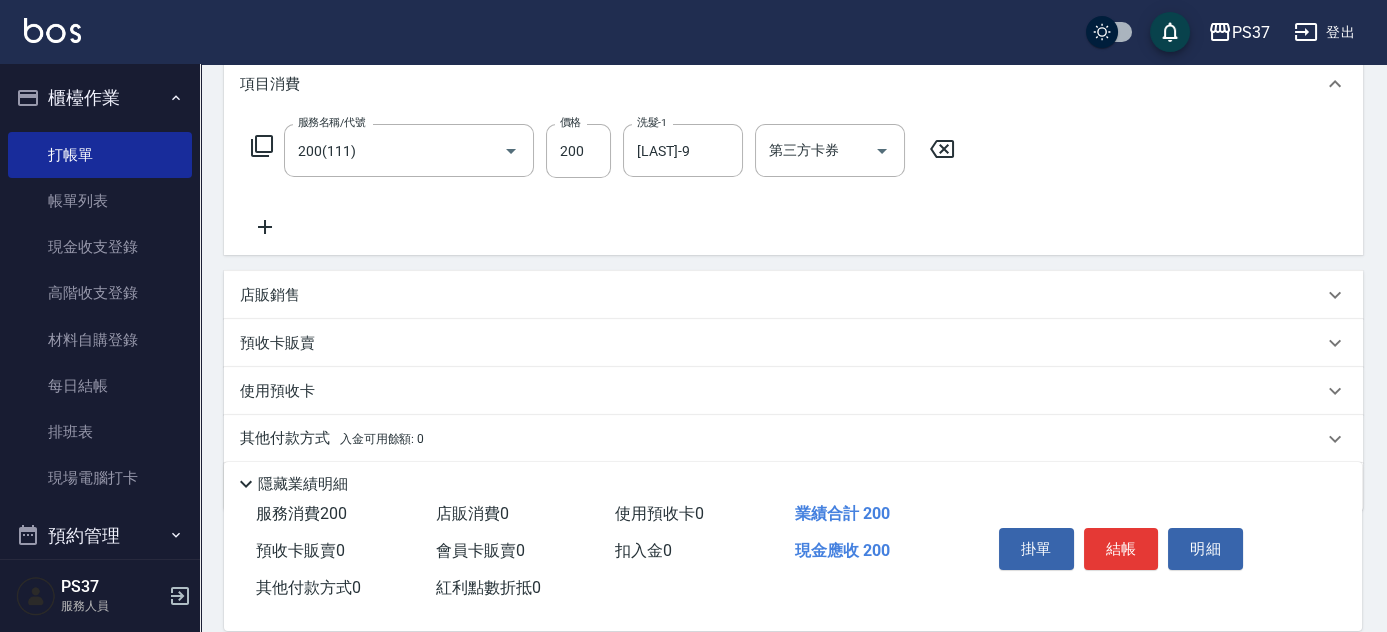 click 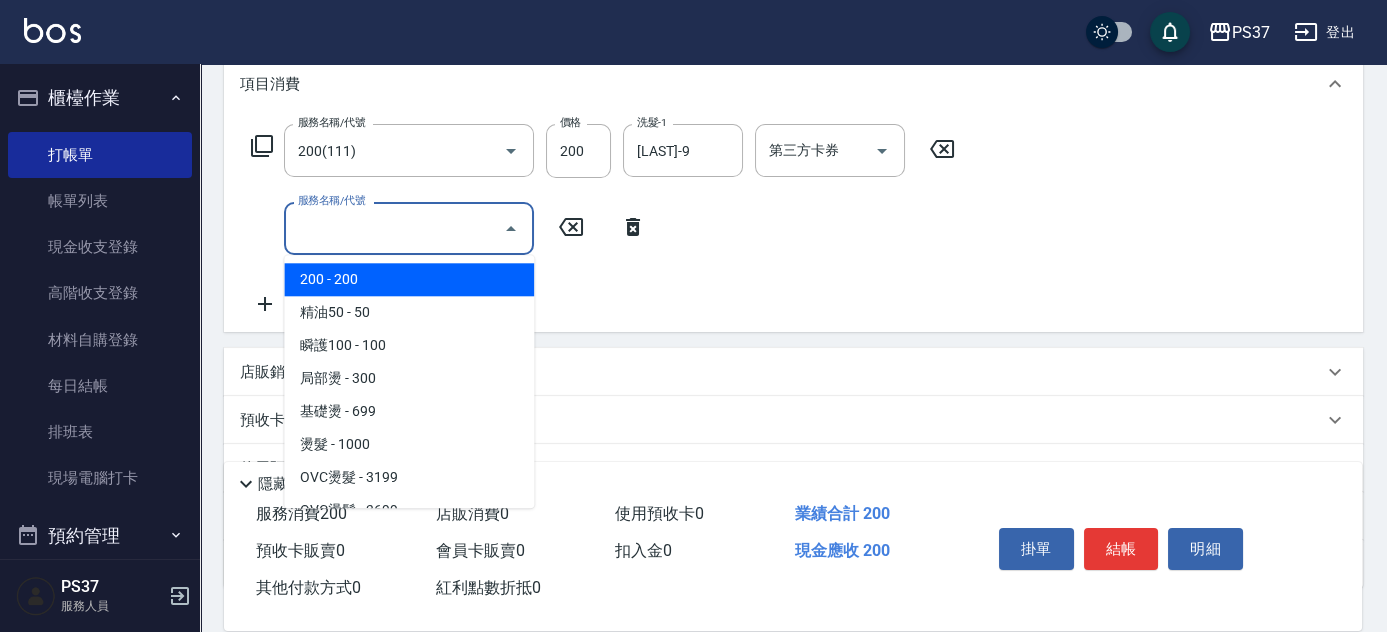 click on "服務名稱/代號" at bounding box center [394, 228] 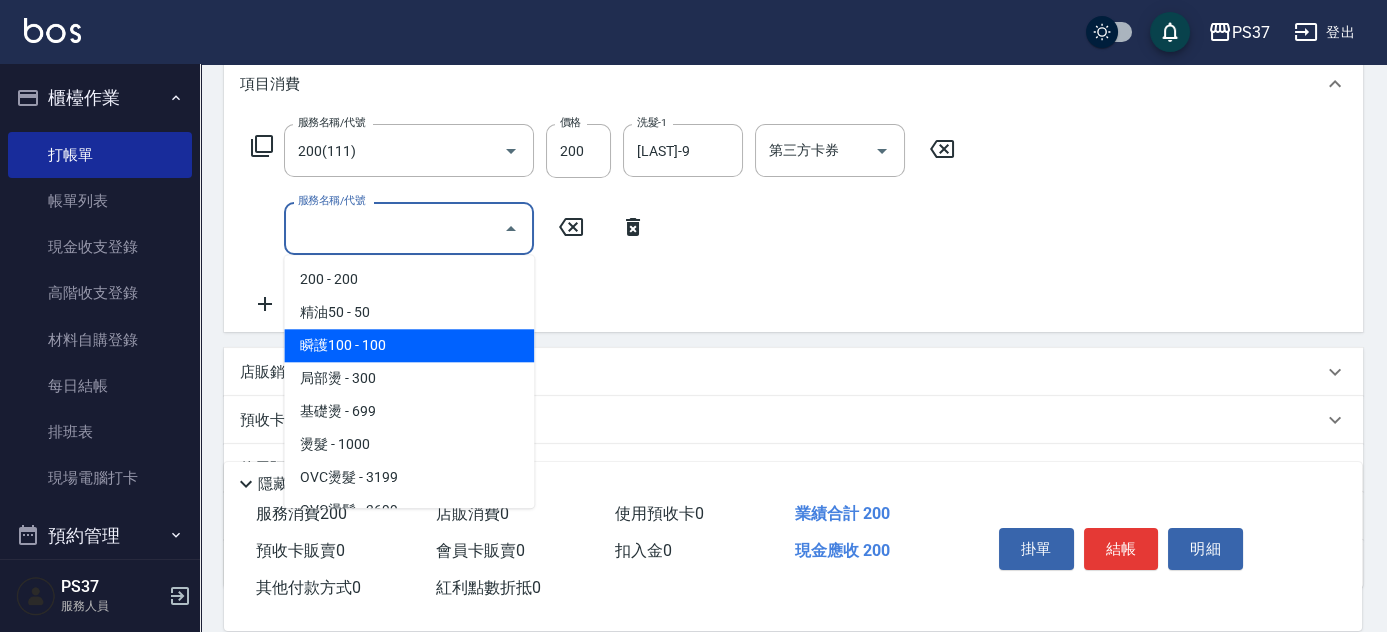 click on "瞬護100 - 100" at bounding box center (409, 345) 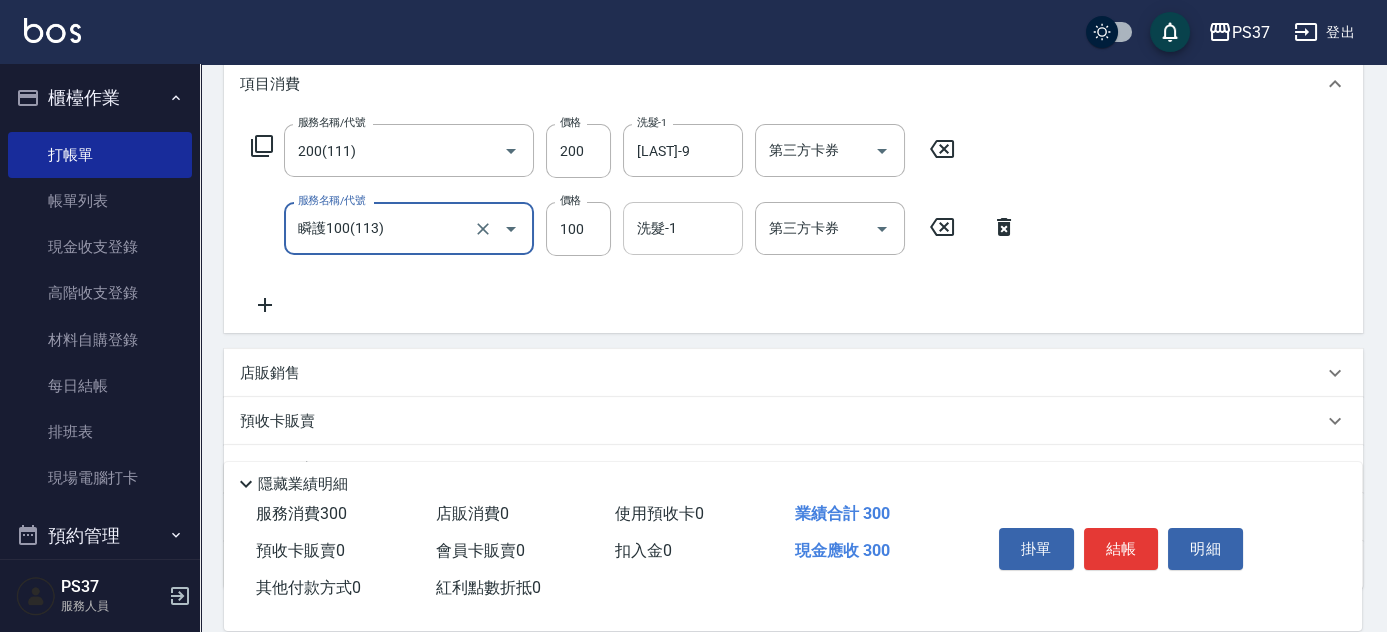click on "洗髮-1" at bounding box center (683, 228) 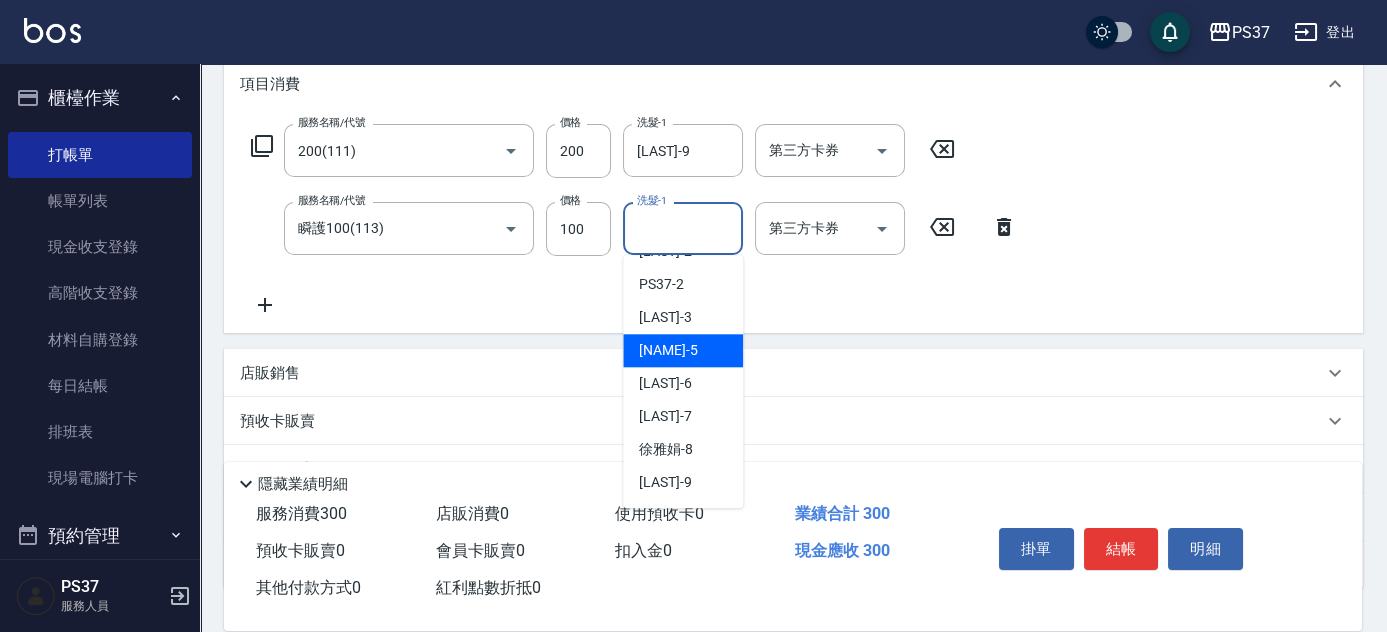 scroll, scrollTop: 181, scrollLeft: 0, axis: vertical 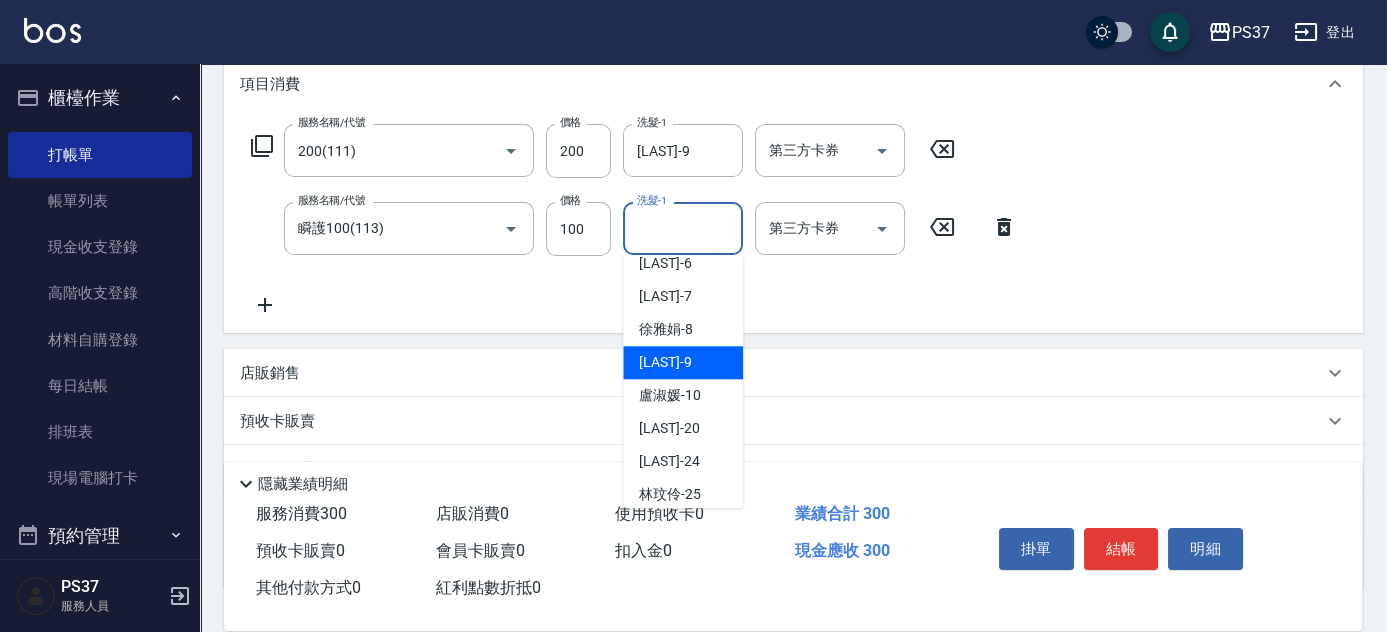 click on "[LAST] -9" at bounding box center [665, 362] 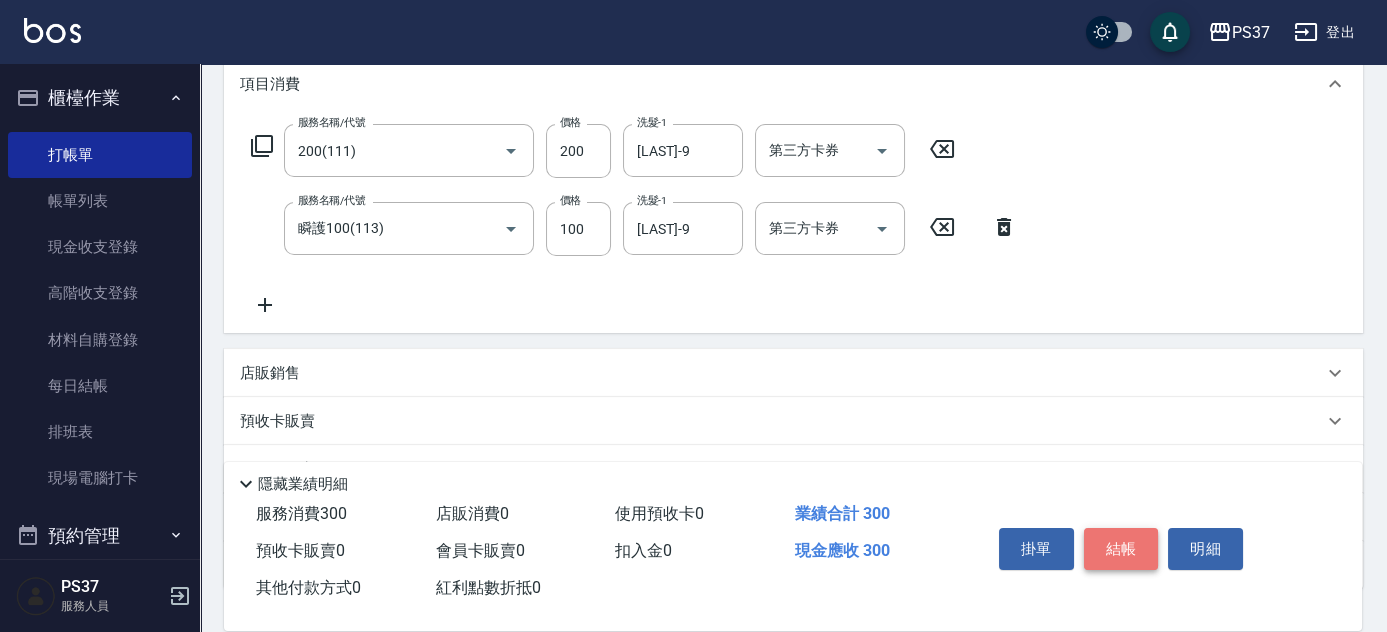 click on "結帳" at bounding box center (1121, 549) 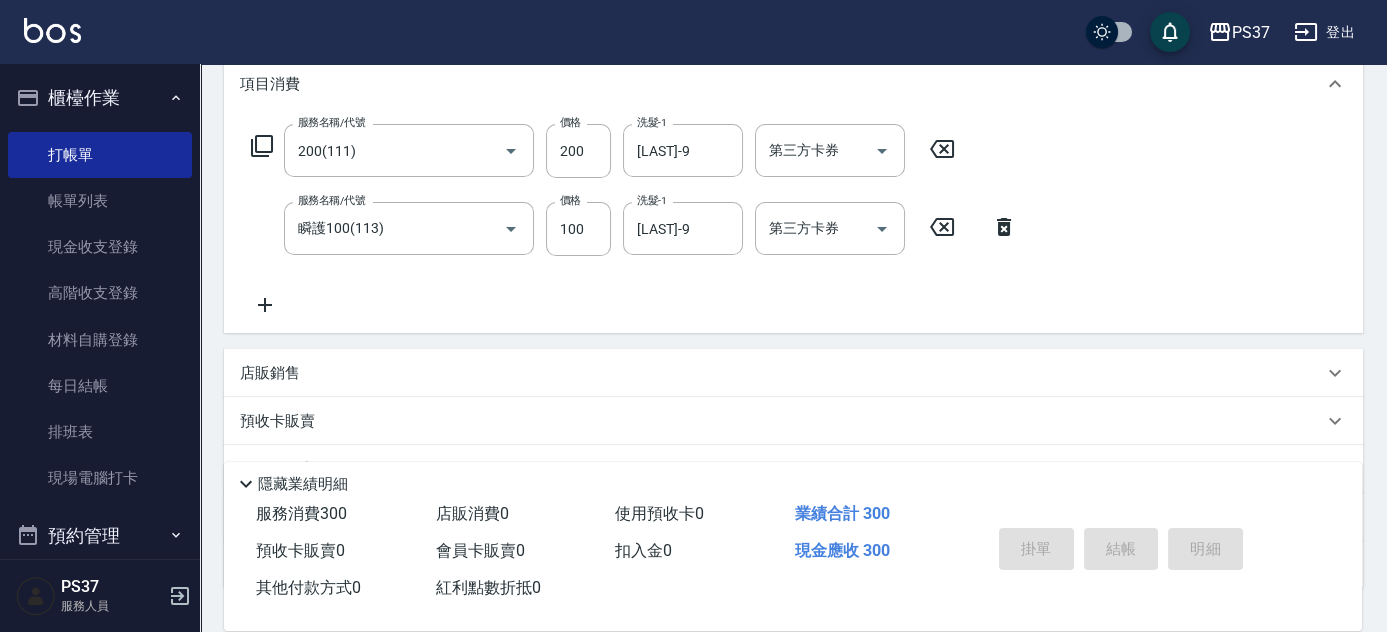 scroll, scrollTop: 0, scrollLeft: 0, axis: both 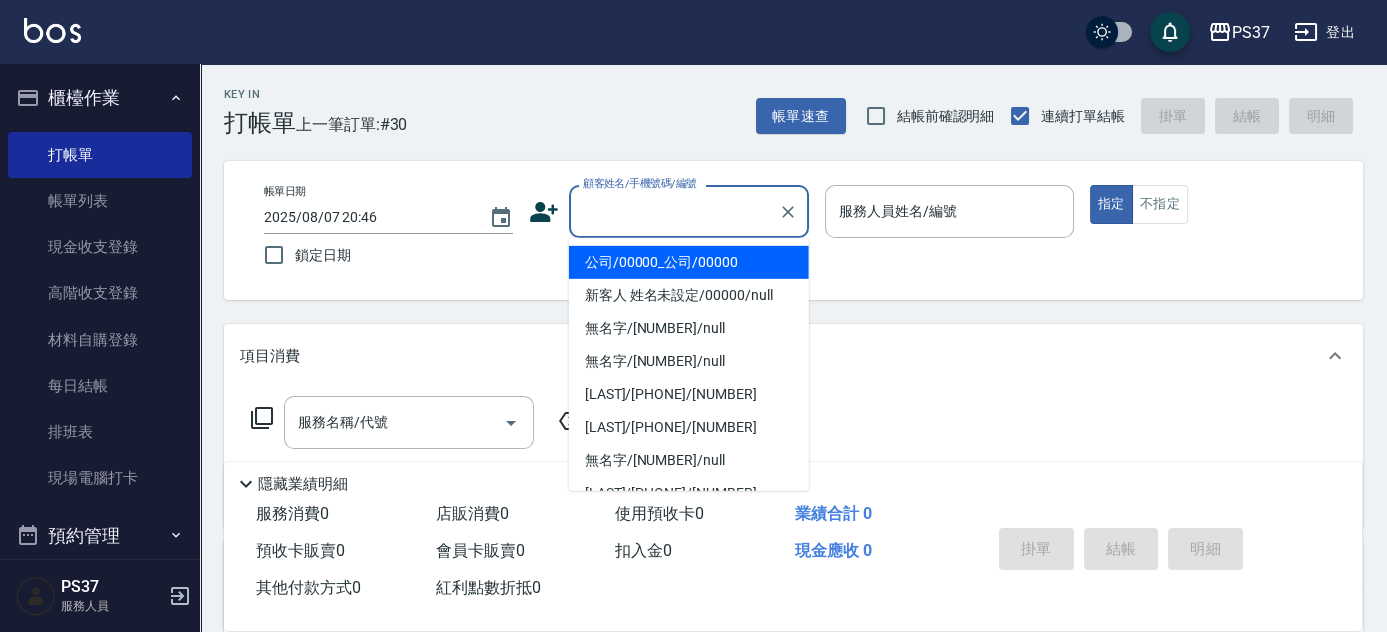 click on "顧客姓名/手機號碼/編號" at bounding box center (674, 211) 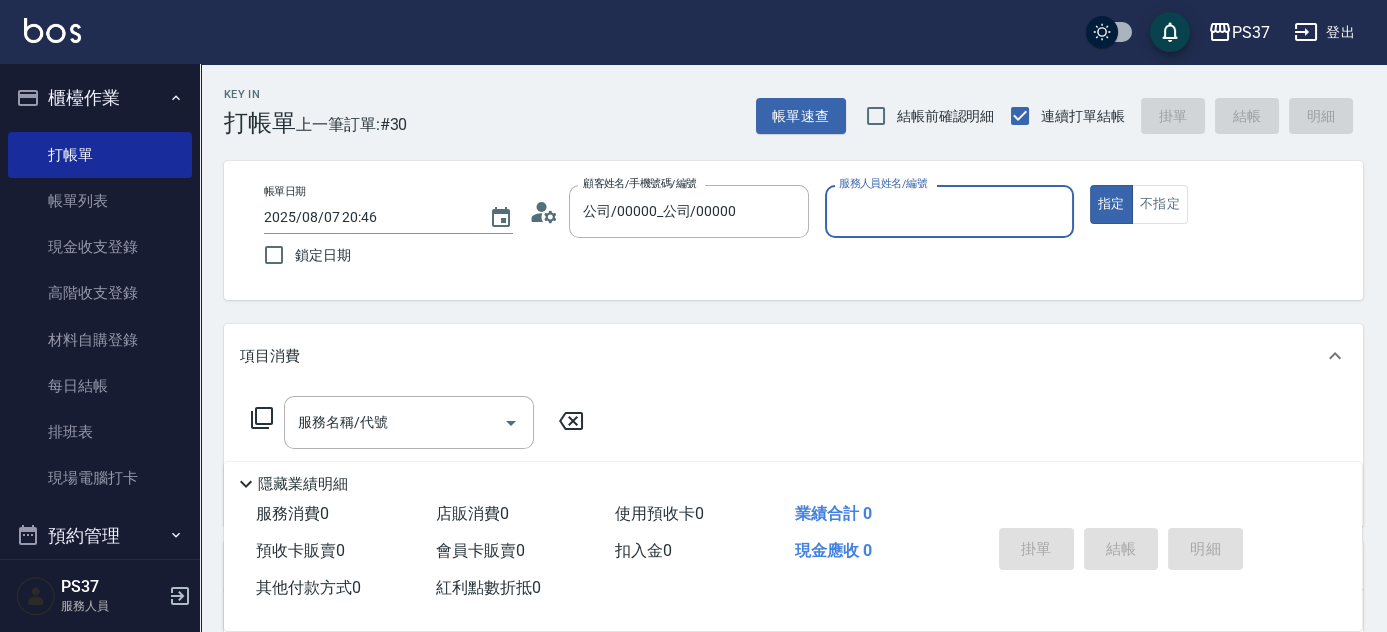 click on "服務人員姓名/編號" at bounding box center (949, 211) 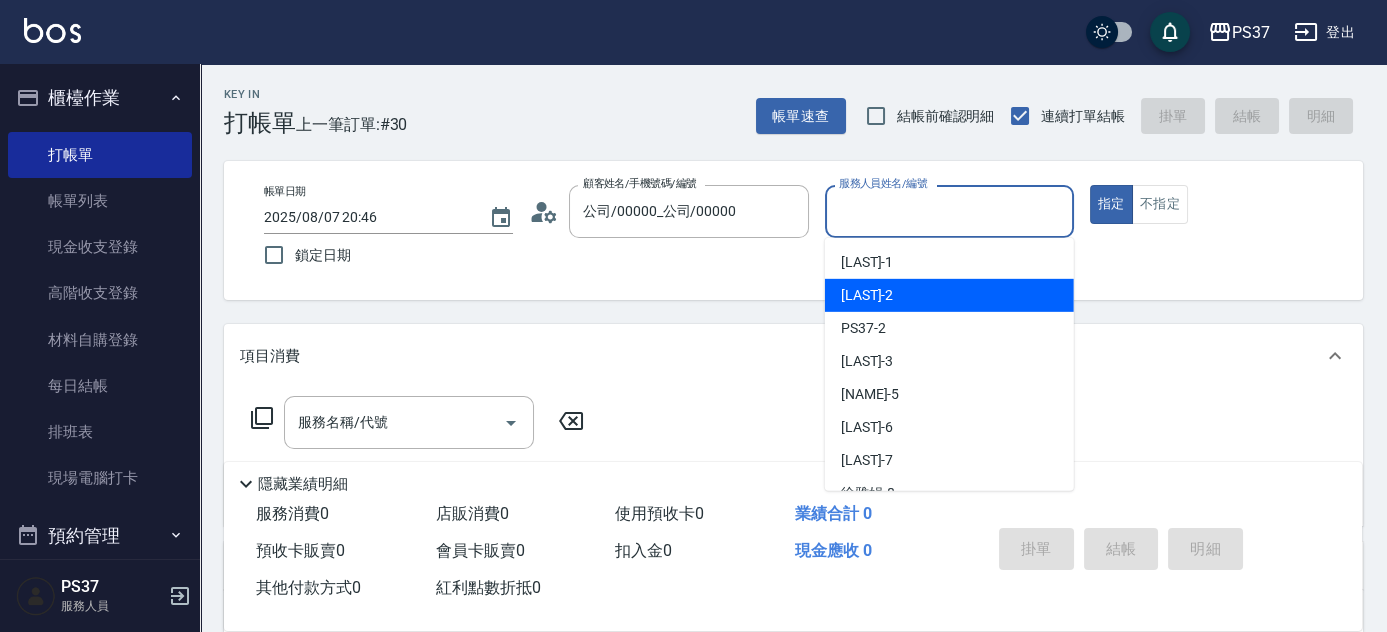 click on "[LAST] -2" at bounding box center [949, 295] 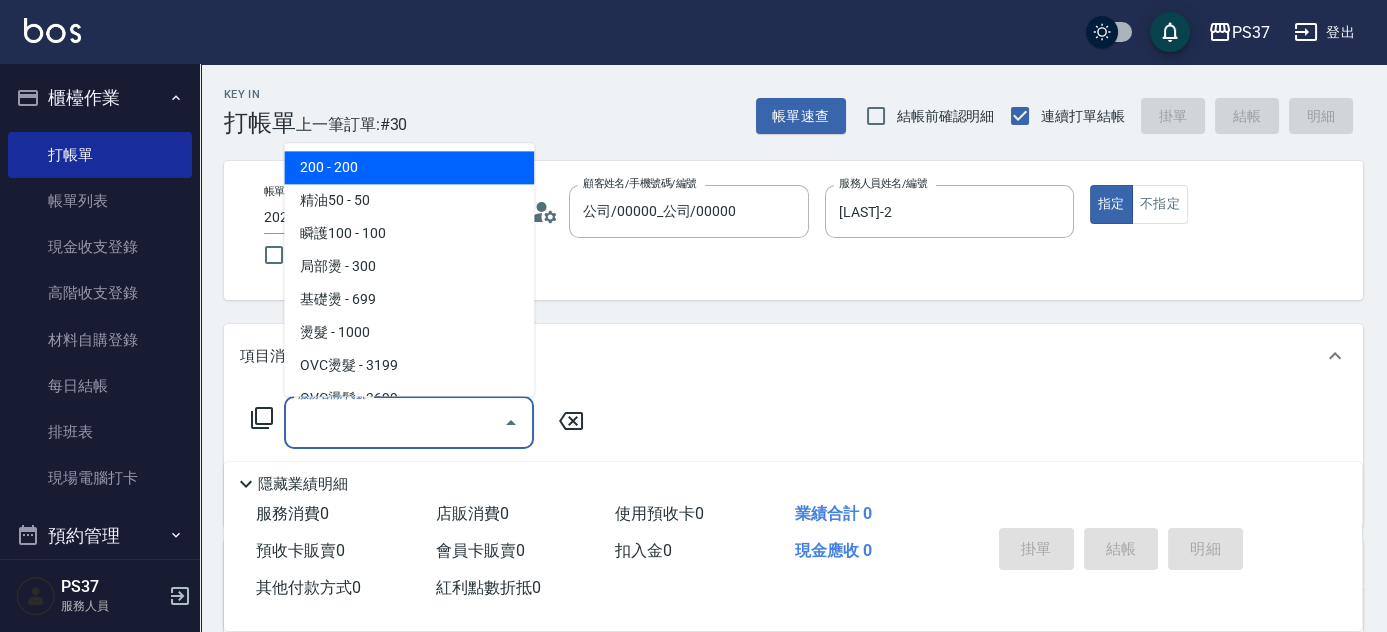 click on "服務名稱/代號" at bounding box center (394, 422) 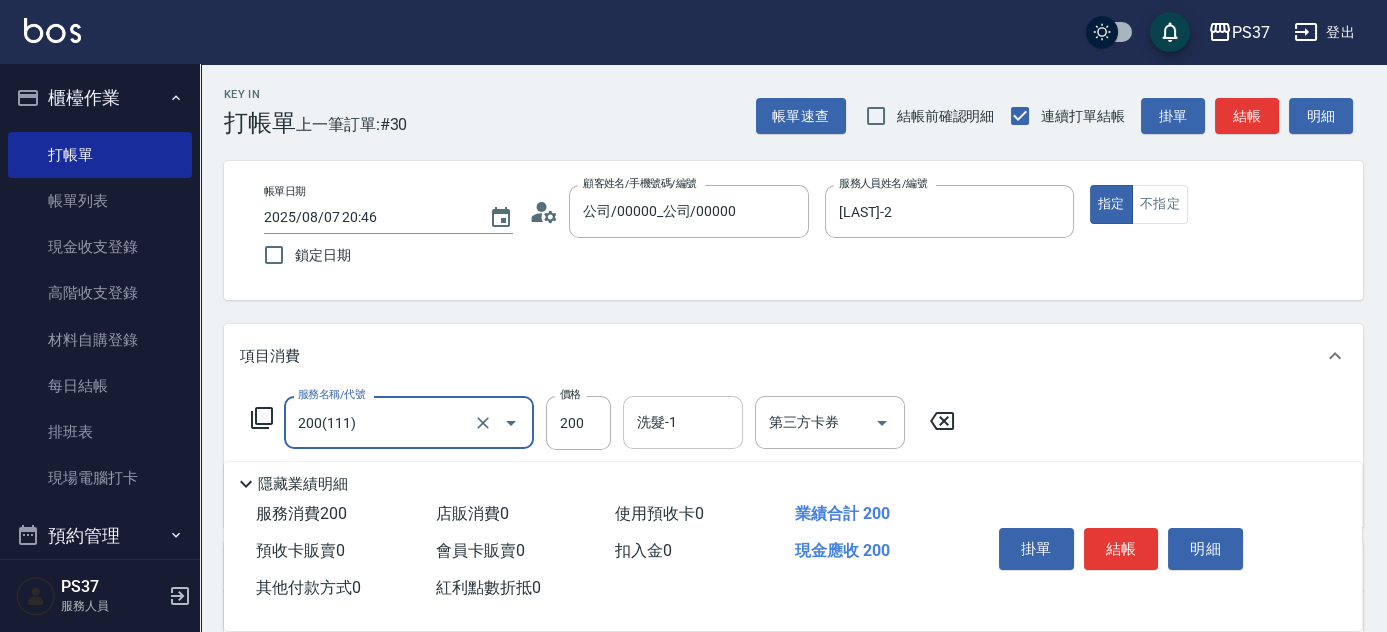 click on "洗髮-1" at bounding box center [683, 422] 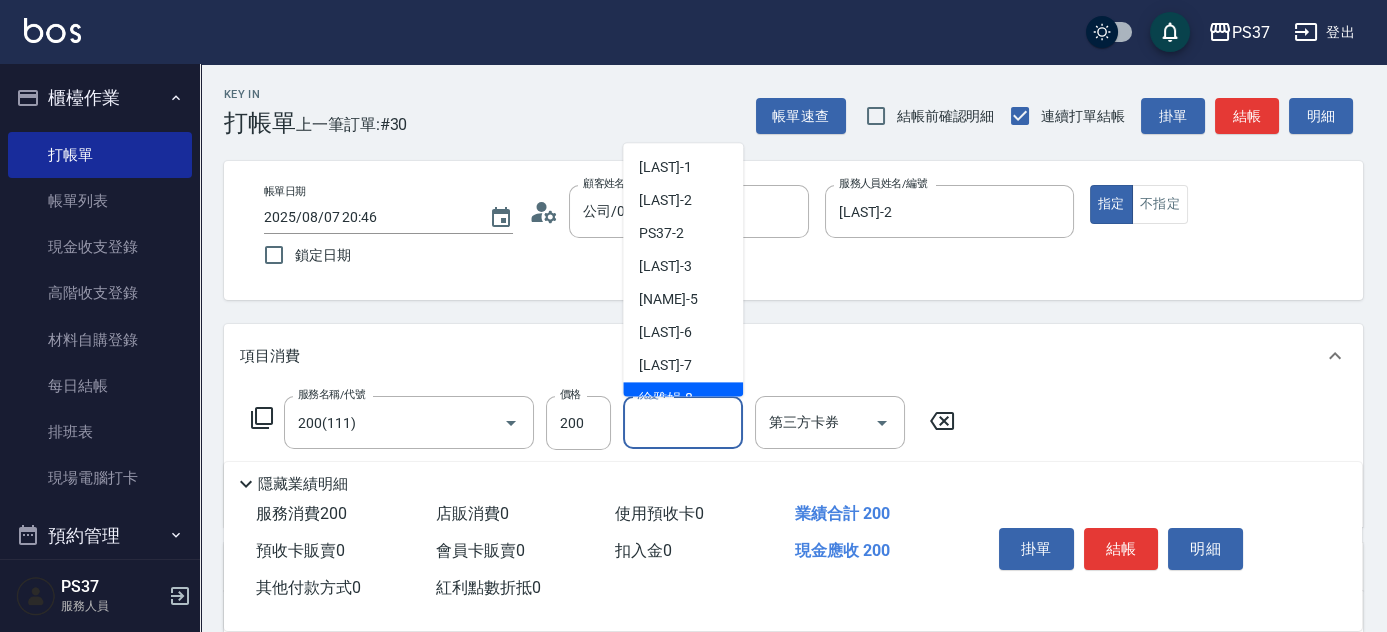 click on "[LAST] -8" at bounding box center [666, 399] 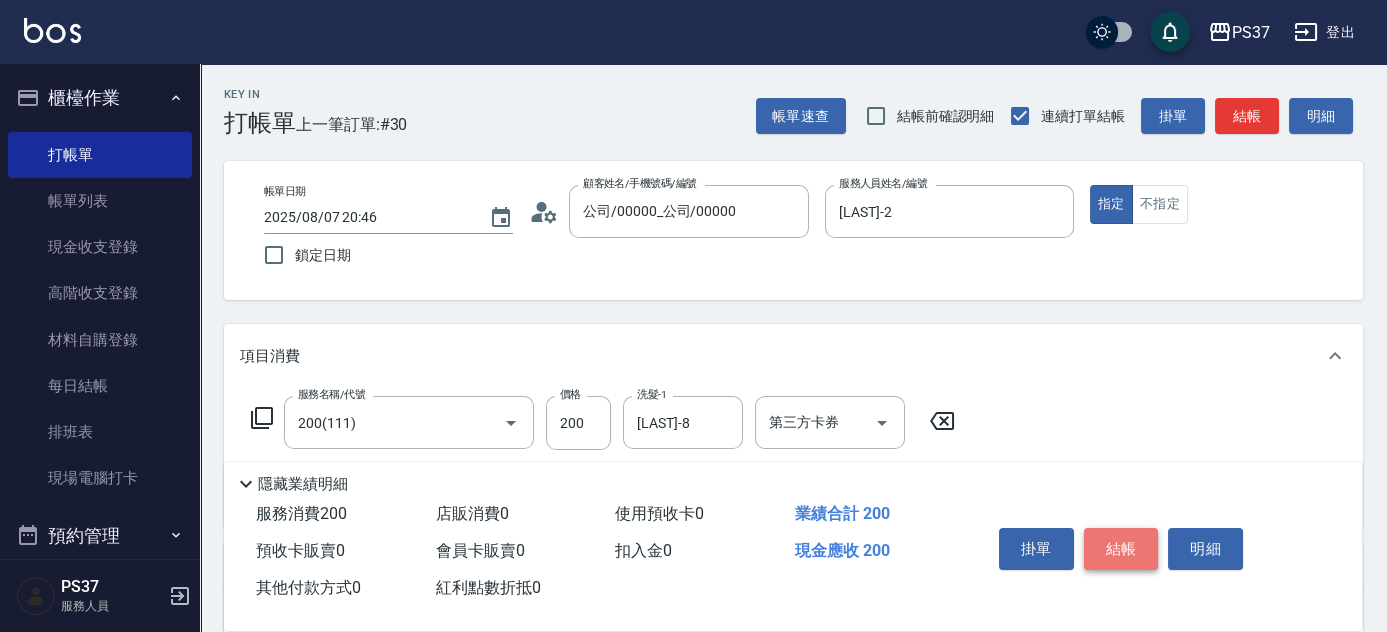 click on "結帳" at bounding box center (1121, 549) 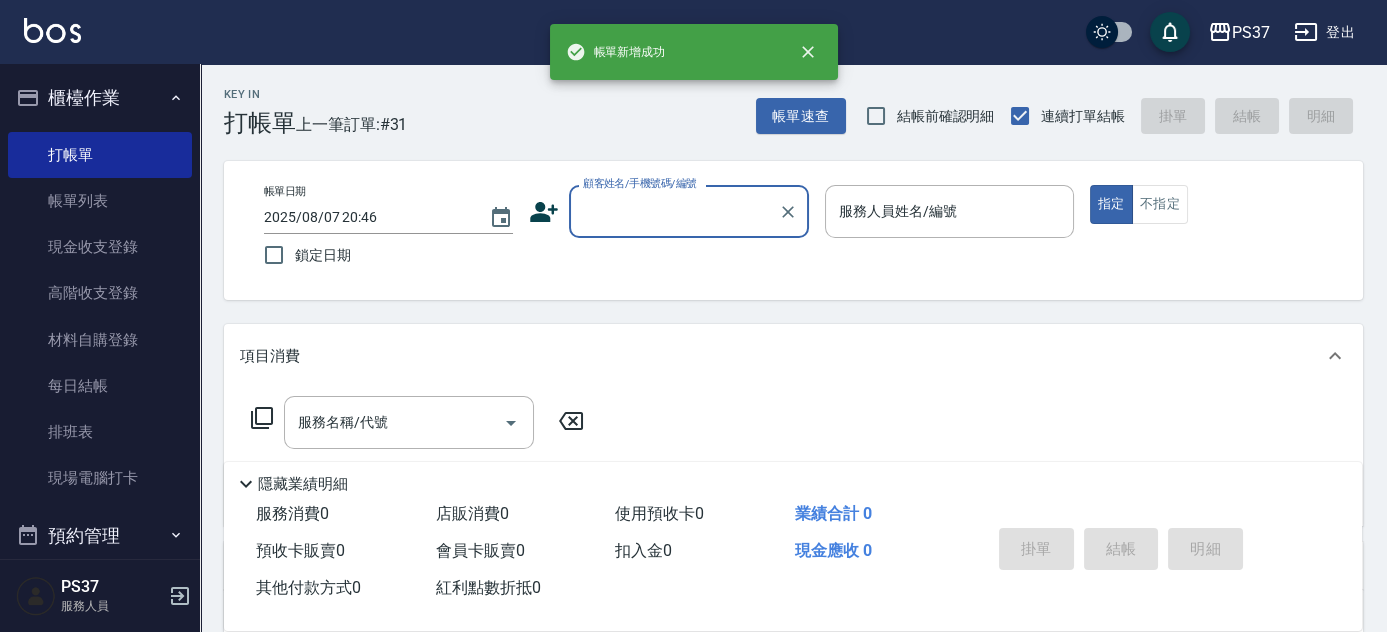 click on "顧客姓名/手機號碼/編號" at bounding box center [674, 211] 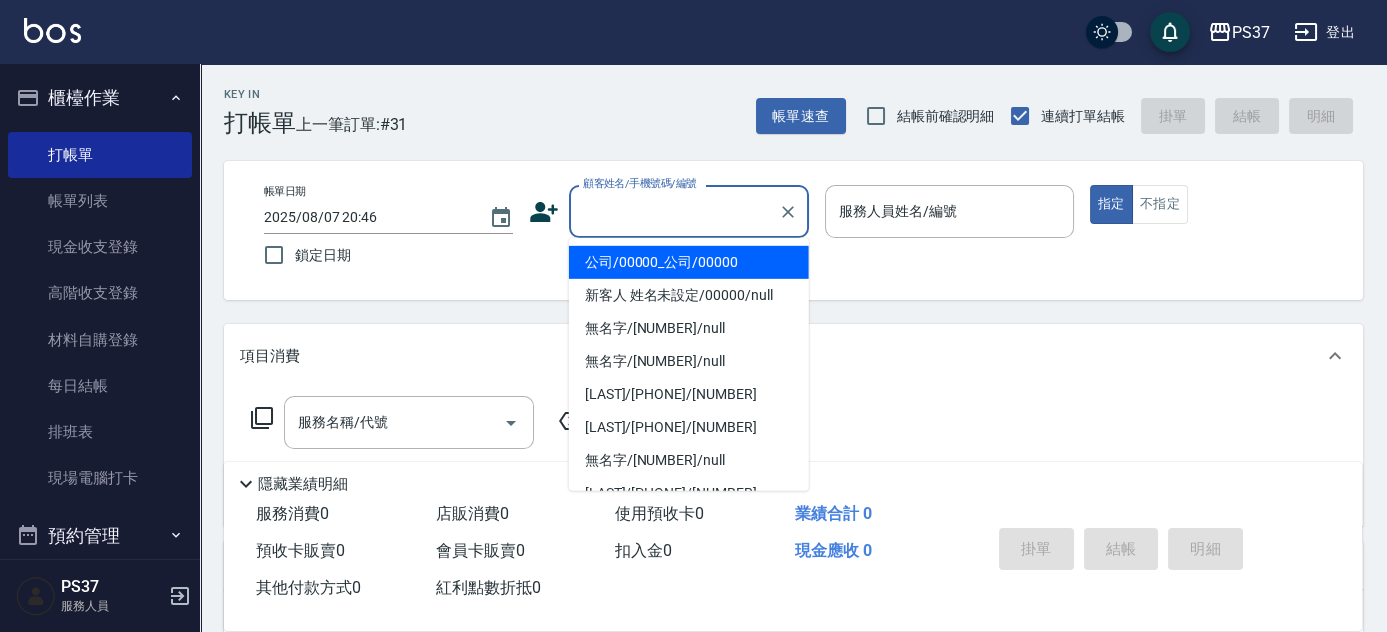 click on "公司/00000_公司/00000" at bounding box center [689, 262] 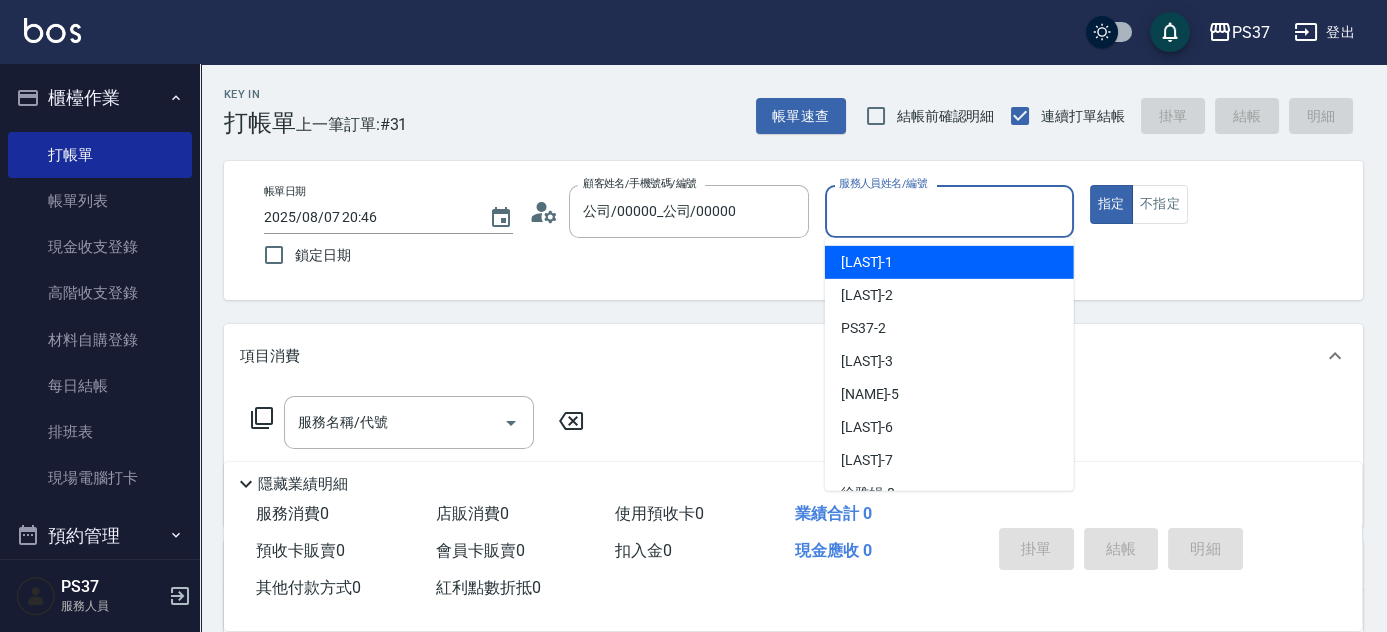 click on "服務人員姓名/編號" at bounding box center (949, 211) 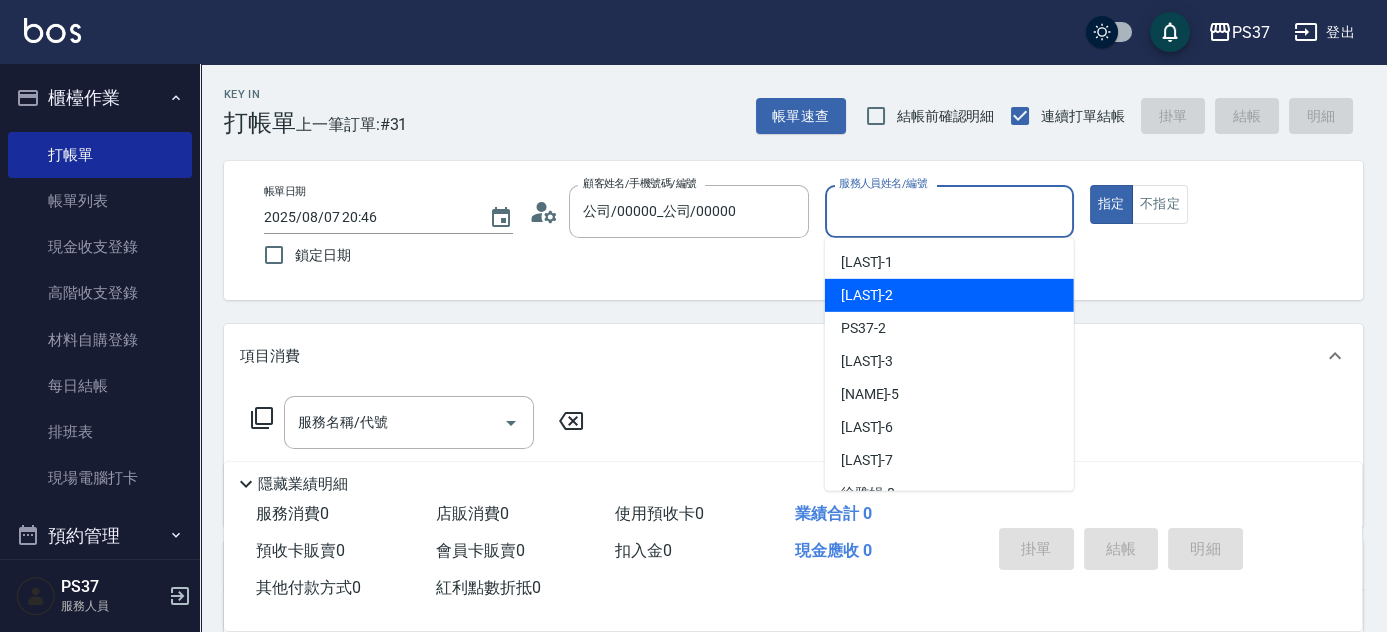 click on "[LAST] -2" at bounding box center [949, 295] 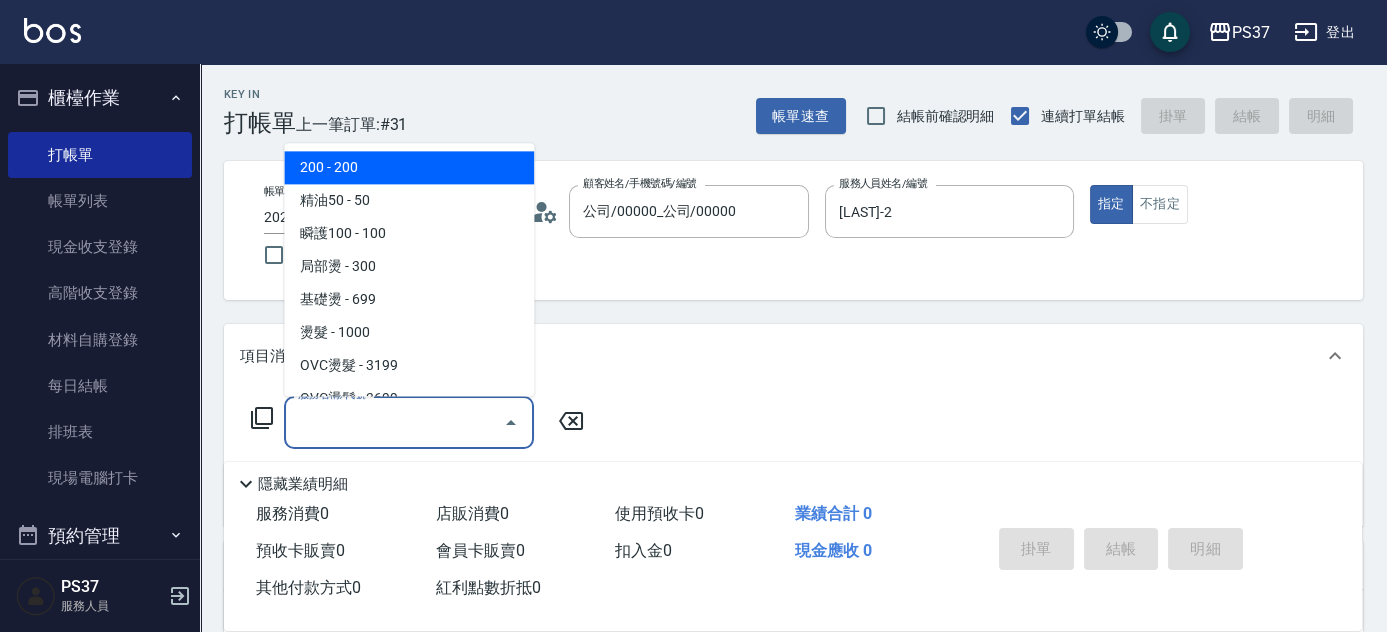 click on "服務名稱/代號" at bounding box center (394, 422) 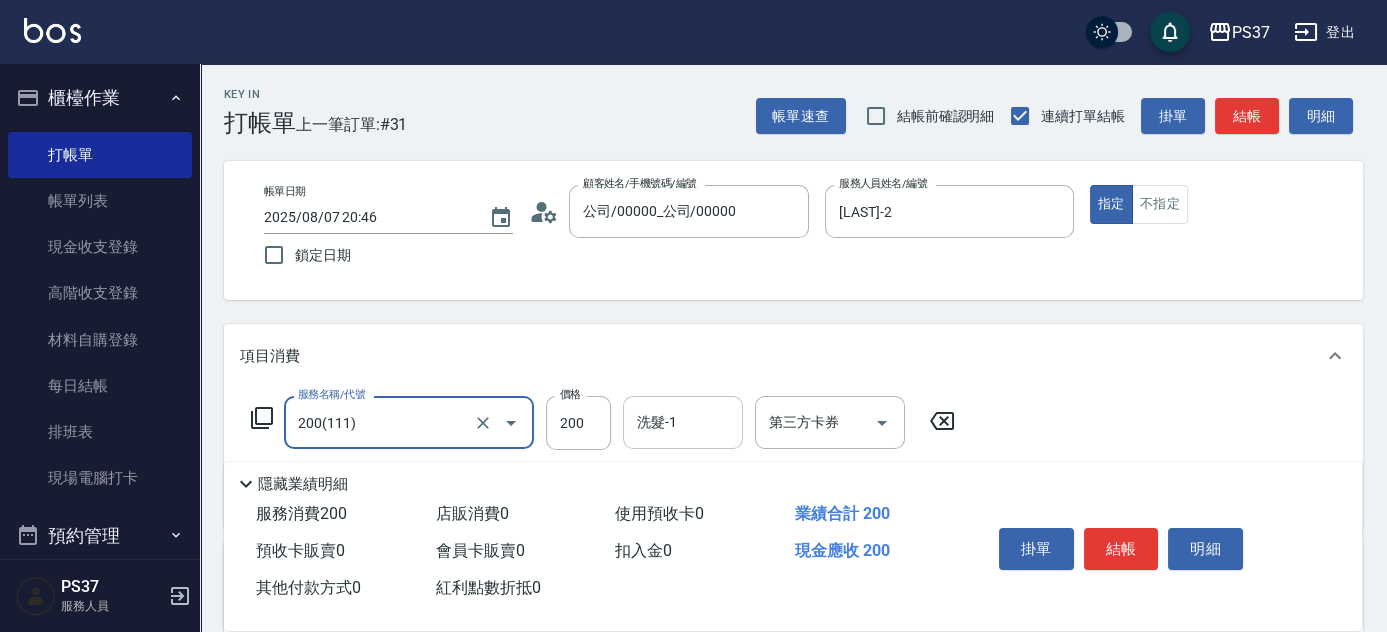 click on "洗髮-1 洗髮-1" at bounding box center [683, 422] 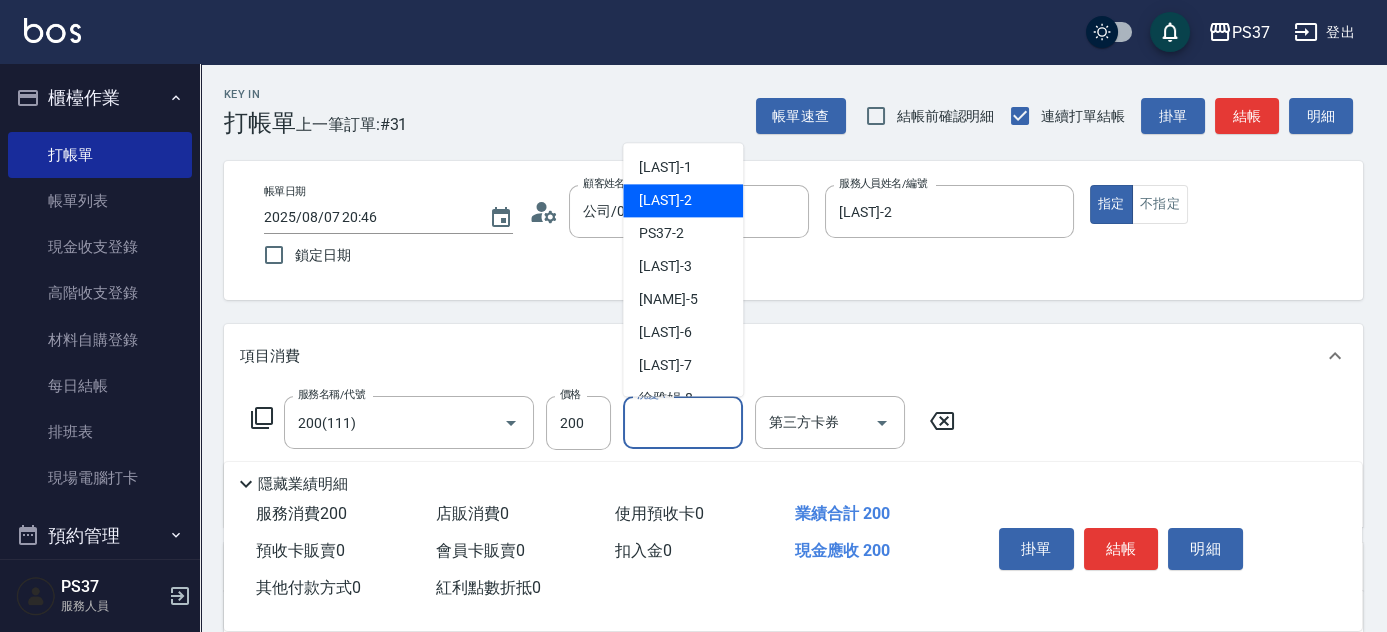 click on "[LAST] -2" at bounding box center [665, 201] 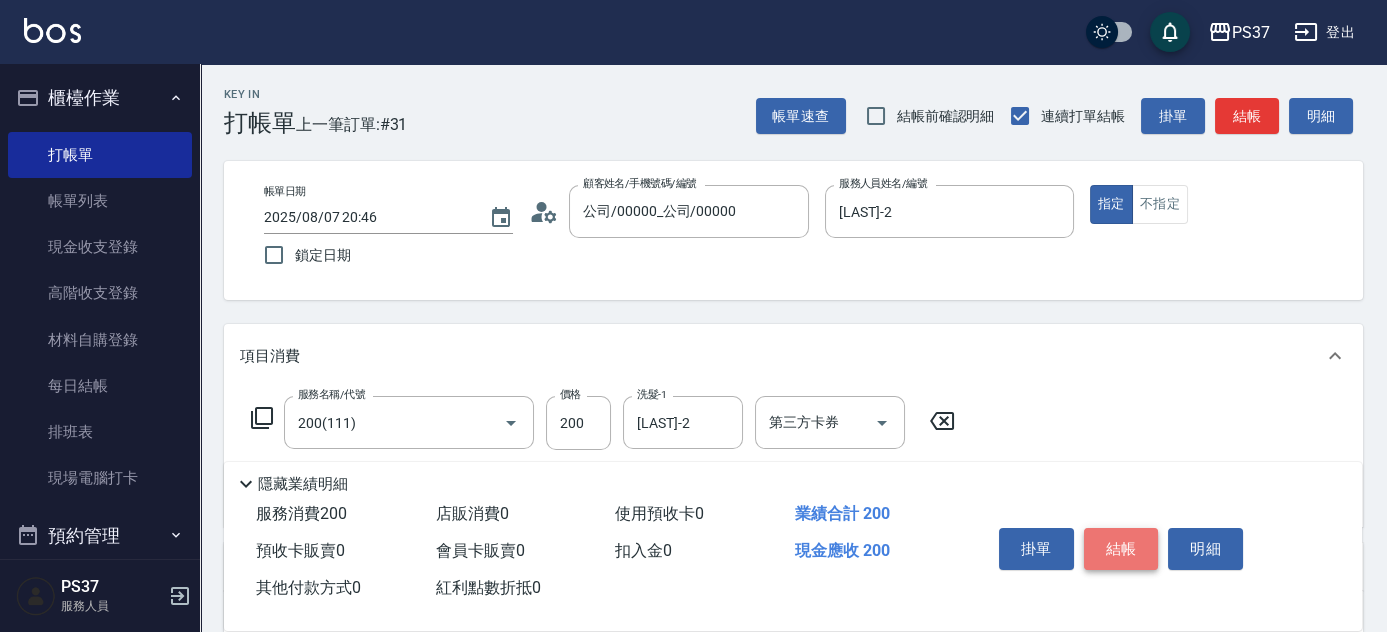 click on "結帳" at bounding box center [1121, 549] 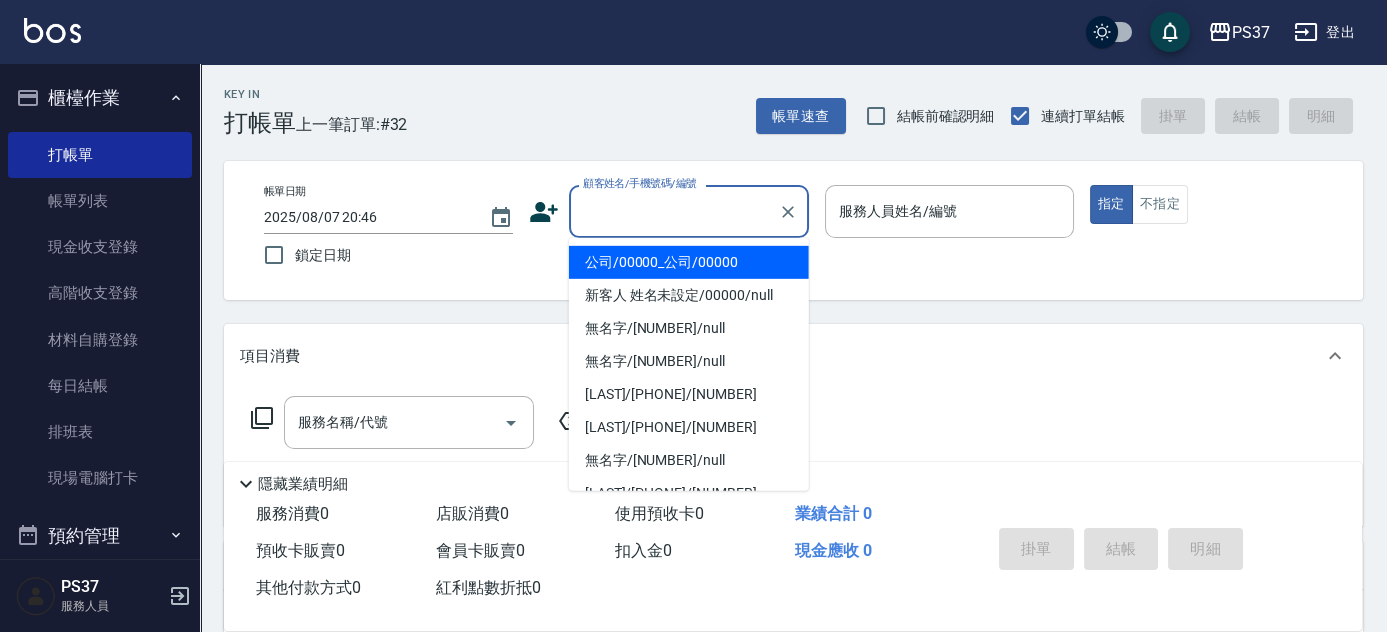 click on "顧客姓名/手機號碼/編號" at bounding box center [674, 211] 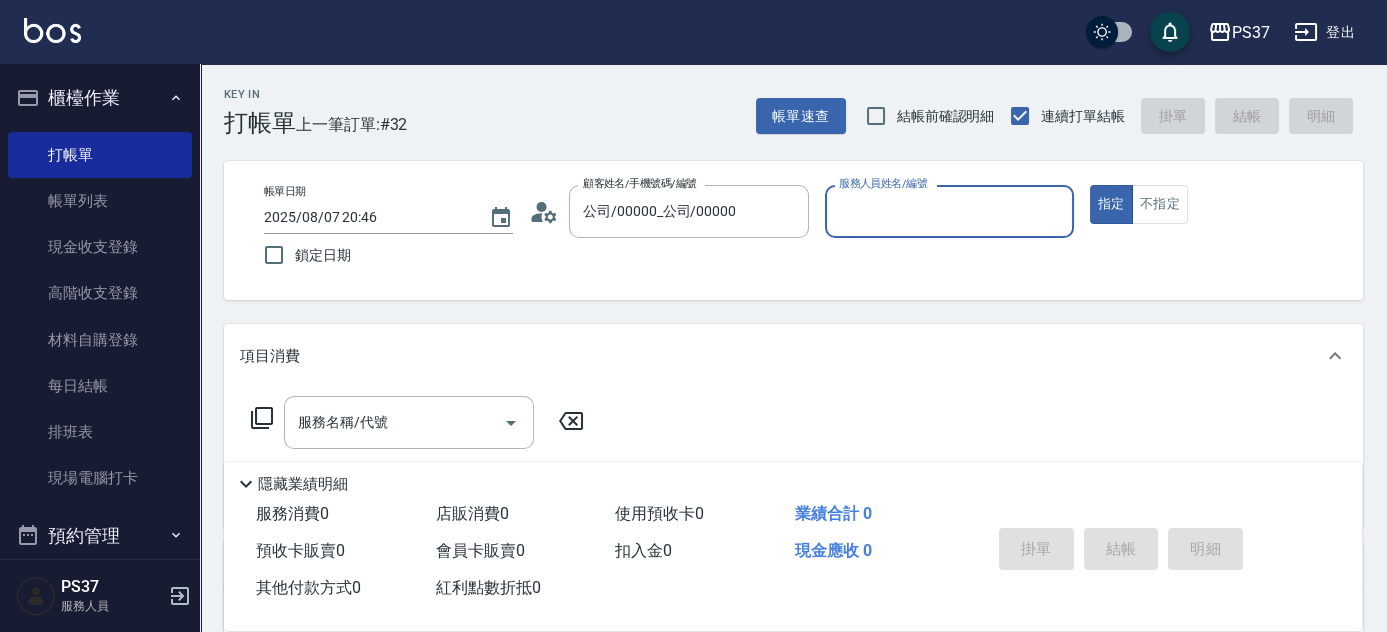 click on "服務人員姓名/編號" at bounding box center (949, 211) 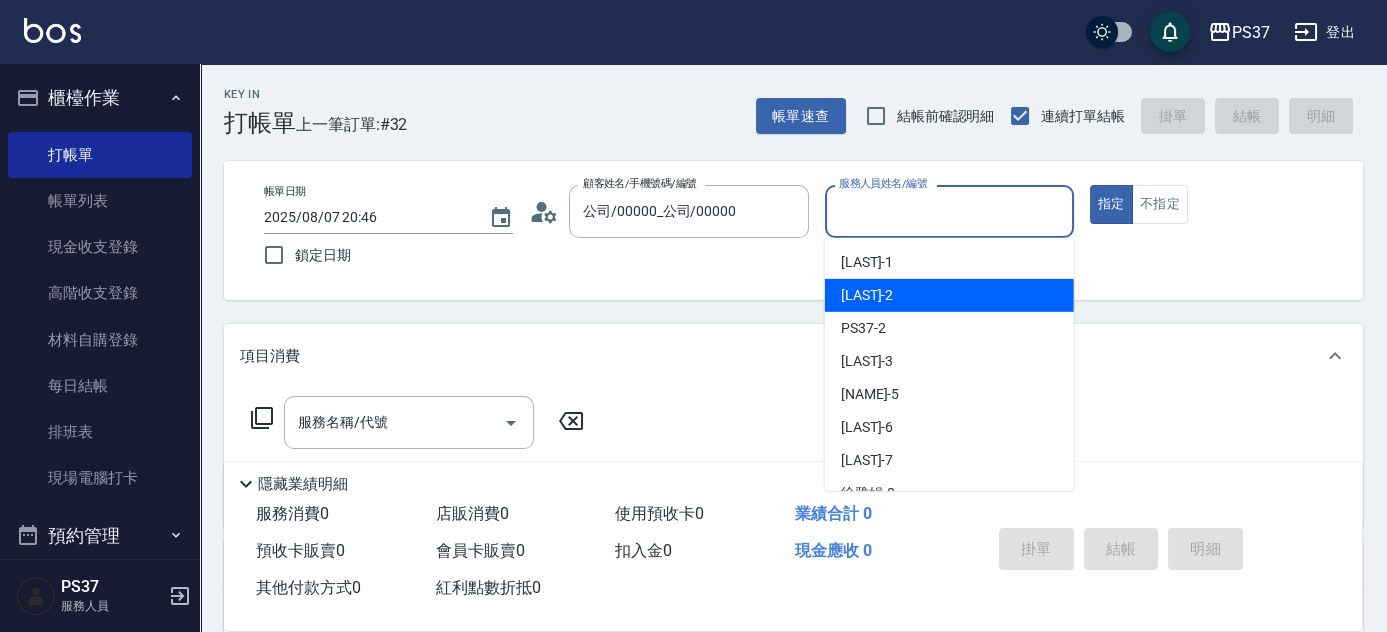 click on "[LAST] -2" at bounding box center (949, 295) 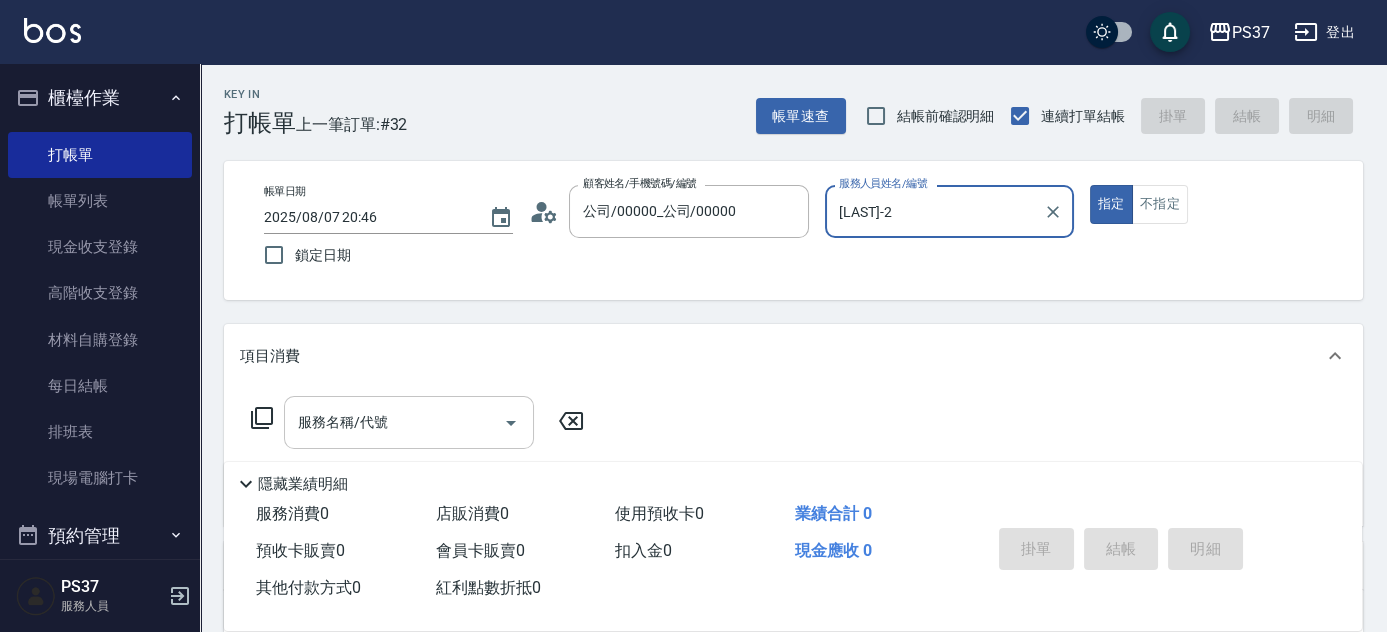 click on "服務名稱/代號" at bounding box center [394, 422] 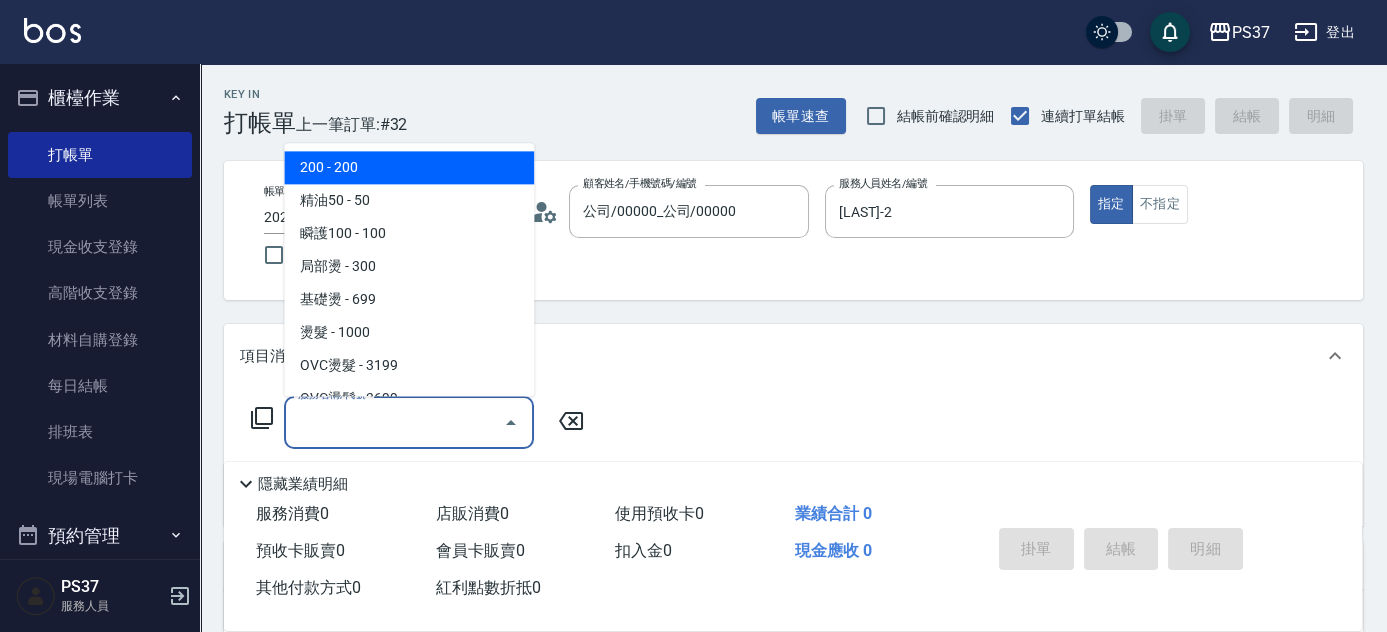 click on "200 - 200" at bounding box center (409, 168) 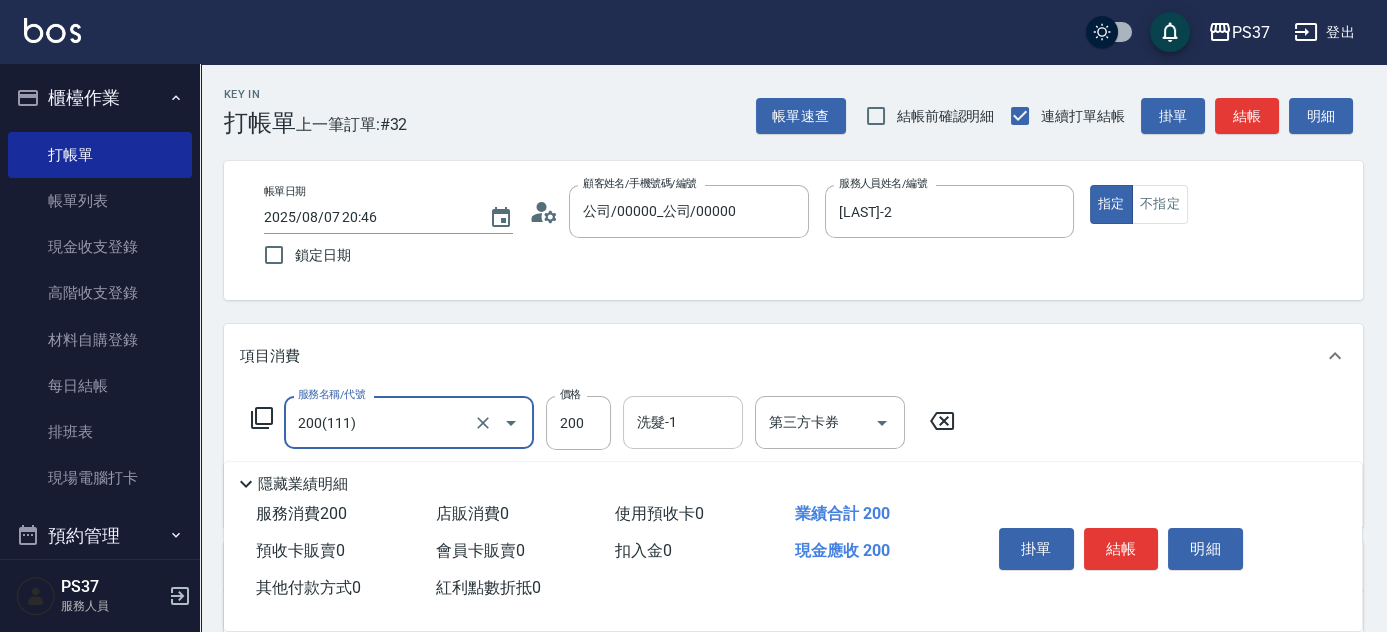 click on "洗髮-1 洗髮-1" at bounding box center (683, 422) 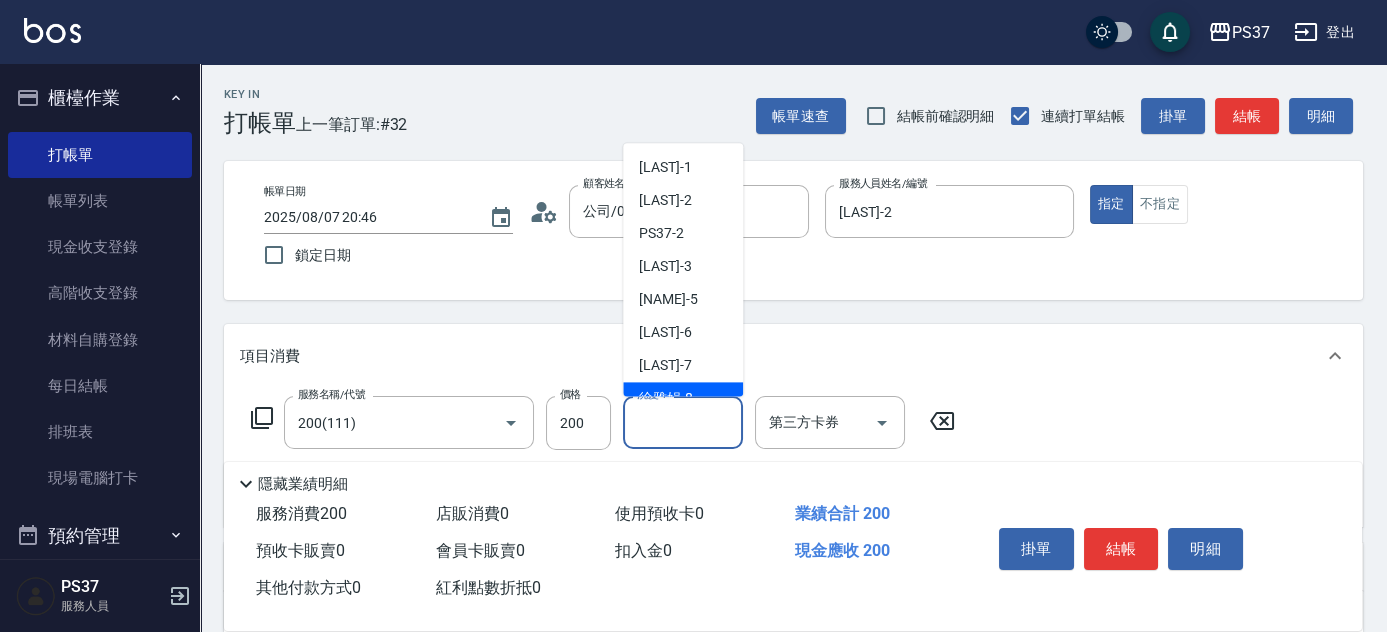 click on "[LAST] -8" at bounding box center [666, 399] 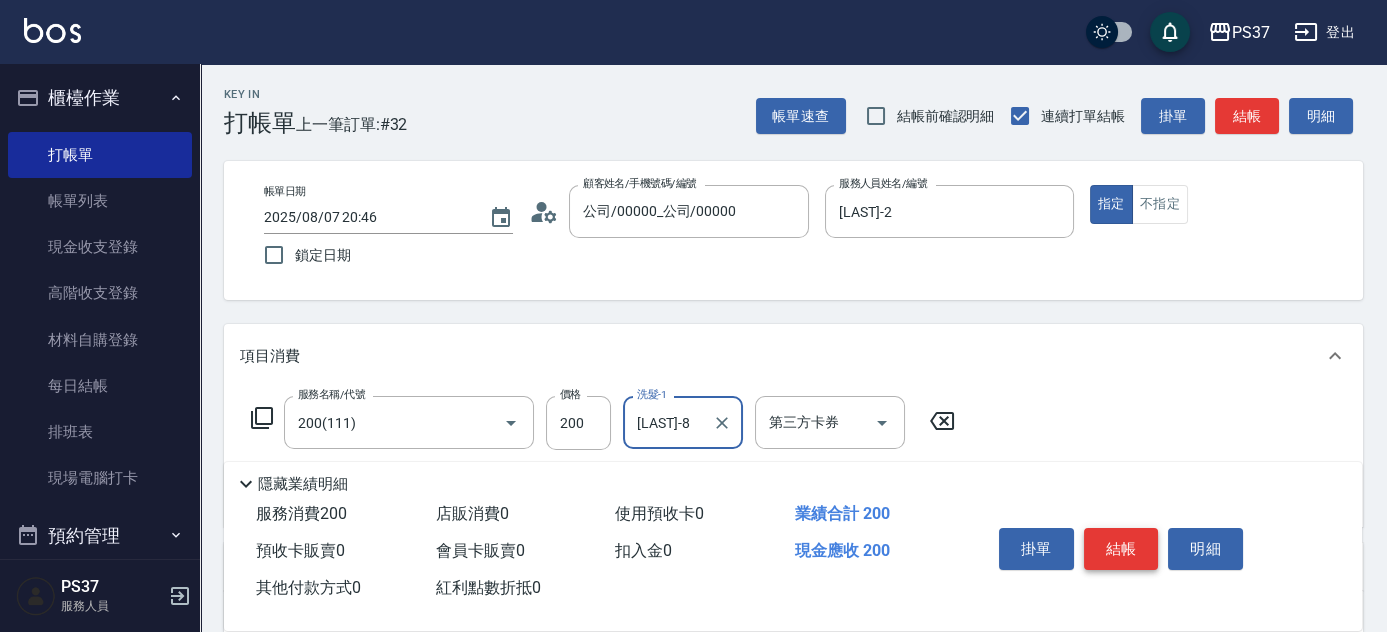 click on "結帳" at bounding box center [1121, 549] 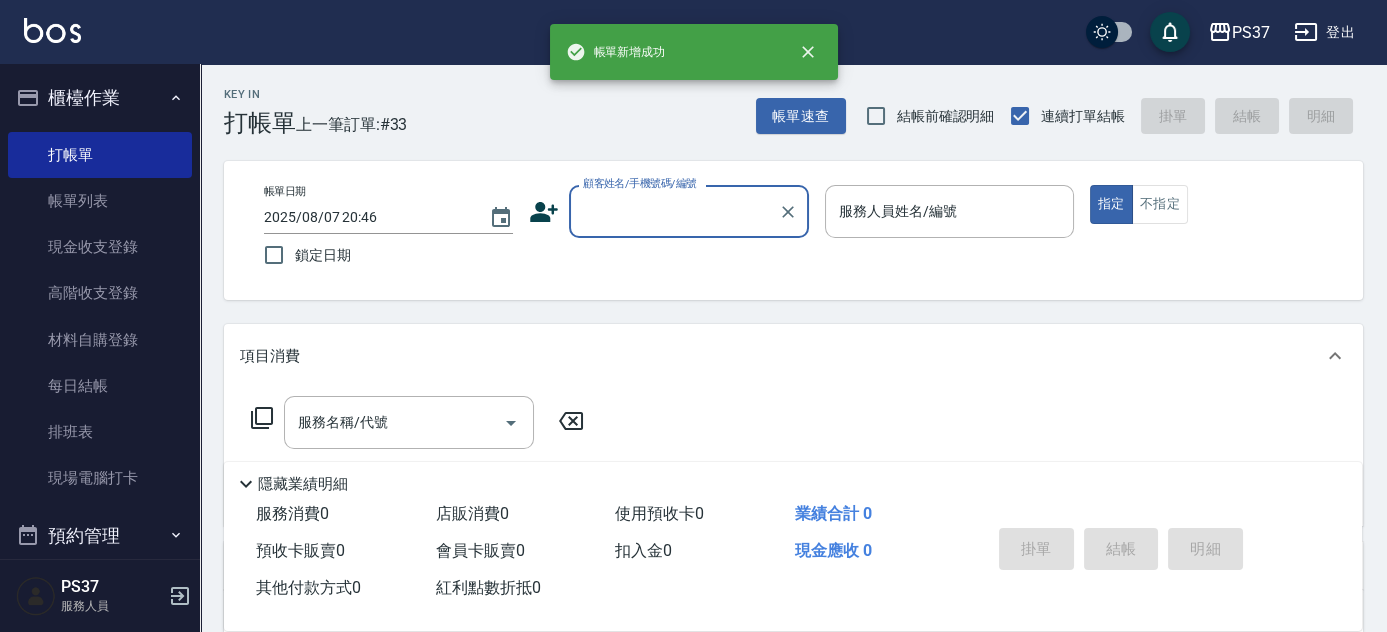 click on "顧客姓名/手機號碼/編號" at bounding box center [674, 211] 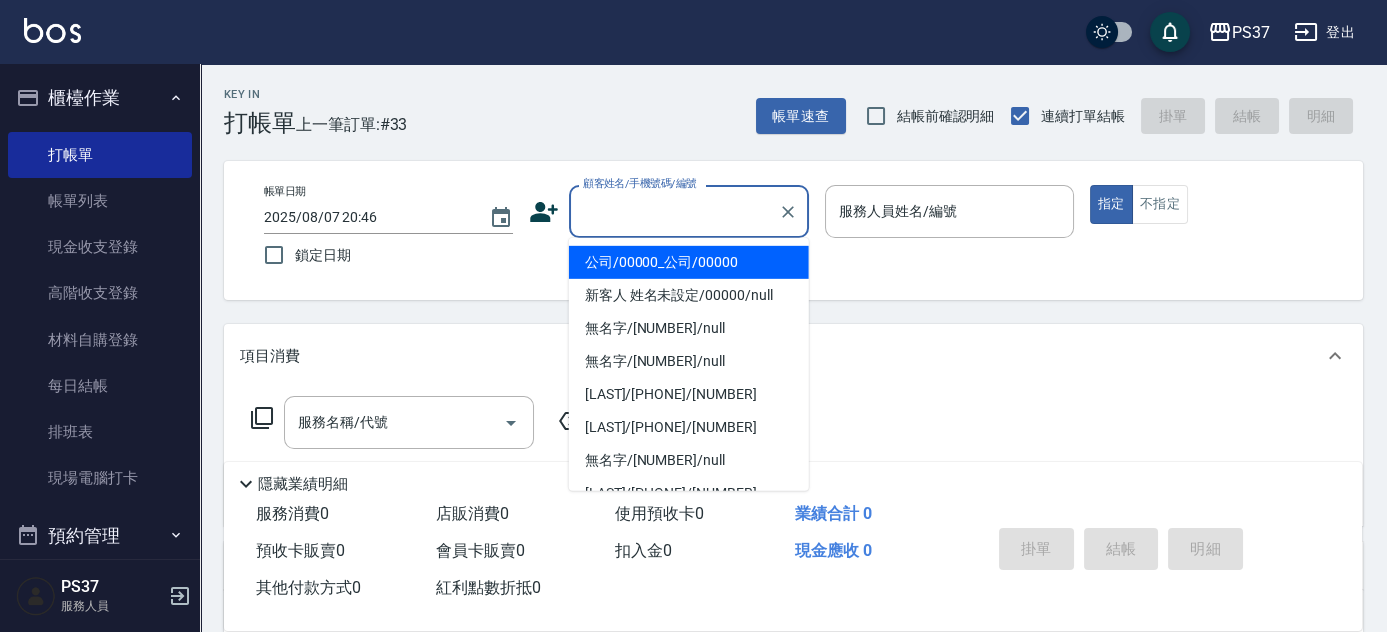click on "公司/00000_公司/00000" at bounding box center (689, 262) 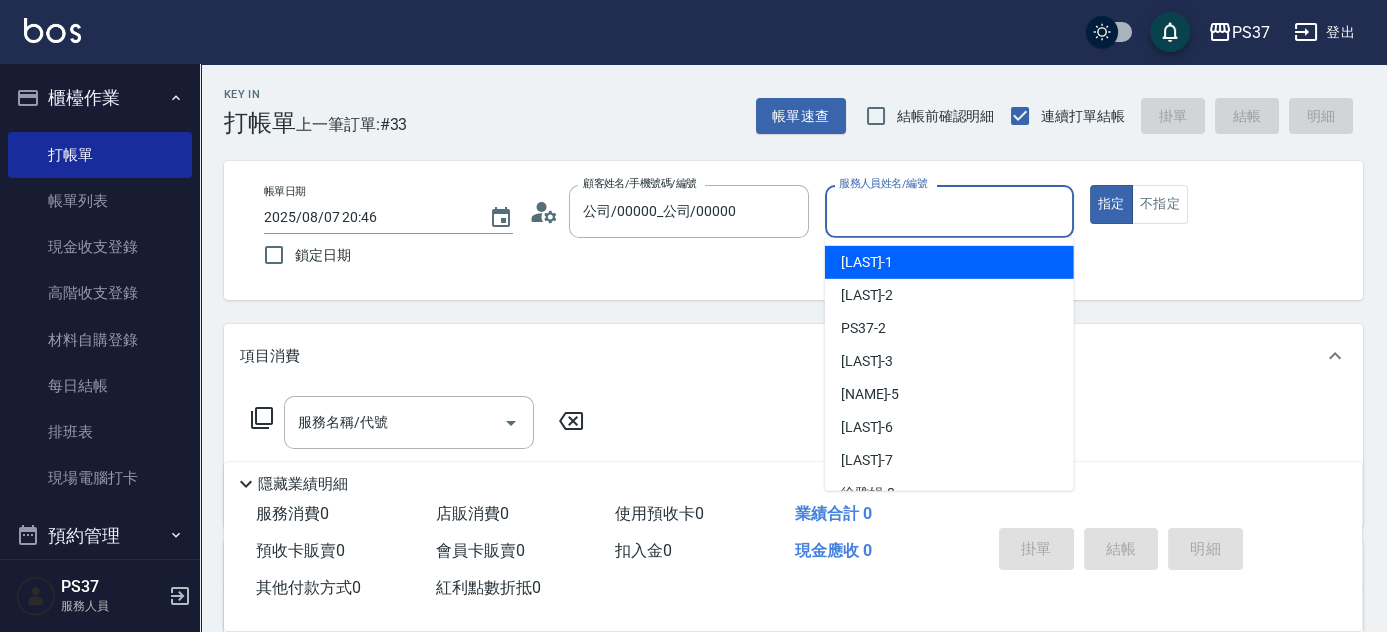 click on "服務人員姓名/編號" at bounding box center (949, 211) 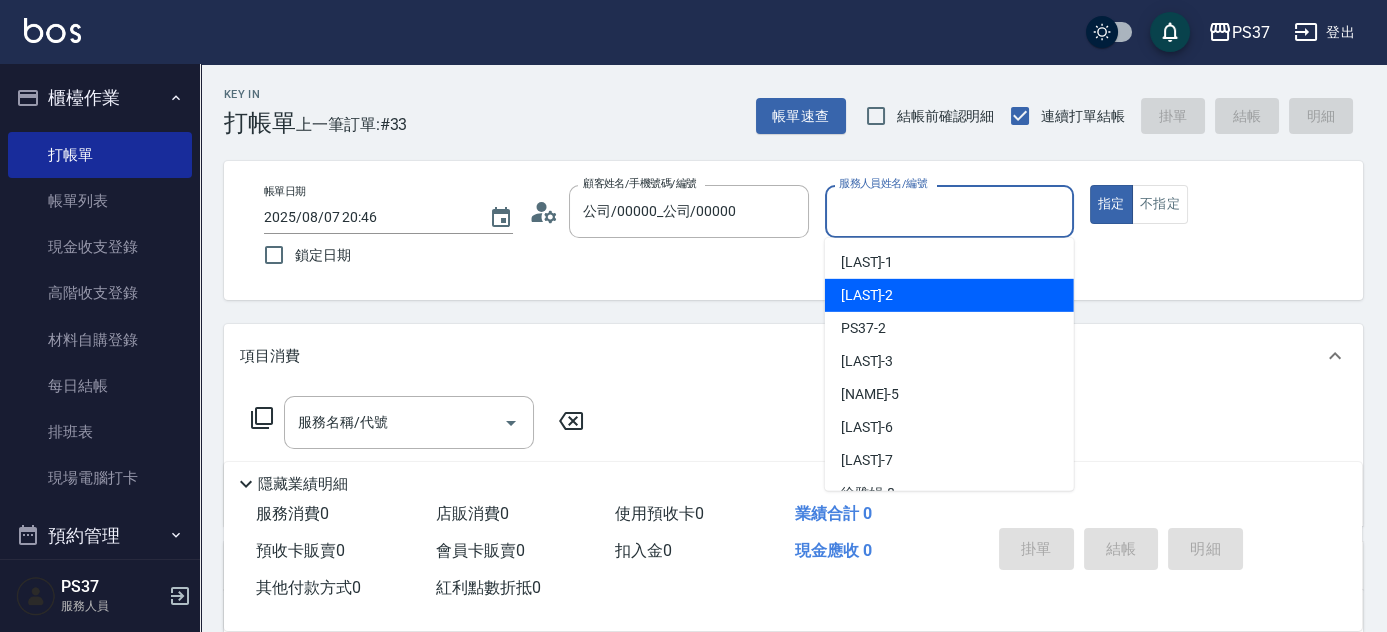click on "[LAST] -2" at bounding box center (867, 295) 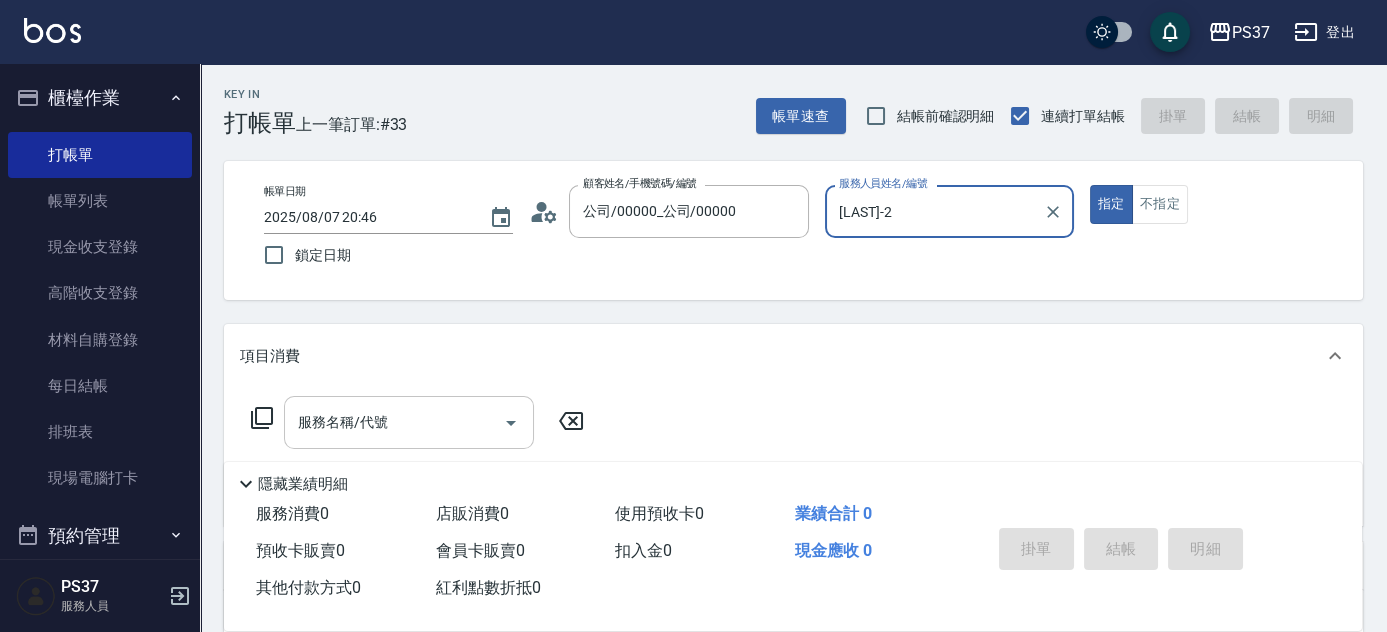 click on "服務名稱/代號" at bounding box center [394, 422] 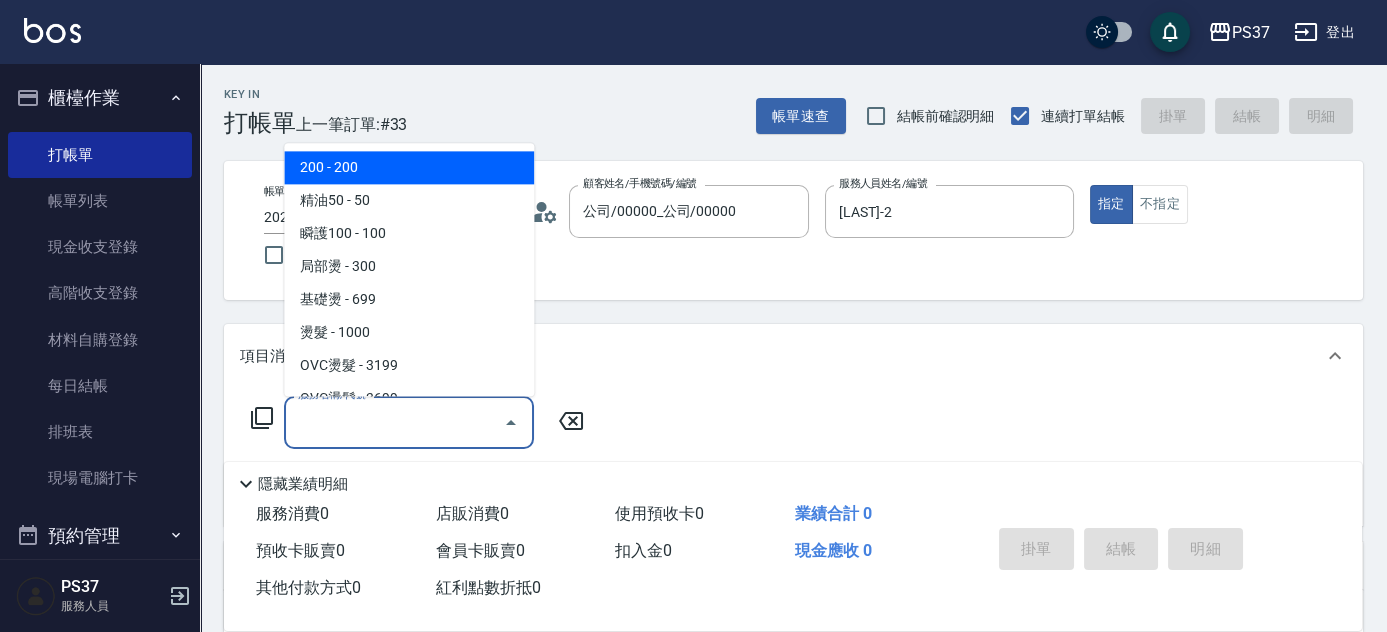 click on "200 - 200" at bounding box center [409, 168] 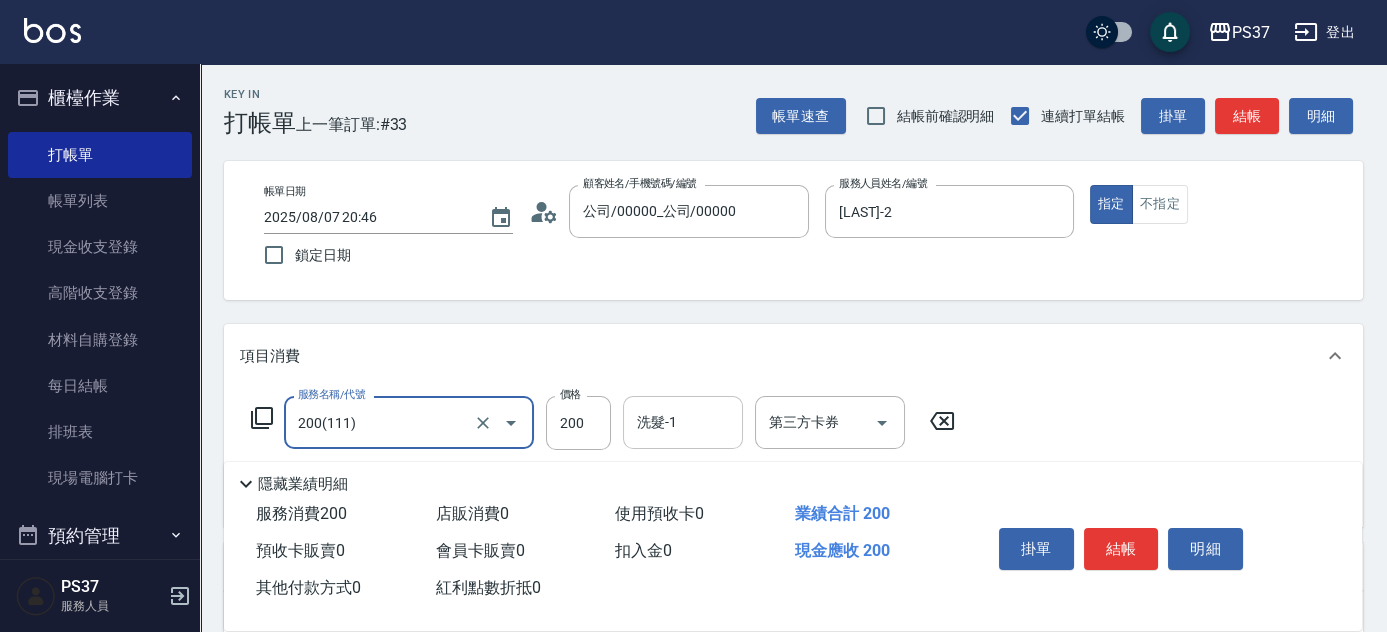 click on "洗髮-1" at bounding box center [683, 422] 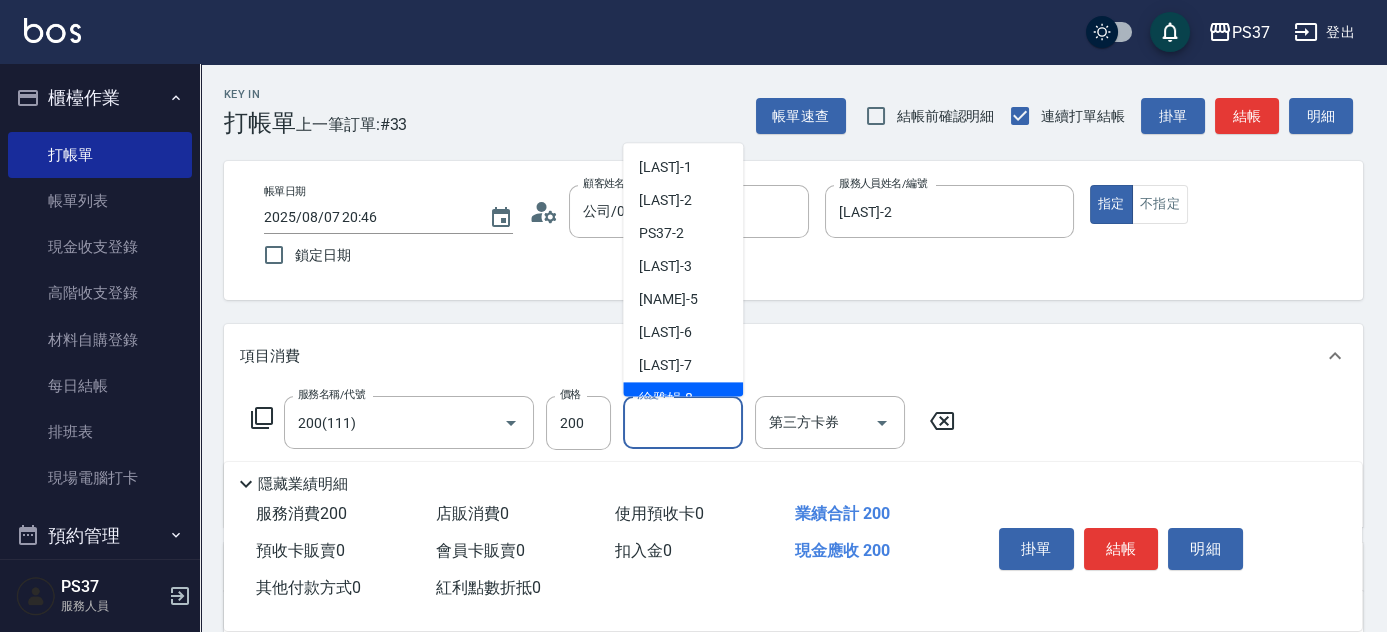 click on "[LAST] -8" at bounding box center [666, 399] 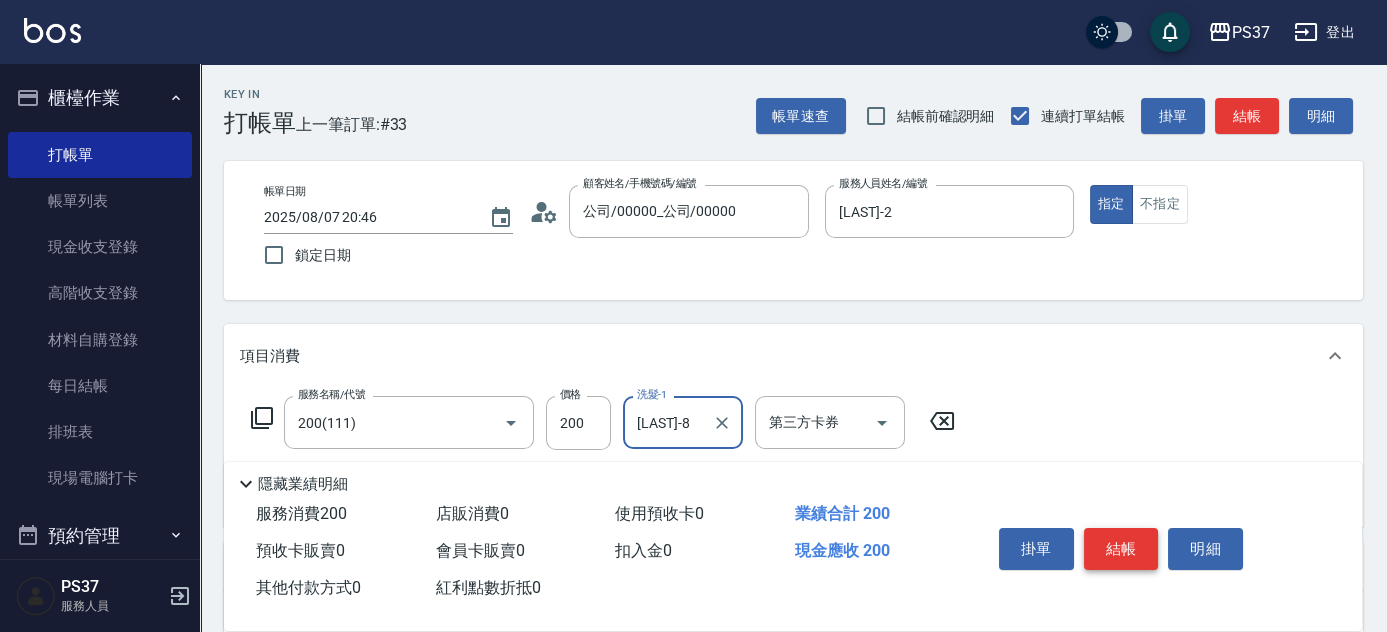 click on "結帳" at bounding box center [1121, 549] 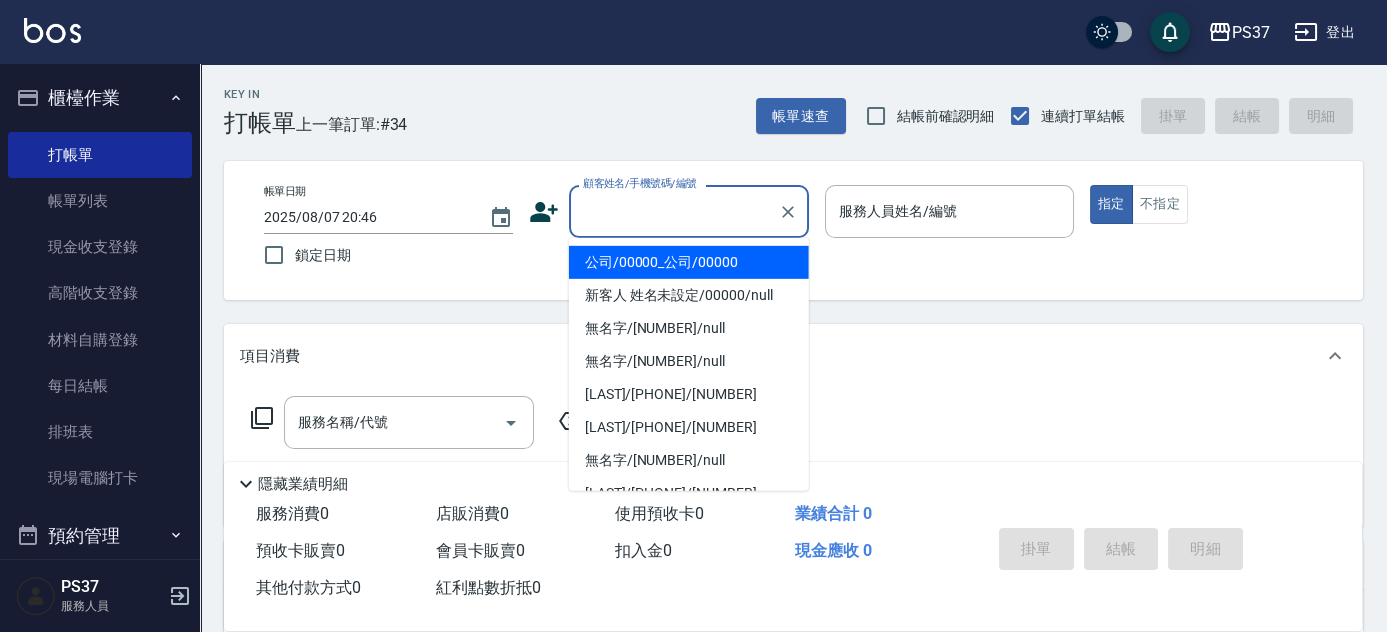 click on "顧客姓名/手機號碼/編號" at bounding box center (674, 211) 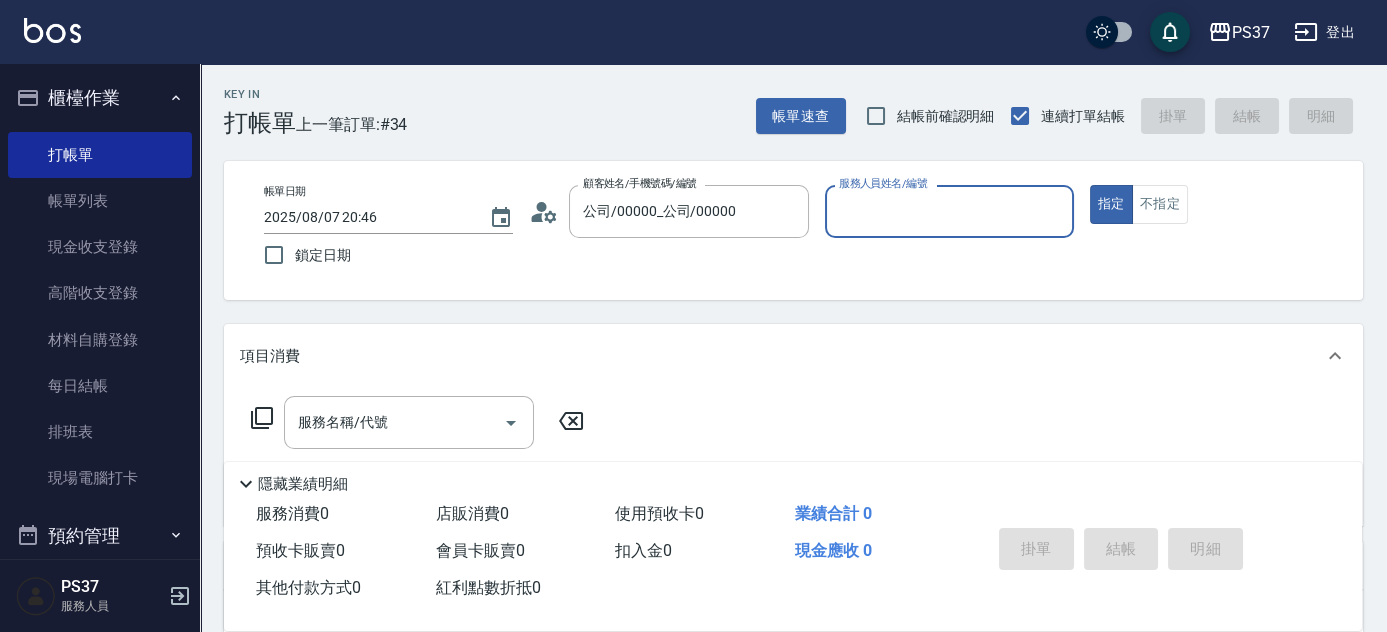 drag, startPoint x: 890, startPoint y: 237, endPoint x: 902, endPoint y: 204, distance: 35.1141 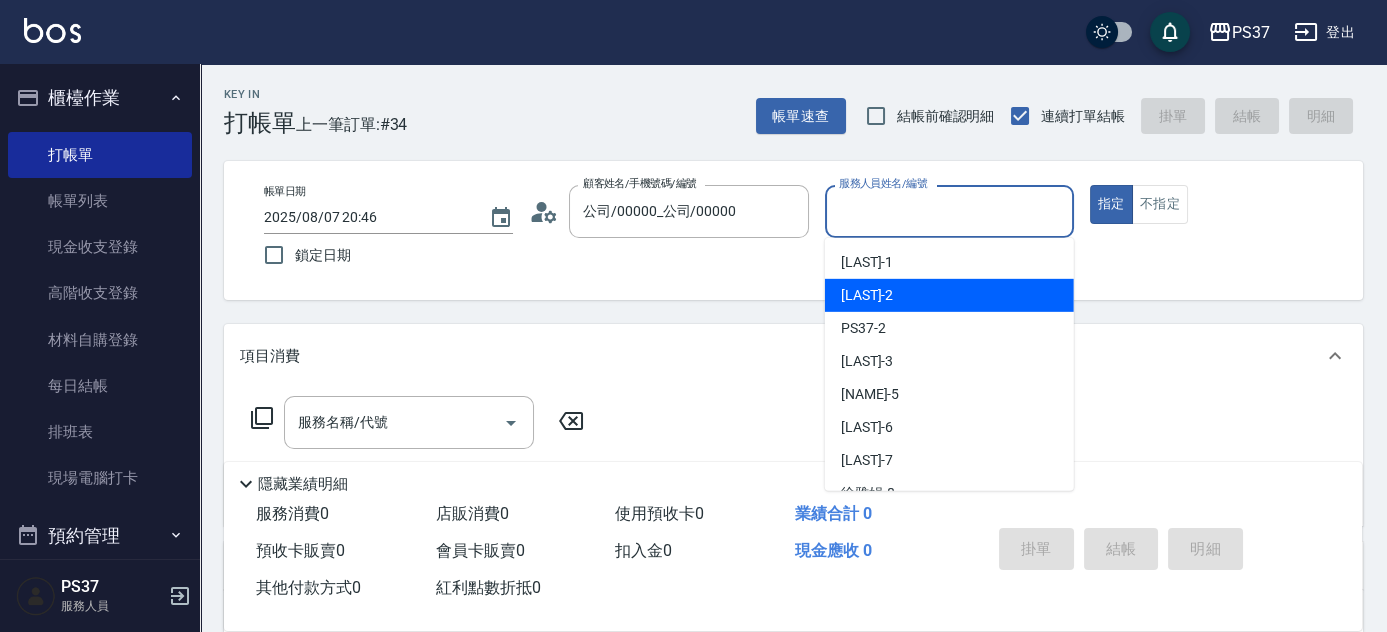 click on "[LAST] -2" at bounding box center [949, 295] 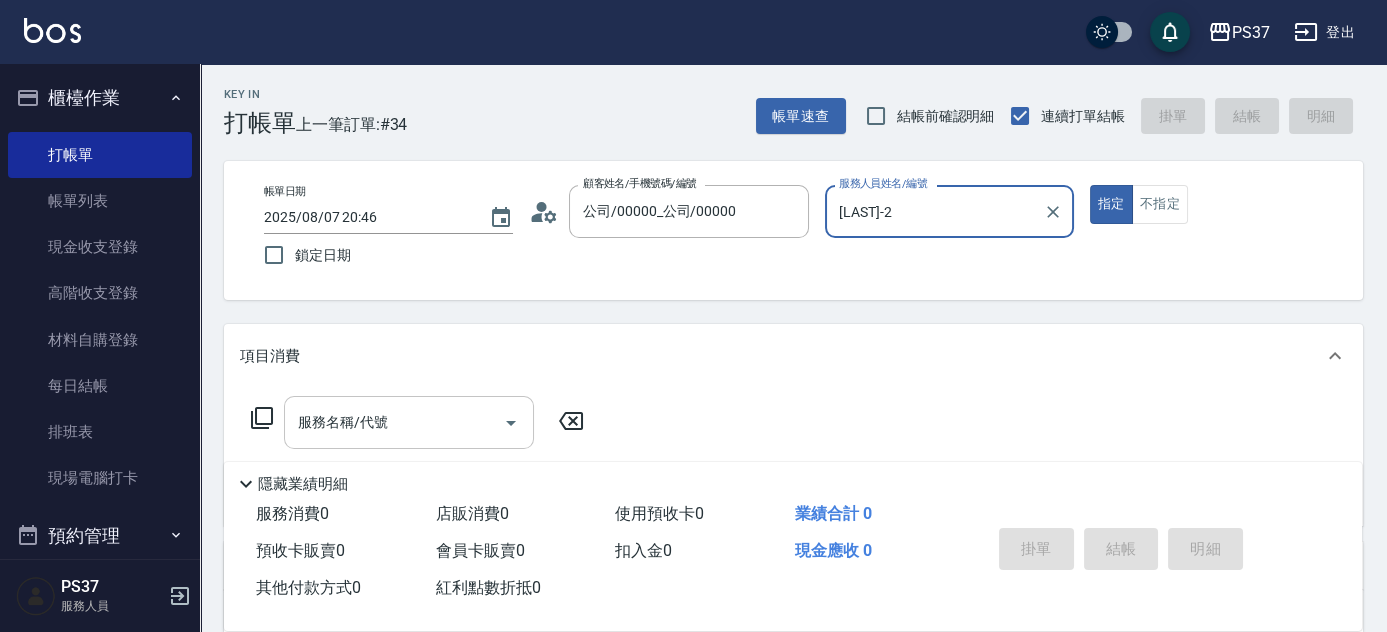 click on "服務名稱/代號" at bounding box center (394, 422) 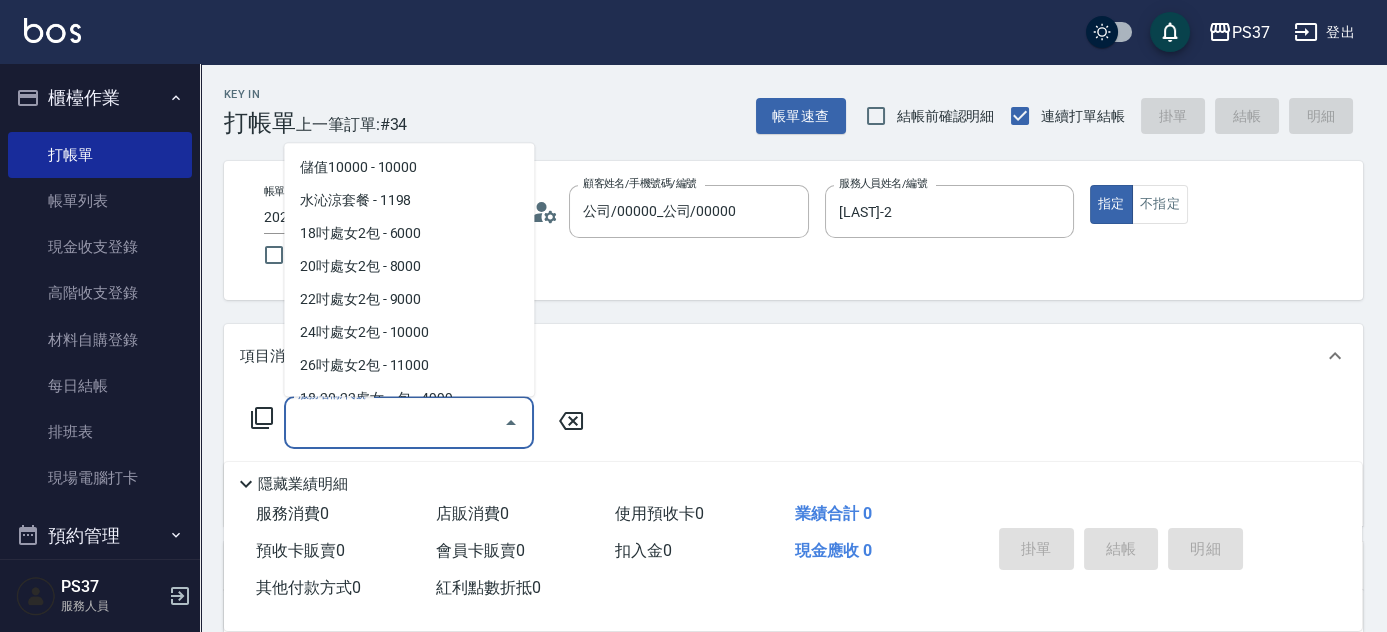 scroll, scrollTop: 2279, scrollLeft: 0, axis: vertical 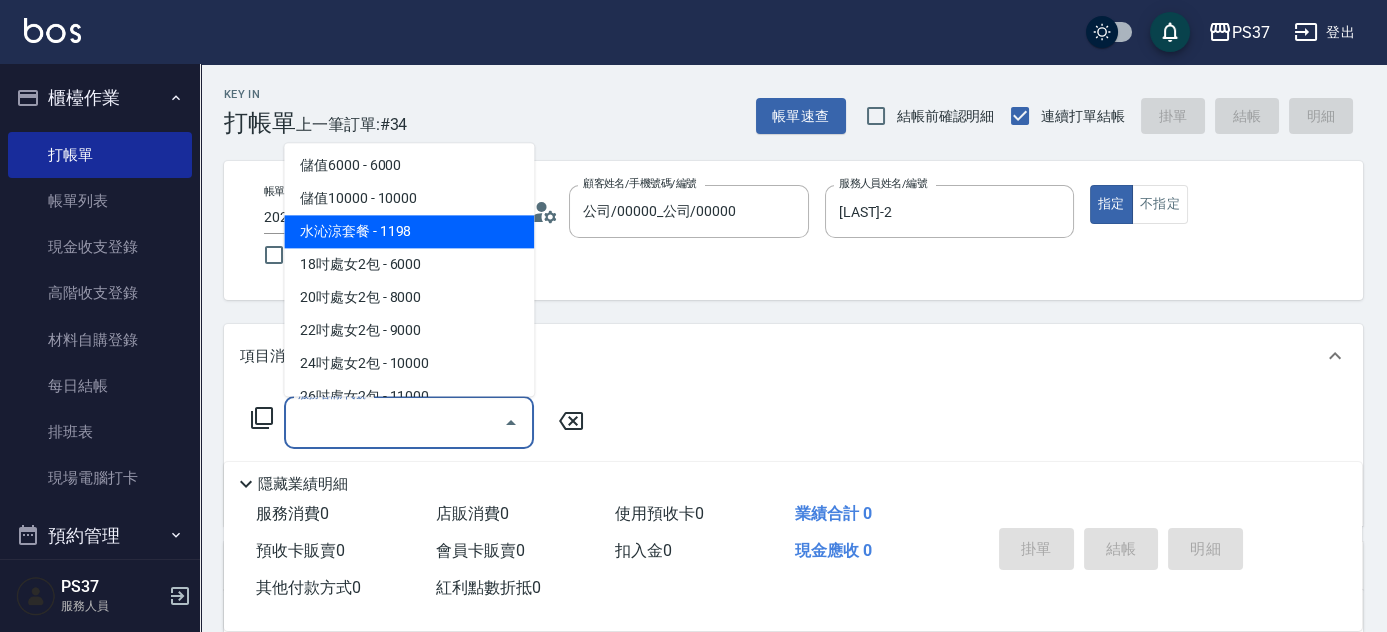 click on "水沁涼套餐 - 1198" at bounding box center (409, 232) 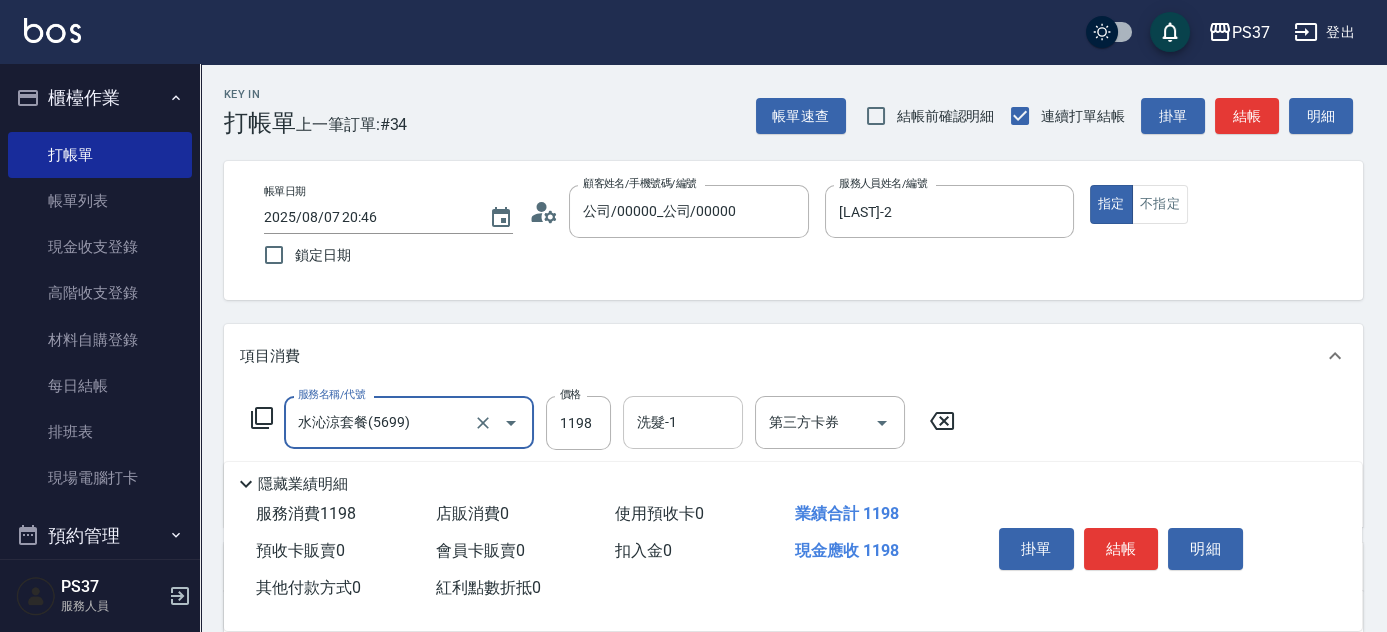 click on "洗髮-1" at bounding box center [683, 422] 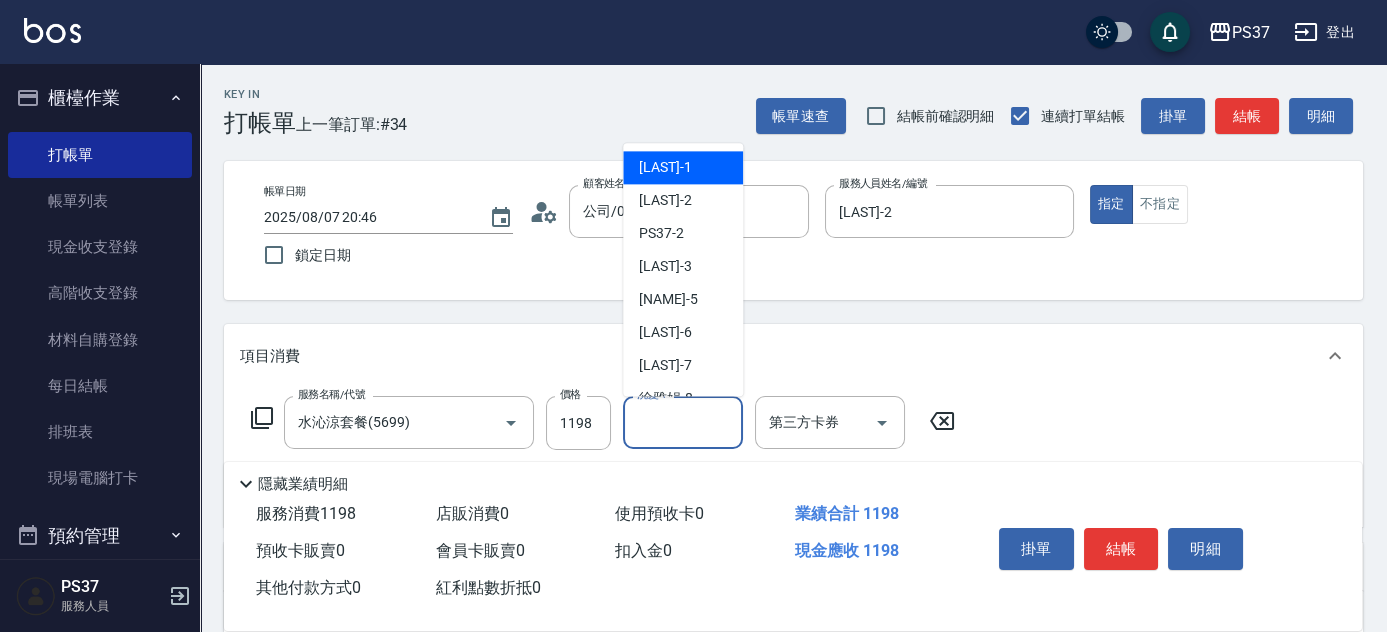 click on "[LAST] -1" at bounding box center [683, 168] 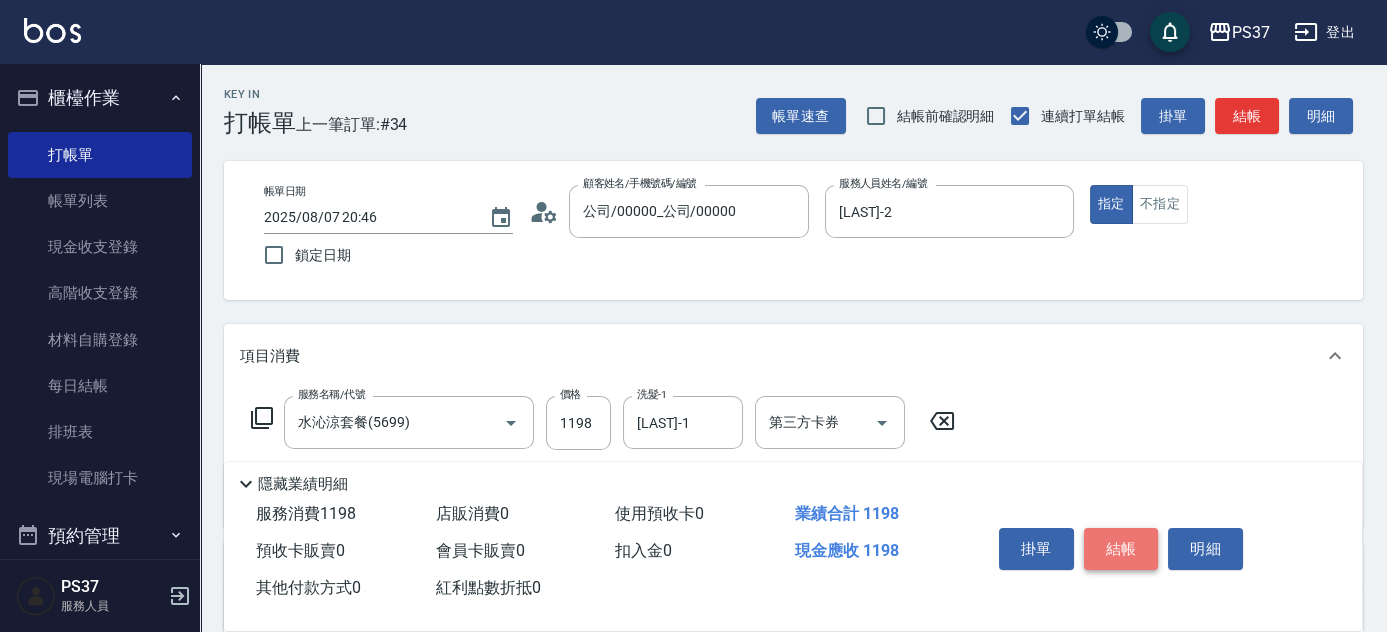 click on "結帳" at bounding box center (1121, 549) 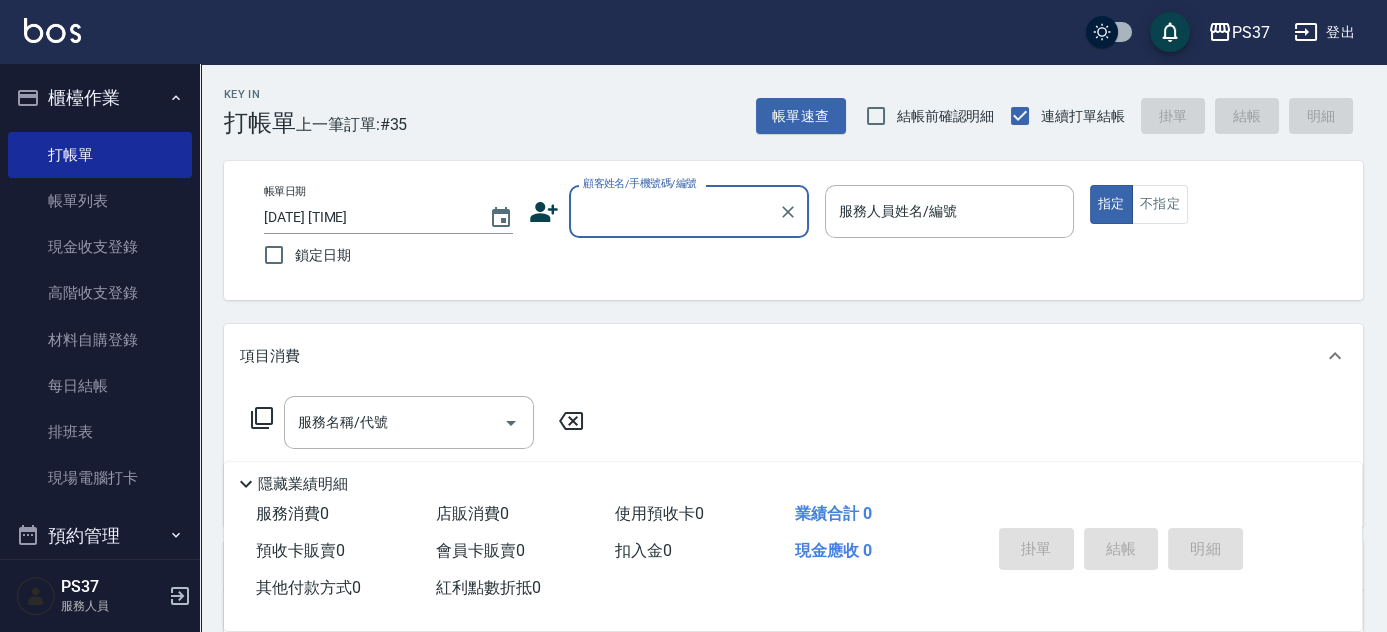 click on "顧客姓名/手機號碼/編號" at bounding box center [674, 211] 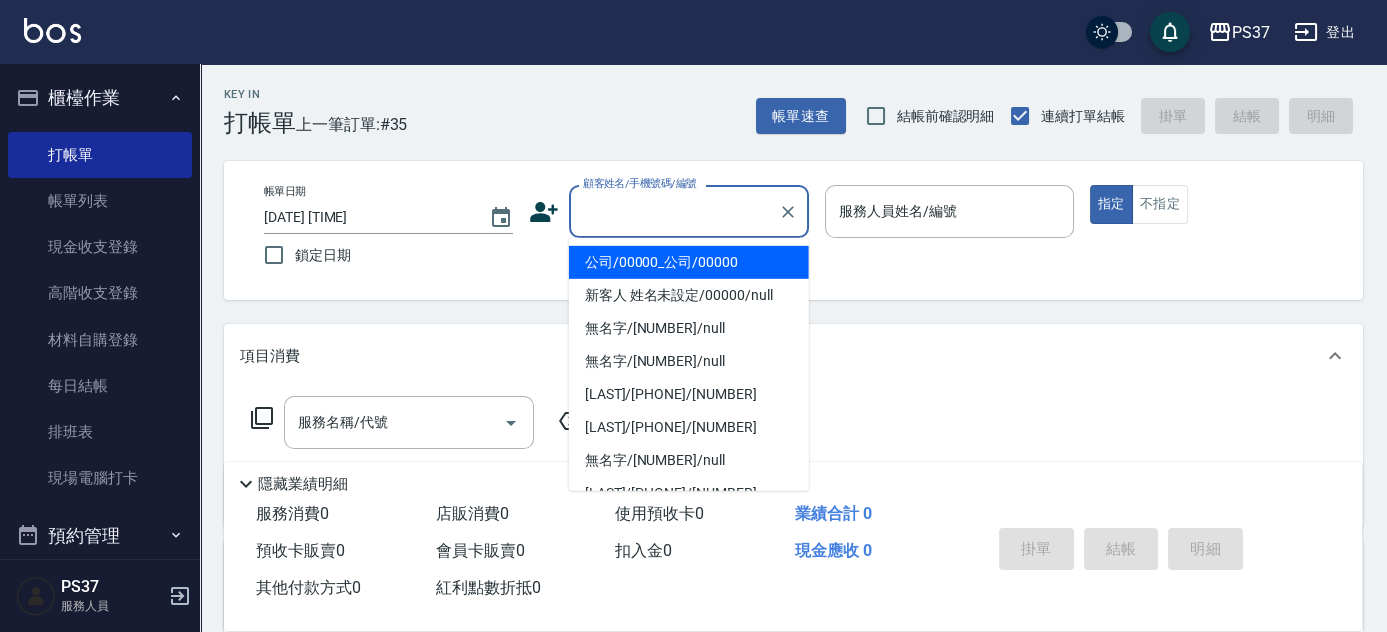 click on "公司/00000_公司/00000" at bounding box center (689, 262) 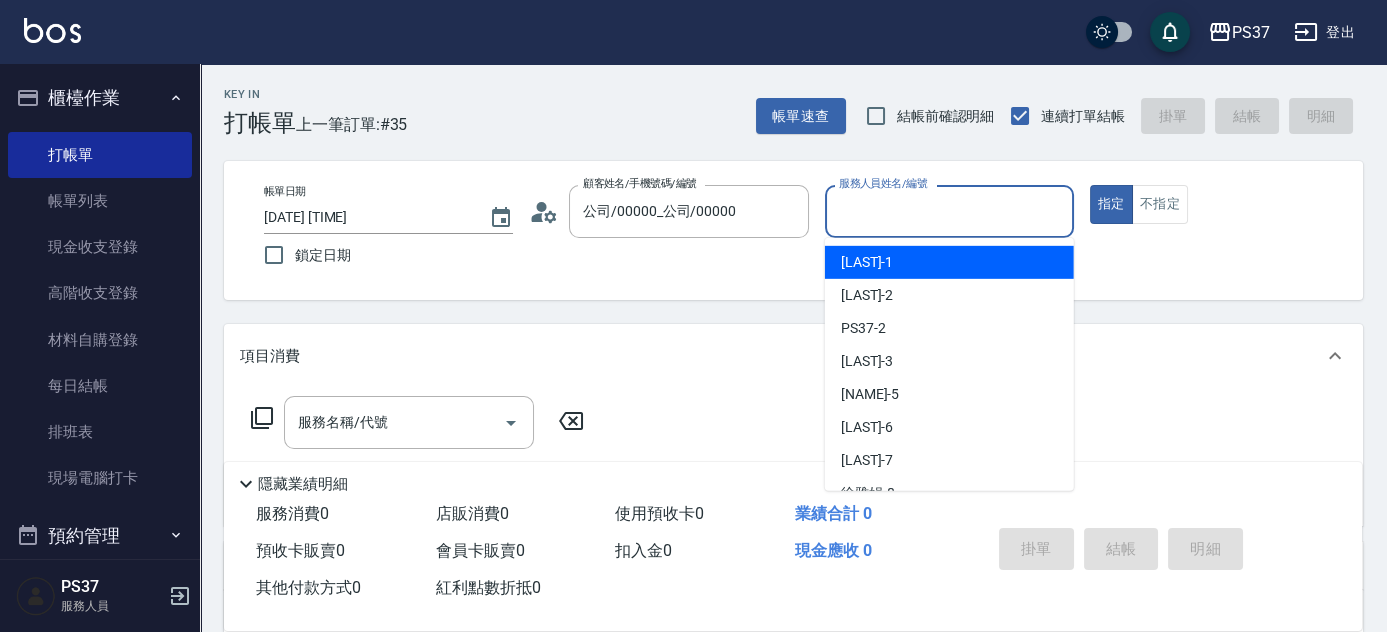 click on "服務人員姓名/編號" at bounding box center [949, 211] 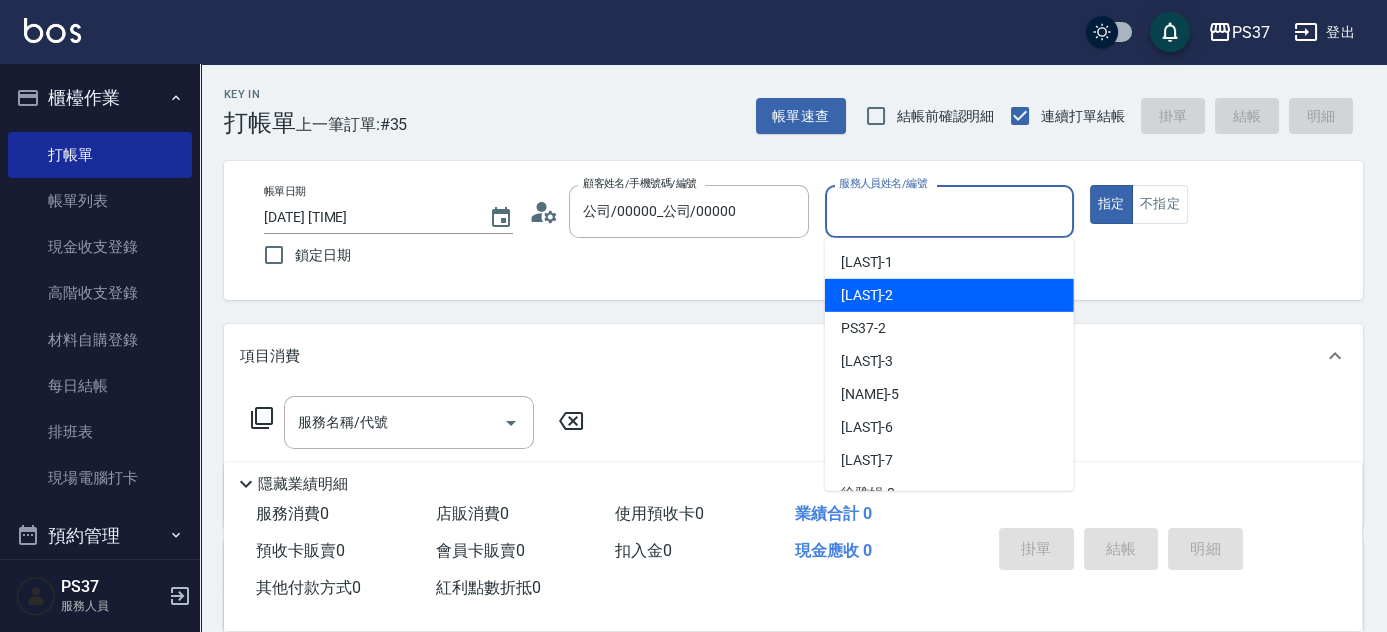 drag, startPoint x: 932, startPoint y: 297, endPoint x: 611, endPoint y: 359, distance: 326.9327 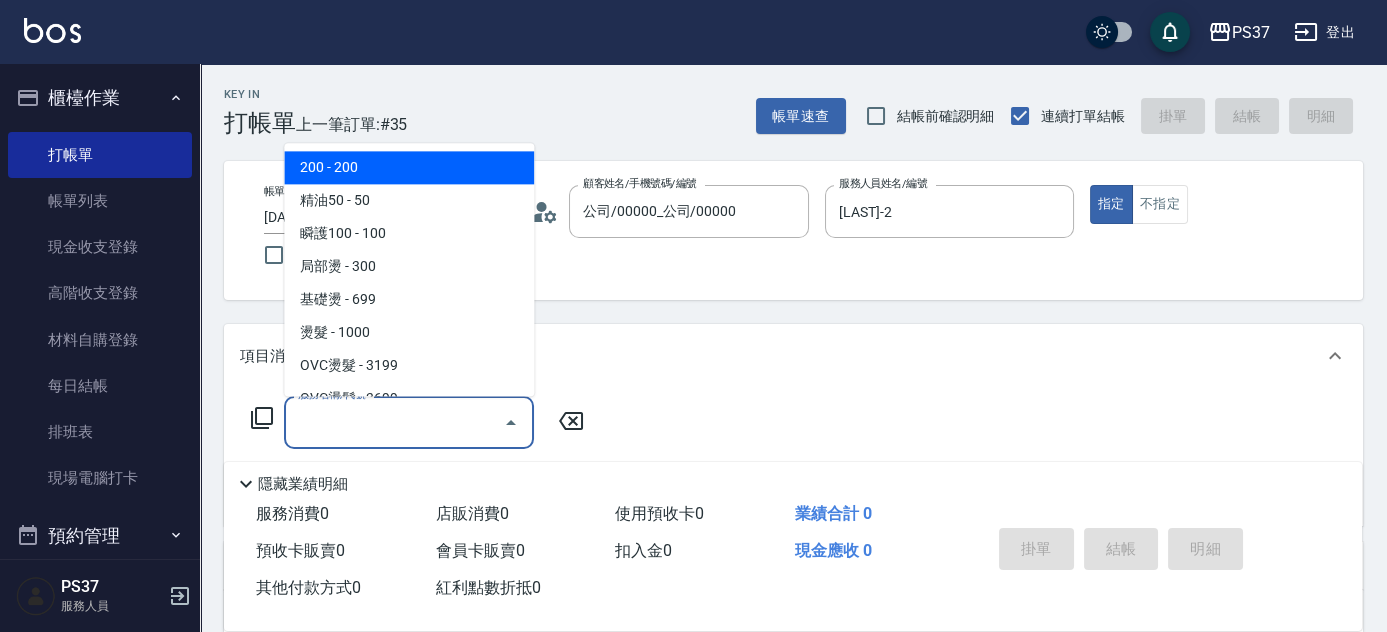 click on "服務名稱/代號" at bounding box center (394, 422) 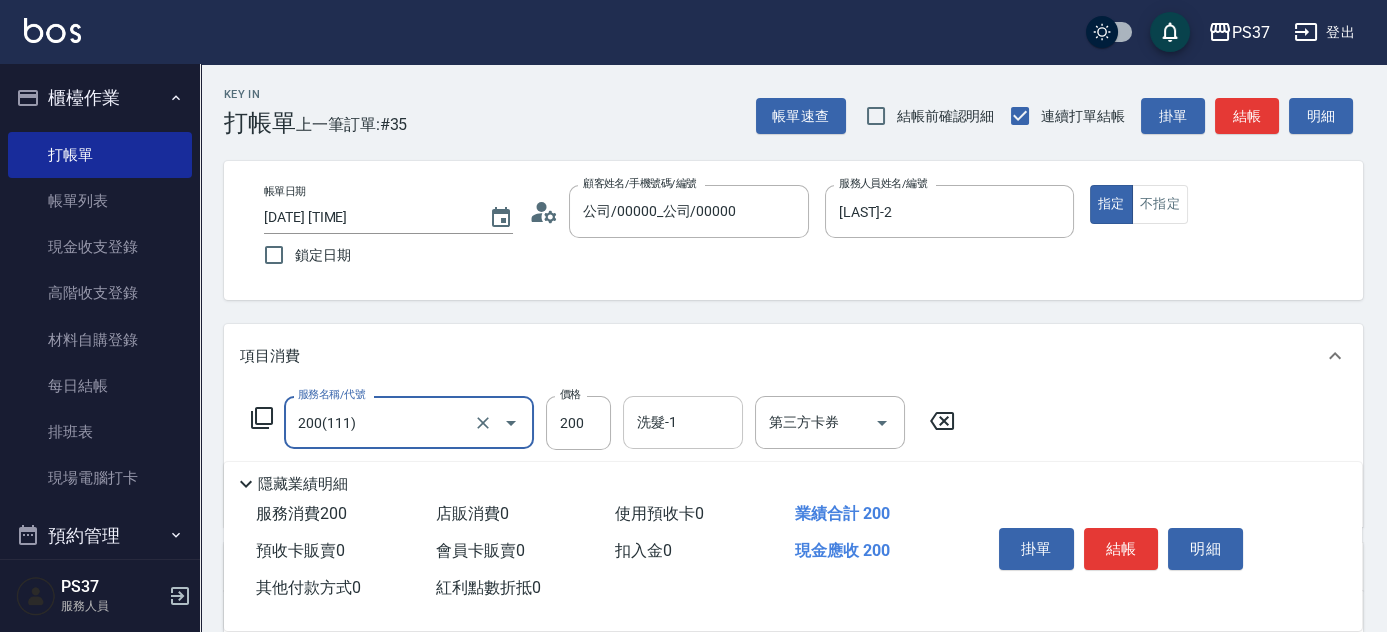 click on "洗髮-1" at bounding box center (683, 422) 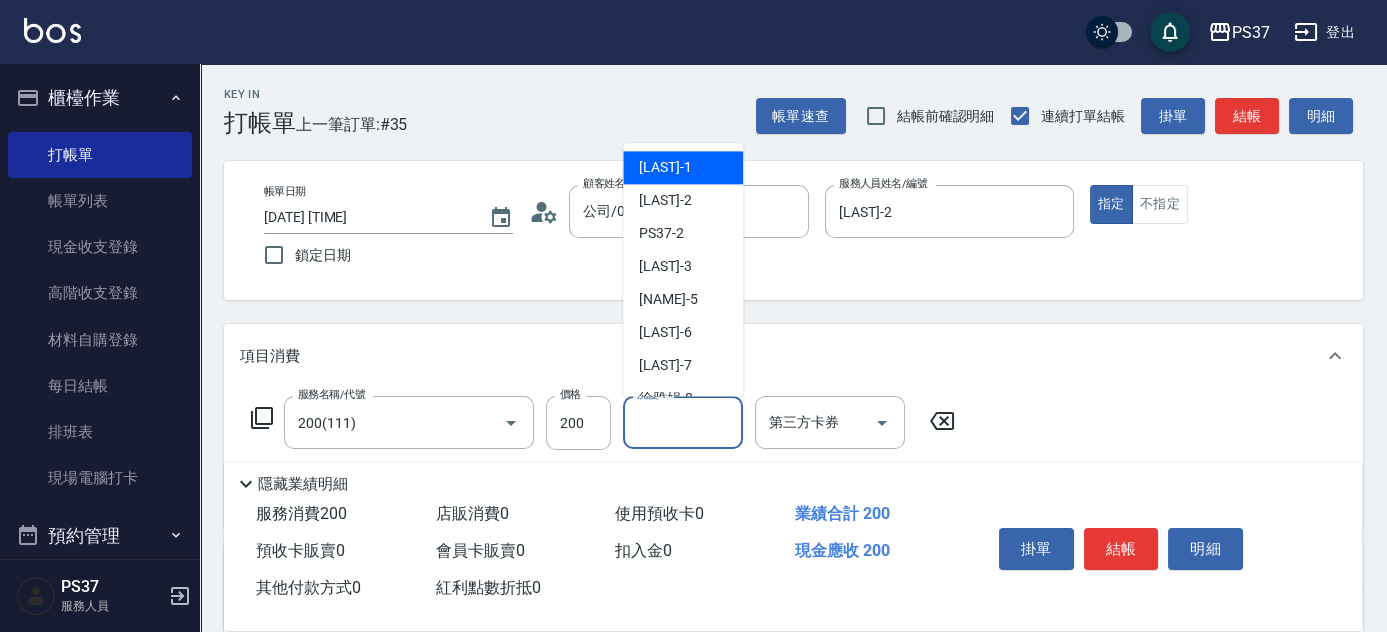 click on "[LAST] -1" at bounding box center [665, 168] 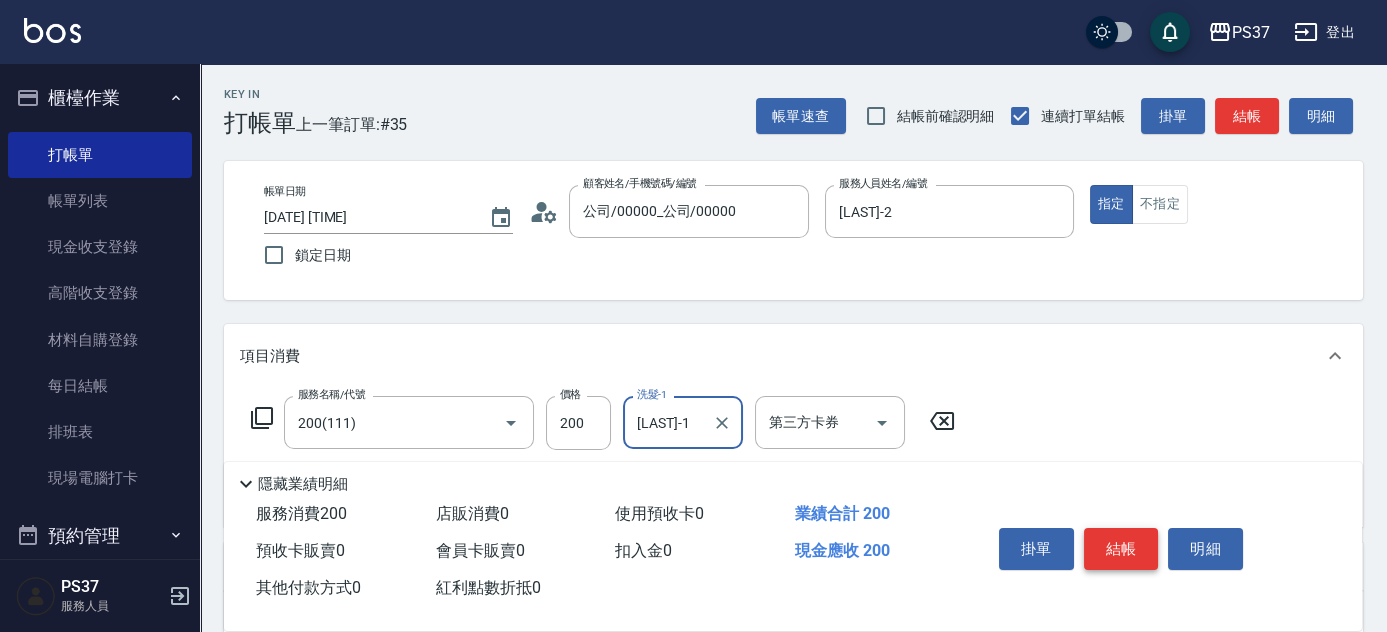 click on "結帳" at bounding box center (1121, 549) 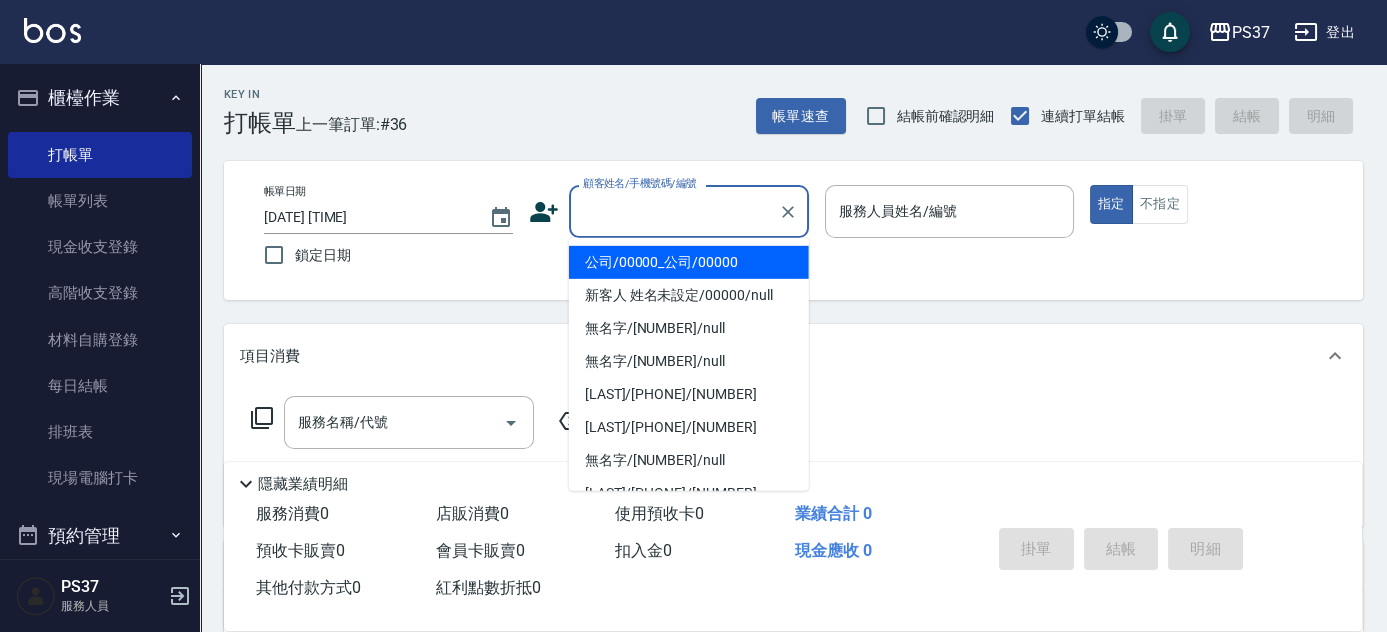 click on "顧客姓名/手機號碼/編號" at bounding box center [674, 211] 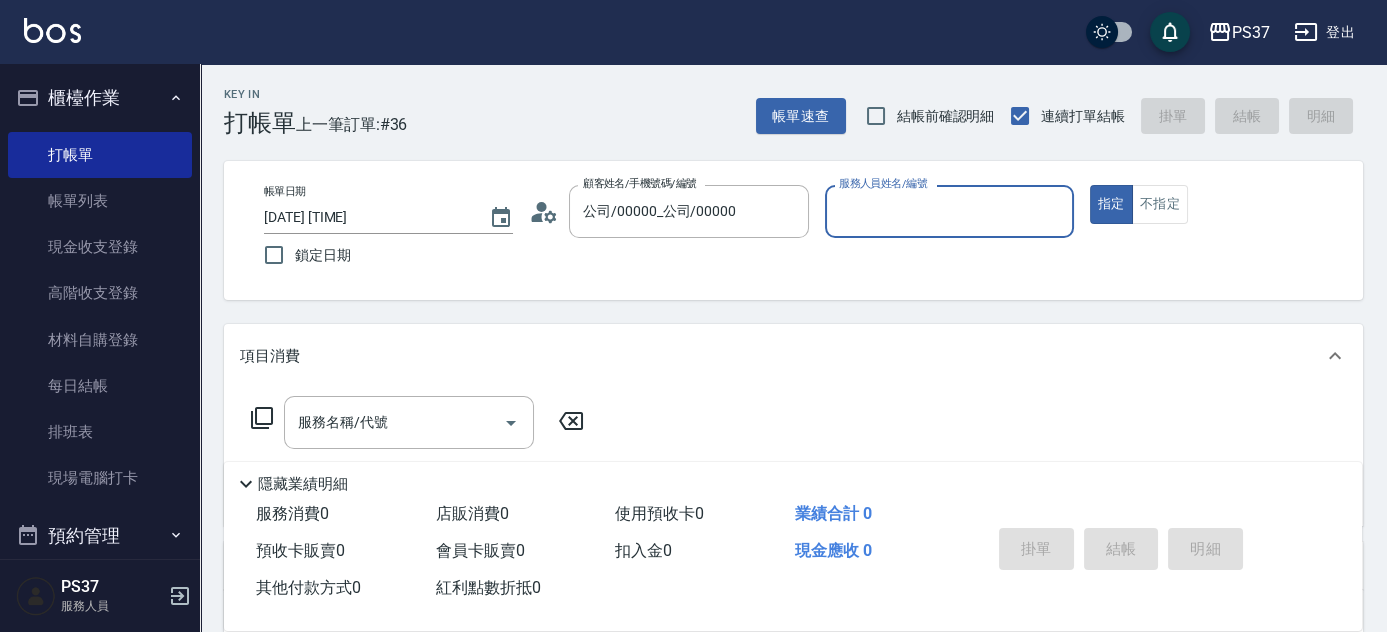 click on "服務人員姓名/編號" at bounding box center (949, 211) 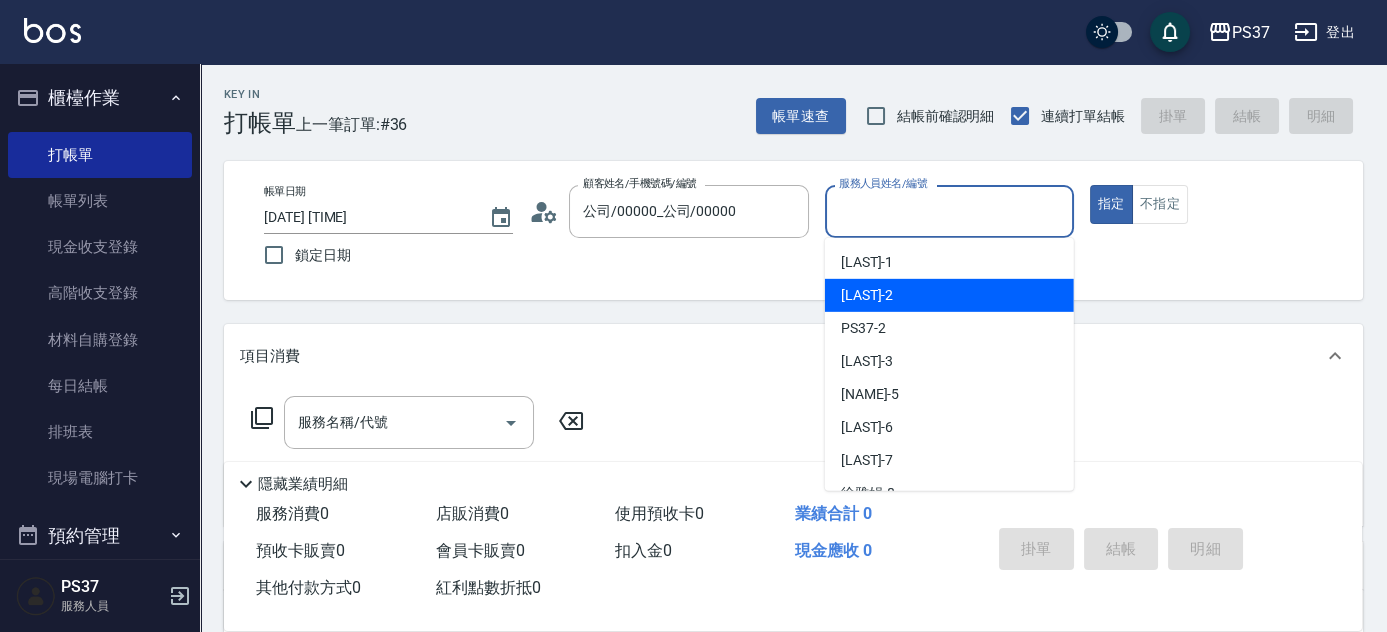 drag, startPoint x: 922, startPoint y: 299, endPoint x: 901, endPoint y: 306, distance: 22.135944 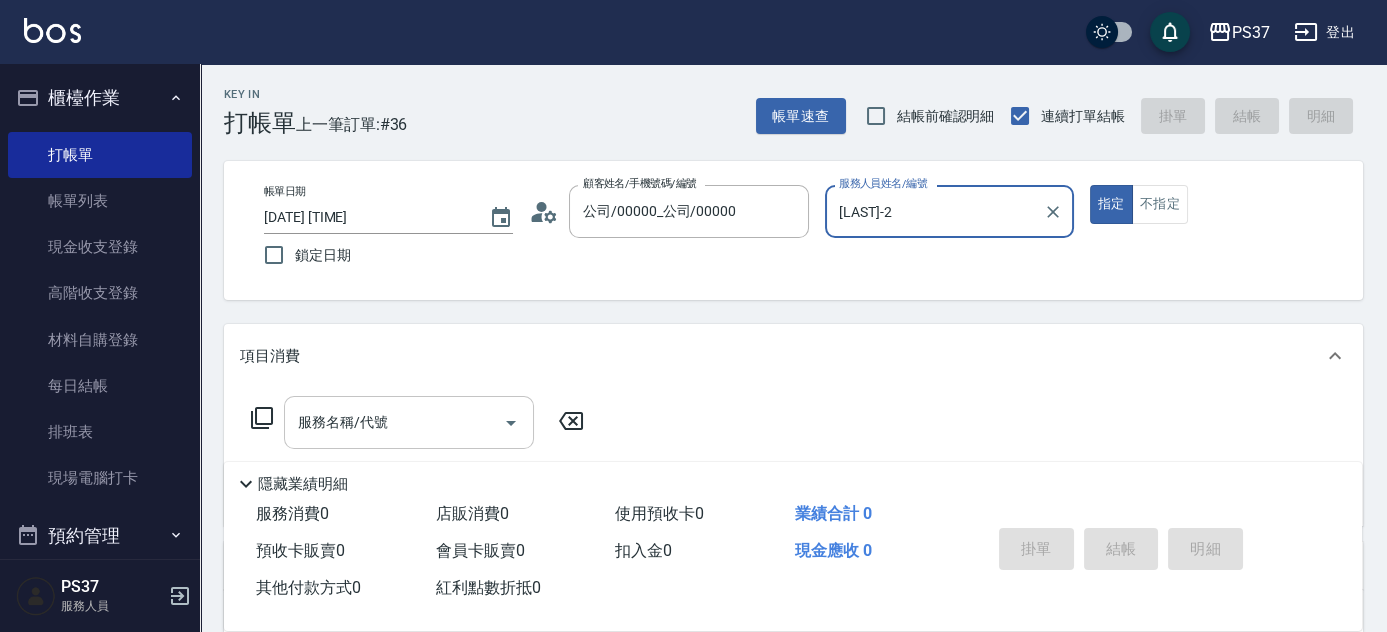 click on "服務名稱/代號" at bounding box center [394, 422] 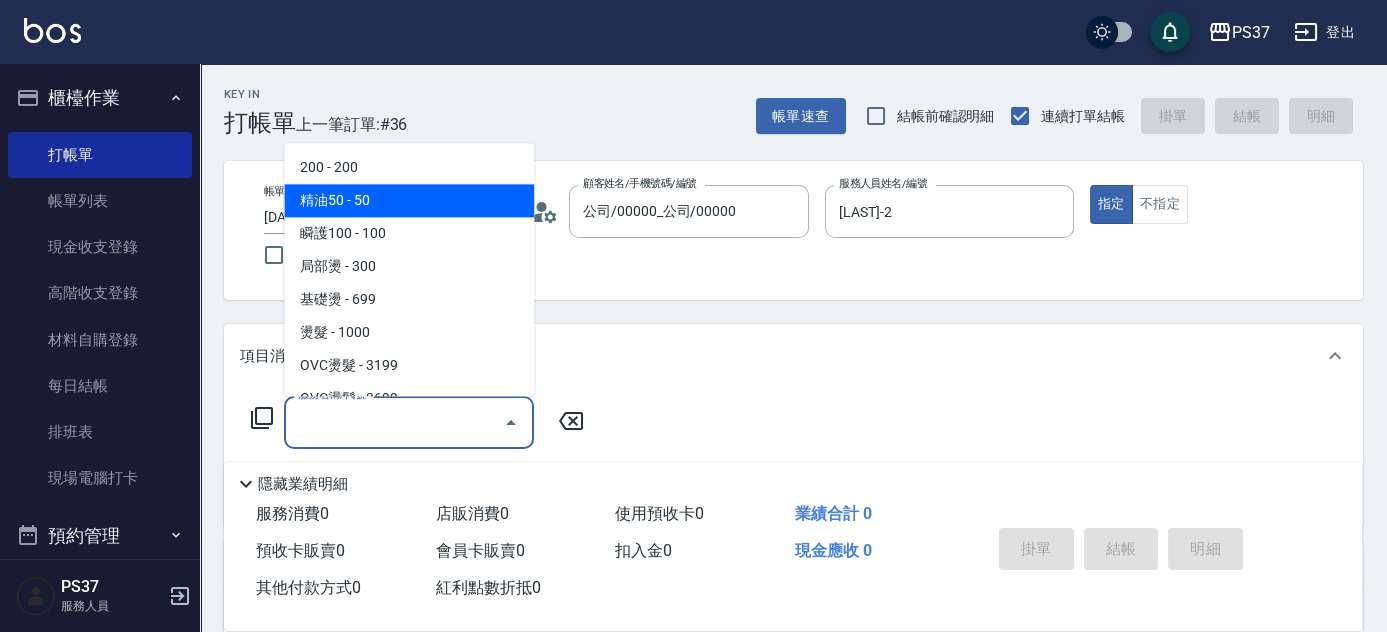 click on "200 - 200" at bounding box center [409, 168] 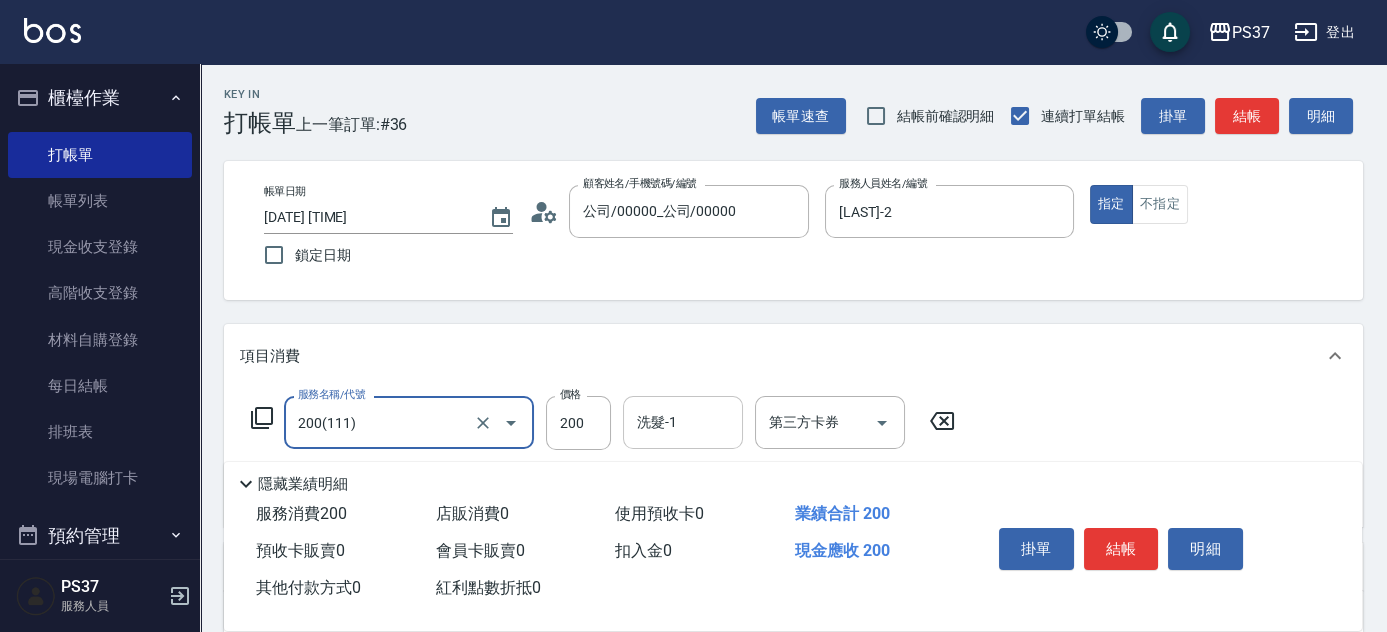 click on "洗髮-1" at bounding box center (683, 422) 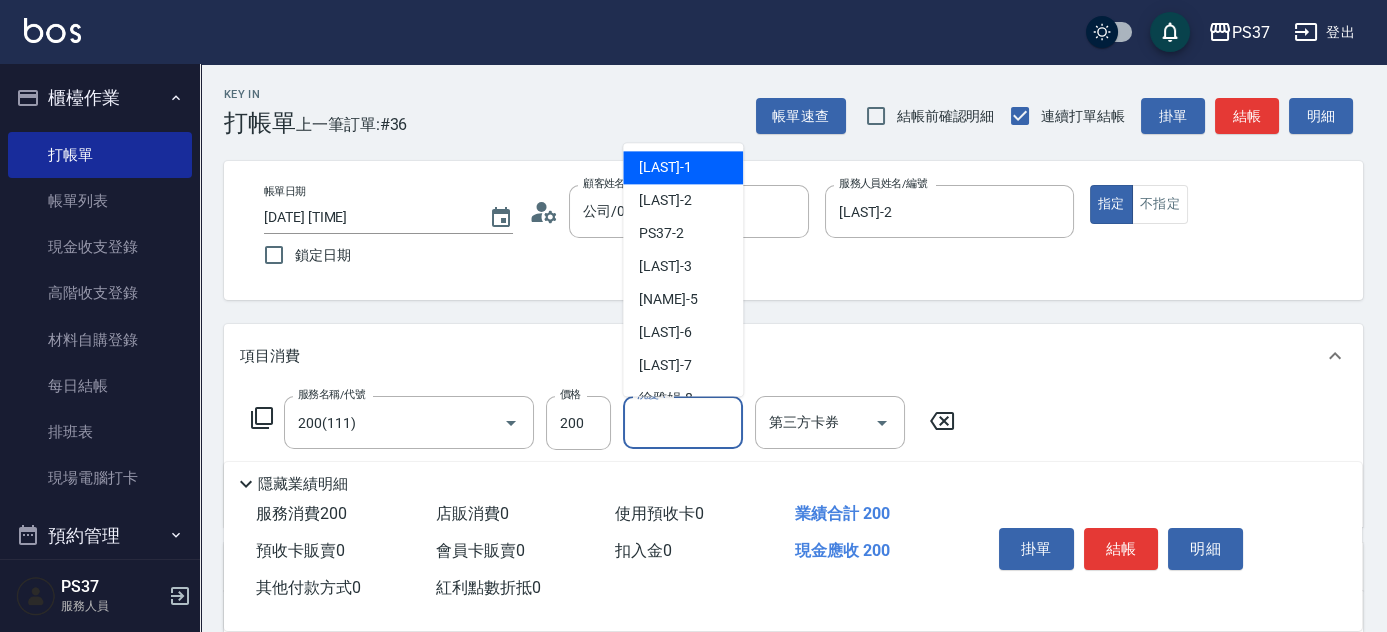 click on "[LAST] -1" at bounding box center (665, 168) 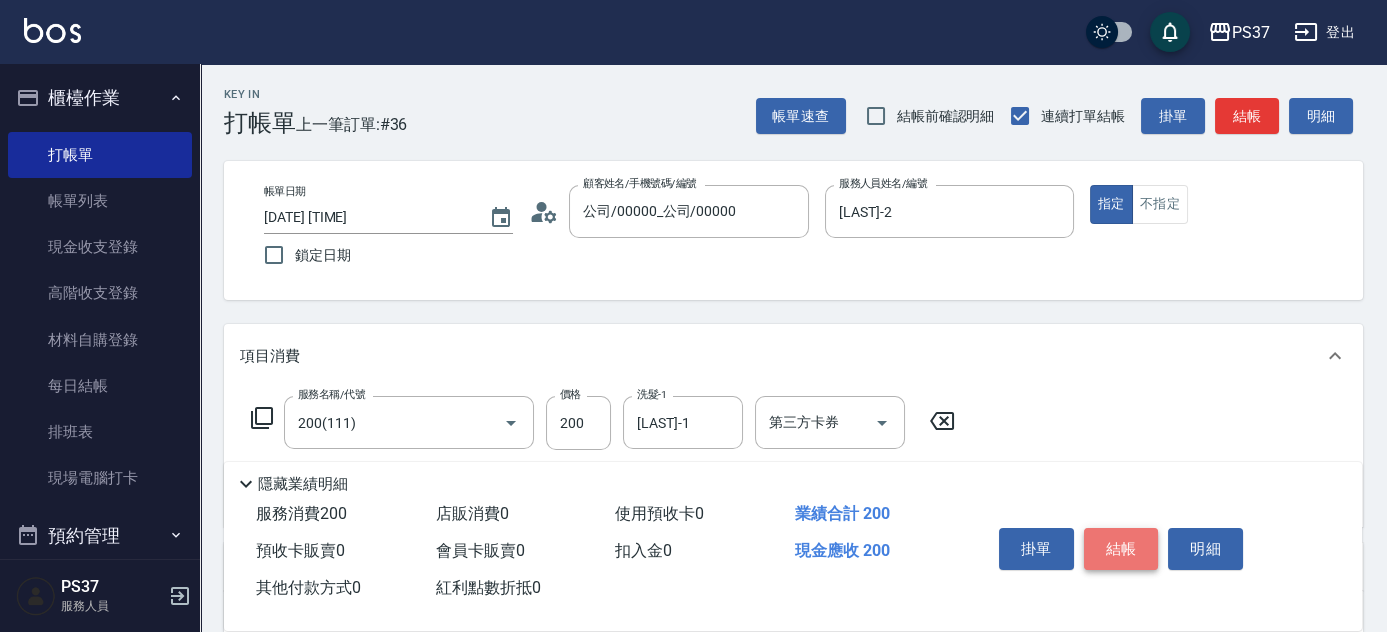 click on "結帳" at bounding box center [1121, 549] 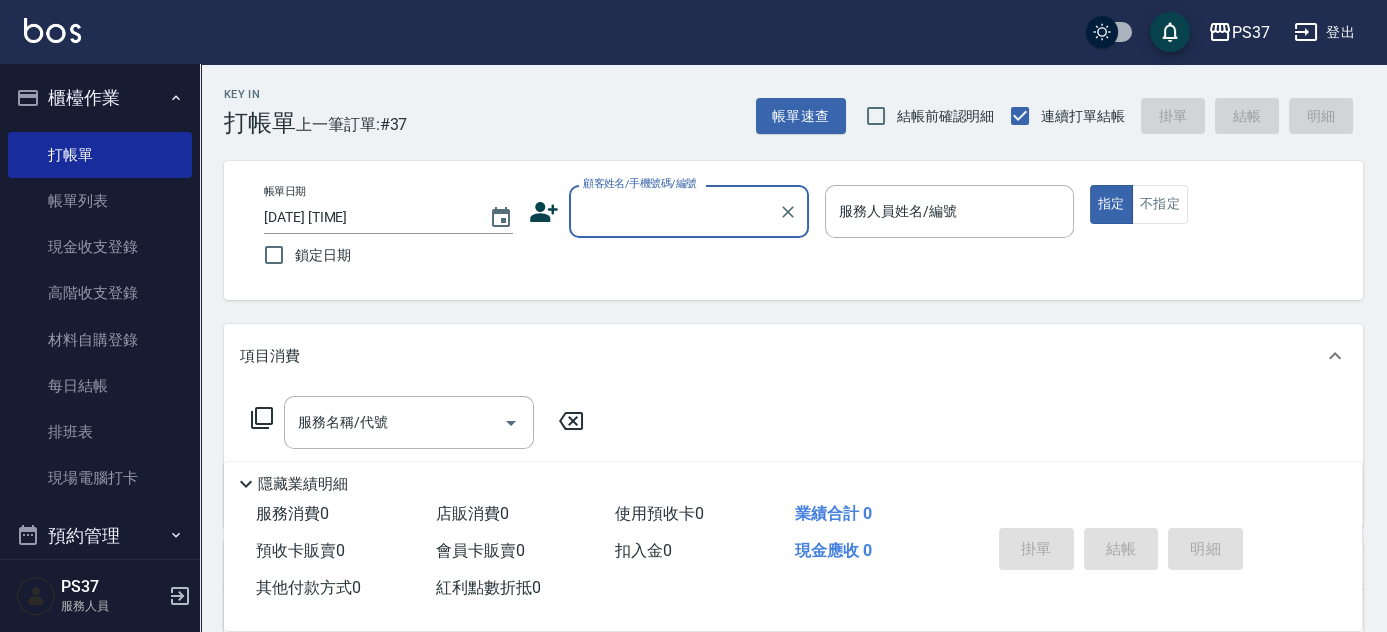 click on "顧客姓名/手機號碼/編號" at bounding box center [674, 211] 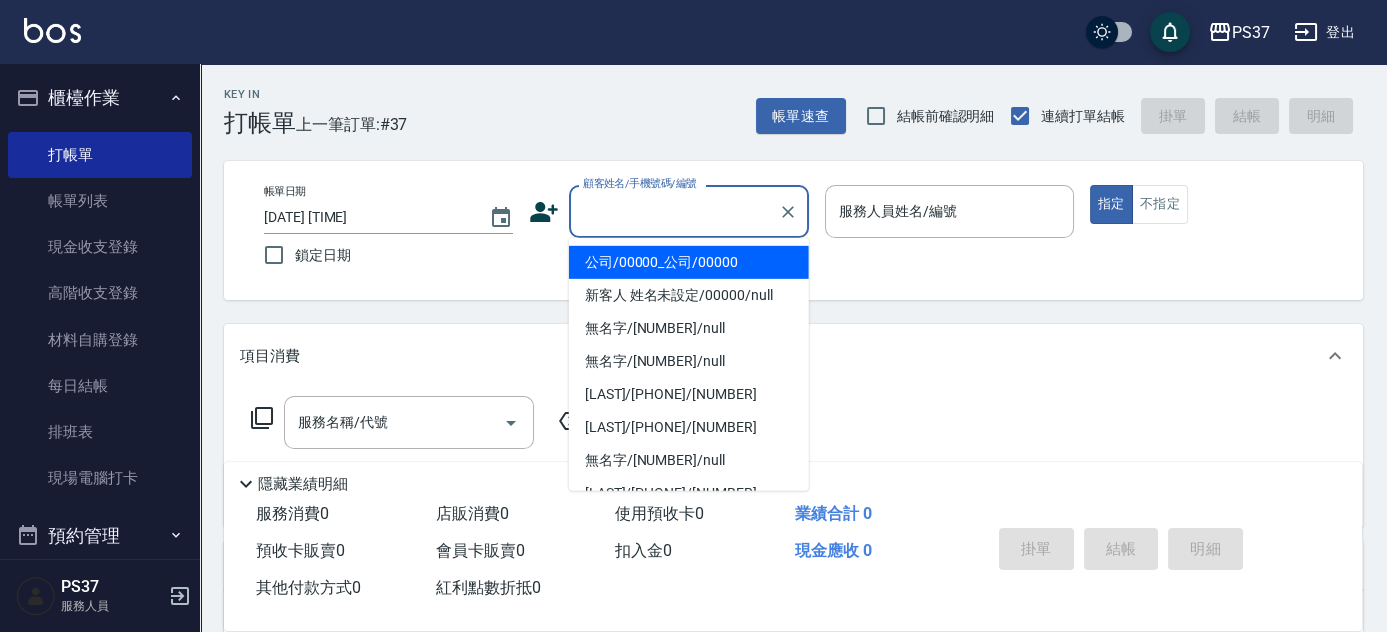 click on "公司/00000_公司/00000" at bounding box center [689, 262] 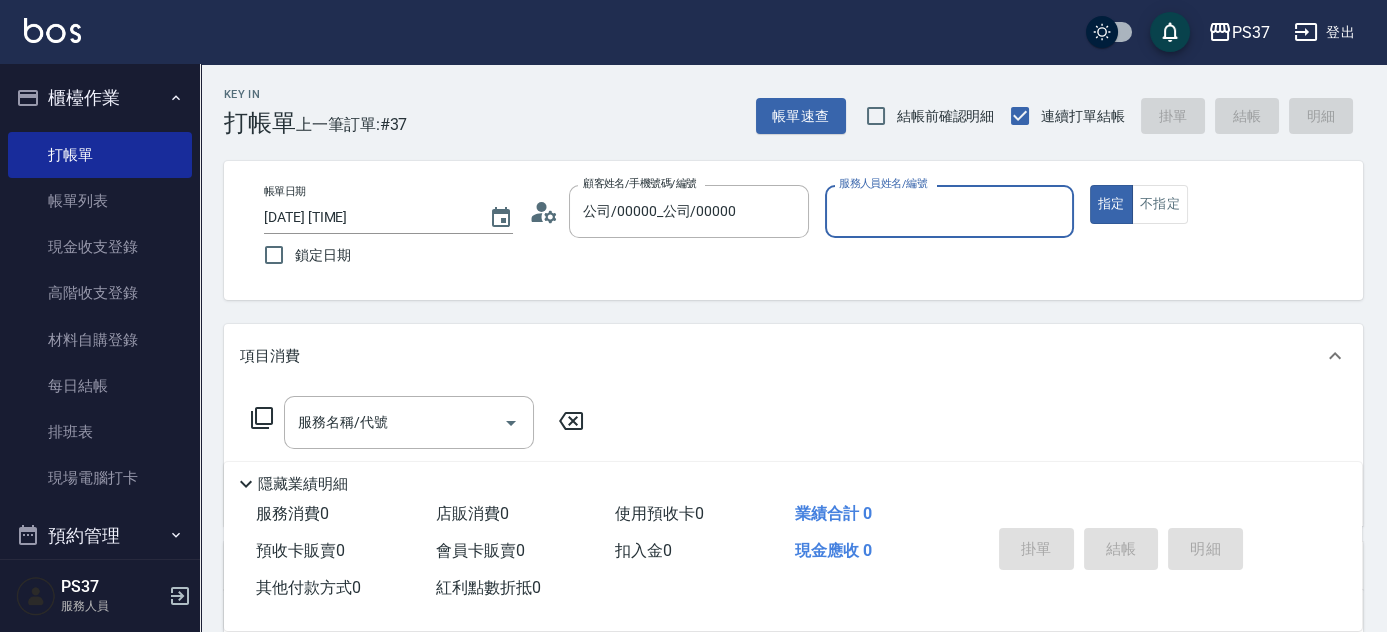click on "服務人員姓名/編號" at bounding box center (949, 211) 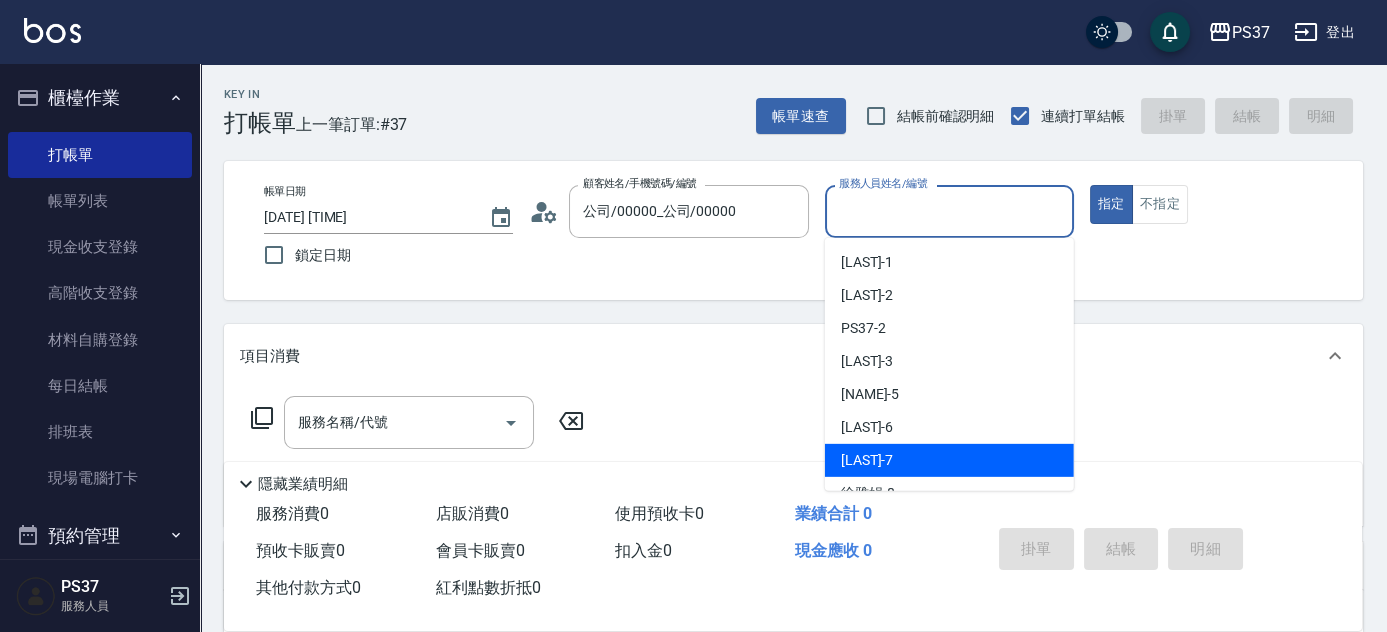 click on "[LAST]-7" at bounding box center (949, 460) 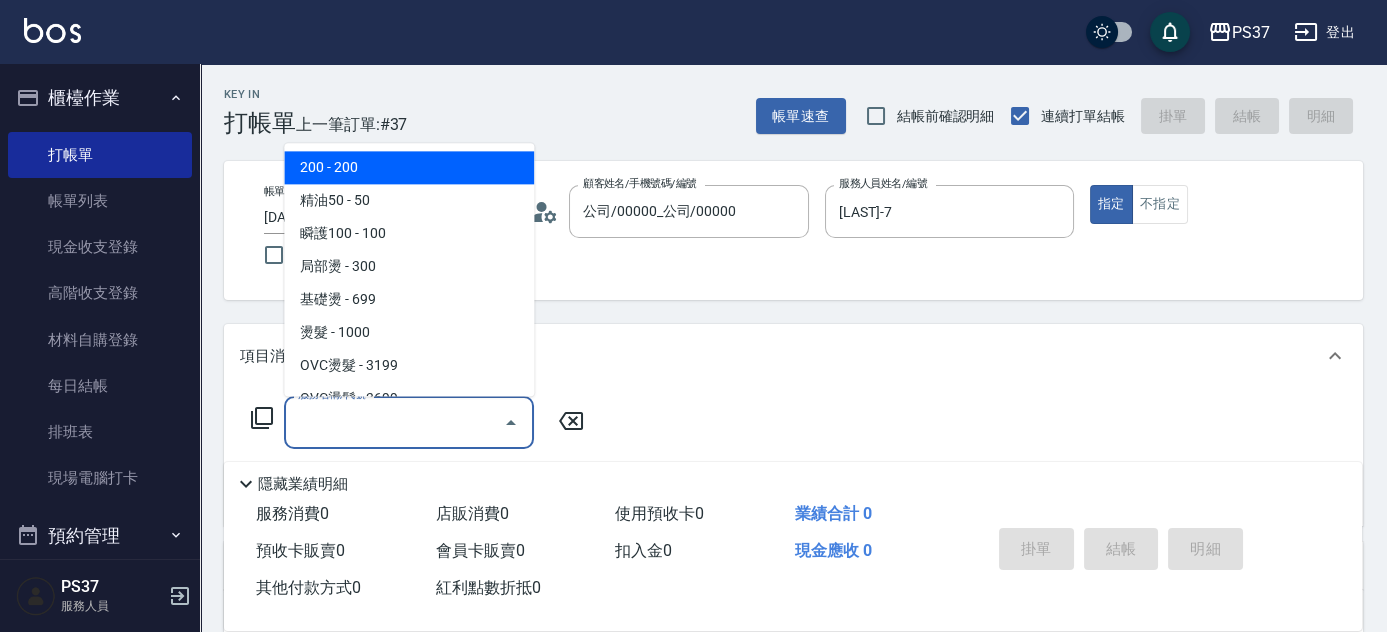 click on "服務名稱/代號" at bounding box center [394, 422] 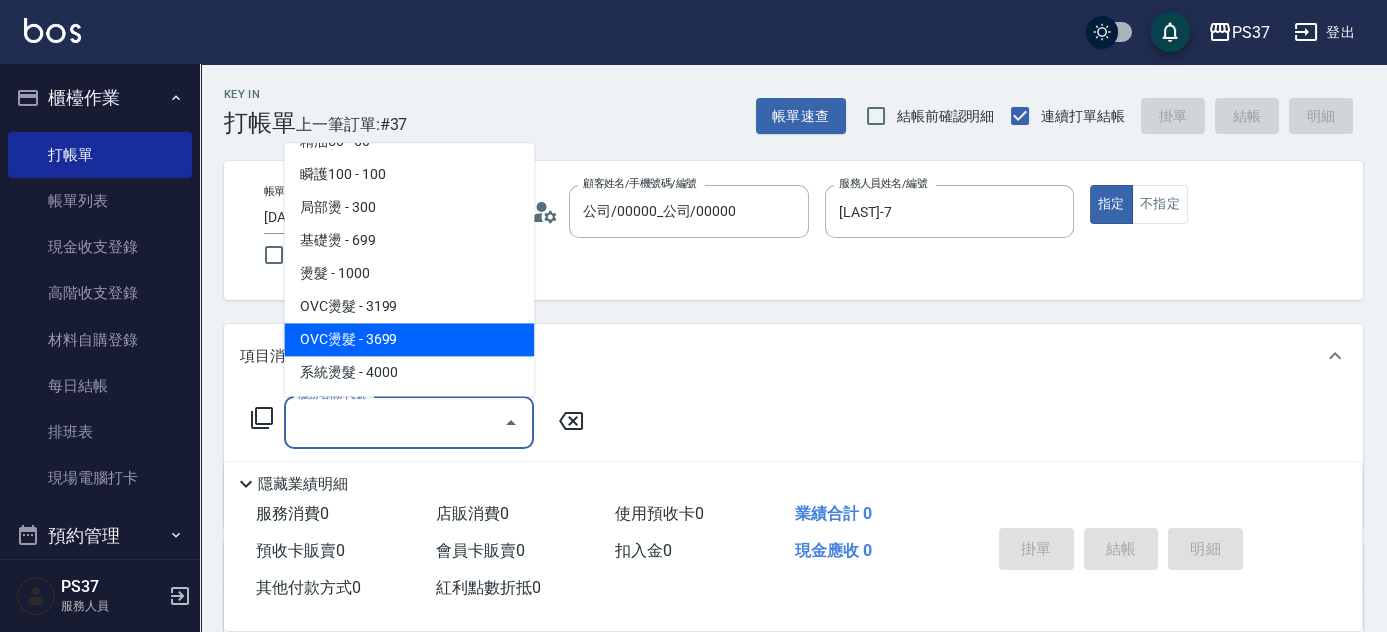 scroll, scrollTop: 90, scrollLeft: 0, axis: vertical 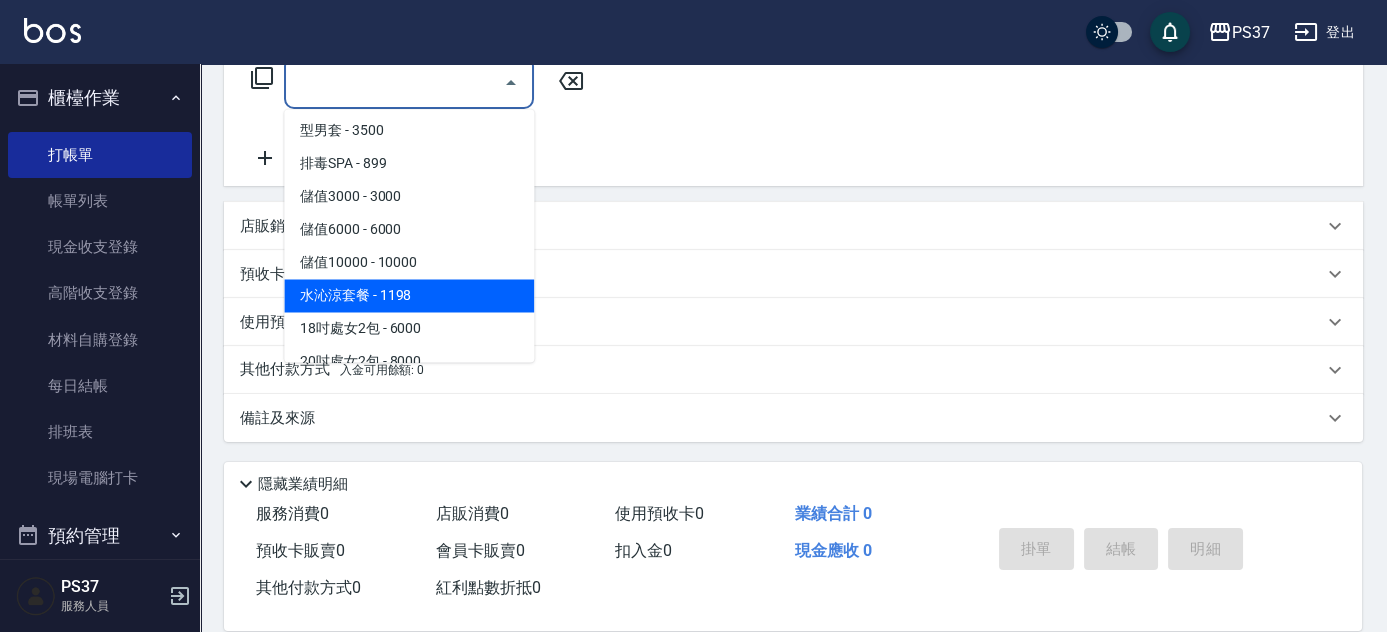 click on "水沁涼套餐 - 1198" at bounding box center [409, 295] 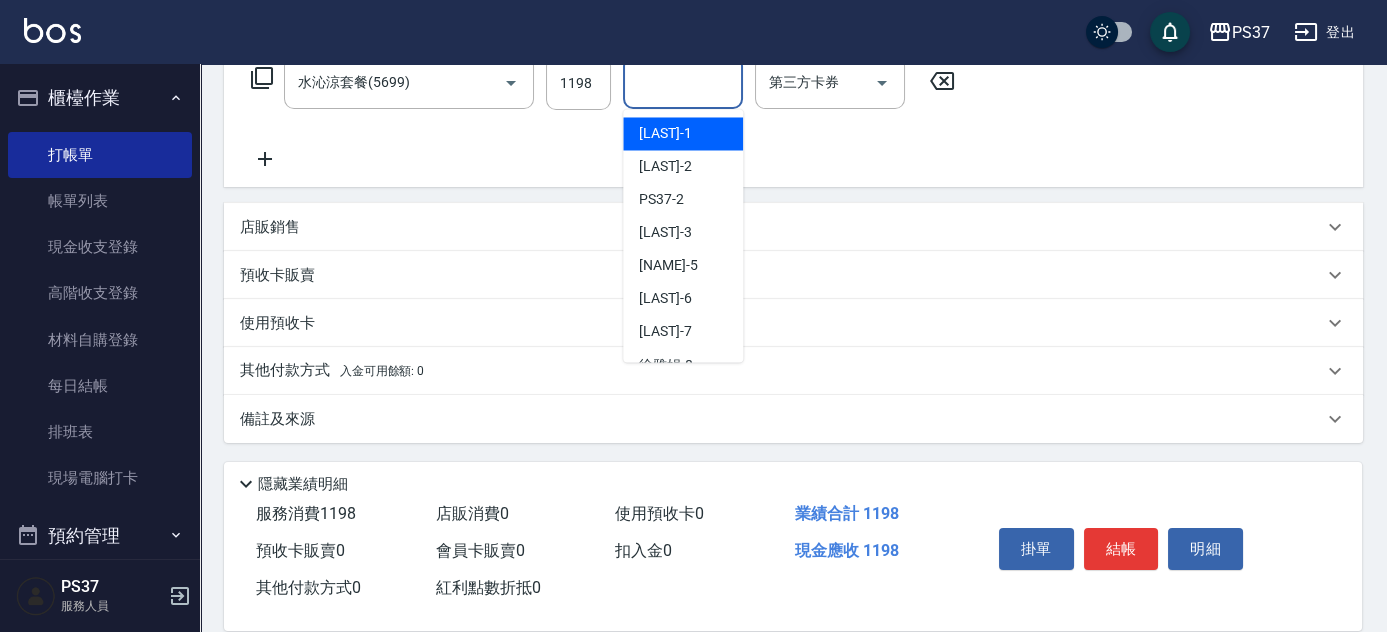 click on "洗髮-1" at bounding box center [683, 82] 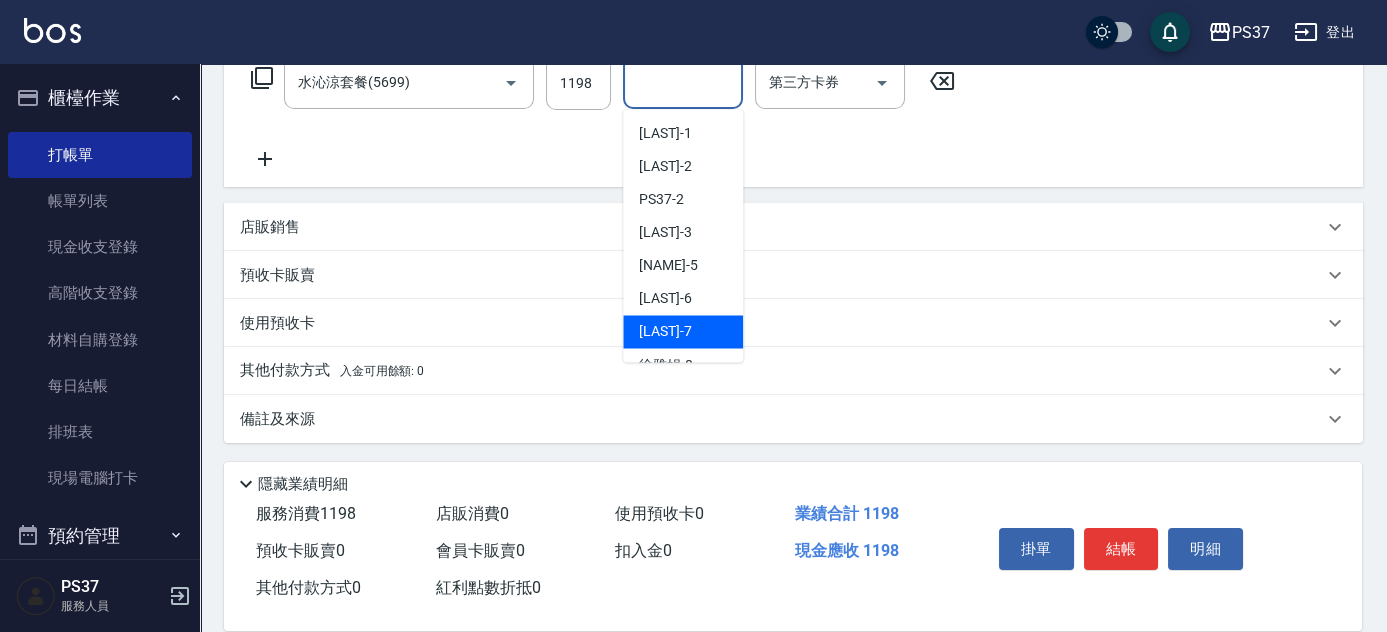 click on "[LAST]-7" at bounding box center (683, 331) 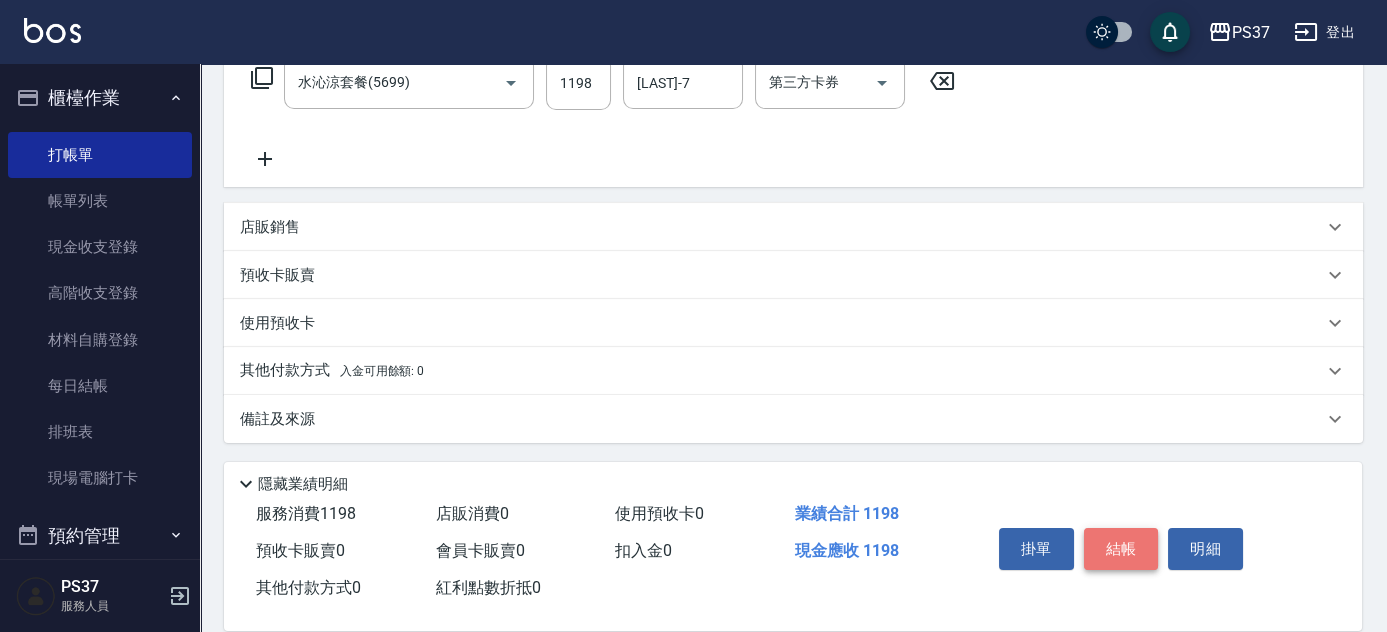 click on "結帳" at bounding box center [1121, 549] 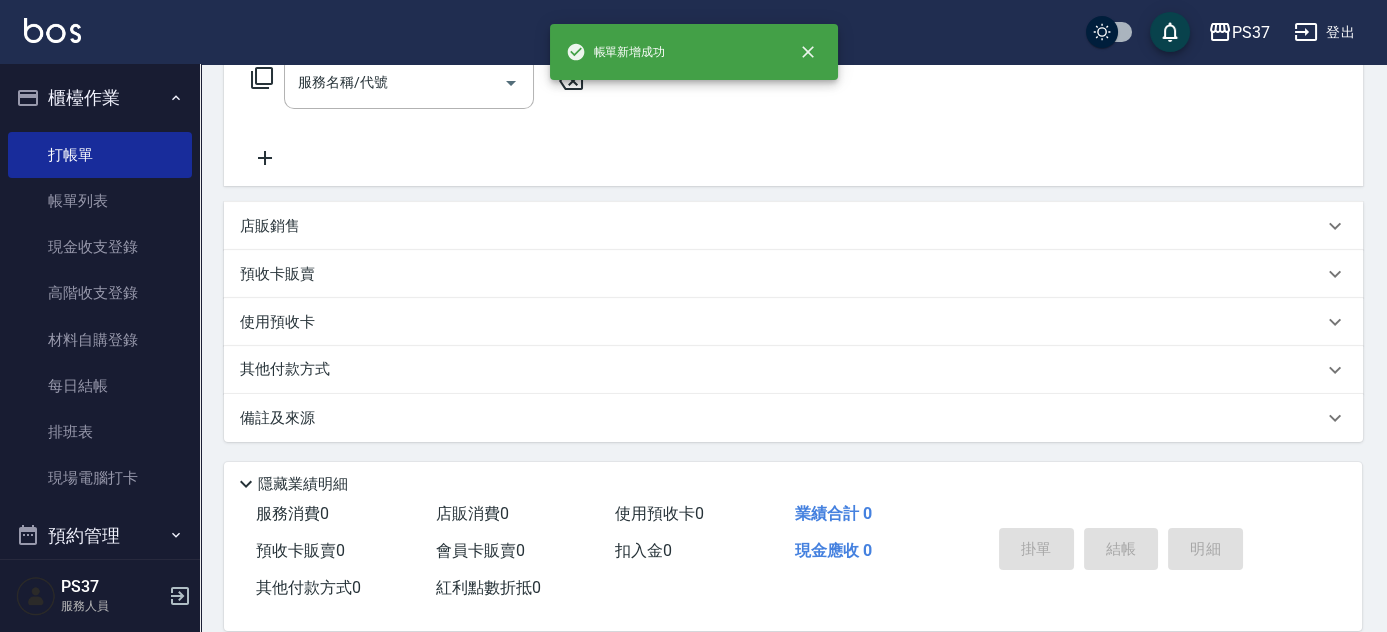 scroll, scrollTop: 0, scrollLeft: 0, axis: both 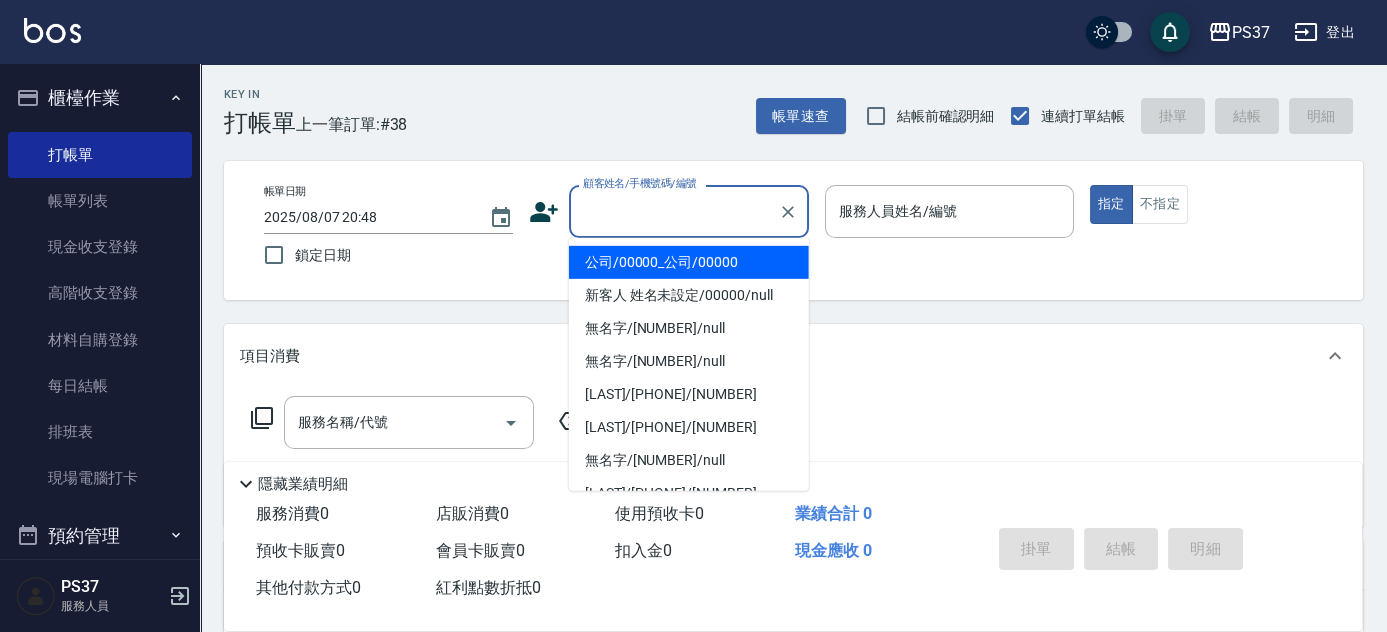 click on "顧客姓名/手機號碼/編號" at bounding box center [674, 211] 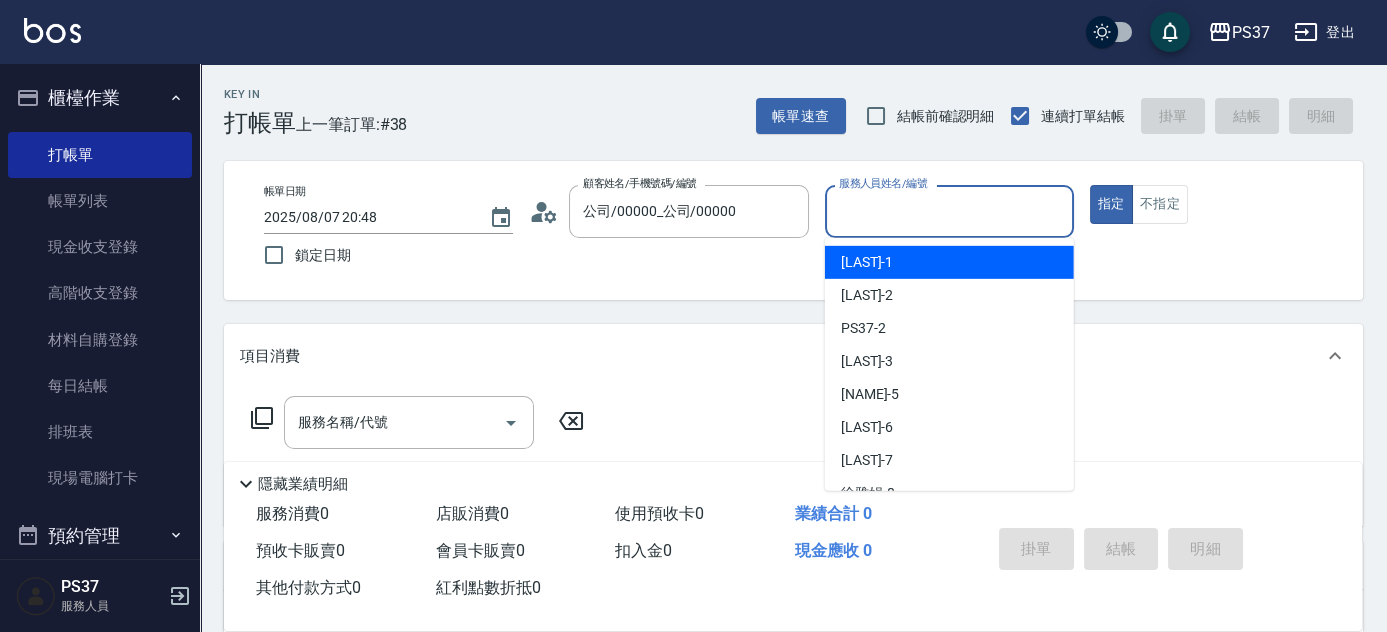 click on "服務人員姓名/編號" at bounding box center (949, 211) 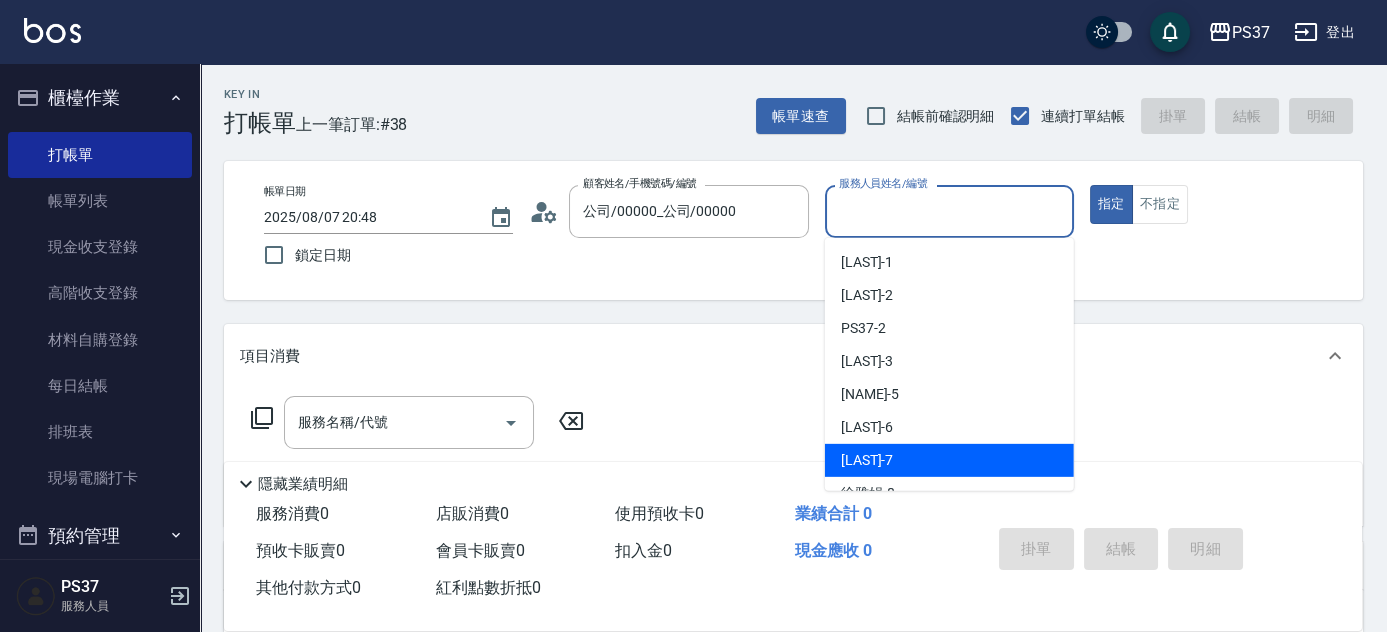 click on "[LAST]-7" at bounding box center (949, 460) 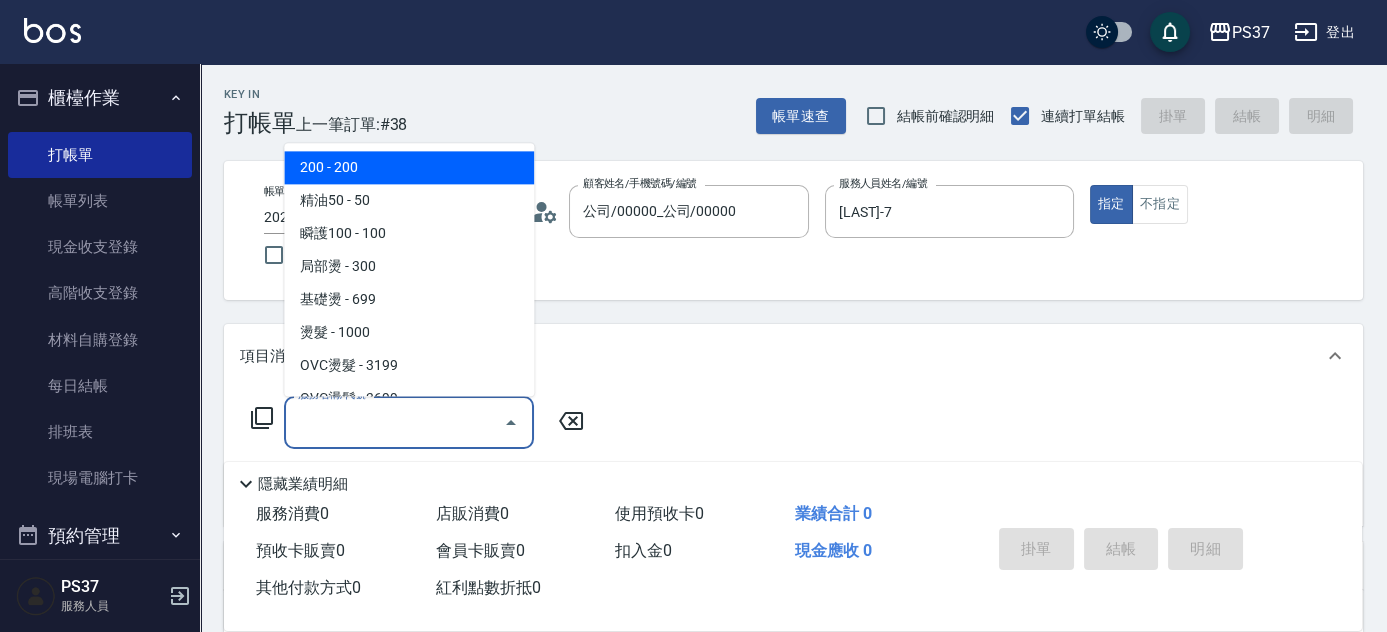 click on "服務名稱/代號" at bounding box center (394, 422) 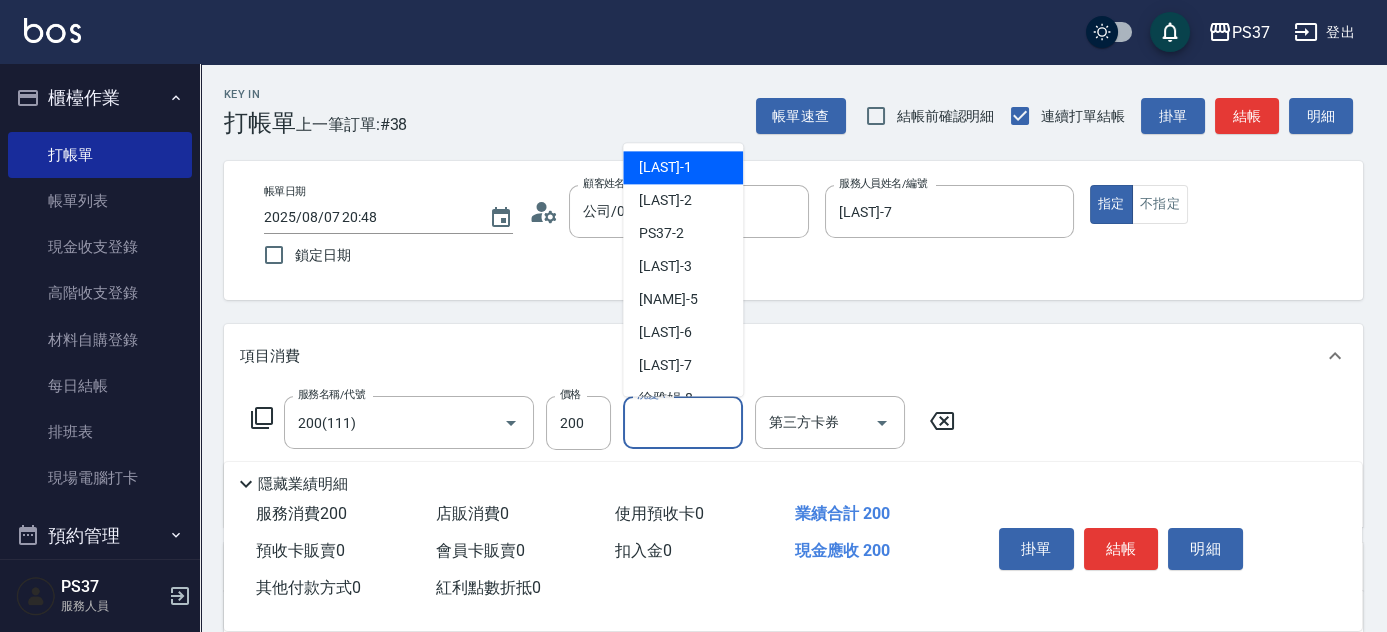 click on "洗髮-1" at bounding box center (683, 422) 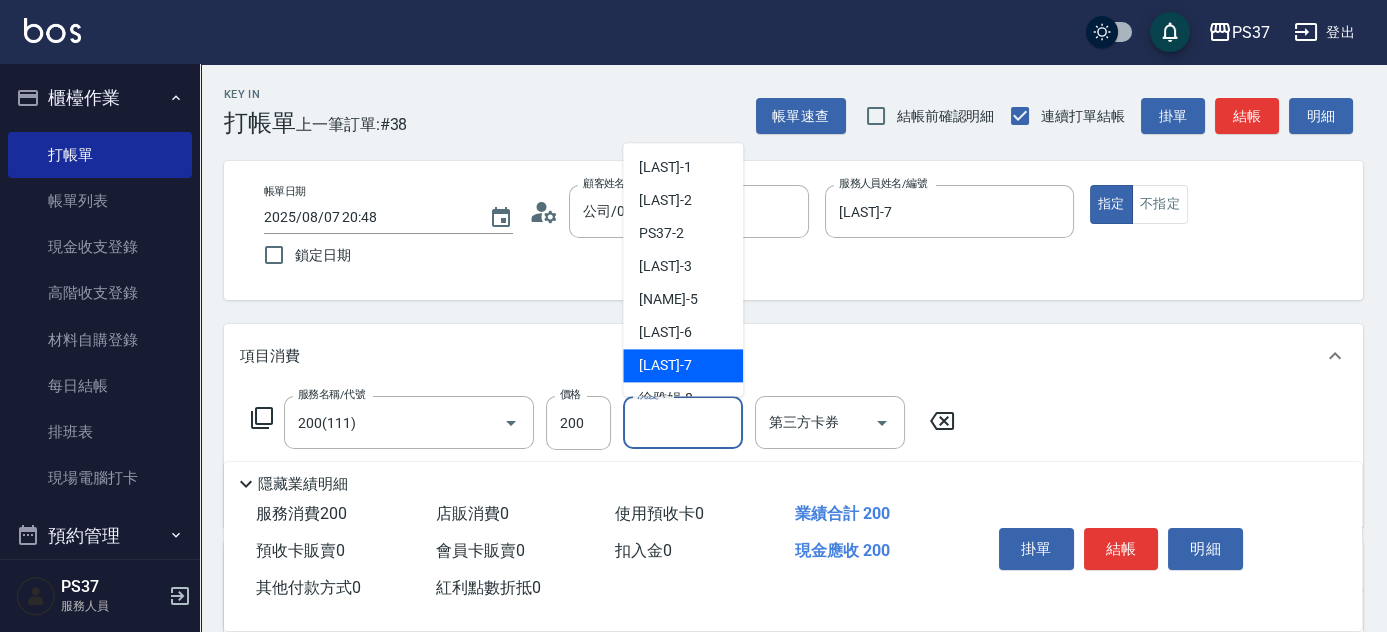 click on "[LAST]-7" at bounding box center (665, 366) 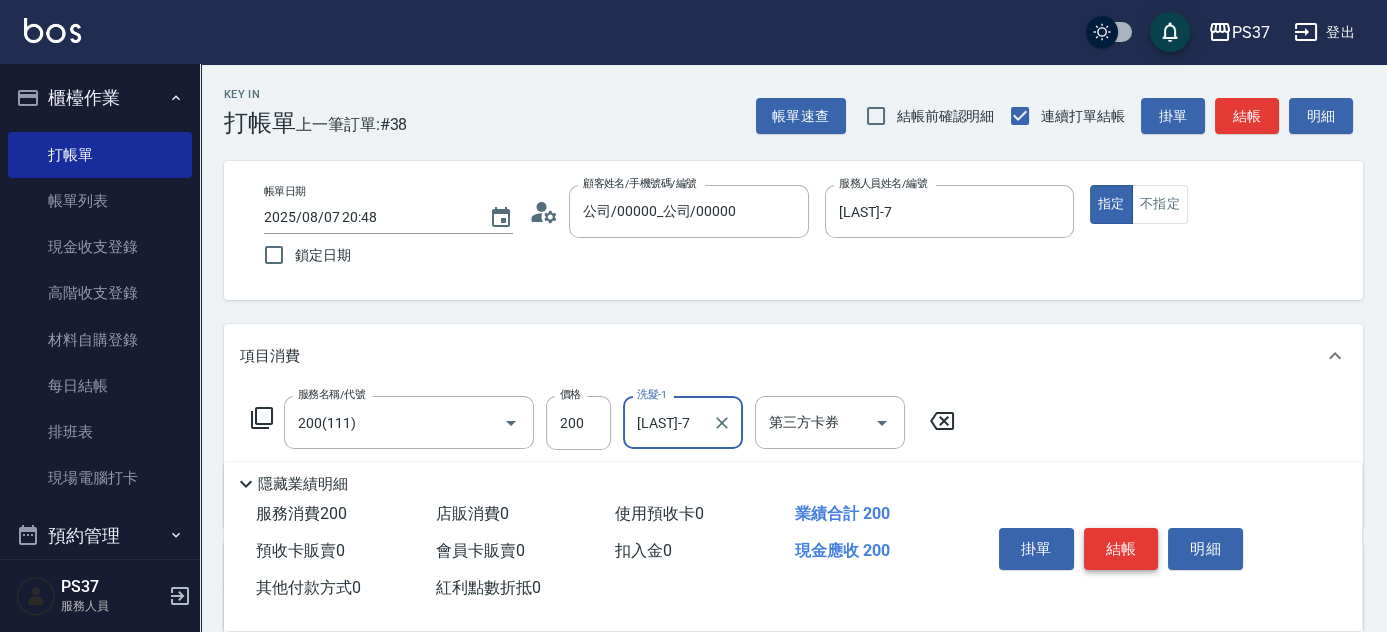 click on "結帳" at bounding box center (1121, 549) 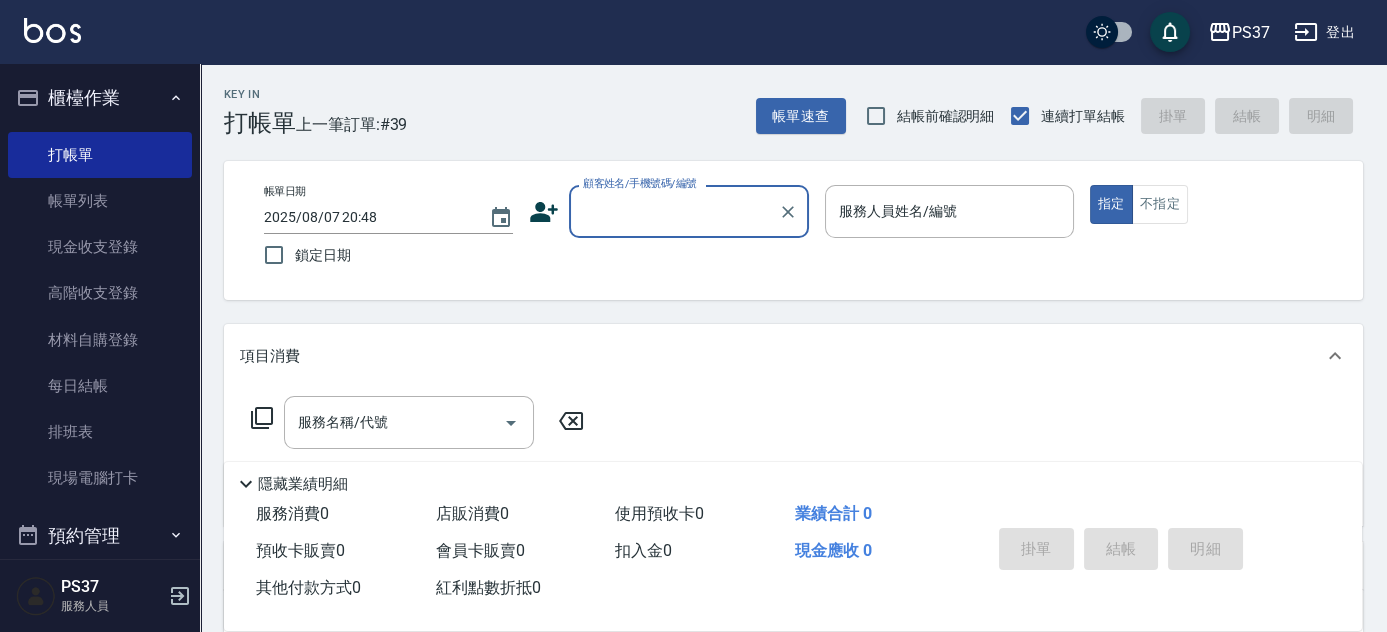 click on "顧客姓名/手機號碼/編號" at bounding box center (674, 211) 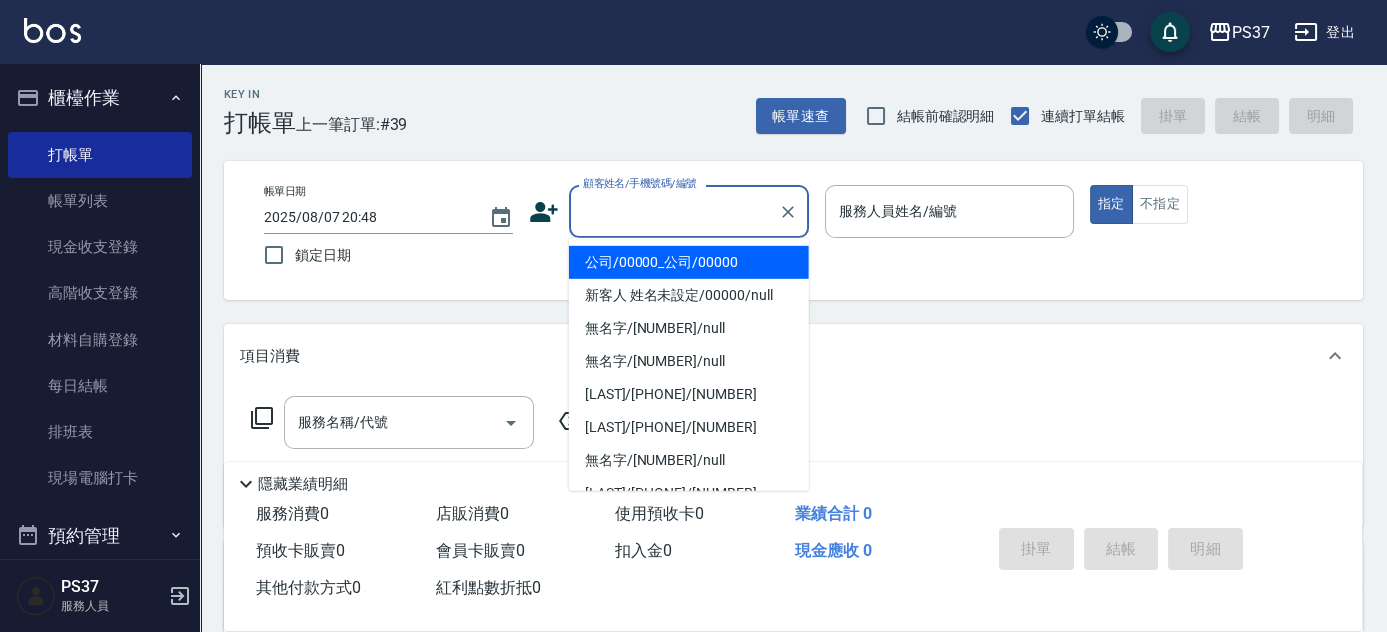 click on "公司/00000_公司/00000" at bounding box center [689, 262] 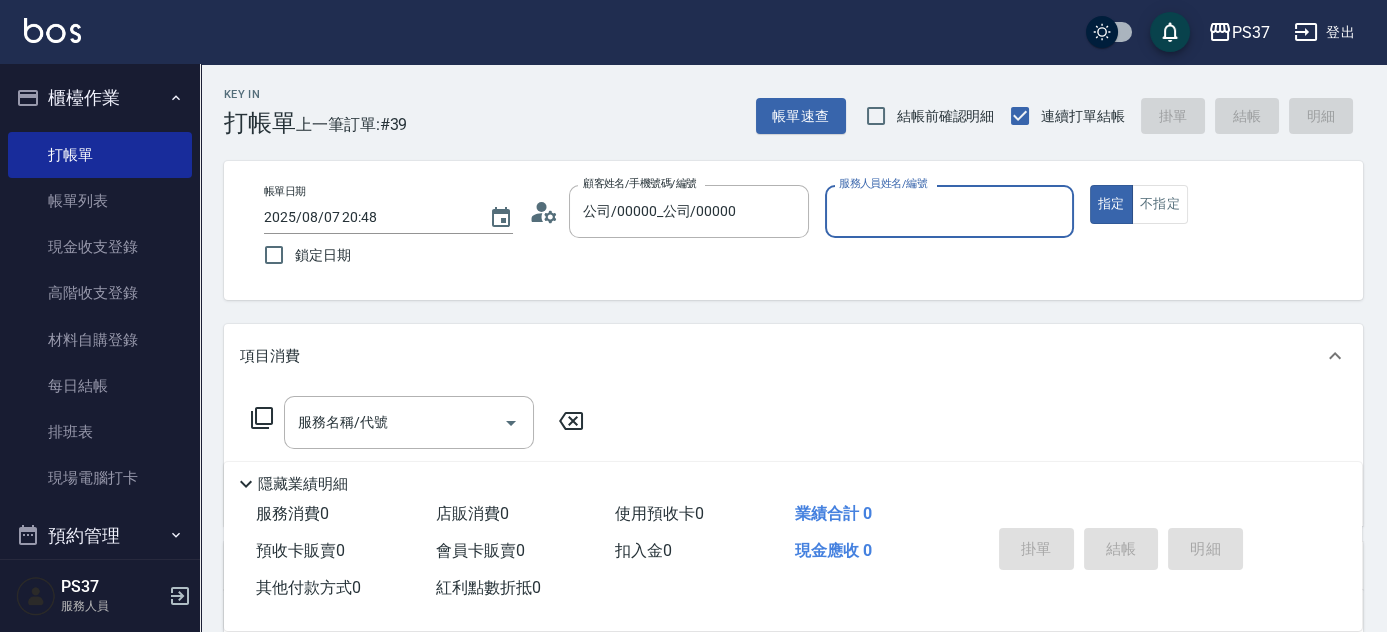 click on "服務人員姓名/編號" at bounding box center [949, 211] 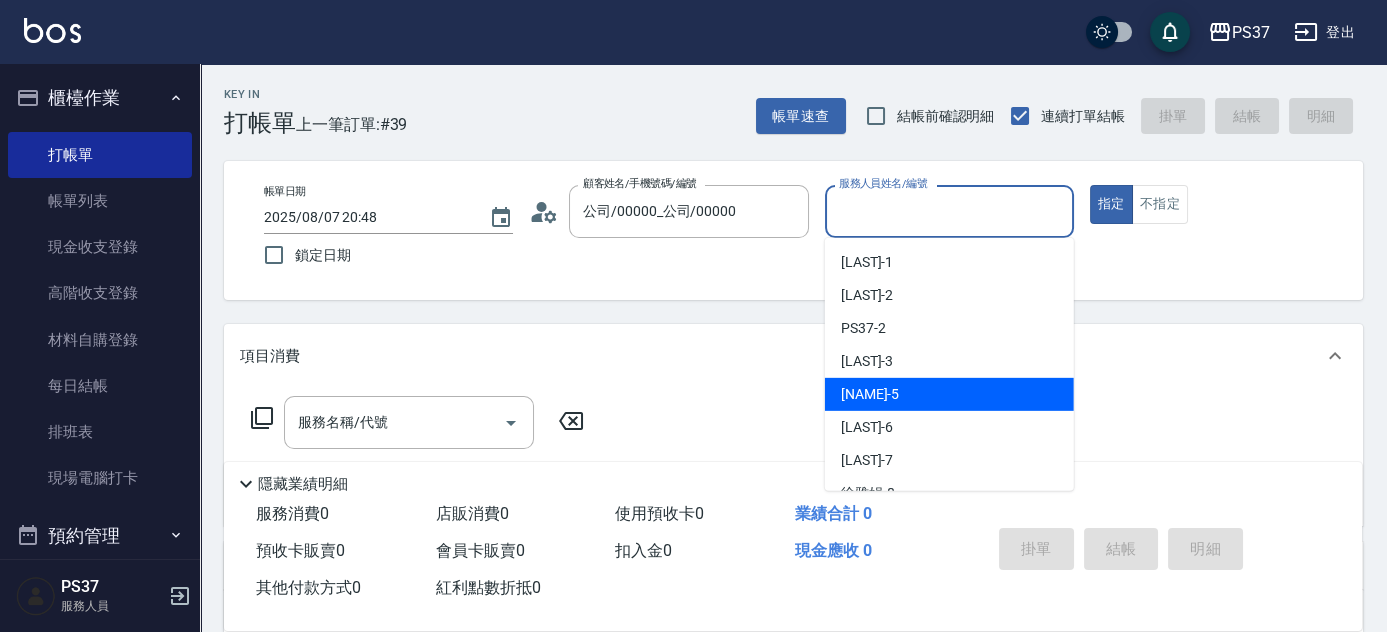 click on "[LAST]-5" at bounding box center [949, 394] 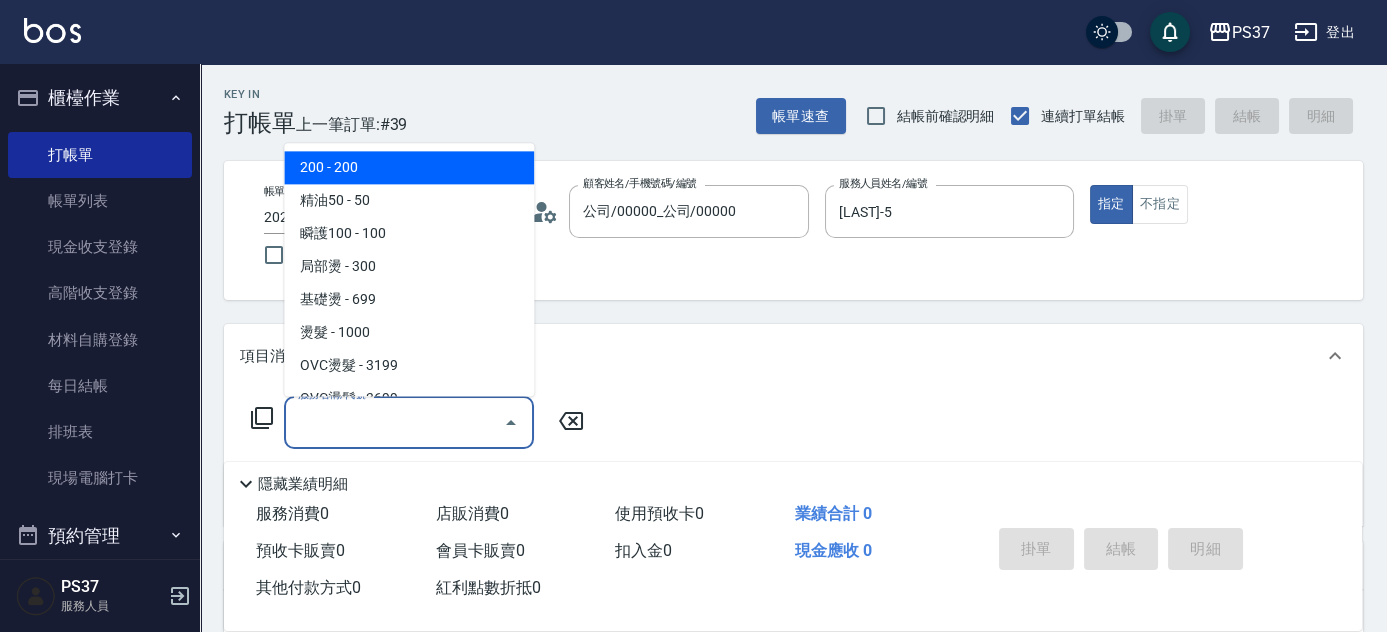 click on "服務名稱/代號" at bounding box center (394, 422) 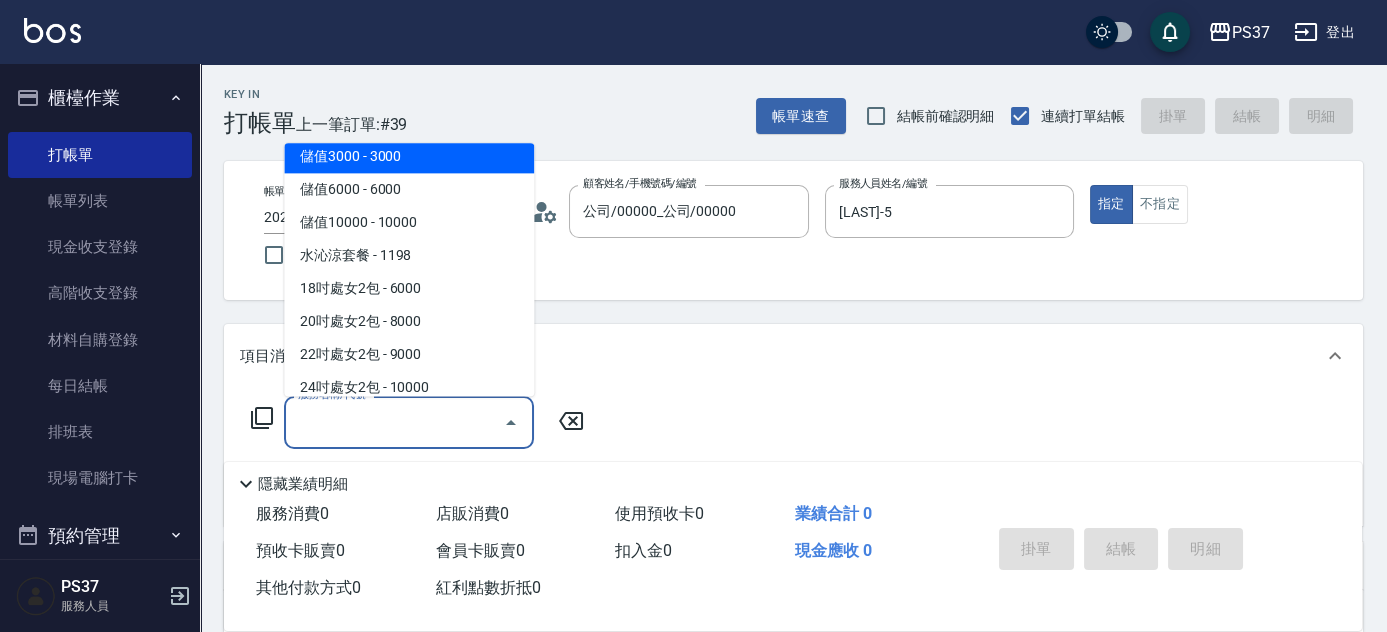 scroll, scrollTop: 2370, scrollLeft: 0, axis: vertical 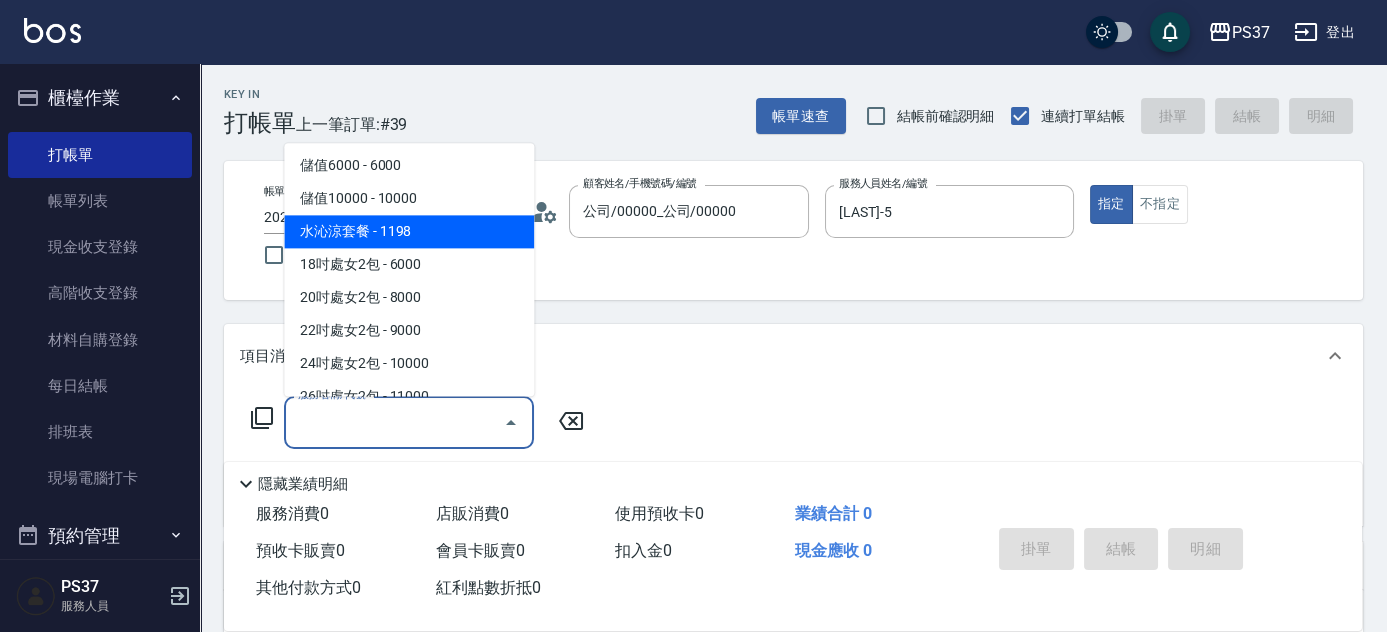 click on "水沁涼套餐 - 1198" at bounding box center [409, 232] 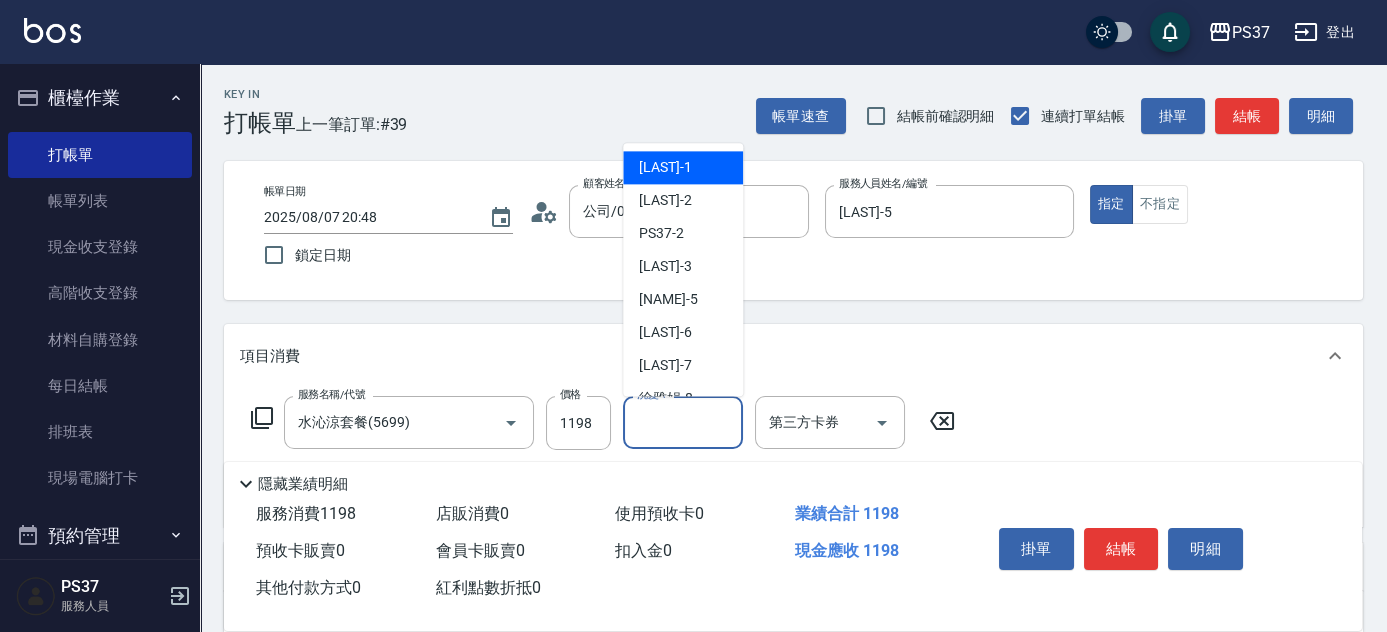 click on "洗髮-1" at bounding box center [683, 422] 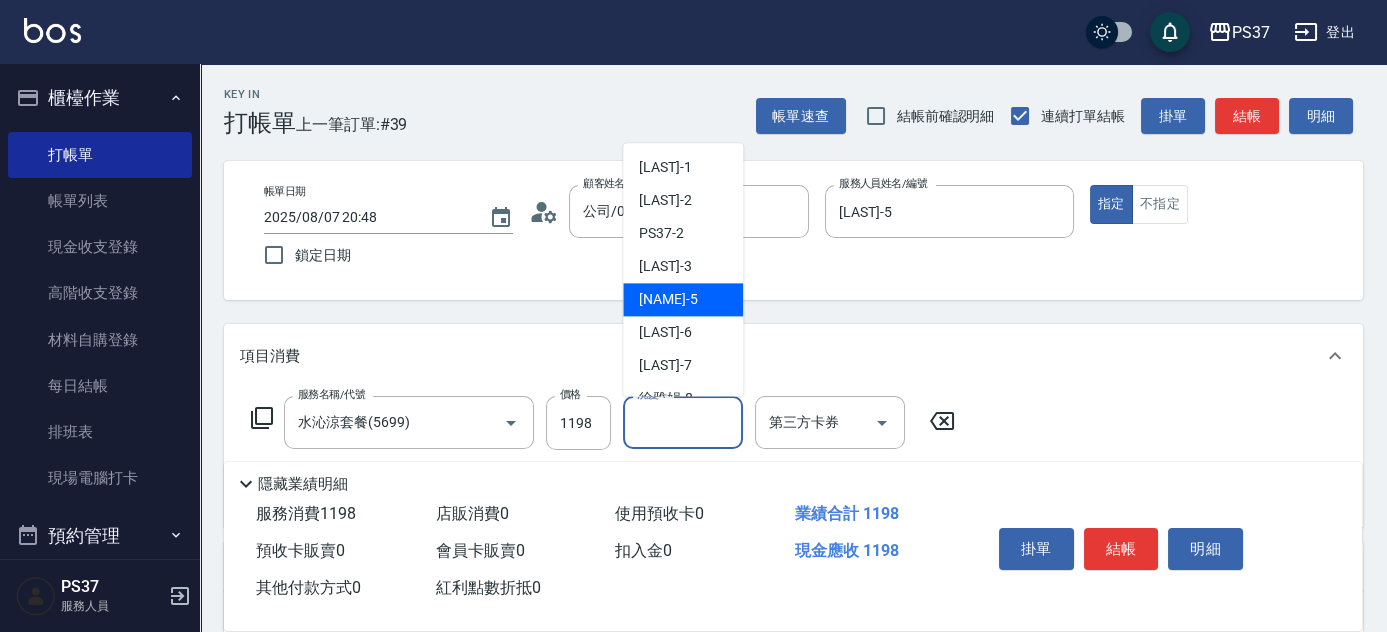 click on "[LAST]-5" at bounding box center (668, 300) 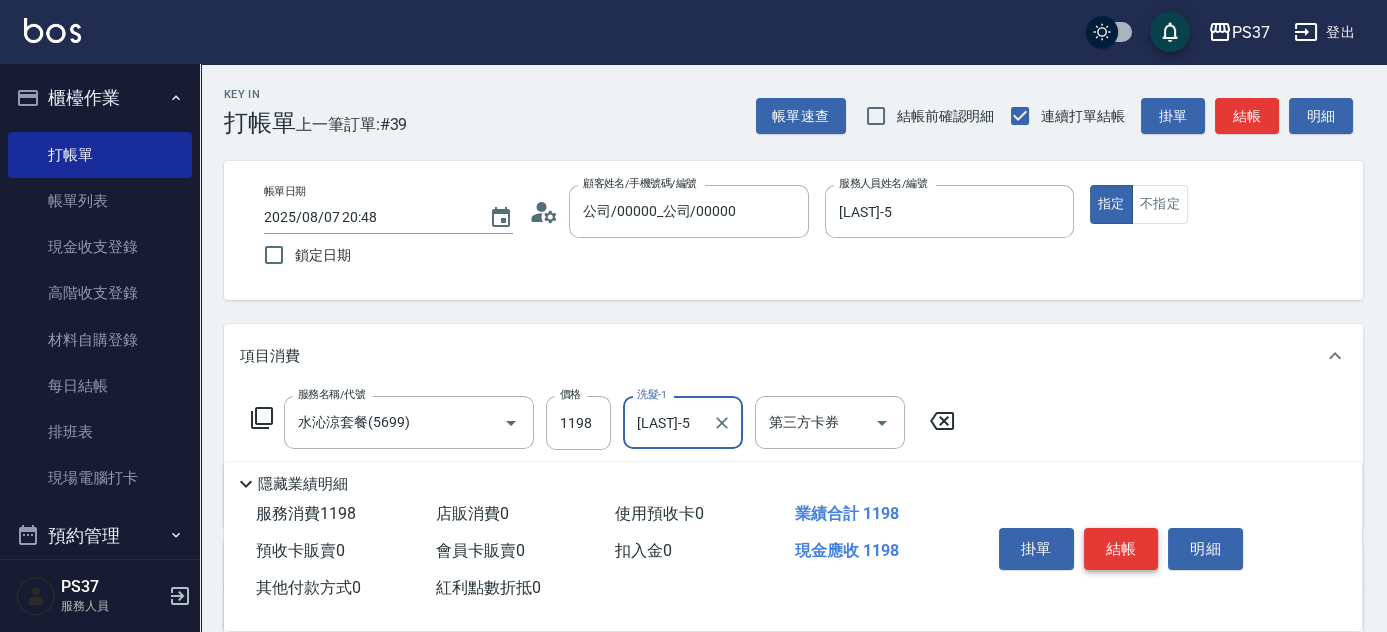 click on "結帳" at bounding box center (1121, 549) 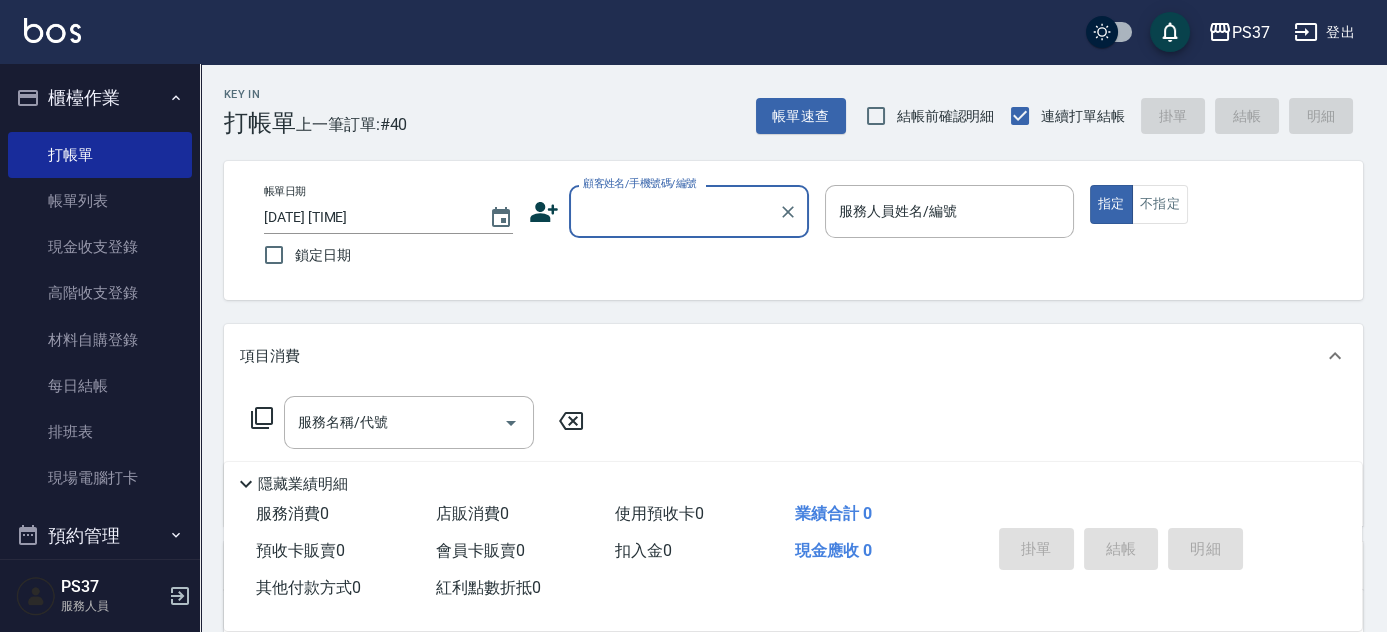 click on "顧客姓名/手機號碼/編號" at bounding box center (674, 211) 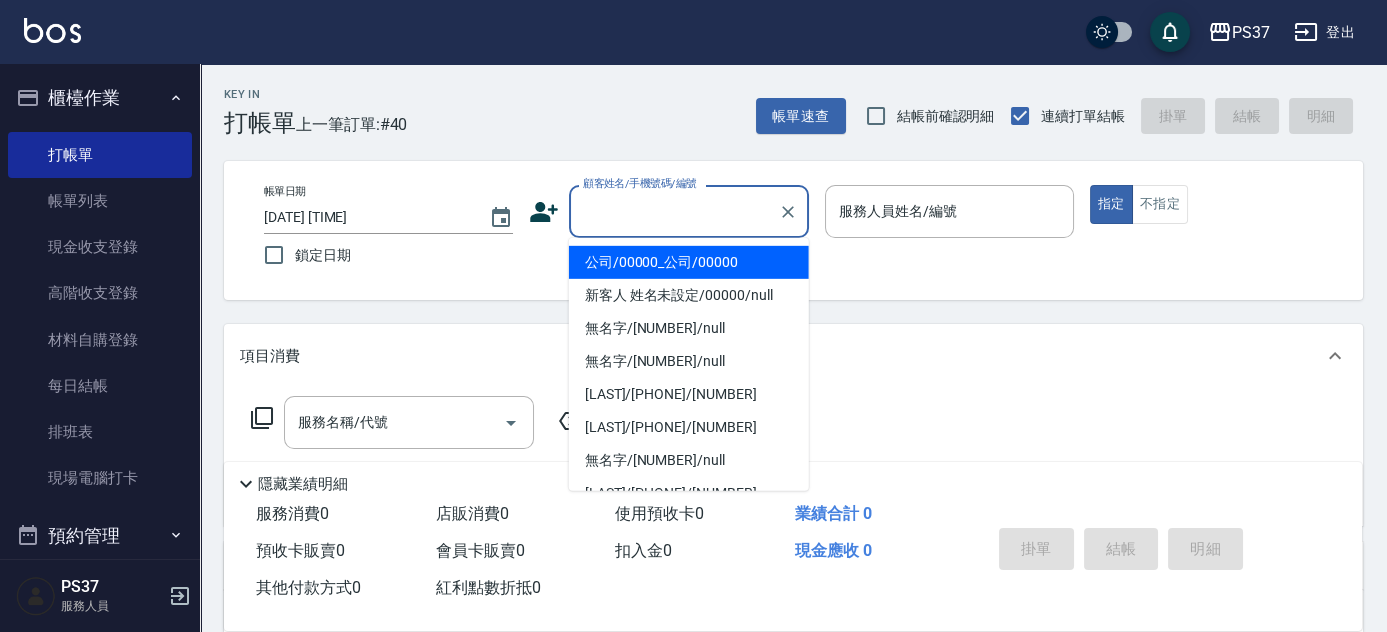 click on "公司/00000_公司/00000" at bounding box center [689, 262] 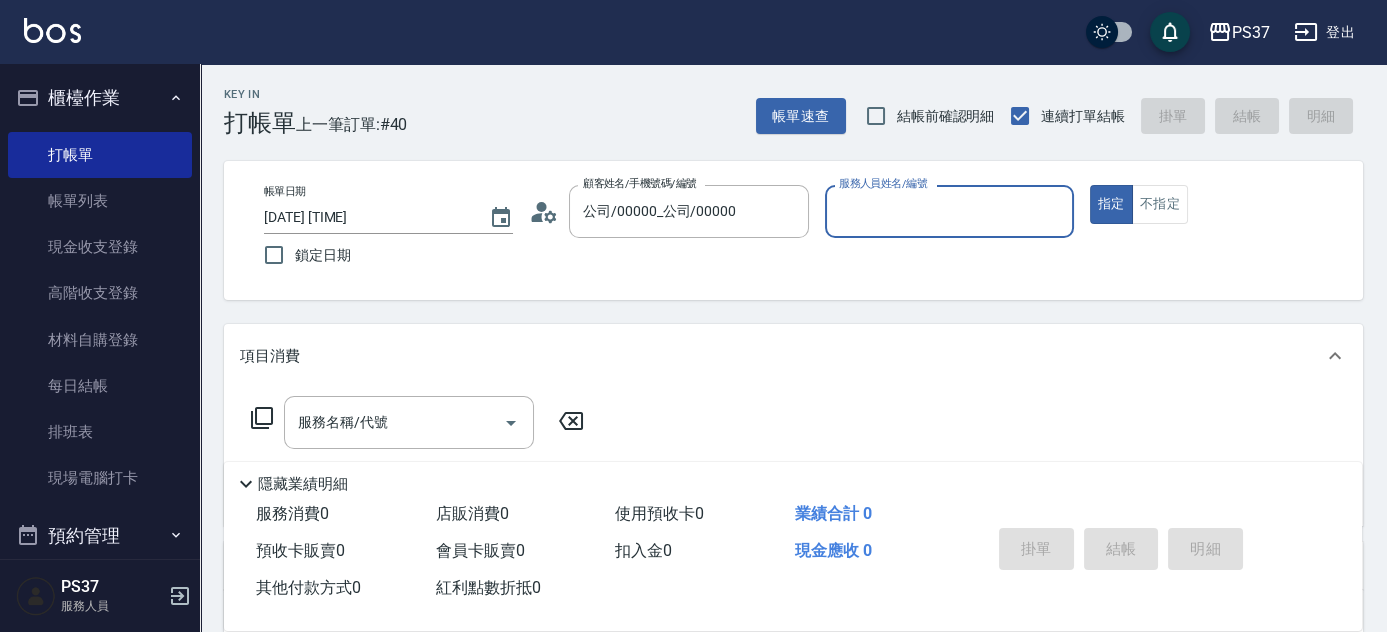 click on "服務人員姓名/編號" at bounding box center (949, 211) 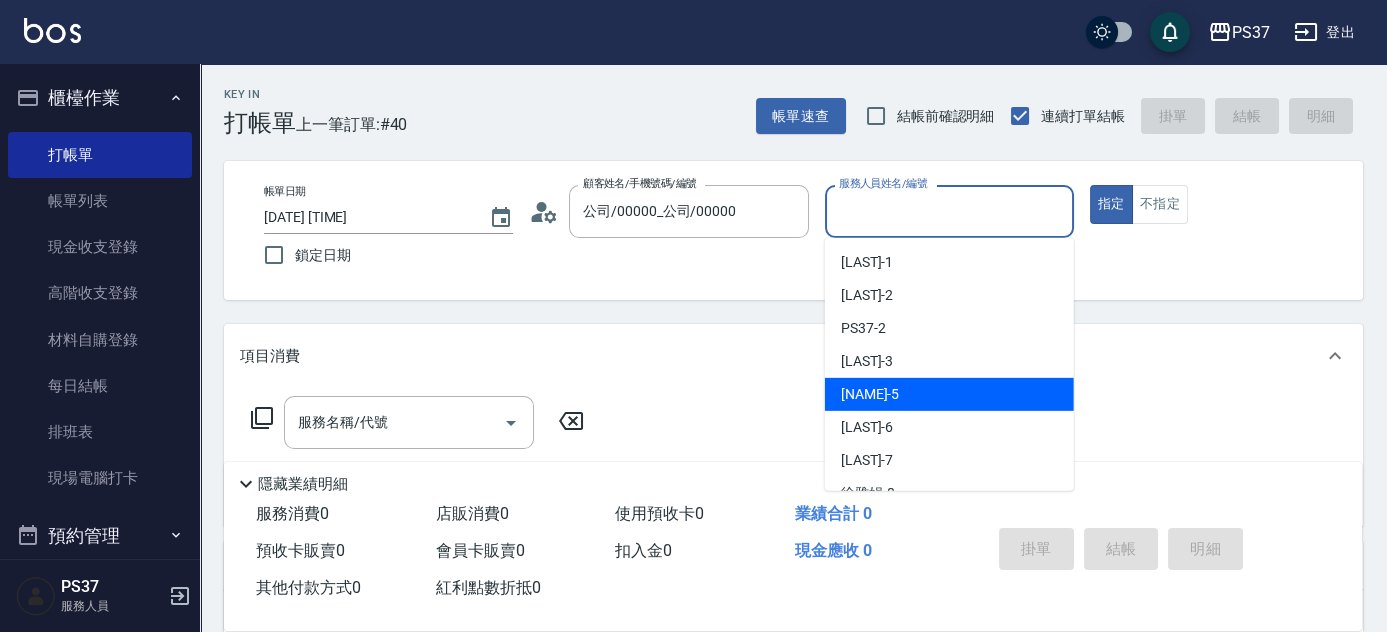 click on "[LAST]-5" at bounding box center (949, 394) 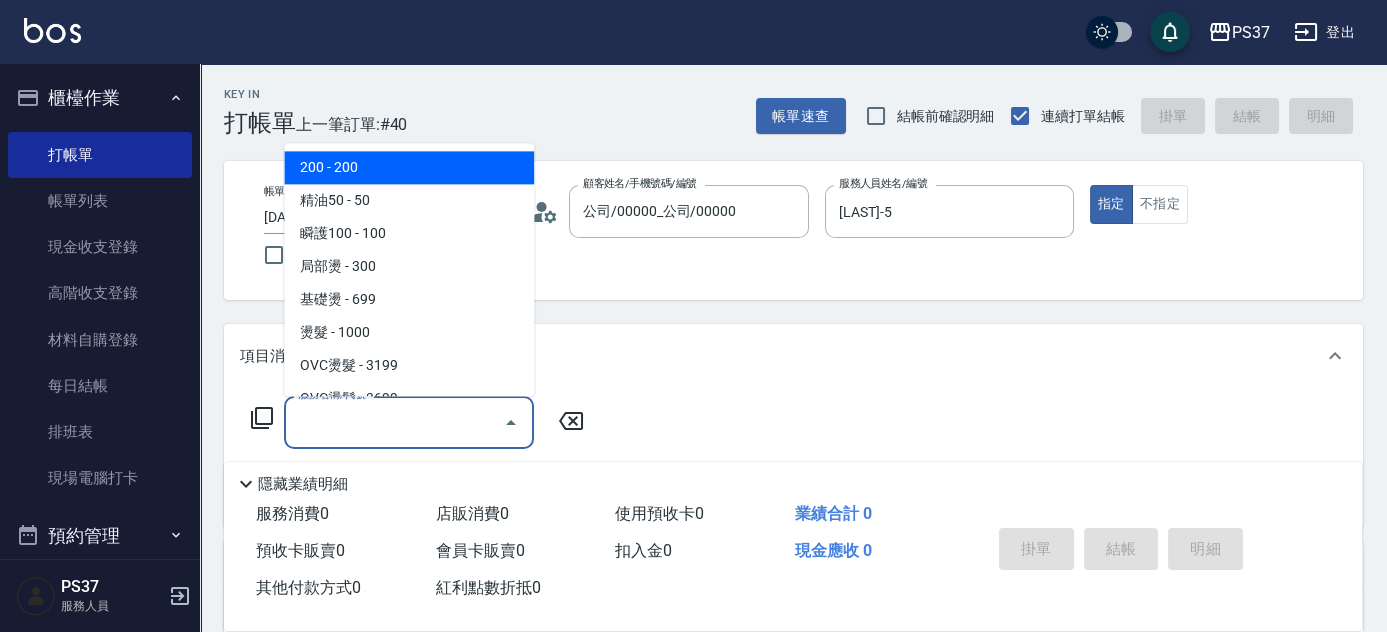 click on "服務名稱/代號" at bounding box center [394, 422] 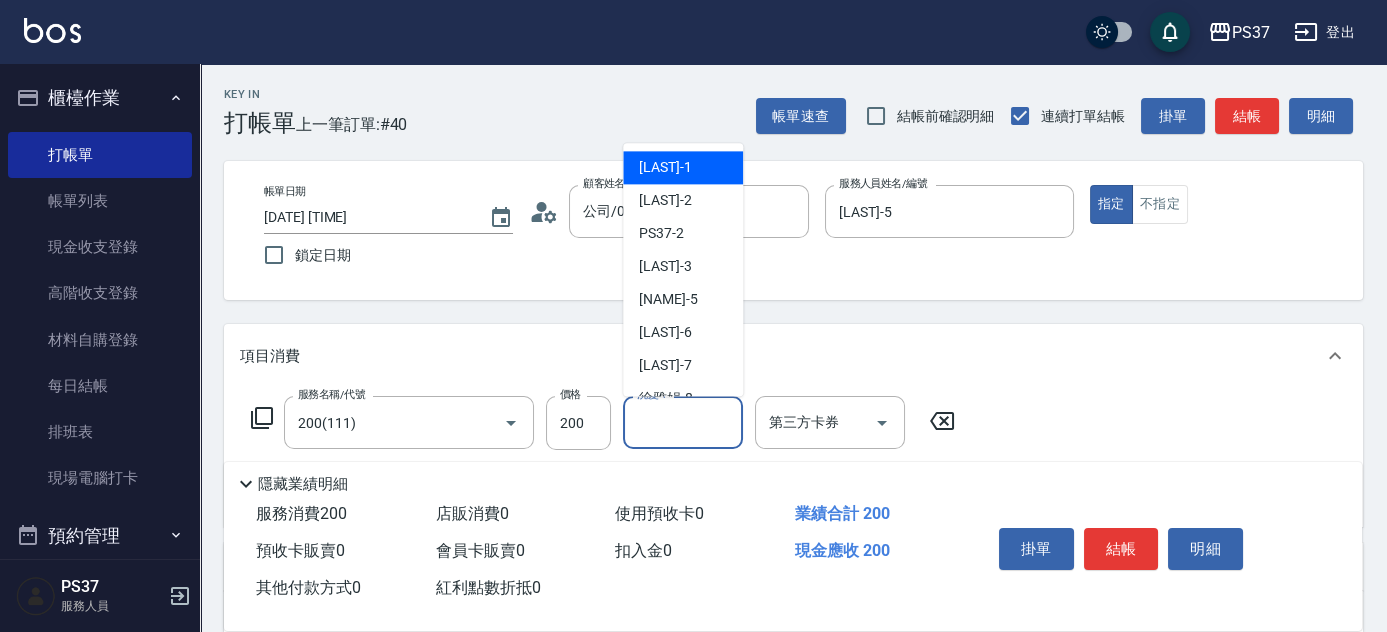 click on "洗髮-1" at bounding box center (683, 422) 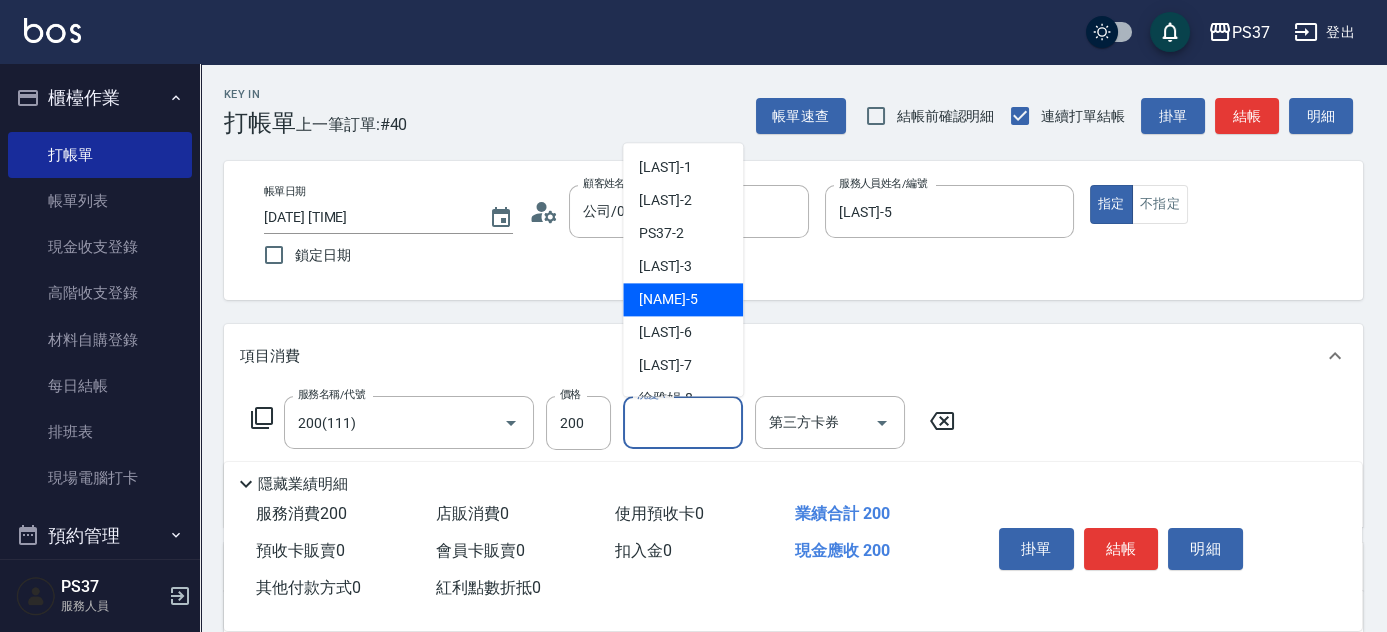 click on "[LAST]-5" at bounding box center [668, 300] 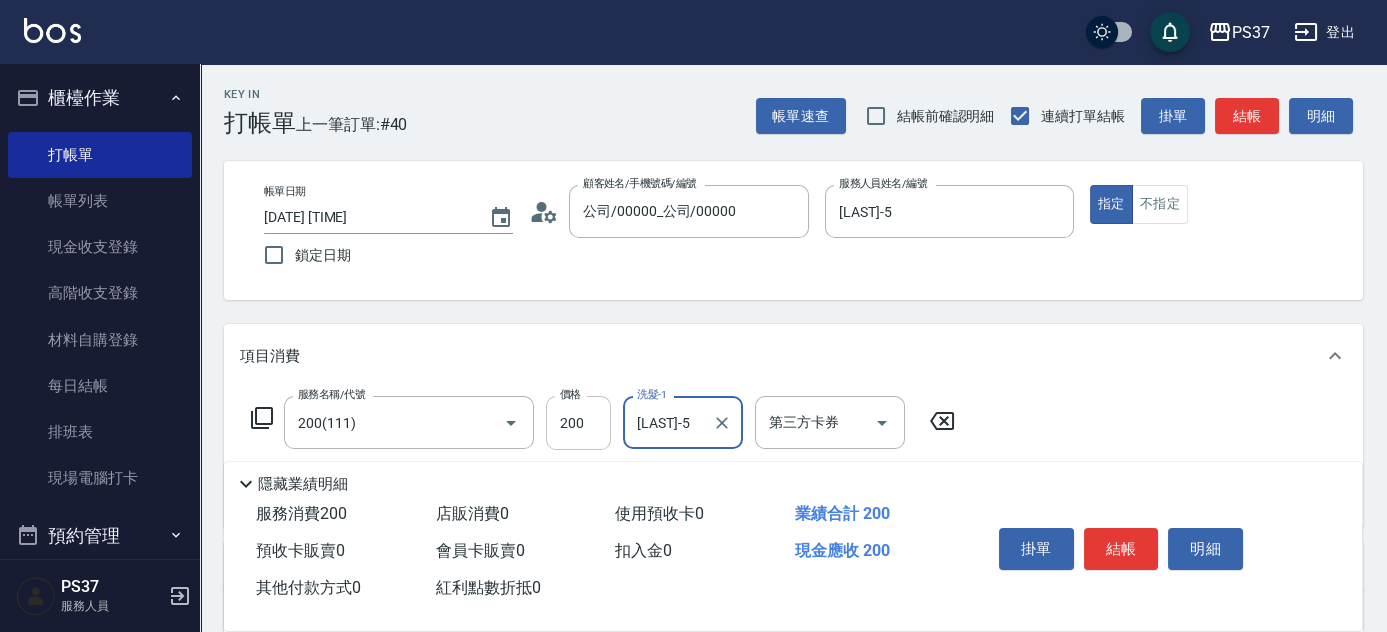 click on "200" at bounding box center [578, 423] 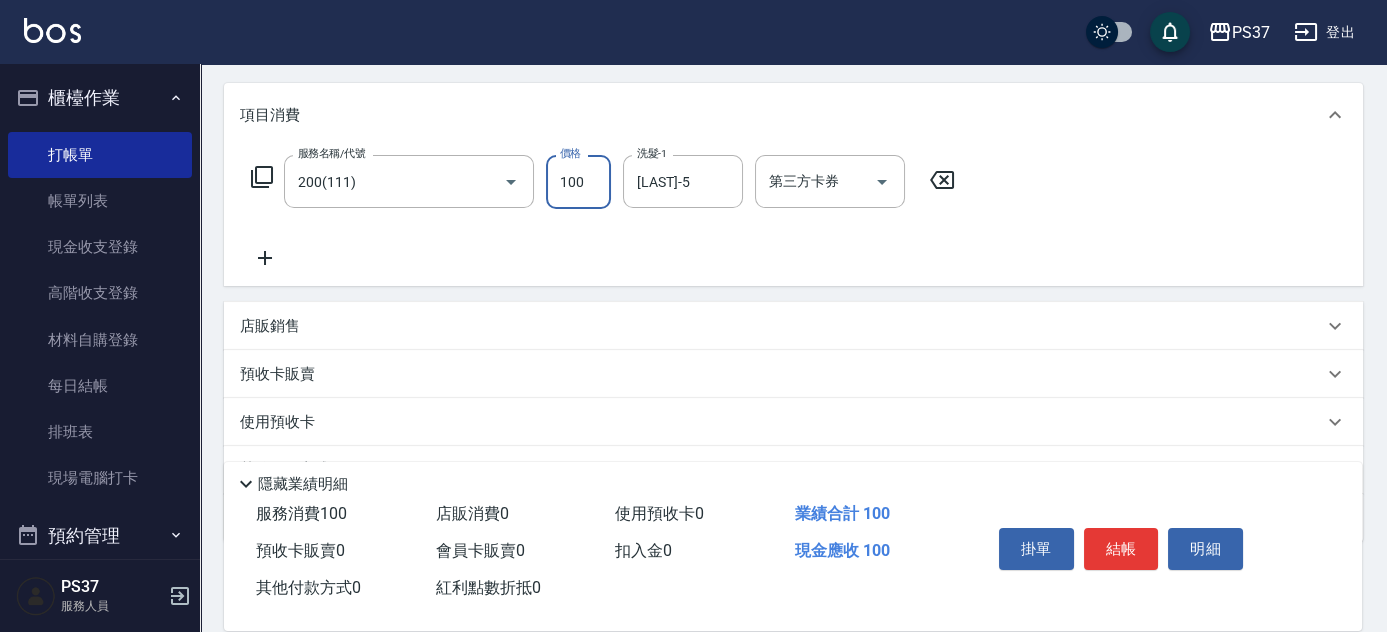 scroll, scrollTop: 272, scrollLeft: 0, axis: vertical 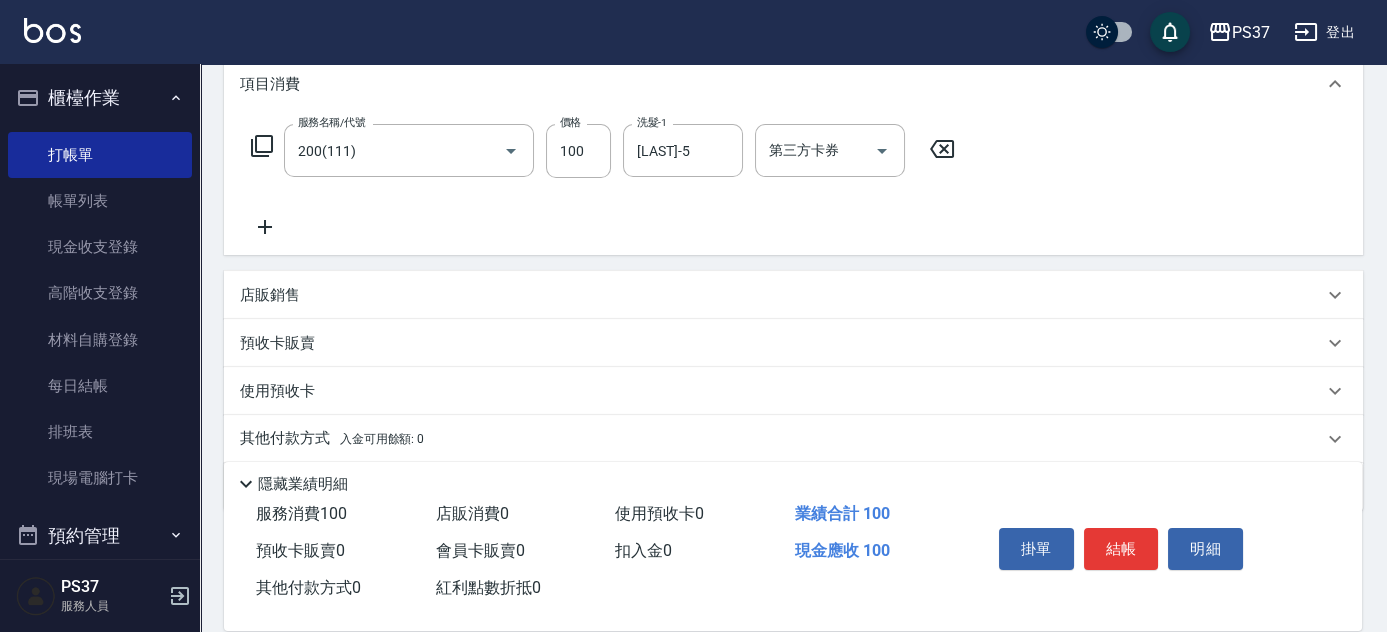 click on "服務名稱/代號 200(111) 服務名稱/代號 價格 100 價格 洗髮-1 [LAST]-5 洗髮-1 第三方卡券 第三方卡券" at bounding box center [603, 181] 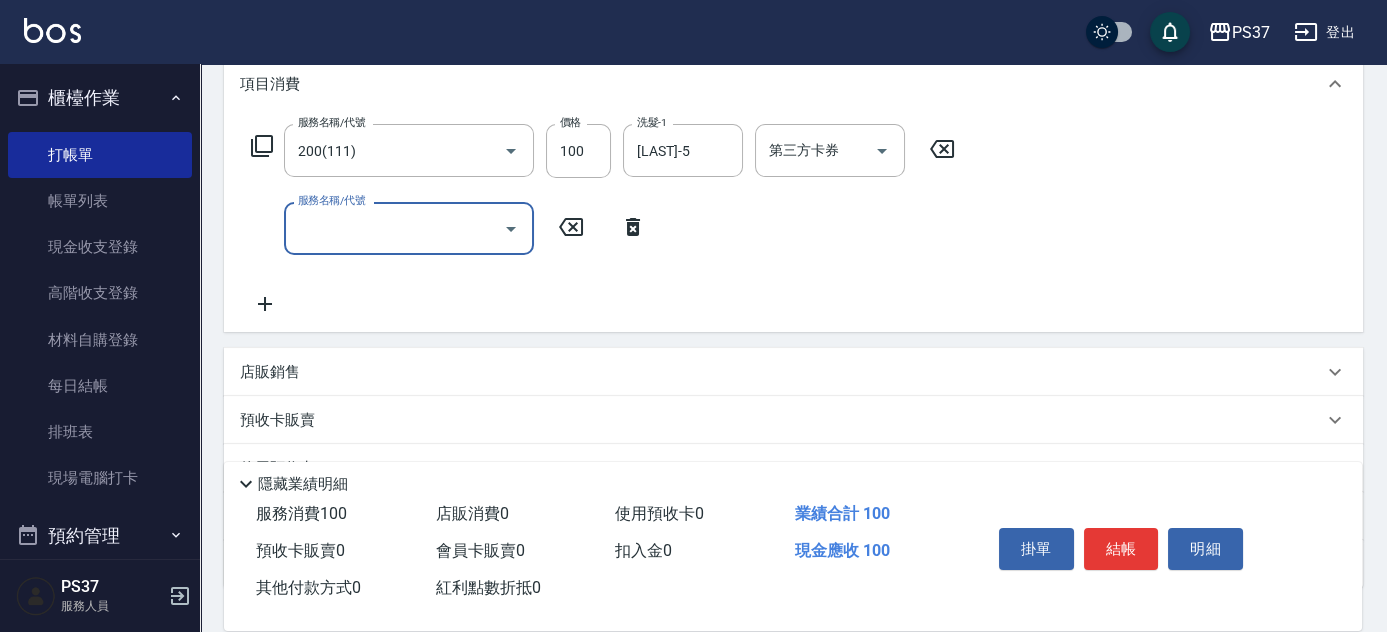 click on "服務名稱/代號" at bounding box center (394, 228) 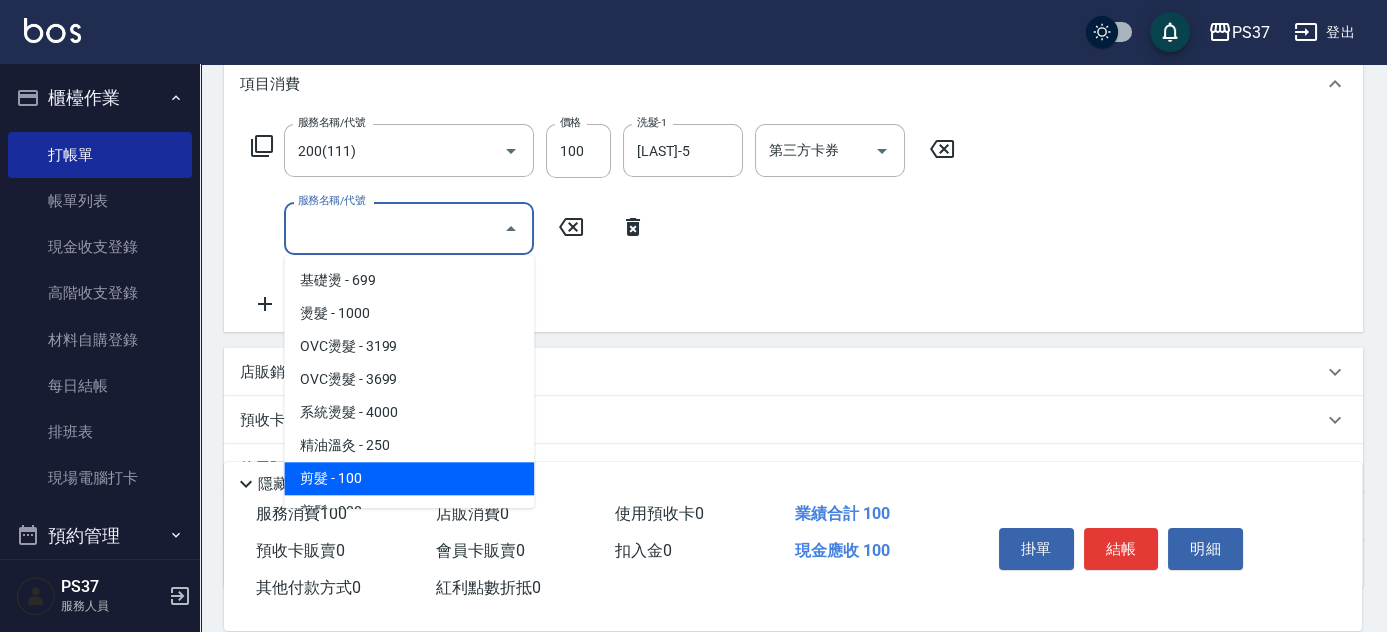 scroll, scrollTop: 272, scrollLeft: 0, axis: vertical 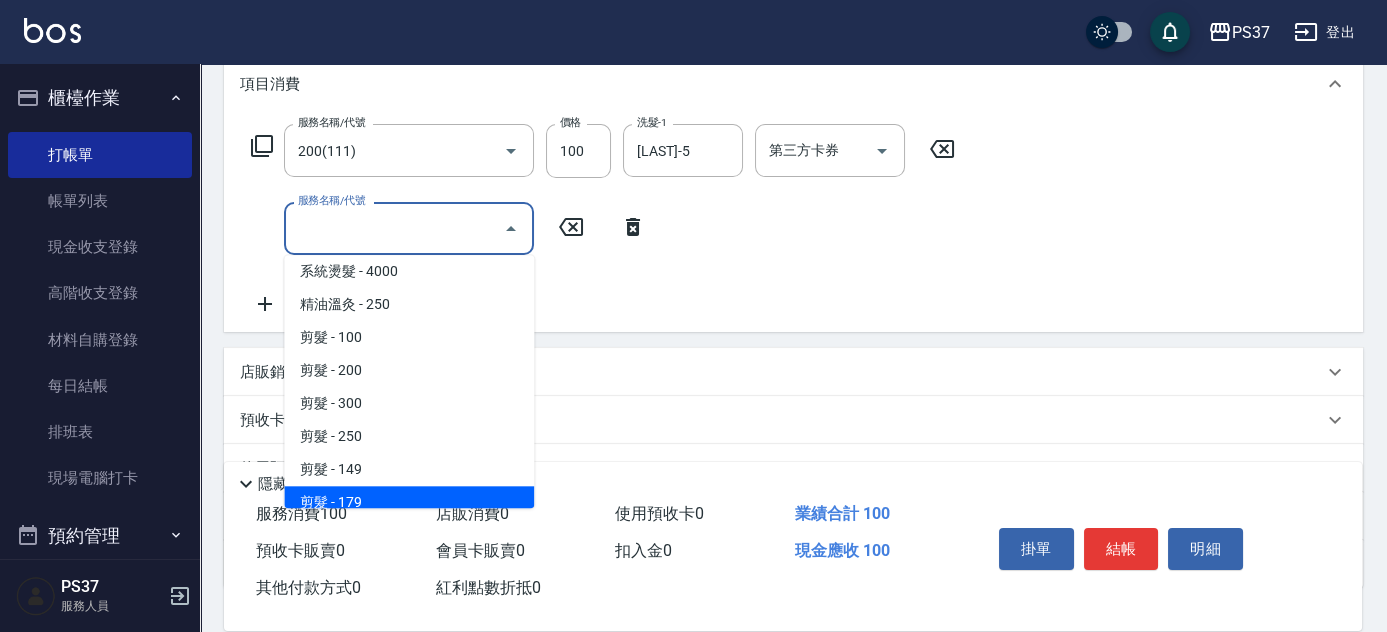 click on "剪髮 - 179" at bounding box center [409, 502] 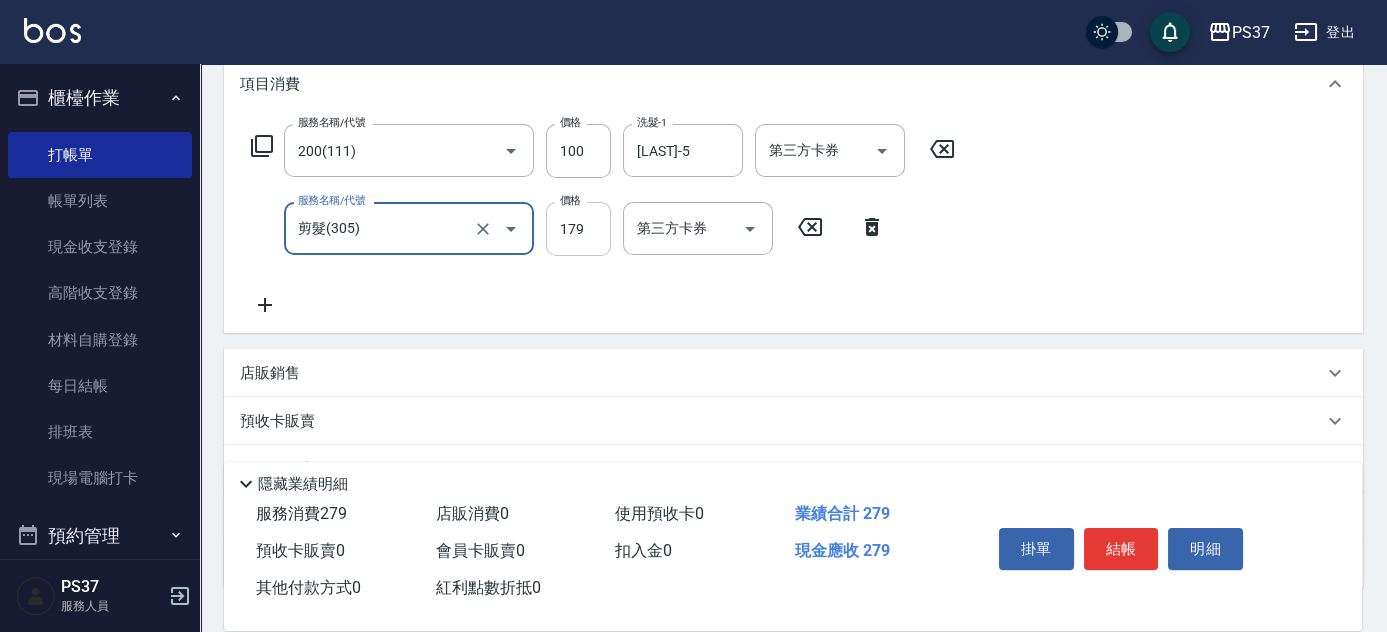 click on "179" at bounding box center (578, 229) 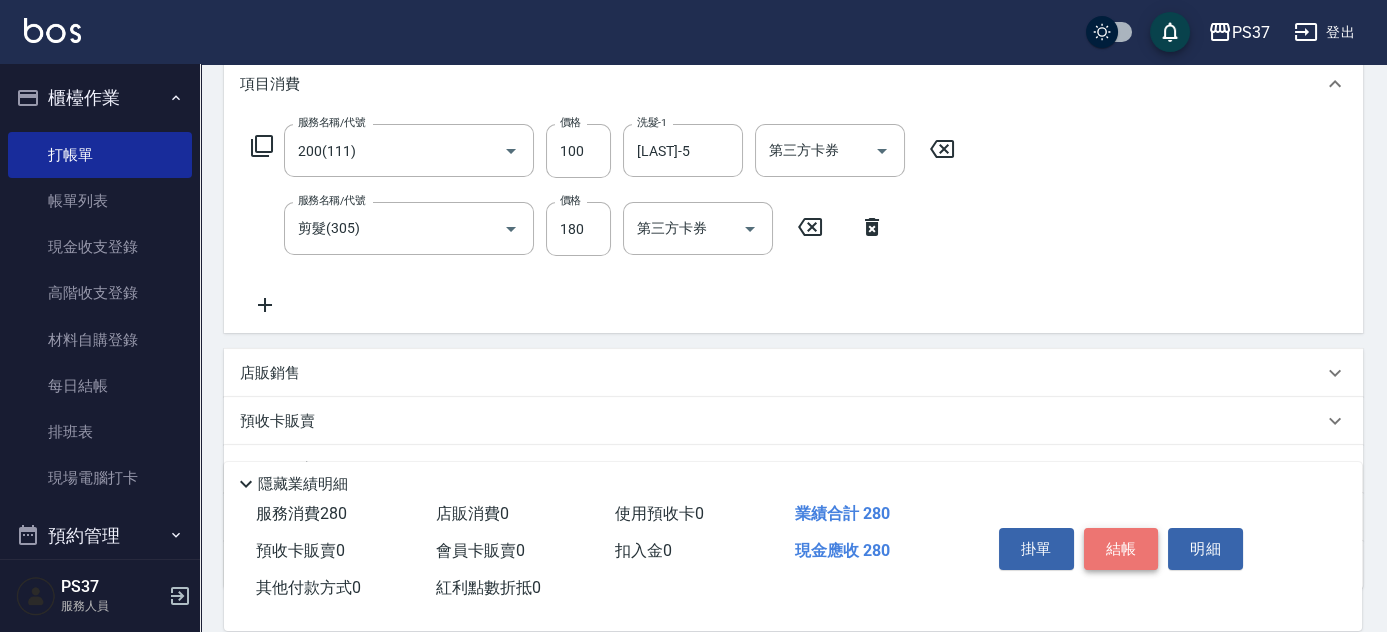 click on "結帳" at bounding box center [1121, 549] 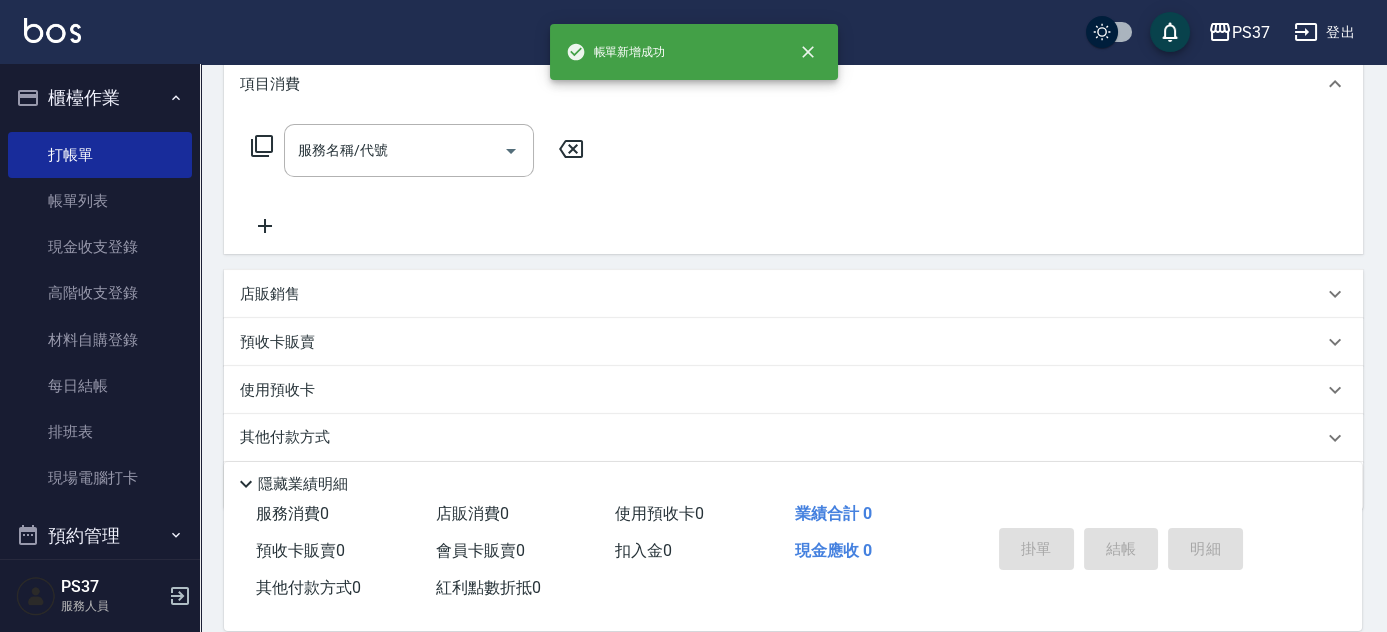 scroll, scrollTop: 0, scrollLeft: 0, axis: both 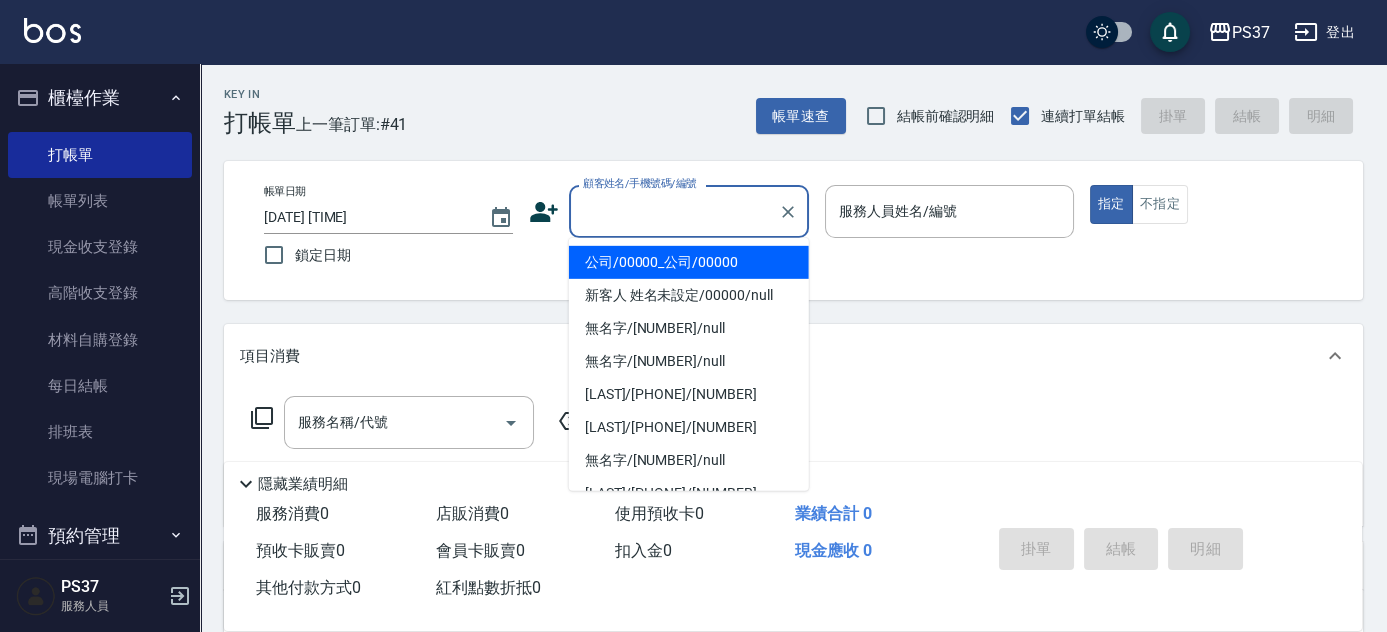 click on "顧客姓名/手機號碼/編號" at bounding box center (674, 211) 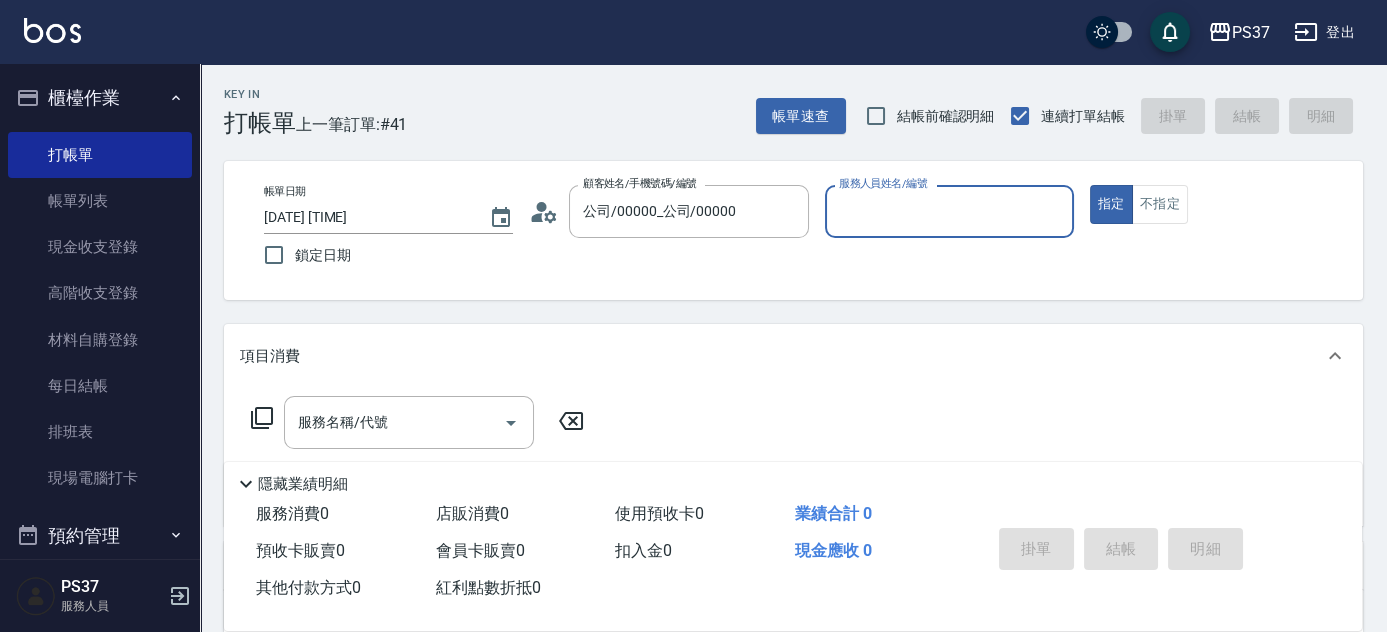 click on "服務人員姓名/編號" at bounding box center (949, 211) 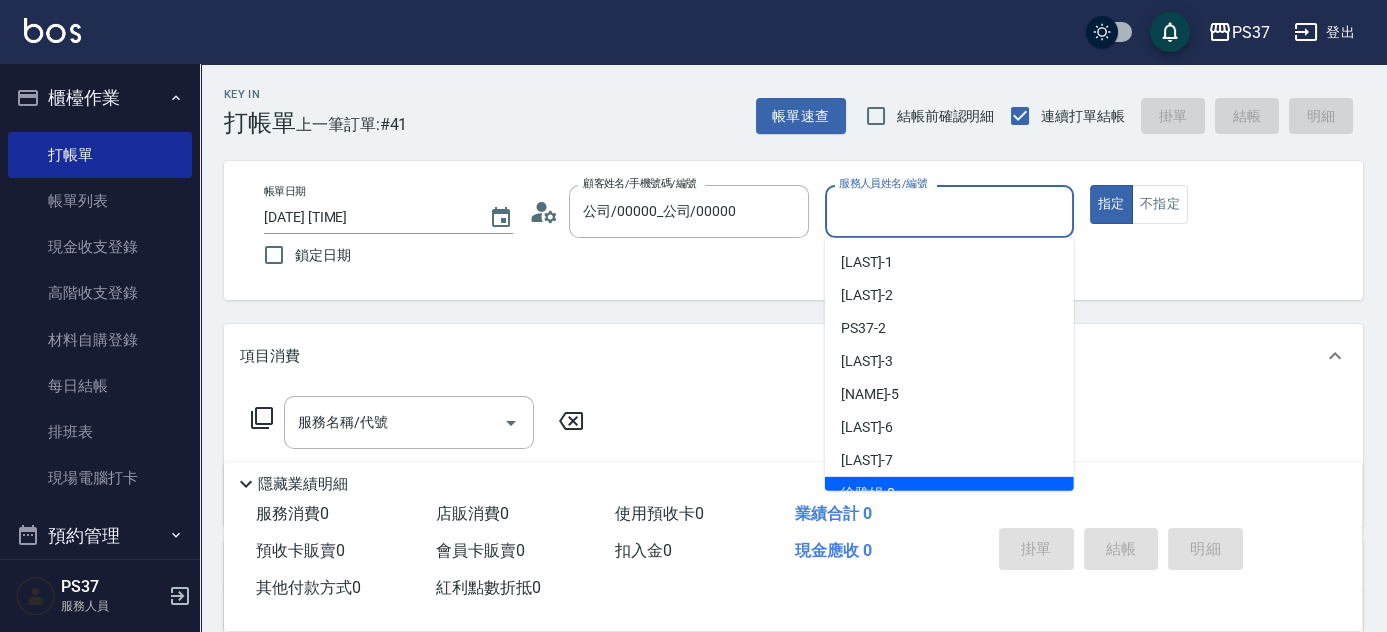 click on "[LAST] -8" at bounding box center [949, 493] 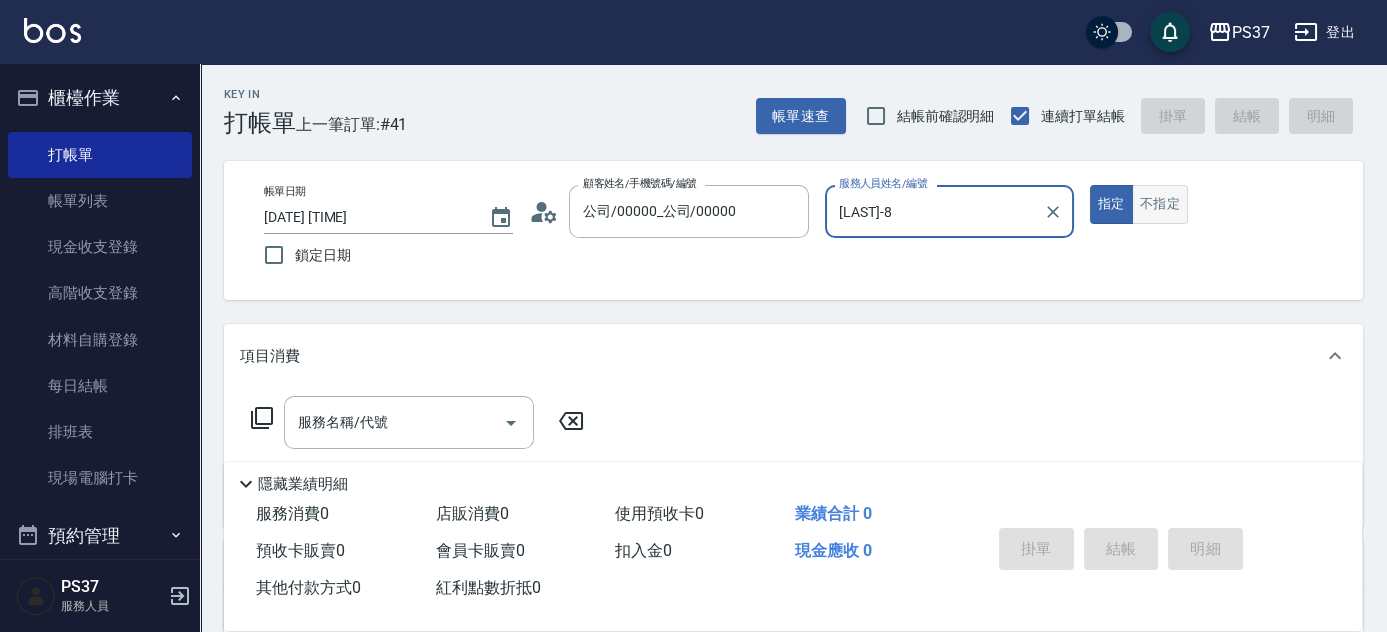 click on "不指定" at bounding box center (1160, 204) 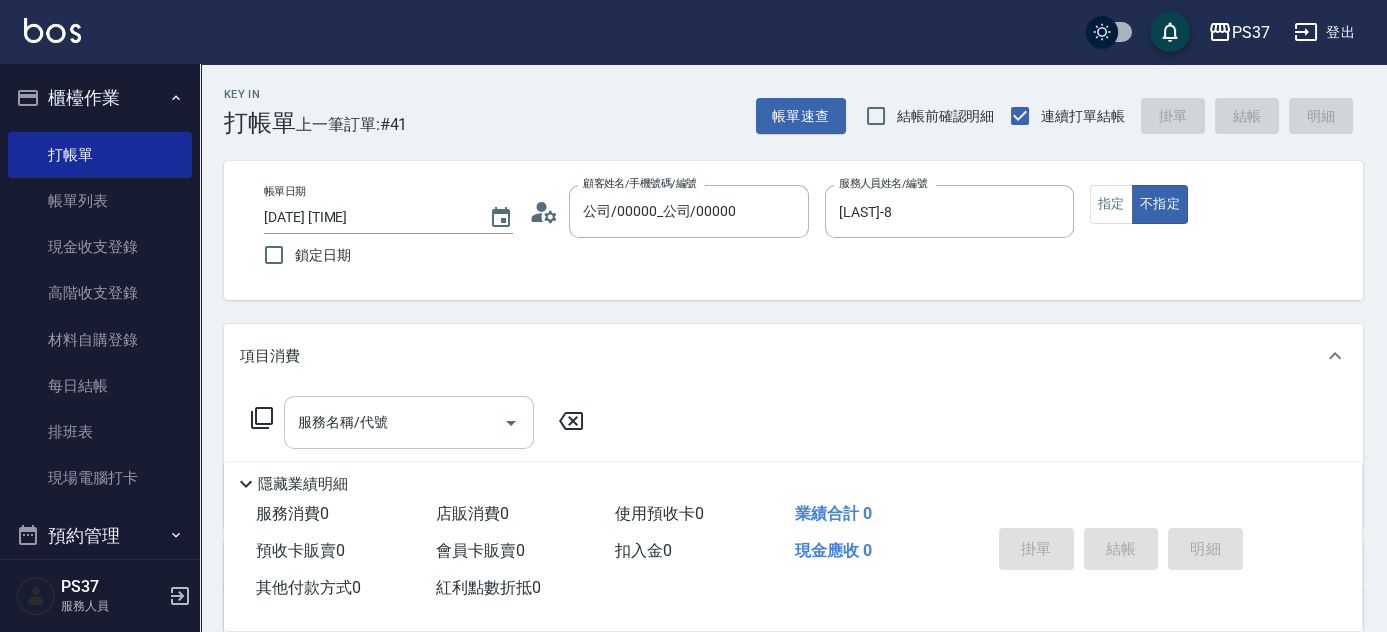click on "服務名稱/代號" at bounding box center [394, 422] 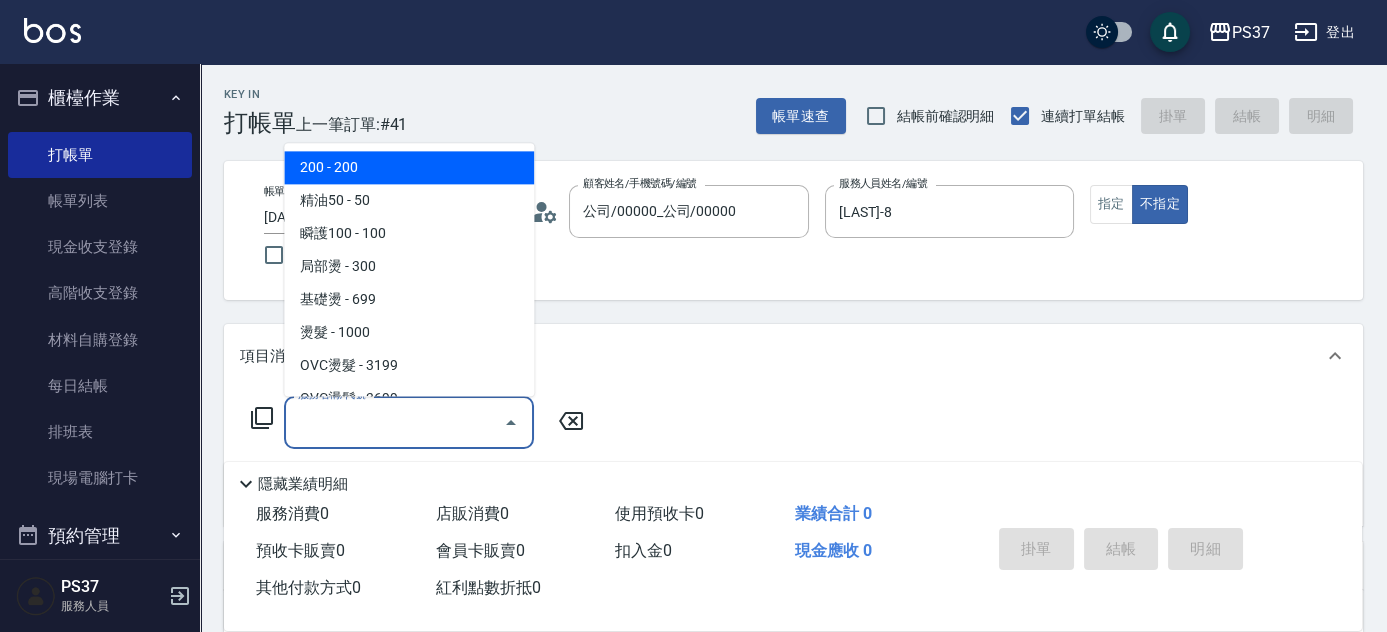 click on "200 - 200" at bounding box center (409, 168) 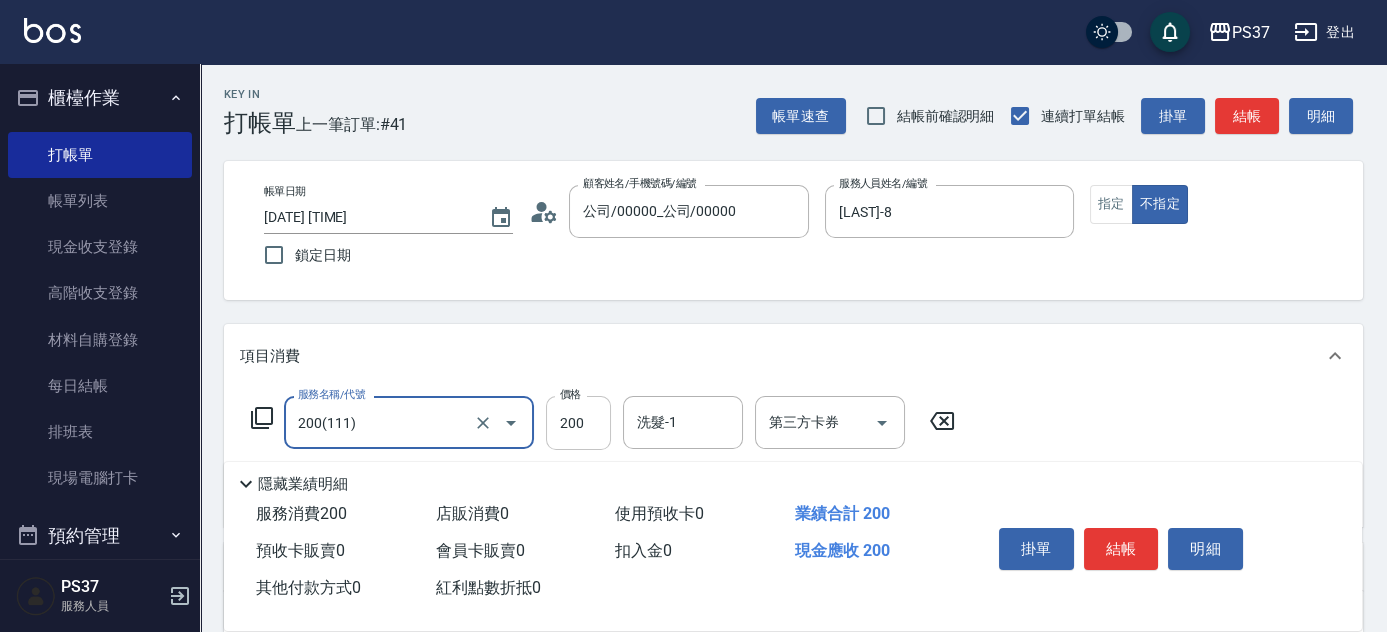 click on "200" at bounding box center (578, 423) 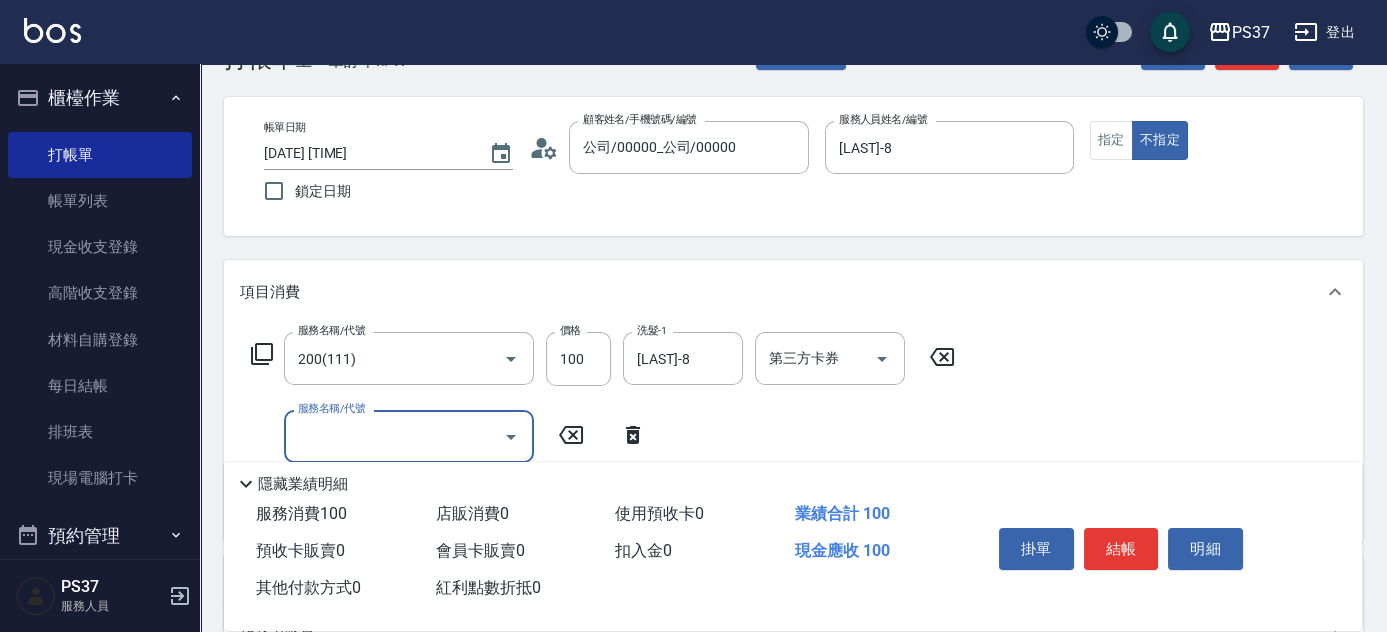 scroll, scrollTop: 181, scrollLeft: 0, axis: vertical 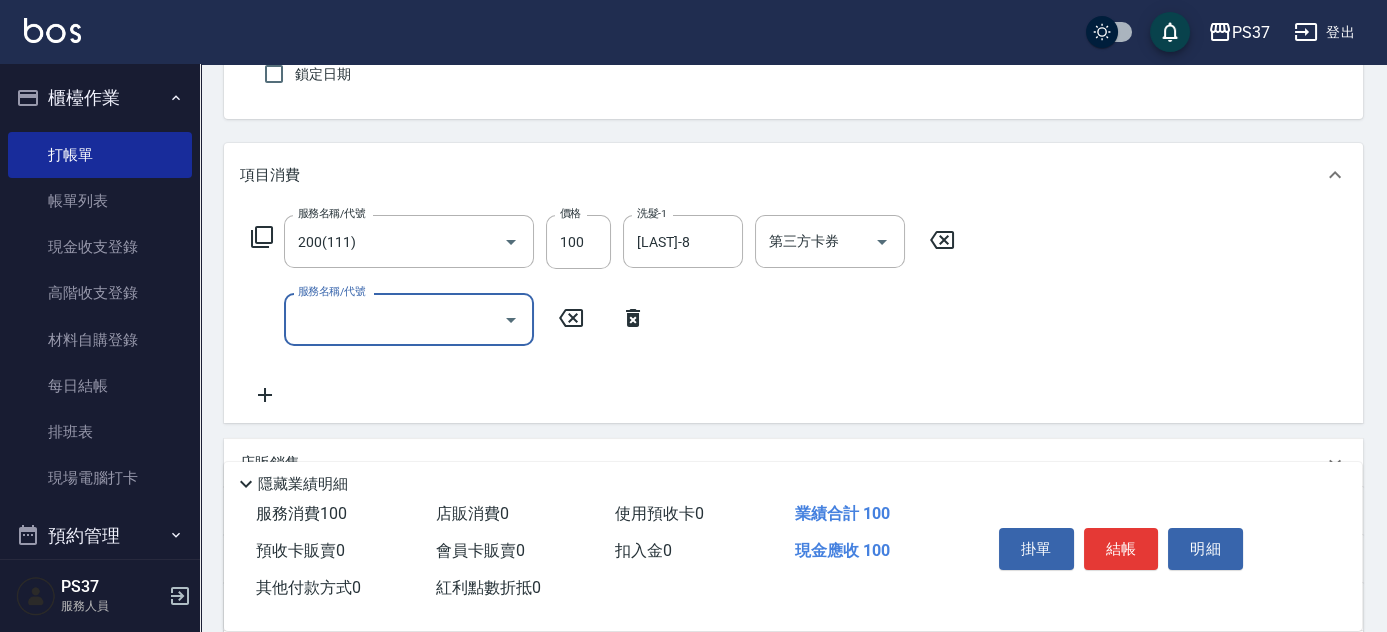 click on "服務名稱/代號" at bounding box center [394, 319] 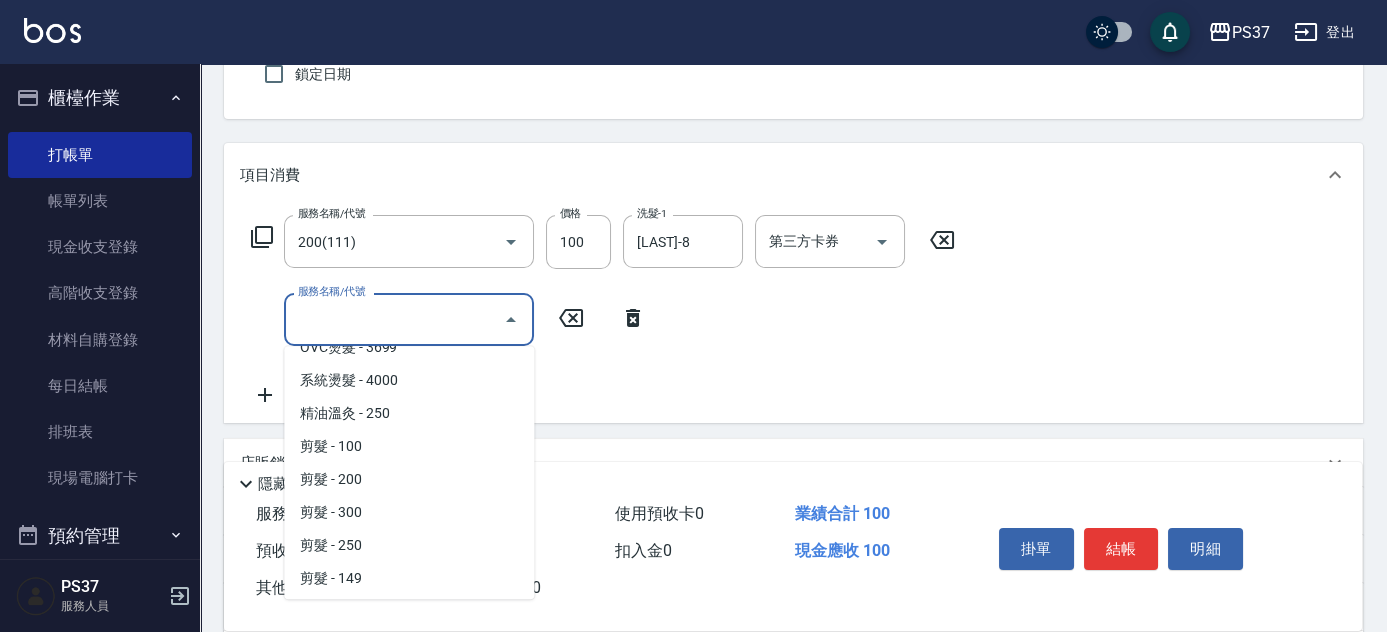 scroll, scrollTop: 363, scrollLeft: 0, axis: vertical 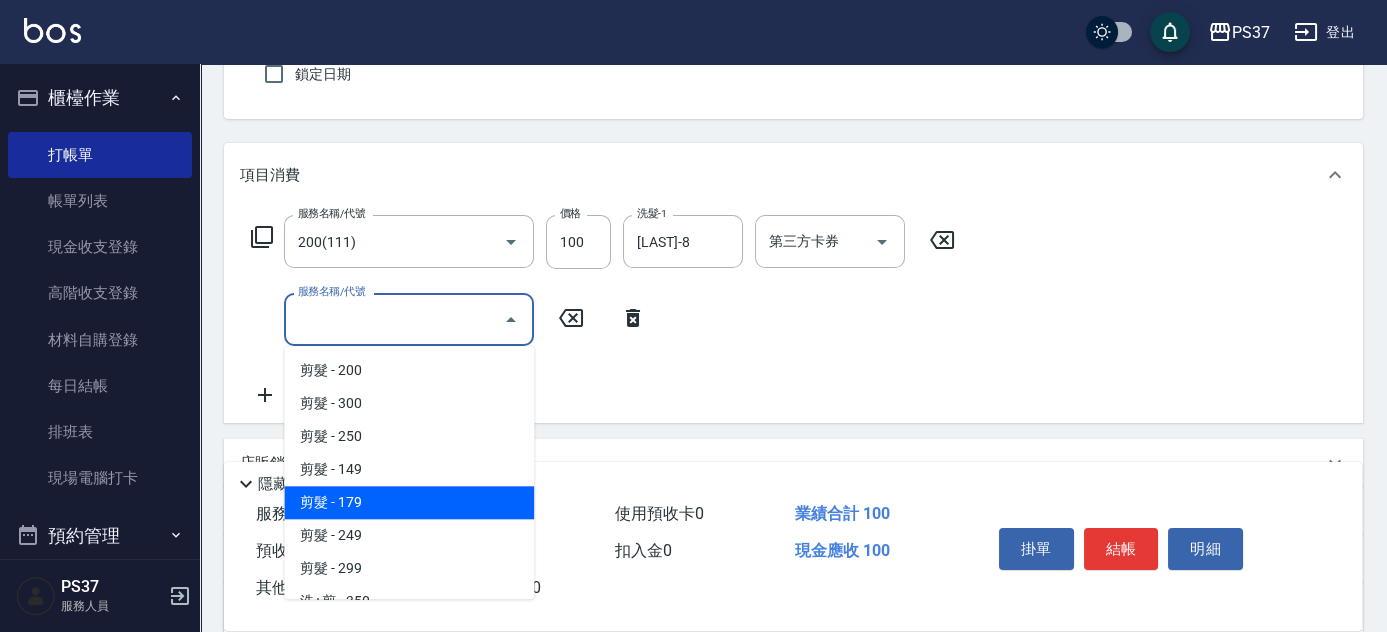 click on "剪髮 - 179" at bounding box center [409, 502] 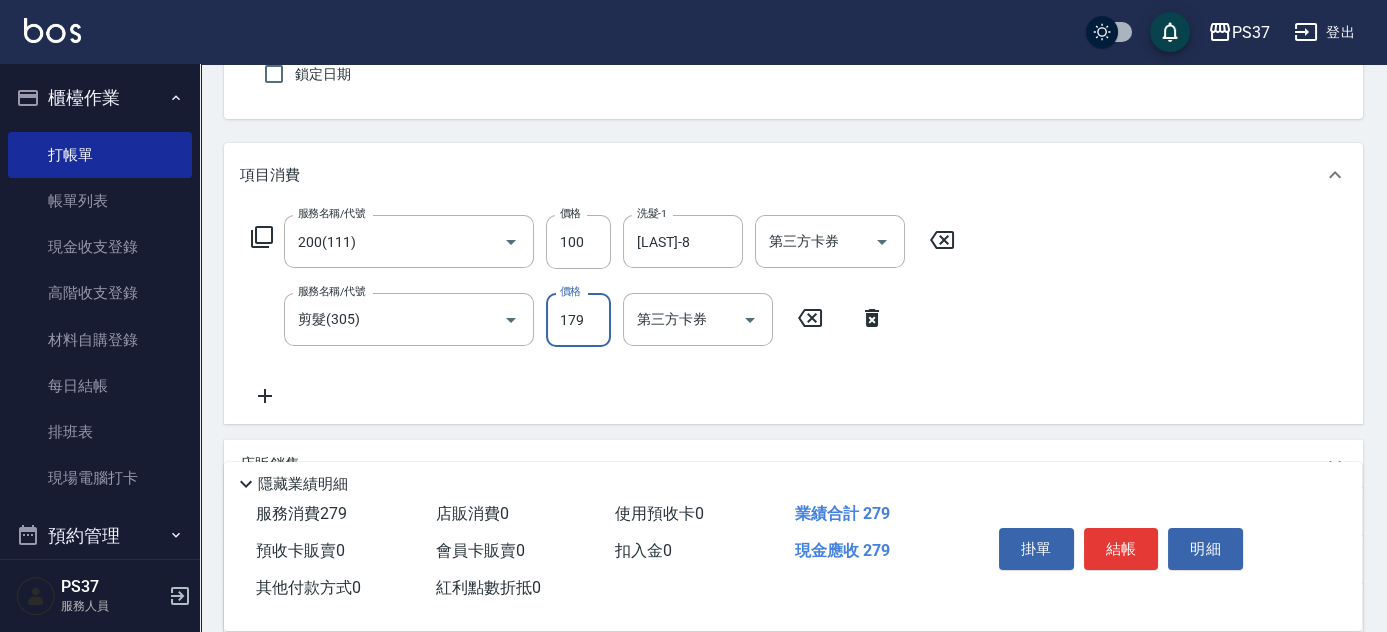 click on "179" at bounding box center (578, 320) 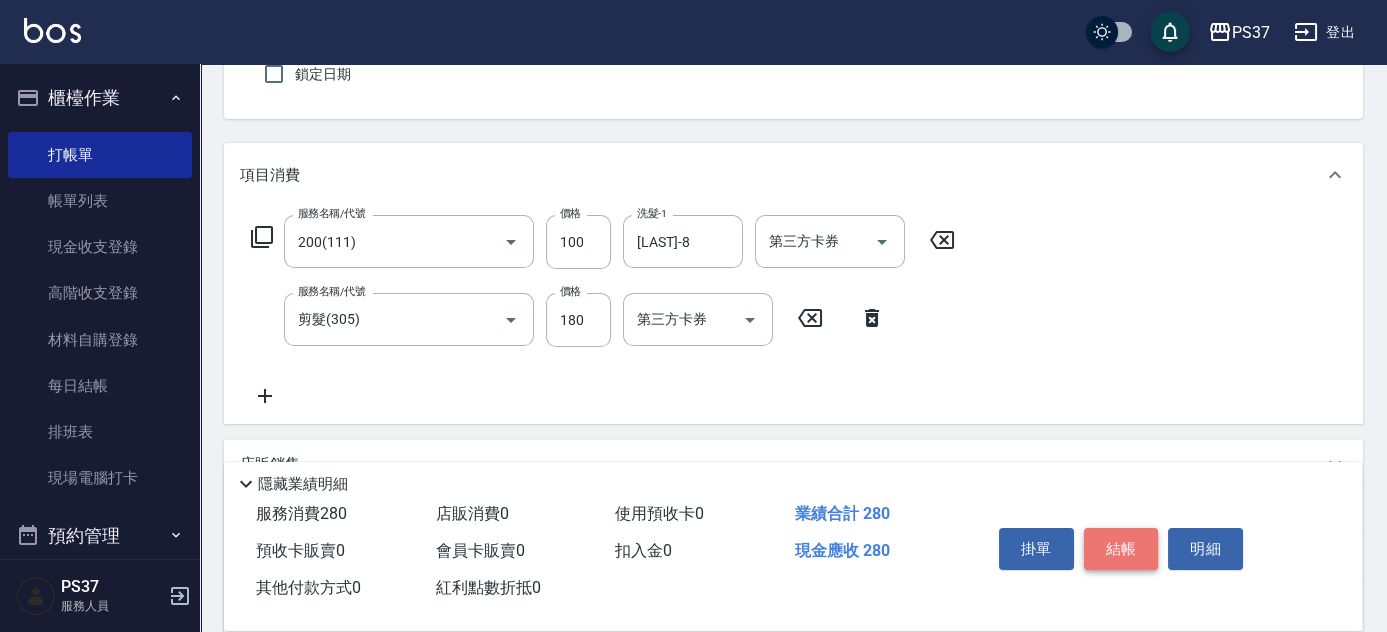 click on "結帳" at bounding box center [1121, 549] 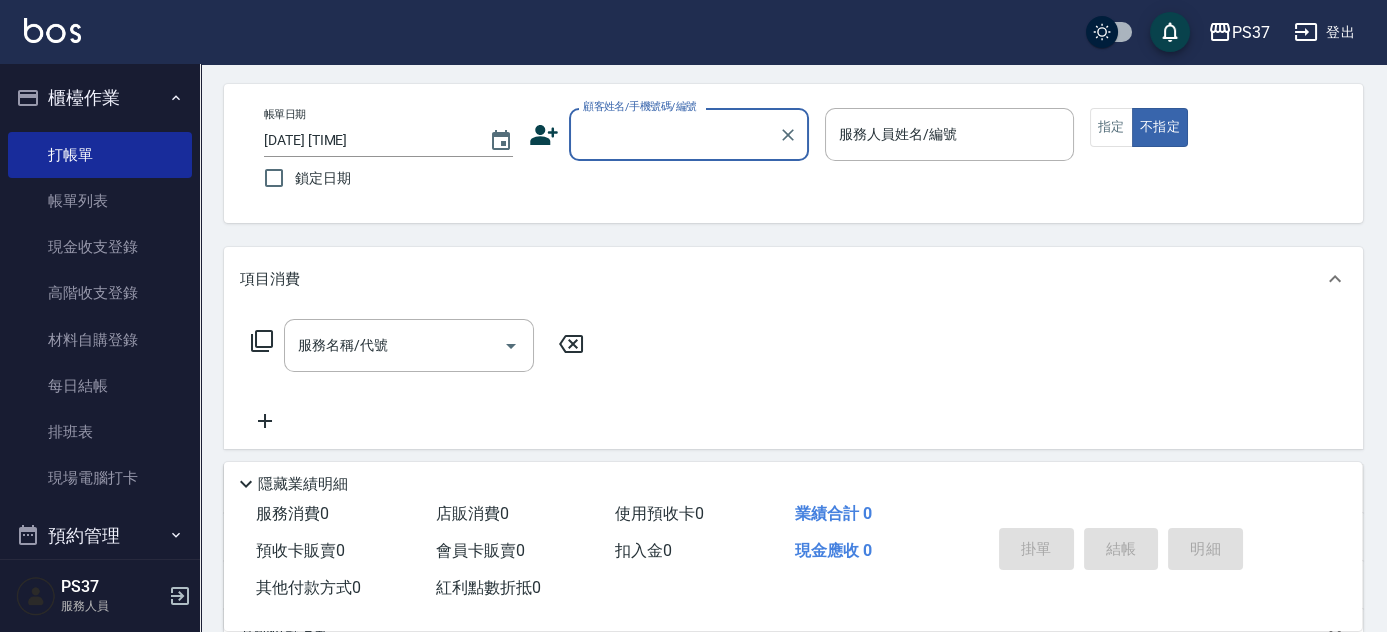 scroll, scrollTop: 0, scrollLeft: 0, axis: both 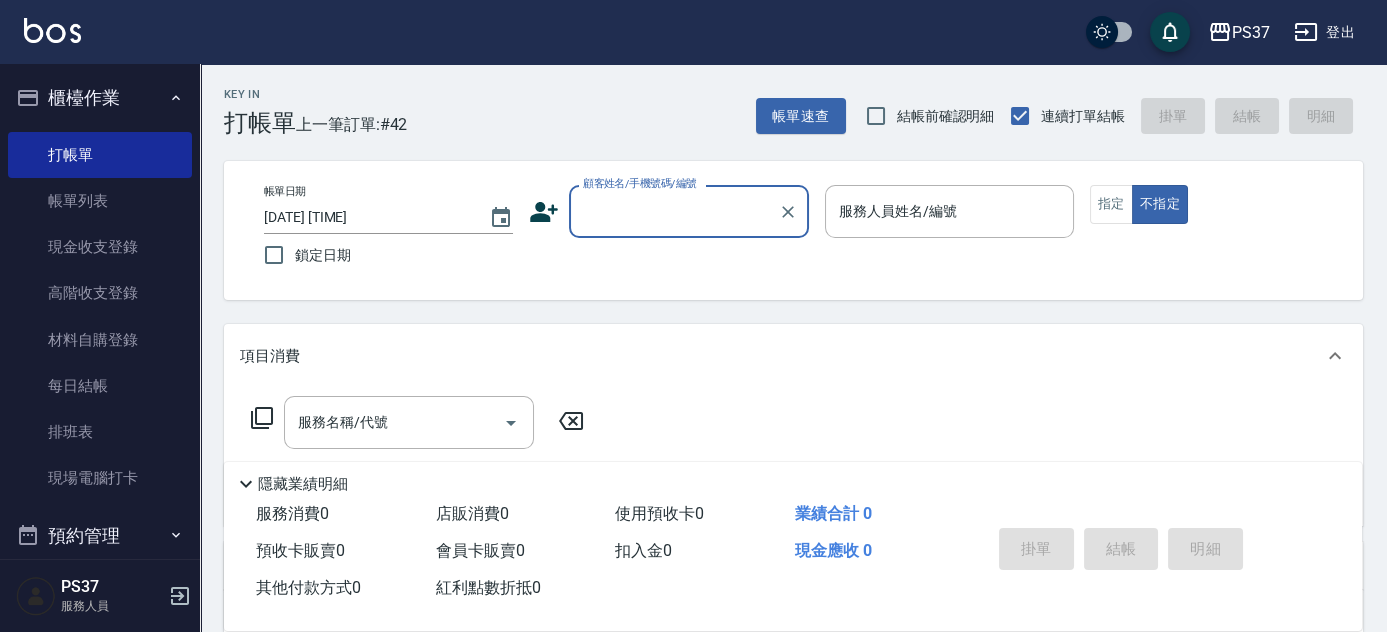 click on "顧客姓名/手機號碼/編號" at bounding box center [674, 211] 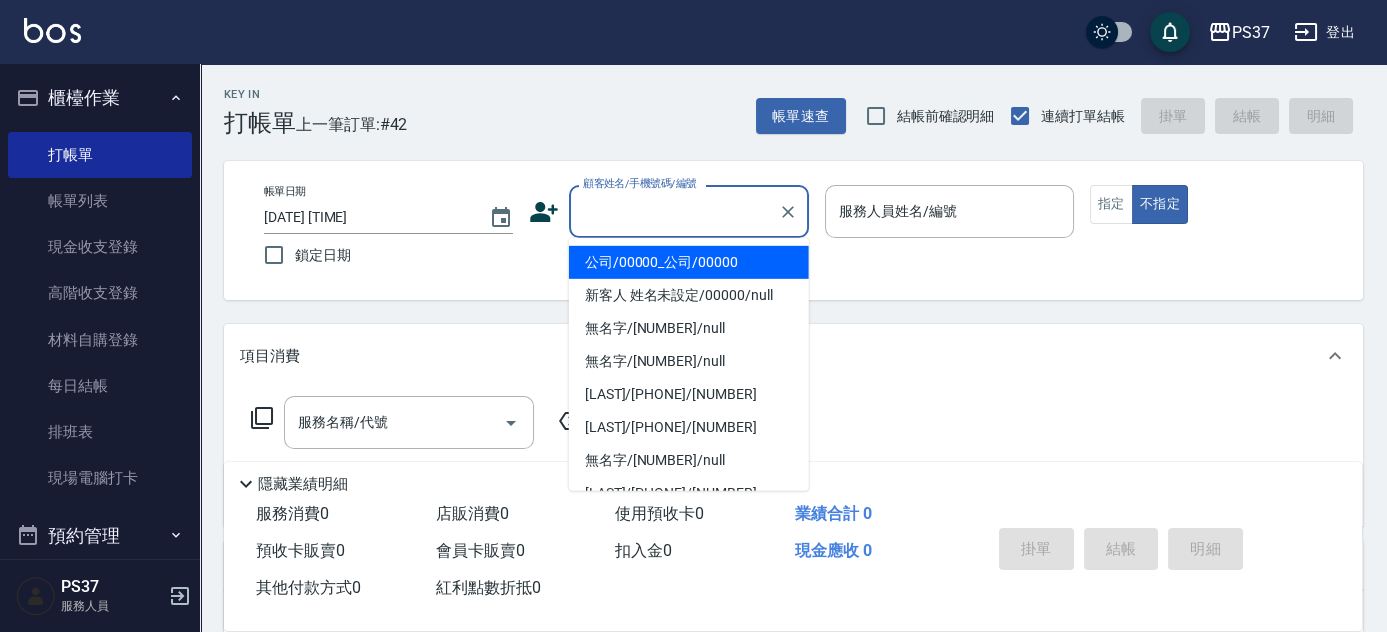click on "公司/00000_公司/00000" at bounding box center [689, 262] 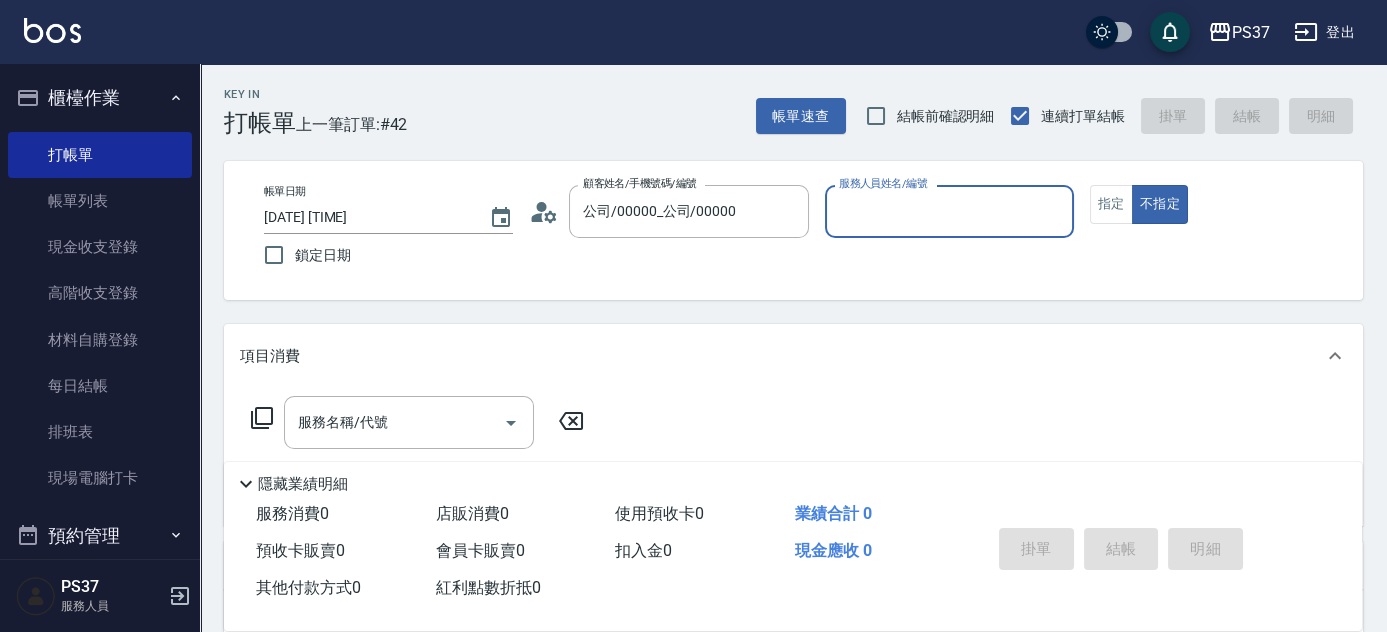 click on "服務人員姓名/編號" at bounding box center [949, 211] 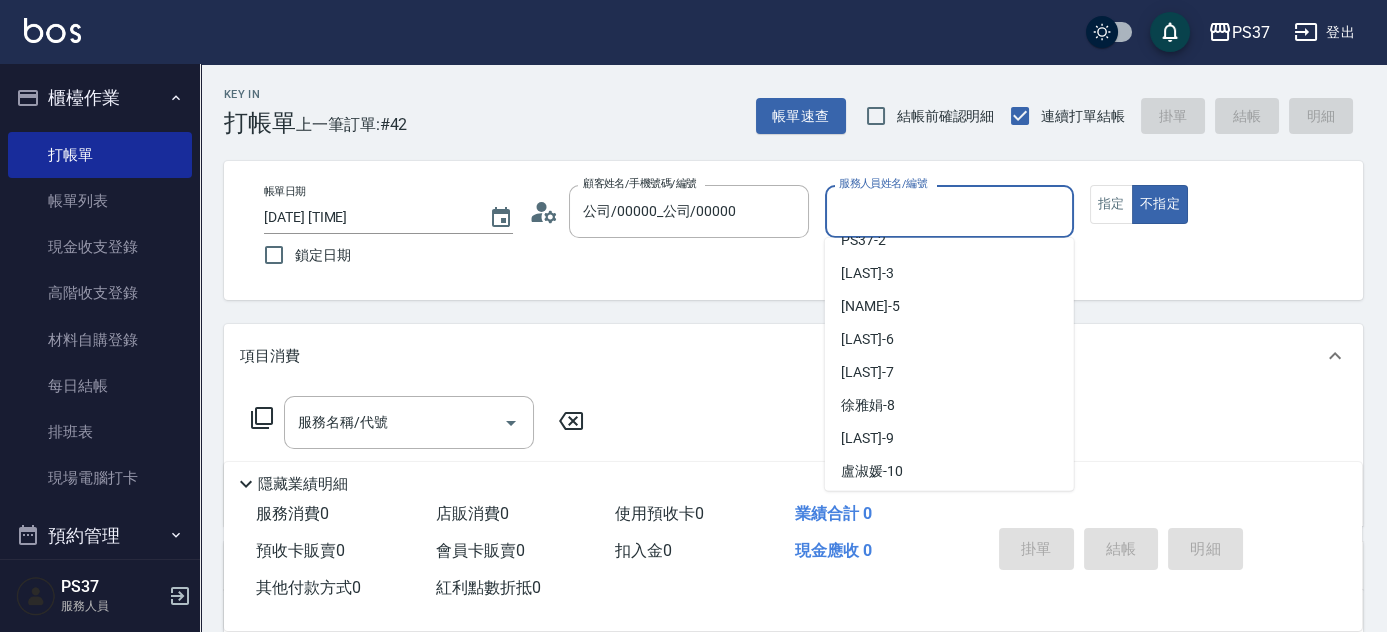 scroll, scrollTop: 181, scrollLeft: 0, axis: vertical 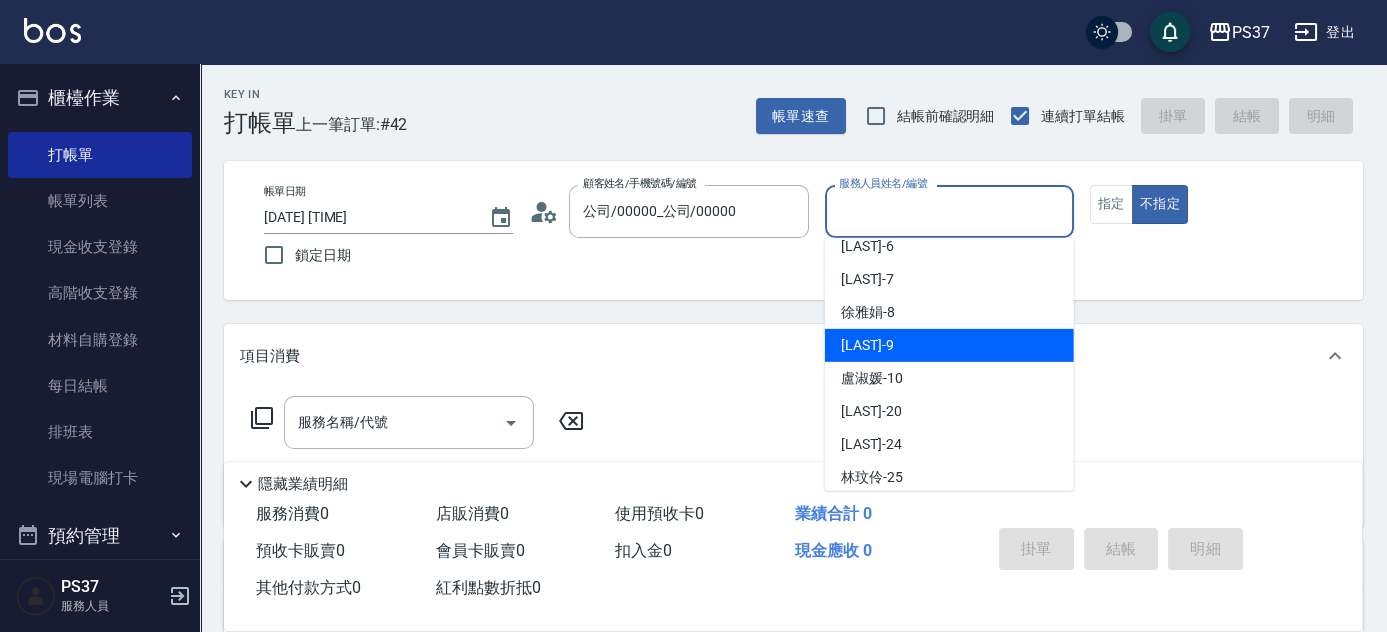 click on "[LAST] -9" at bounding box center (949, 345) 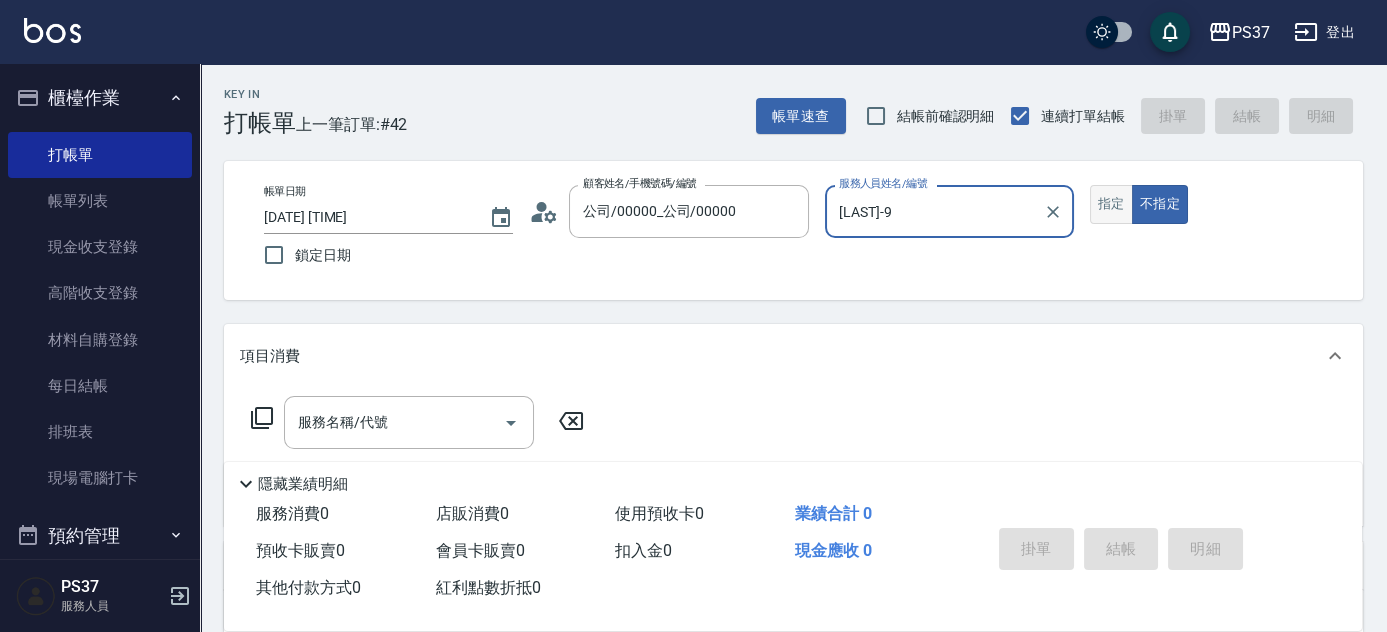 click on "指定" at bounding box center (1111, 204) 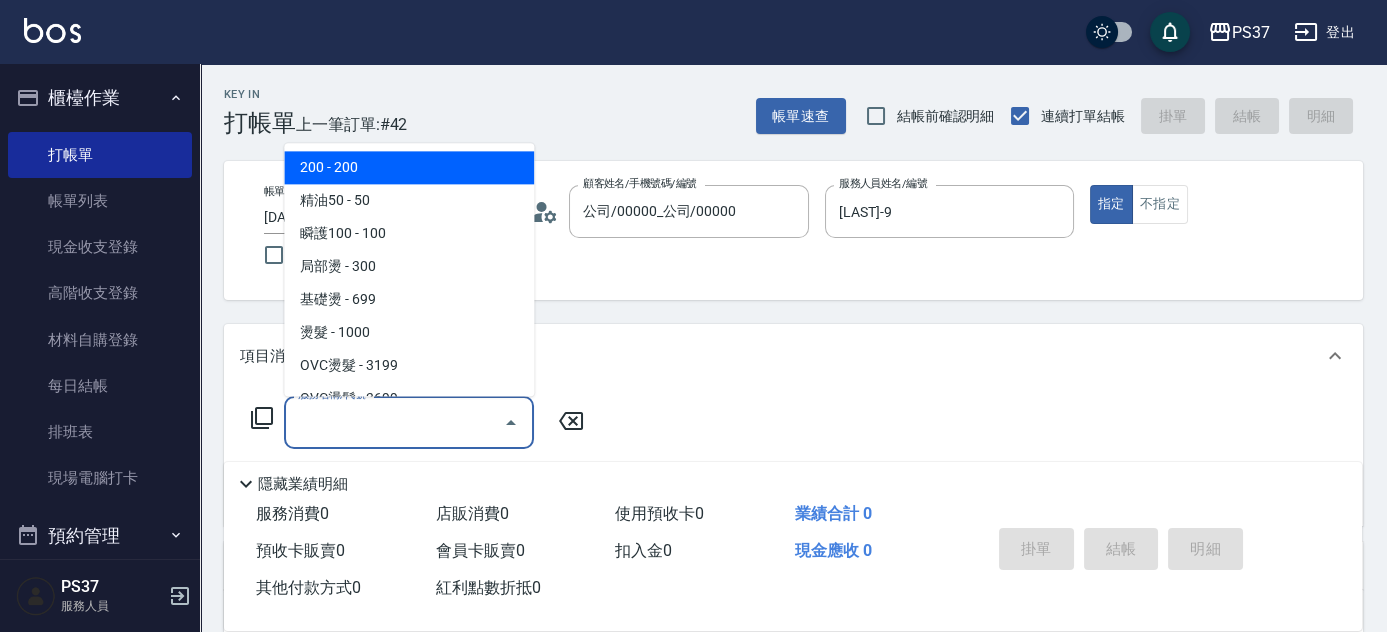 click on "服務名稱/代號 服務名稱/代號" at bounding box center [409, 422] 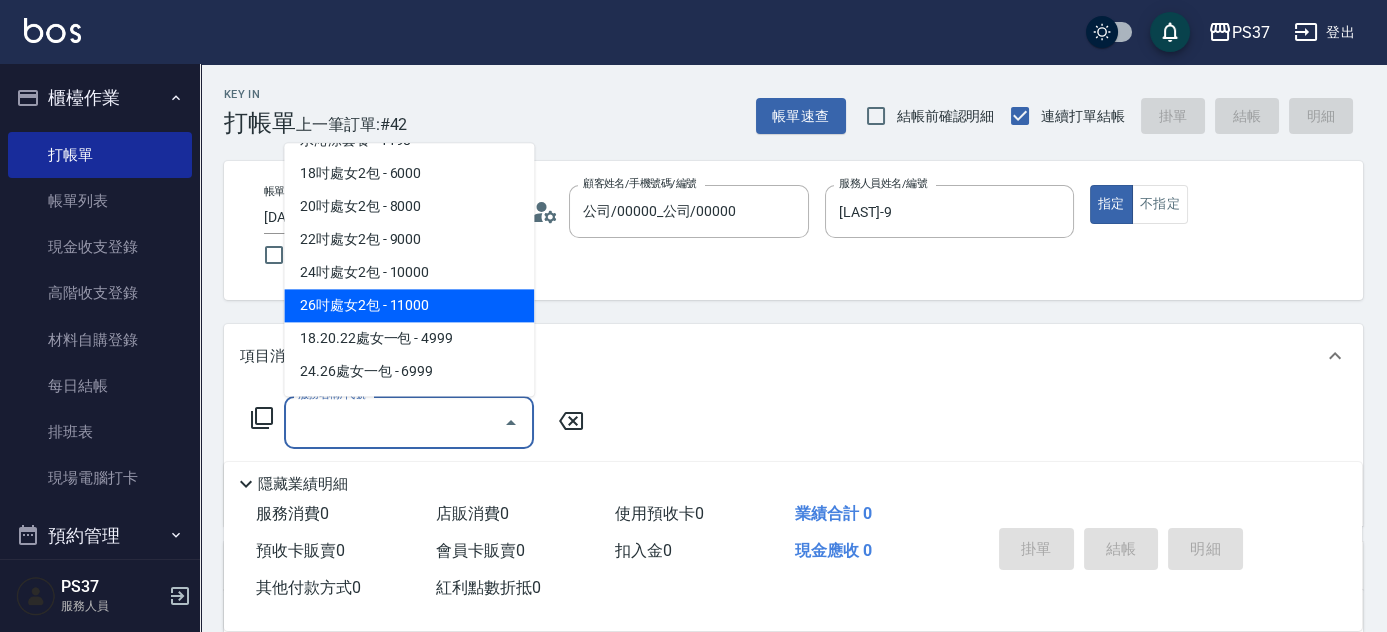 scroll, scrollTop: 2279, scrollLeft: 0, axis: vertical 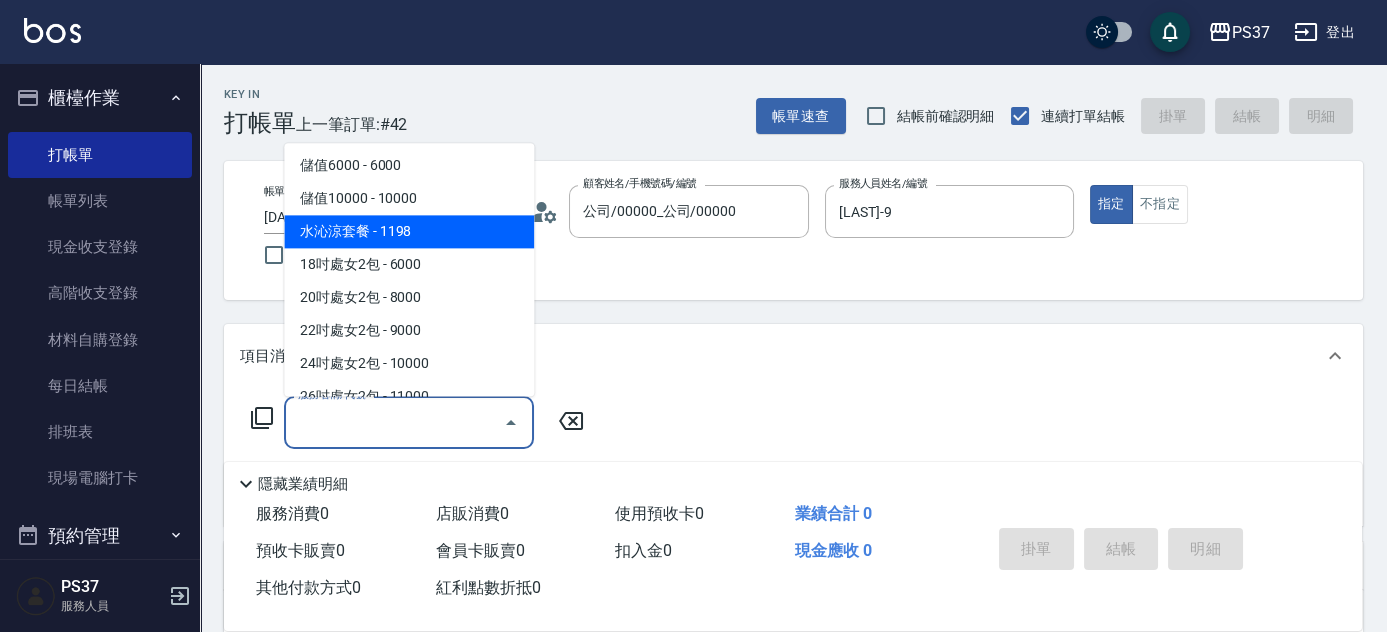 click on "水沁涼套餐 - 1198" at bounding box center [409, 232] 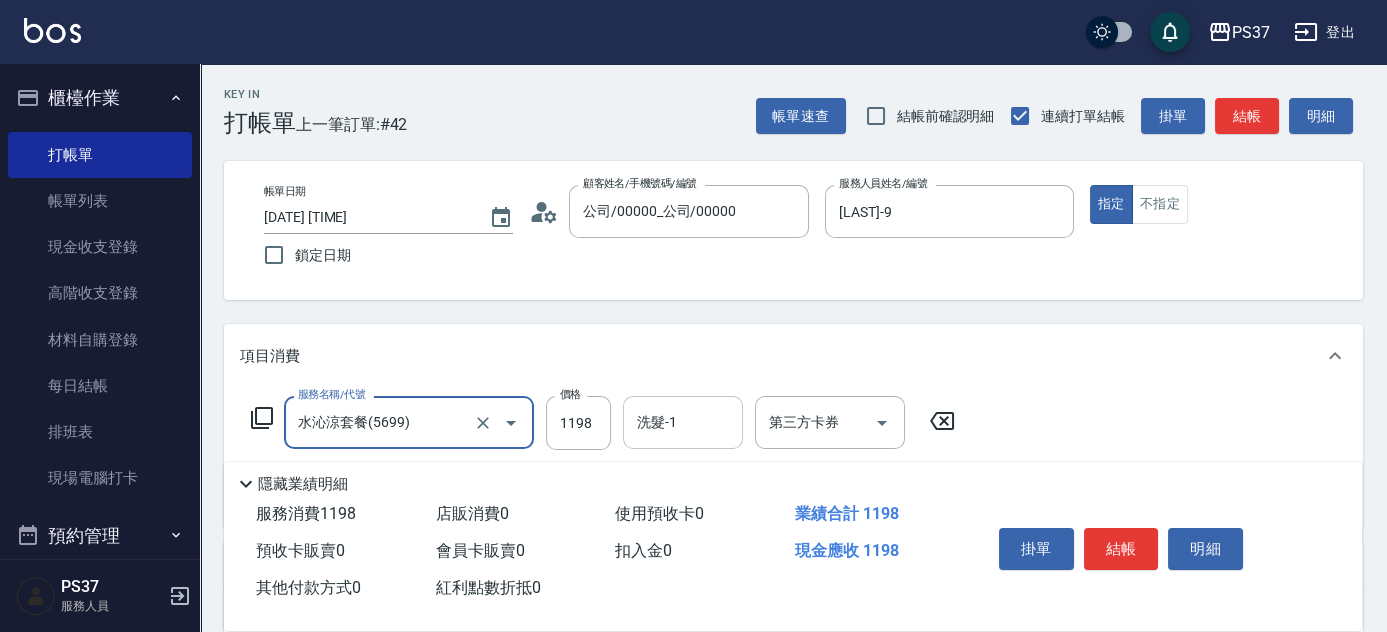 click on "洗髮-1" at bounding box center (683, 422) 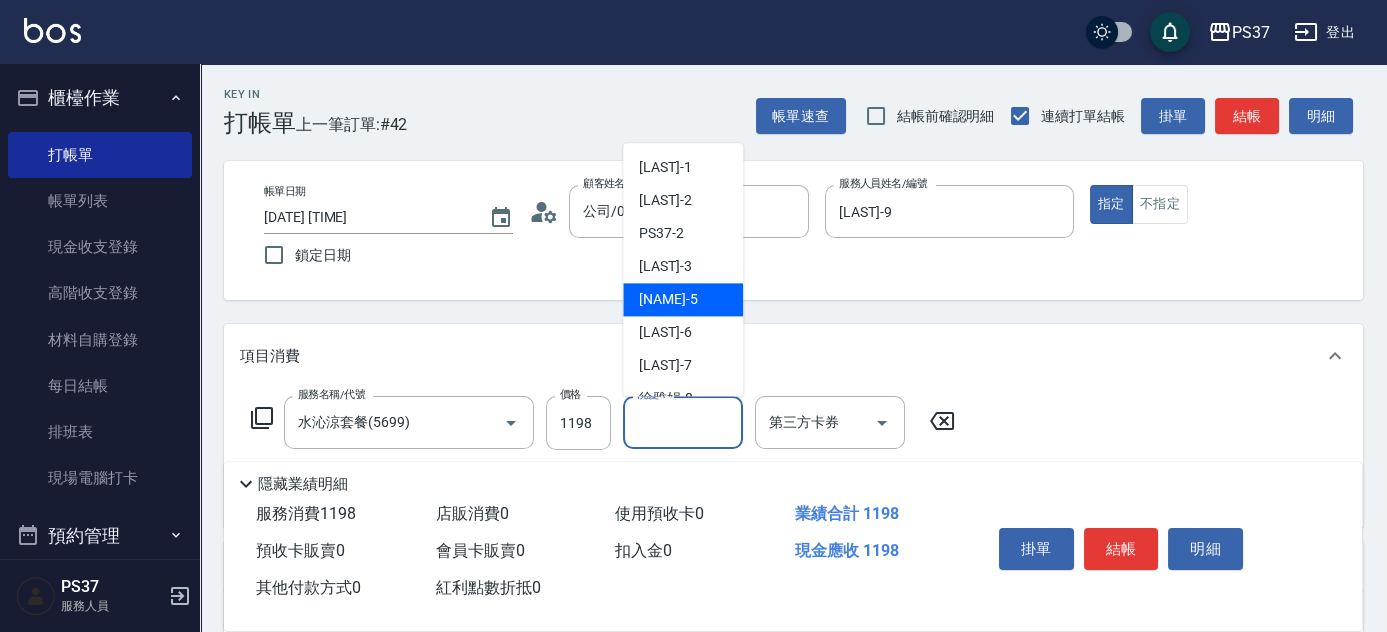scroll, scrollTop: 90, scrollLeft: 0, axis: vertical 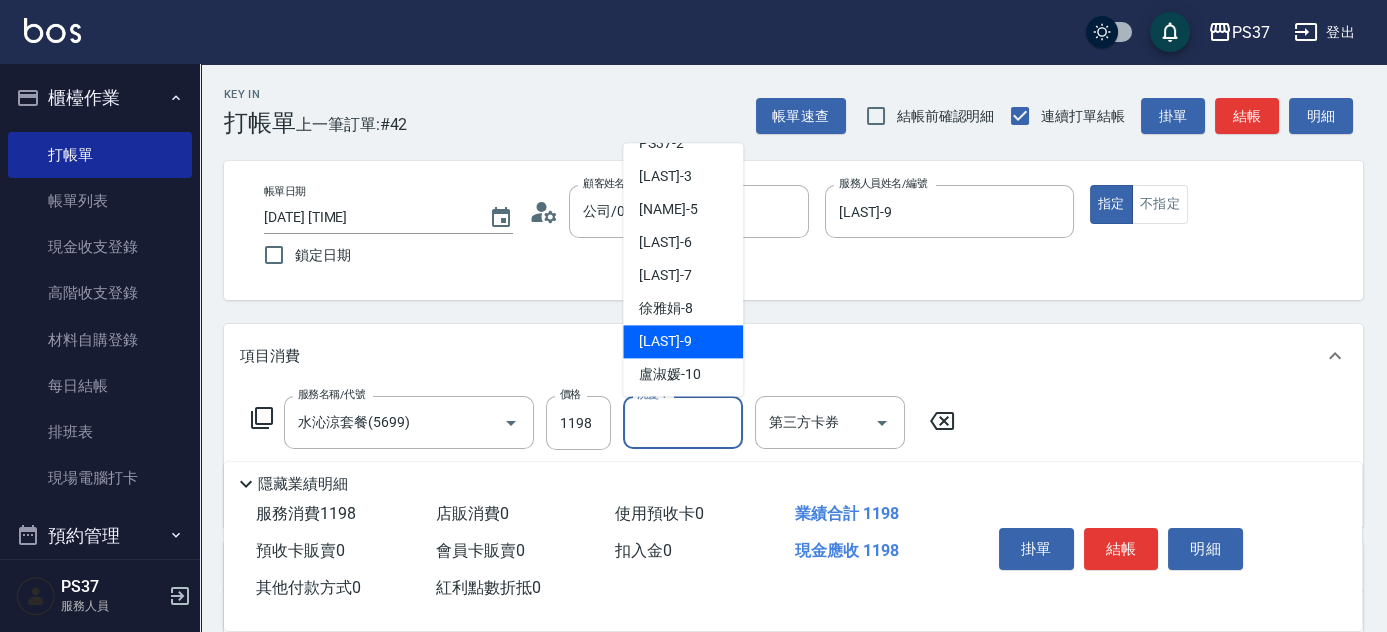 click on "[LAST] -9" at bounding box center [665, 342] 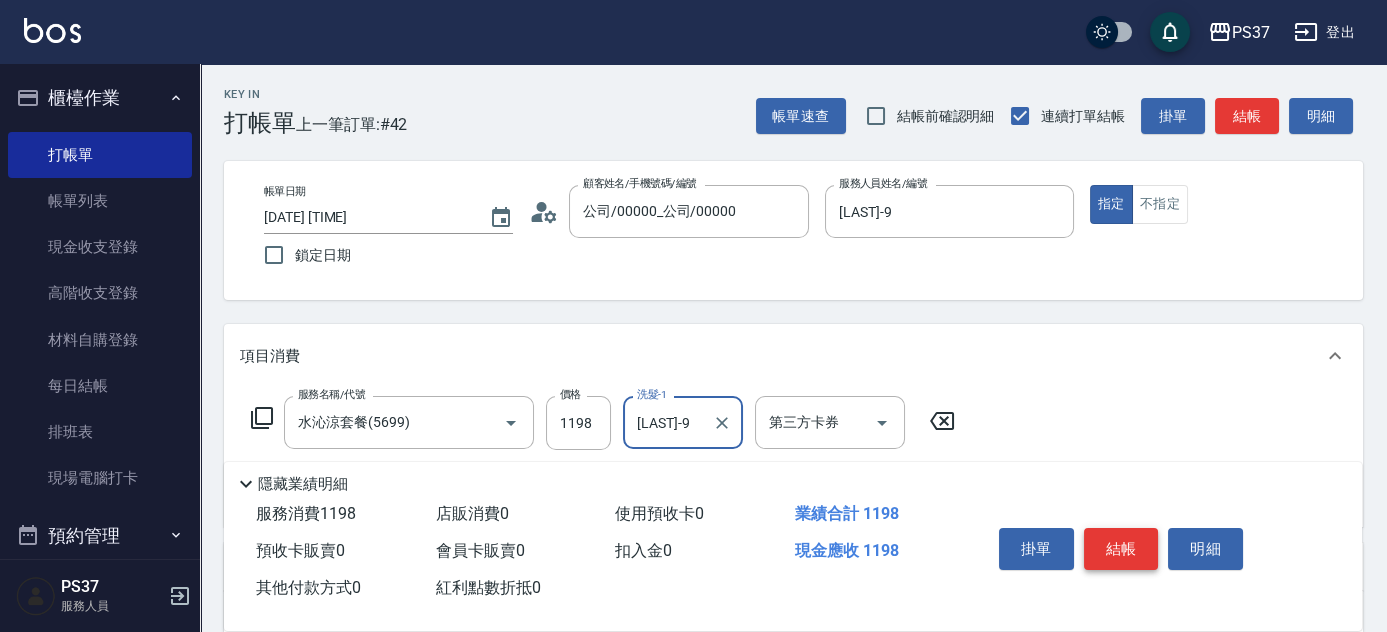click on "結帳" at bounding box center [1121, 549] 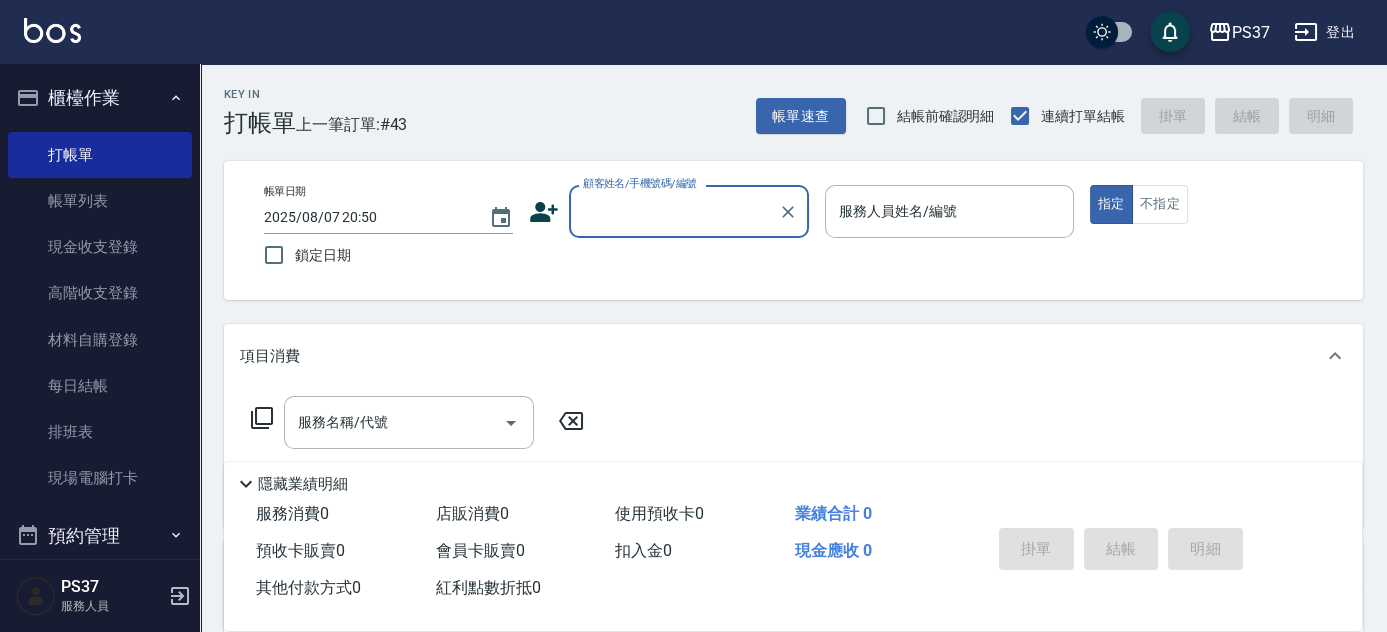 click on "顧客姓名/手機號碼/編號" at bounding box center (674, 211) 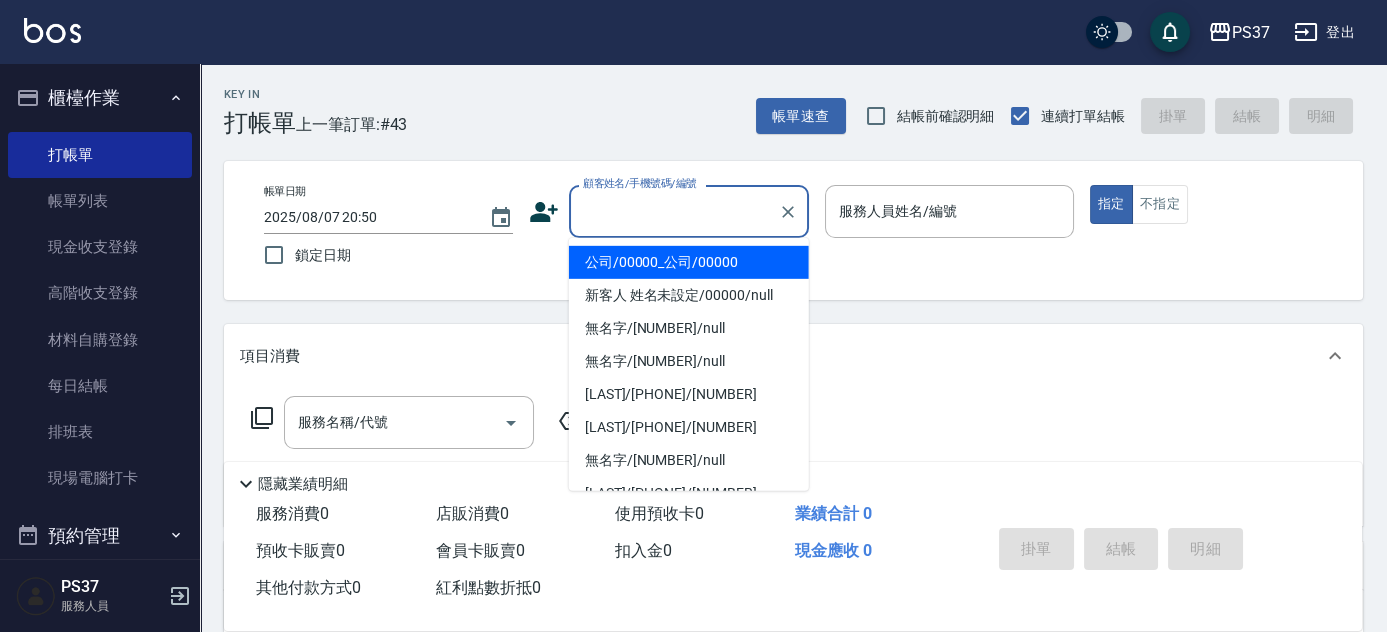 click on "公司/00000_公司/00000" at bounding box center [689, 262] 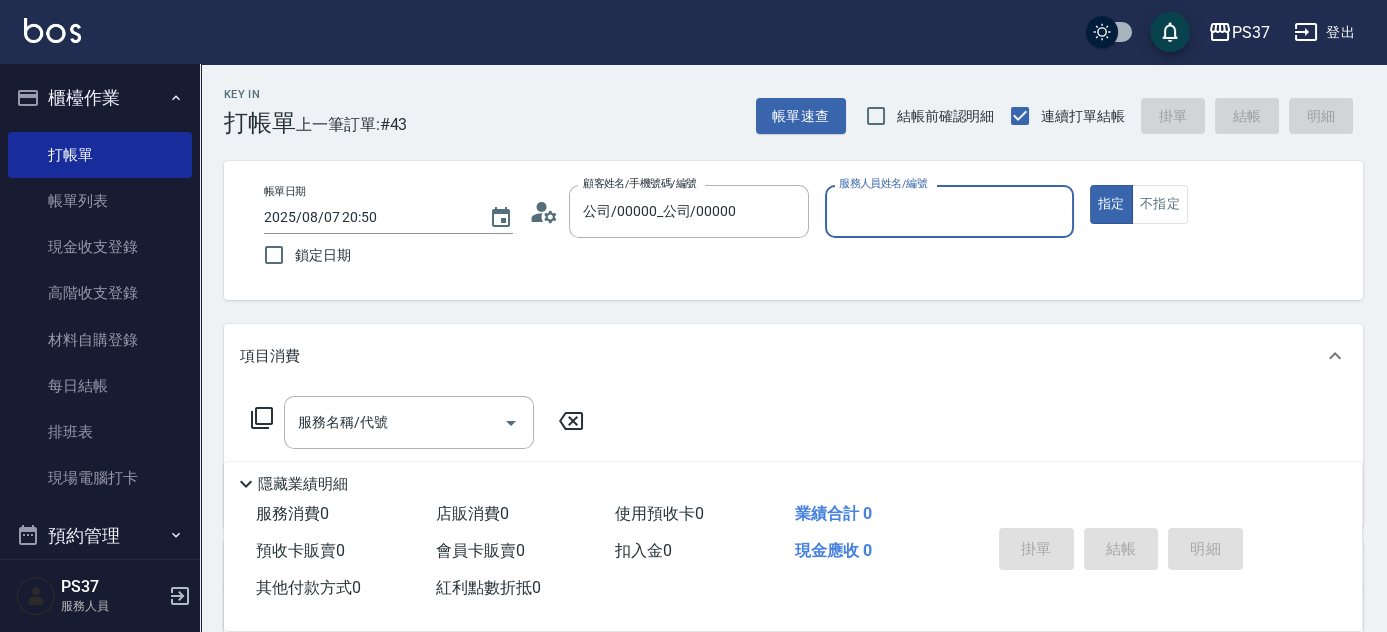 click on "服務人員姓名/編號" at bounding box center [949, 211] 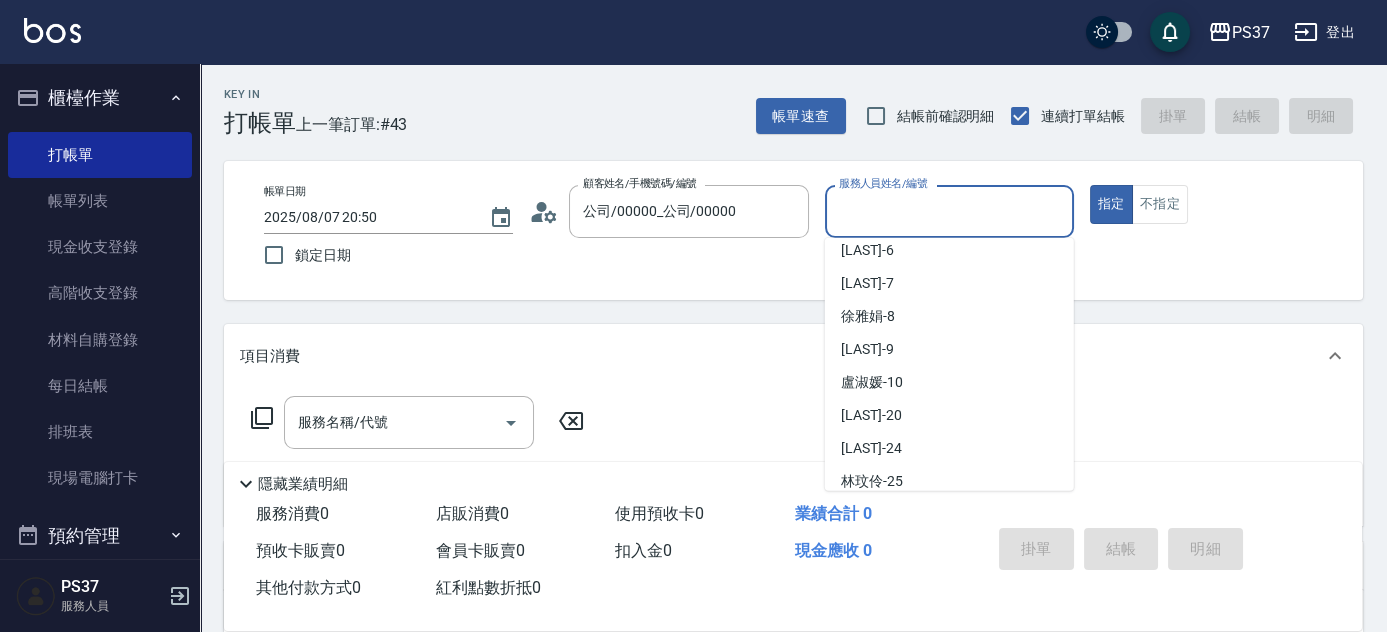 scroll, scrollTop: 181, scrollLeft: 0, axis: vertical 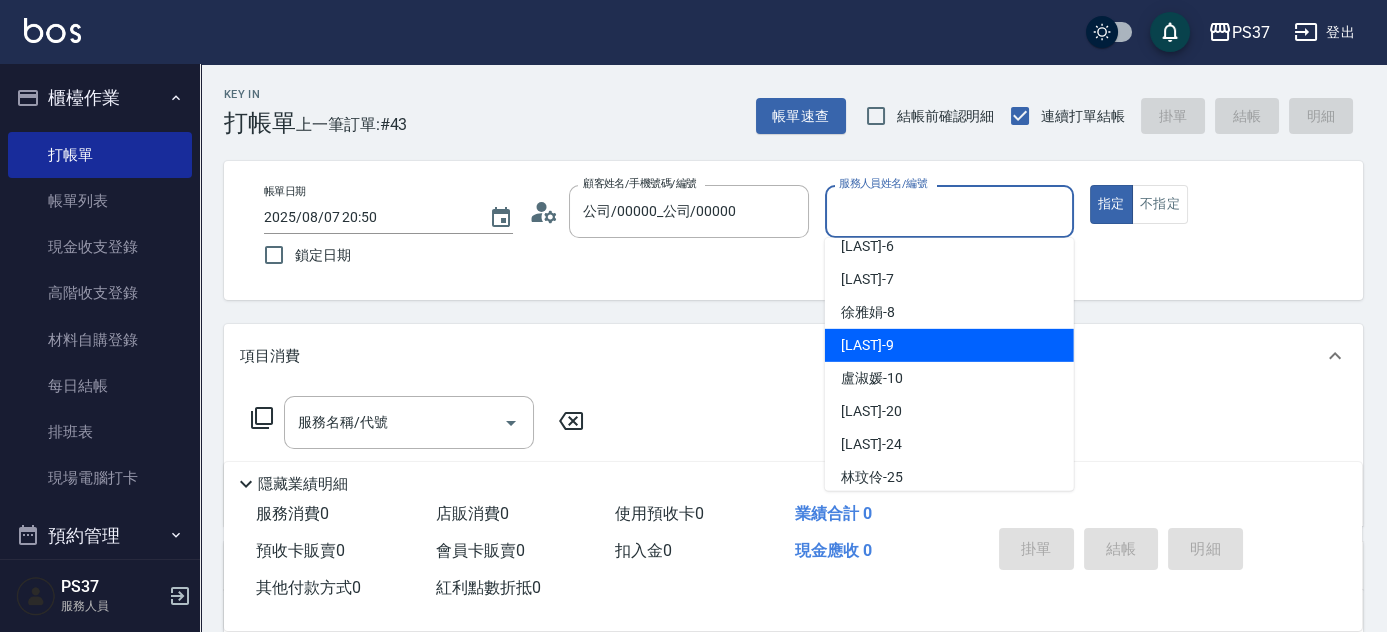 click on "[LAST] -9" at bounding box center [949, 345] 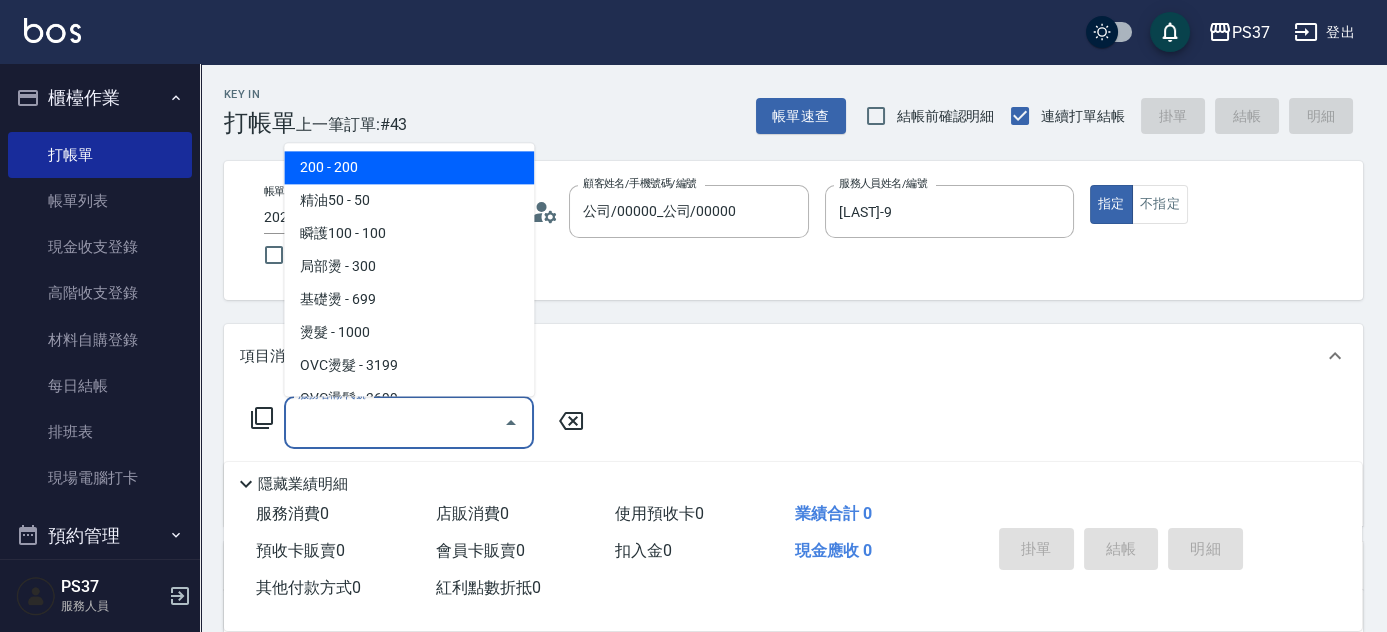click on "服務名稱/代號" at bounding box center [394, 422] 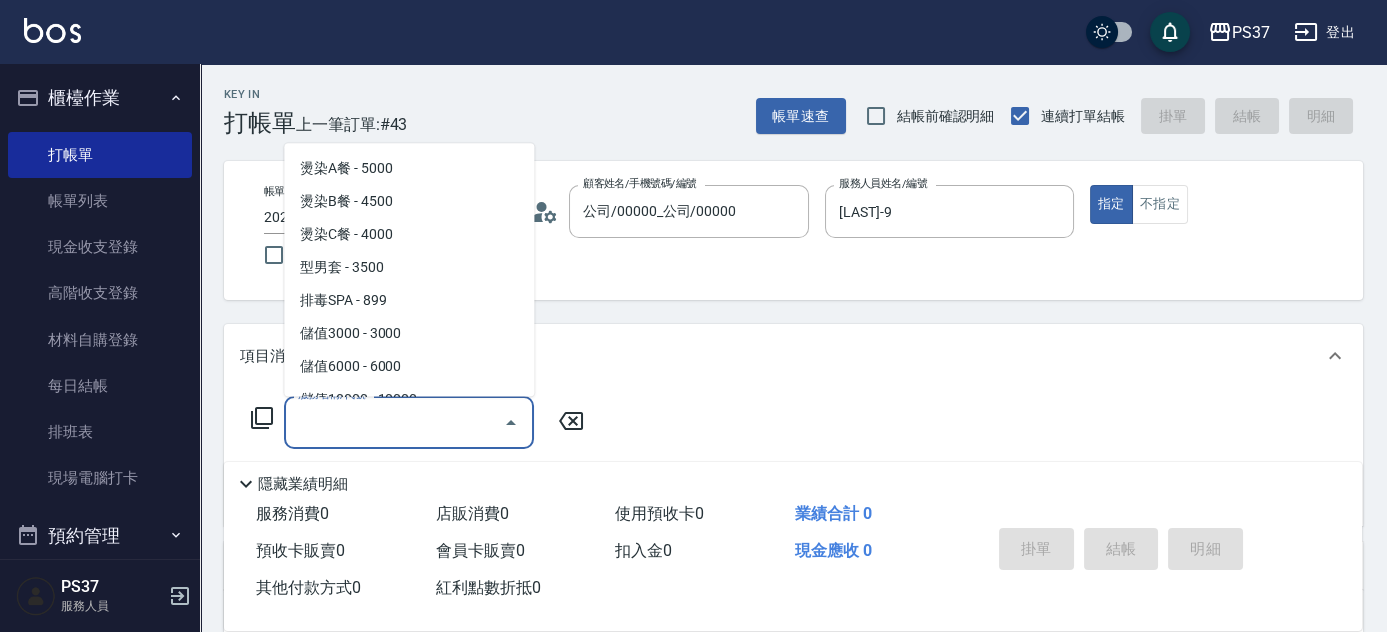 scroll, scrollTop: 2181, scrollLeft: 0, axis: vertical 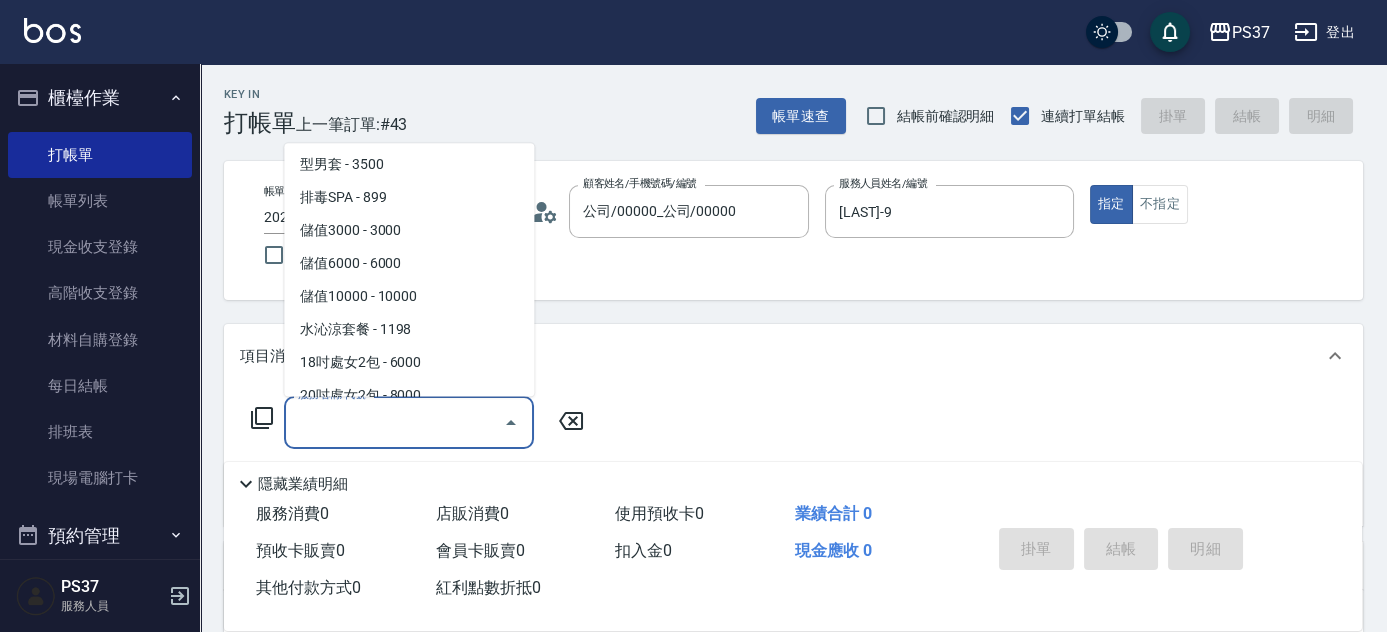 click on "水沁涼套餐 - 1198" at bounding box center (409, 330) 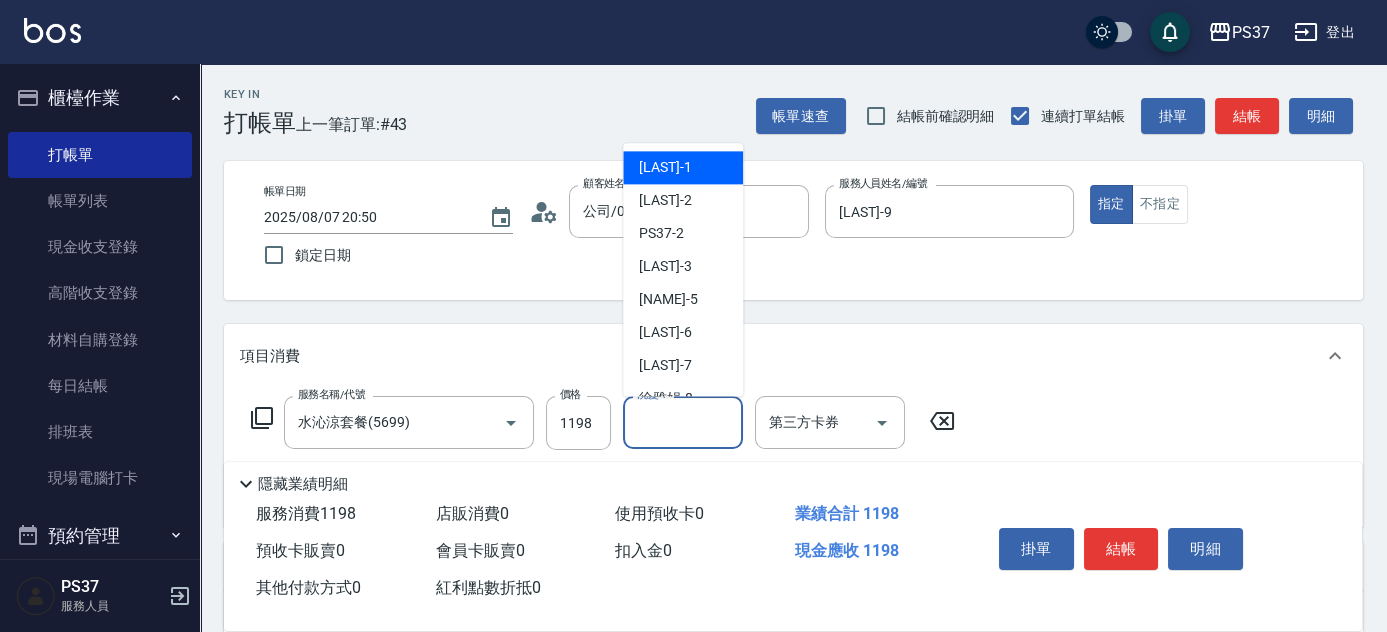 click on "洗髮-1" at bounding box center [683, 422] 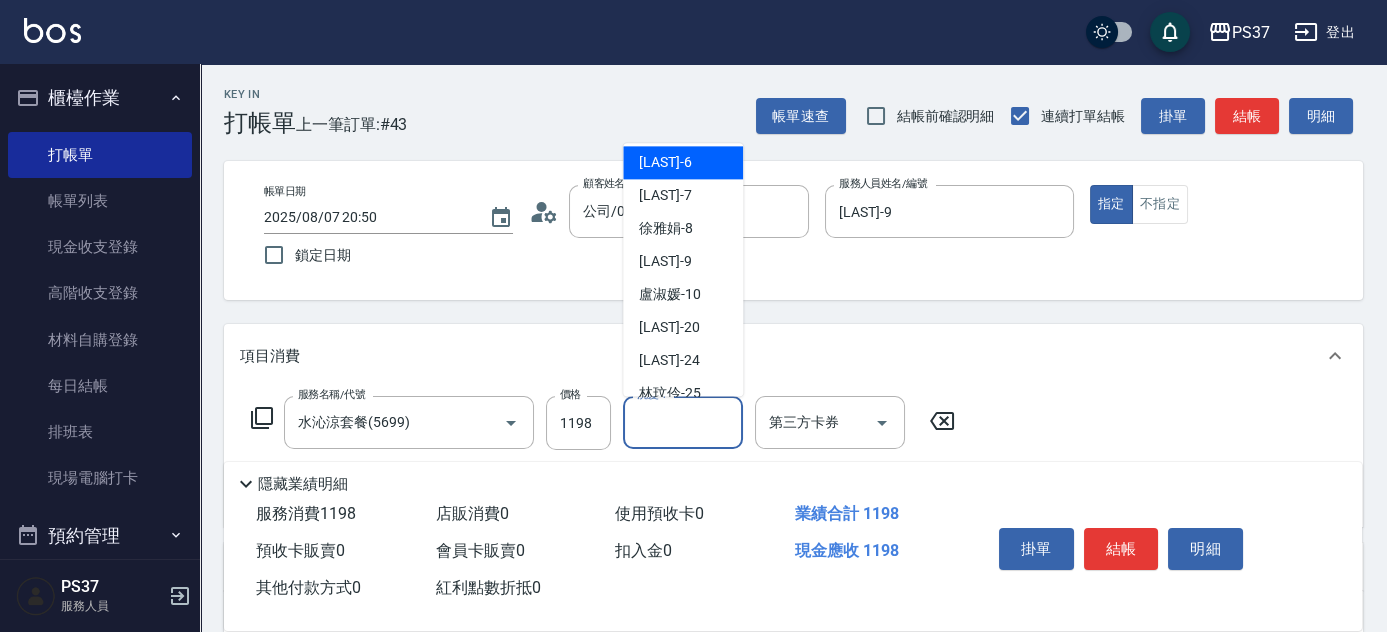 scroll, scrollTop: 181, scrollLeft: 0, axis: vertical 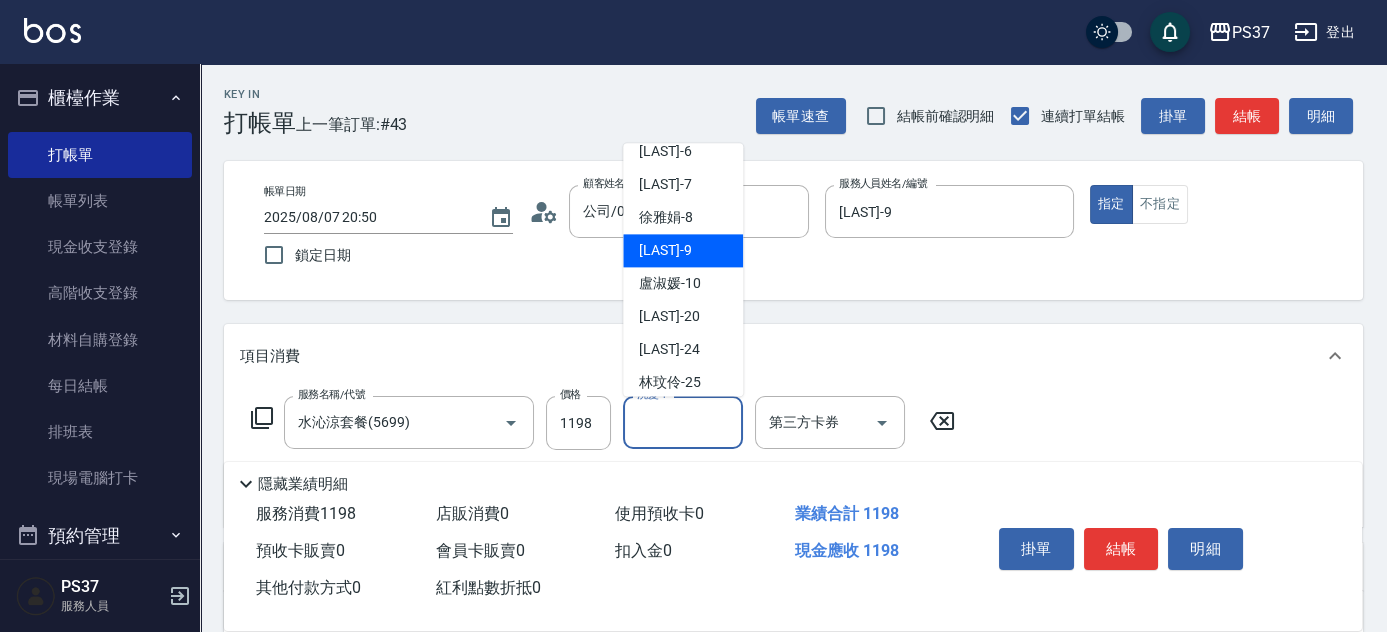 click on "[LAST] -9" at bounding box center [683, 251] 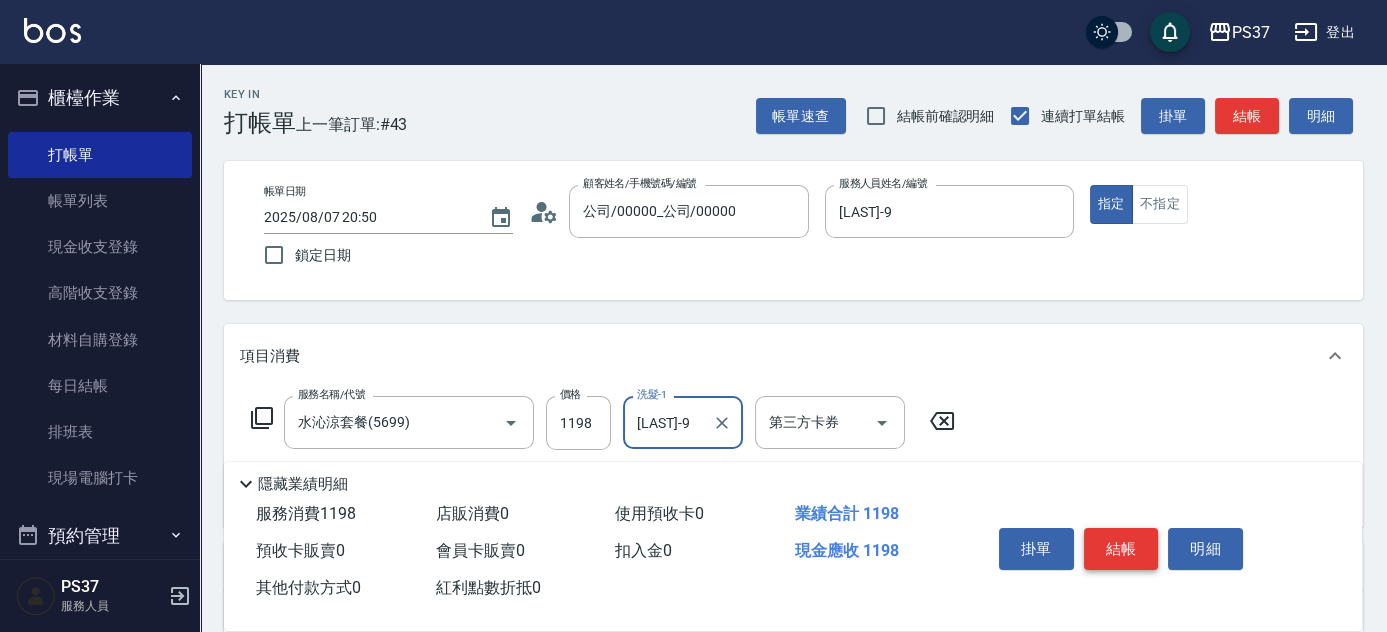click on "結帳" at bounding box center (1121, 549) 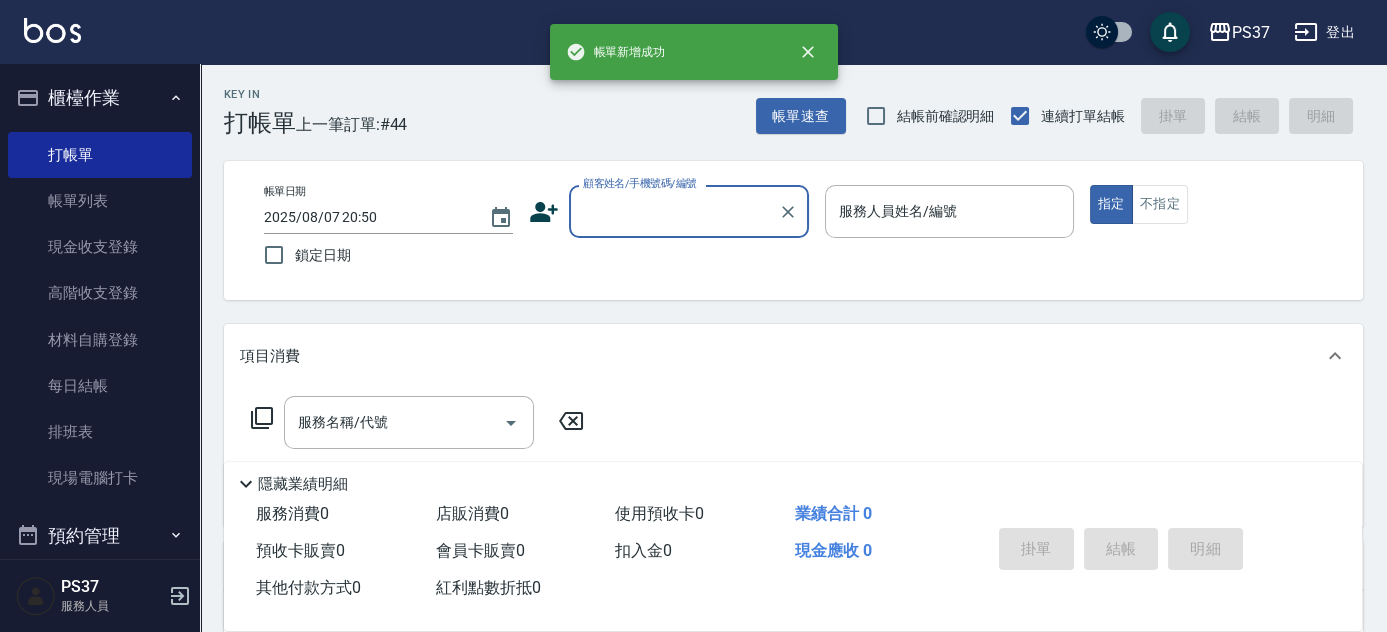 click on "顧客姓名/手機號碼/編號" at bounding box center [674, 211] 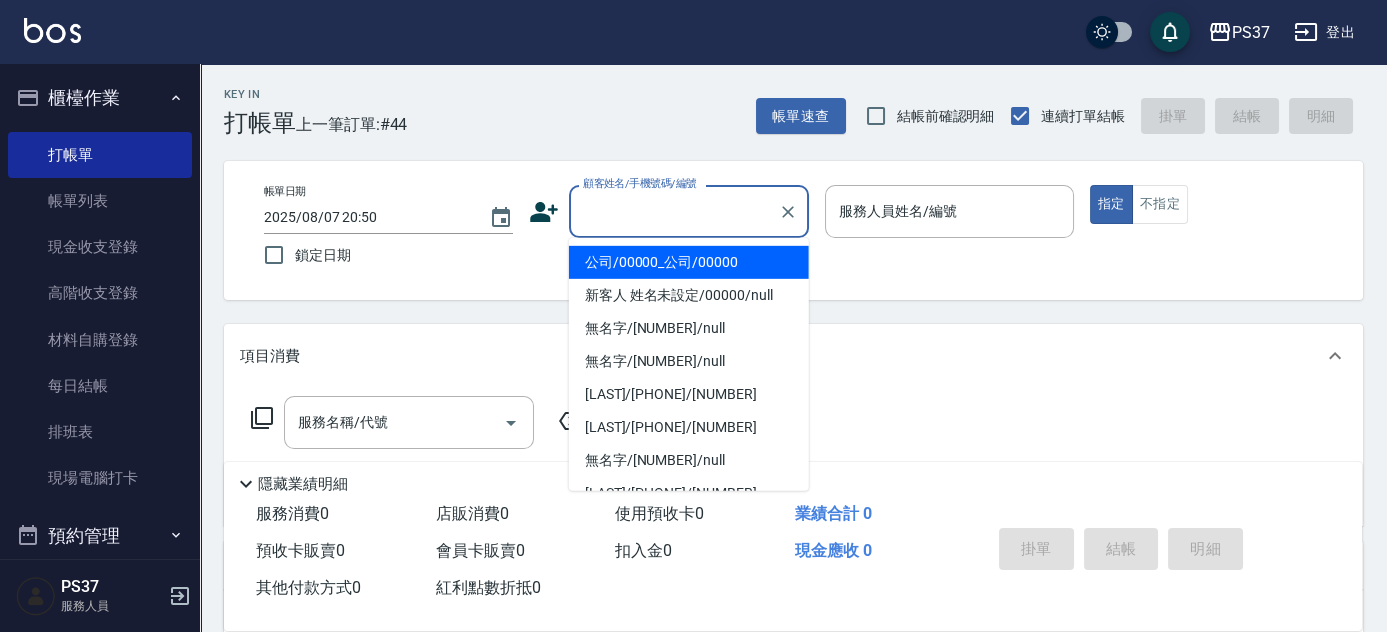 click on "公司/00000_公司/00000" at bounding box center [689, 262] 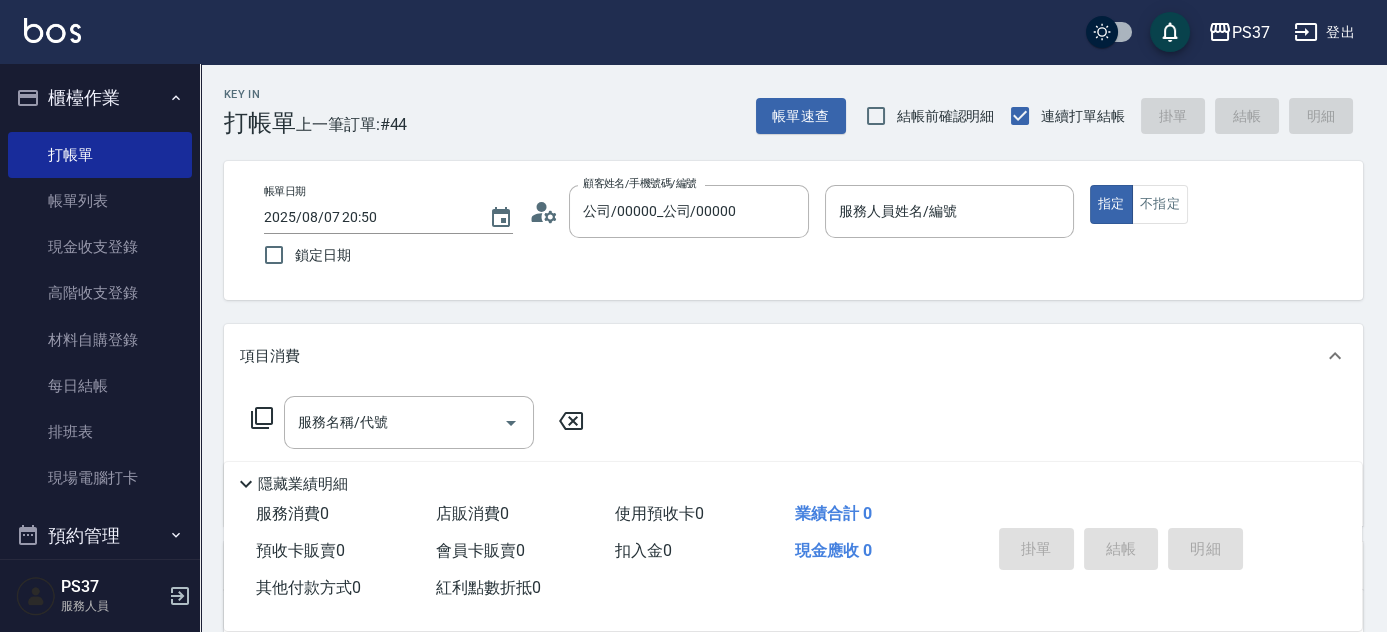 click at bounding box center [949, 248] 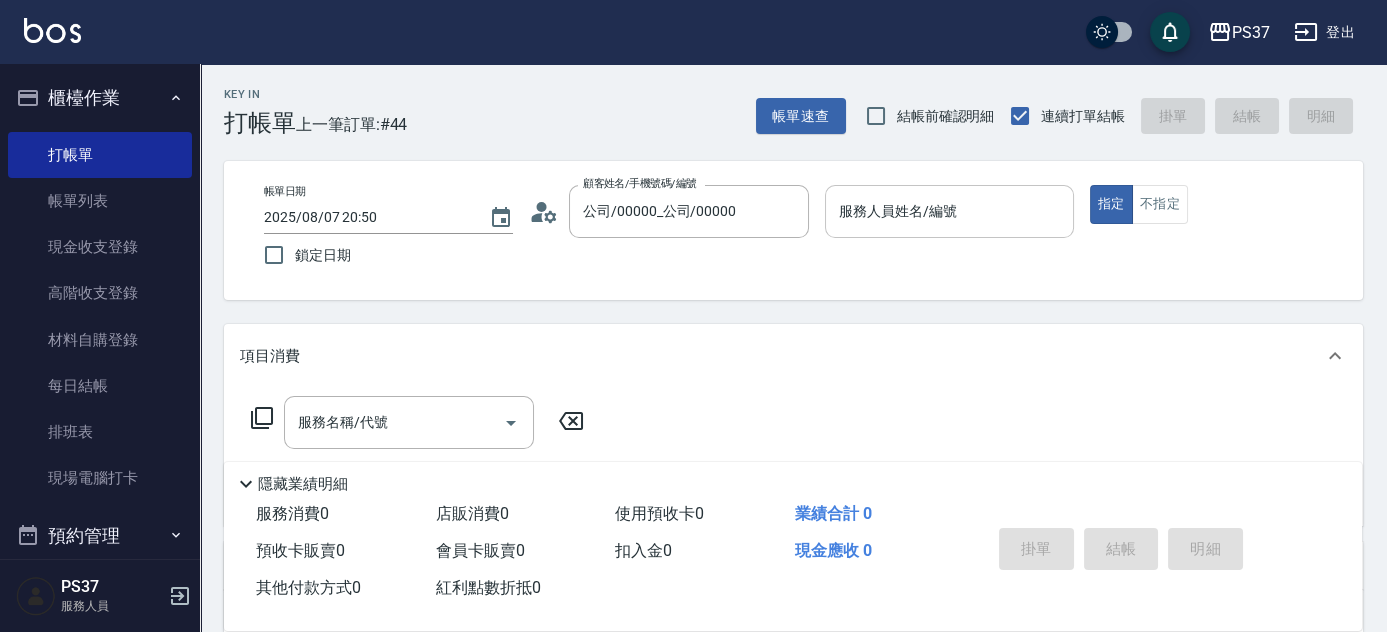 click on "服務人員姓名/編號" at bounding box center (949, 211) 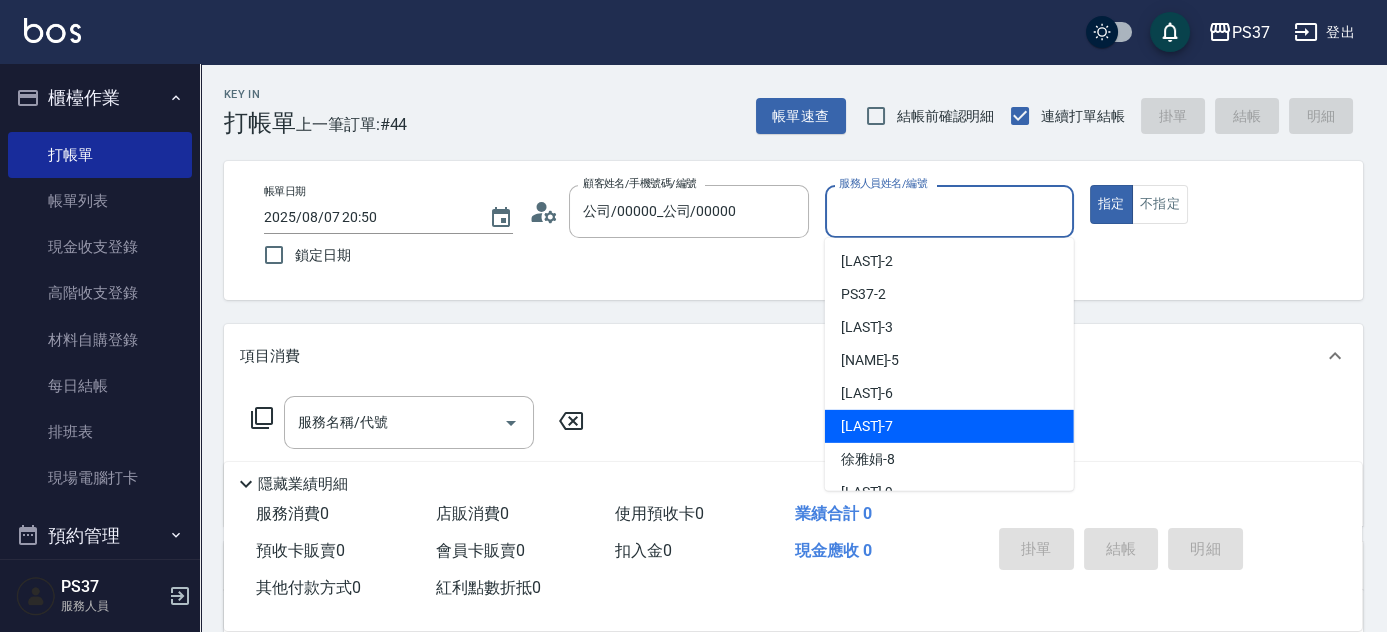 scroll, scrollTop: 90, scrollLeft: 0, axis: vertical 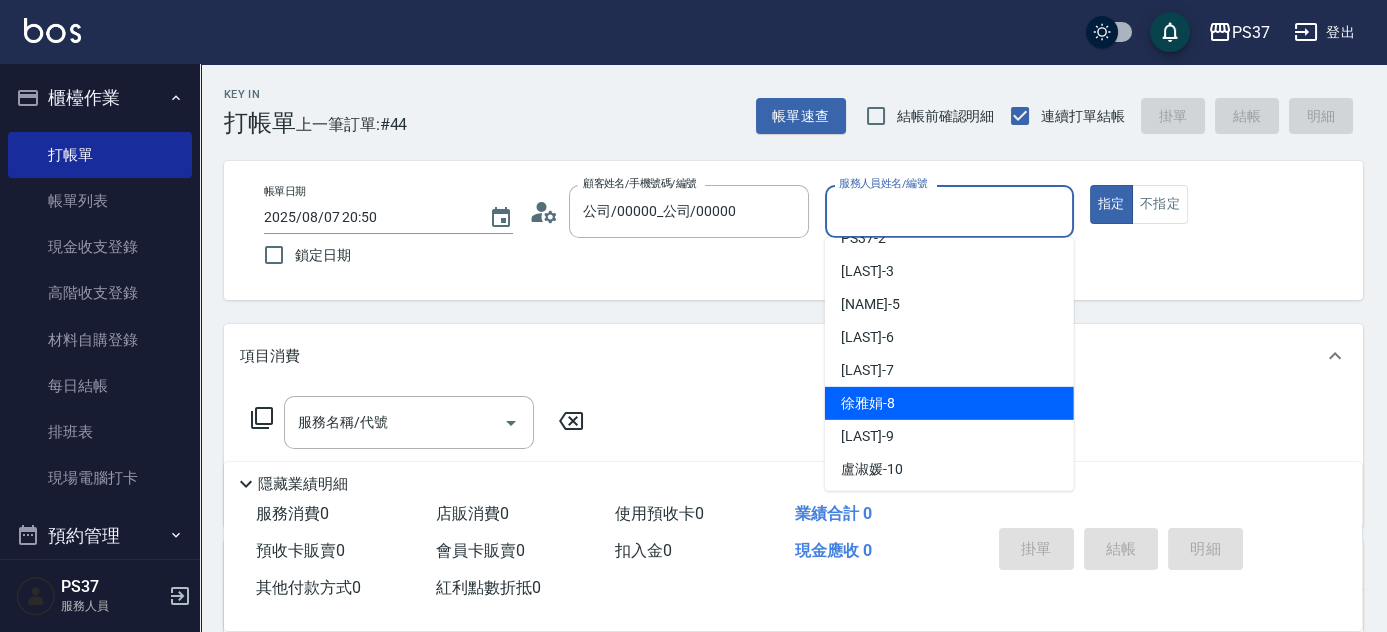 click on "[LAST] -8" at bounding box center [949, 403] 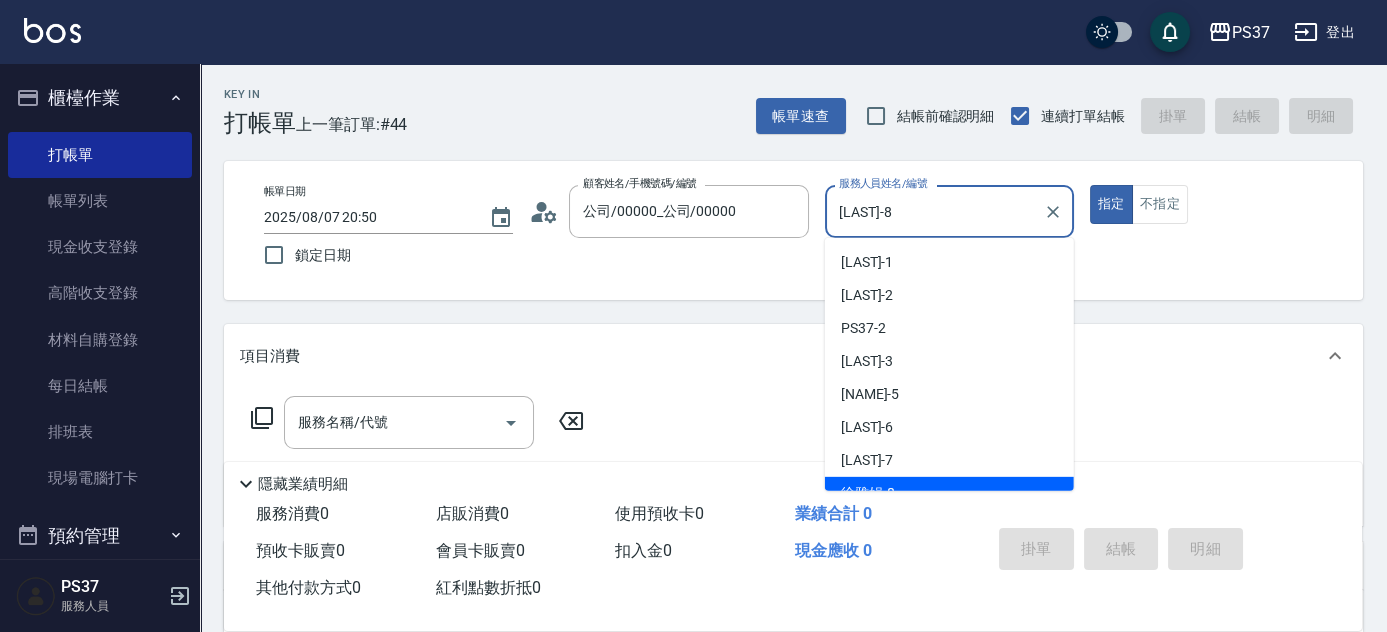 click on "[LAST]-8" at bounding box center [934, 211] 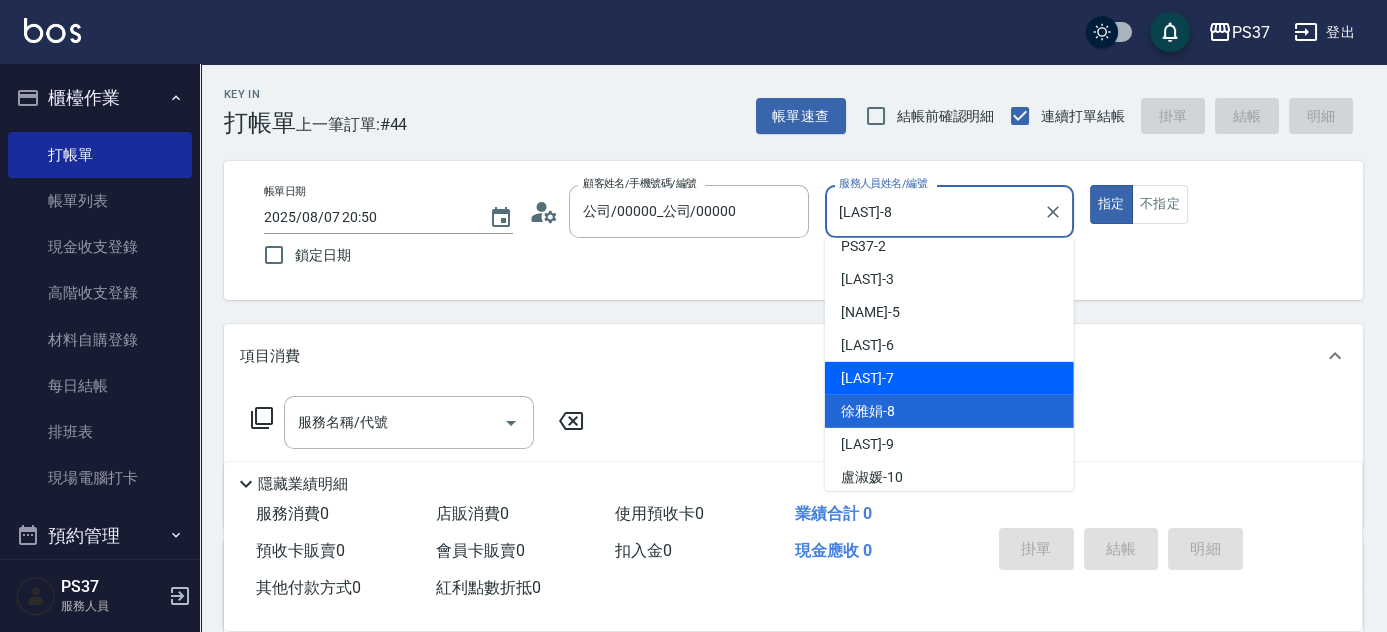 scroll, scrollTop: 109, scrollLeft: 0, axis: vertical 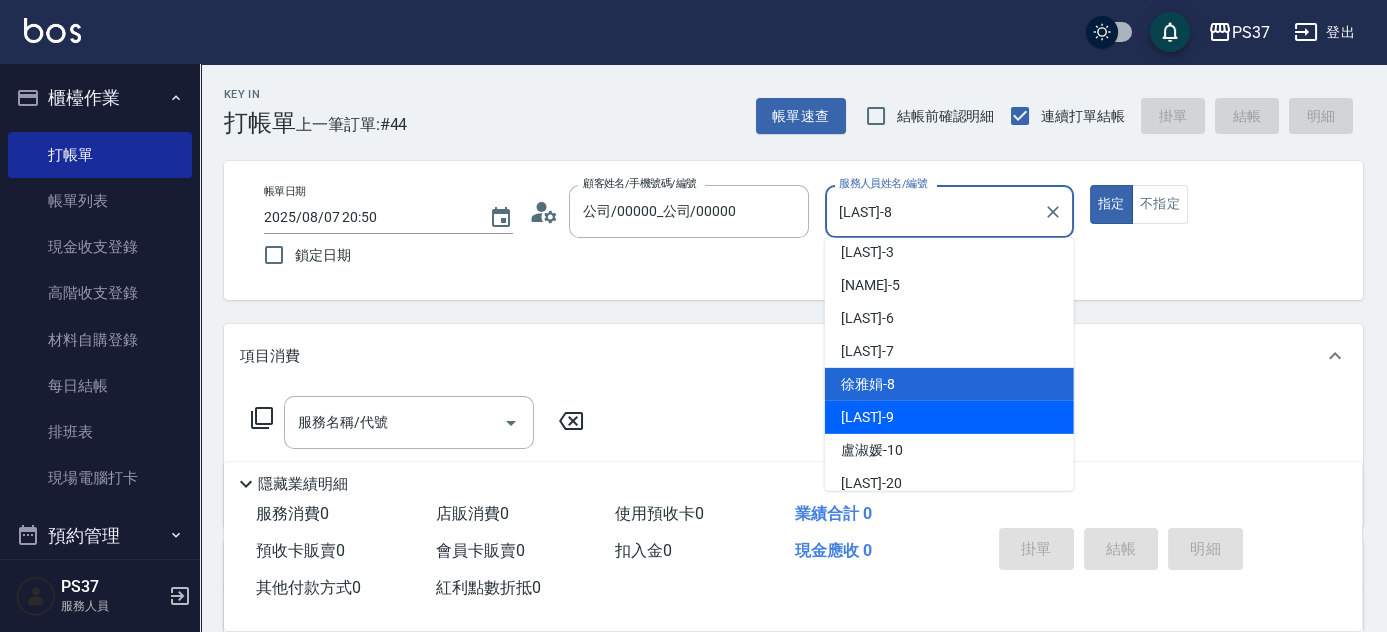 click on "[LAST] -9" at bounding box center (949, 417) 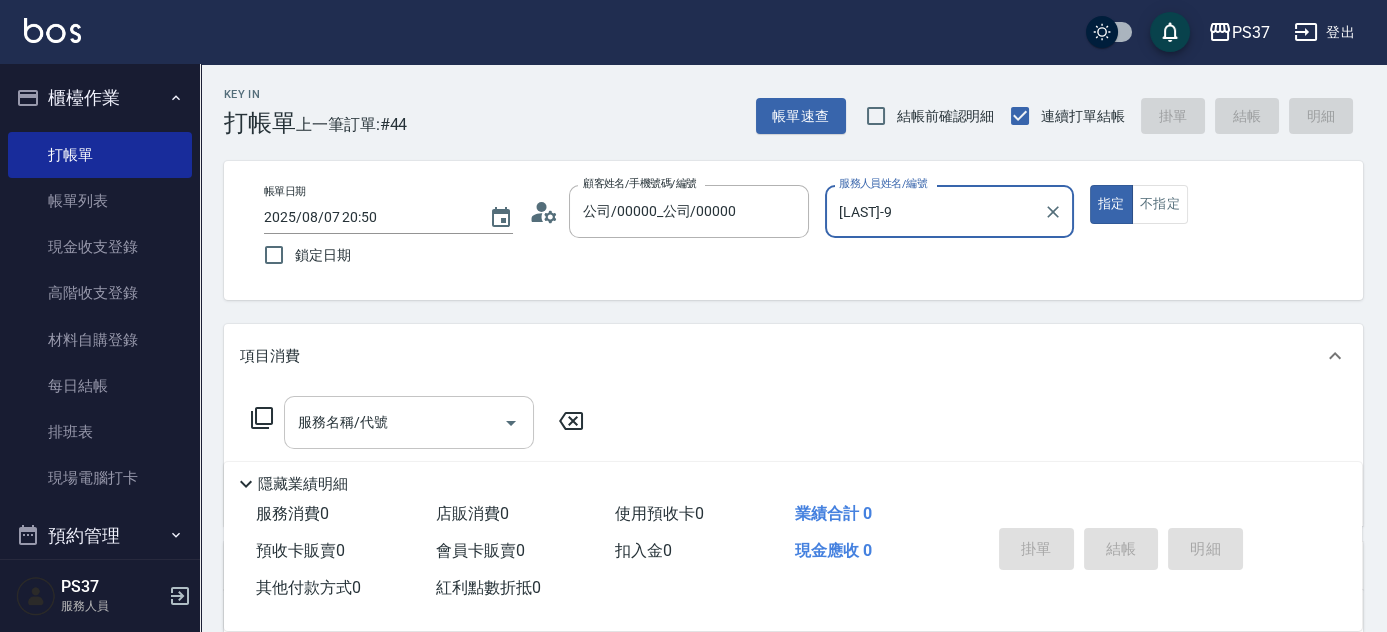 click on "服務名稱/代號" at bounding box center [394, 422] 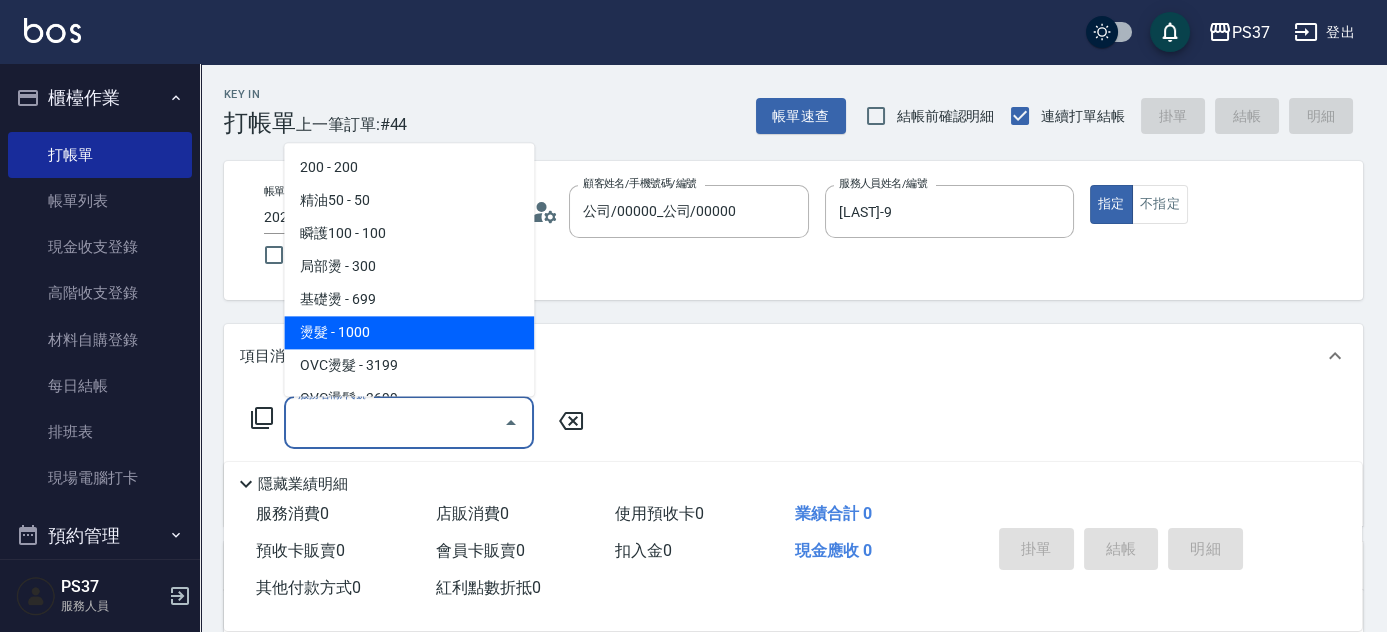 click on "燙髮 - 1000" at bounding box center (409, 333) 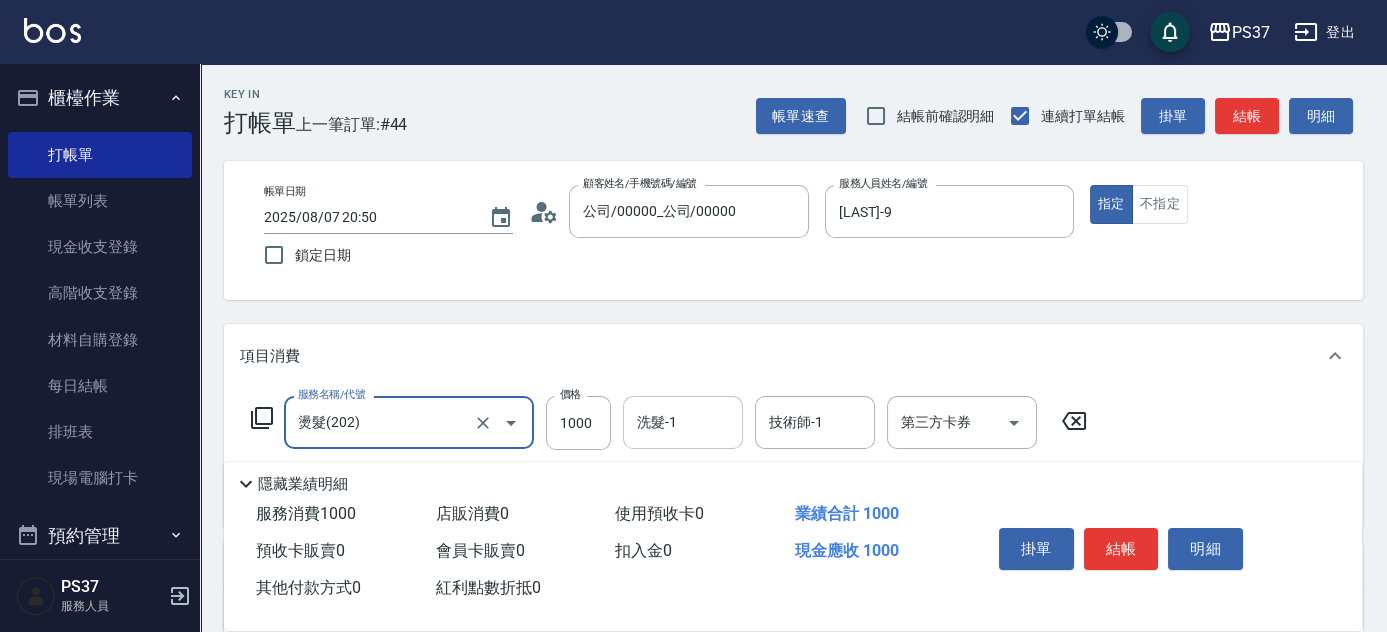 click on "洗髮-1" at bounding box center (683, 422) 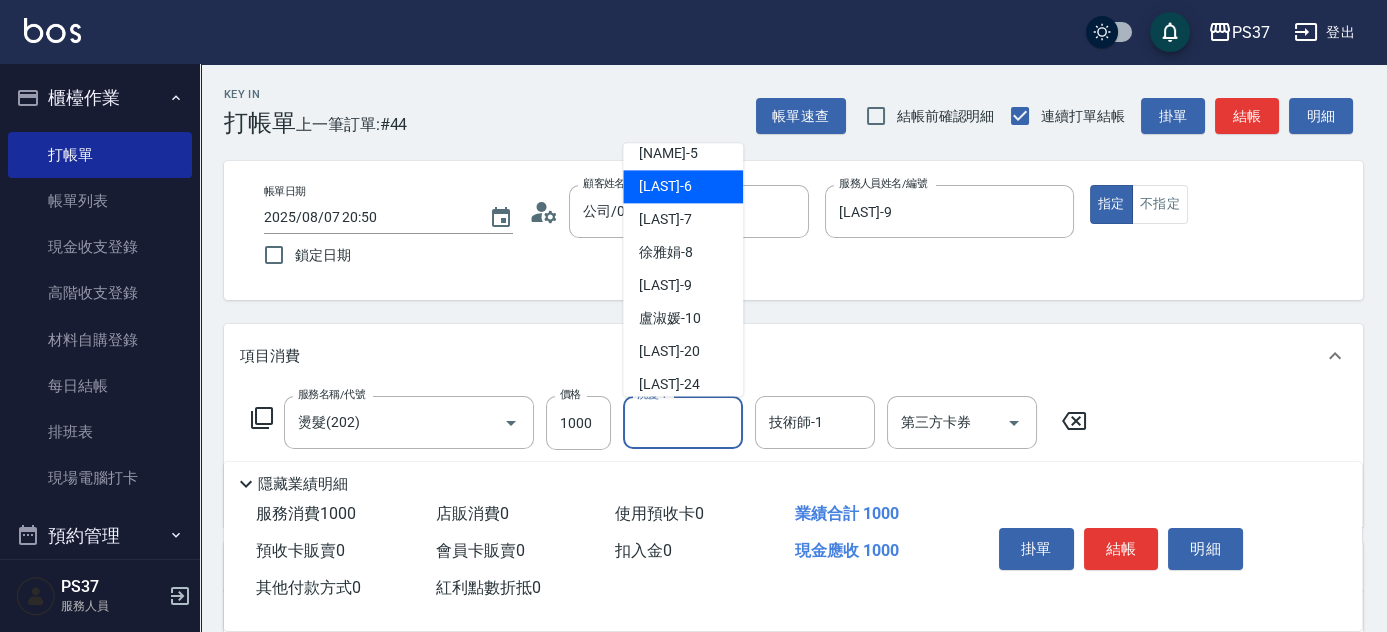 scroll, scrollTop: 272, scrollLeft: 0, axis: vertical 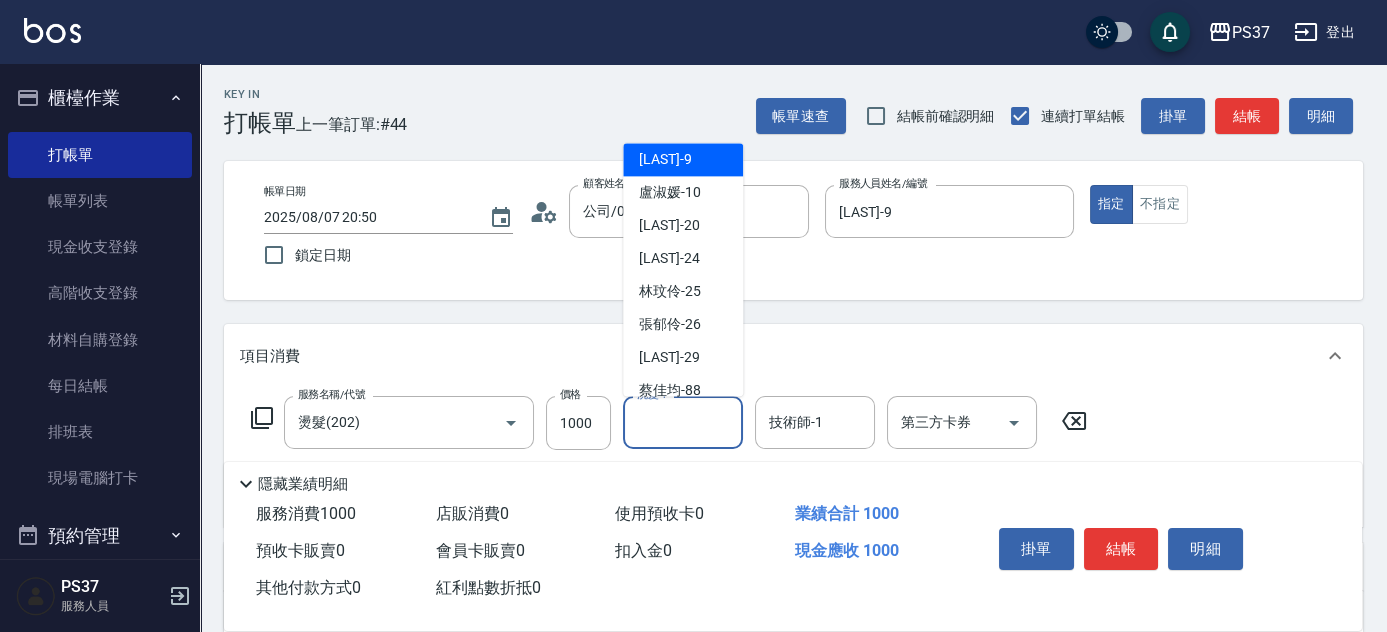 click on "[LAST] -9" at bounding box center [665, 160] 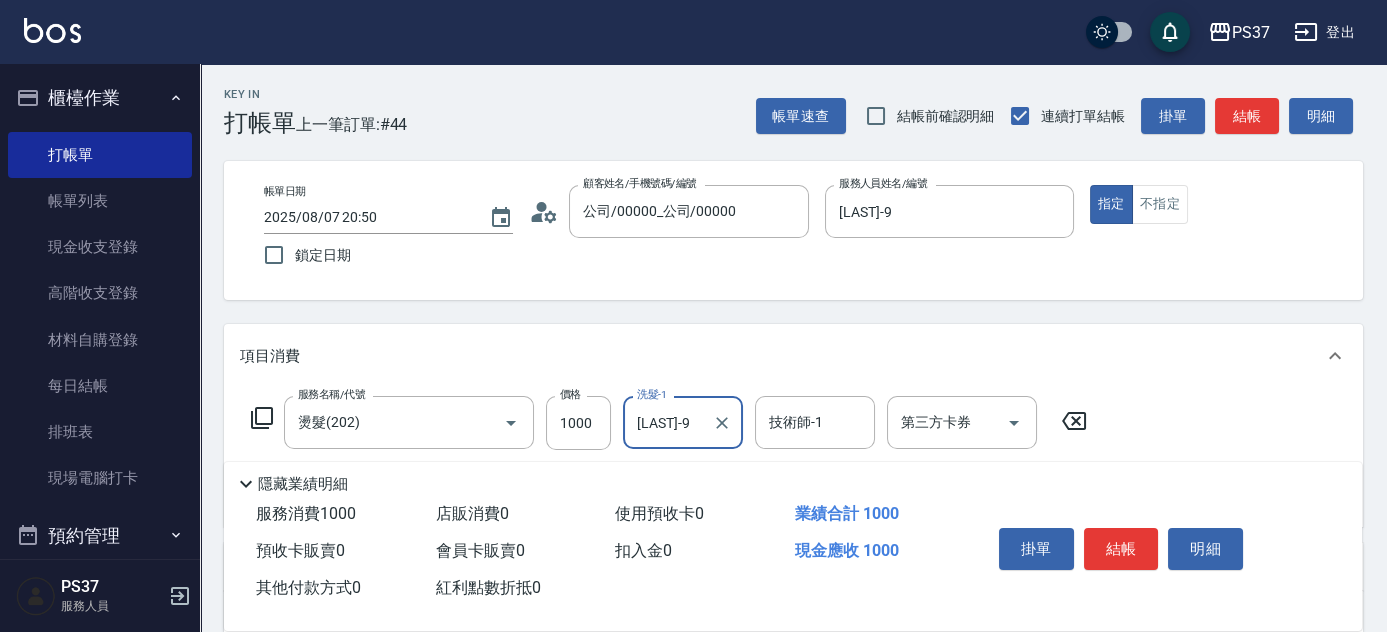 drag, startPoint x: 792, startPoint y: 420, endPoint x: 794, endPoint y: 407, distance: 13.152946 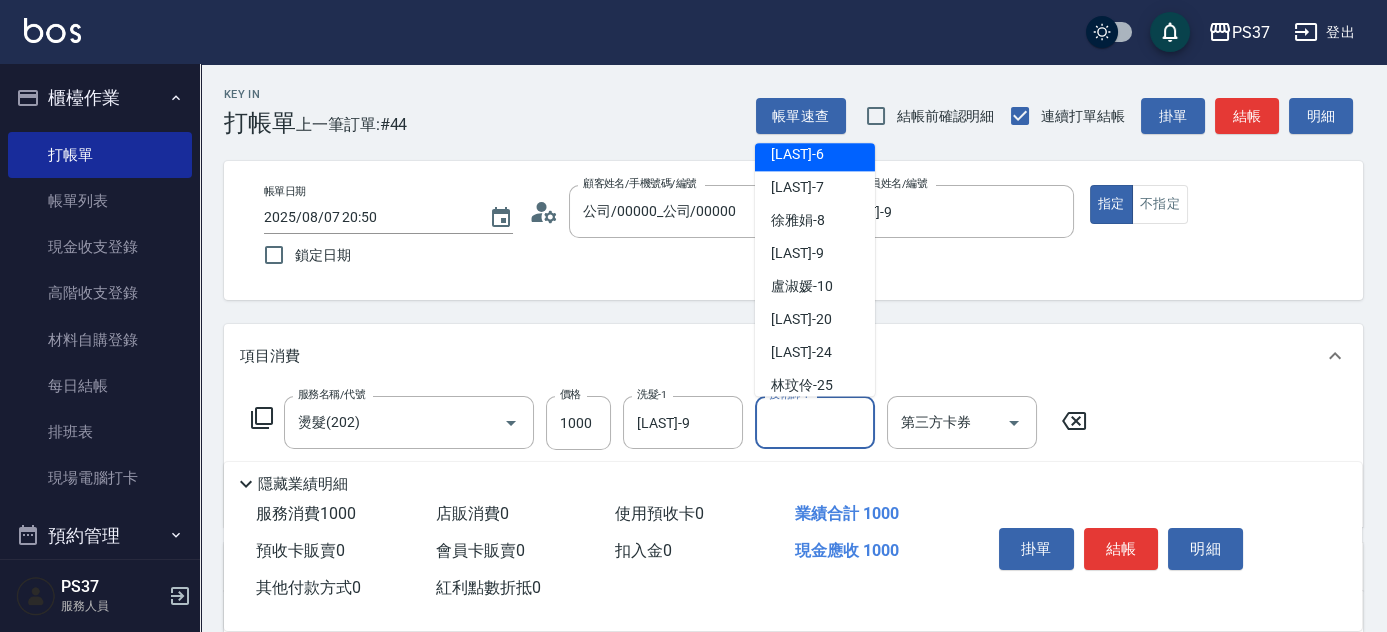 scroll, scrollTop: 181, scrollLeft: 0, axis: vertical 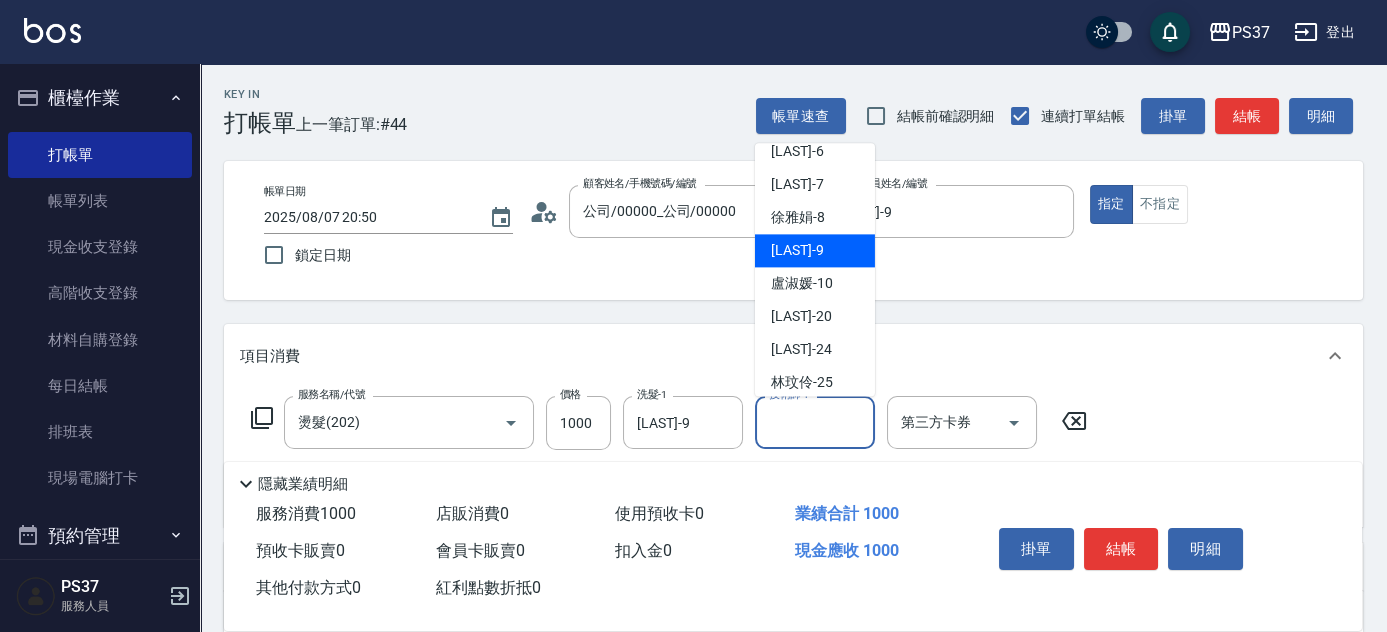 click on "[LAST] -9" at bounding box center [797, 251] 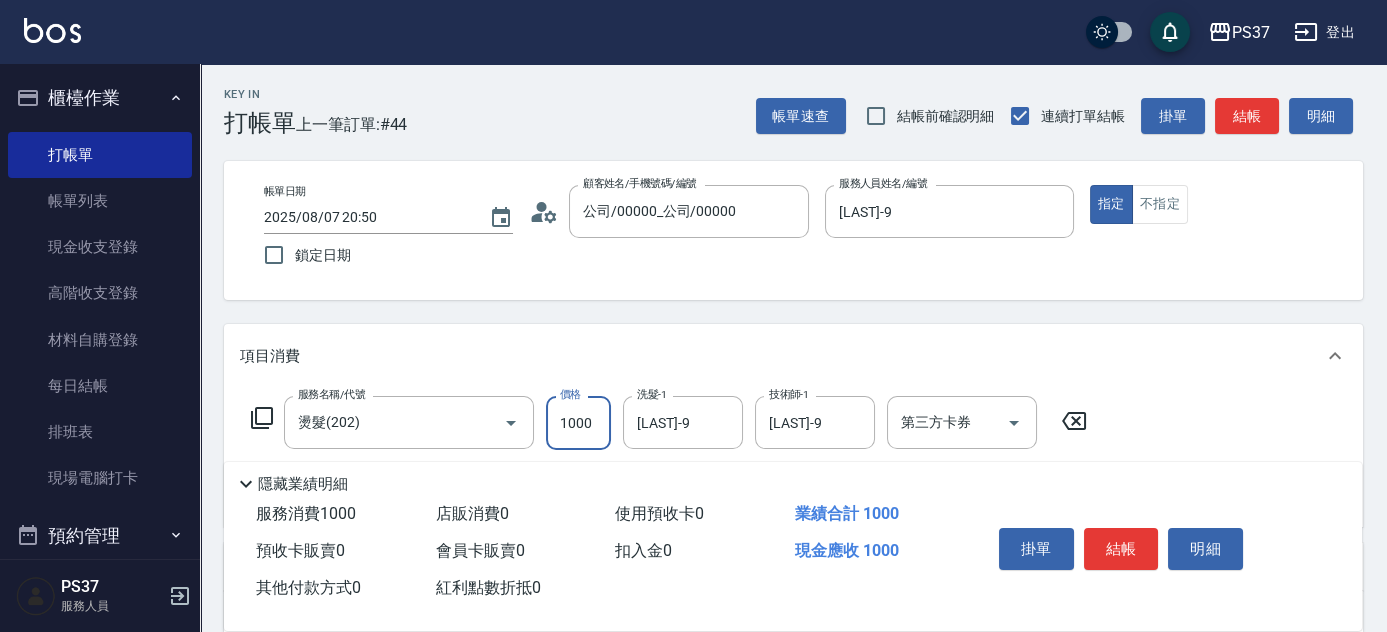click on "1000" at bounding box center (578, 423) 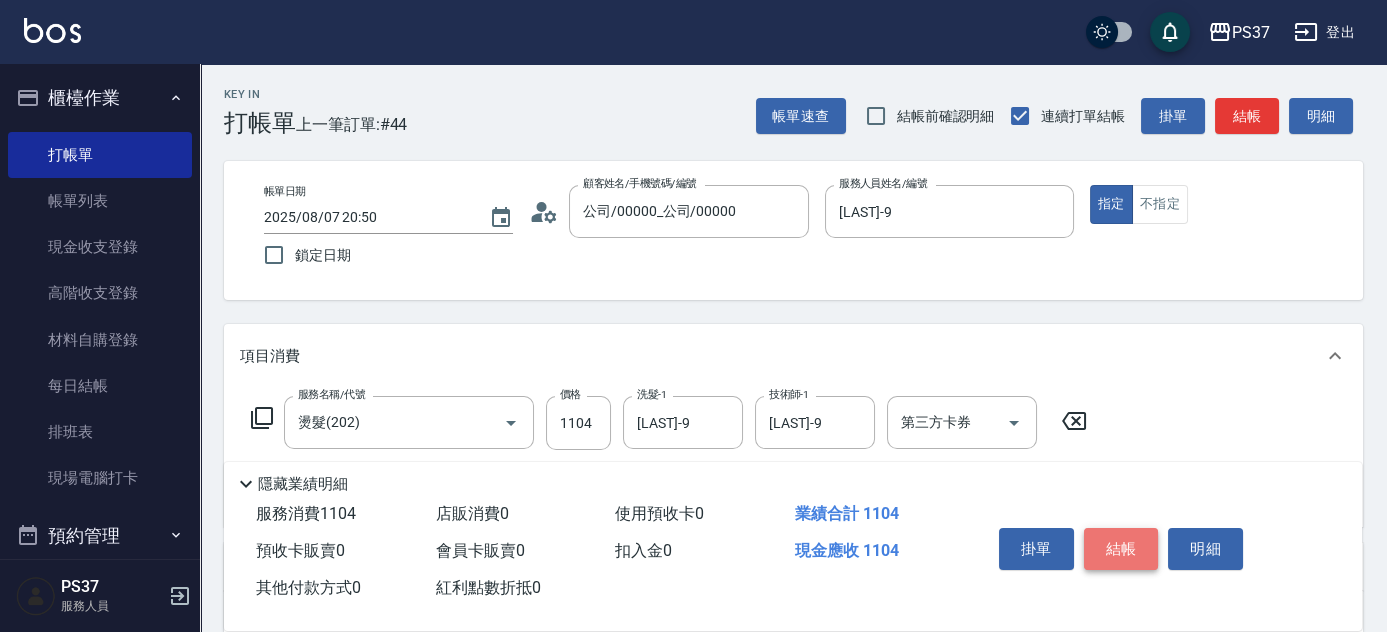 click on "結帳" at bounding box center (1121, 549) 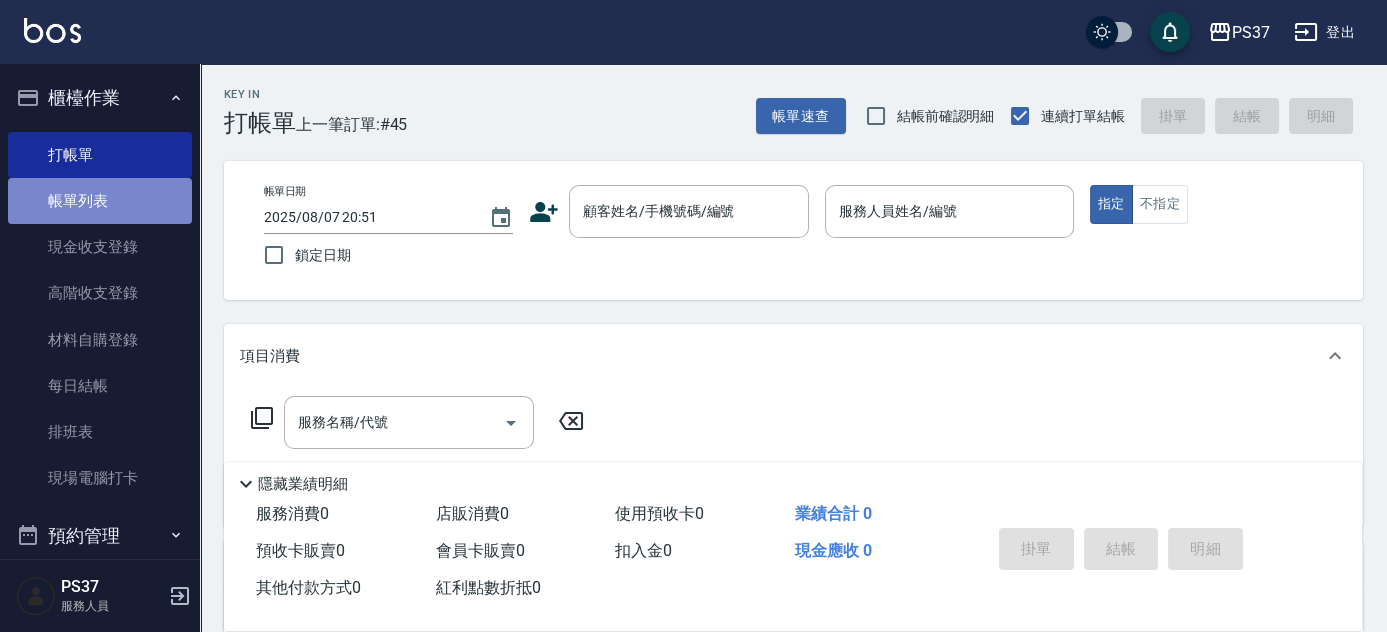 click on "帳單列表" at bounding box center (100, 201) 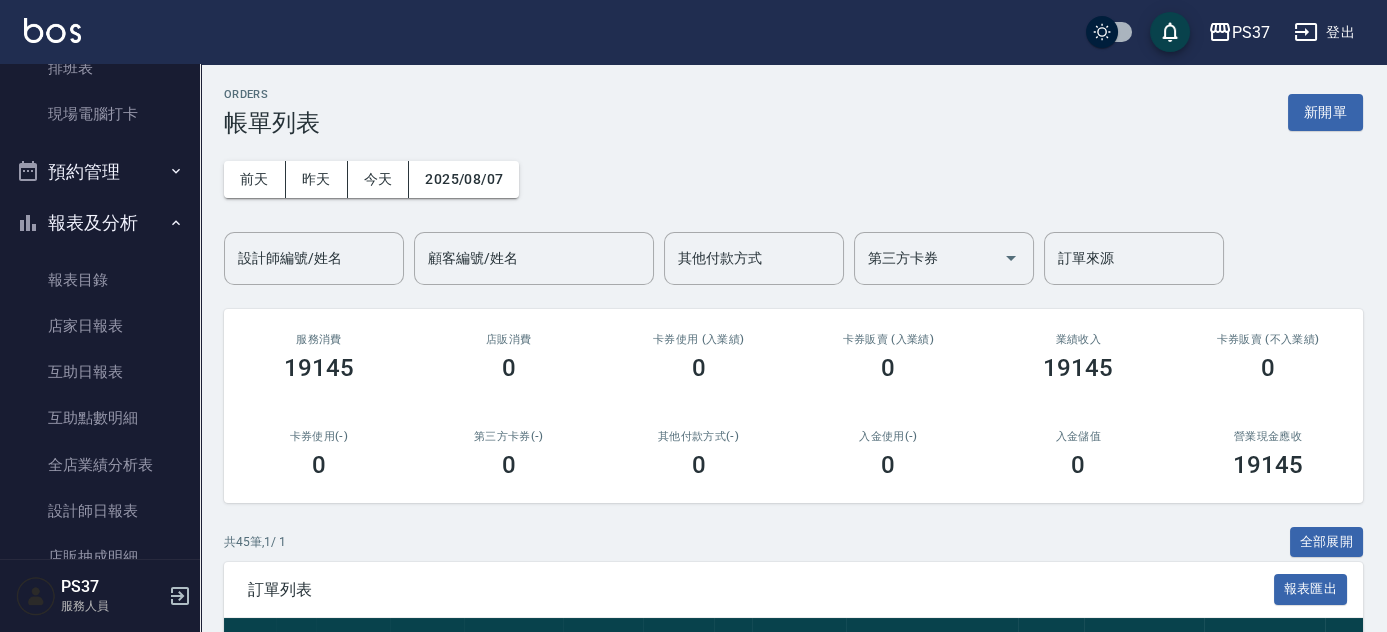scroll, scrollTop: 454, scrollLeft: 0, axis: vertical 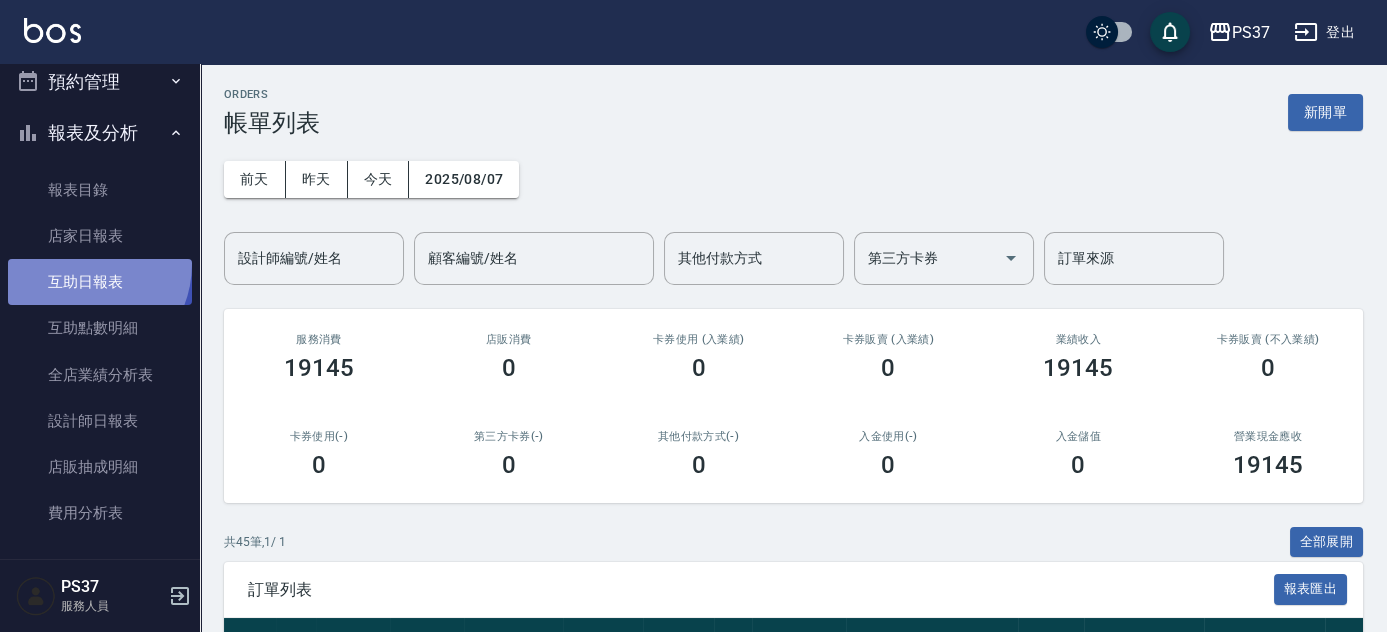 click on "互助日報表" at bounding box center (100, 282) 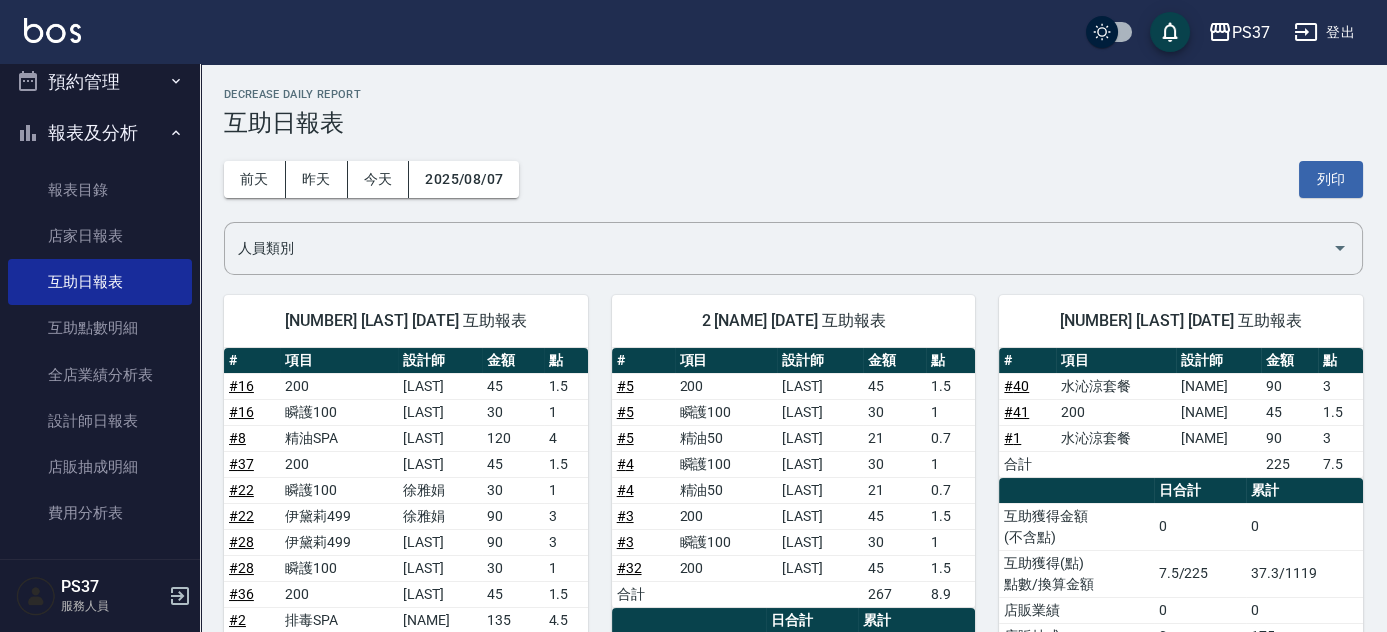 click on "[NUMBER] [LAST] [DATE] 互助報表 # 項目 設計師 金額 點 # 5 200 [LAST] 45 1.5 # 5 瞬護100 [LAST] 30 1 # 5 精油50 [LAST] 21 0.7 # 4 瞬護100 [LAST] 30 1 # 4 精油50 [LAST] 21 0.7 # 3 200 [LAST] 45 1.5 # 3 瞬護100 [LAST] 30 1 # 32 200 [LAST] 45 1.5 合計 267 8.9 日合計 累計 互助獲得金額 (不含點) 0 0 互助獲得(點) 點數/換算金額 8.9/267 39.9/1197 店販業績 0 0 店販抽成 0 350" at bounding box center (782, 628) 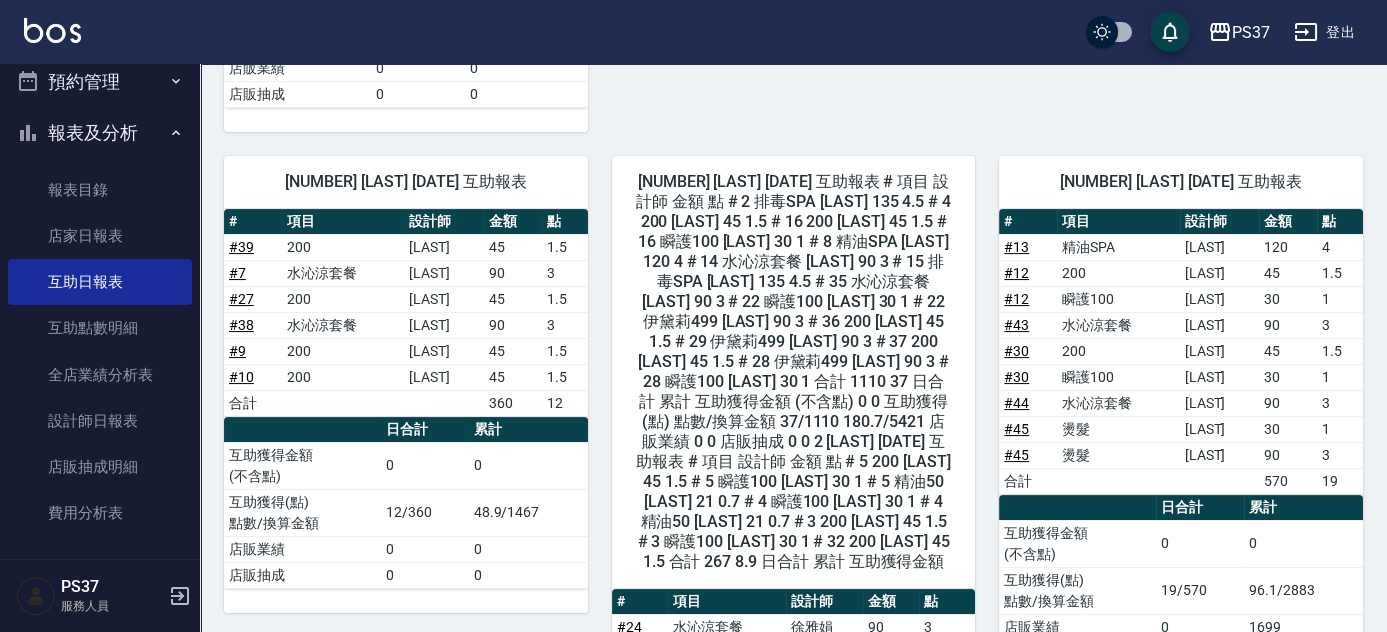 scroll, scrollTop: 909, scrollLeft: 0, axis: vertical 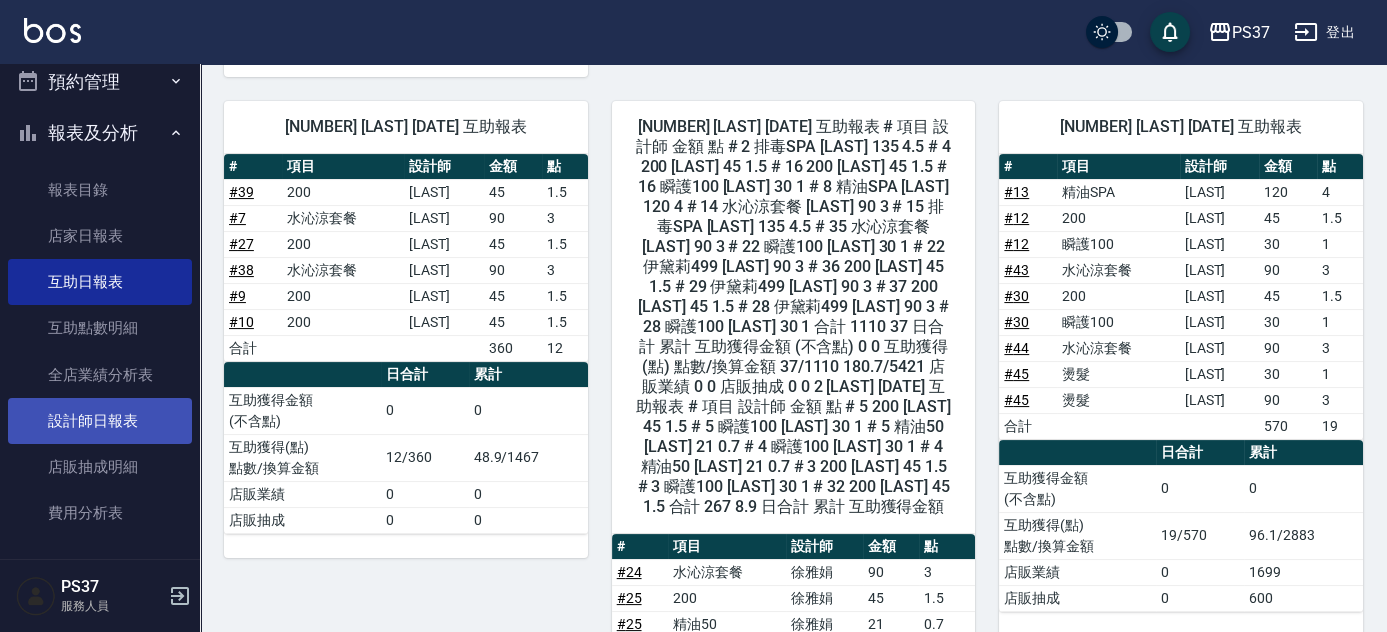 click on "設計師日報表" at bounding box center [100, 421] 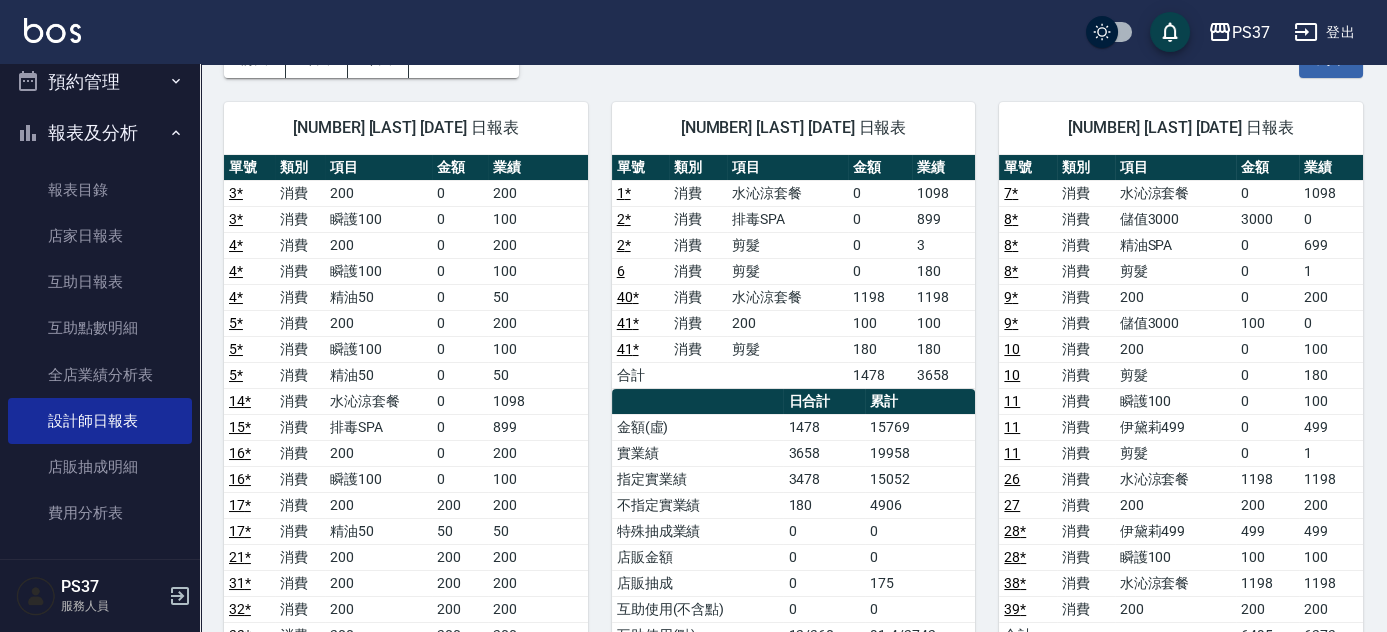 scroll, scrollTop: 90, scrollLeft: 0, axis: vertical 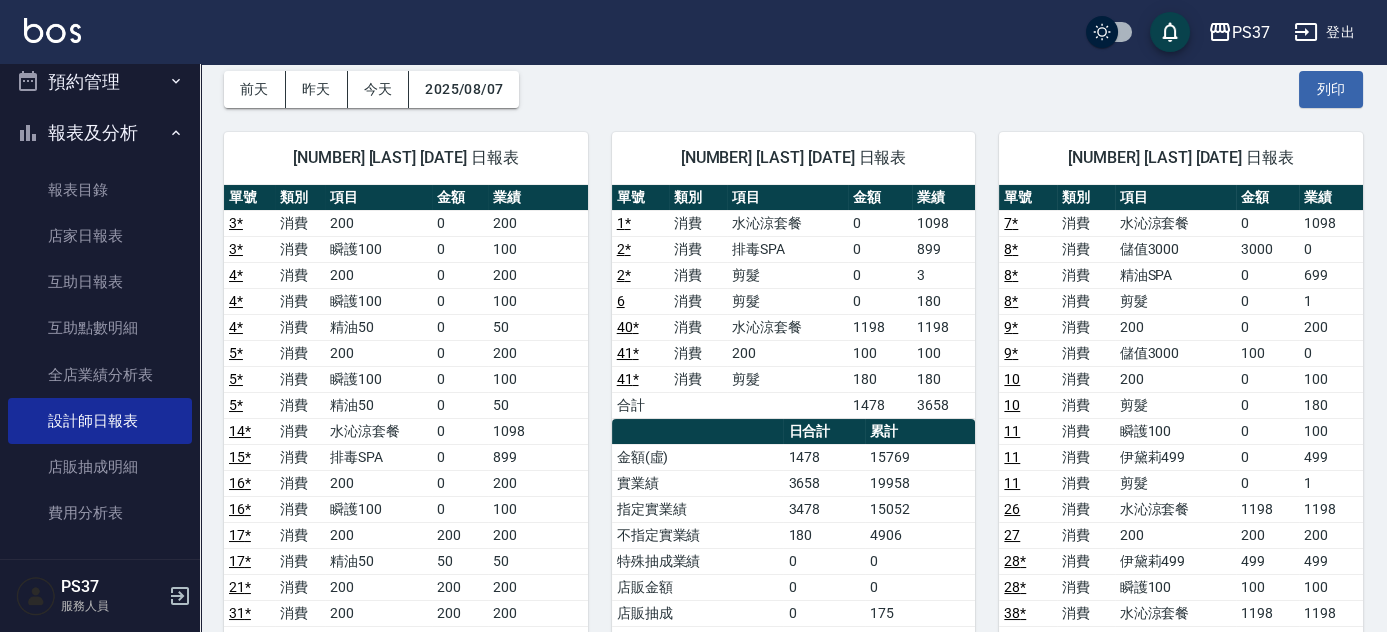 click on "[NUMBER] [LAST] [DATE] 日報表  單號 類別 項目 金額 業績 7 * 消費 水沁涼套餐 0 1098 8 * 消費 儲值3000 3000 0 8 * 消費 精油SPA 0 699 8 * 消費 剪髮 0 1 9 * 消費 200 0 200 9 * 消費 儲值3000 100 0 10 消費 200 0 100 10 消費 剪髮 0 180 11 消費 瞬護100 0 100 11 消費 伊黛莉499 0 499 11 消費 剪髮 0 1 26 消費 水沁涼套餐 1198 1198 27 消費 200 200 200 28 * 消費 伊黛莉499 499 499 28 * 消費 瞬護100 100 100 38 * 消費 水沁涼套餐 1198 1198 39 * 消費 200 200 200 合計 6495 6273 日合計 累計 金額(虛) 6495 14244 實業績 6273 19299 指定實業績 3995 11842 不指定實業績 2278 7457 特殊抽成業績 0 0 店販金額 0 0 店販抽成 0 0 互助使用(不含點) 0 0 互助使用(點) 27/810 98.2/2946 互助獲得 12 48.9 總客數 10 36 指定客 6 17 不指定客 4 19 客單價 649.5 395.7 客項次(服務) 17 76 平均項次單價 382.1 187.4" at bounding box center (1169, 691) 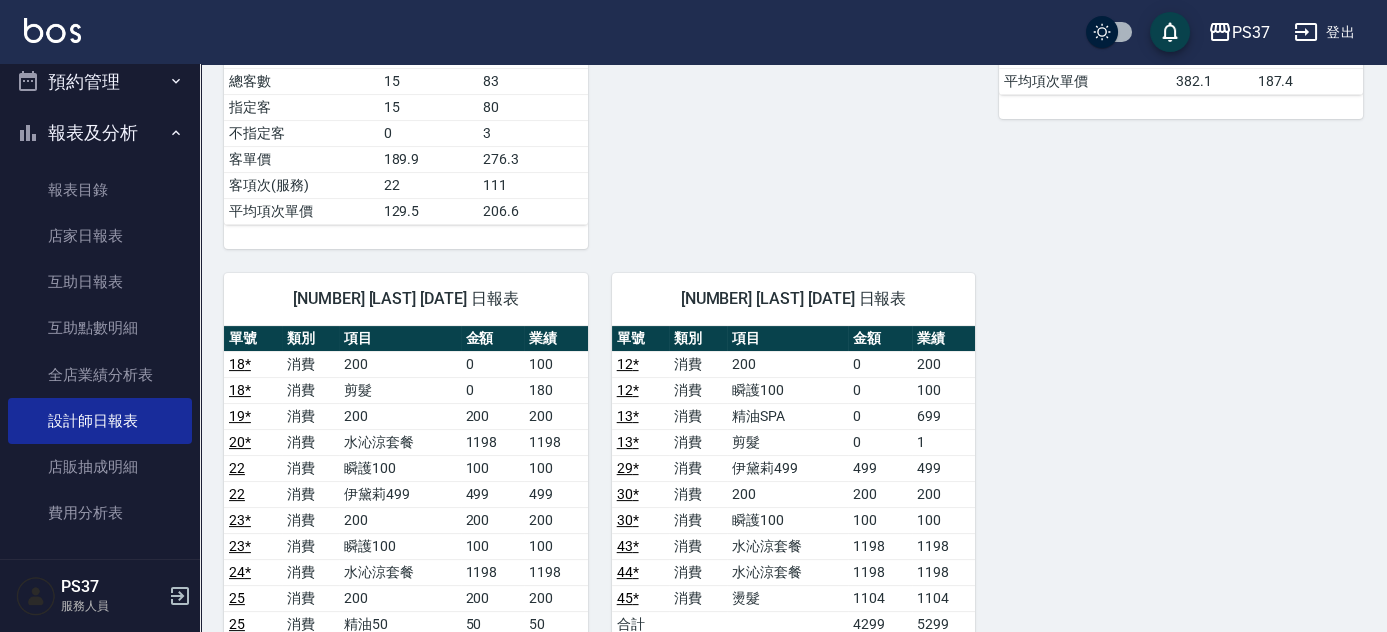 scroll, scrollTop: 1272, scrollLeft: 0, axis: vertical 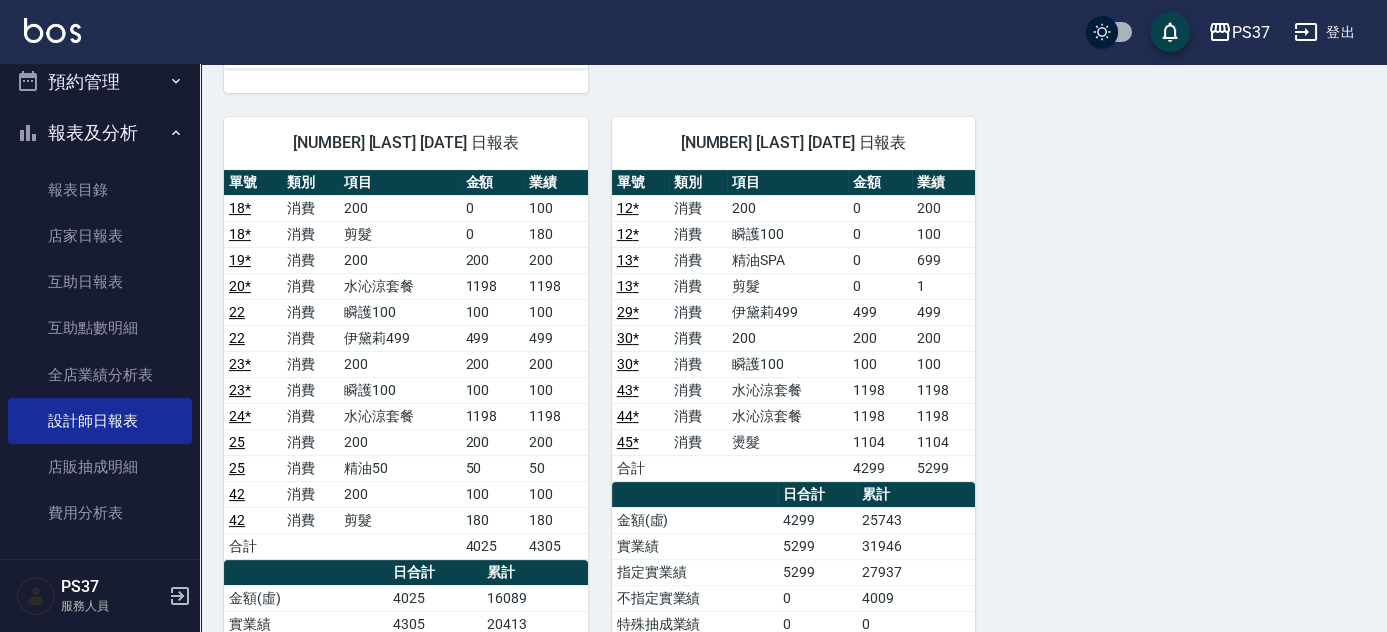 click on "20 *" at bounding box center (240, 286) 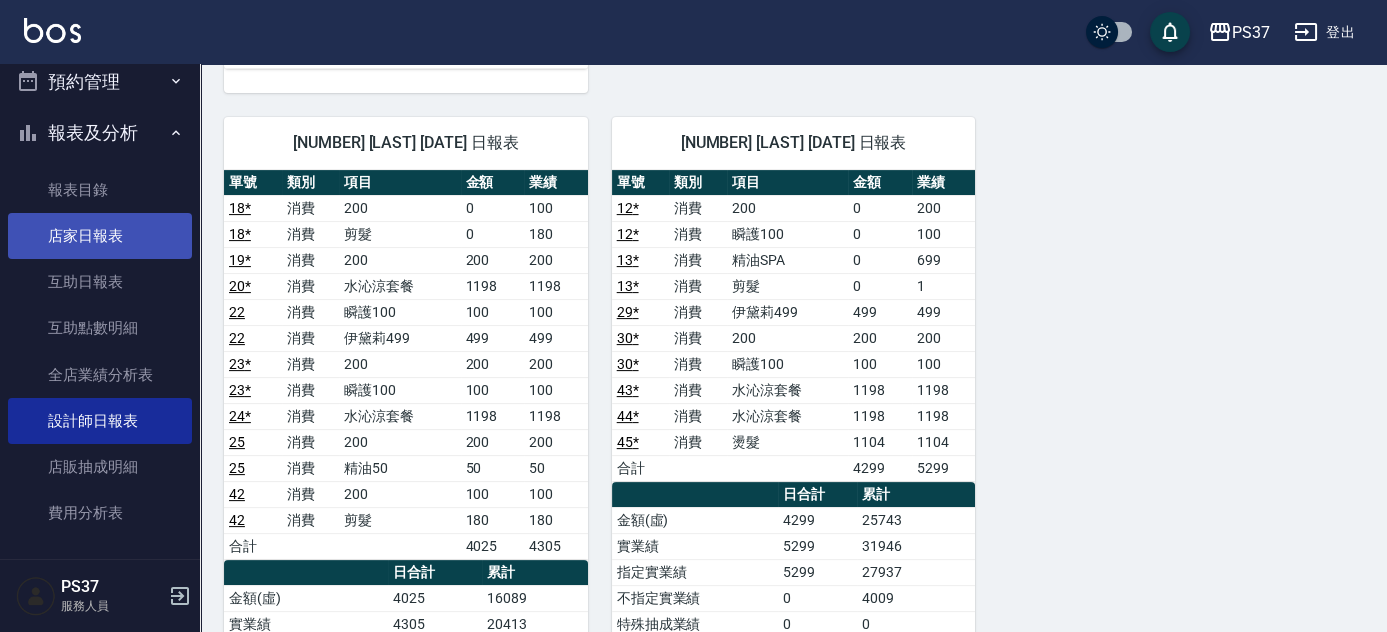 click on "店家日報表" at bounding box center (100, 236) 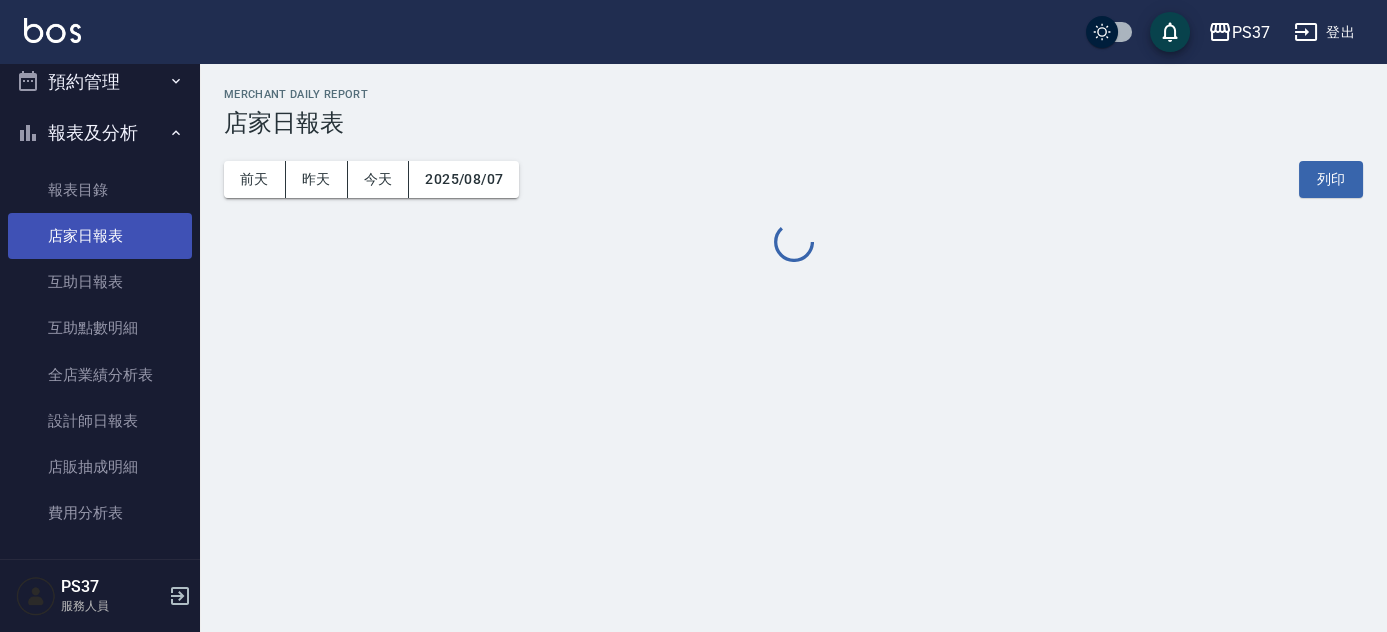 scroll, scrollTop: 0, scrollLeft: 0, axis: both 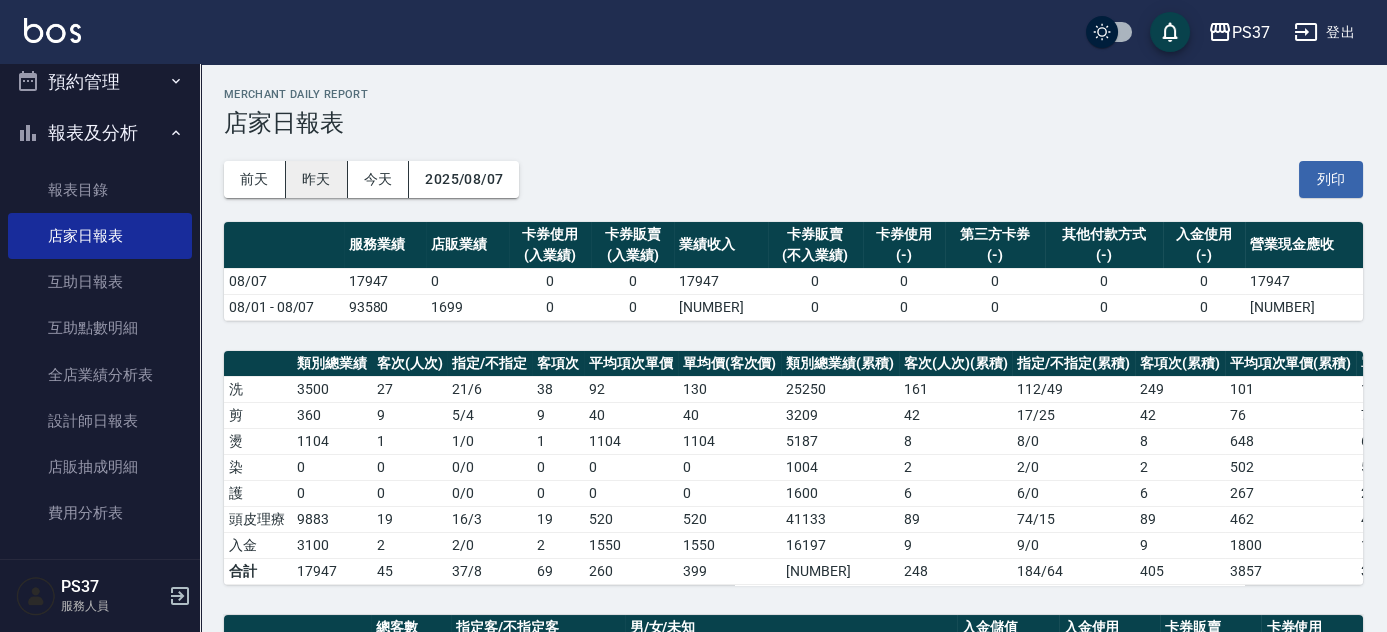 click on "昨天" at bounding box center (317, 179) 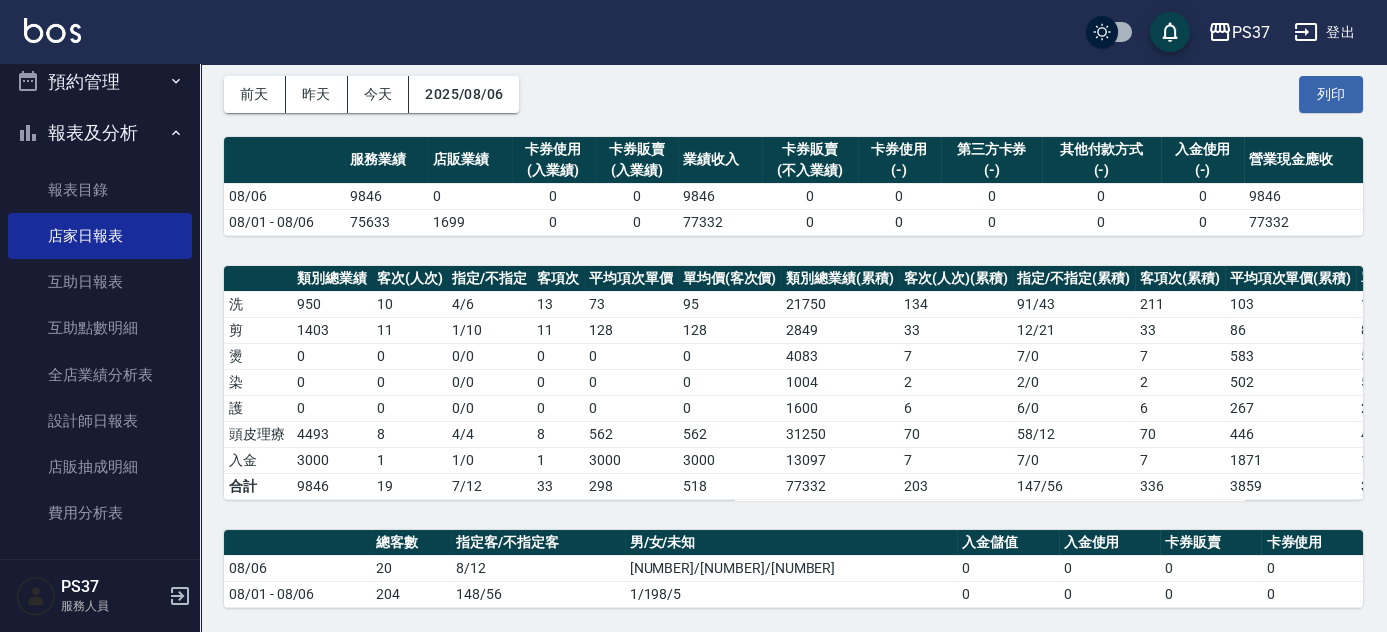 scroll, scrollTop: 0, scrollLeft: 0, axis: both 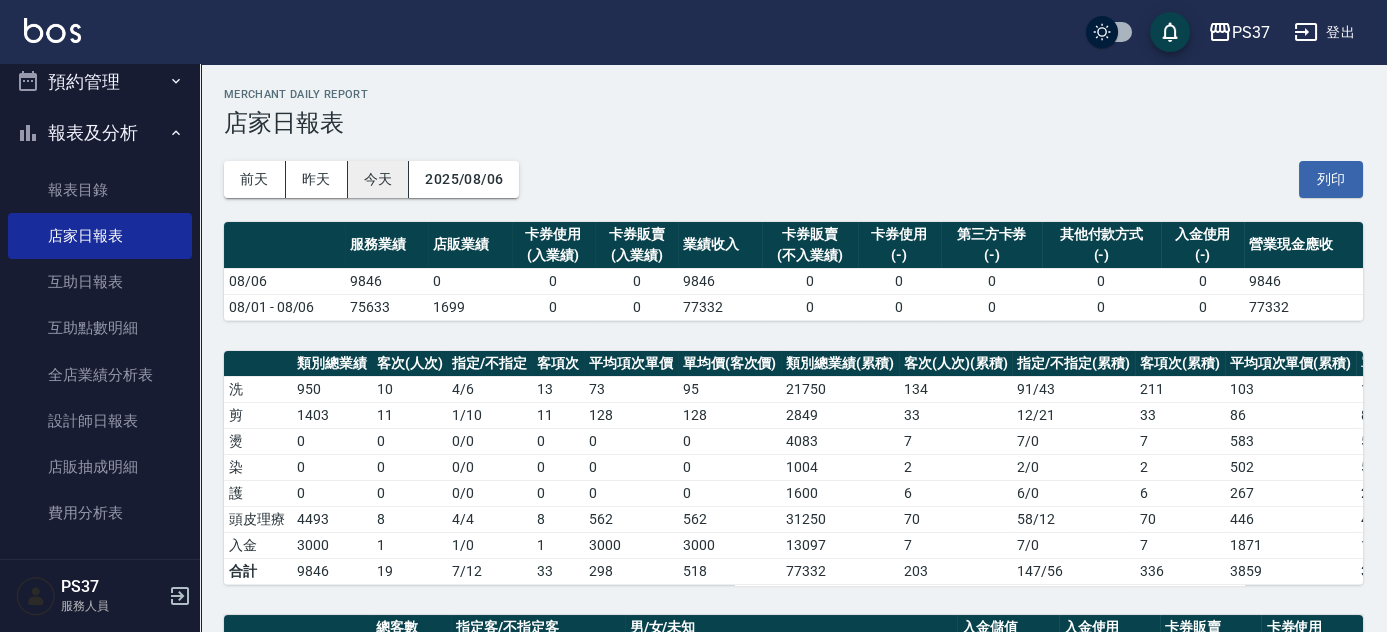 click on "今天" at bounding box center (379, 179) 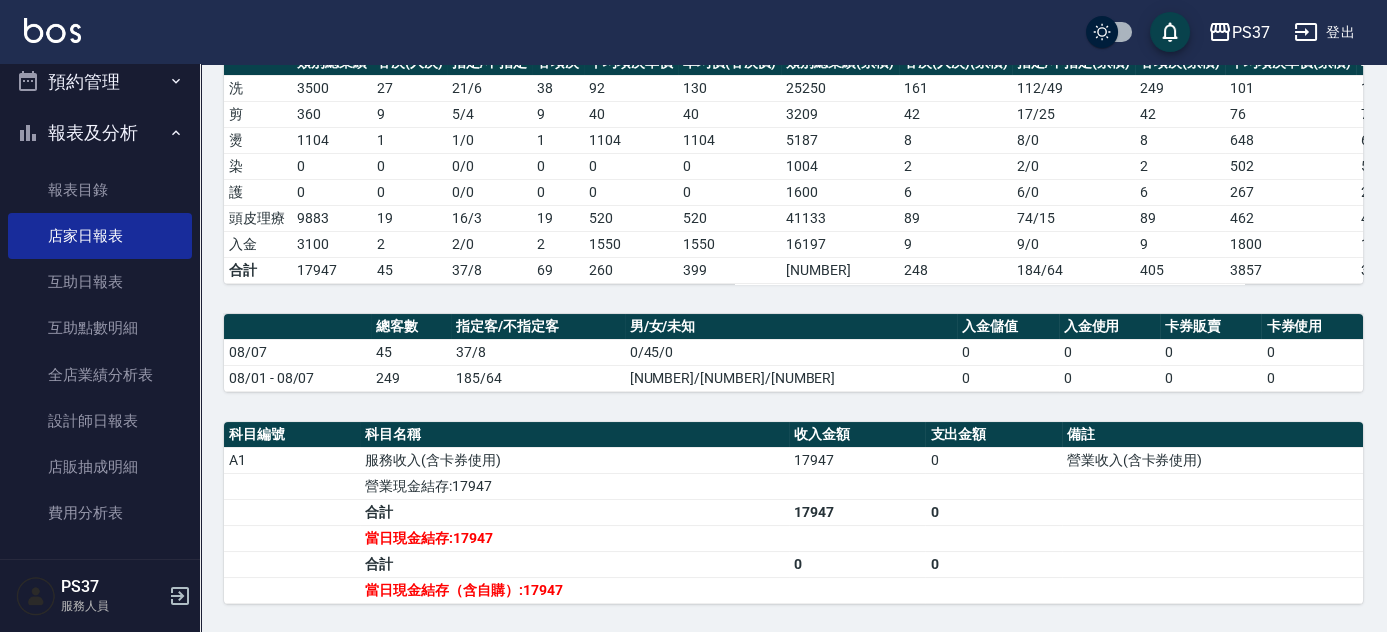 scroll, scrollTop: 539, scrollLeft: 0, axis: vertical 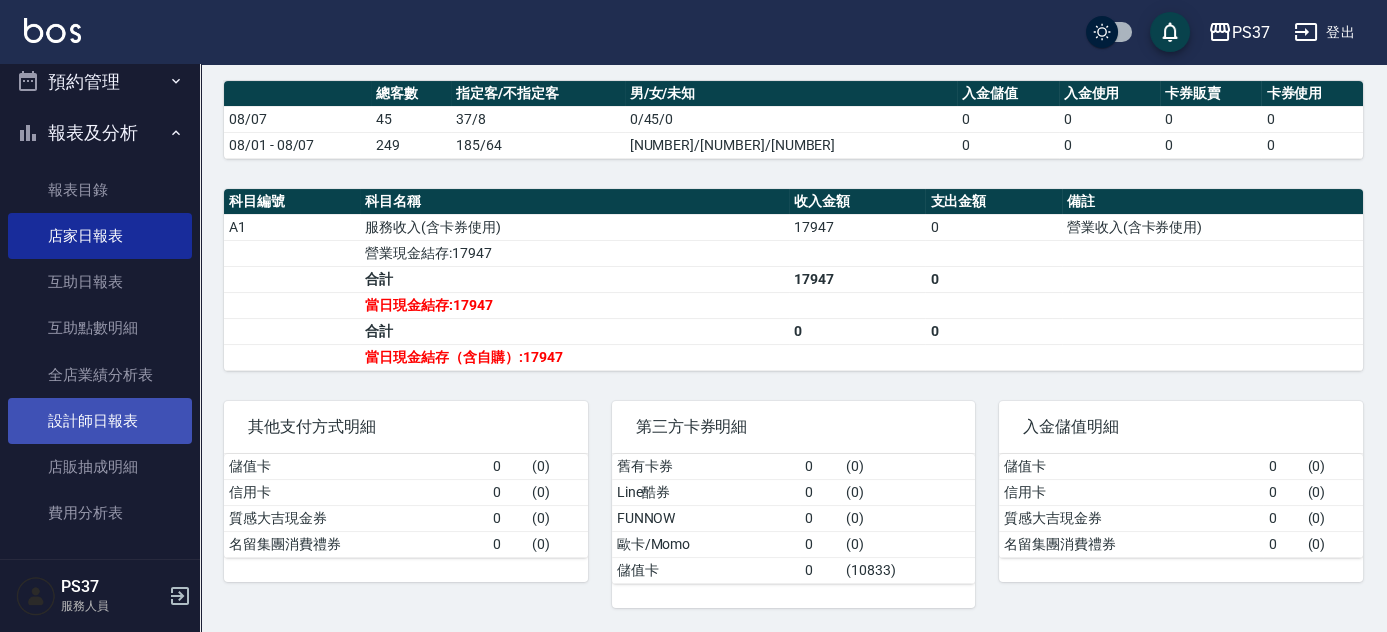 click on "設計師日報表" at bounding box center (100, 421) 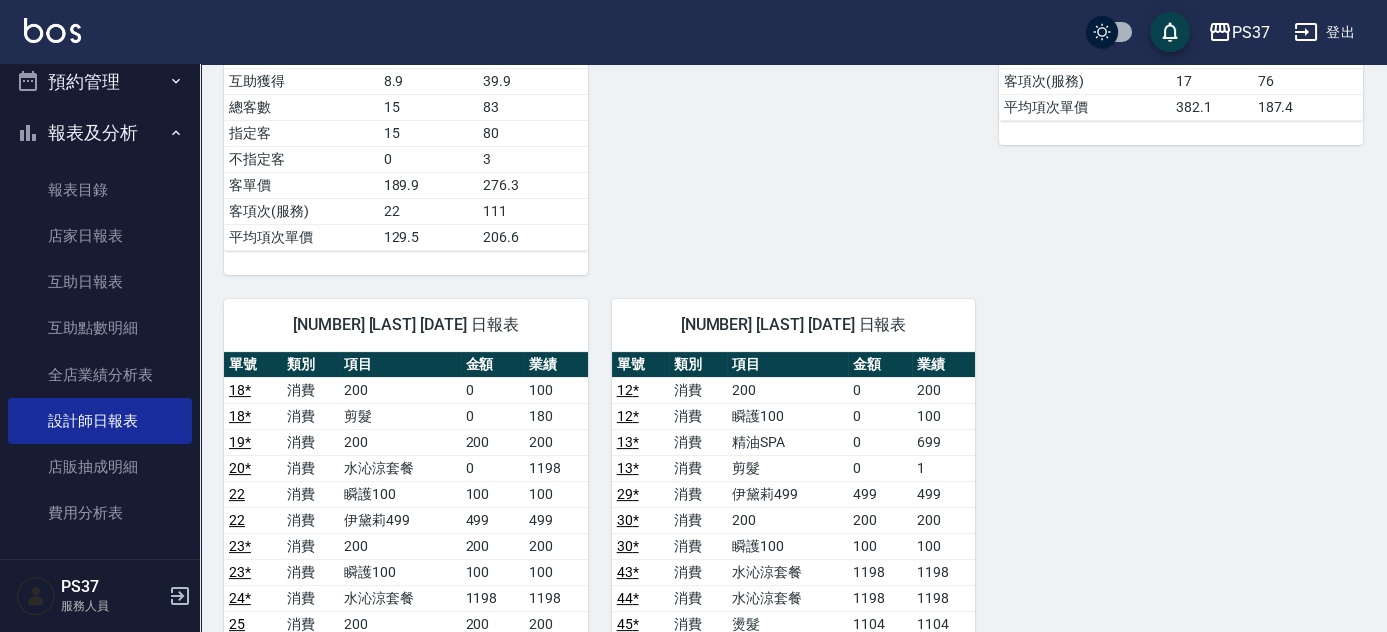 scroll, scrollTop: 1272, scrollLeft: 0, axis: vertical 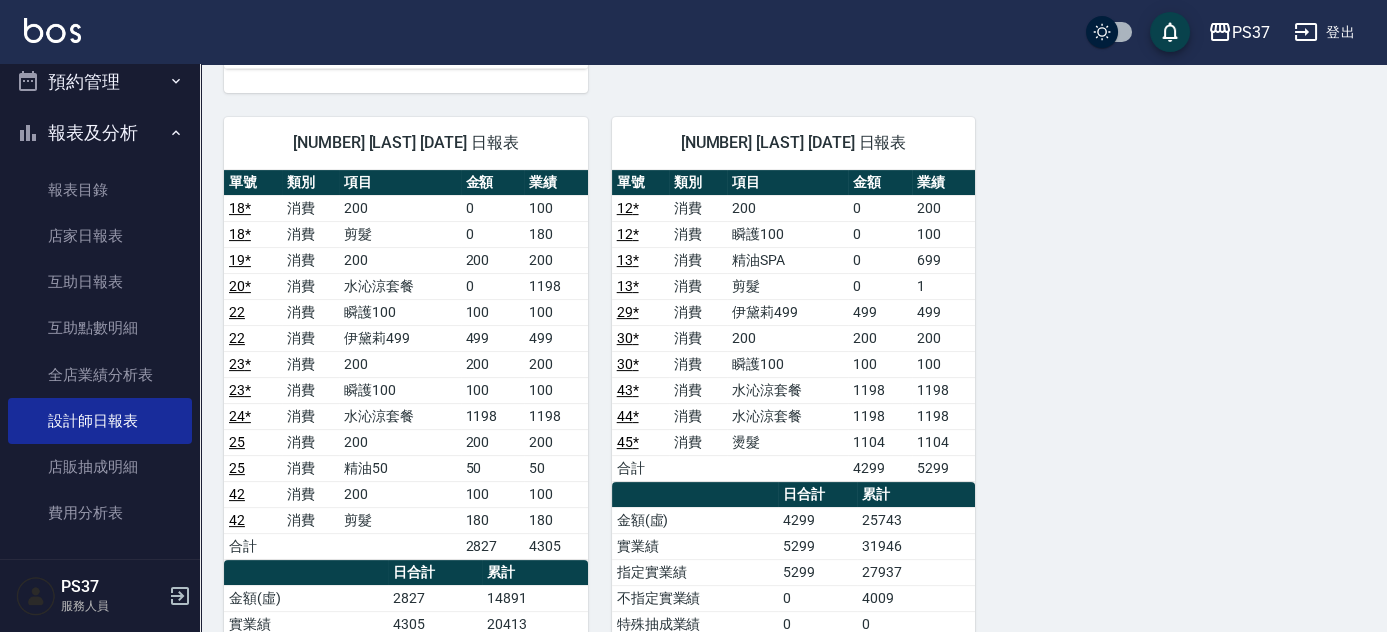 click on "2 [NAME] [DATE] 日報表 單號 類別 項目 金額 業績 3 * 消費 200 0 200 3 * 消費 瞬護100 0 100 4 * 消費 200 0 200 4 * 消費 瞬護100 0 100 4 * 消費 精油50 0 50 5 * 消費 200 0 200 5 * 消費 瞬護100 0 100 5 * 消費 精油50 0 50 14 * 消費 水沁涼套餐 0 1098 15 * 消費 排毒SPA 0 899 16 * 消費 200 0 200 16 * 消費 瞬護100 0 100 17 * 消費 200 200 200 17 * 消費 精油50 50 50 21 * 消費 200 200 200 31 * 消費 200 200 200 32 * 消費 200 200 200 33 * 消費 200 200 200 34 * 消費 200 200 200 35 * 消費 水沁涼套餐 1198 1198 36 * 消費 200 200 200 37 * 消費 200 200 200 合計 2848 6145 日合計 累計 金額(虛) 2848 22933 實業績 6145 42713 指定實業績 6145 40466 不指定實業績 0 2247 特殊抽成業績 0 0 店販金額 0 0 店販抽成 0 350 互助使用(不含點) 0 0 互助使用(點) 34.6/1038 205.5/6165 互助獲得 8.9 39.9 總客數 15 83 指定客 15 80 不指定客 0 3 客單價 189.9 276.3 客項次(服務) 22 111 129.5 206.6 1 *" at bounding box center (781, -24) 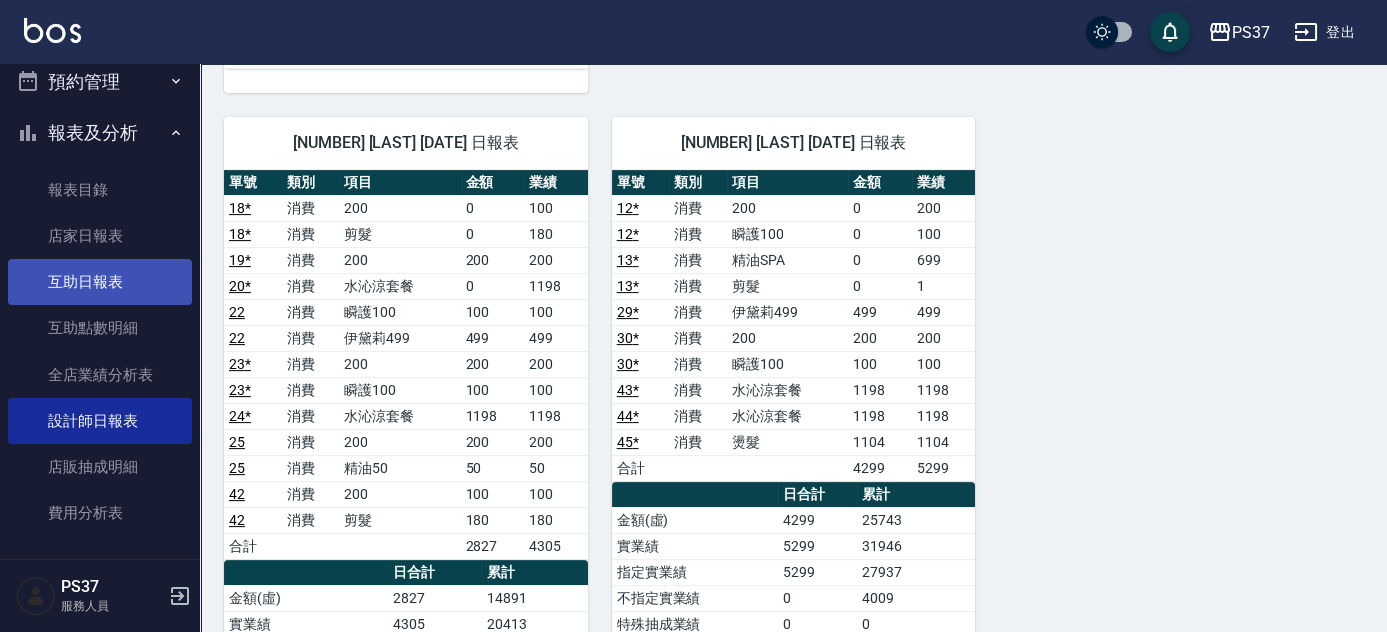 click on "互助日報表" at bounding box center [100, 282] 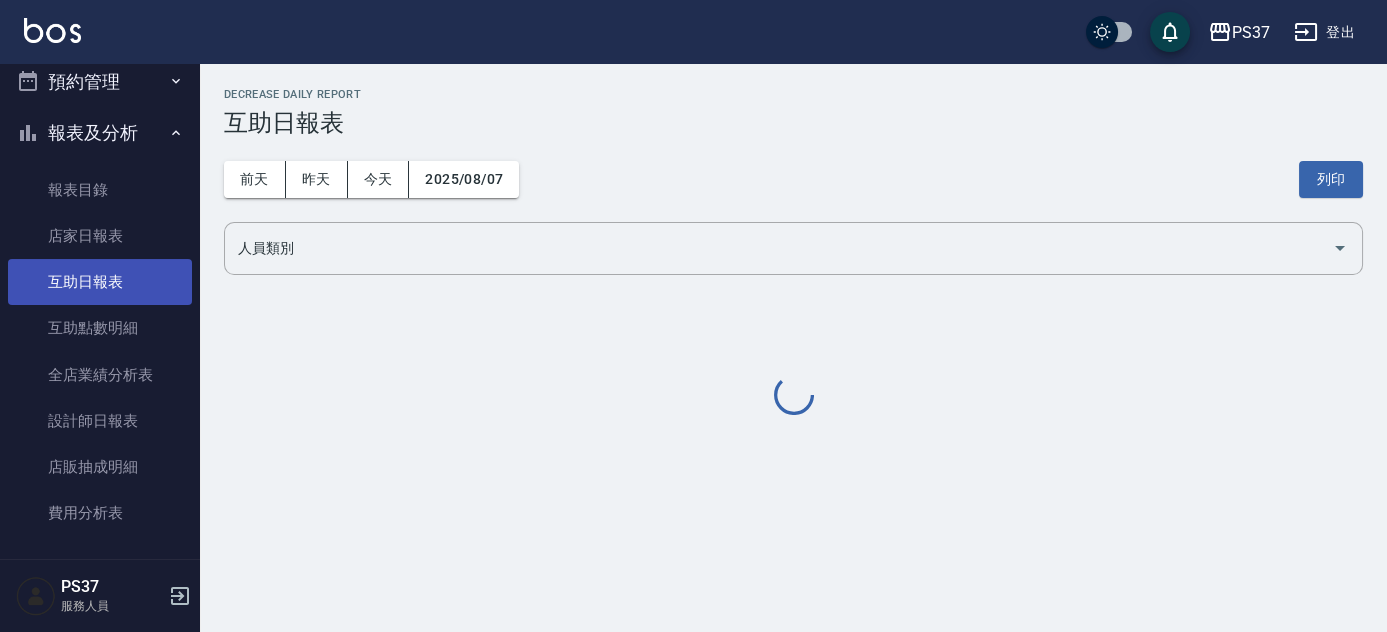 scroll, scrollTop: 0, scrollLeft: 0, axis: both 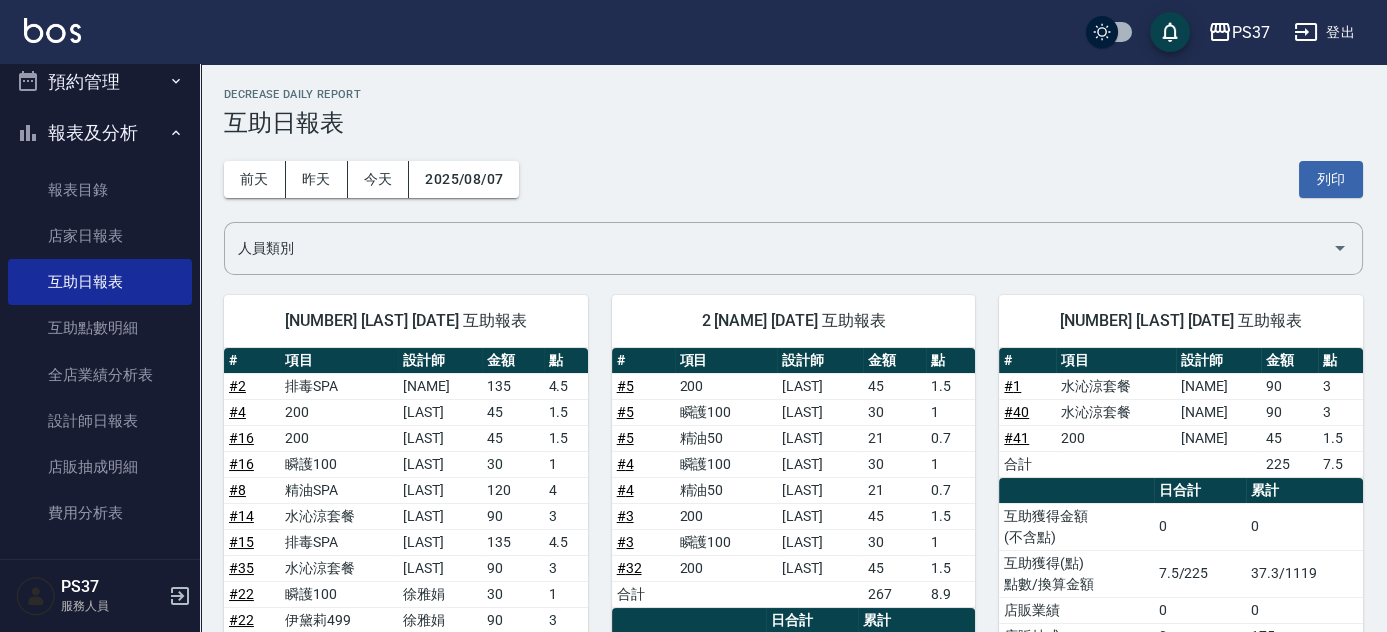 click on "前天 昨天 今天 2025/08/07 列印" at bounding box center (793, 179) 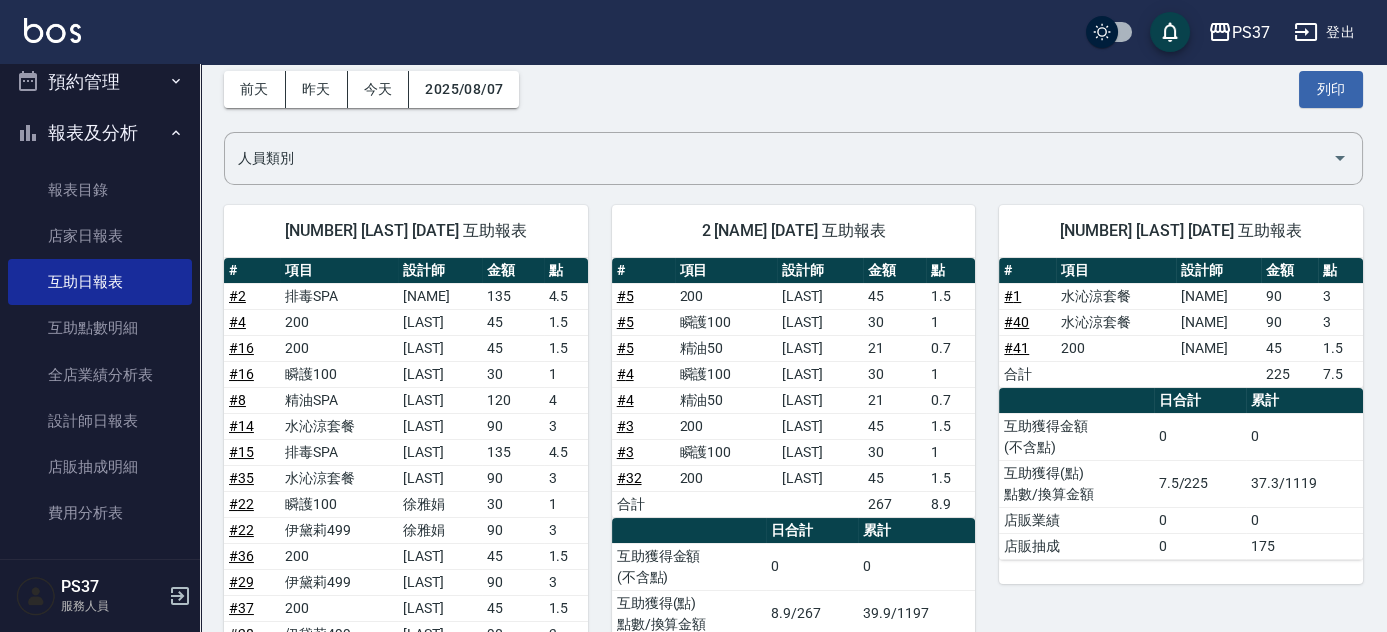 click on "[NUMBER] [LAST] [DATE] 互助報表 # 項目 設計師 金額 點 # 5 200 [LAST] 45 1.5 # 5 瞬護100 [LAST] 30 1 # 5 精油50 [LAST] 21 0.7 # 4 瞬護100 [LAST] 30 1 # 4 精油50 [LAST] 21 0.7 # 3 200 [LAST] 45 1.5 # 3 瞬護100 [LAST] 30 1 # 32 200 [LAST] 45 1.5 合計 267 8.9 日合計 累計 互助獲得金額 (不含點) 0 0 互助獲得(點) 點數/換算金額 8.9/267 39.9/1197 店販業績 0 0 店販抽成 0 350" at bounding box center (782, 538) 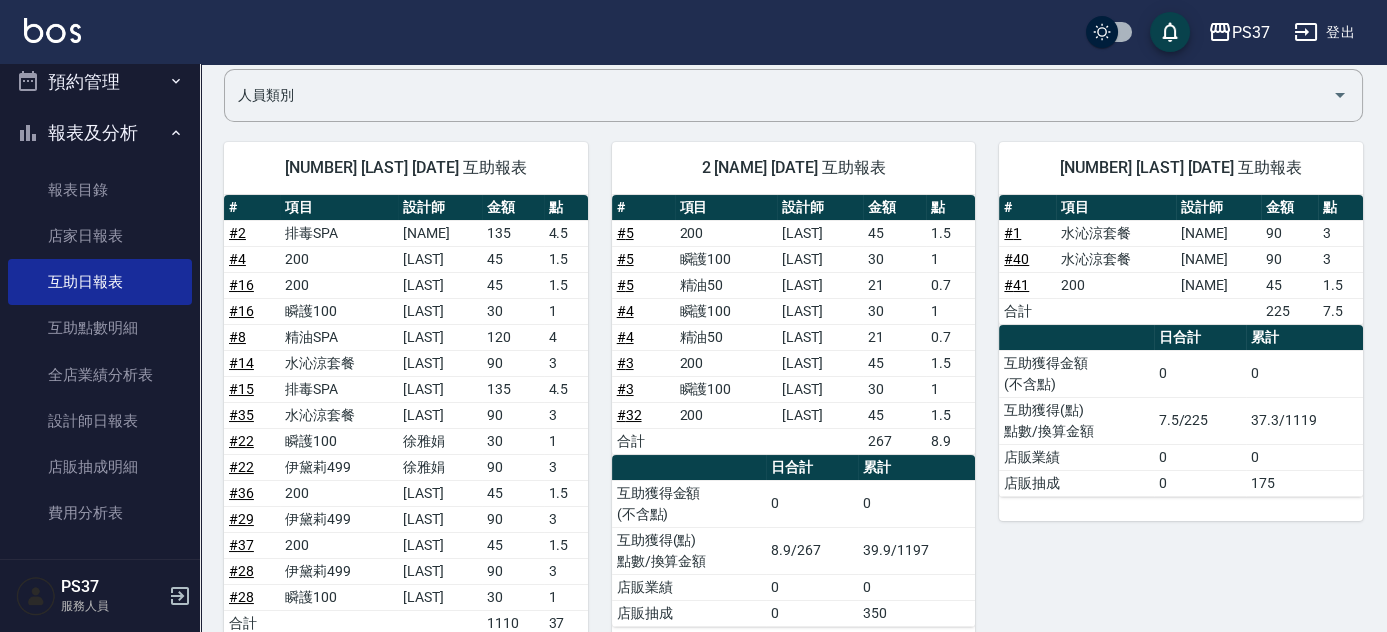 scroll, scrollTop: 181, scrollLeft: 0, axis: vertical 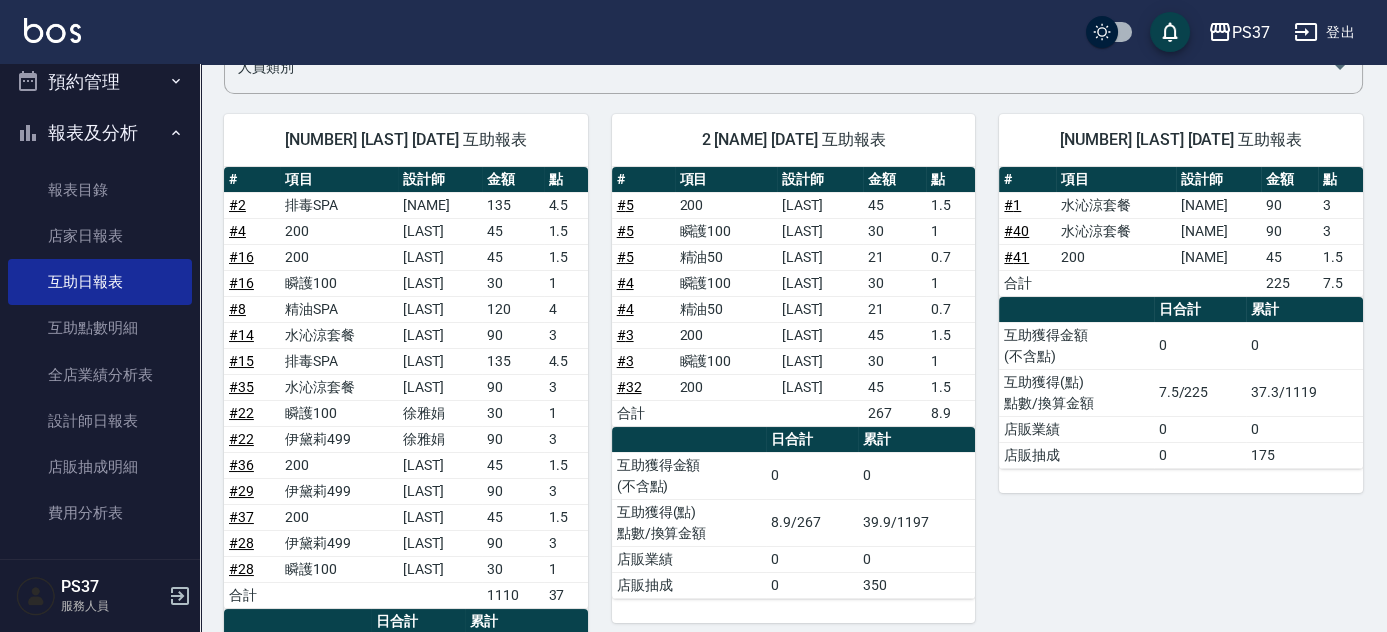 click on "[NUMBER] [LAST] [DATE] 互助報表 # 項目 設計師 金額 點 # 5 200 [LAST] 45 1.5 # 5 瞬護100 [LAST] 30 1 # 5 精油50 [LAST] 21 0.7 # 4 瞬護100 [LAST] 30 1 # 4 精油50 [LAST] 21 0.7 # 3 200 [LAST] 45 1.5 # 3 瞬護100 [LAST] 30 1 # 32 200 [LAST] 45 1.5 合計 267 8.9 日合計 累計 互助獲得金額 (不含點) 0 0 互助獲得(點) 點數/換算金額 8.9/267 39.9/1197 店販業績 0 0 店販抽成 0 350" at bounding box center (782, 447) 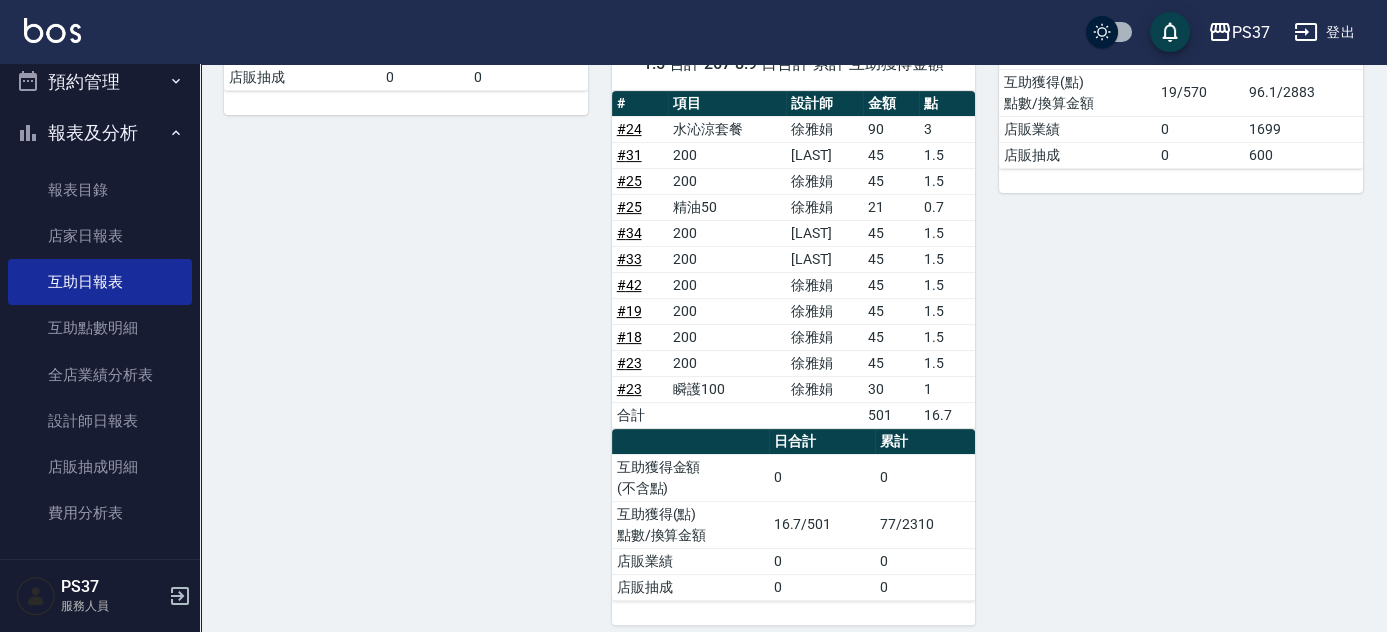 scroll, scrollTop: 1454, scrollLeft: 0, axis: vertical 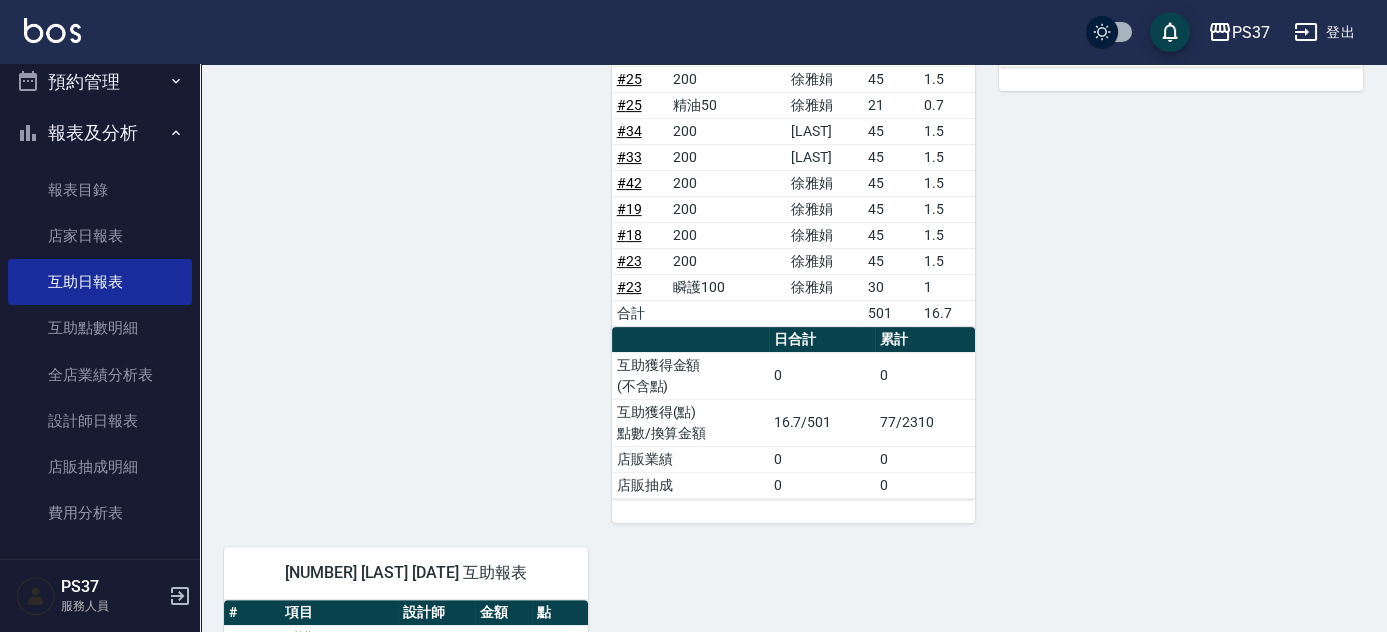 click on "[NUMBER] [LAST] [DATE] 互助報表 # 項目 設計師 金額 點 # 2 排毒SPA [LAST] 135 4.5 # 4 200 [LAST] 45 1.5 # 16 200 [LAST] 45 1.5 # 16 瞬護100 [LAST] 30 1 # 8 精油SPA [LAST] 120 4 # 14 水沁涼套餐 [LAST] 90 3 # 15 排毒SPA [LAST] 135 4.5 # 35 水沁涼套餐 [LAST] 90 3 # 22 瞬護100 [LAST] 30 1 # 22 伊黛莉499 [LAST] 90 3 # 36 200 [LAST] 45 1.5 # 29 伊黛莉499 [LAST] 90 3 # 37 200 [LAST] 45 1.5 # 28 伊黛莉499 [LAST] 90 3 # 28 瞬護100 [LAST] 30 1 合計 1110 37 日合計 累計 互助獲得金額 (不含點) 0 0 互助獲得(點) 點數/換算金額 37/1110 180.7/5421 店販業績 0 0 店販抽成 0 0 2  [LAST] [DATE] 互助報表 # 項目 設計師 金額 點 # 5 200 [LAST] 45 1.5 # 5 瞬護100 [LAST] 30 1 # 5 精油50 [LAST] 21 0.7 # 4 瞬護100 [LAST] 30 1 # 4 精油50 [LAST] 21 0.7 # 3 200 [LAST] 45 1.5 # 3 瞬護100 [LAST] 30 1 # 32 200 [LAST] 45 1.5 合計 267 8.9 日合計 累計 互助獲得金額" at bounding box center (781, -77) 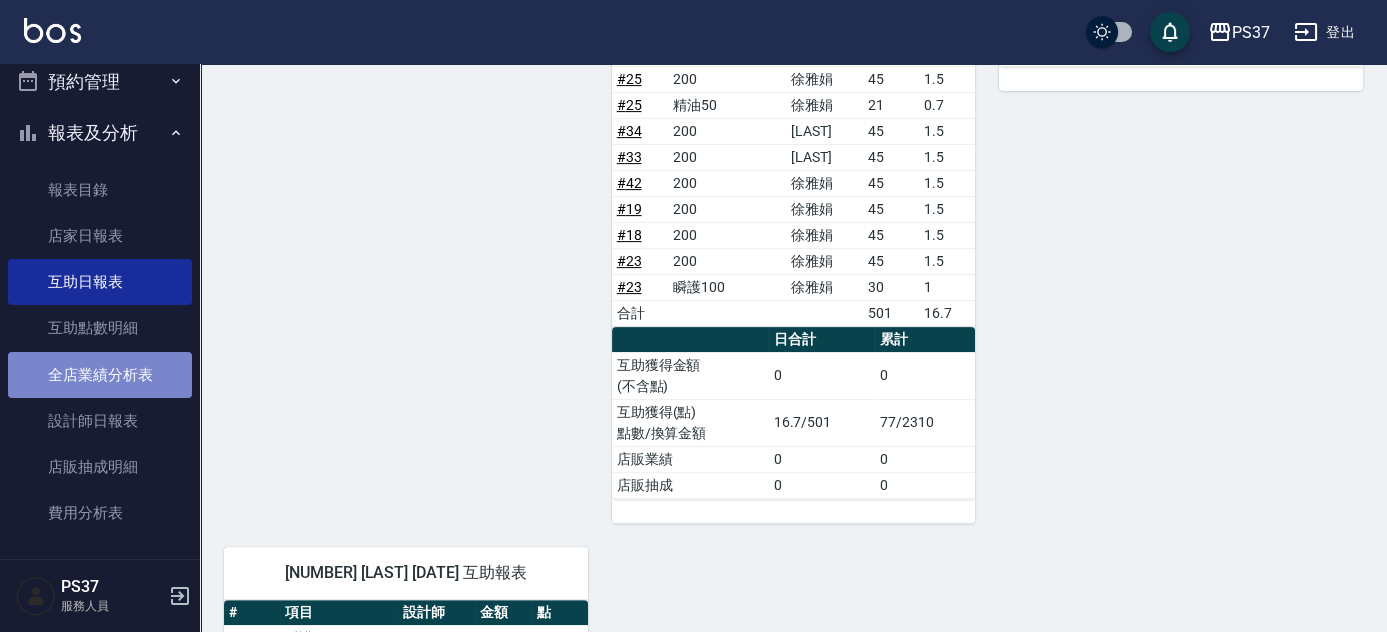 click on "全店業績分析表" at bounding box center [100, 375] 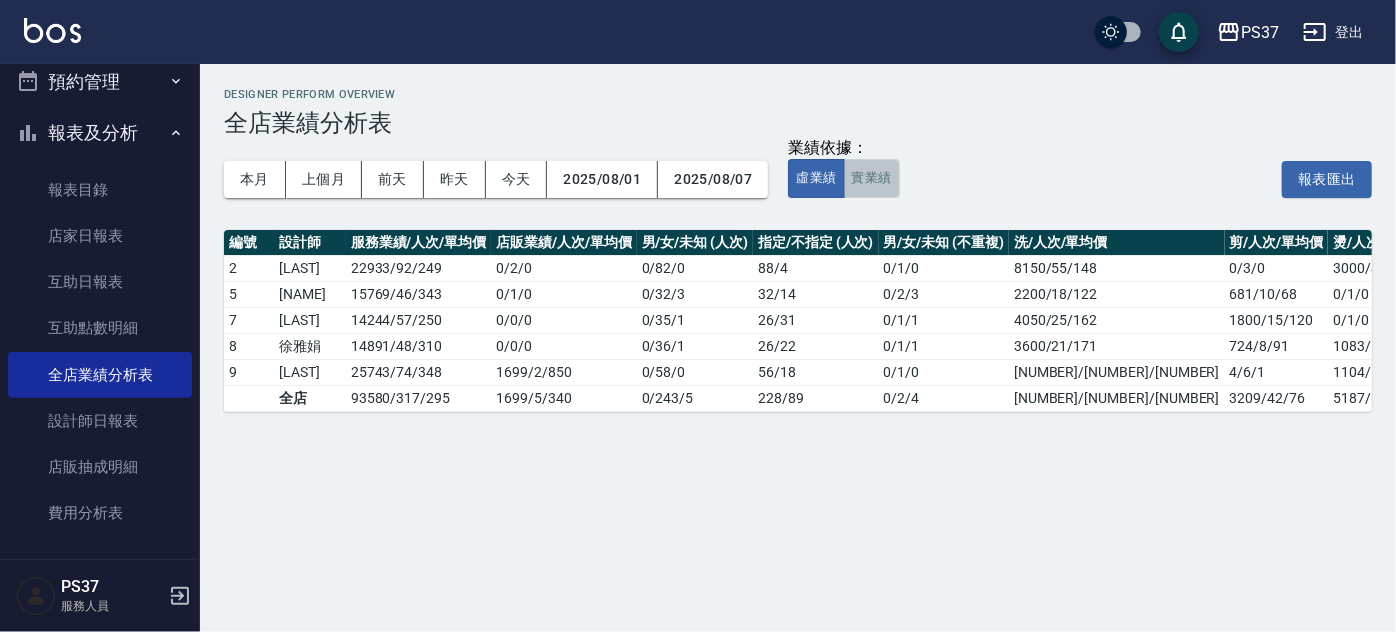 click on "實業績" at bounding box center [872, 178] 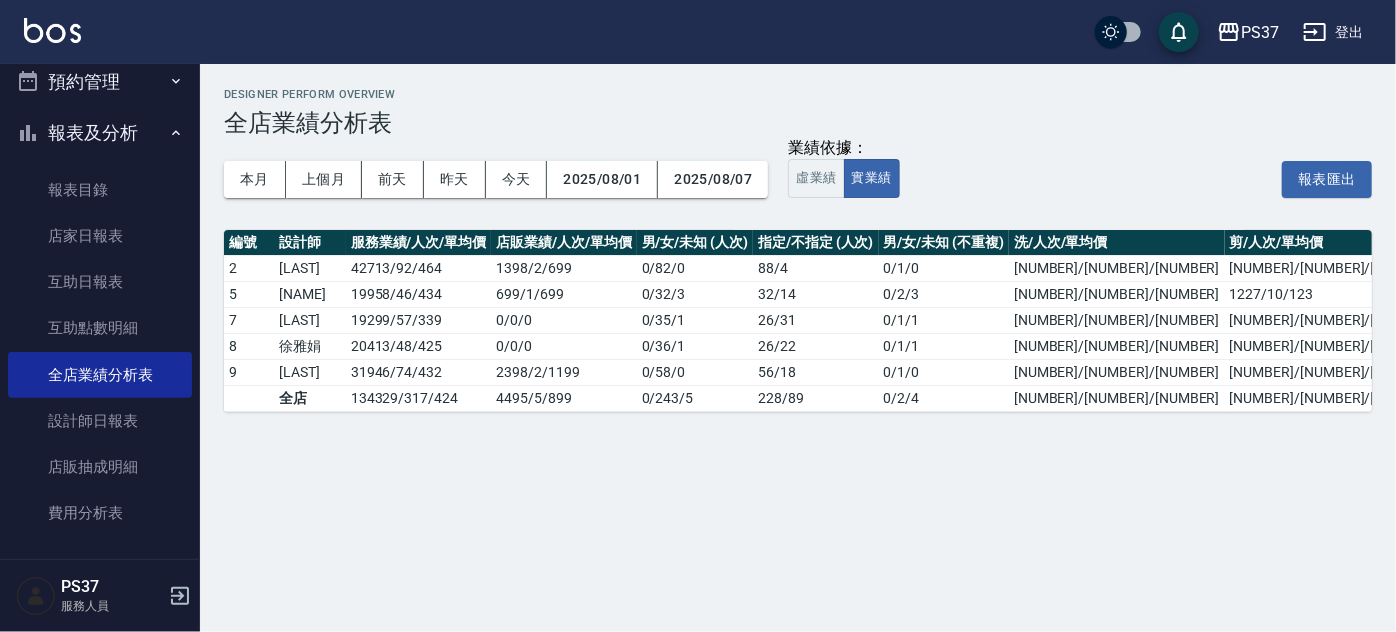 click on "本月 上個月 前天 昨天 今天 [DATE] 業績依據： 虛業績 實業績 報表匯出" at bounding box center [798, 179] 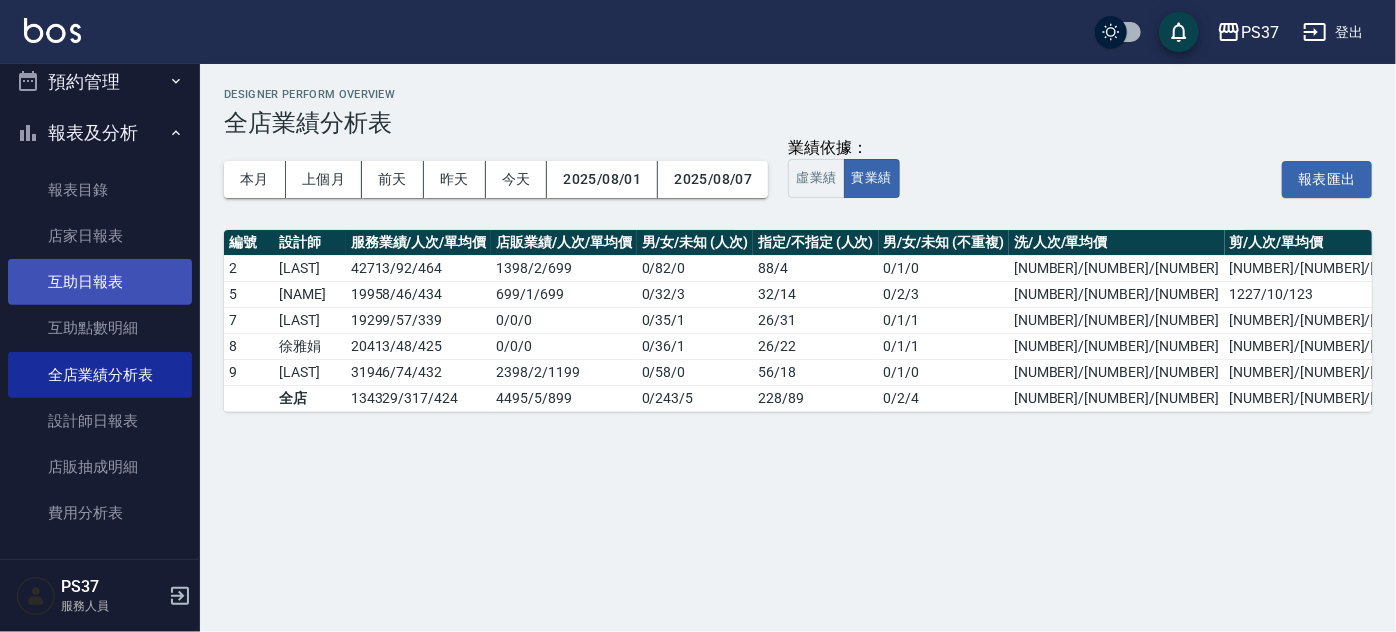 click on "互助日報表" at bounding box center (100, 282) 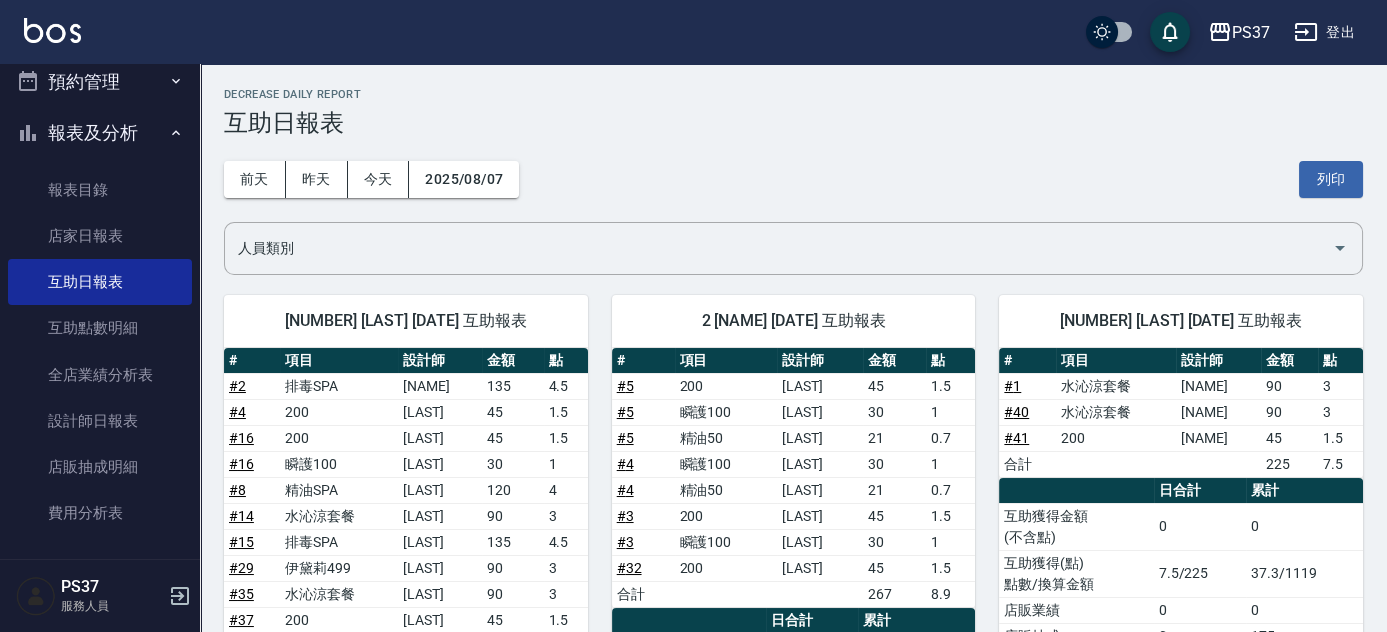 click on "[NUMBER] [LAST] [DATE] 互助報表 # 項目 設計師 金額 點 # 5 200 [LAST] 45 1.5 # 5 瞬護100 [LAST] 30 1 # 5 精油50 [LAST] 21 0.7 # 4 瞬護100 [LAST] 30 1 # 4 精油50 [LAST] 21 0.7 # 3 200 [LAST] 45 1.5 # 3 瞬護100 [LAST] 30 1 # 32 200 [LAST] 45 1.5 合計 267 8.9 日合計 累計 互助獲得金額 (不含點) 0 0 互助獲得(點) 點數/換算金額 8.9/267 39.9/1197 店販業績 0 0 店販抽成 0 350" at bounding box center (782, 628) 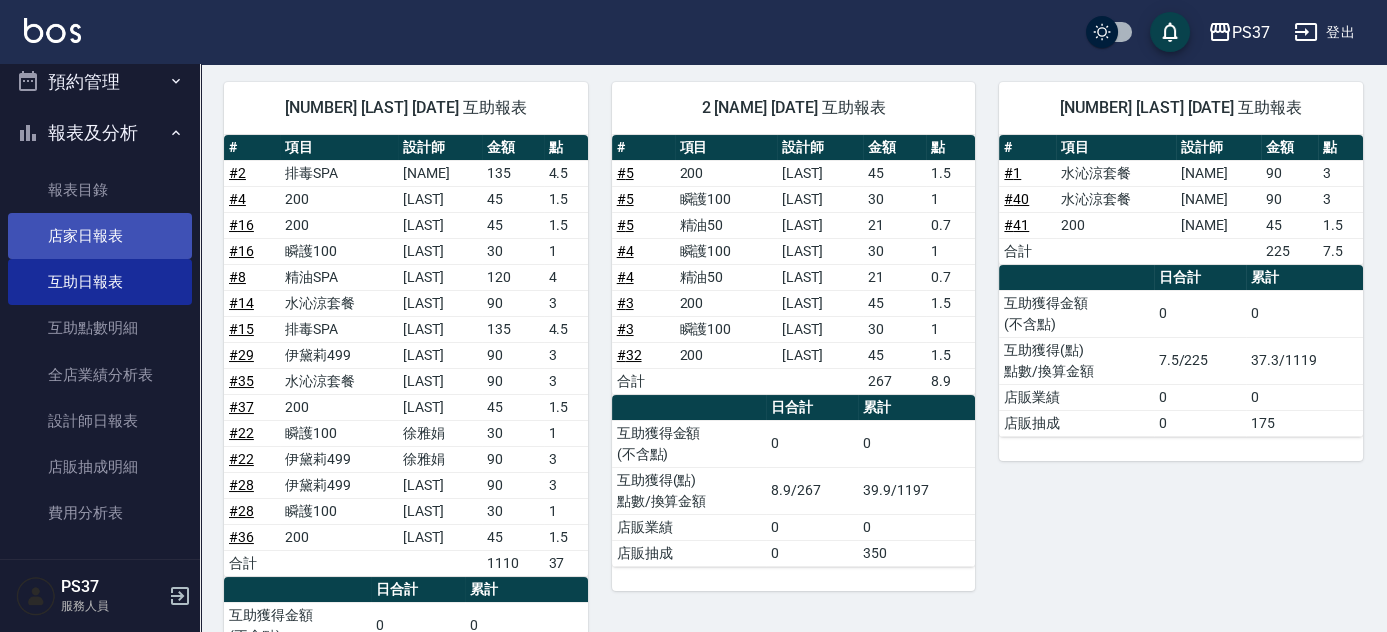 scroll, scrollTop: 181, scrollLeft: 0, axis: vertical 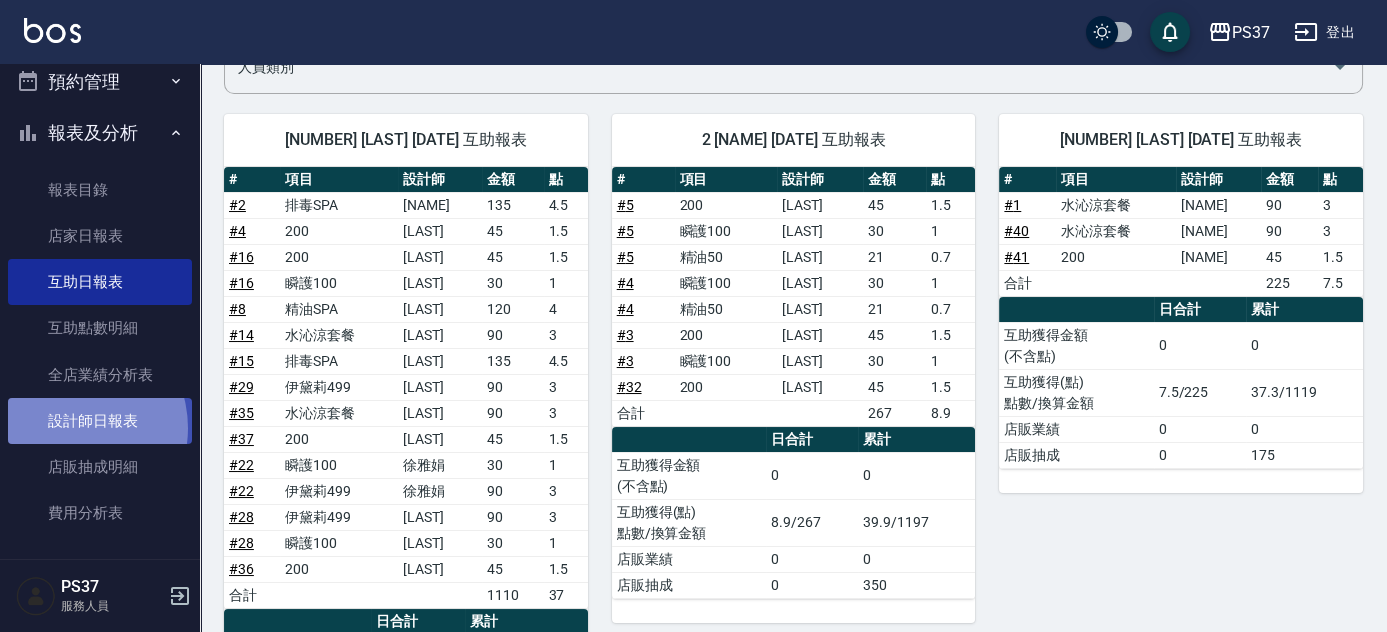 click on "設計師日報表" at bounding box center [100, 421] 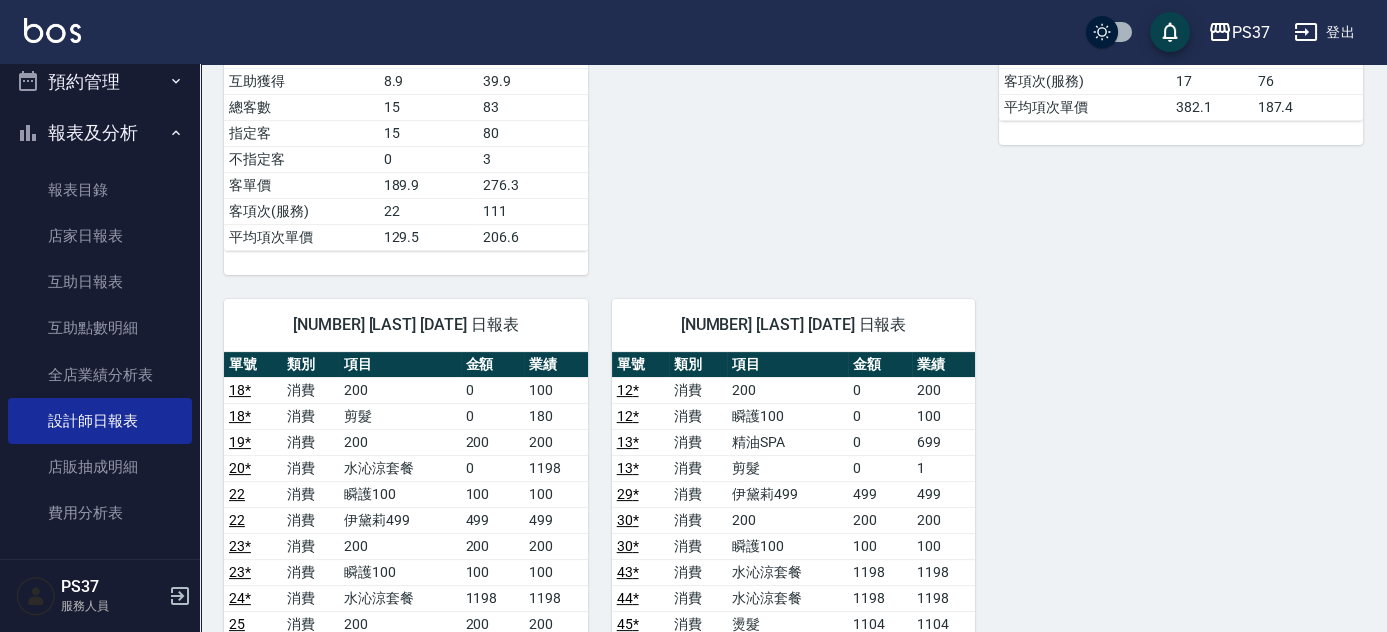 scroll, scrollTop: 1272, scrollLeft: 0, axis: vertical 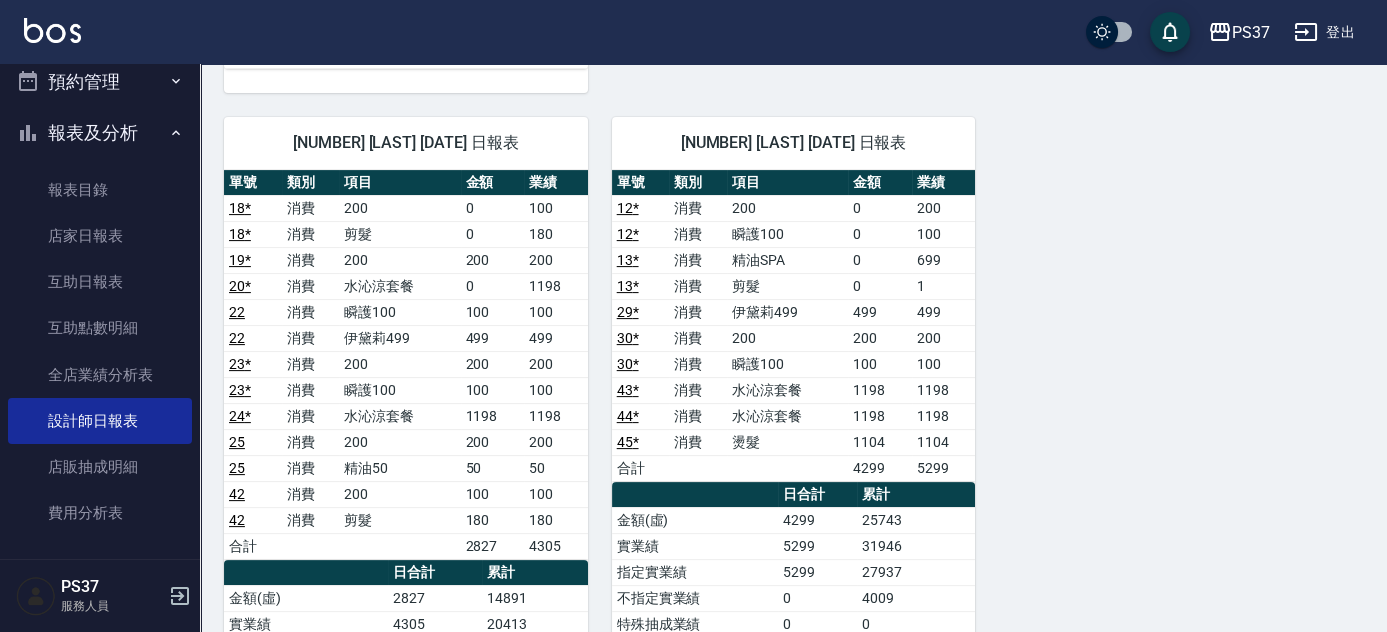 click on "2 [NAME] [DATE] 日報表 單號 類別 項目 金額 業績 3 * 消費 200 0 200 3 * 消費 瞬護100 0 100 4 * 消費 200 0 200 4 * 消費 瞬護100 0 100 4 * 消費 精油50 0 50 5 * 消費 200 0 200 5 * 消費 瞬護100 0 100 5 * 消費 精油50 0 50 14 * 消費 水沁涼套餐 0 1098 15 * 消費 排毒SPA 0 899 16 * 消費 200 0 200 16 * 消費 瞬護100 0 100 17 * 消費 200 200 200 17 * 消費 精油50 50 50 21 * 消費 200 200 200 31 * 消費 200 200 200 32 * 消費 200 200 200 33 * 消費 200 200 200 34 * 消費 200 200 200 35 * 消費 水沁涼套餐 1198 1198 36 * 消費 200 200 200 37 * 消費 200 200 200 合計 2848 6145 日合計 累計 金額(虛) 2848 22933 實業績 6145 42713 指定實業績 6145 40466 不指定實業績 0 2247 特殊抽成業績 0 0 店販金額 0 0 店販抽成 0 350 互助使用(不含點) 0 0 互助使用(點) 34.6/1038 205.5/6165 互助獲得 8.9 39.9 總客數 15 83 指定客 15 80 不指定客 0 3 客單價 189.9 276.3 客項次(服務) 22 111 129.5 206.6 1 *" at bounding box center (781, -24) 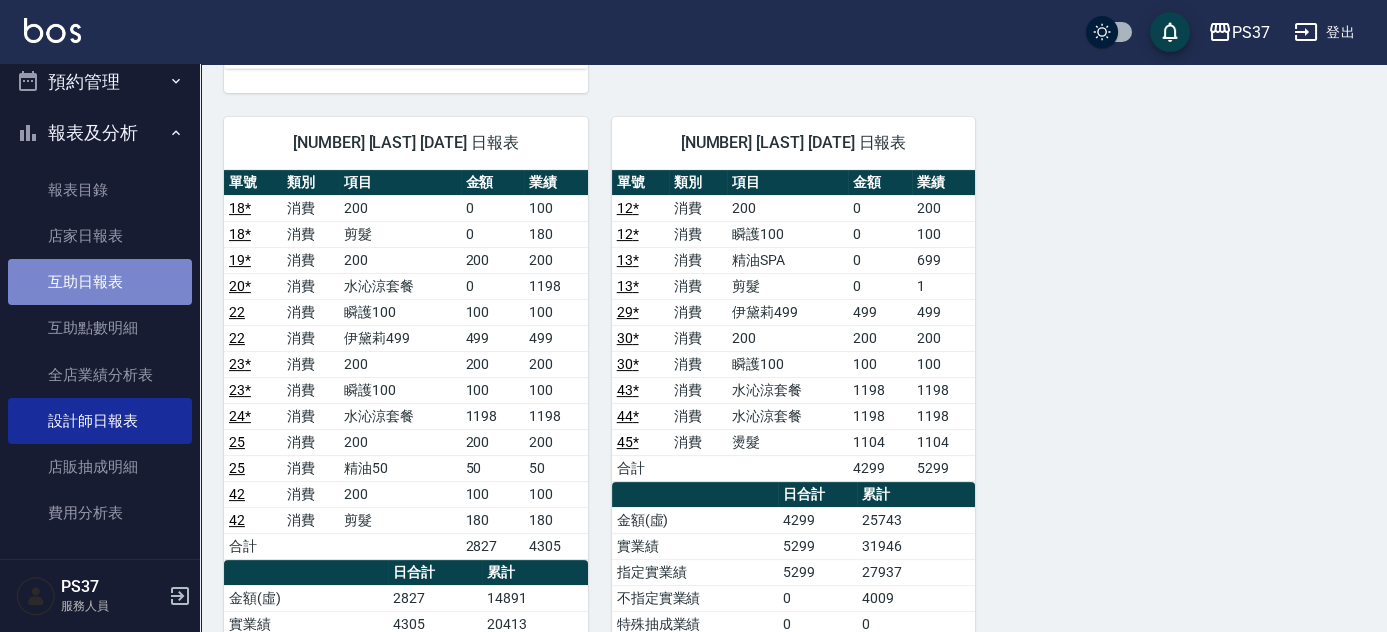 click on "互助日報表" at bounding box center [100, 282] 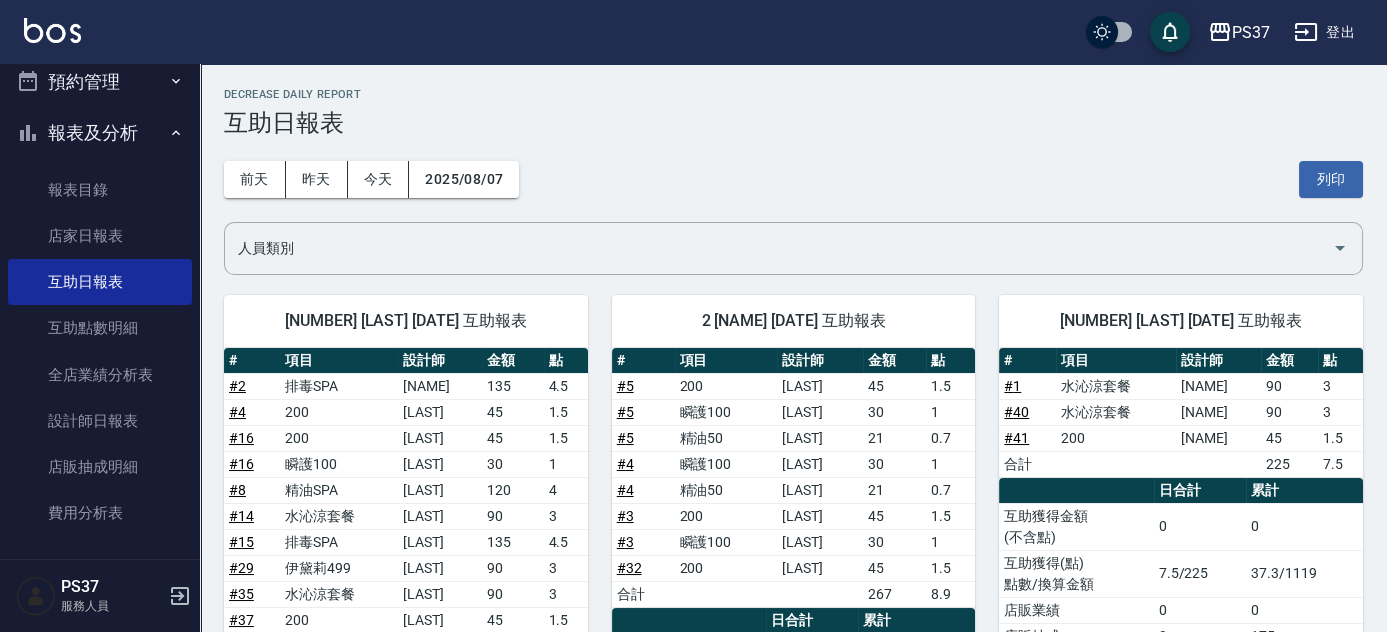 click on "前天 昨天 今天 2025/08/07 列印" at bounding box center (793, 179) 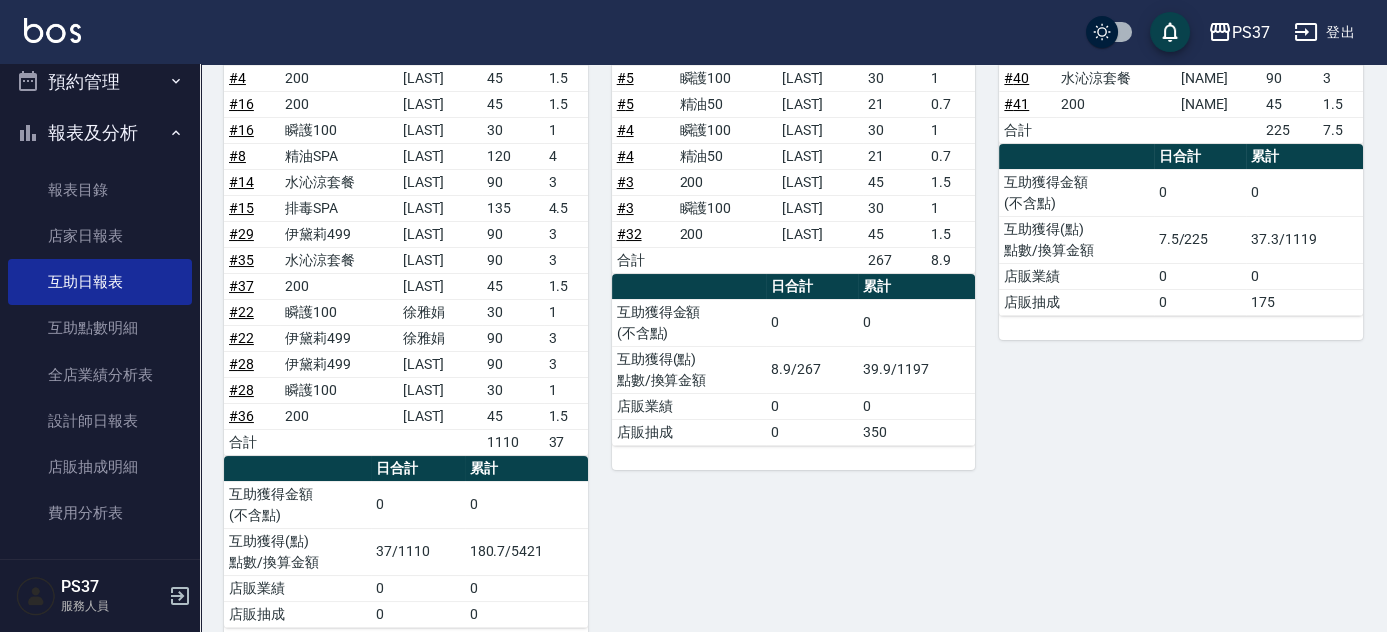 scroll, scrollTop: 363, scrollLeft: 0, axis: vertical 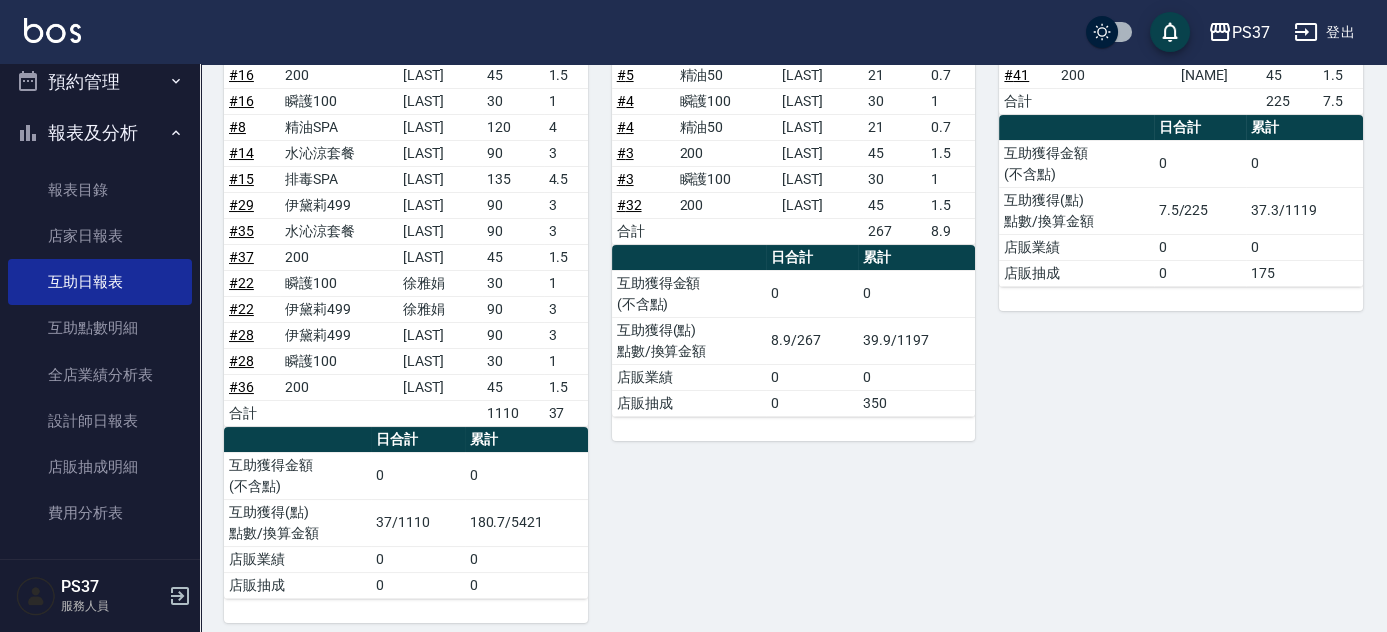 click on "[NUMBER] [LAST] [DATE] 互助報表 # 項目 設計師 金額 點 # 5 200 [LAST] 45 1.5 # 5 瞬護100 [LAST] 30 1 # 5 精油50 [LAST] 21 0.7 # 4 瞬護100 [LAST] 30 1 # 4 精油50 [LAST] 21 0.7 # 3 200 [LAST] 45 1.5 # 3 瞬護100 [LAST] 30 1 # 32 200 [LAST] 45 1.5 合計 267 8.9 日合計 累計 互助獲得金額 (不含點) 0 0 互助獲得(點) 點數/換算金額 8.9/267 39.9/1197 店販業績 0 0 店販抽成 0 350" at bounding box center [782, 265] 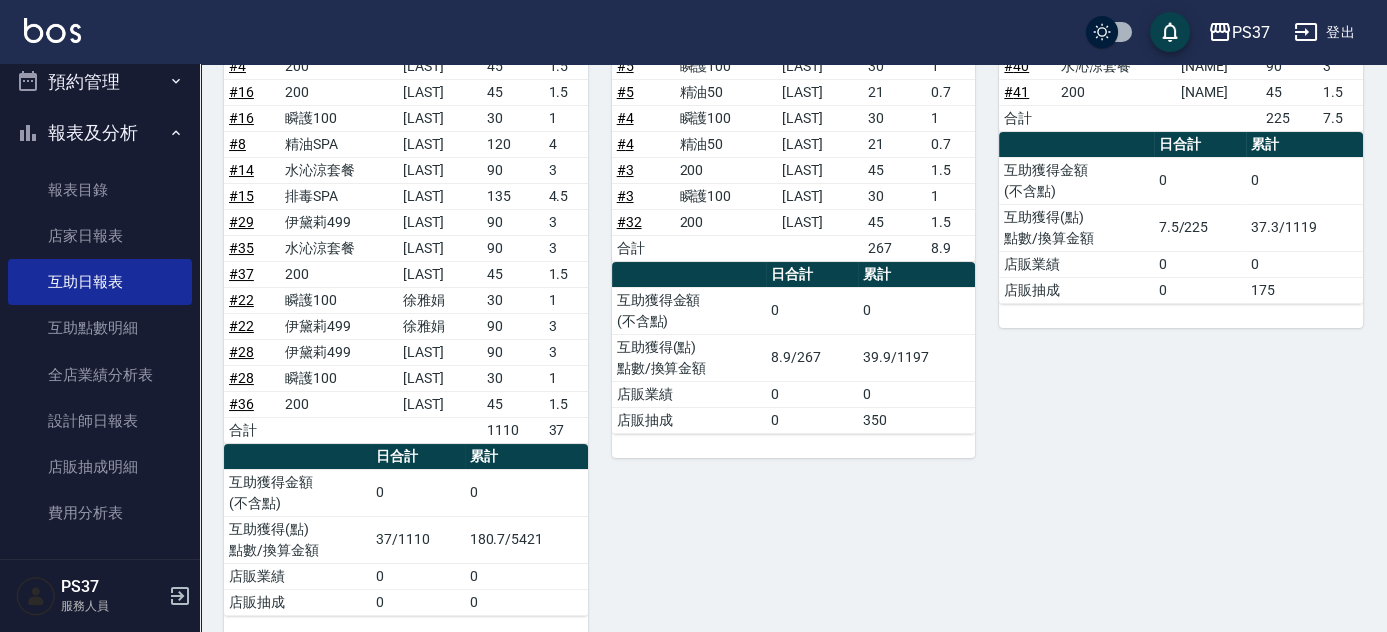 scroll, scrollTop: 454, scrollLeft: 0, axis: vertical 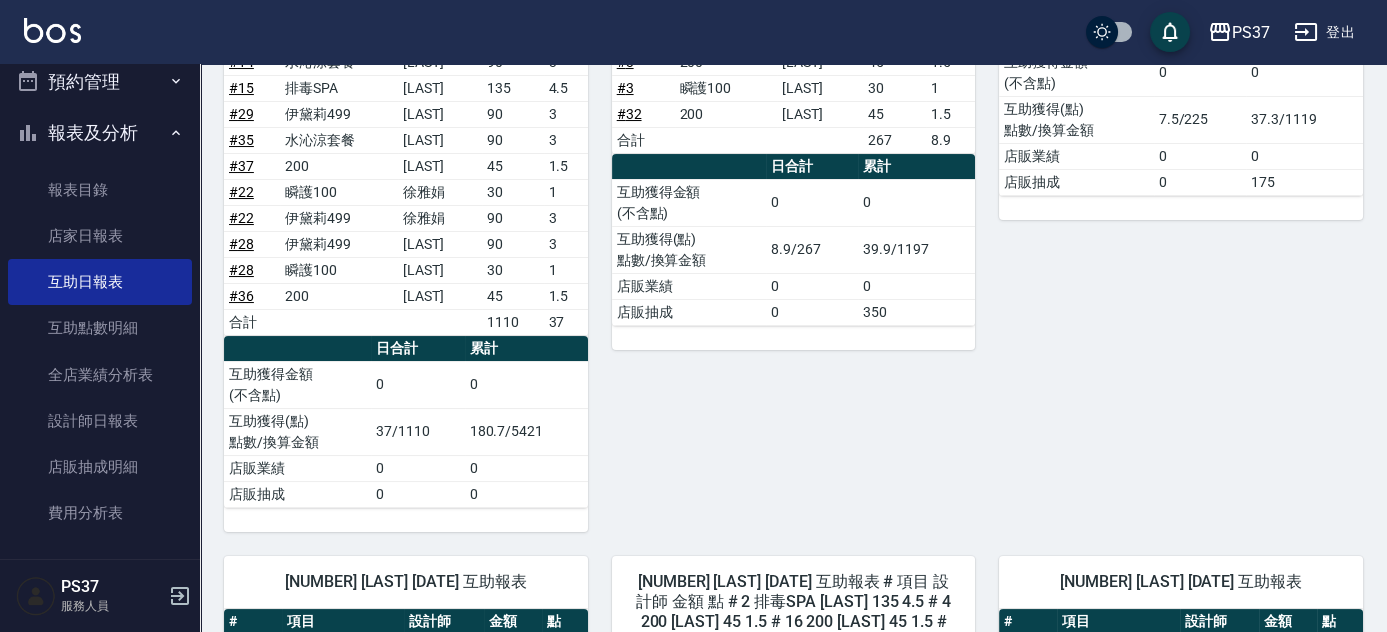 click on "[NUMBER] [LAST] [DATE] 互助報表 # 項目 設計師 金額 點 # 5 200 [LAST] 45 1.5 # 5 瞬護100 [LAST] 30 1 # 5 精油50 [LAST] 21 0.7 # 4 瞬護100 [LAST] 30 1 # 4 精油50 [LAST] 21 0.7 # 3 200 [LAST] 45 1.5 # 3 瞬護100 [LAST] 30 1 # 32 200 [LAST] 45 1.5 合計 267 8.9 日合計 累計 互助獲得金額 (不含點) 0 0 互助獲得(點) 點數/換算金額 8.9/267 39.9/1197 店販業績 0 0 店販抽成 0 350" at bounding box center (782, 174) 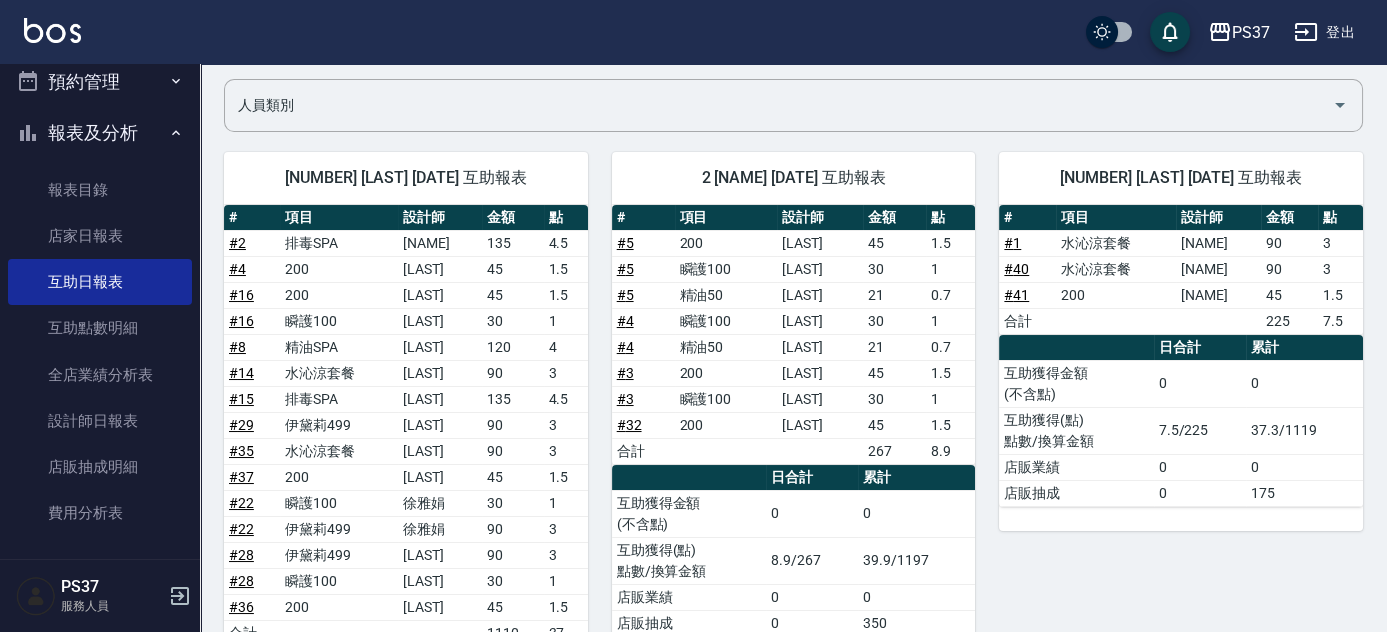 scroll, scrollTop: 0, scrollLeft: 0, axis: both 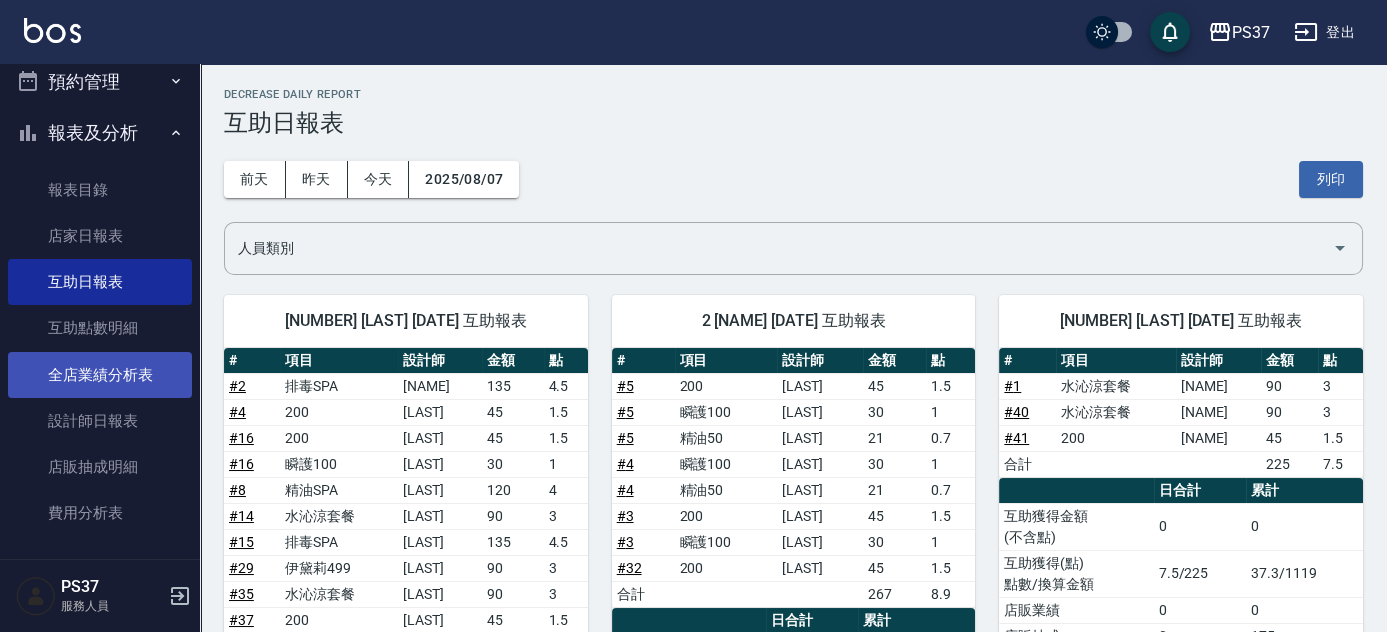 click on "全店業績分析表" at bounding box center [100, 375] 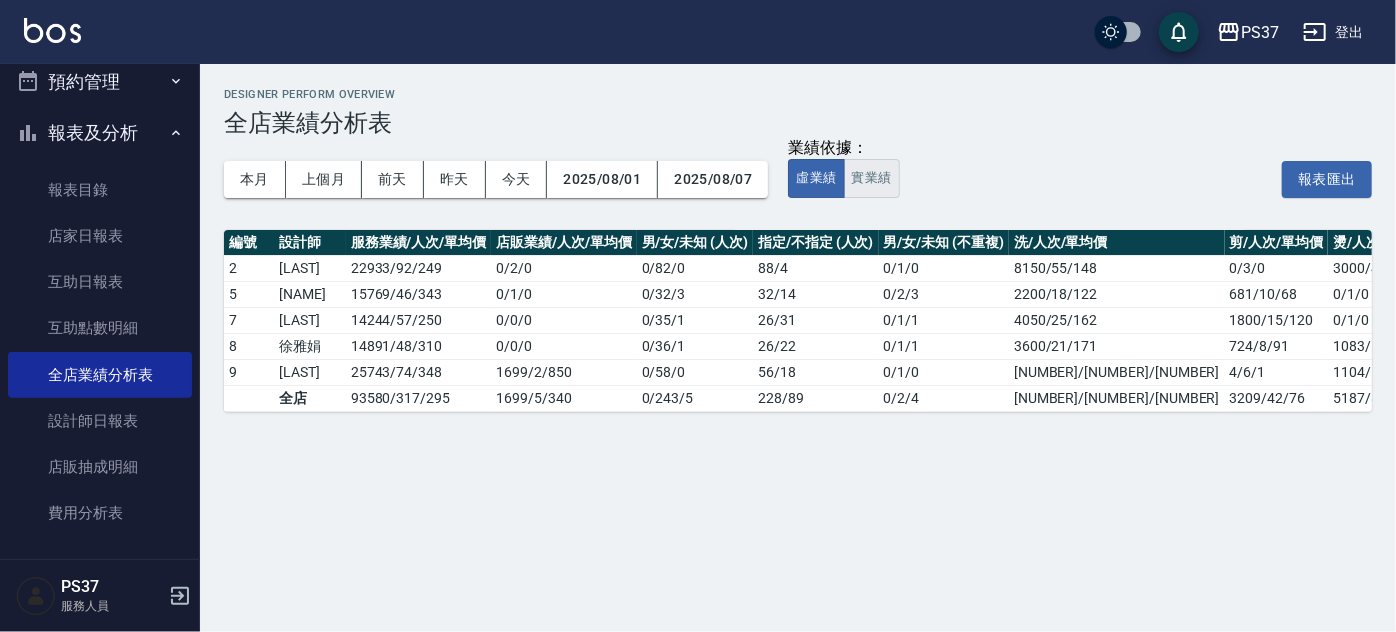 click on "實業績" at bounding box center [872, 178] 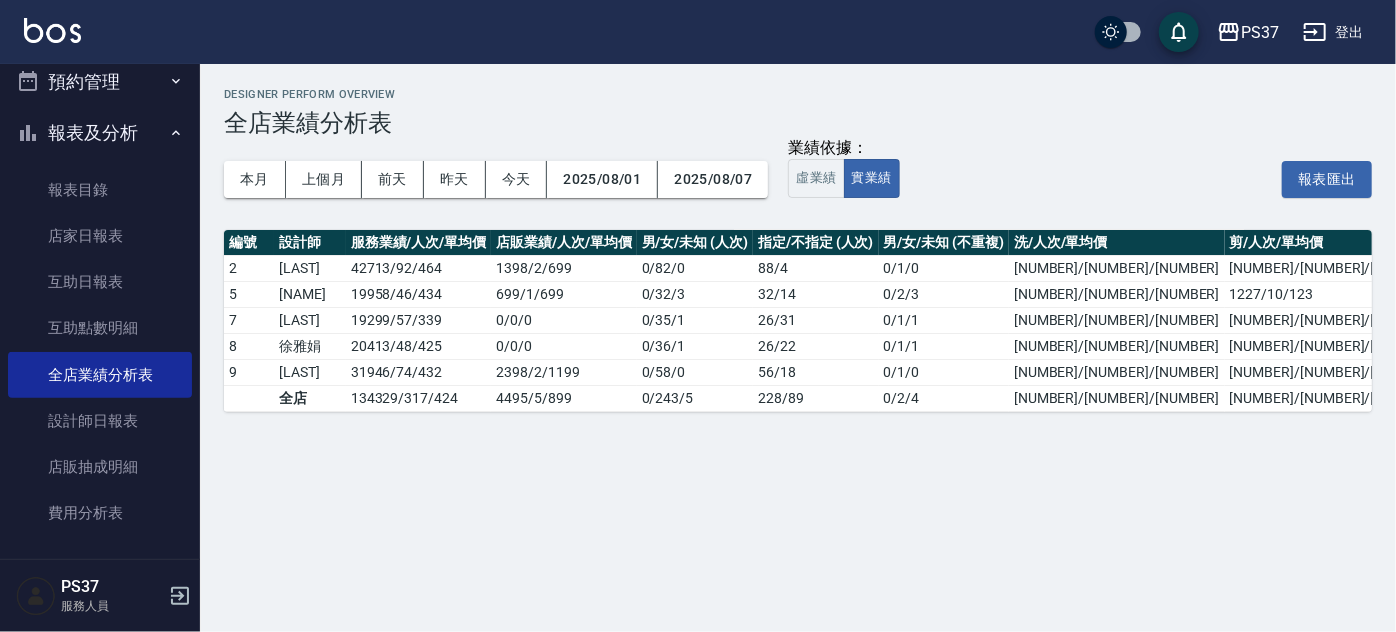 click on "本月 上個月 前天 昨天 今天 [DATE] [DATE]" at bounding box center [496, 179] 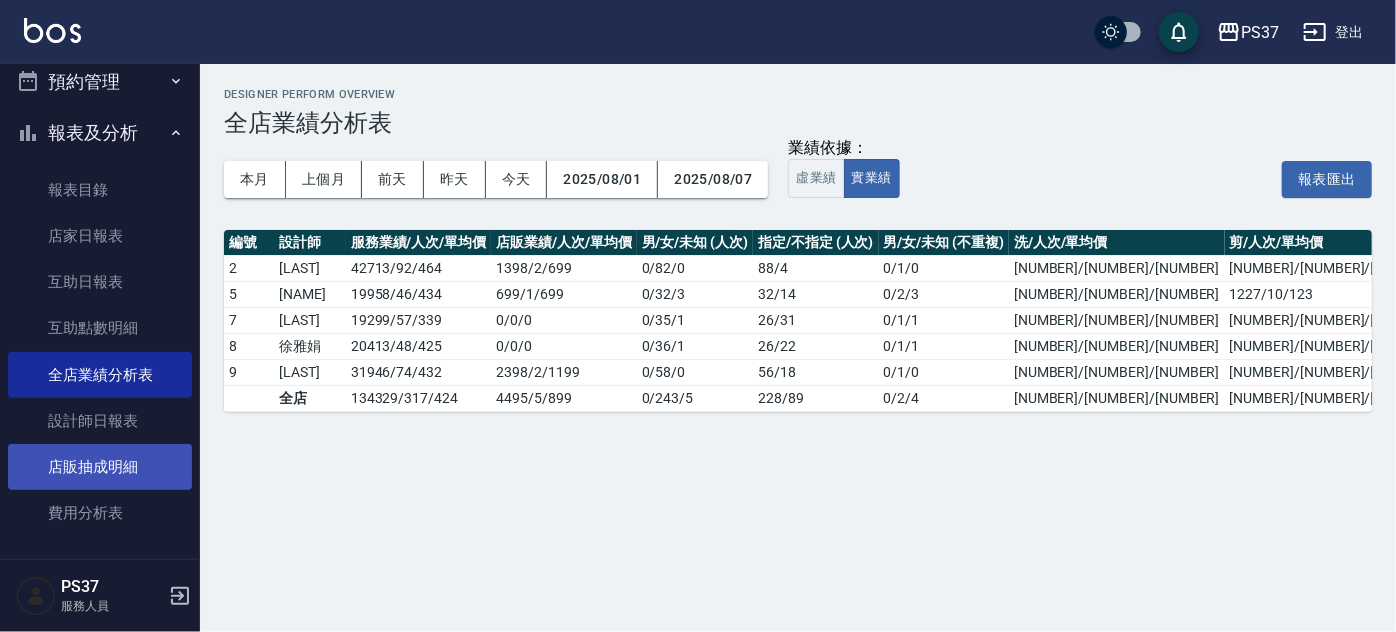 click on "店販抽成明細" at bounding box center (100, 467) 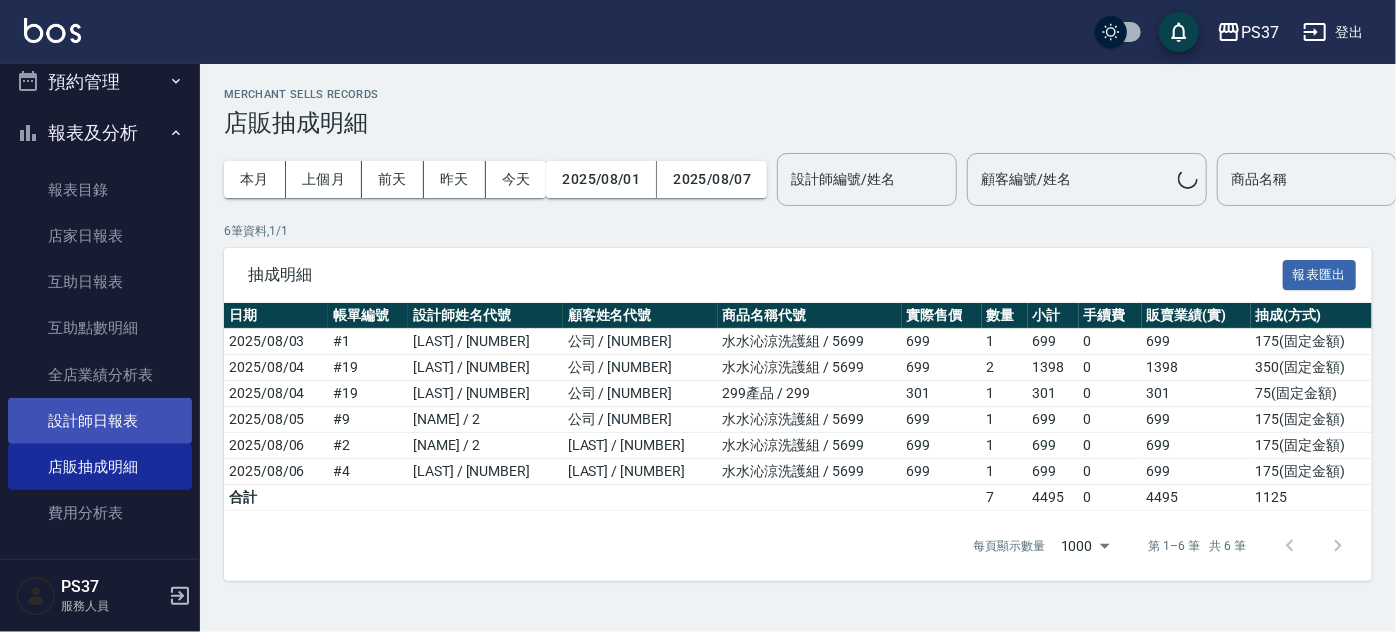 click on "設計師日報表" at bounding box center [100, 421] 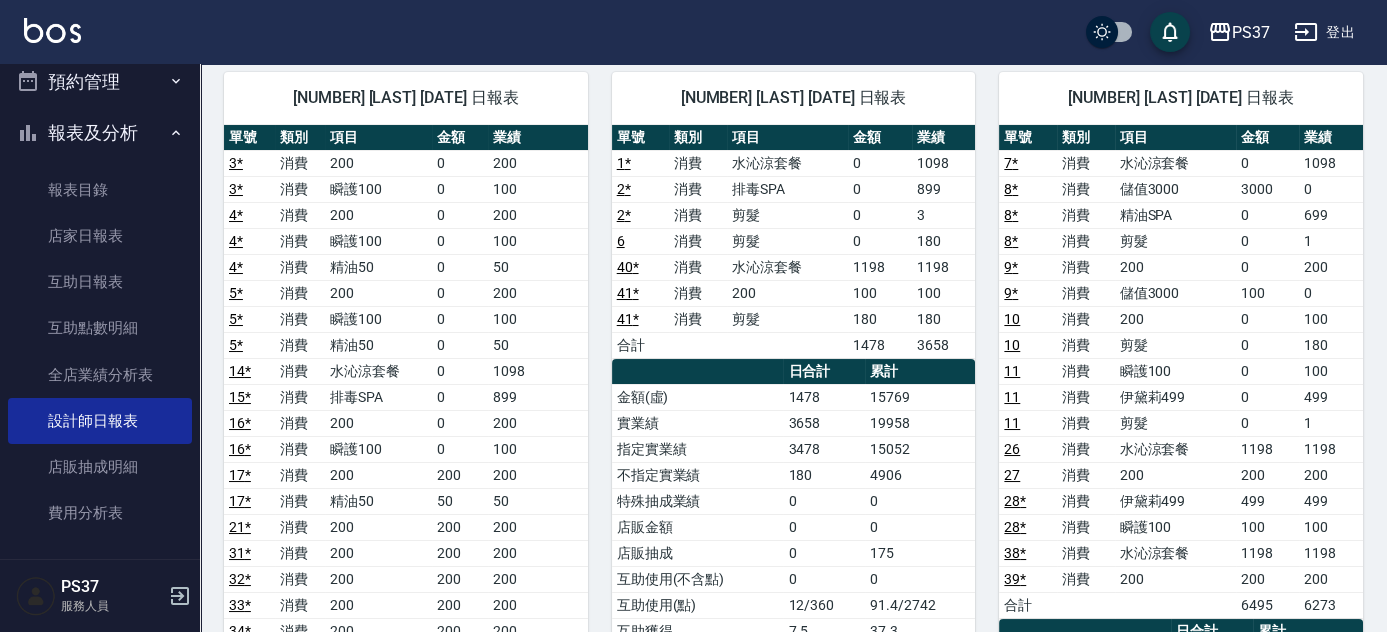 scroll, scrollTop: 181, scrollLeft: 0, axis: vertical 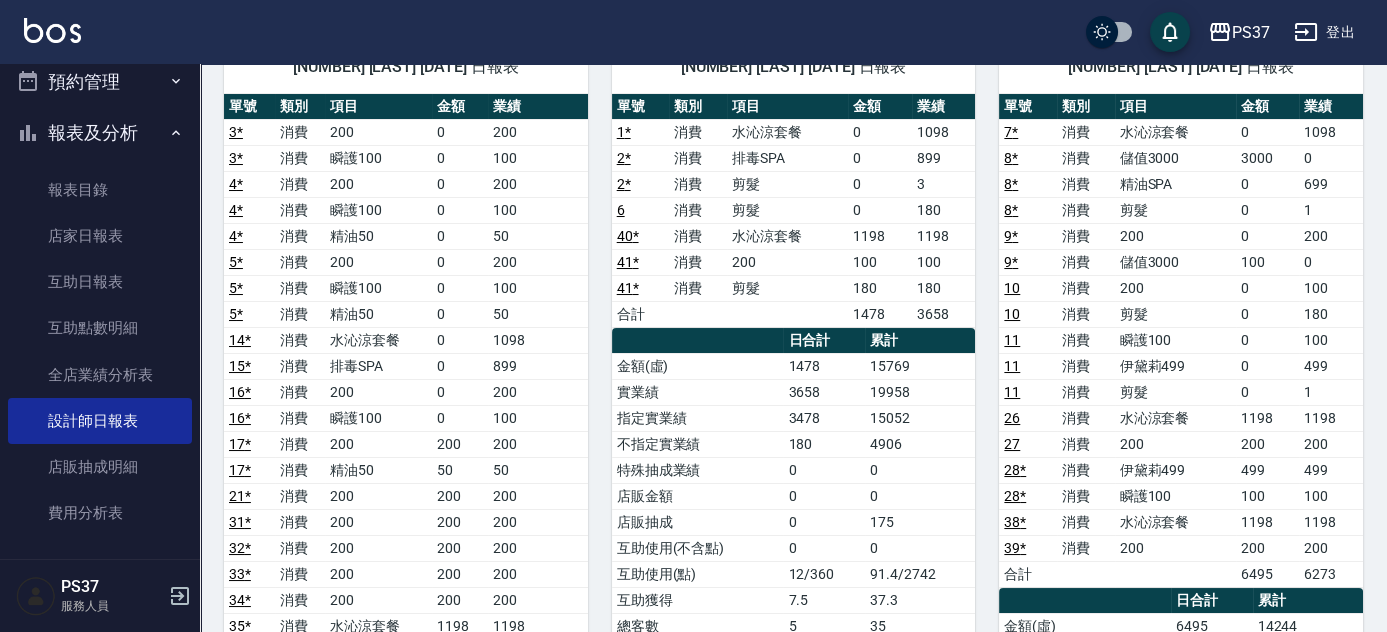 click on "[NUMBER] [LAST] [DATE] 日報表  單號 類別 項目 金額 業績 1 * 消費 水沁涼套餐 0 1098 2 * 消費 排毒SPA 0 899 2 * 消費 剪髮 0 3 6 消費 剪髮 0 180 40 * 消費 水沁涼套餐 1198 1198 41 * 消費 200 100 100 41 * 消費 剪髮 180 180 合計 1478 3658 日合計 累計 金額(虛) 1478 15769 實業績 3658 19958 指定實業績 3478 15052 不指定實業績 180 4906 特殊抽成業績 0 0 店販金額 0 0 店販抽成 0 175 互助使用(不含點) 0 0 互助使用(點) 12/360 91.4/2742 互助獲得 7.5 37.3 總客數 5 35 指定客 4 25 不指定客 1 10 客單價 295.6 450.5 客項次(服務) 7 58 平均項次單價 211.1 271.9" at bounding box center (782, 600) 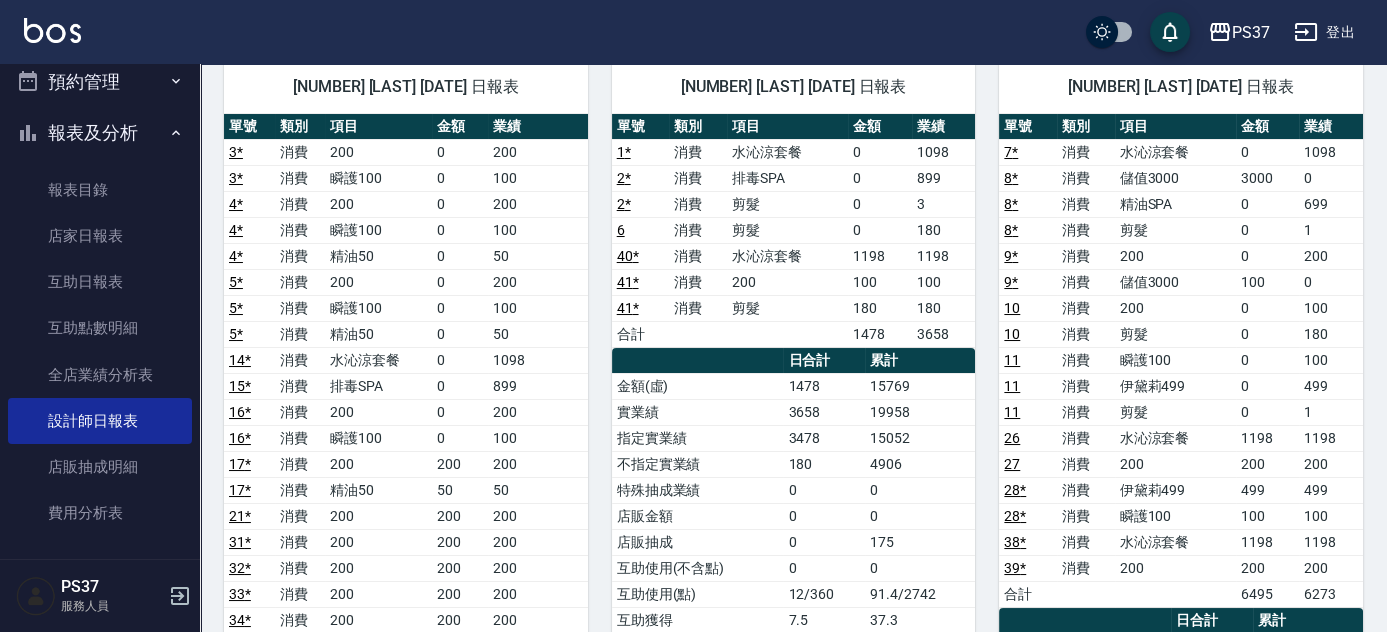 scroll, scrollTop: 272, scrollLeft: 0, axis: vertical 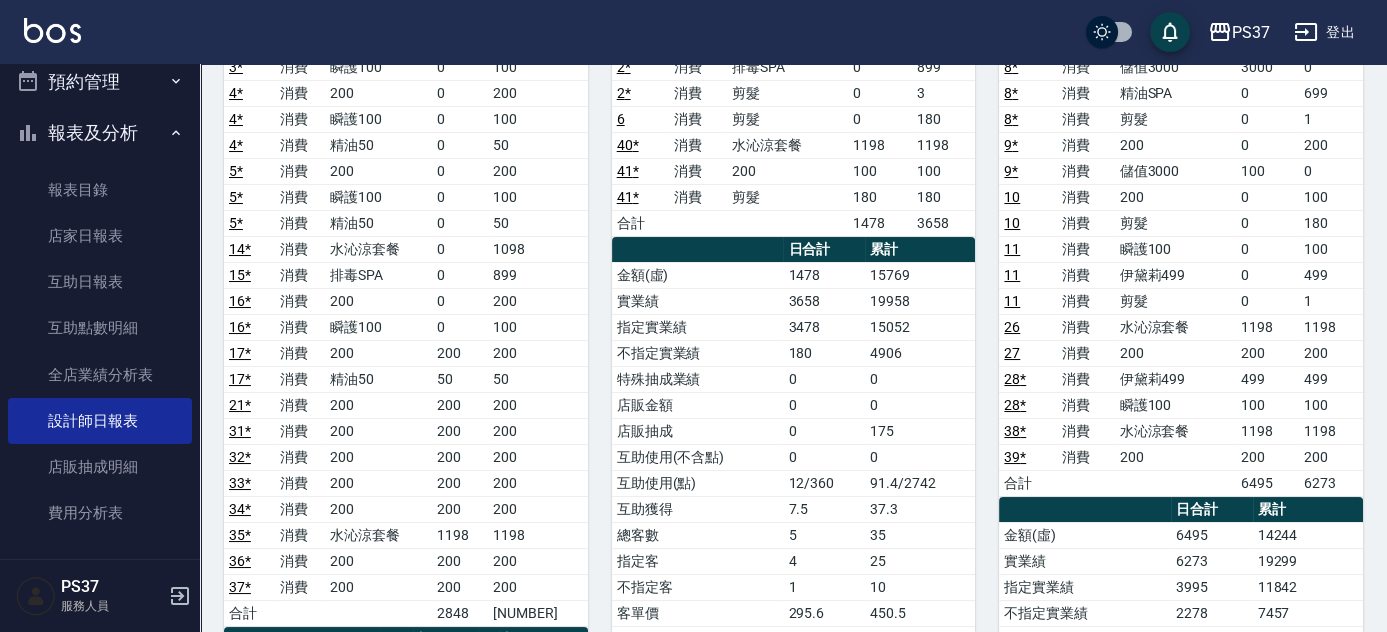 click on "[NUMBER] [LAST] [DATE] 日報表  單號 類別 項目 金額 業績 1 * 消費 水沁涼套餐 0 1098 2 * 消費 排毒SPA 0 899 2 * 消費 剪髮 0 3 6 消費 剪髮 0 180 40 * 消費 水沁涼套餐 1198 1198 41 * 消費 200 100 100 41 * 消費 剪髮 180 180 合計 1478 3658 日合計 累計 金額(虛) 1478 15769 實業績 3658 19958 指定實業績 3478 15052 不指定實業績 180 4906 特殊抽成業績 0 0 店販金額 0 0 店販抽成 0 175 互助使用(不含點) 0 0 互助使用(點) 12/360 91.4/2742 互助獲得 7.5 37.3 總客數 5 35 指定客 4 25 不指定客 1 10 客單價 295.6 450.5 客項次(服務) 7 58 平均項次單價 211.1 271.9" at bounding box center [782, 509] 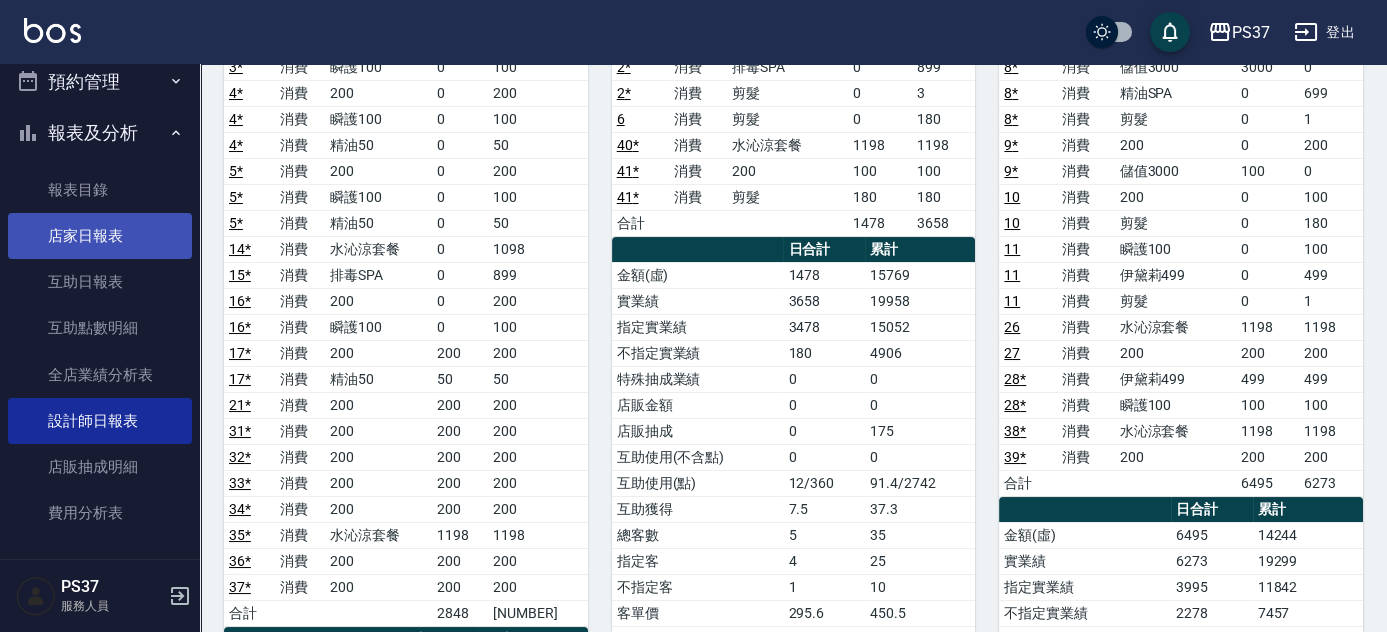 click on "店家日報表" at bounding box center (100, 236) 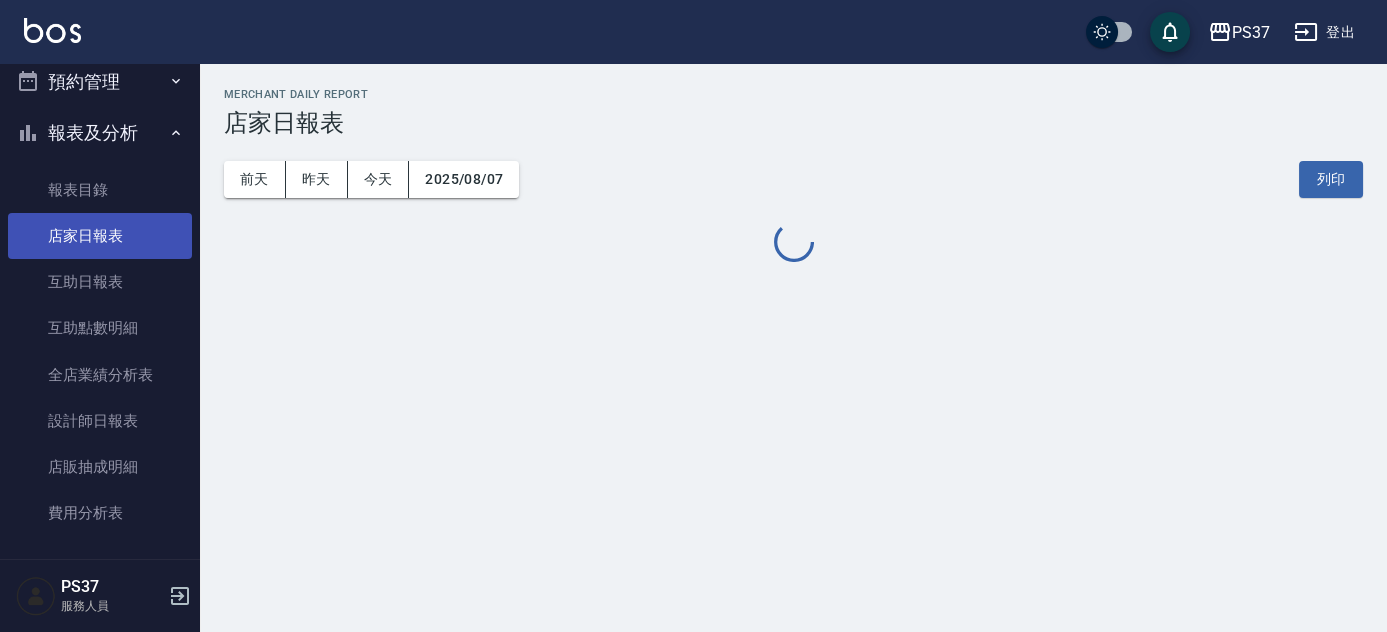 scroll, scrollTop: 0, scrollLeft: 0, axis: both 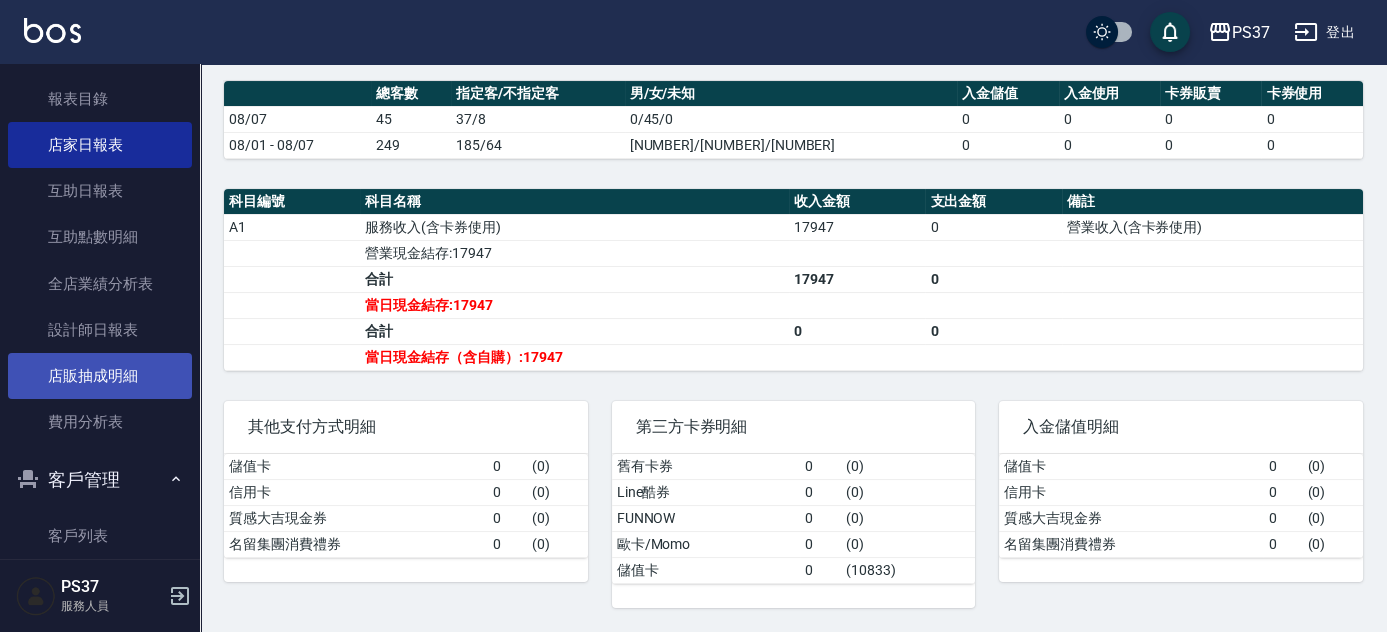 click on "店販抽成明細" at bounding box center (100, 376) 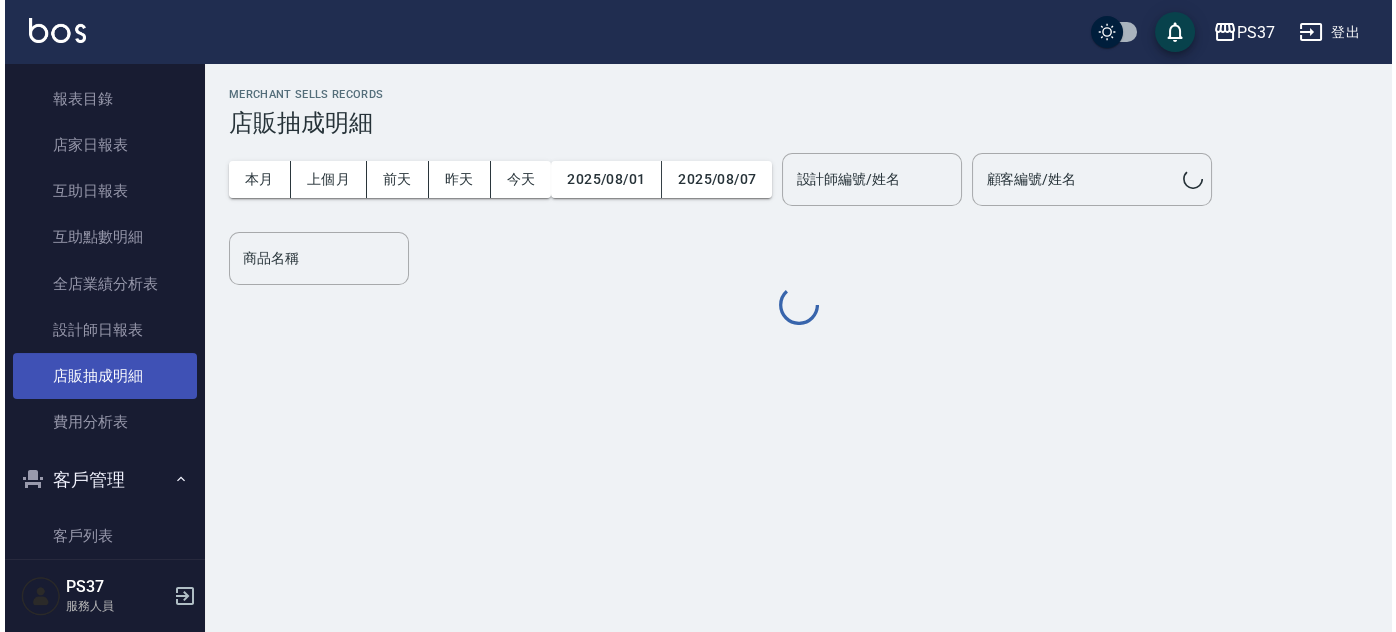 scroll, scrollTop: 0, scrollLeft: 0, axis: both 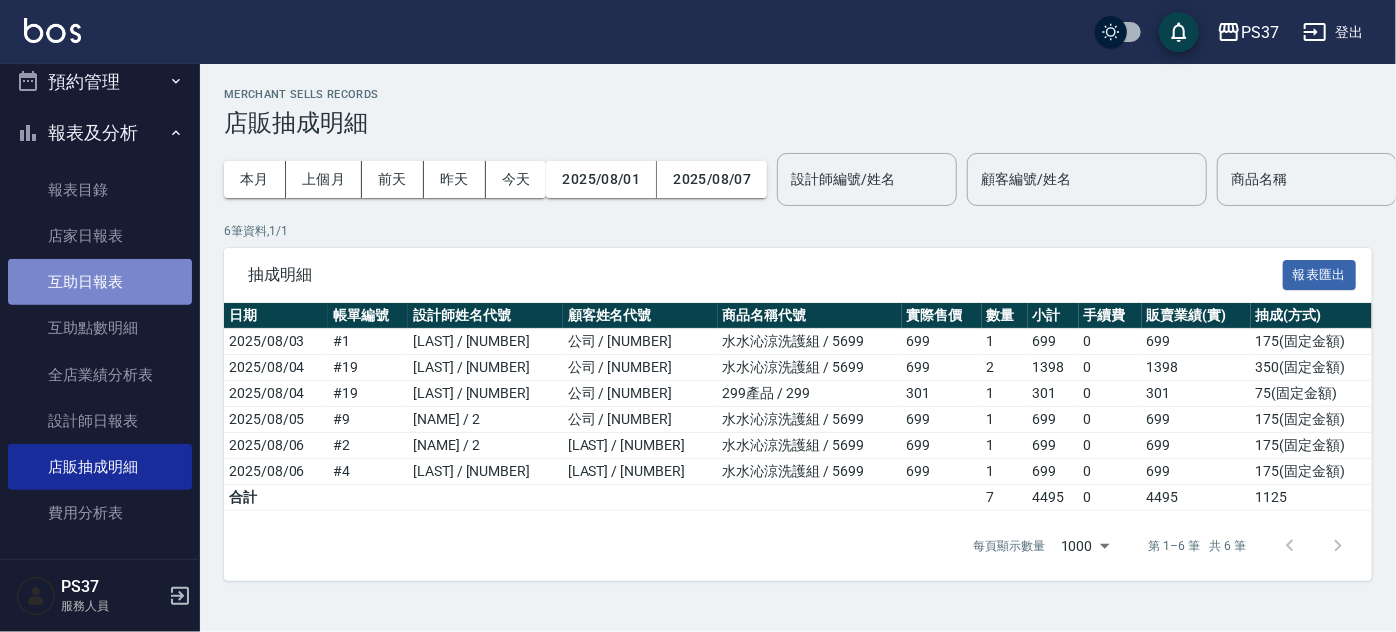 click on "互助日報表" at bounding box center [100, 282] 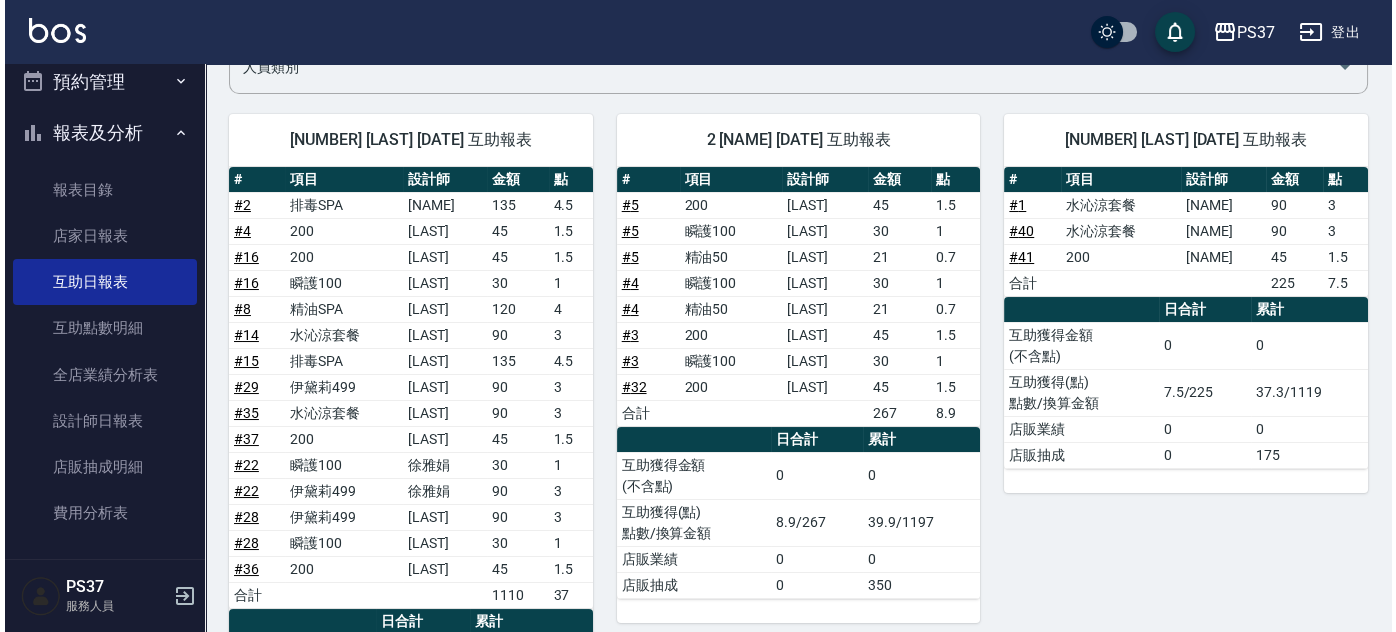 scroll, scrollTop: 90, scrollLeft: 0, axis: vertical 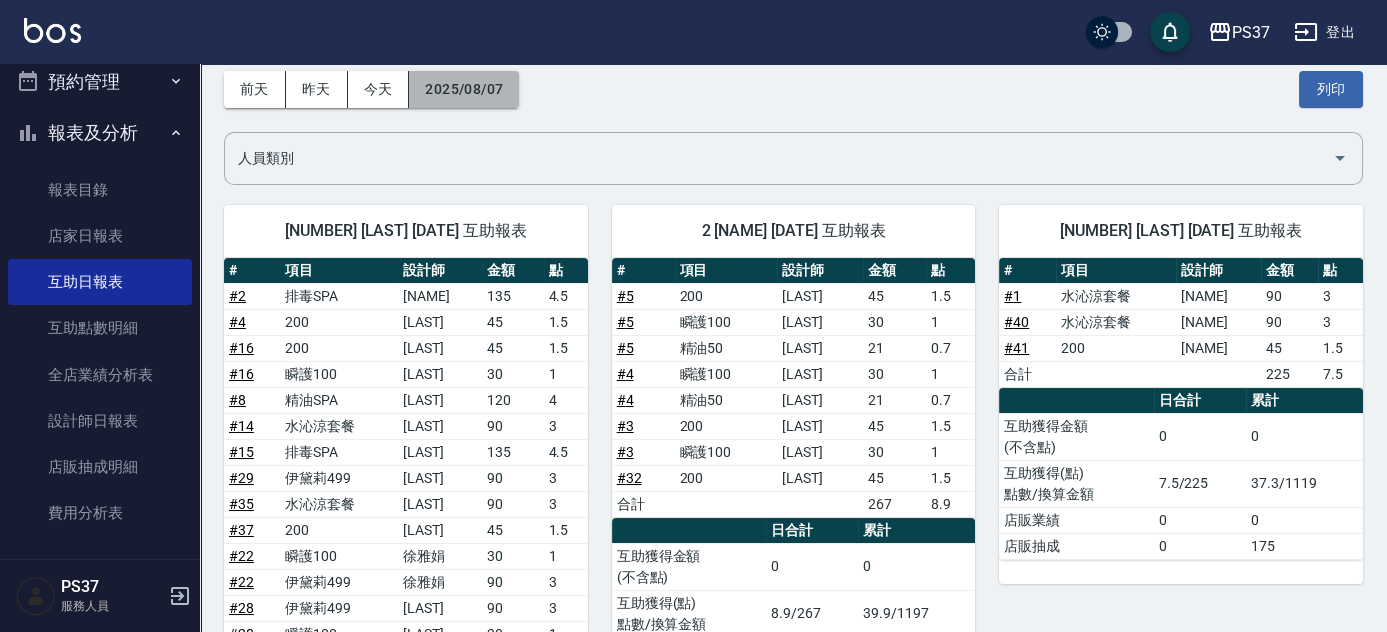 click on "2025/08/07" at bounding box center [464, 89] 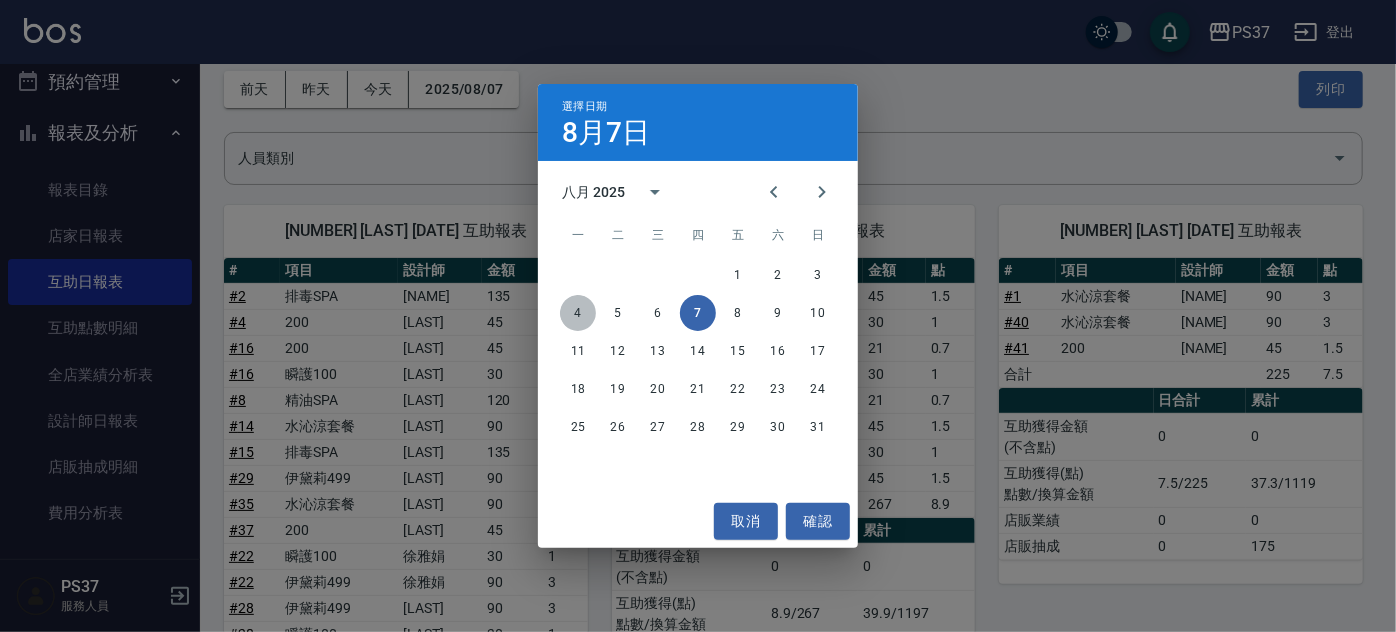 click on "4" at bounding box center [578, 313] 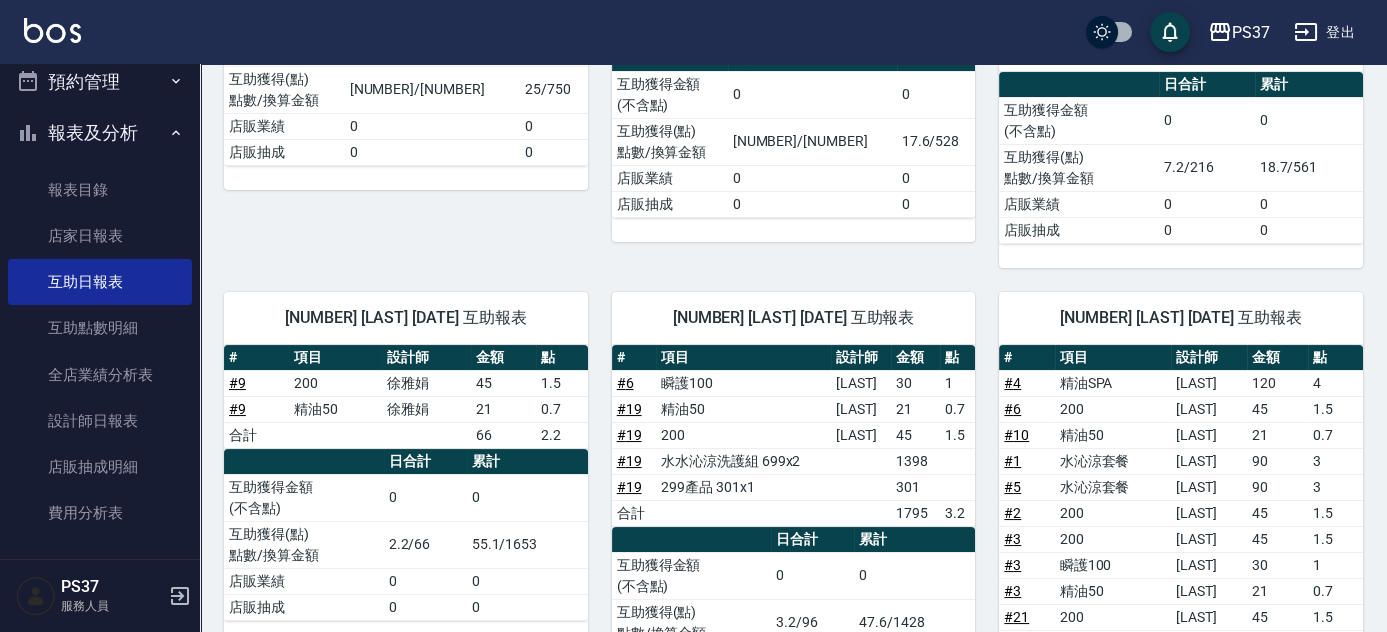 scroll, scrollTop: 363, scrollLeft: 0, axis: vertical 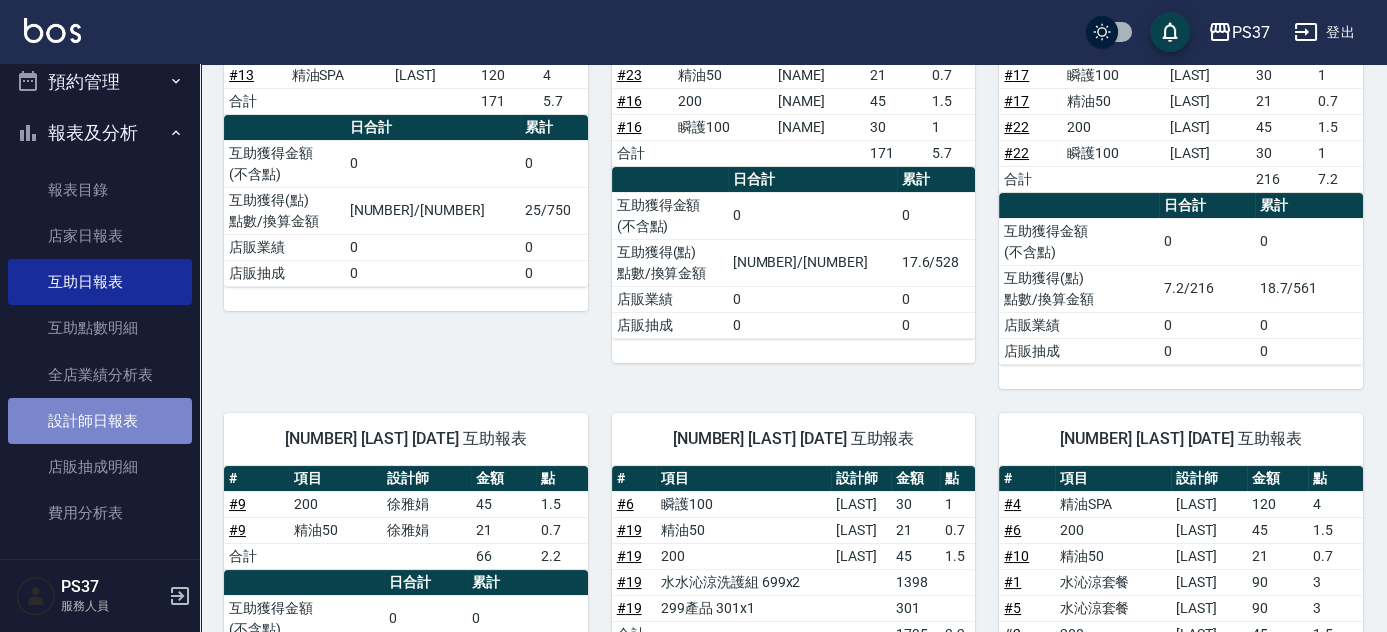 click on "設計師日報表" at bounding box center [100, 421] 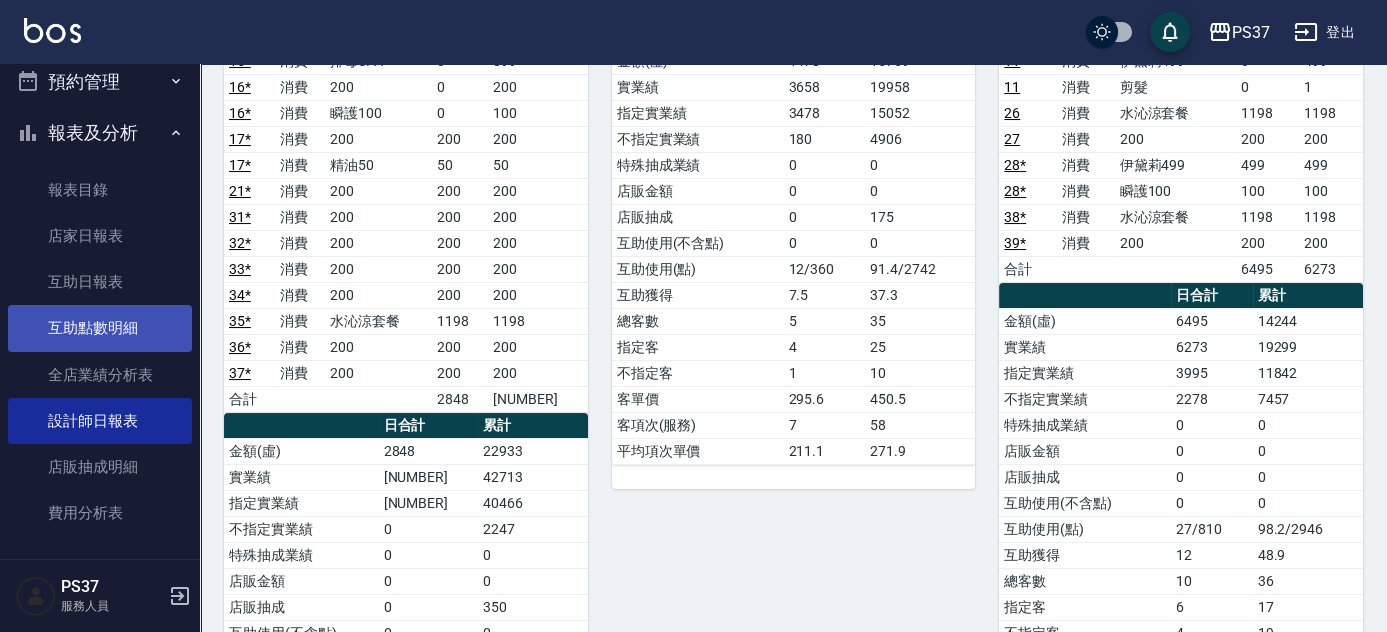 scroll, scrollTop: 272, scrollLeft: 0, axis: vertical 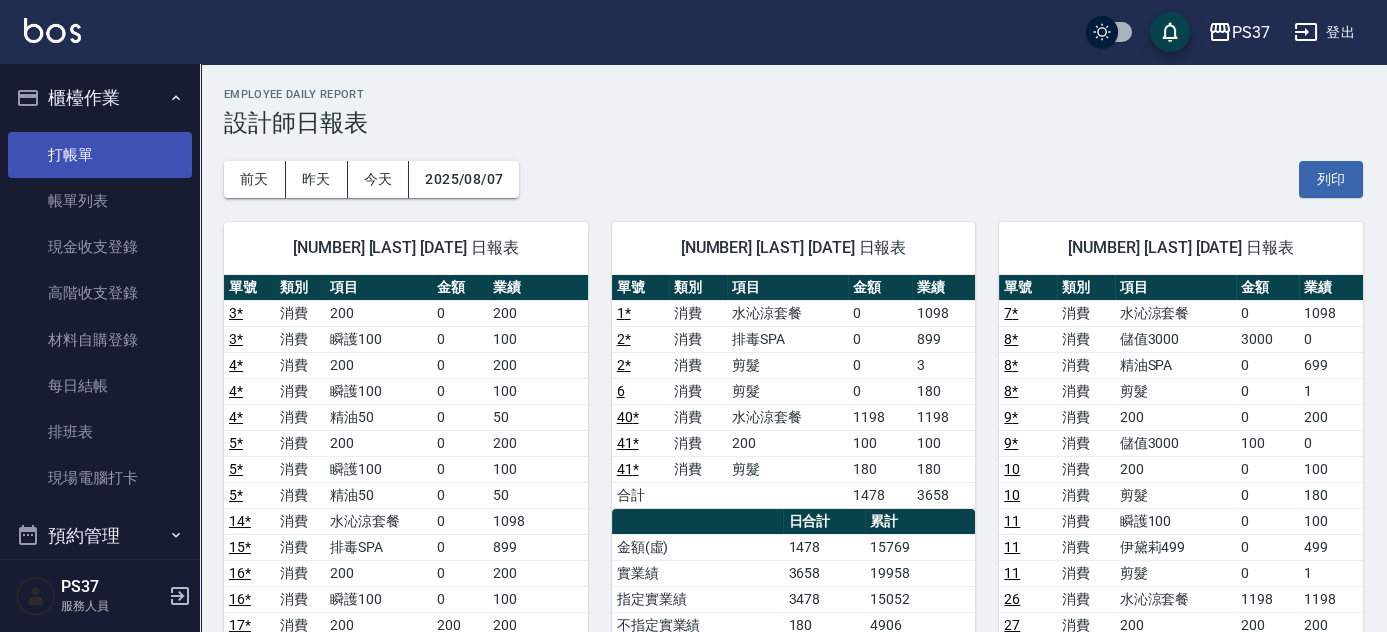 click on "打帳單" at bounding box center (100, 155) 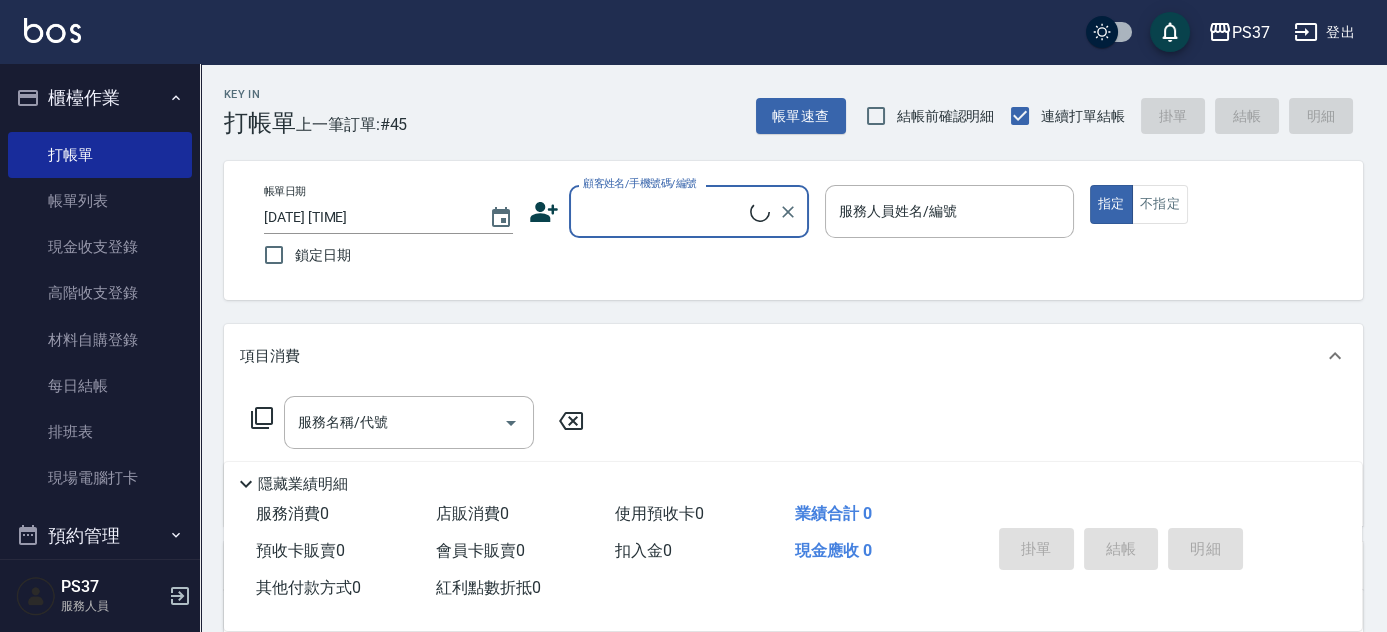 click on "顧客姓名/手機號碼/編號" at bounding box center [664, 211] 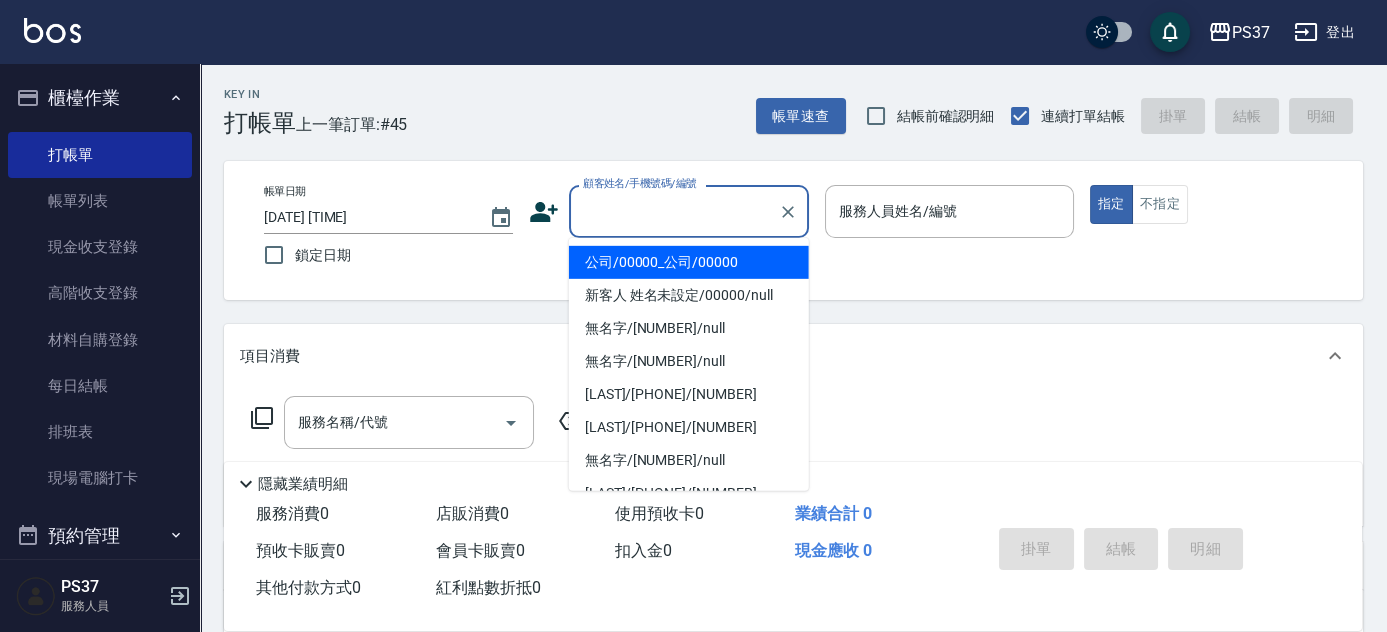 click on "公司/00000_公司/00000" at bounding box center [689, 262] 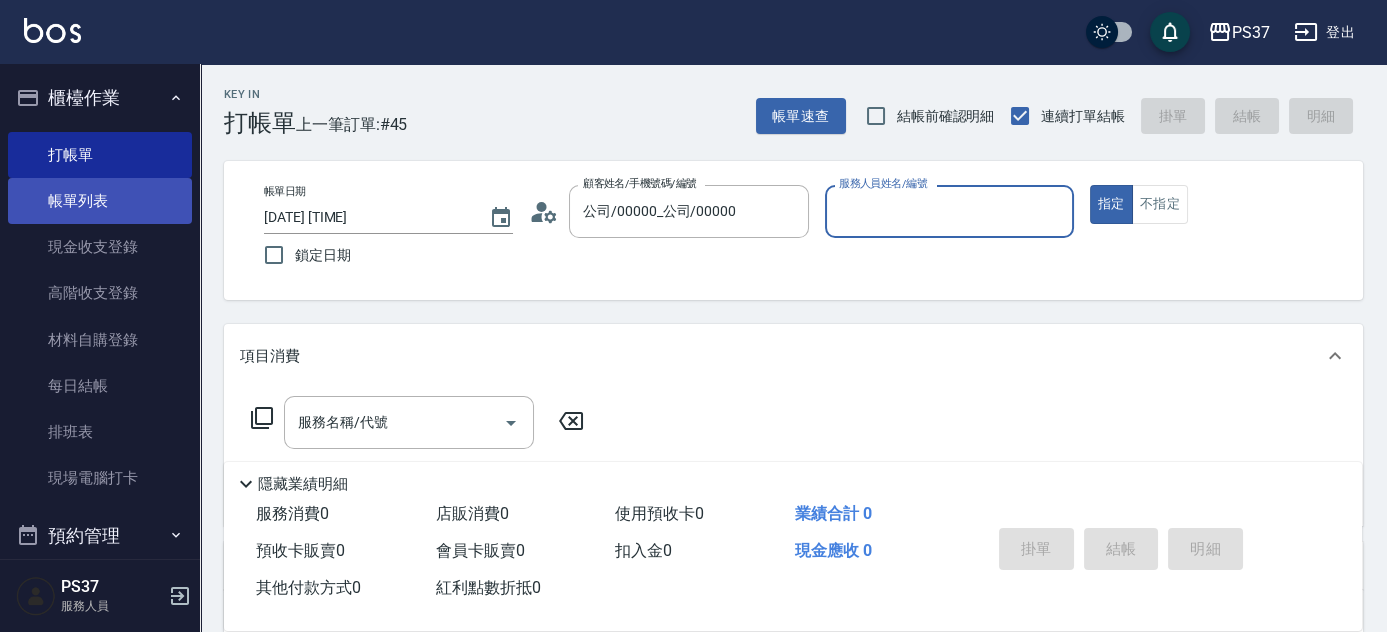 click on "帳單列表" at bounding box center [100, 201] 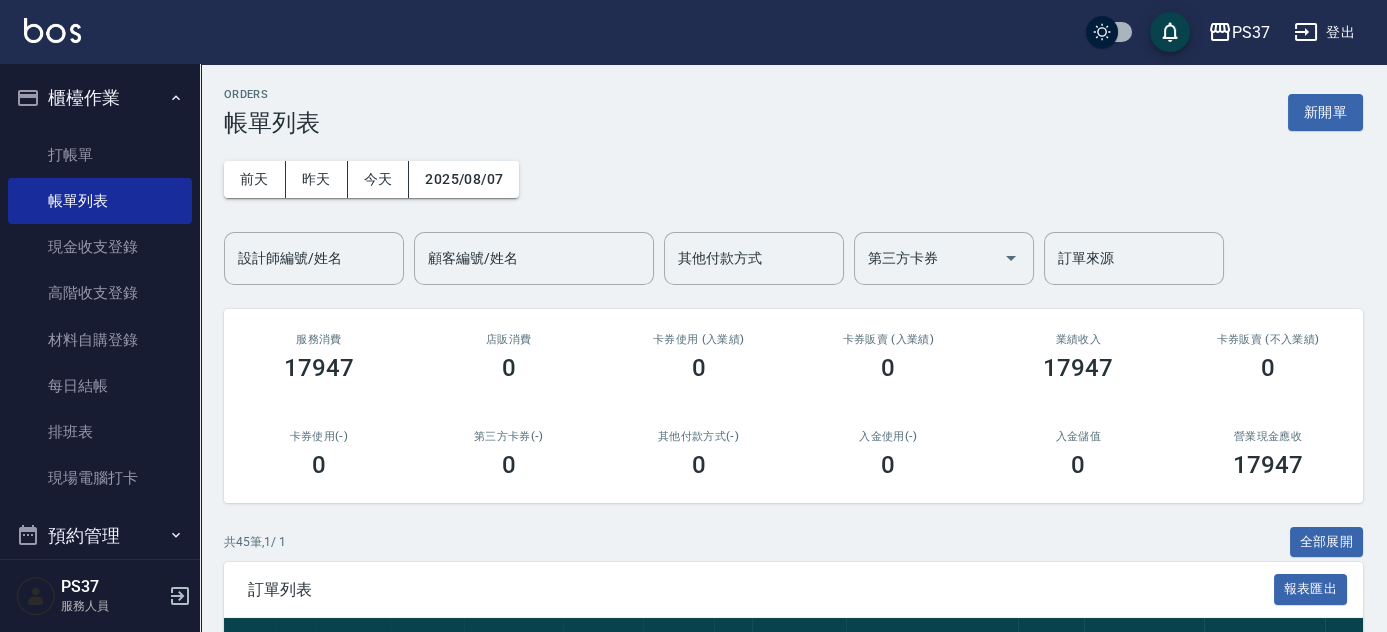 click on "ORDERS 帳單列表 新開單 前天 昨天 今天 [DATE] 設計師編號/姓名 設計師編號/姓名 顧客編號/姓名 顧客編號/姓名 其他付款方式 其他付款方式 第三方卡券 第三方卡券 訂單來源 訂單來源 服務消費 17947 店販消費 0 卡券使用 (入業績) 0 卡券販賣 (入業績) 0 業績收入 17947 卡券販賣 (不入業績) 0 卡券使用(-) 0 第三方卡券(-) 0 其他付款方式(-) 0 入金使用(-) 0 入金儲值 0 營業現金應收 17947 共  45  筆,  1  /   1 全部展開 訂單列表 報表匯出 展開 列印 操作 帳單編號/時間 客戶 設計師 指定 營業現金應收 服務消費 店販消費 卡券使用 (入業績) 卡券販賣 (入業績) 業績收入 卡券販賣 (不入業績) 卡券使用(-) 第三方卡券(-) 其他付款方式(-) 備註 訂單來源 列印 詳情 #45 [DATE] (四) 20:50 公司 (00000) 00000_公司 [LAST] /9 Y 1104 1104 0 0 0 1104 0 0 0 0 0 列印 詳情 #44 [DATE] (四) 20:50 公司 (00000) /9 Y" at bounding box center (793, 1483) 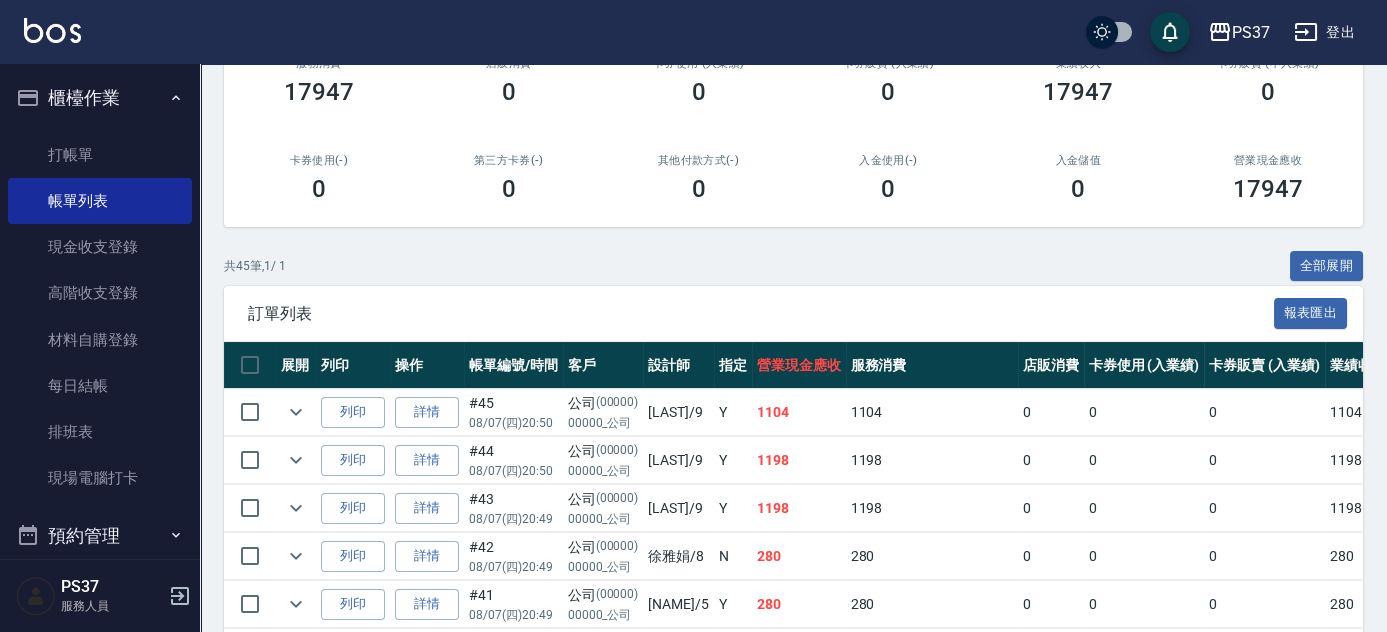 scroll, scrollTop: 454, scrollLeft: 0, axis: vertical 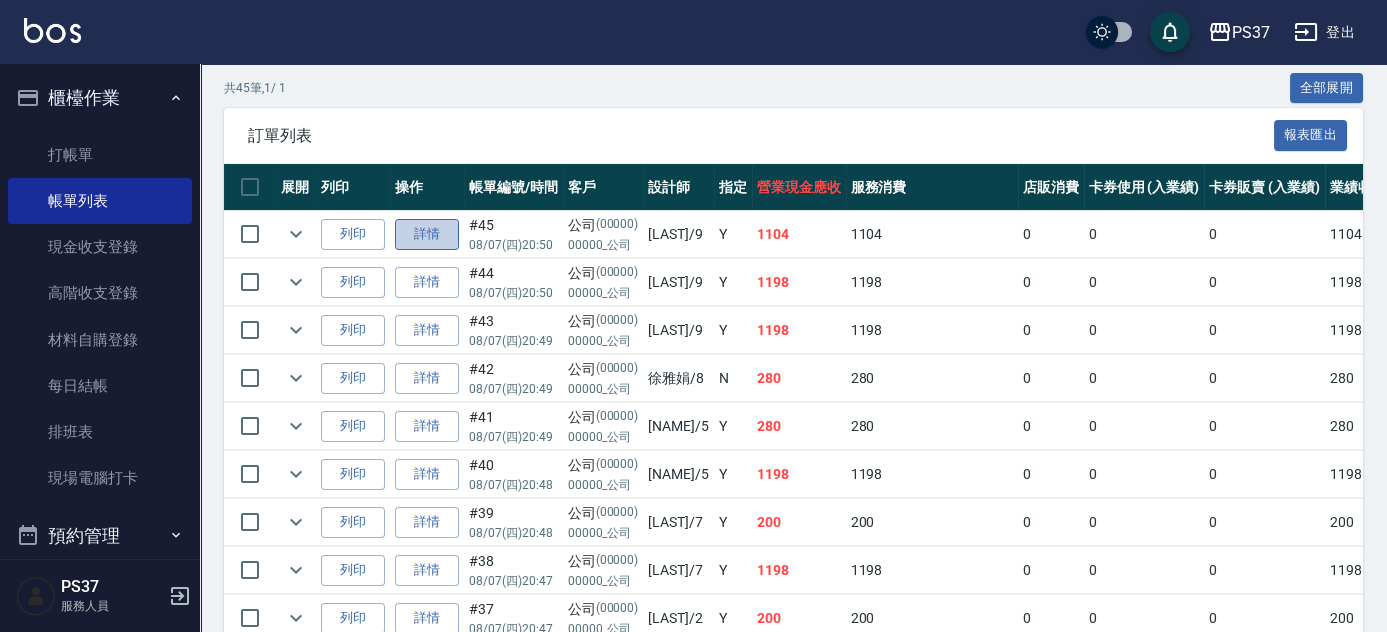 click on "詳情" at bounding box center (427, 234) 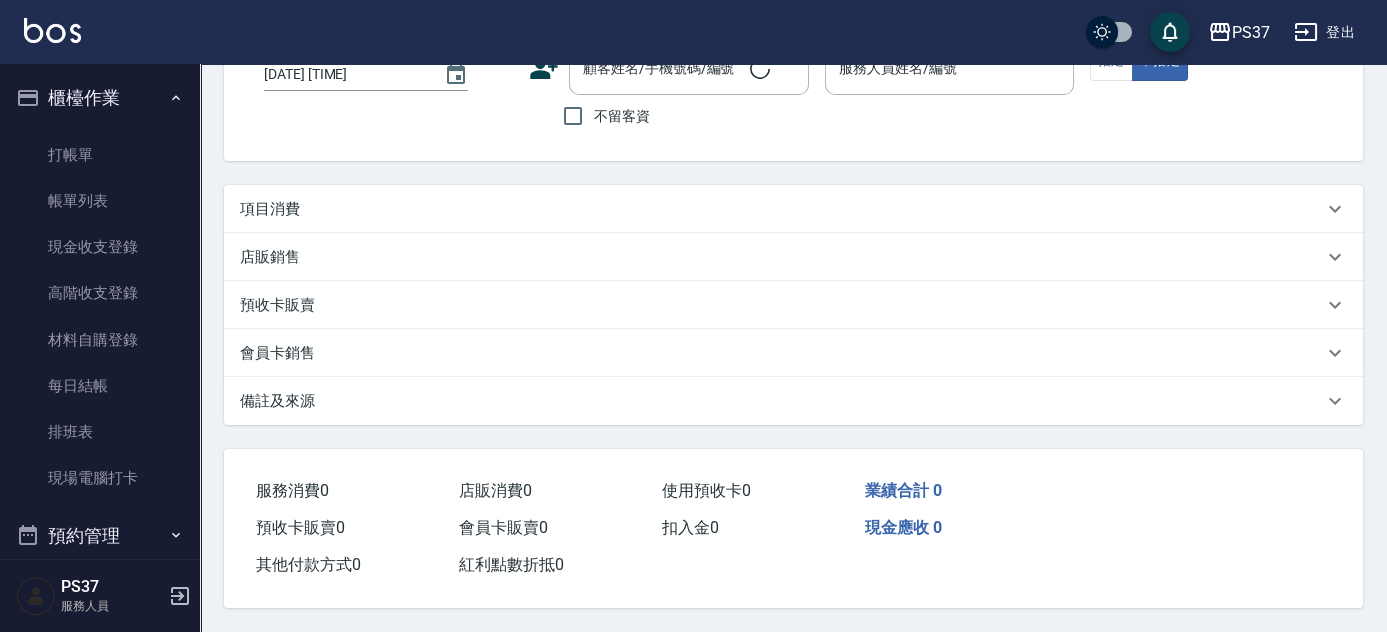 scroll, scrollTop: 0, scrollLeft: 0, axis: both 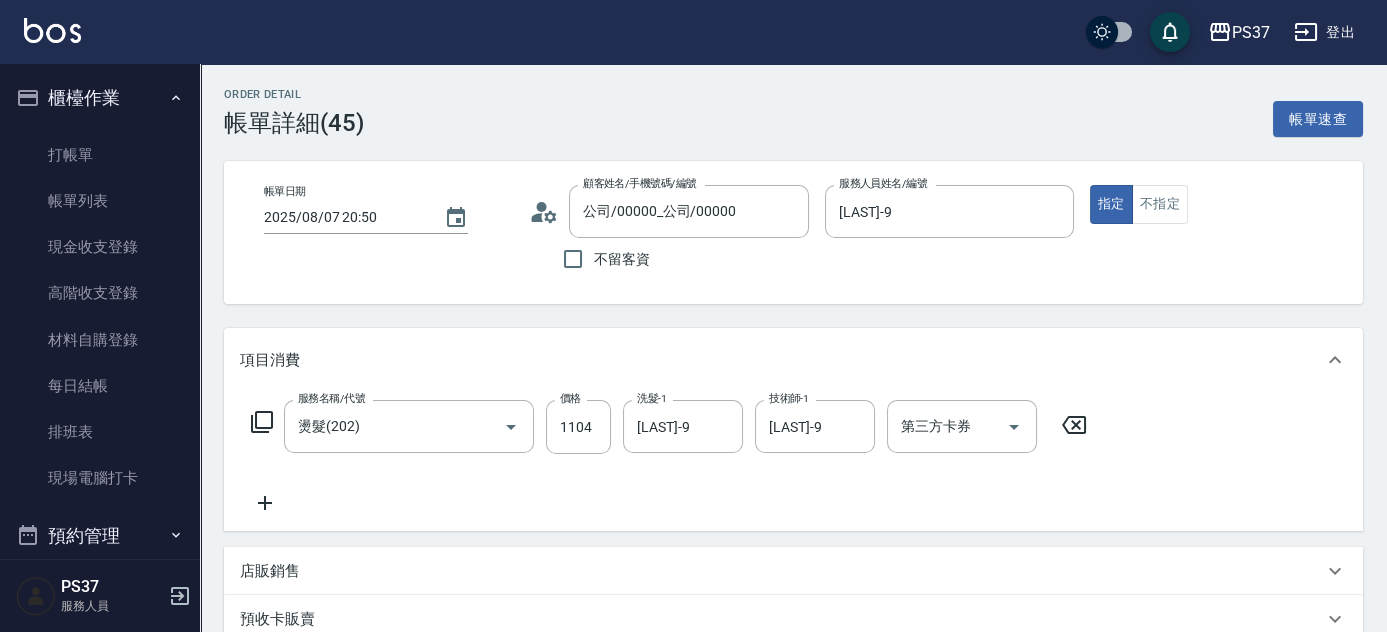 click 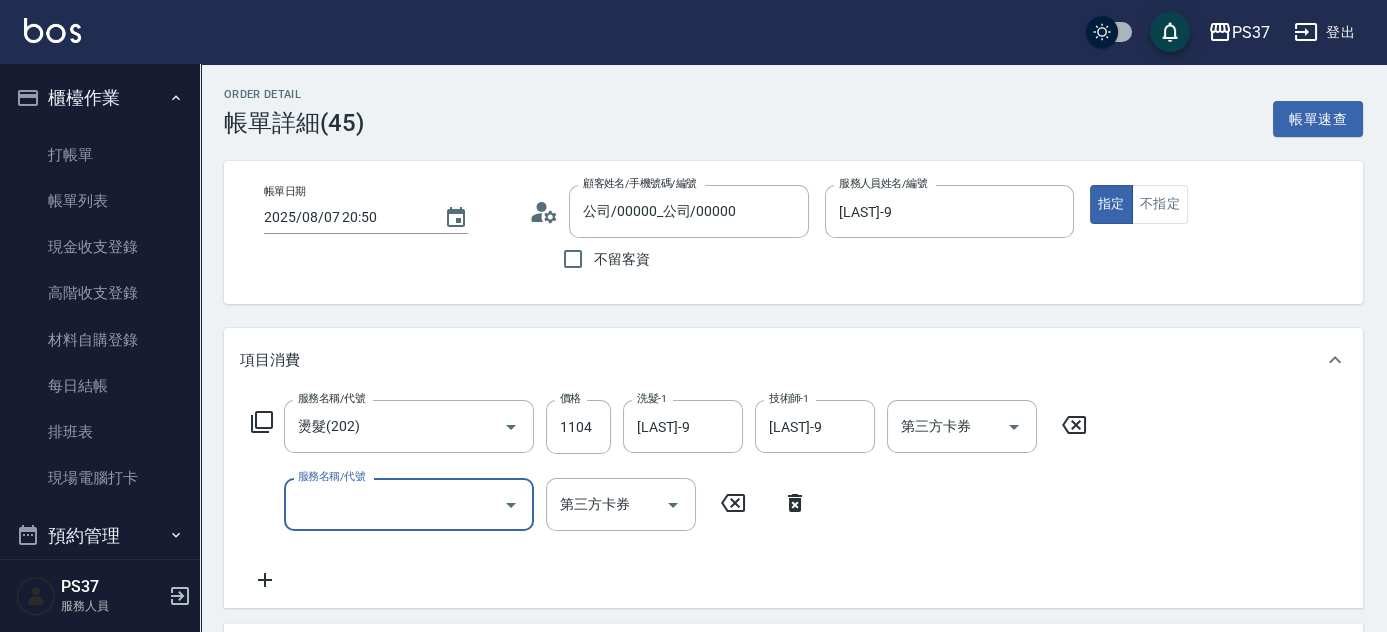 click on "服務名稱/代號" at bounding box center (394, 504) 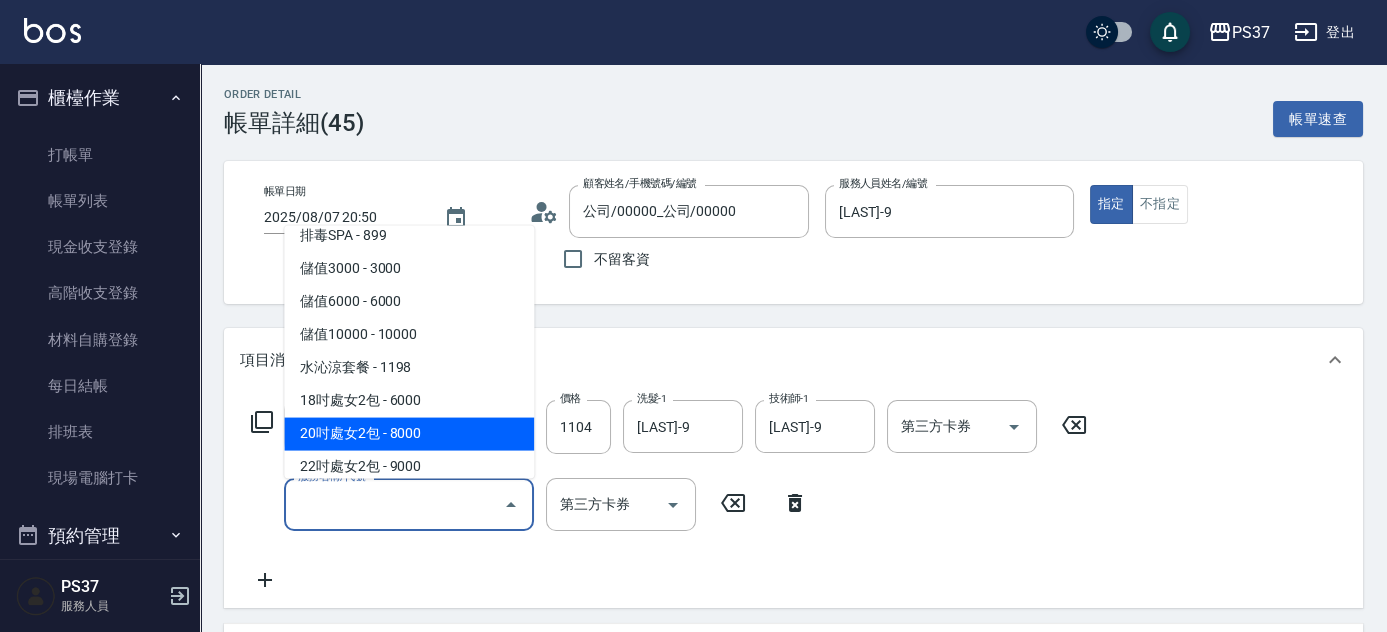 scroll, scrollTop: 2181, scrollLeft: 0, axis: vertical 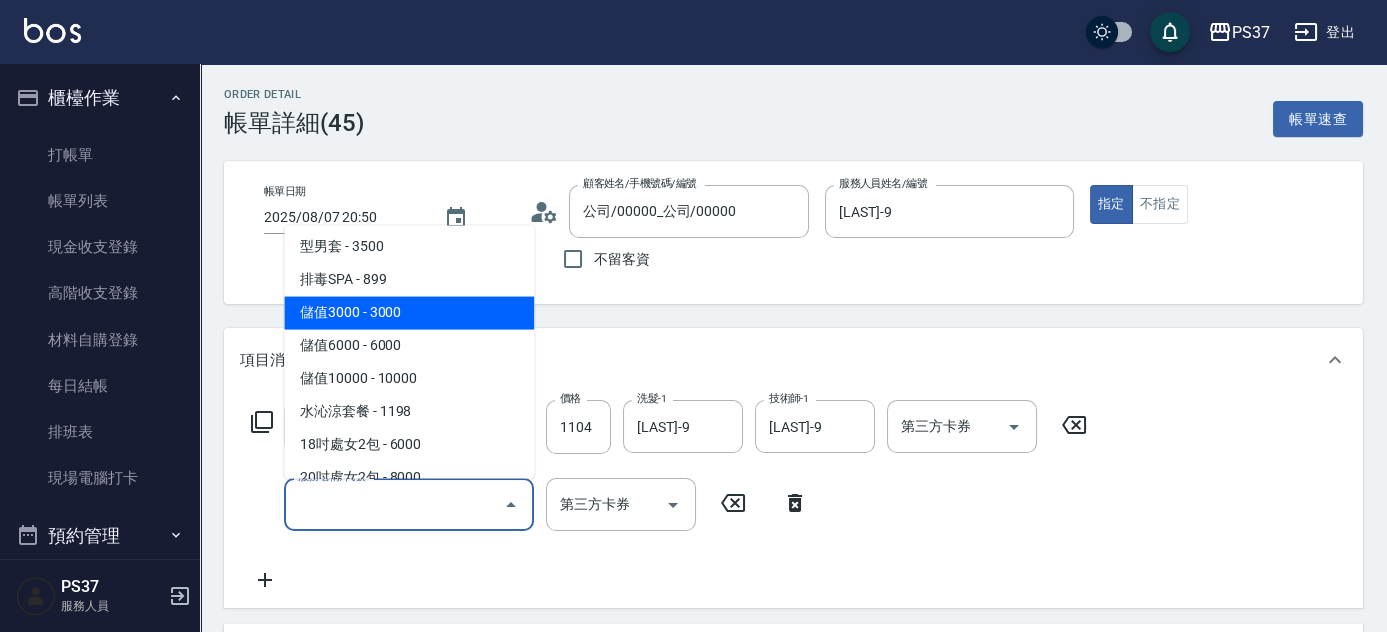 click on "儲值3000 - 3000" at bounding box center (409, 313) 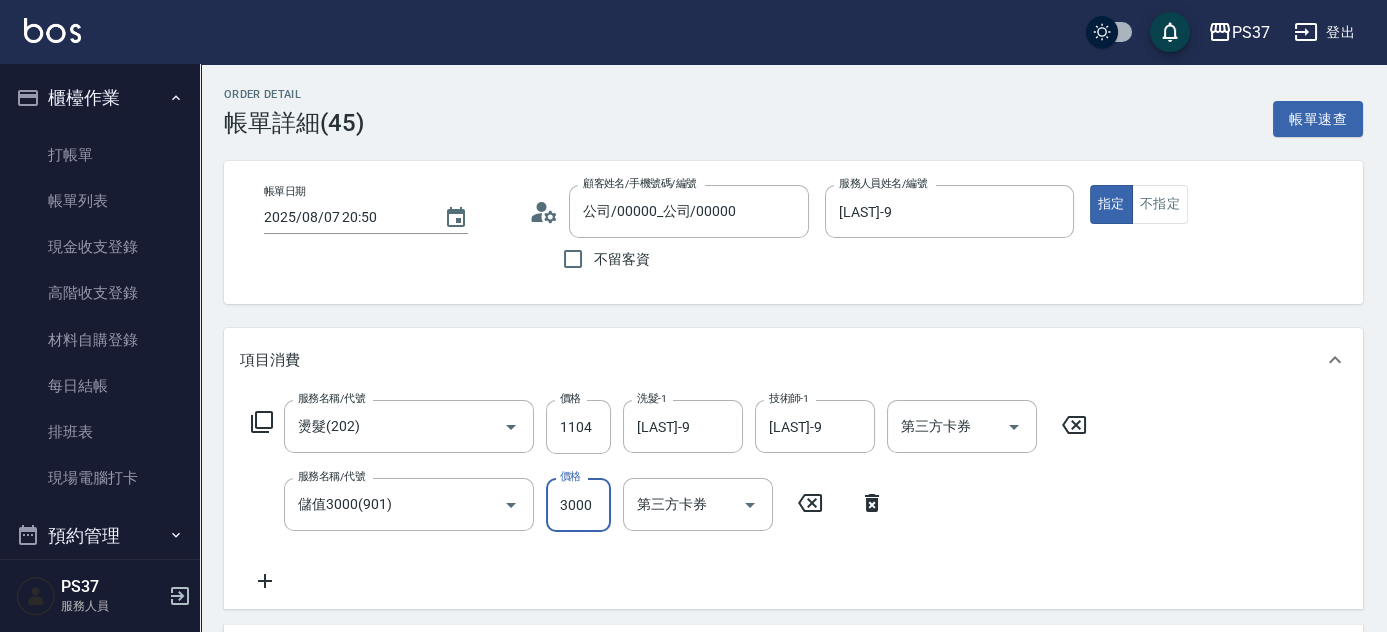 click on "3000" at bounding box center (578, 505) 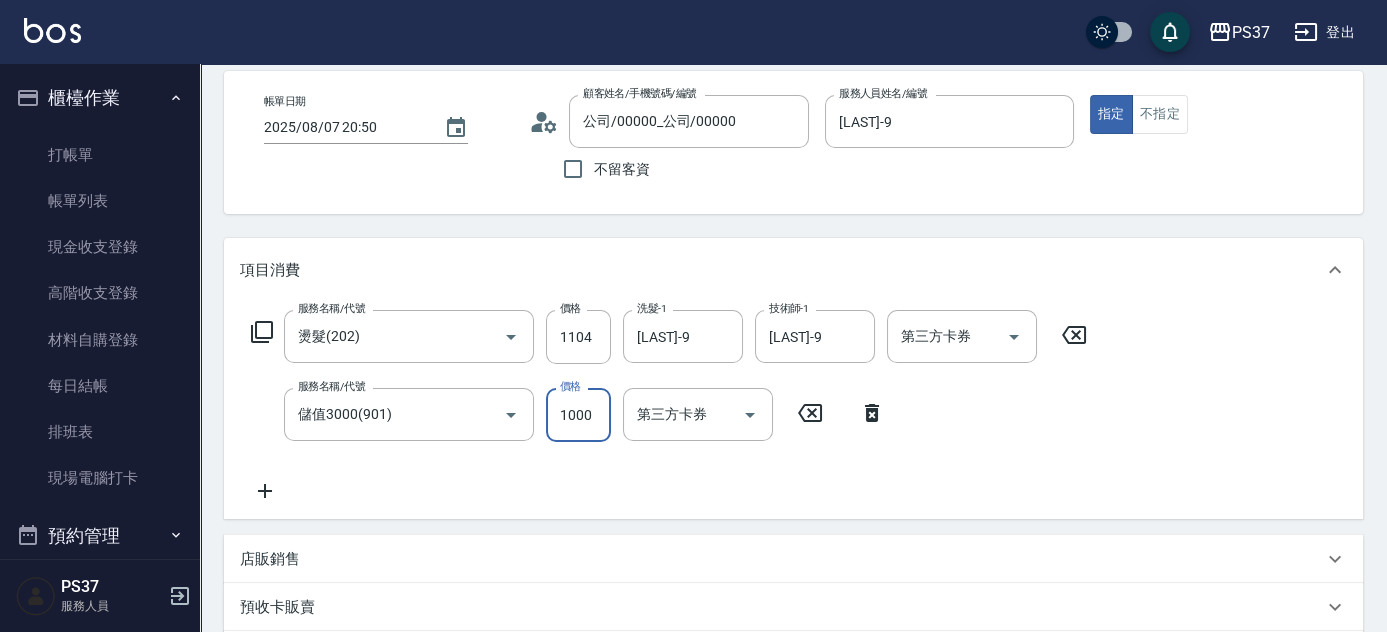 scroll, scrollTop: 363, scrollLeft: 0, axis: vertical 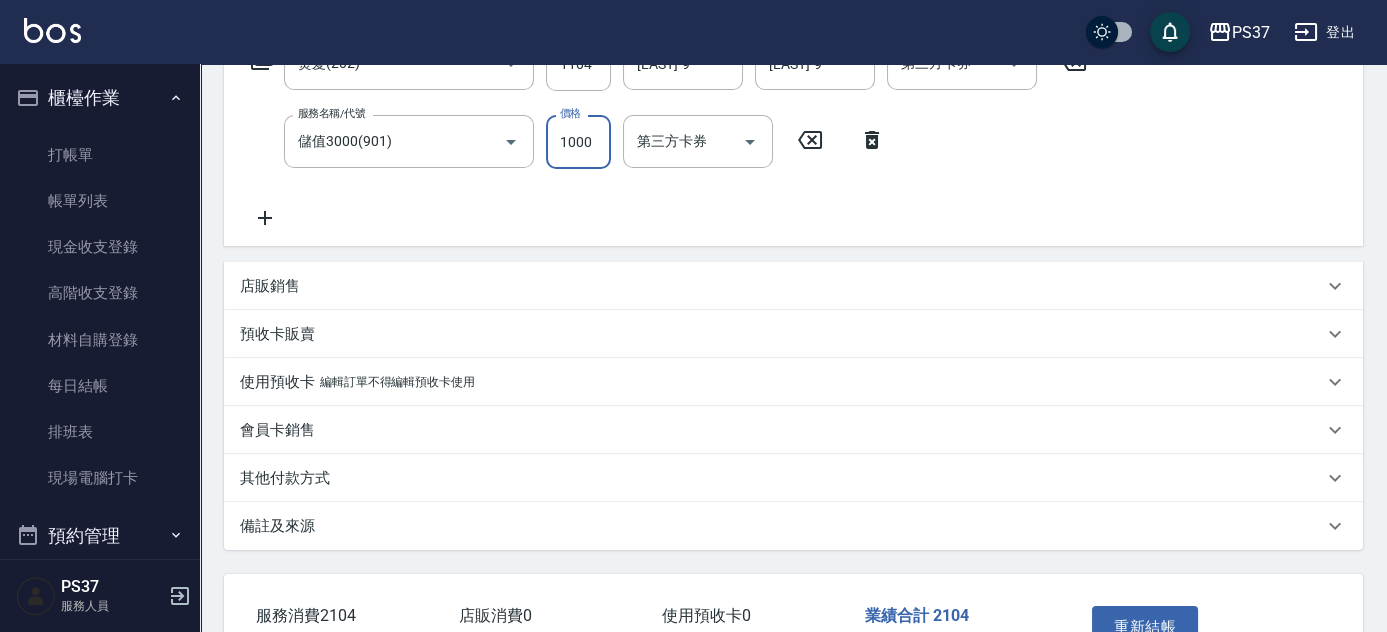 click on "店販銷售" at bounding box center (270, 286) 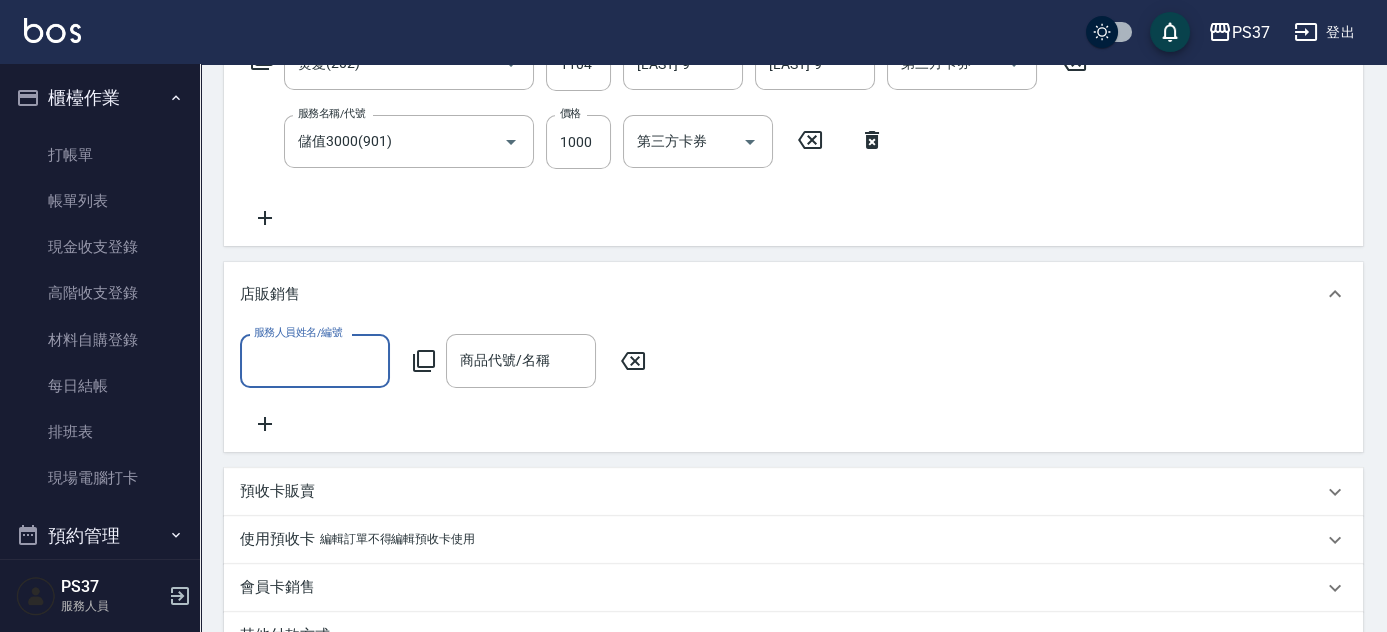 scroll, scrollTop: 0, scrollLeft: 0, axis: both 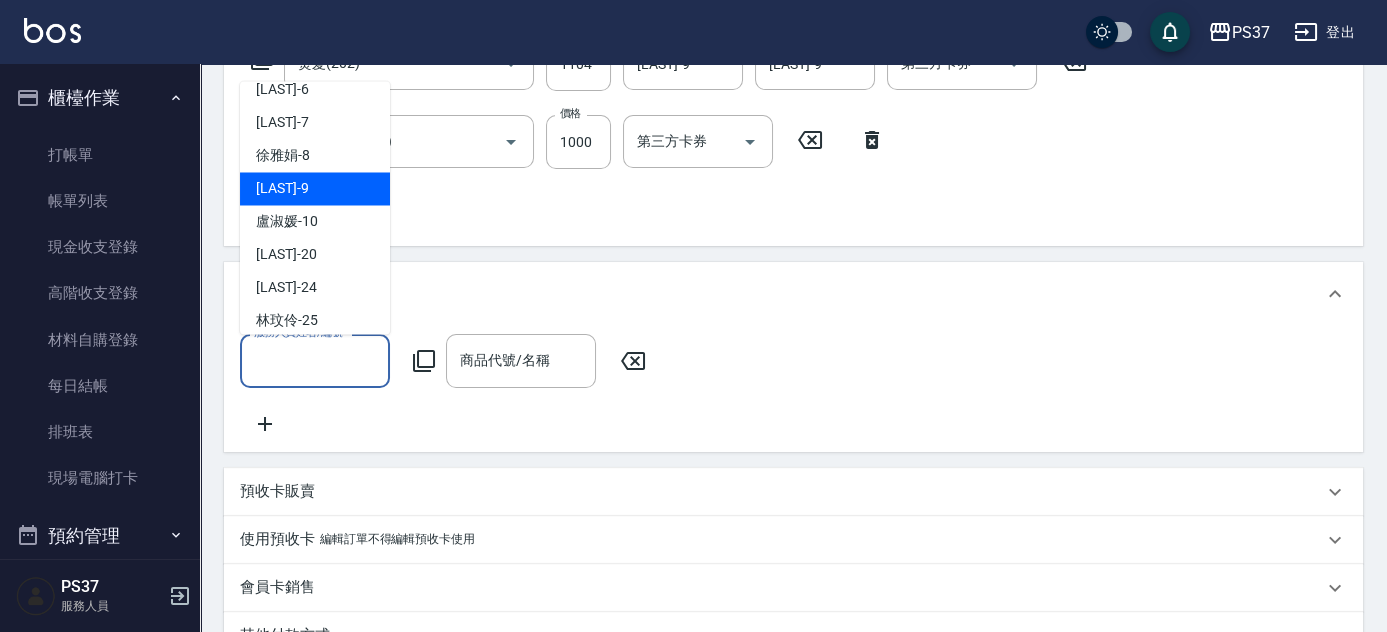 click on "[LAST] -9" at bounding box center [315, 189] 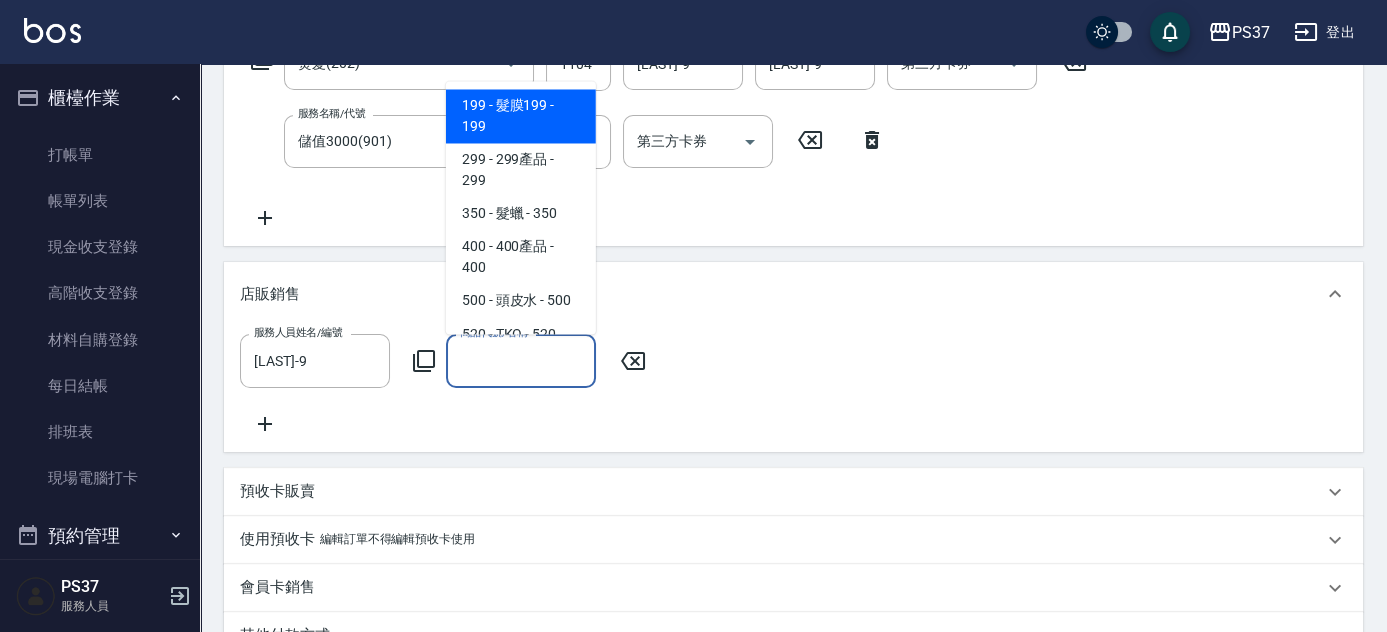click on "商品代號/名稱" at bounding box center [521, 360] 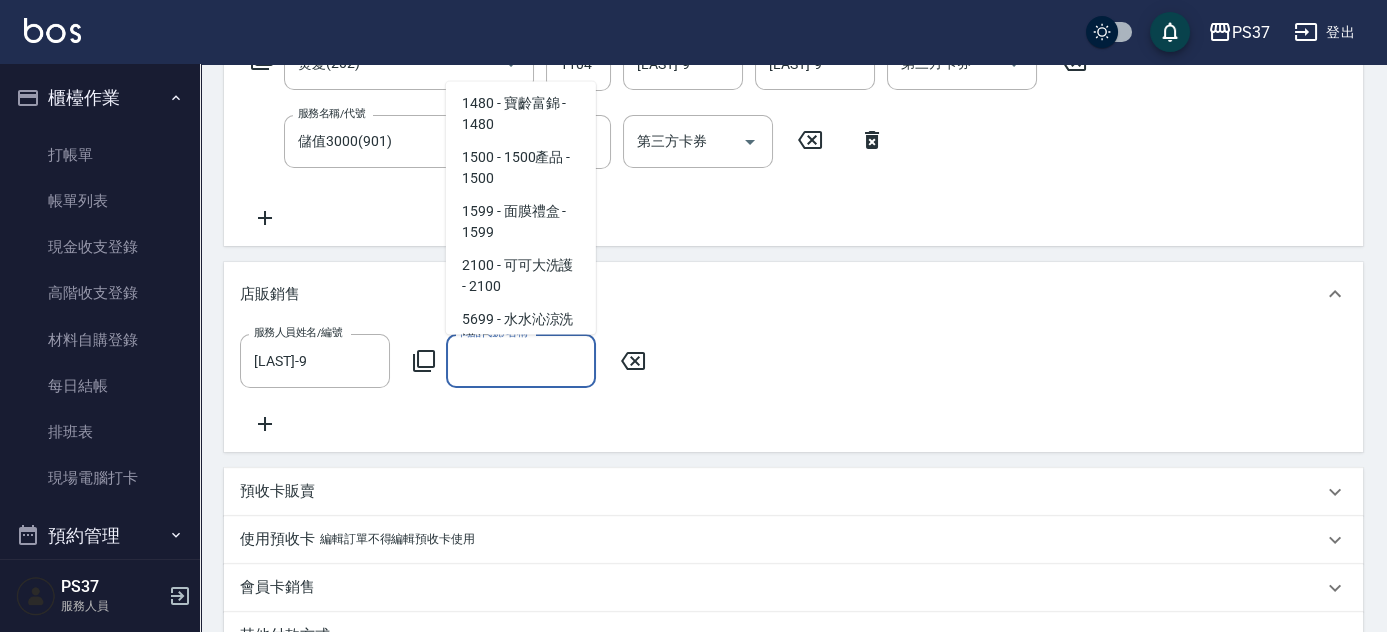 scroll, scrollTop: 1090, scrollLeft: 0, axis: vertical 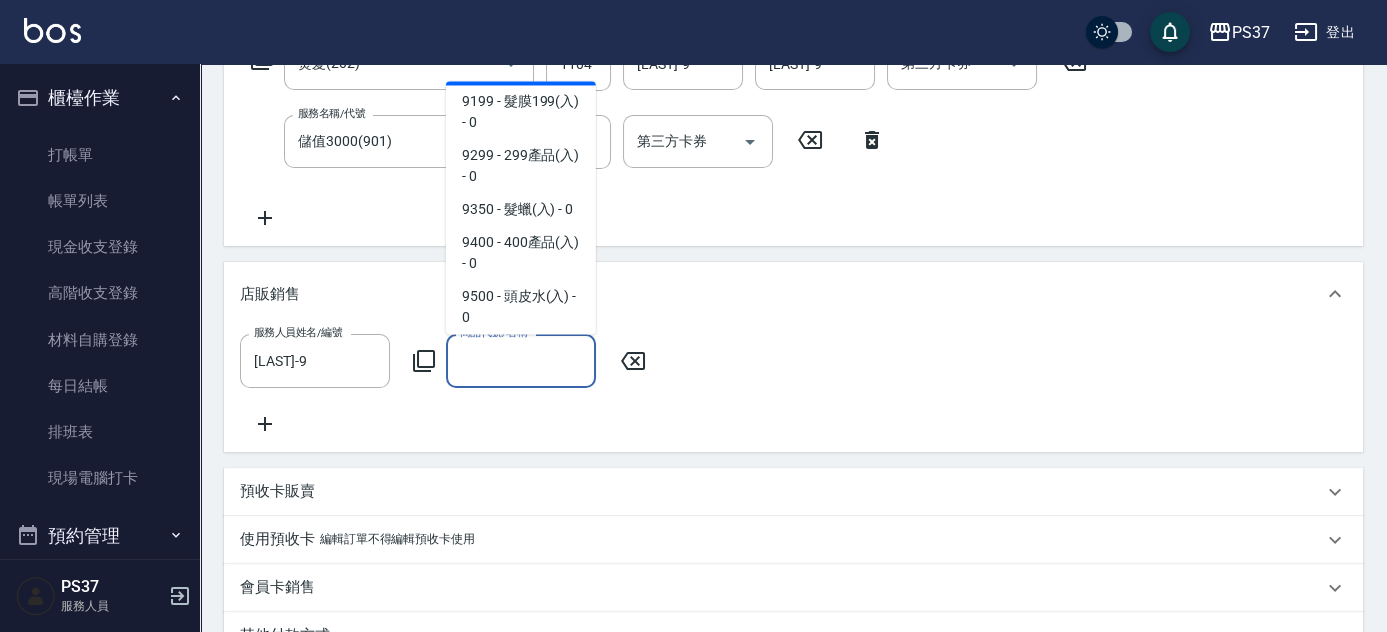 click on "5699 - 水水沁涼洗護組 - 699" at bounding box center (521, 59) 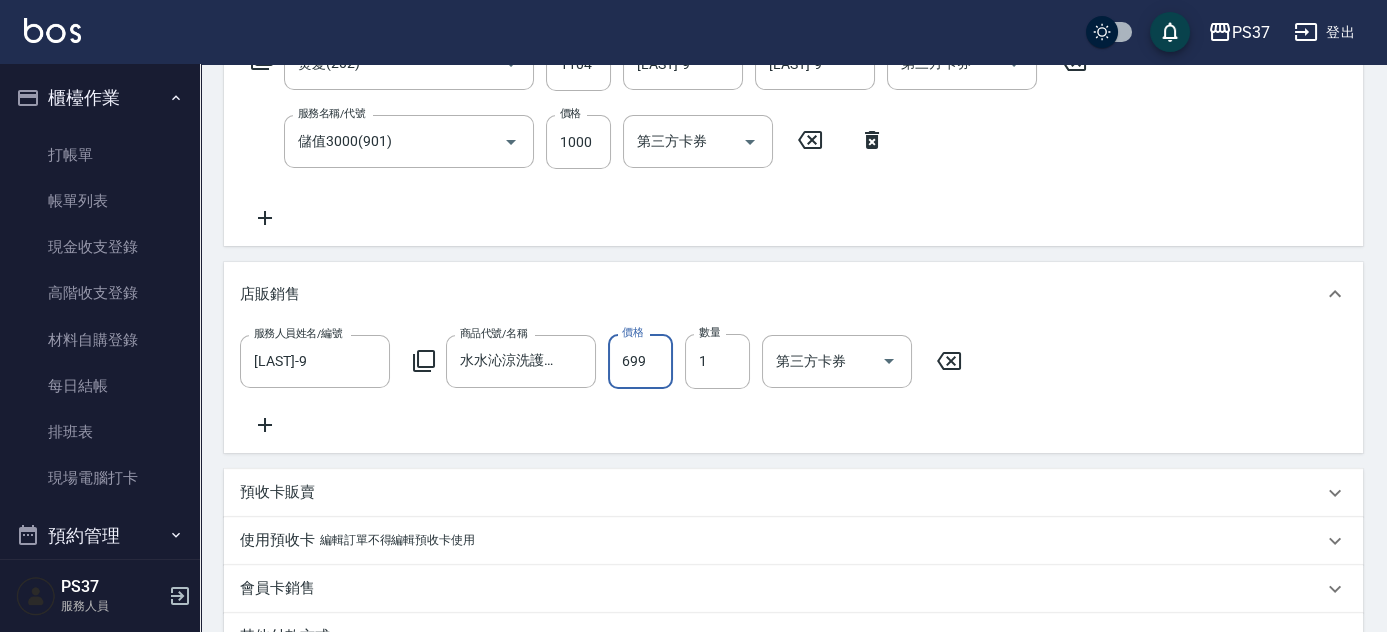 click on "699" at bounding box center (640, 361) 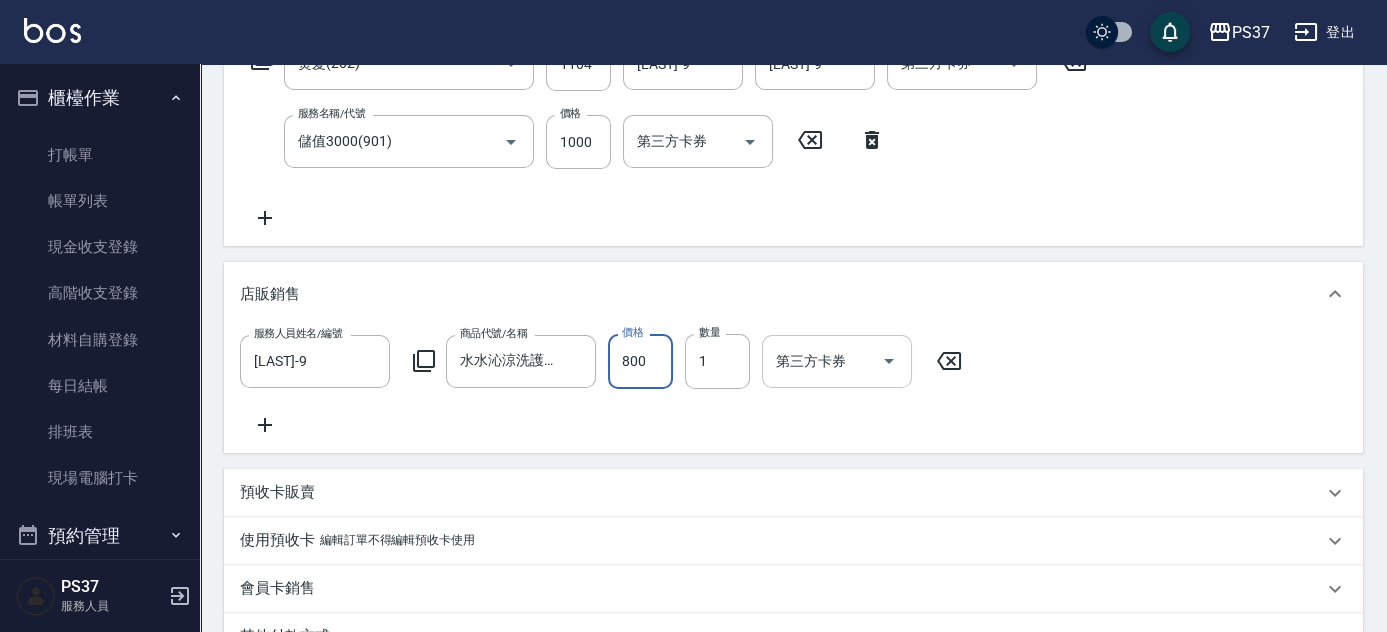 click 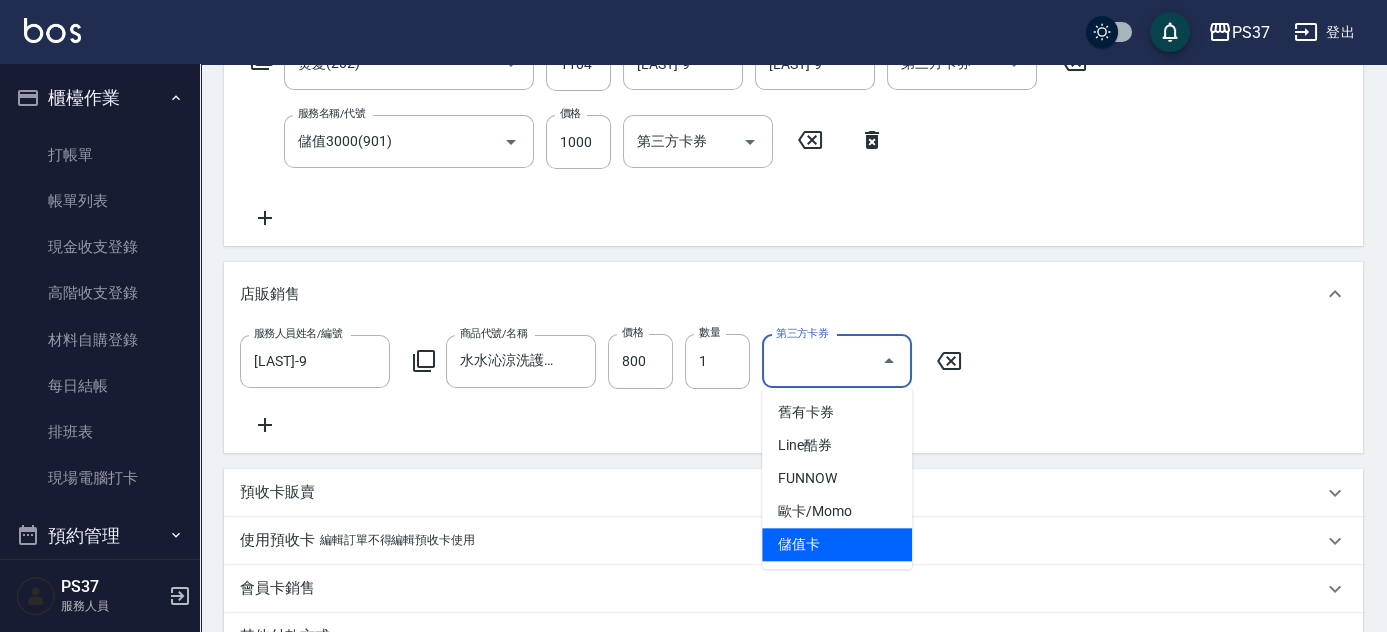 click on "儲值卡" at bounding box center [837, 544] 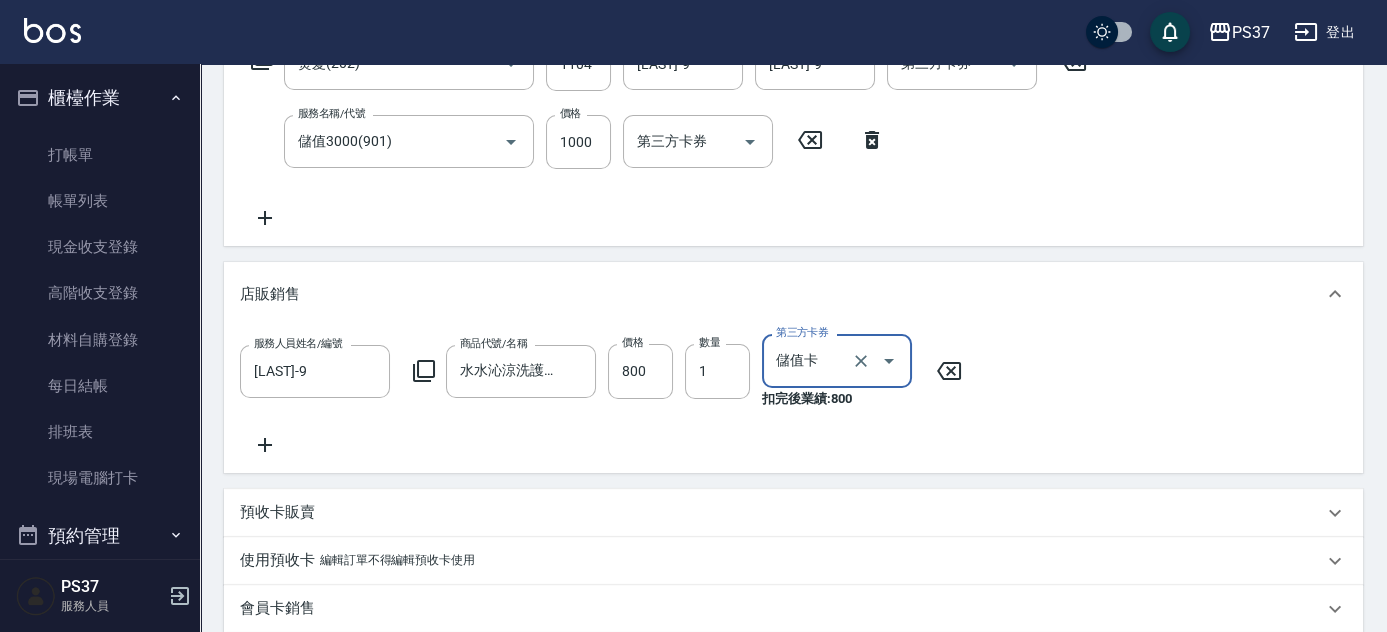 scroll, scrollTop: 687, scrollLeft: 0, axis: vertical 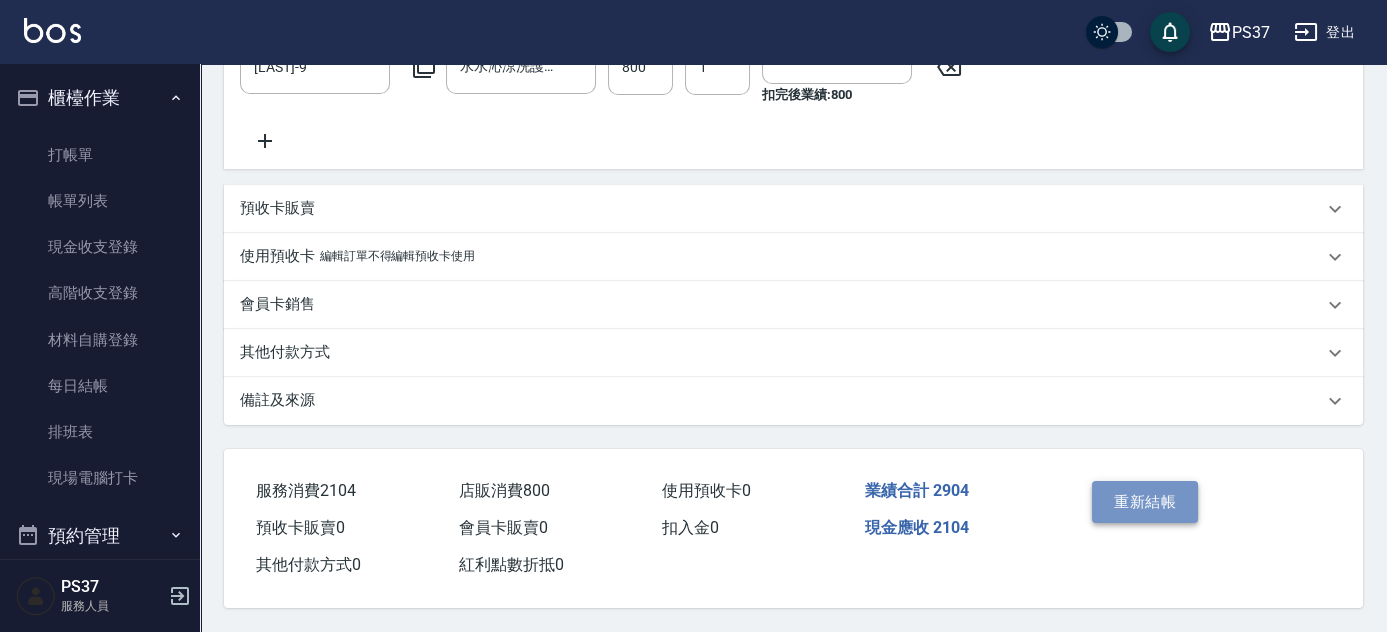 click on "重新結帳" at bounding box center (1145, 502) 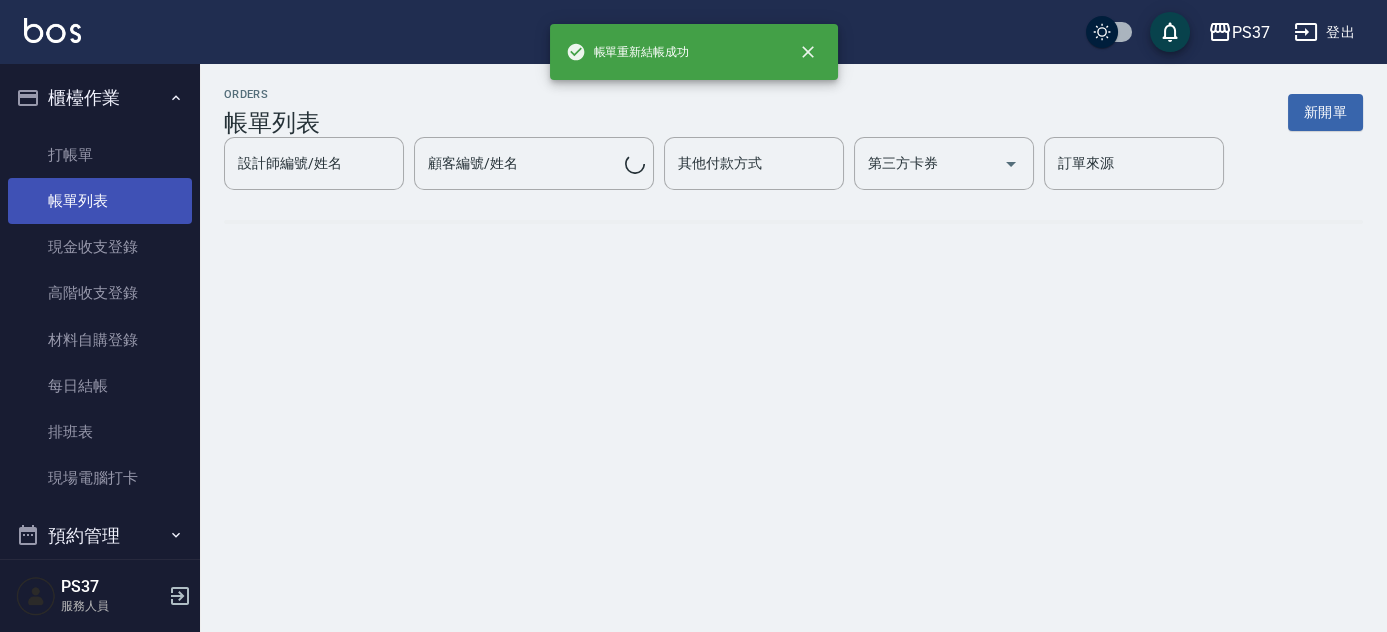 scroll, scrollTop: 0, scrollLeft: 0, axis: both 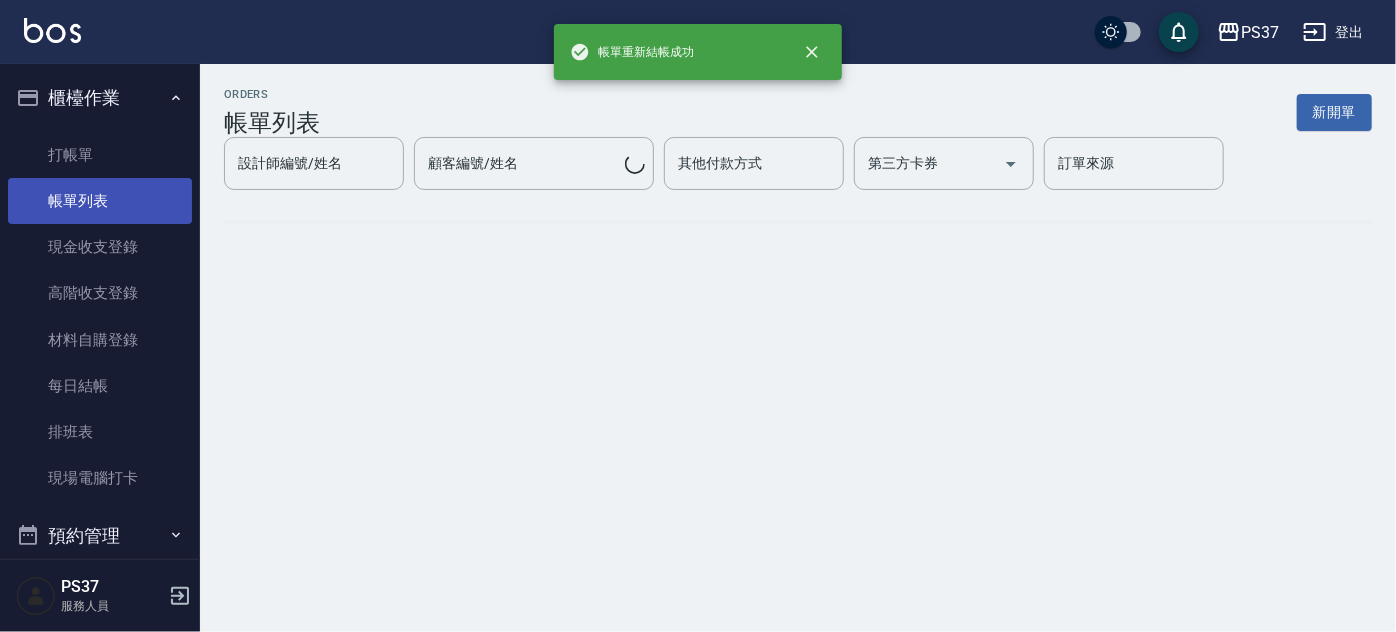 click on "帳單列表" at bounding box center (100, 201) 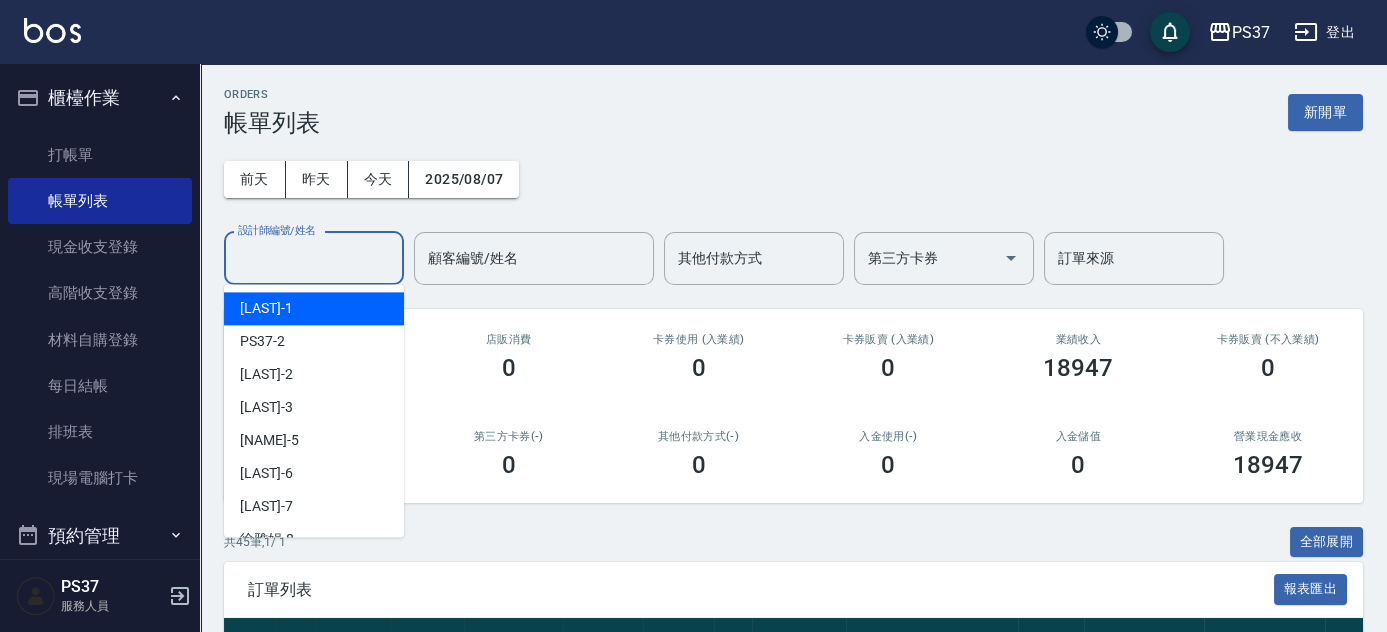 click on "設計師編號/姓名" at bounding box center (314, 258) 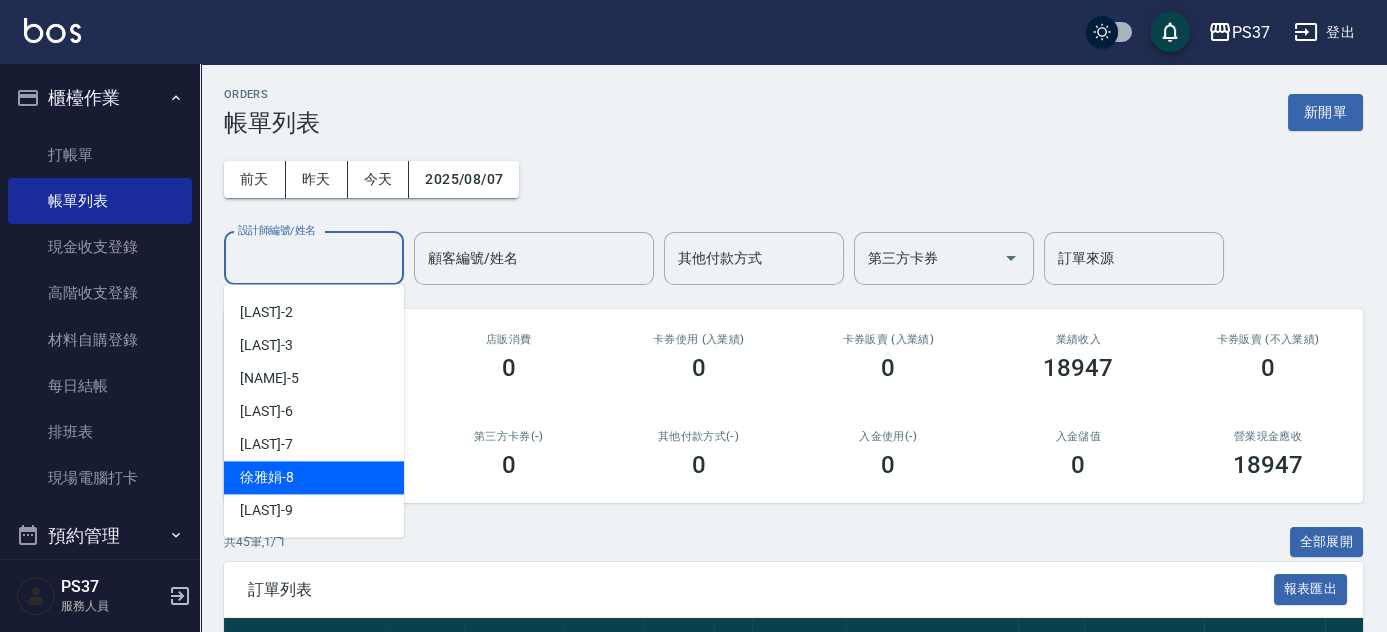 scroll, scrollTop: 90, scrollLeft: 0, axis: vertical 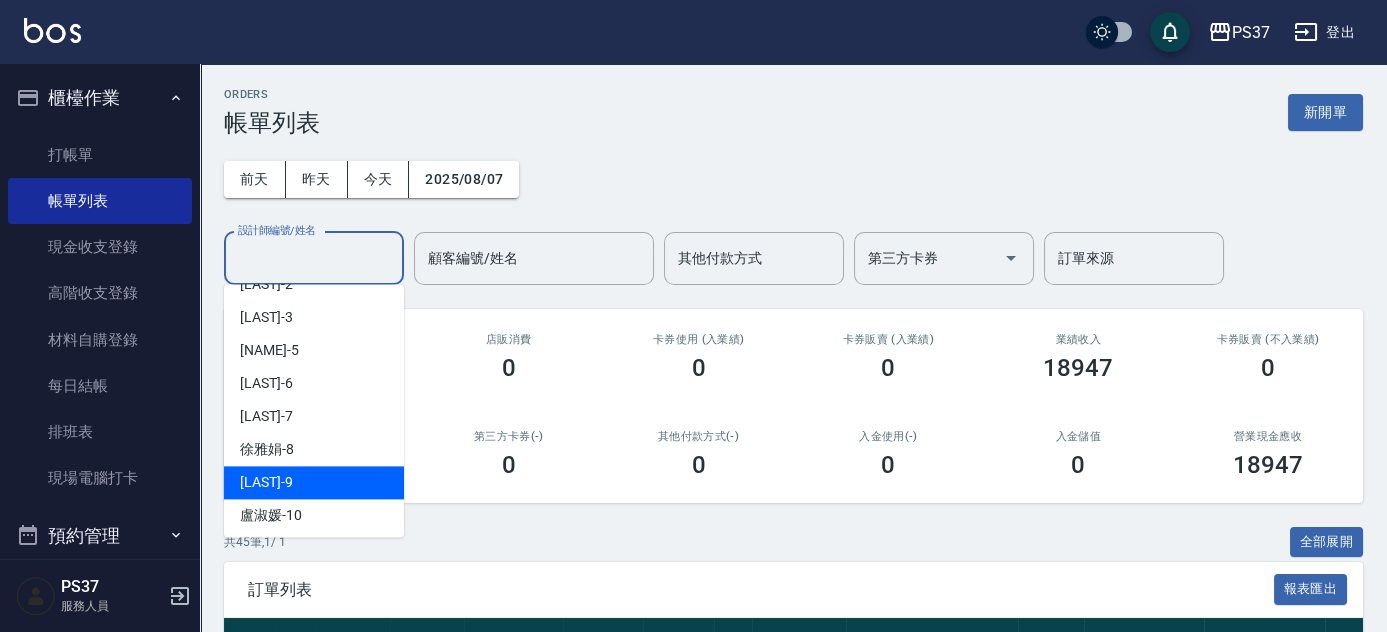 click on "[LAST] -9" at bounding box center [314, 482] 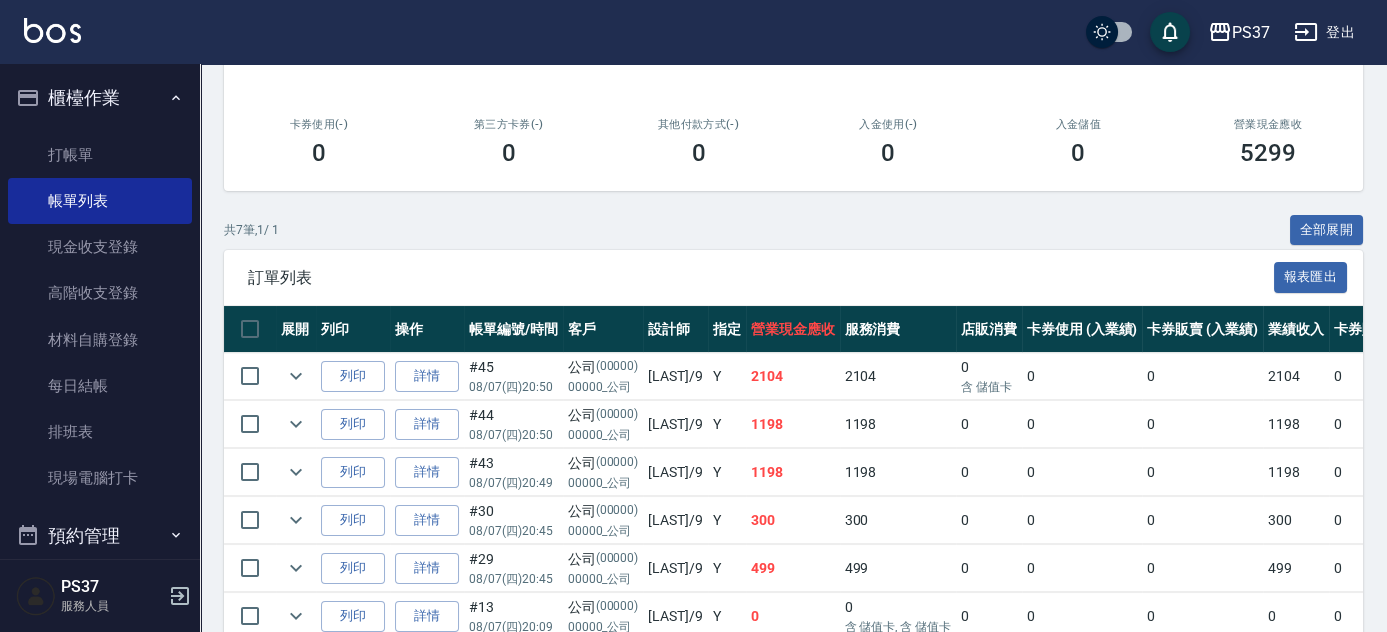 scroll, scrollTop: 456, scrollLeft: 0, axis: vertical 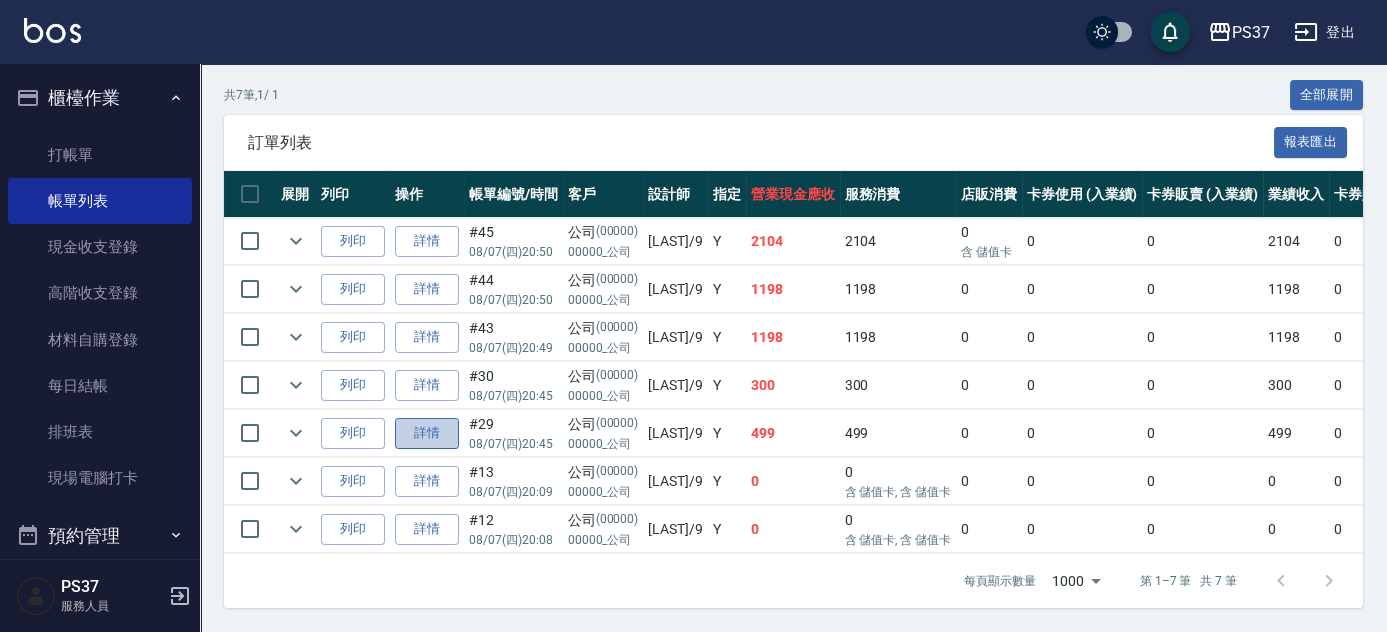click on "詳情" at bounding box center (427, 433) 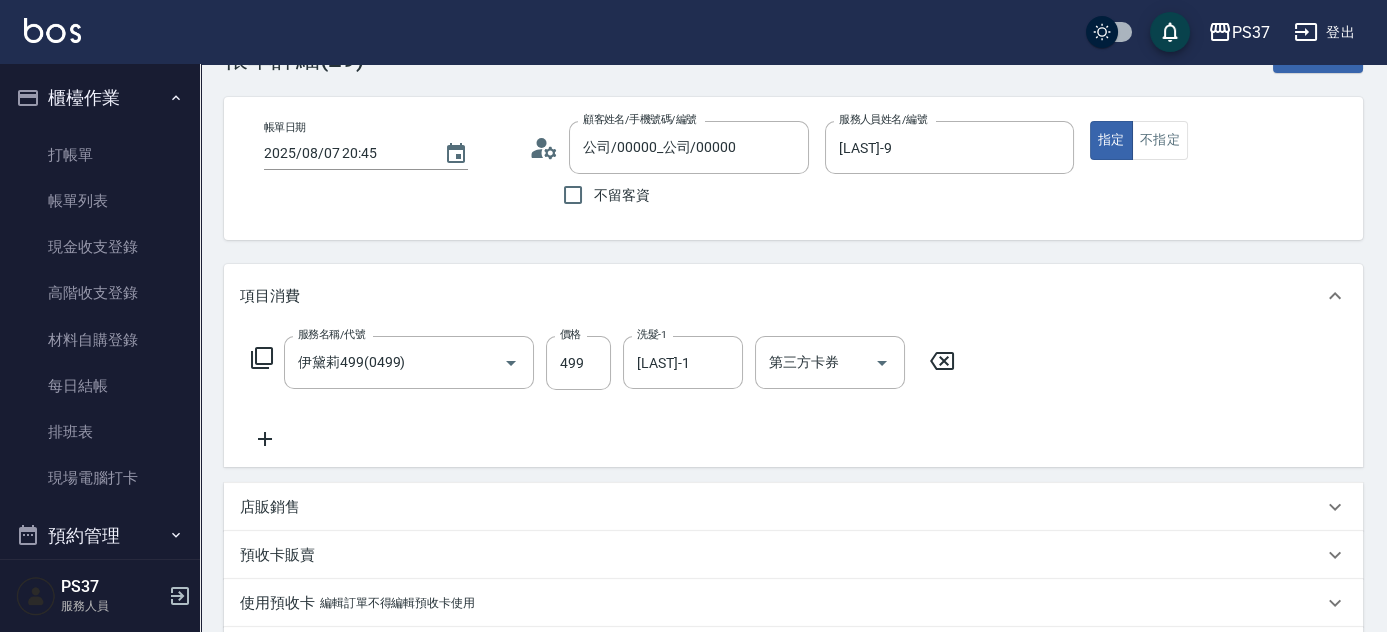 scroll, scrollTop: 90, scrollLeft: 0, axis: vertical 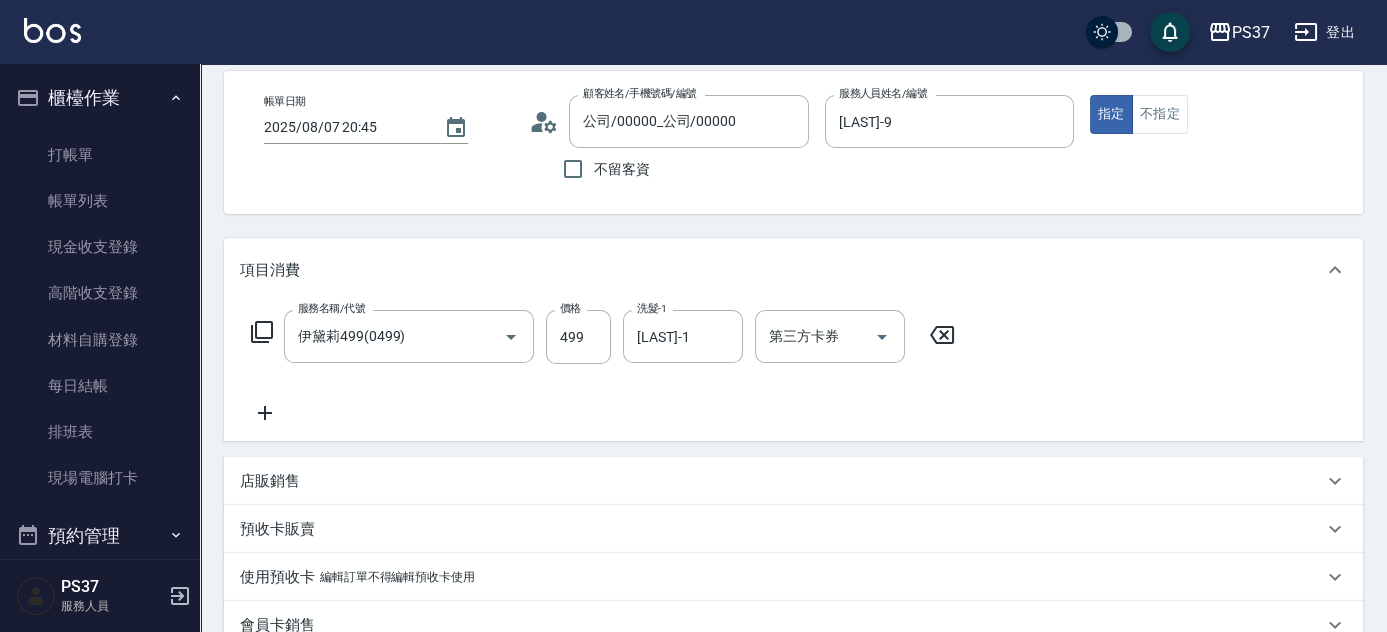 click 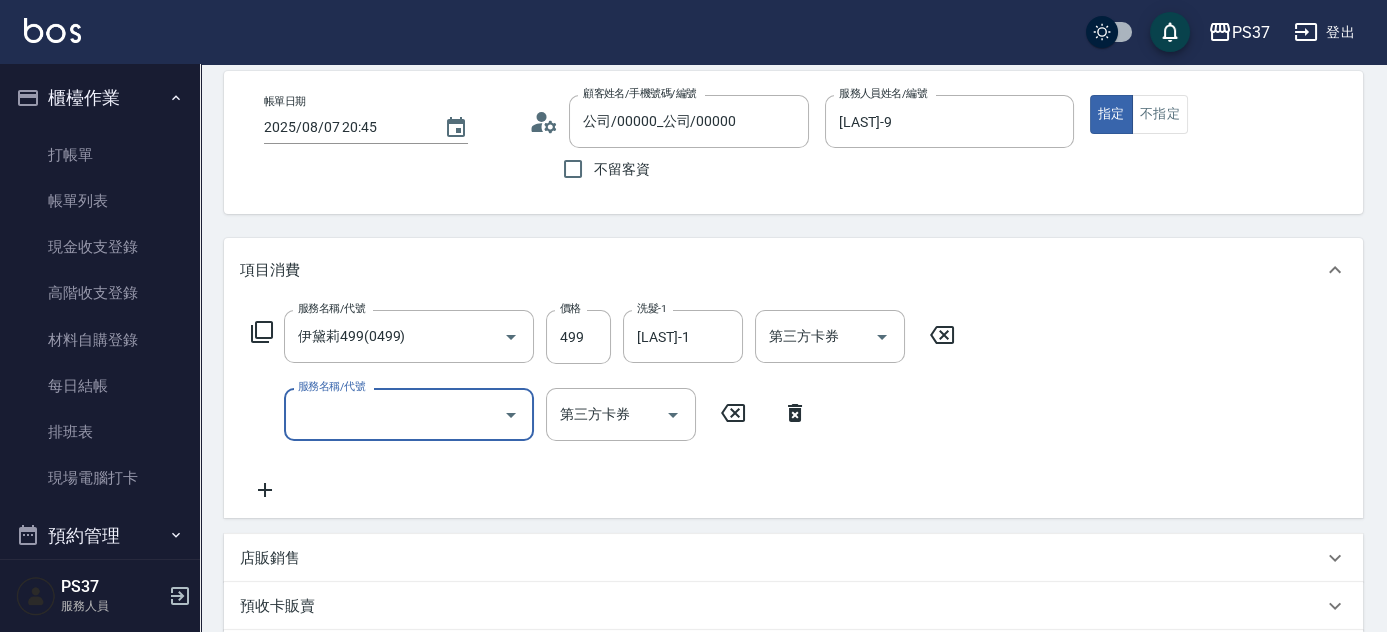 click on "服務名稱/代號" at bounding box center [394, 414] 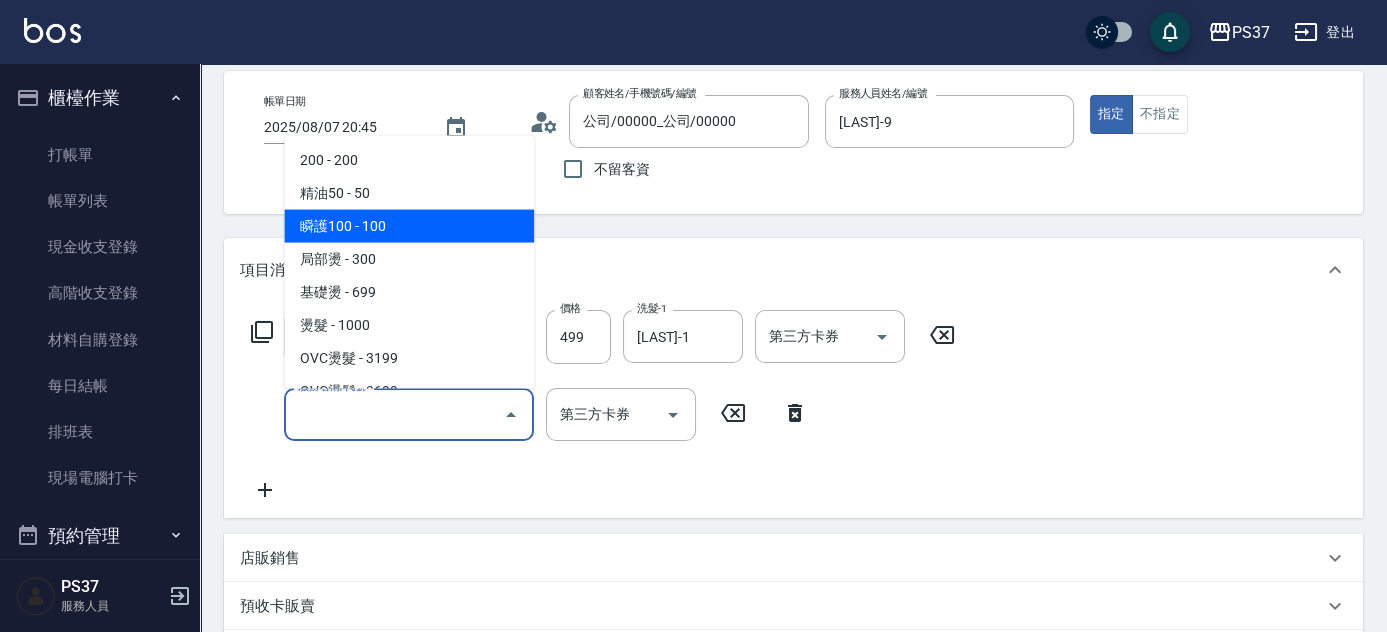 click on "瞬護100 - 100" at bounding box center (409, 226) 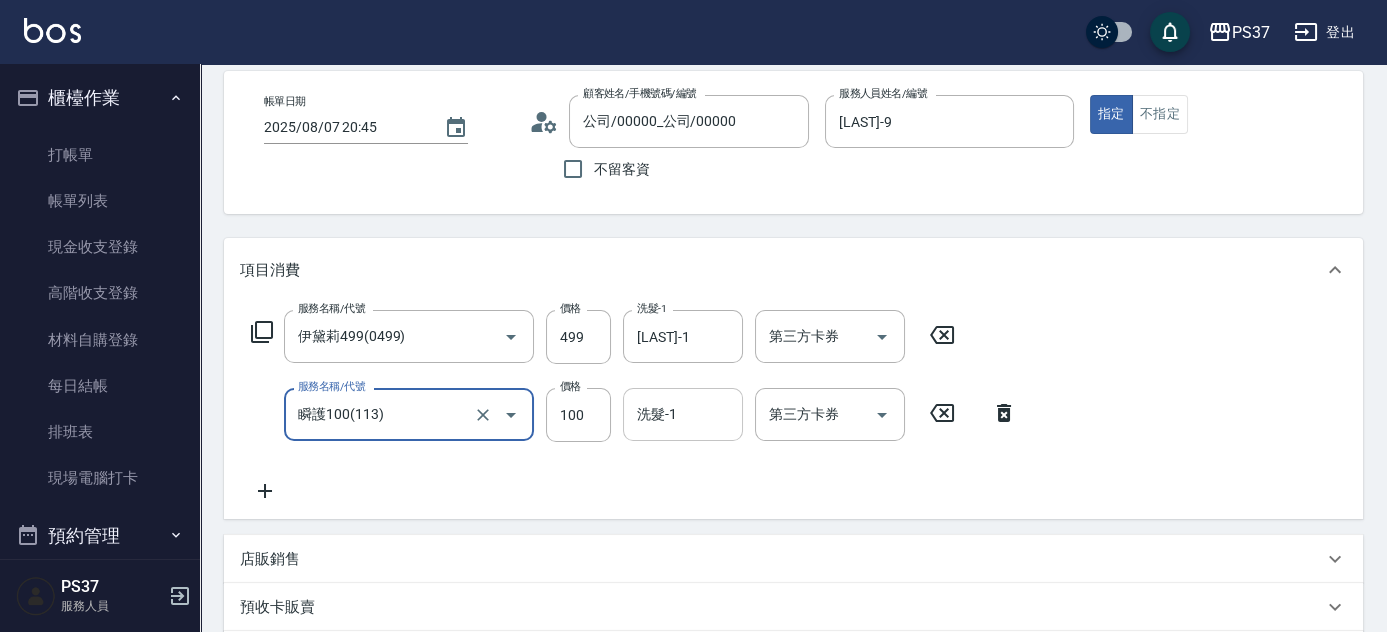 click on "洗髮-1" at bounding box center (683, 414) 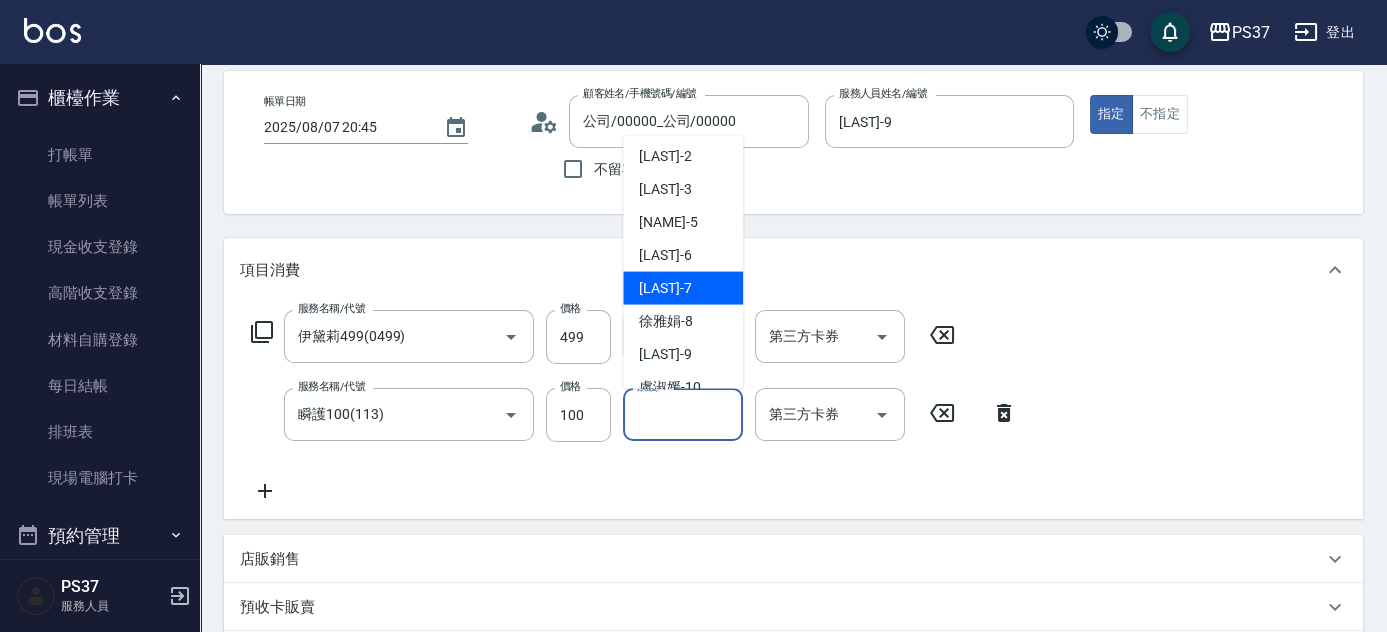 scroll, scrollTop: 181, scrollLeft: 0, axis: vertical 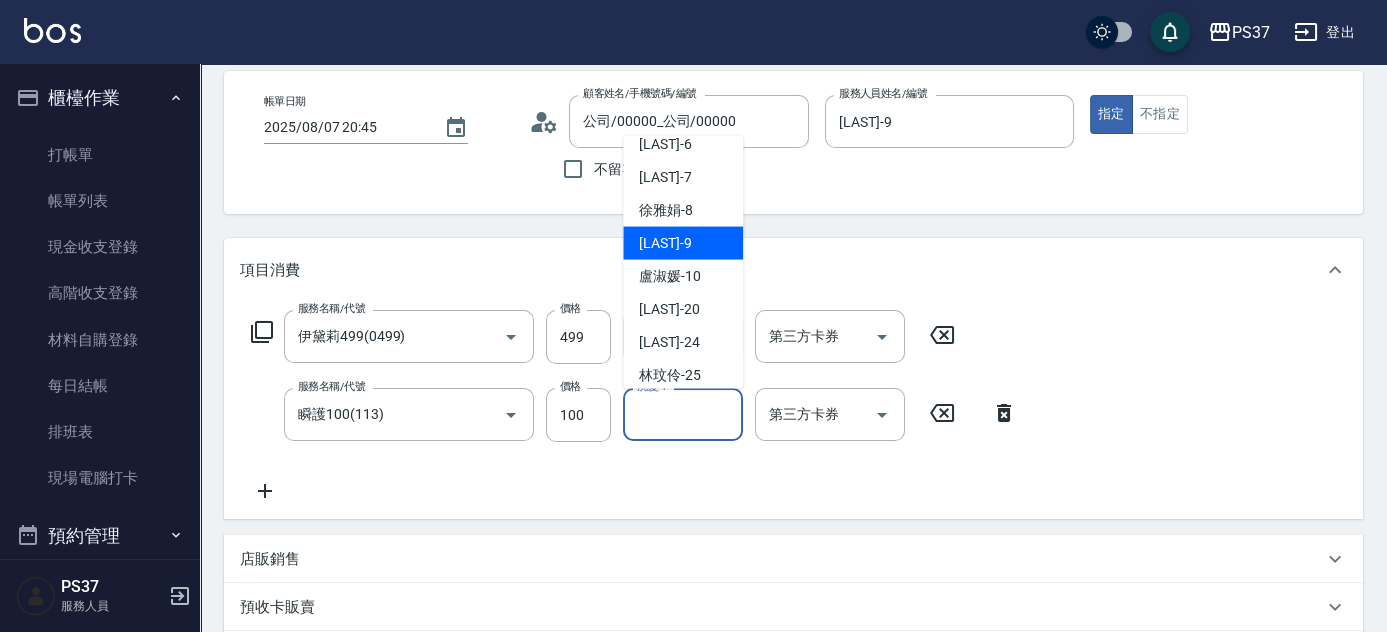 click on "[LAST] -9" at bounding box center [683, 243] 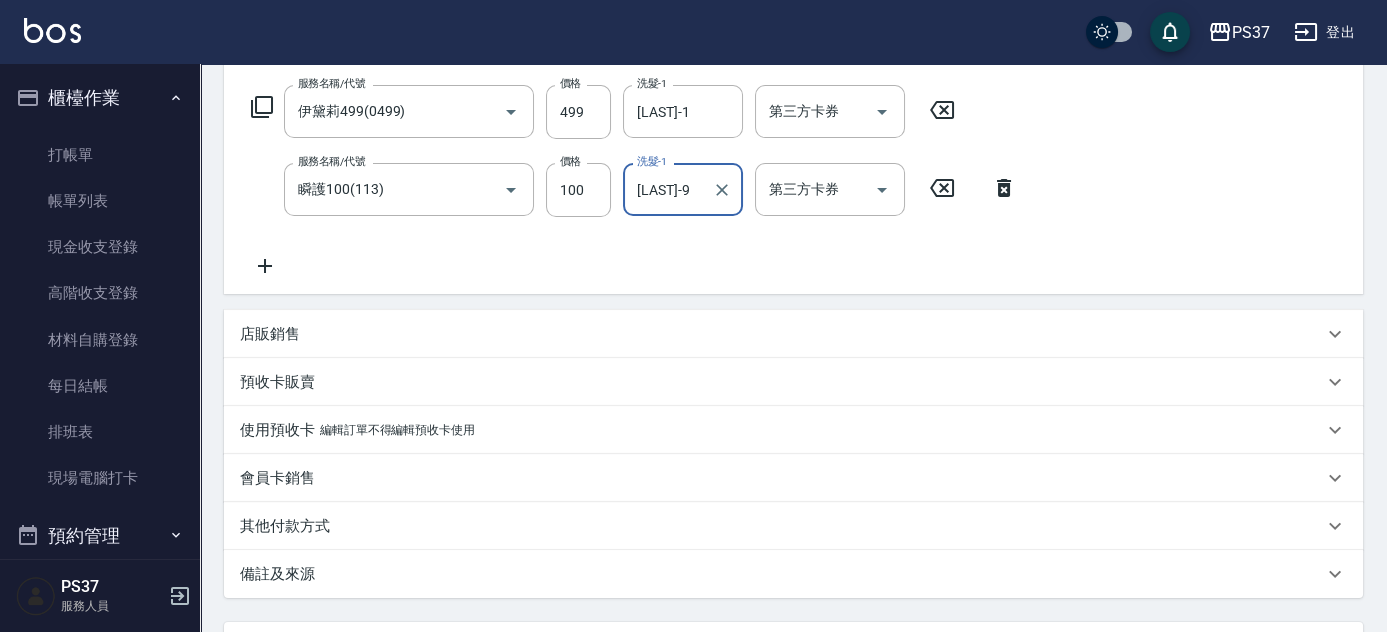 scroll, scrollTop: 454, scrollLeft: 0, axis: vertical 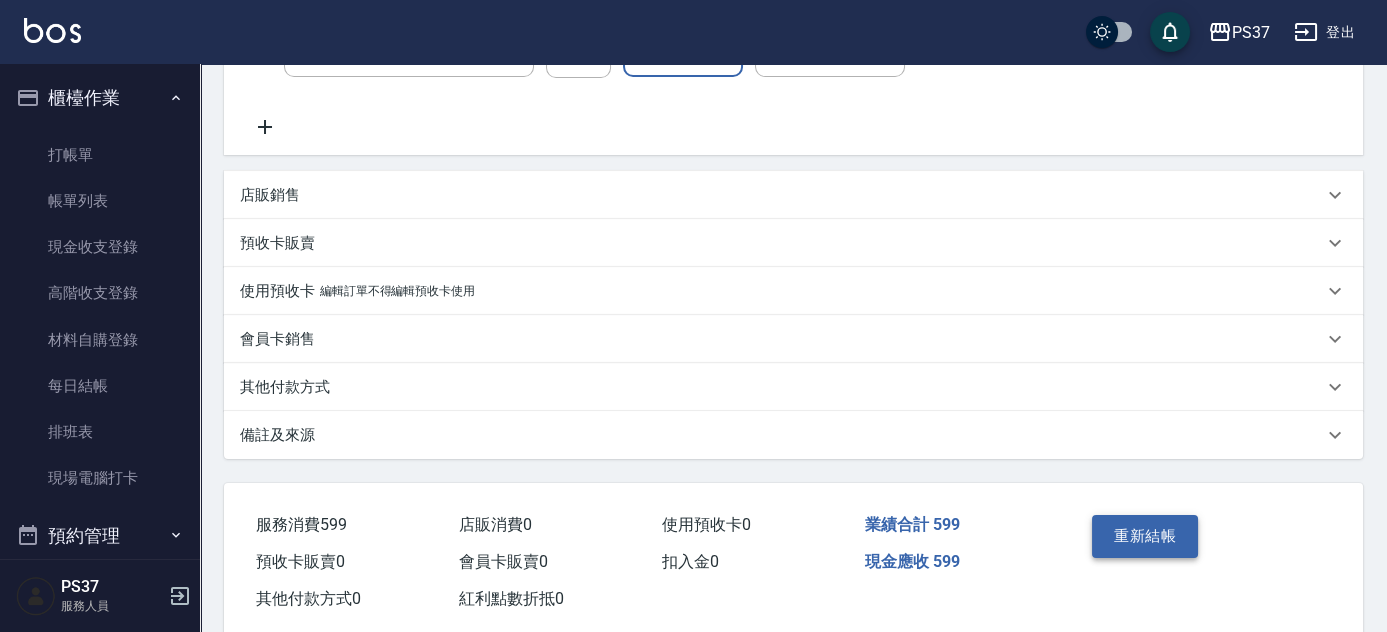 click on "重新結帳" at bounding box center [1145, 536] 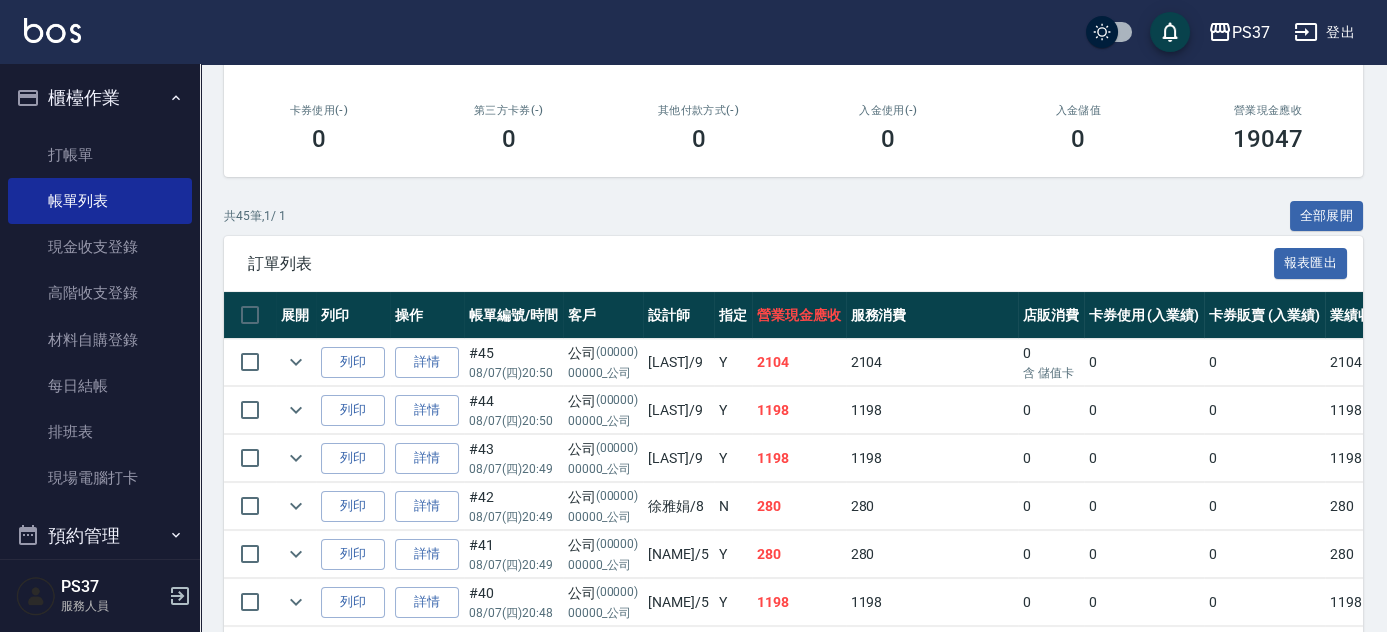 scroll, scrollTop: 181, scrollLeft: 0, axis: vertical 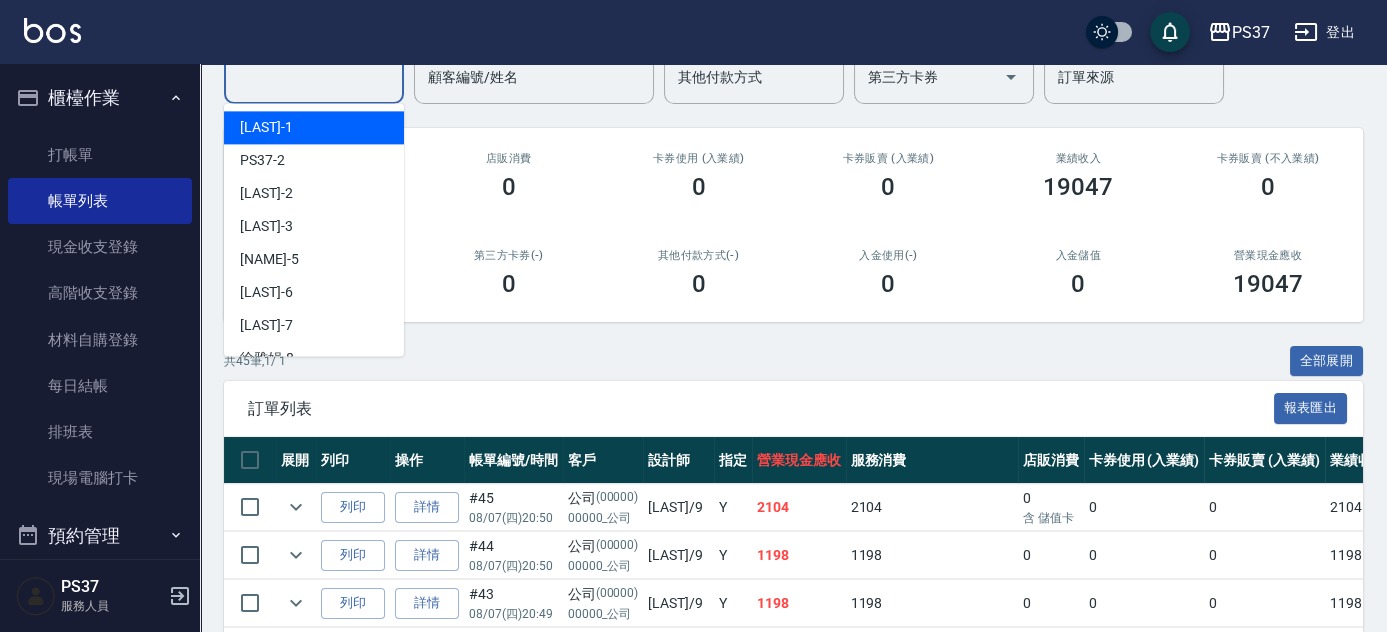 click on "設計師編號/姓名" at bounding box center (314, 77) 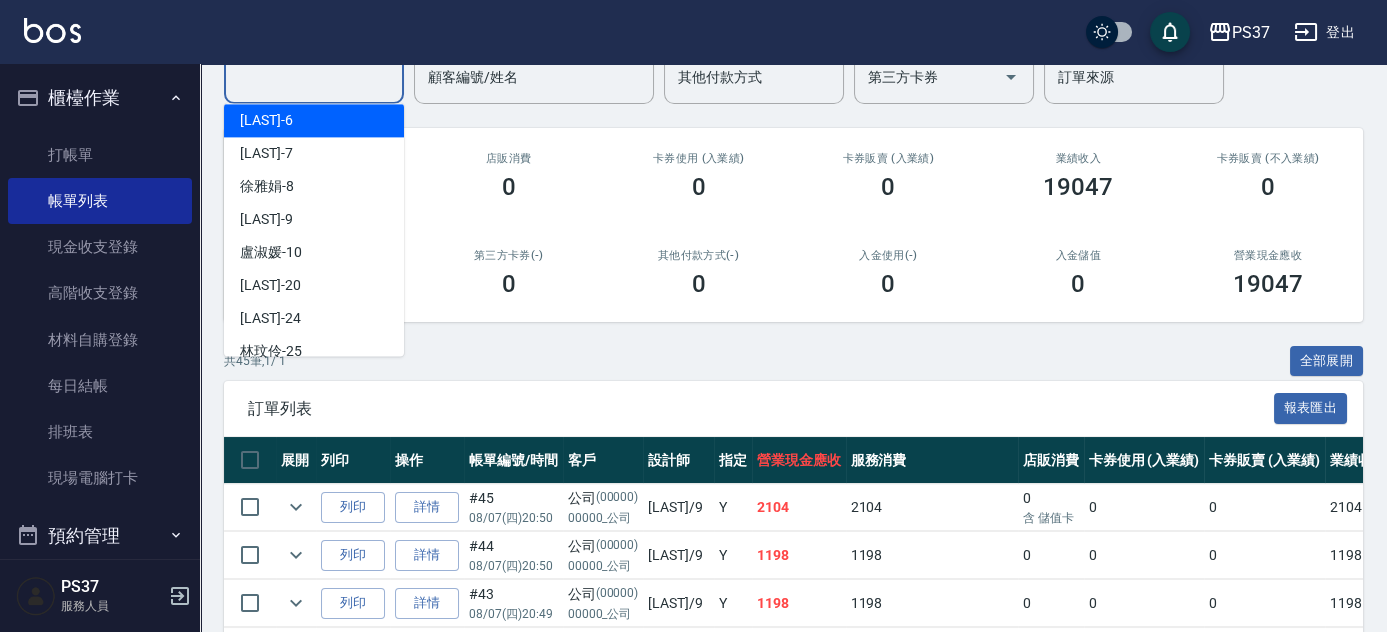 scroll, scrollTop: 181, scrollLeft: 0, axis: vertical 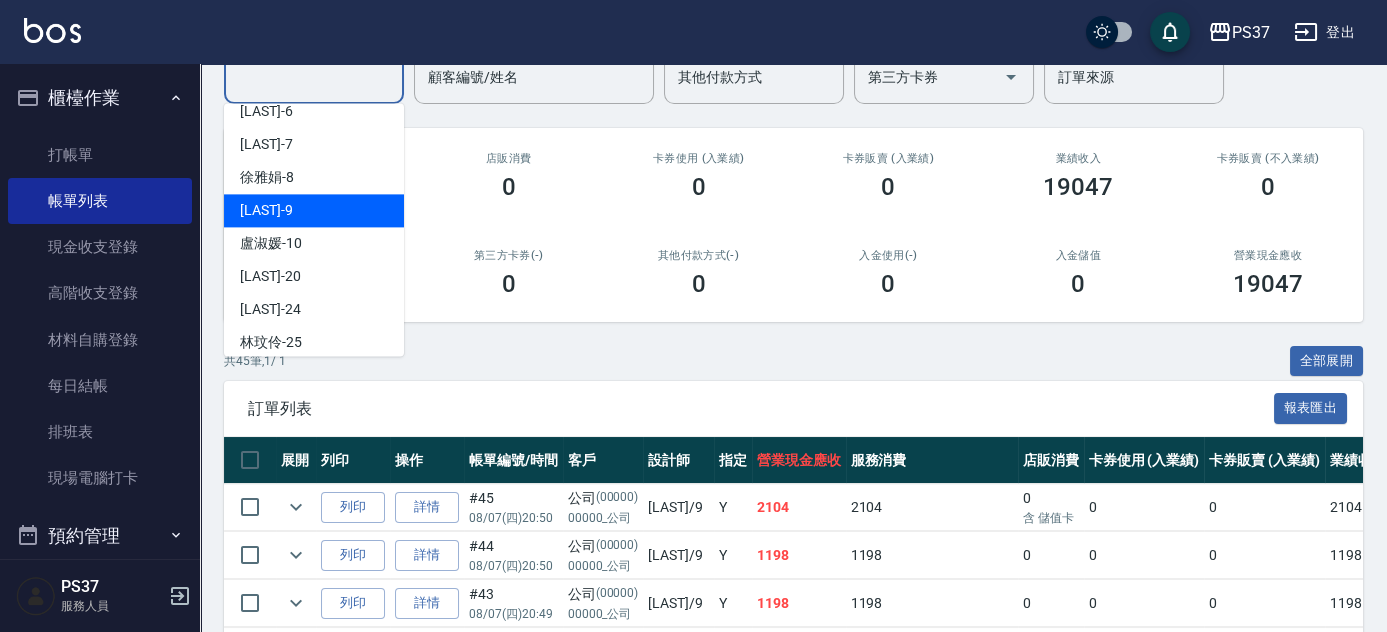 click on "[LAST] -9" at bounding box center [314, 210] 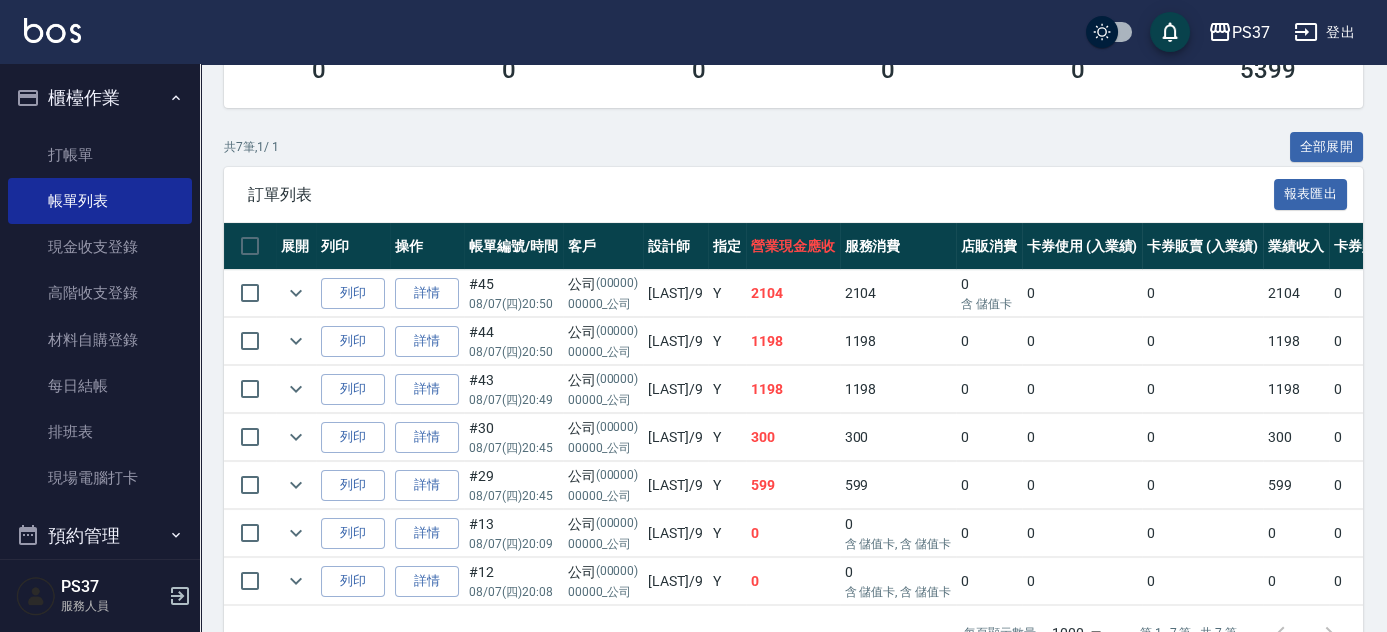 scroll, scrollTop: 454, scrollLeft: 0, axis: vertical 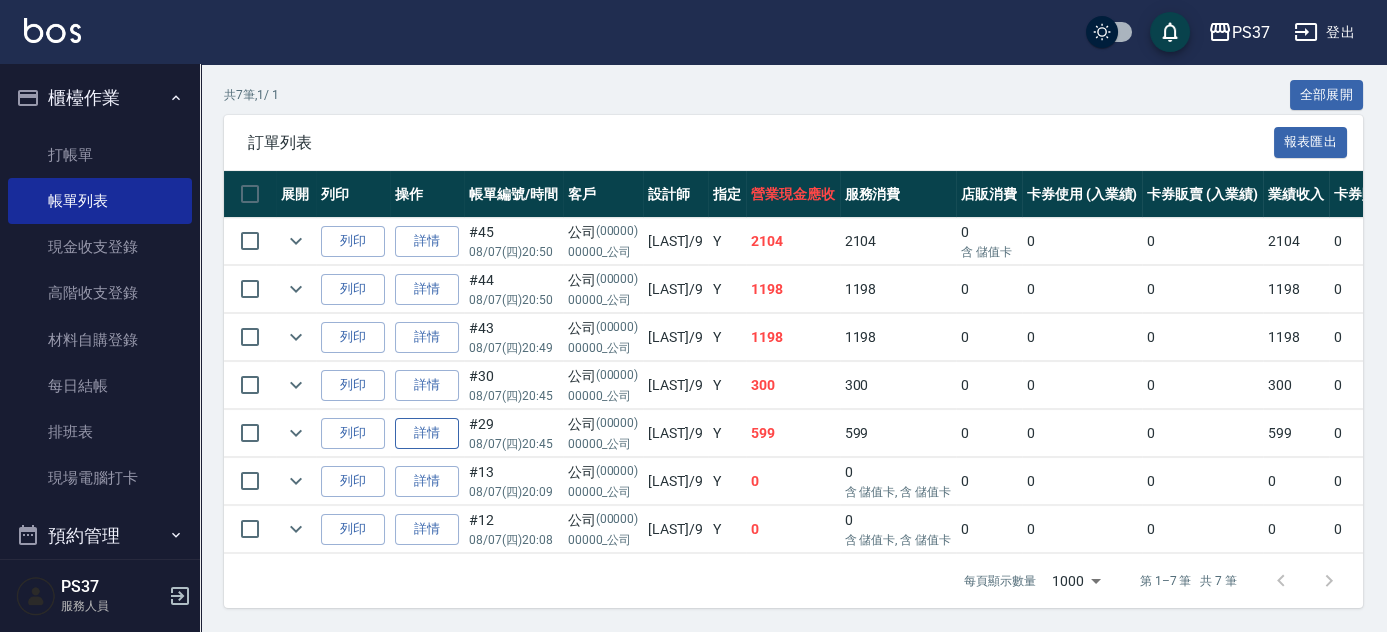click on "詳情" at bounding box center (427, 433) 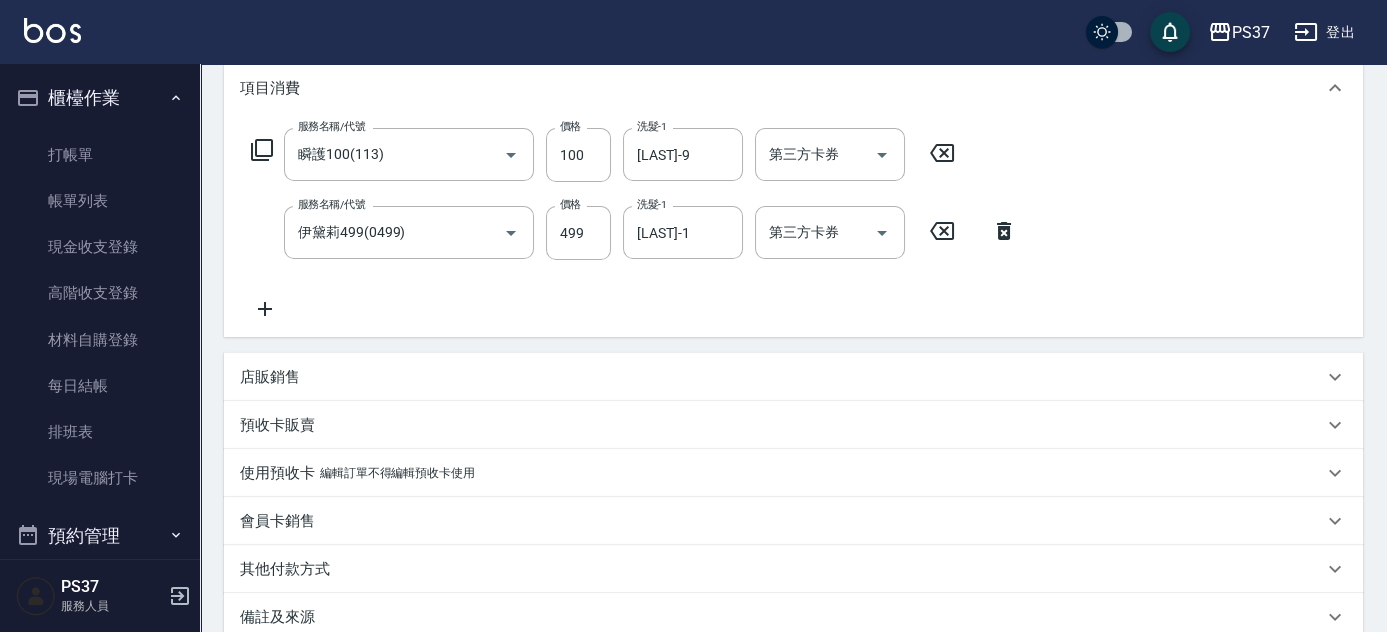 scroll, scrollTop: 495, scrollLeft: 0, axis: vertical 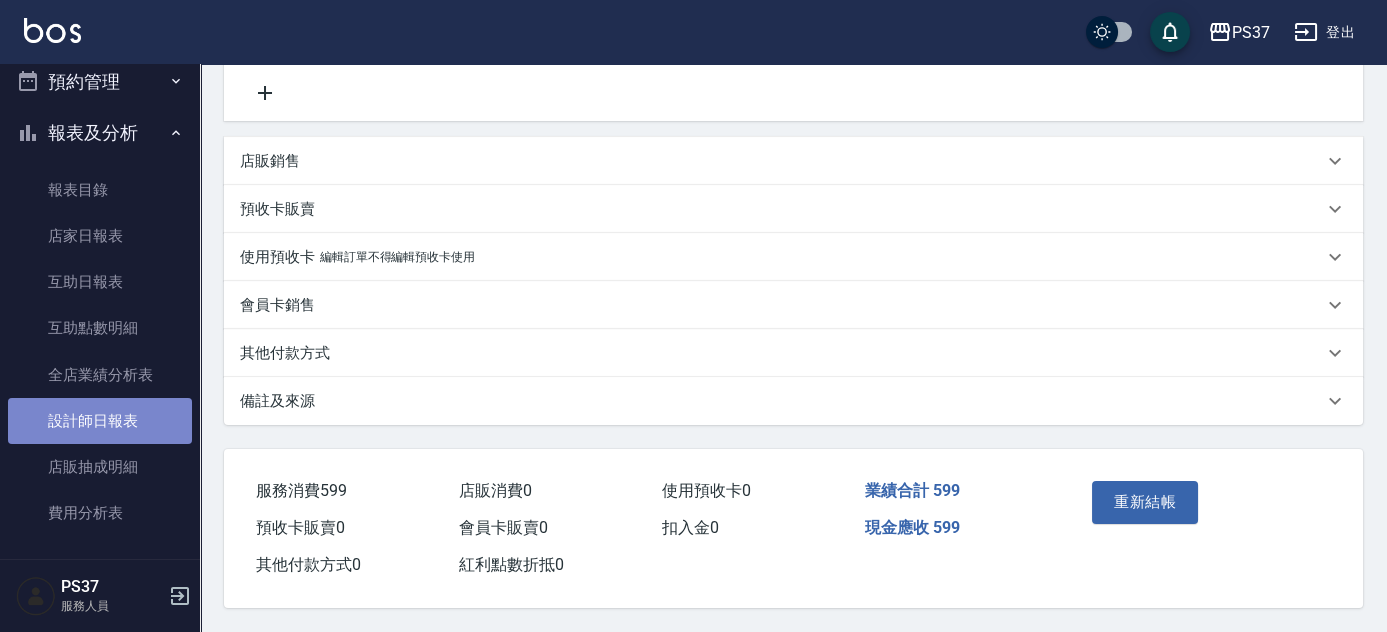 click on "設計師日報表" at bounding box center (100, 421) 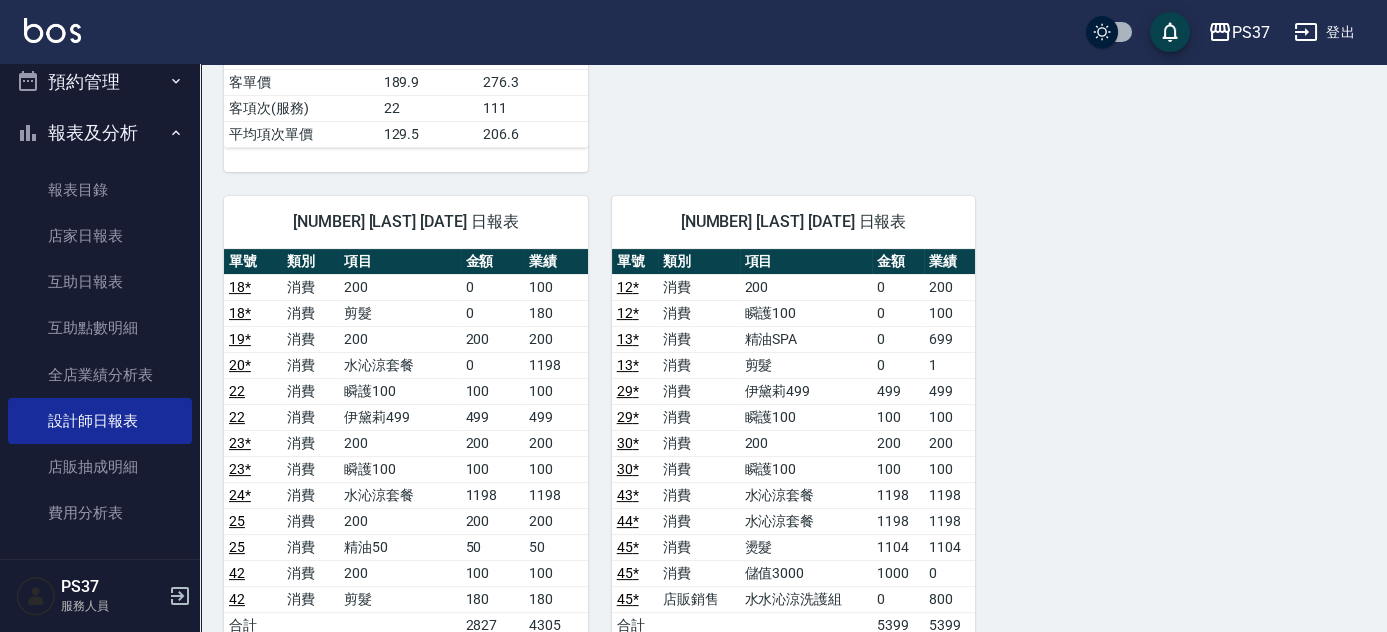 scroll, scrollTop: 1090, scrollLeft: 0, axis: vertical 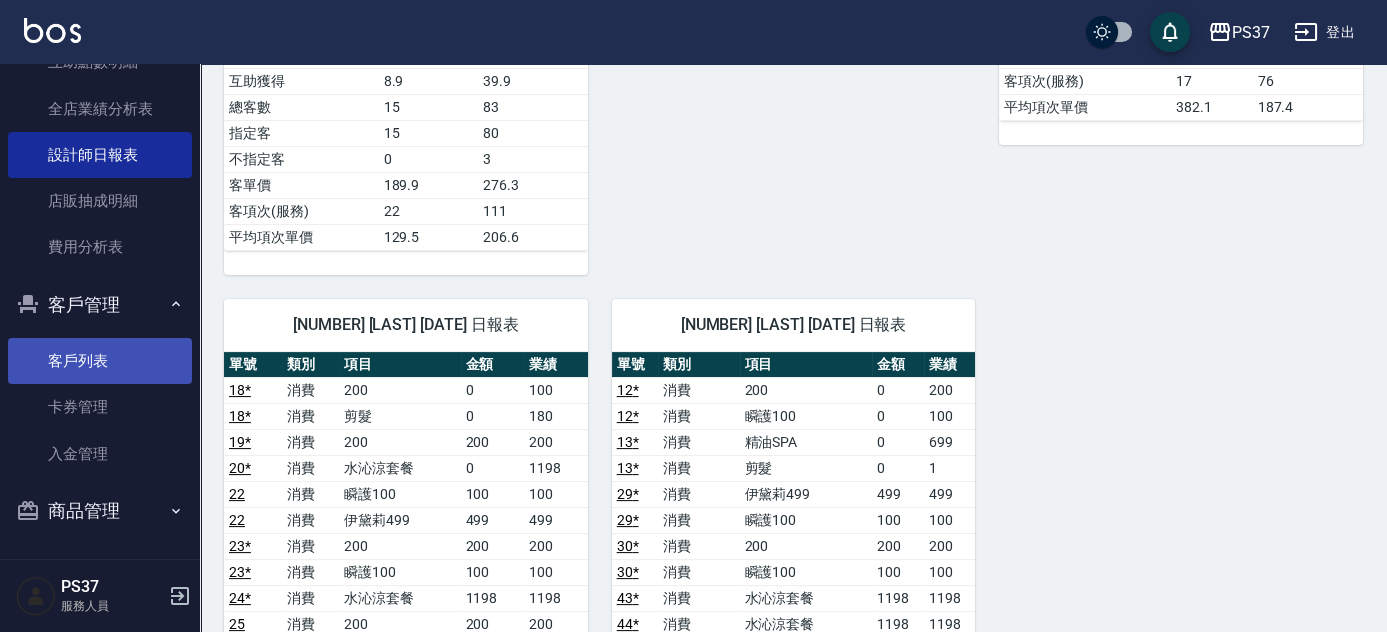 click on "客戶列表" at bounding box center (100, 361) 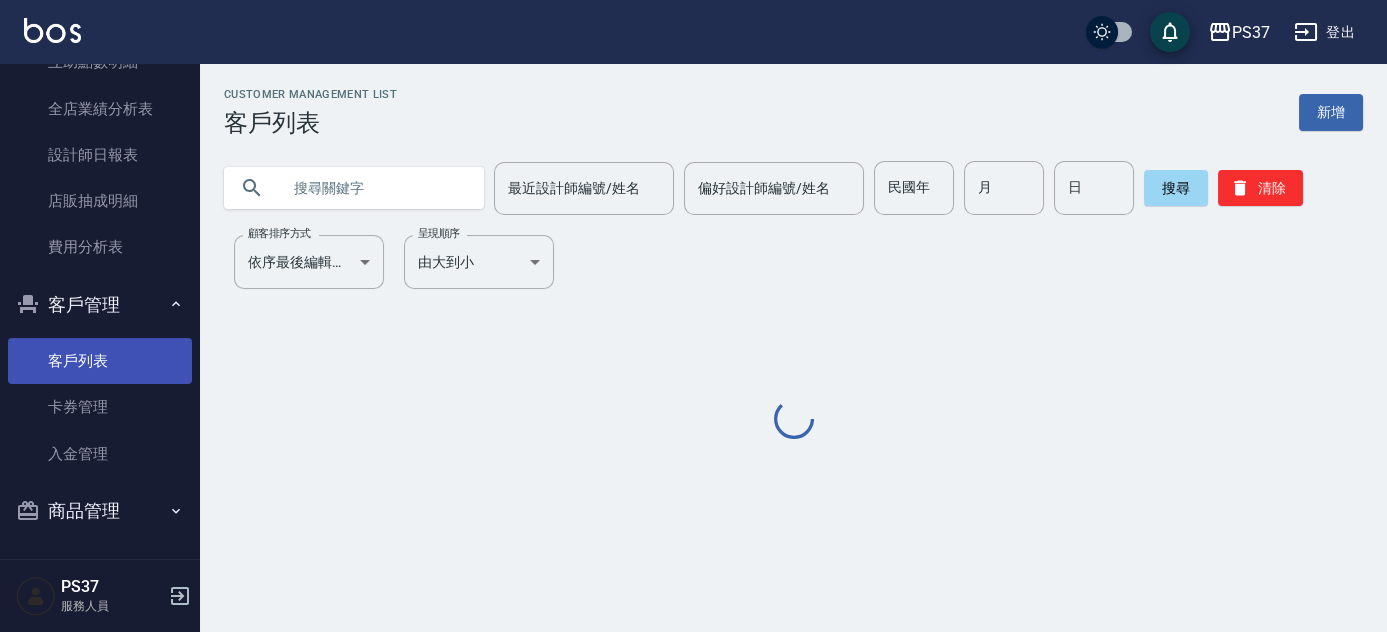 scroll, scrollTop: 0, scrollLeft: 0, axis: both 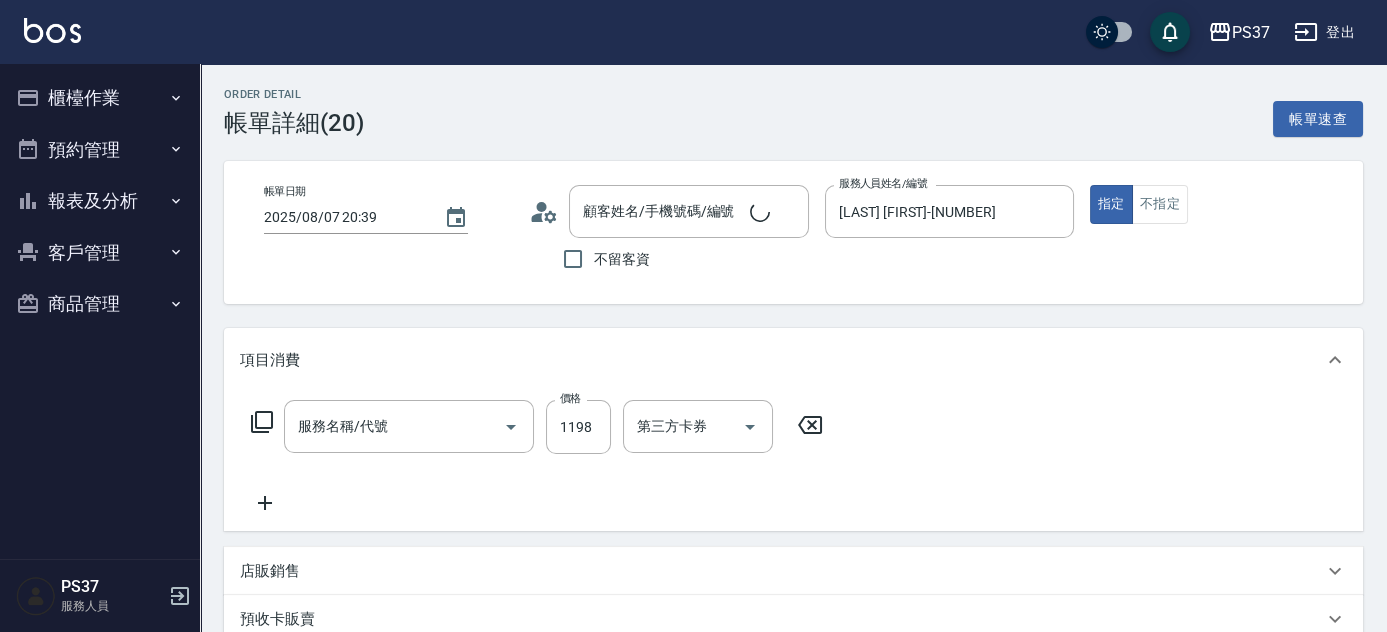 type on "2025/08/07 20:39" 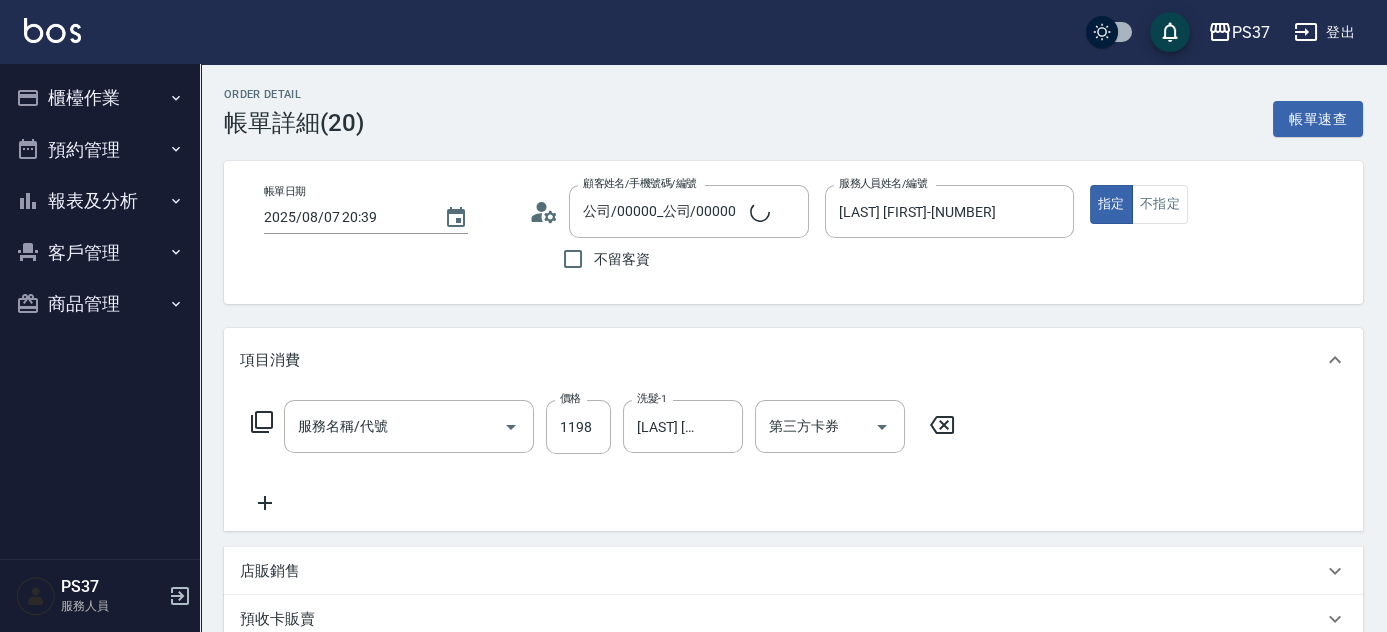 type on "水沁涼套餐(5699)" 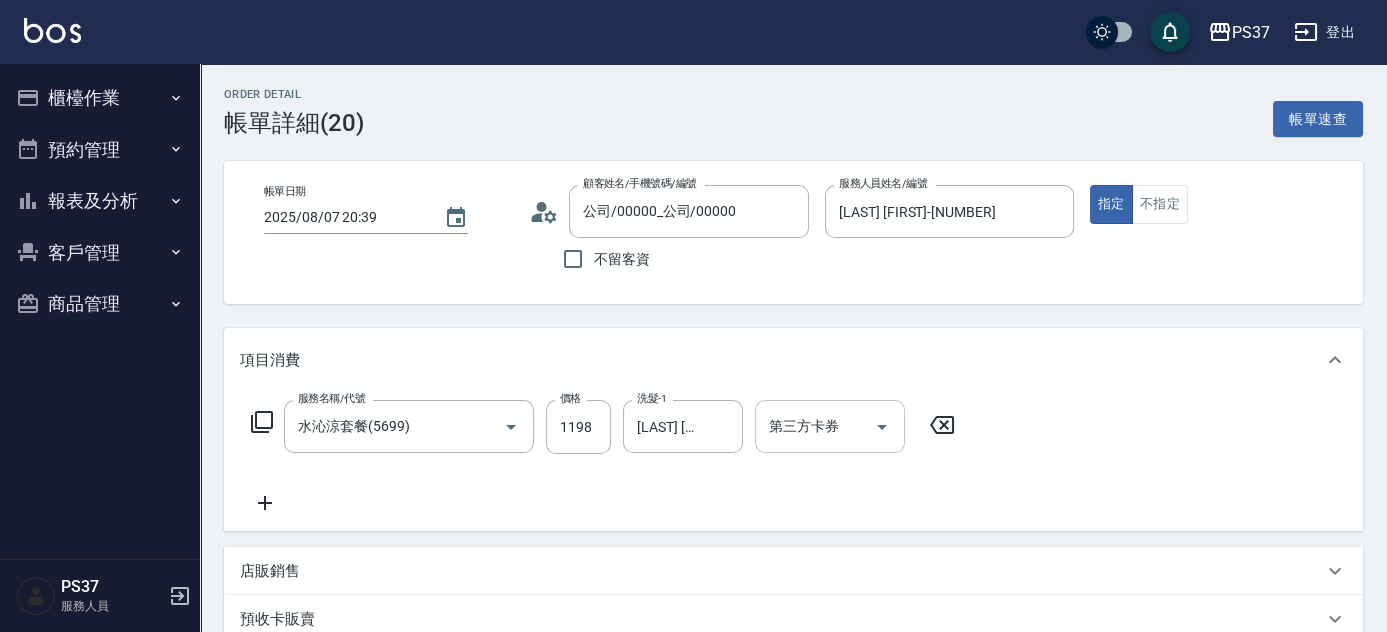 click 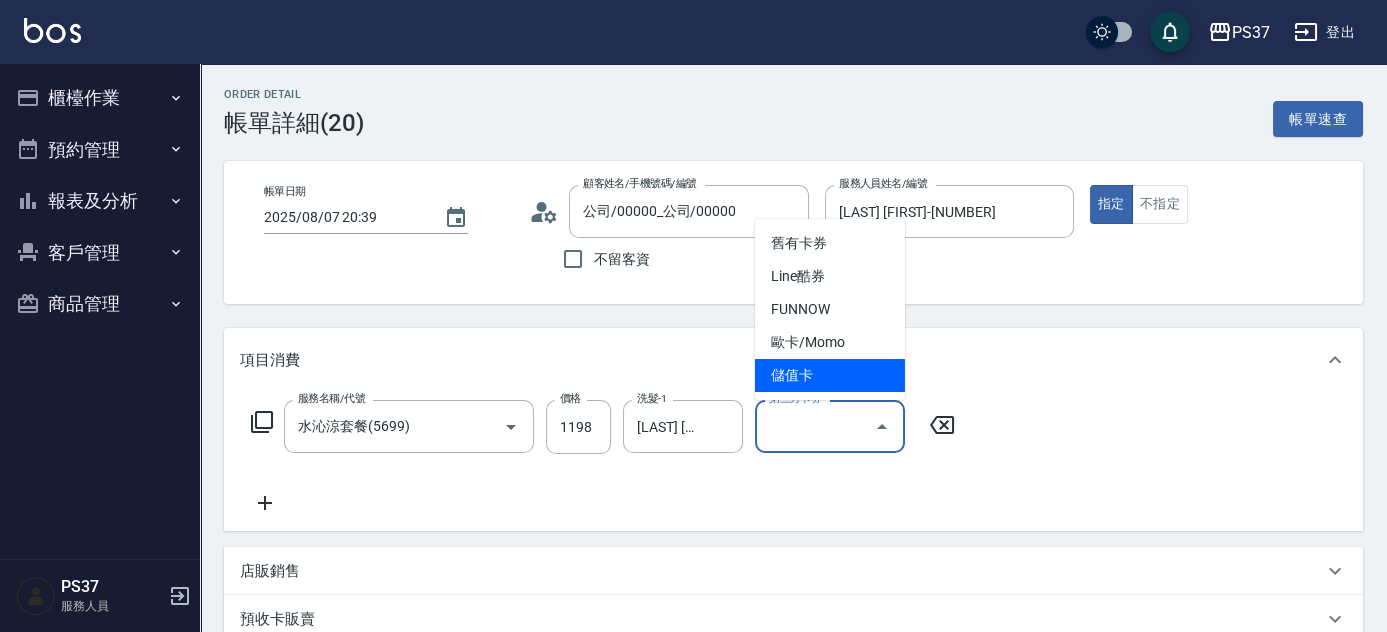 click on "儲值卡" at bounding box center (830, 375) 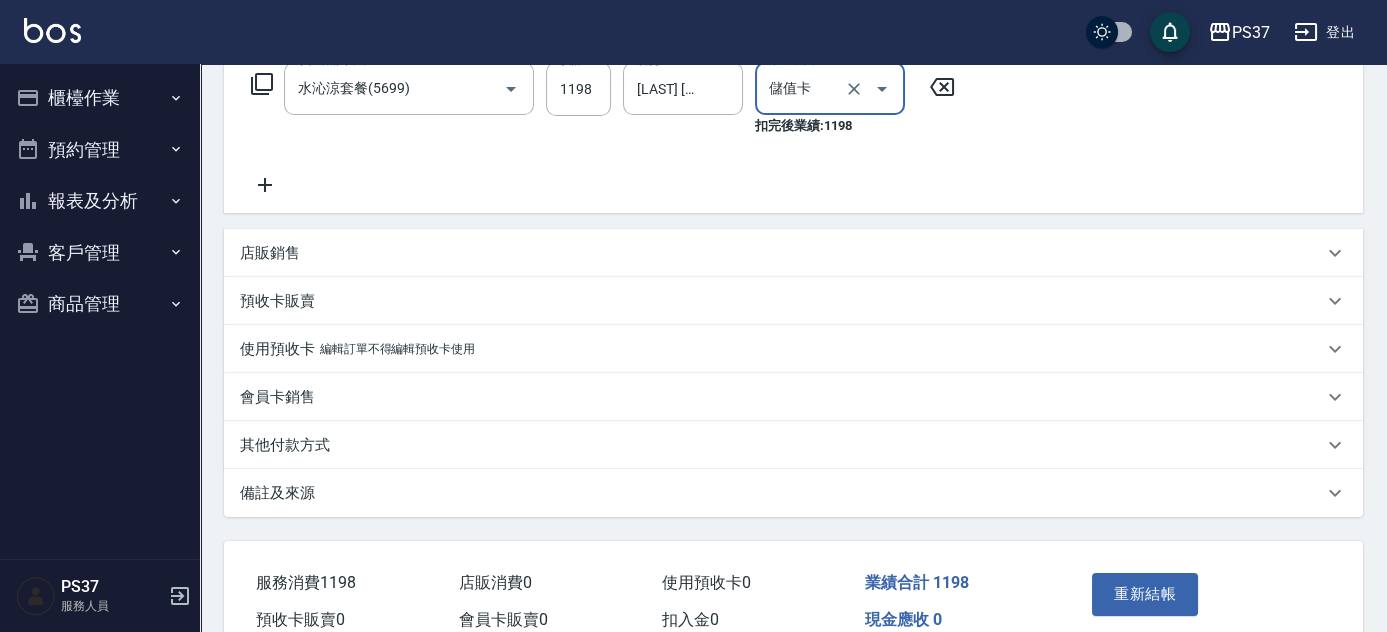 scroll, scrollTop: 437, scrollLeft: 0, axis: vertical 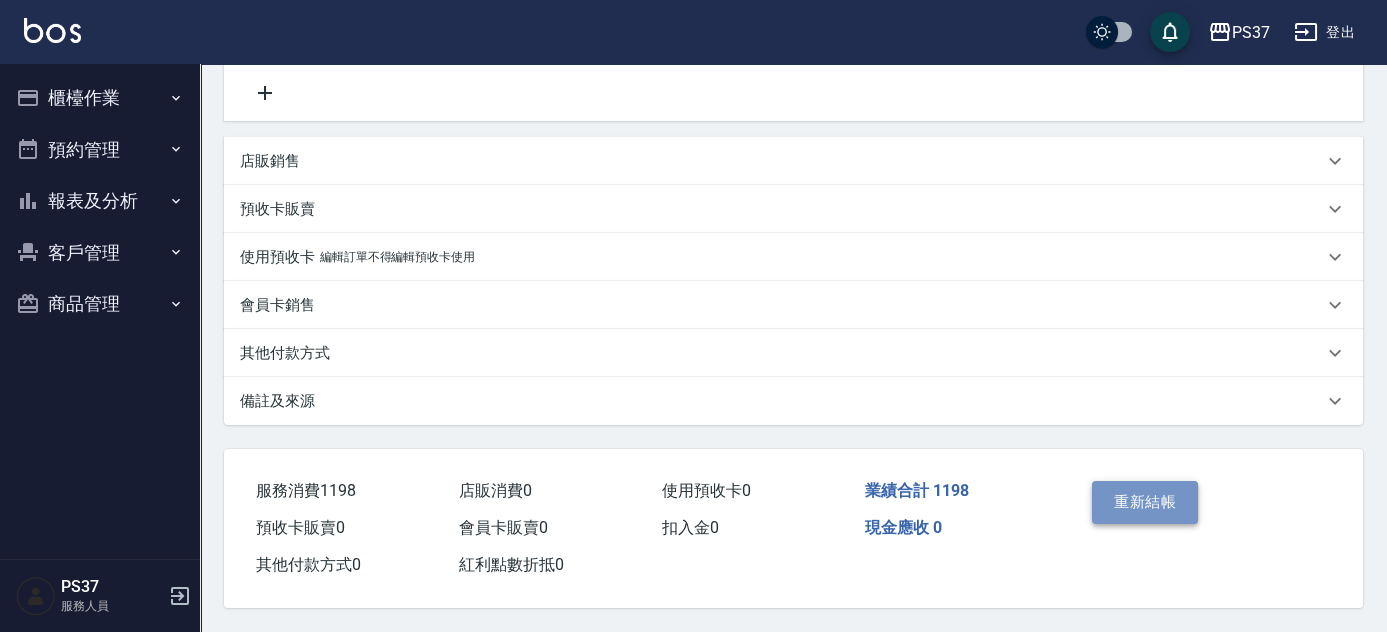 click on "重新結帳" at bounding box center [1145, 502] 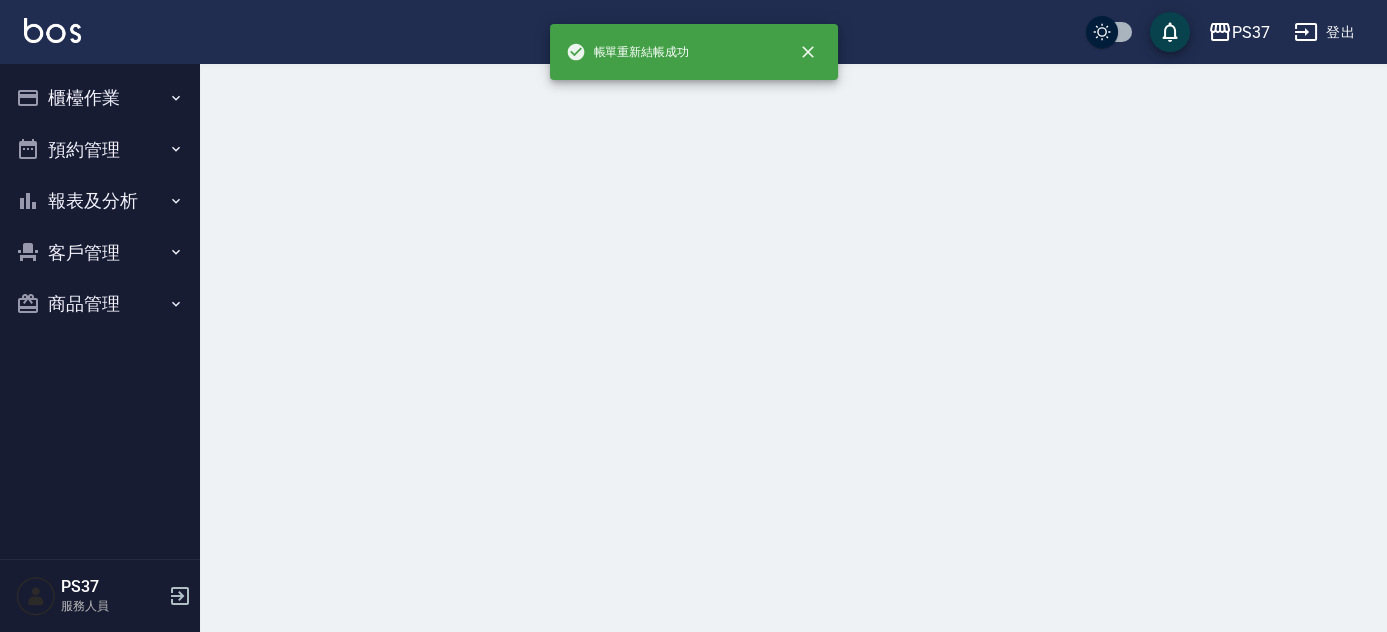 scroll, scrollTop: 0, scrollLeft: 0, axis: both 